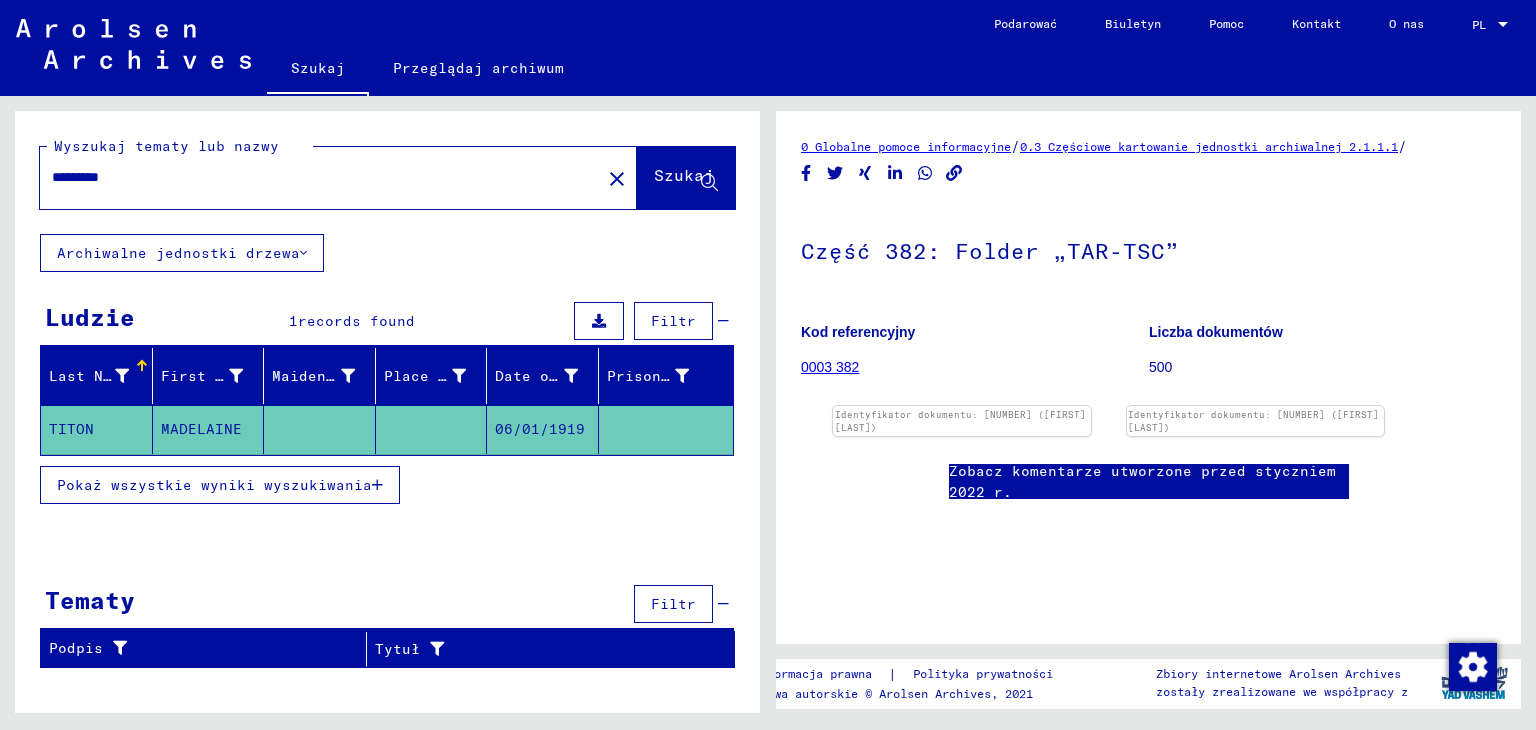 scroll, scrollTop: 0, scrollLeft: 0, axis: both 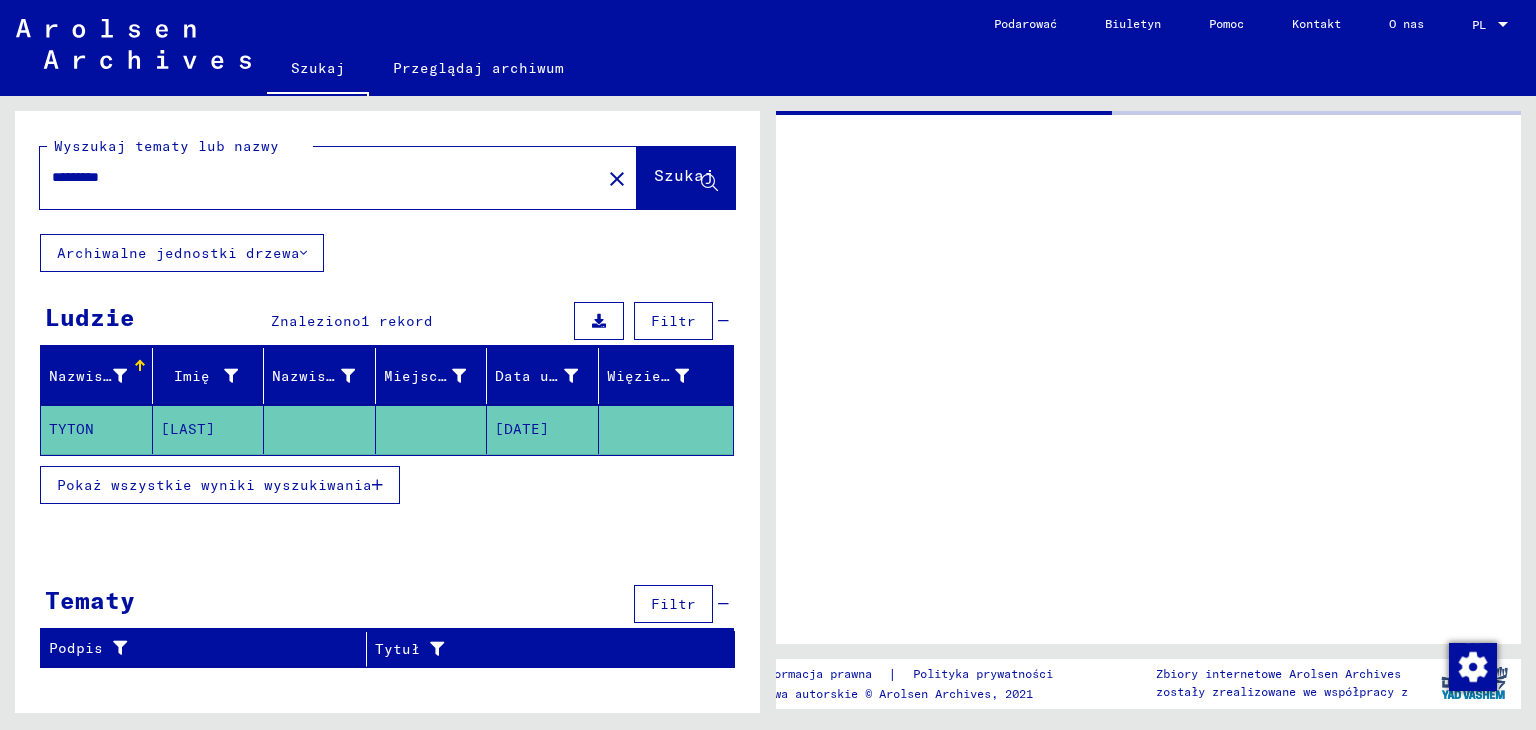 type on "*****" 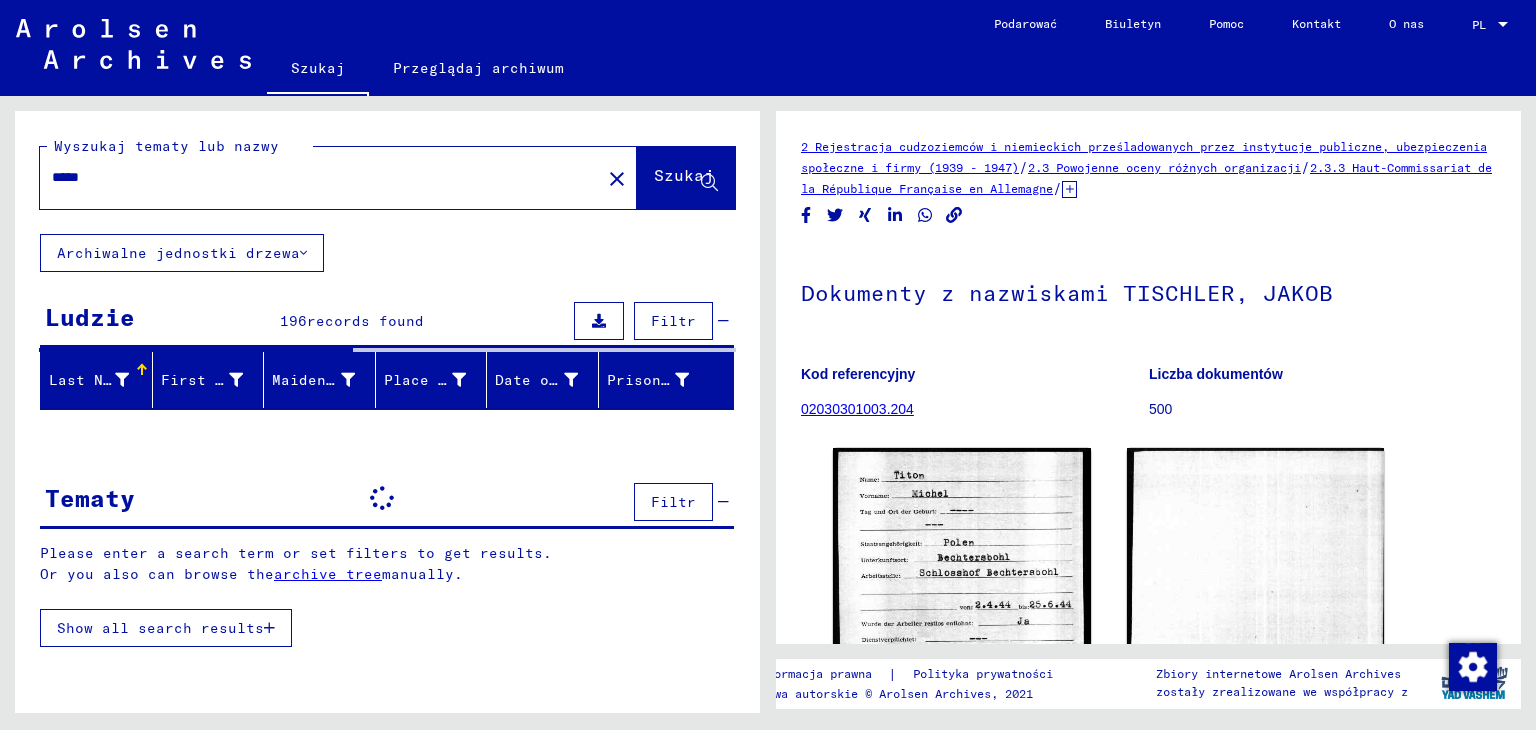 scroll, scrollTop: 0, scrollLeft: 0, axis: both 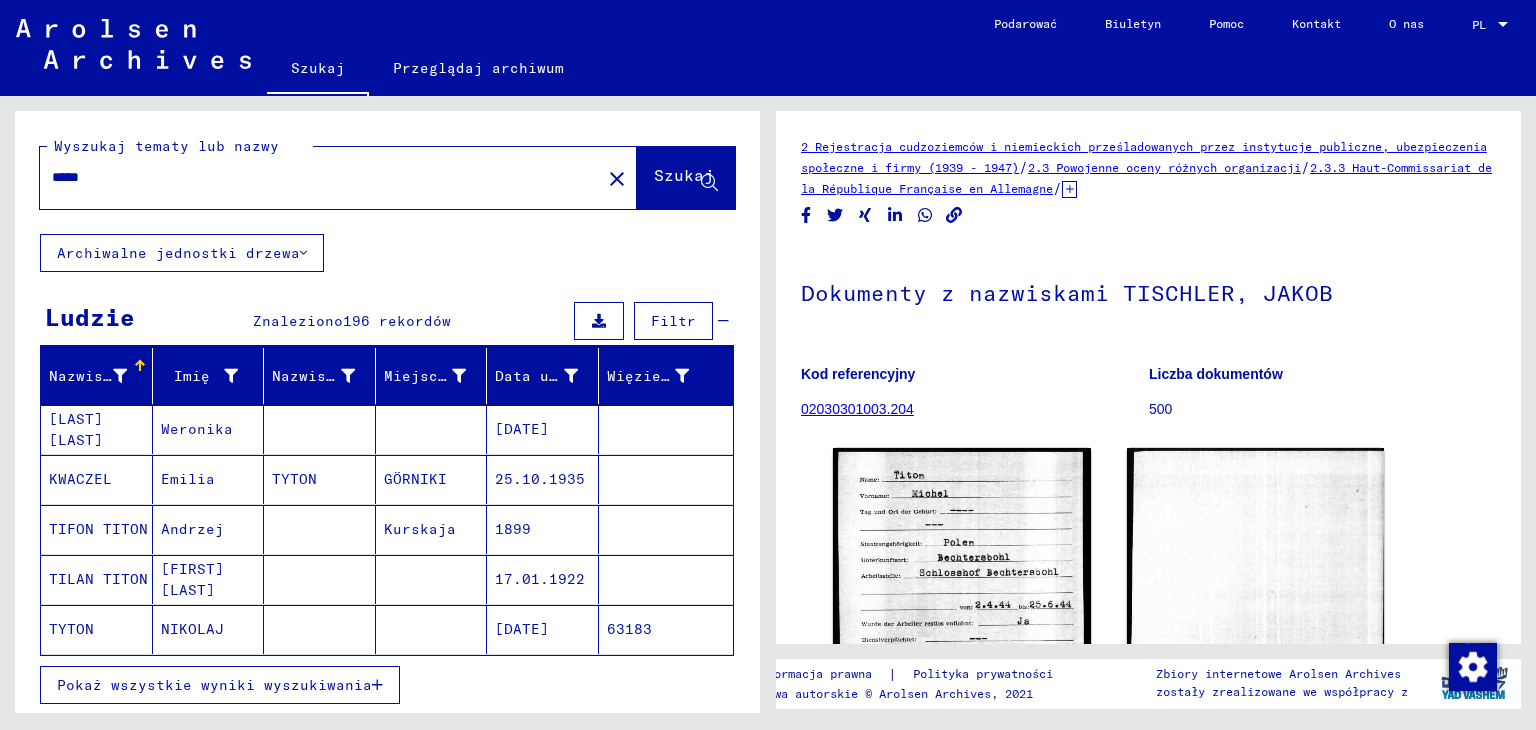 click on "Pokaż wszystkie wyniki wyszukiwania" at bounding box center [214, 685] 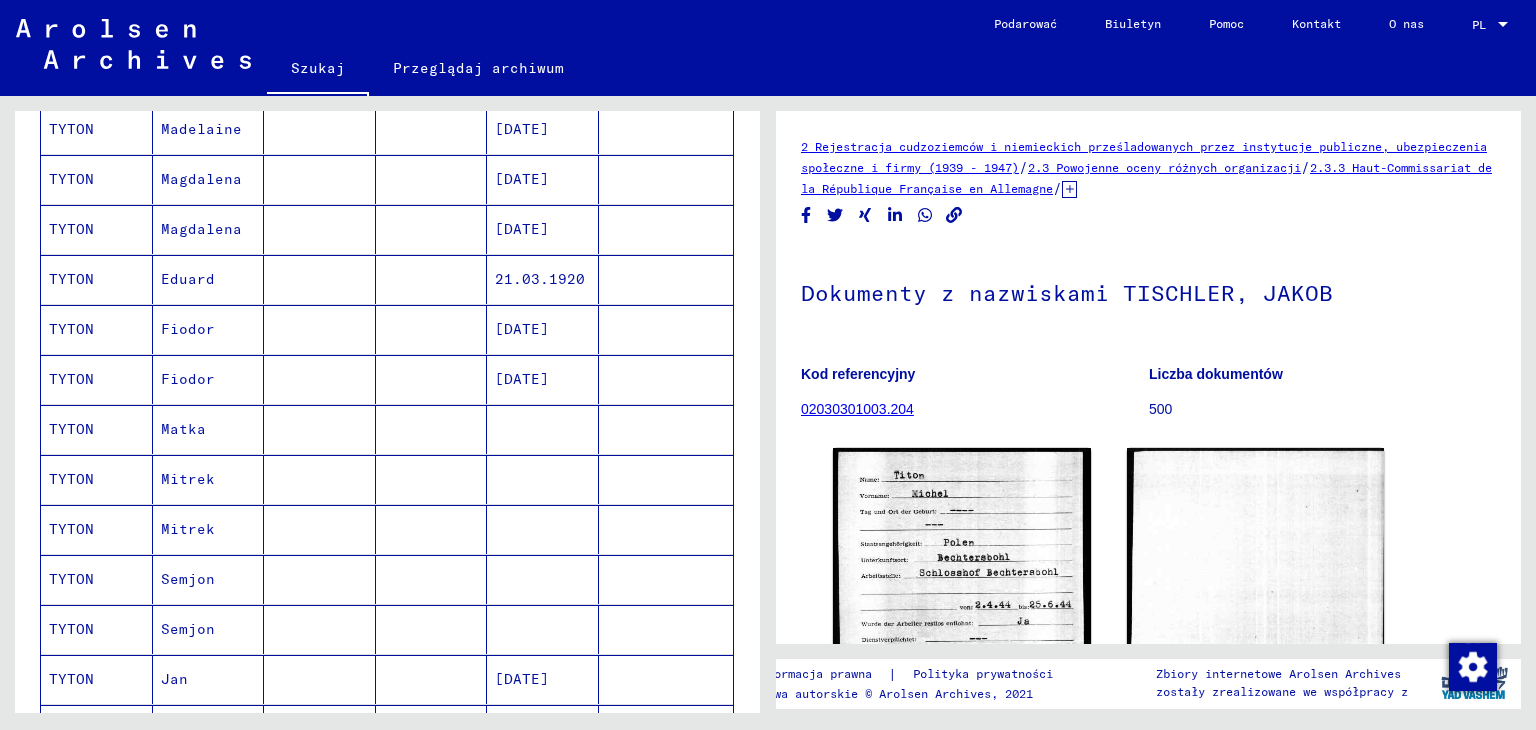 scroll, scrollTop: 1200, scrollLeft: 0, axis: vertical 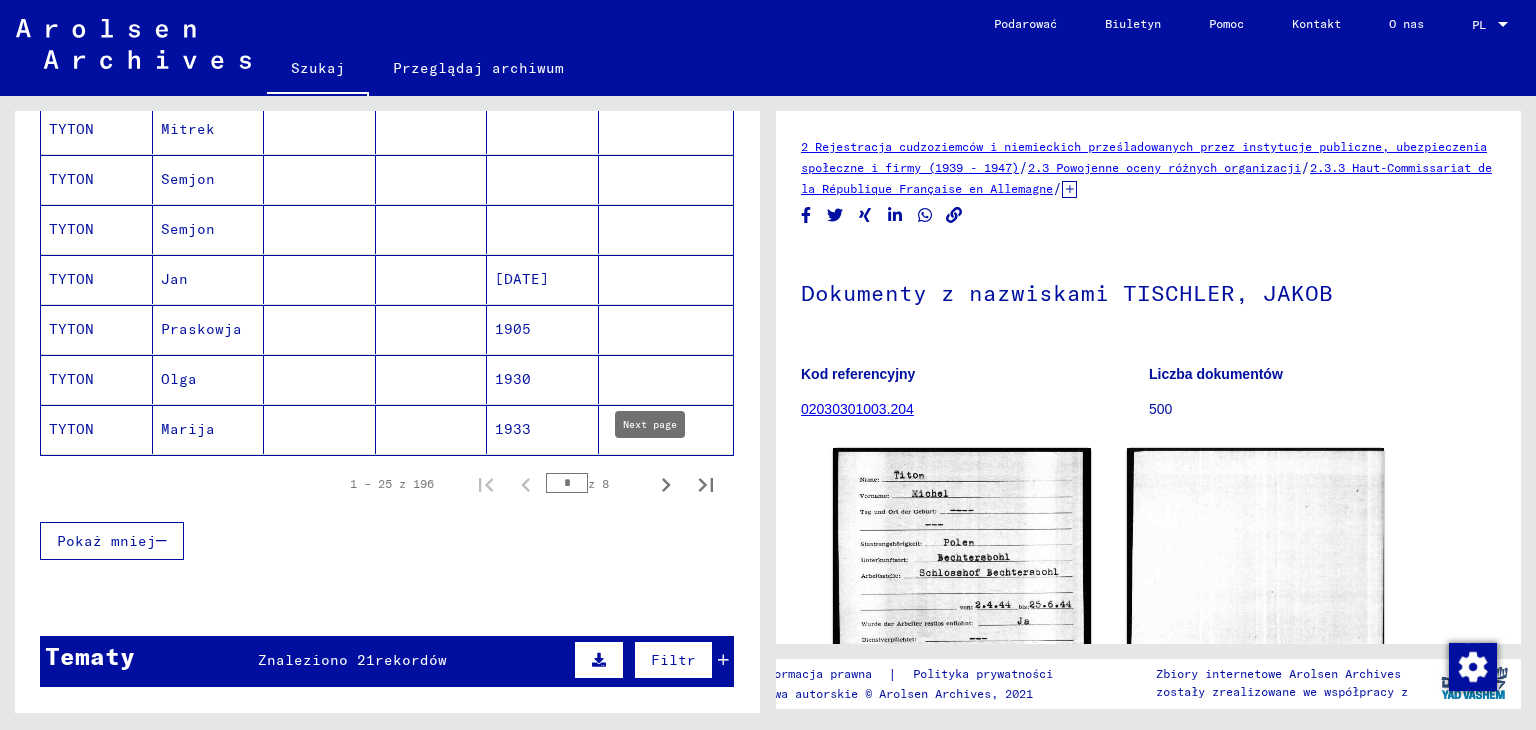 click 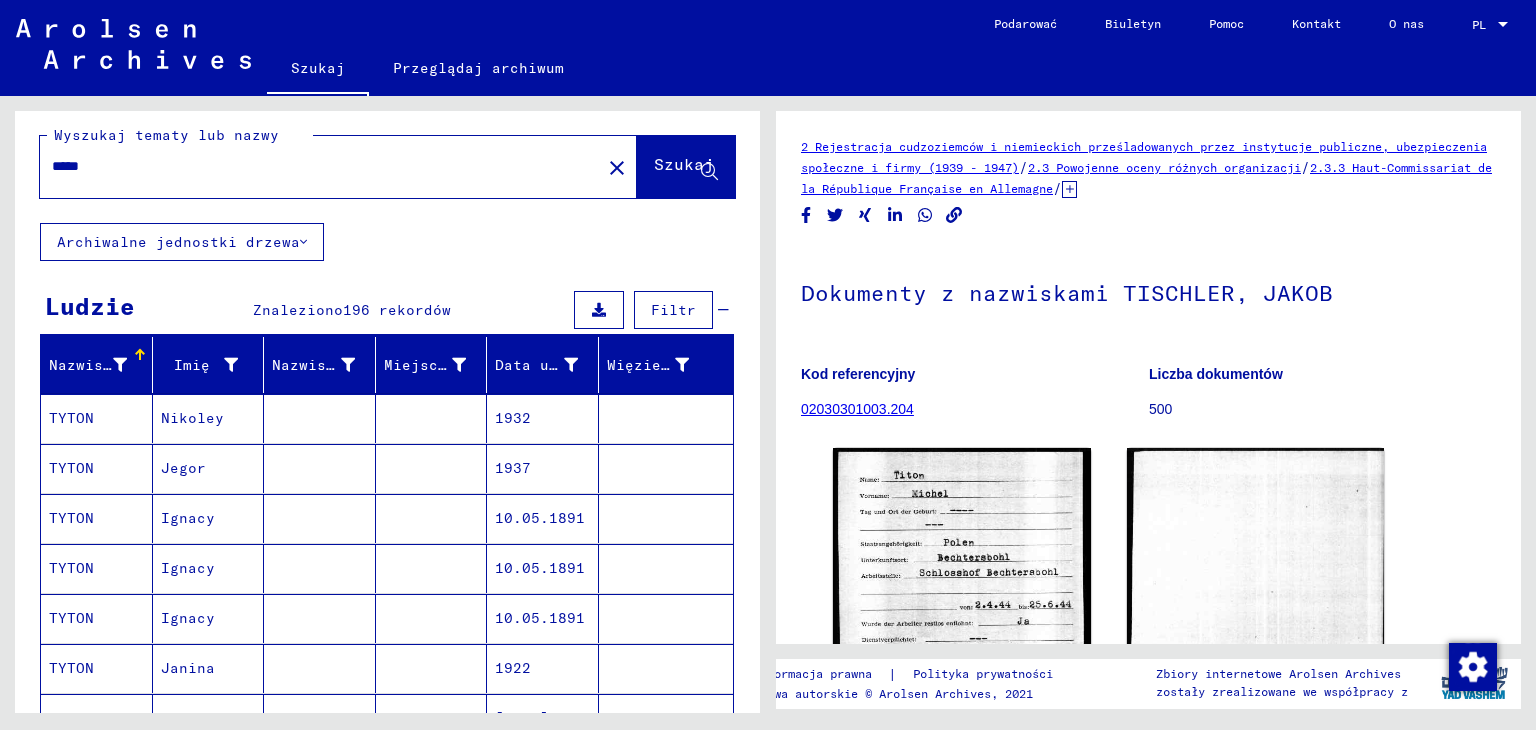 scroll, scrollTop: 0, scrollLeft: 0, axis: both 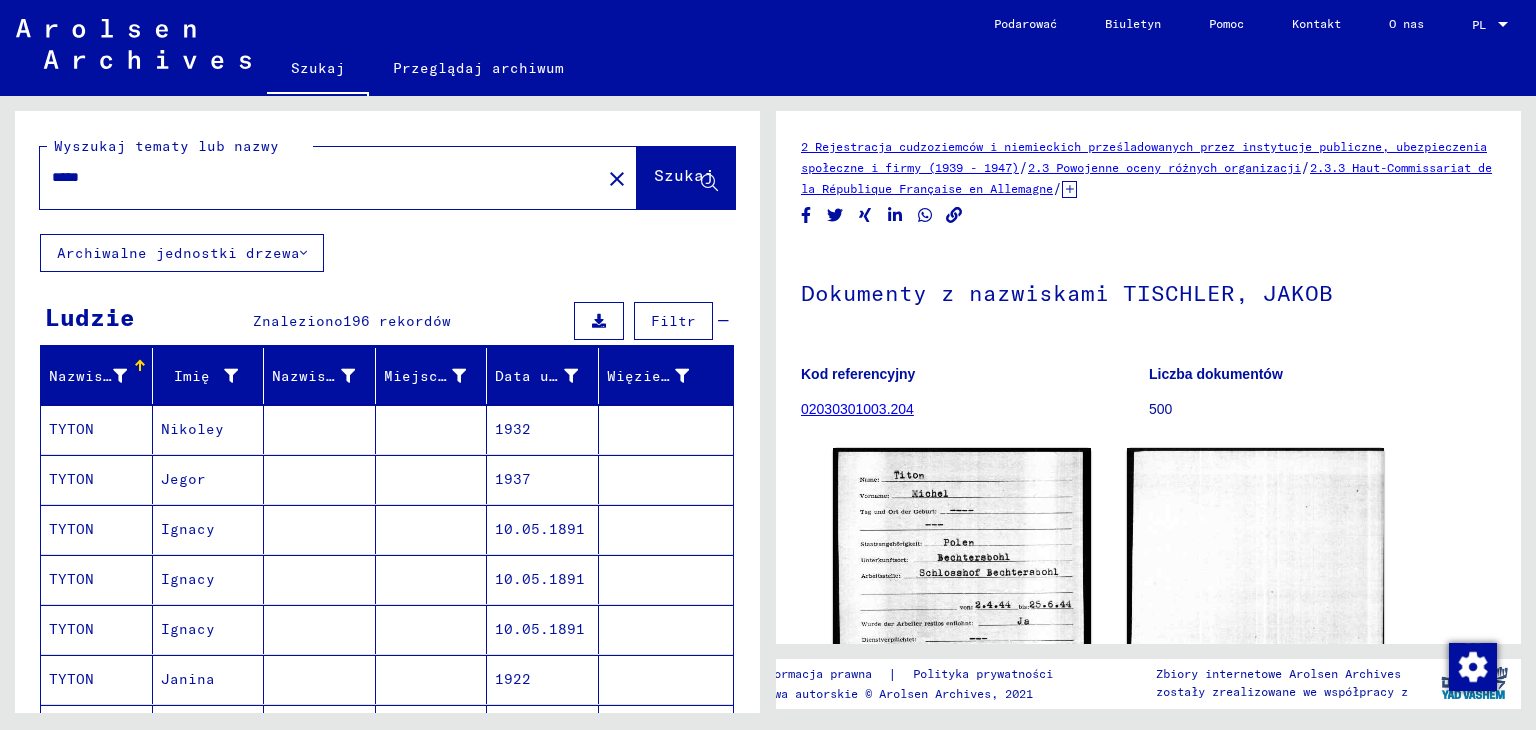 click on "Ignacy" at bounding box center [188, 579] 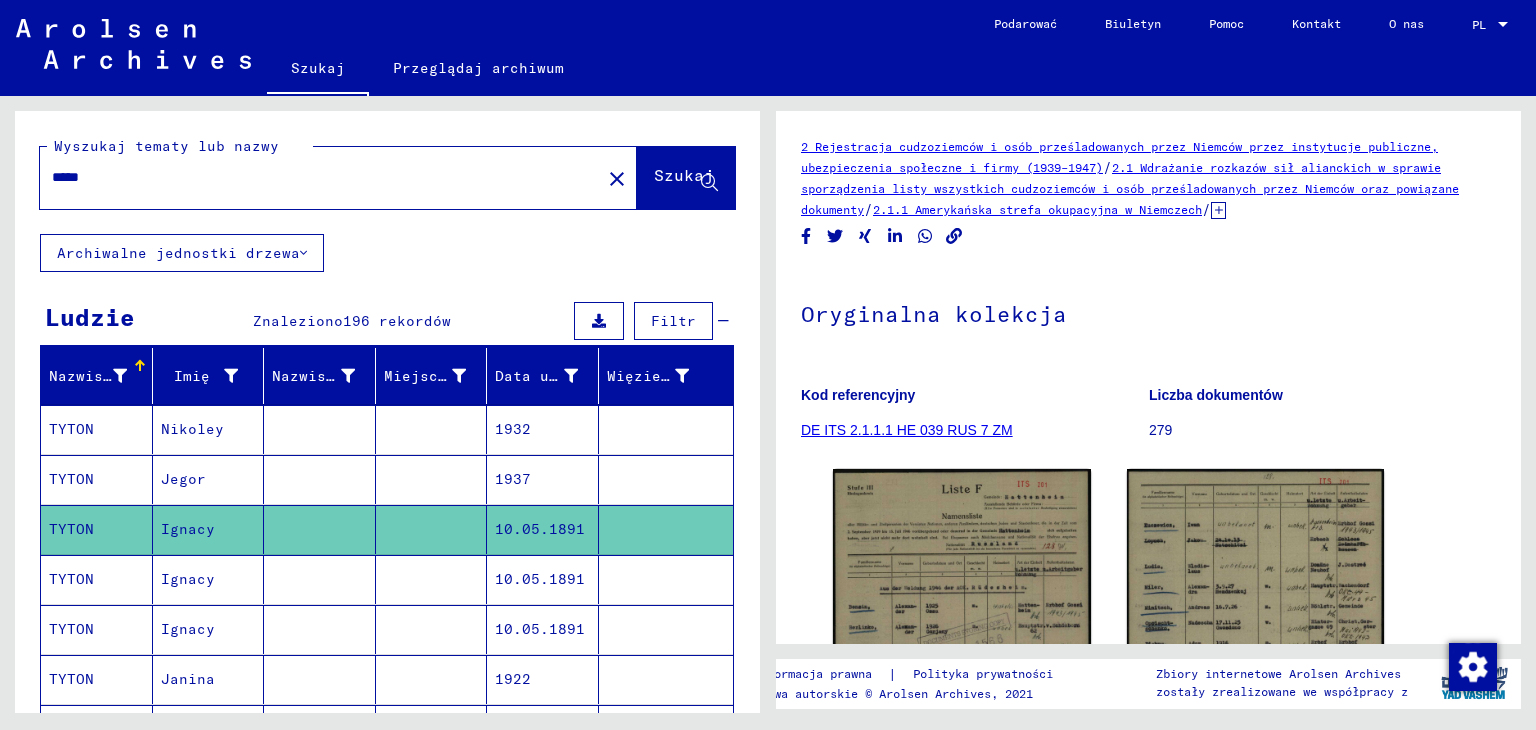 scroll, scrollTop: 0, scrollLeft: 0, axis: both 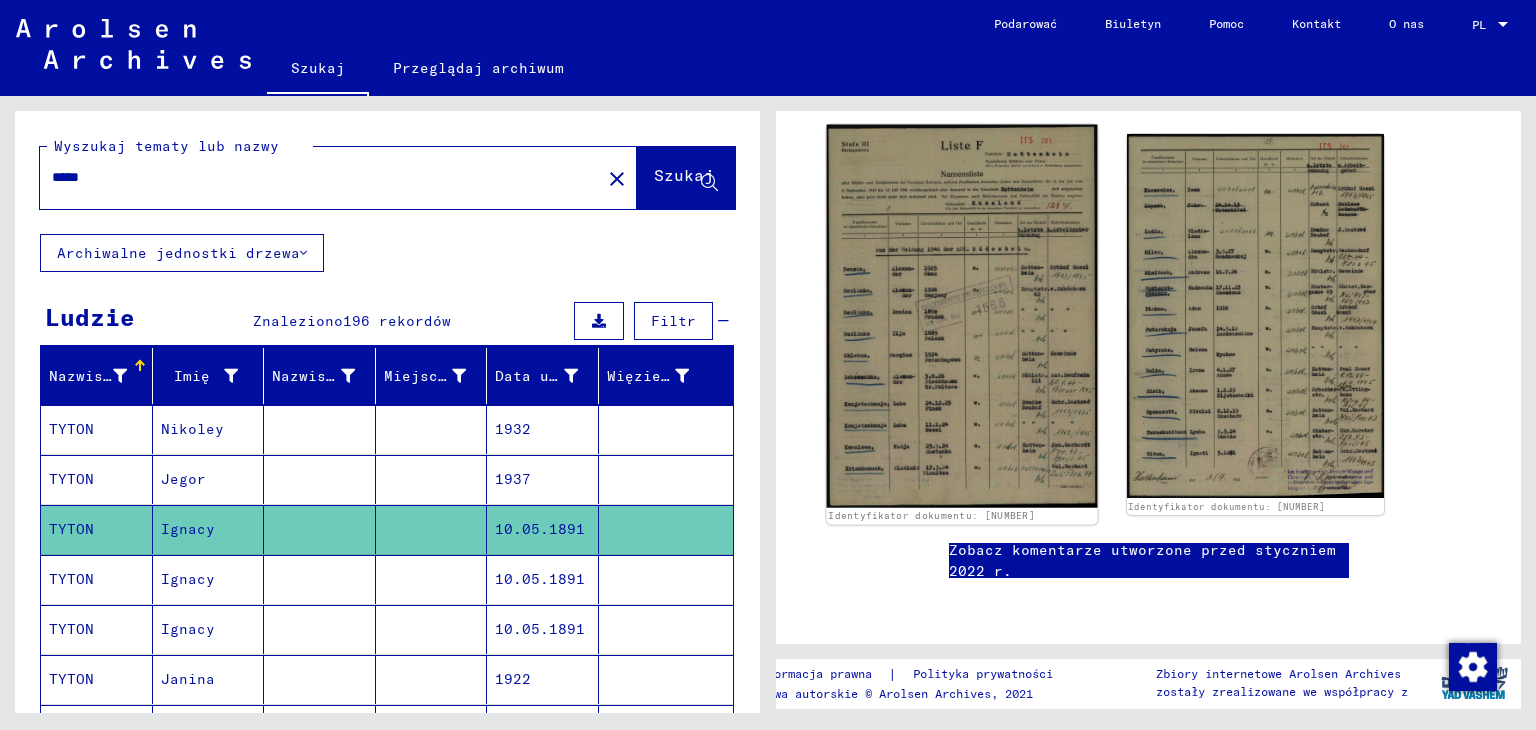 click 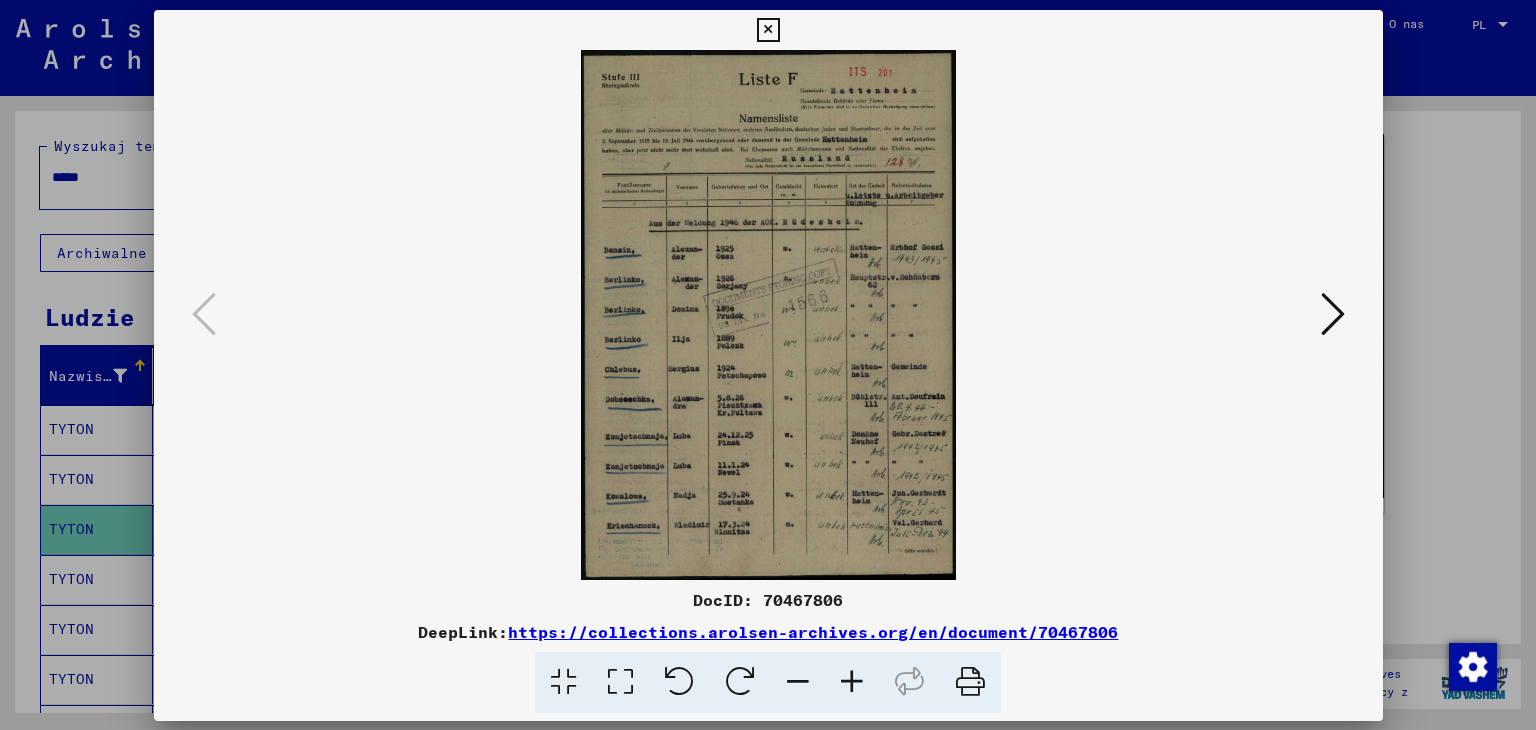 scroll, scrollTop: 378, scrollLeft: 0, axis: vertical 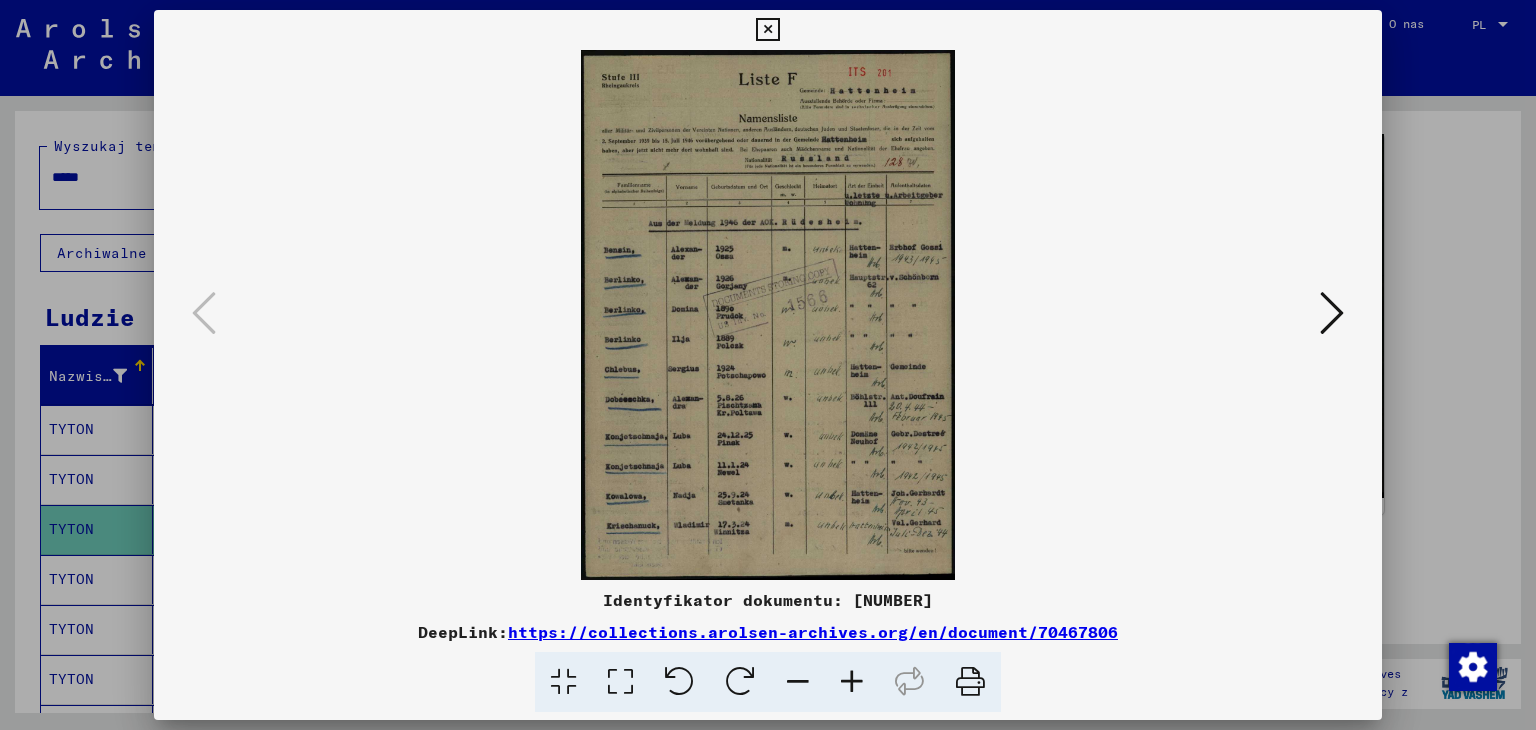 click at bounding box center [1332, 313] 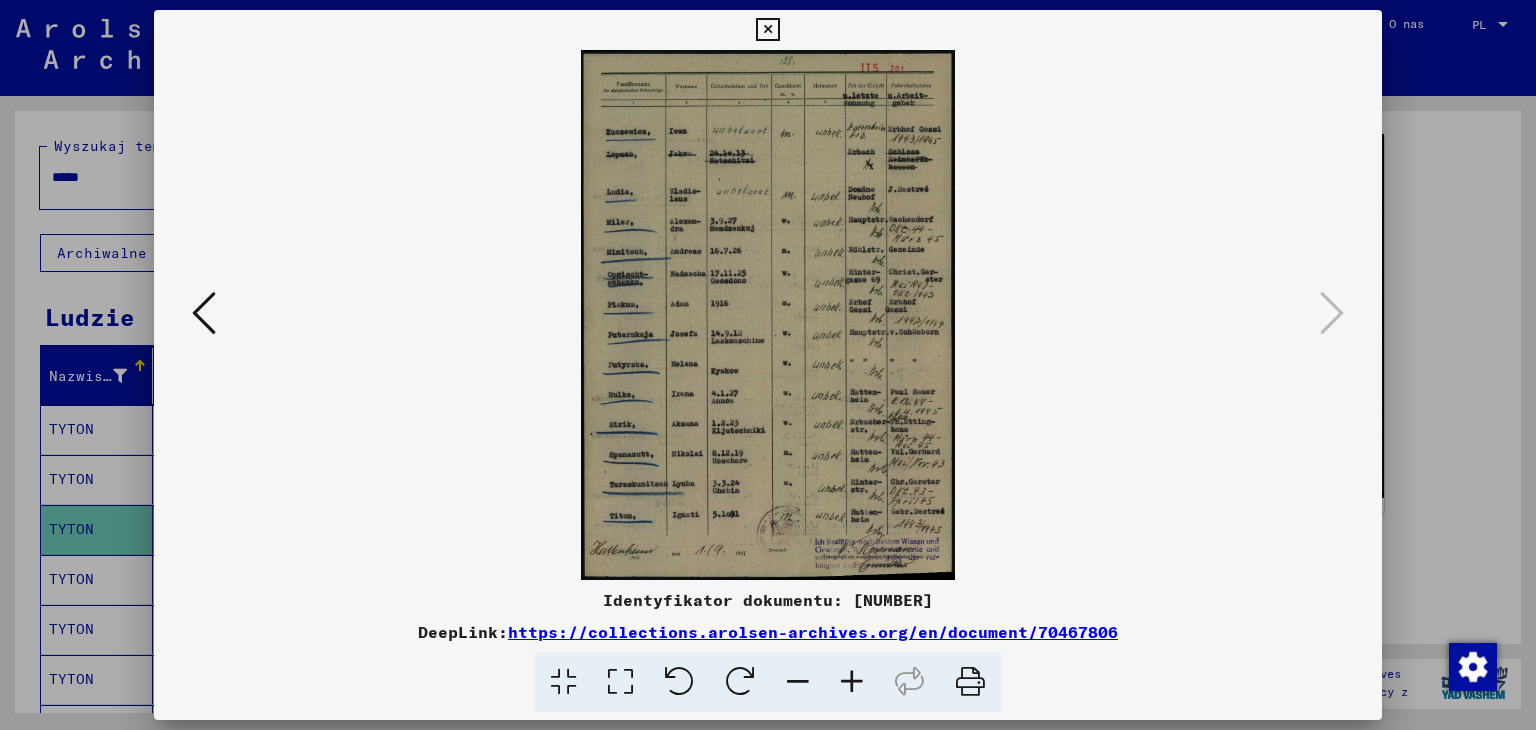 click at bounding box center (767, 30) 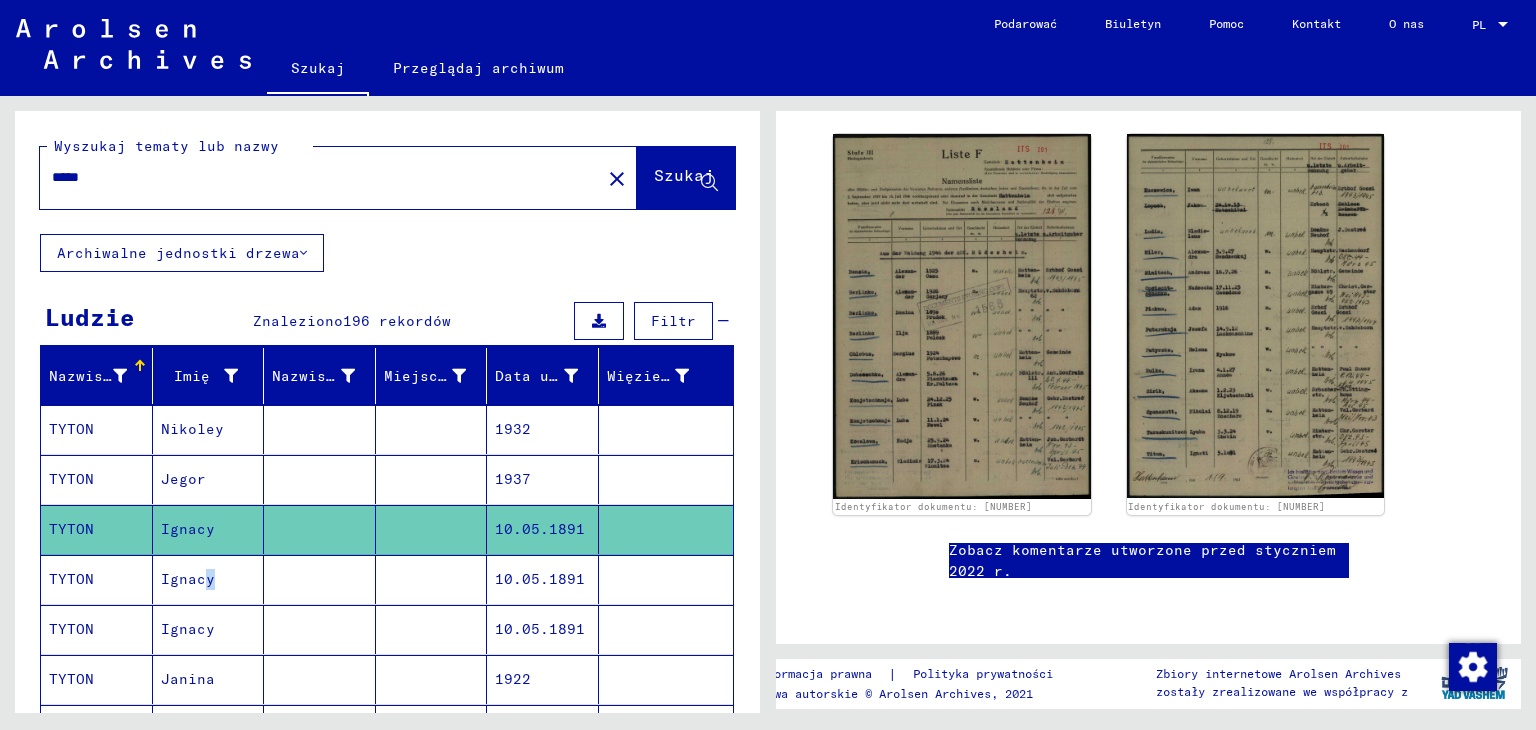 click on "Ignacy" at bounding box center [188, 629] 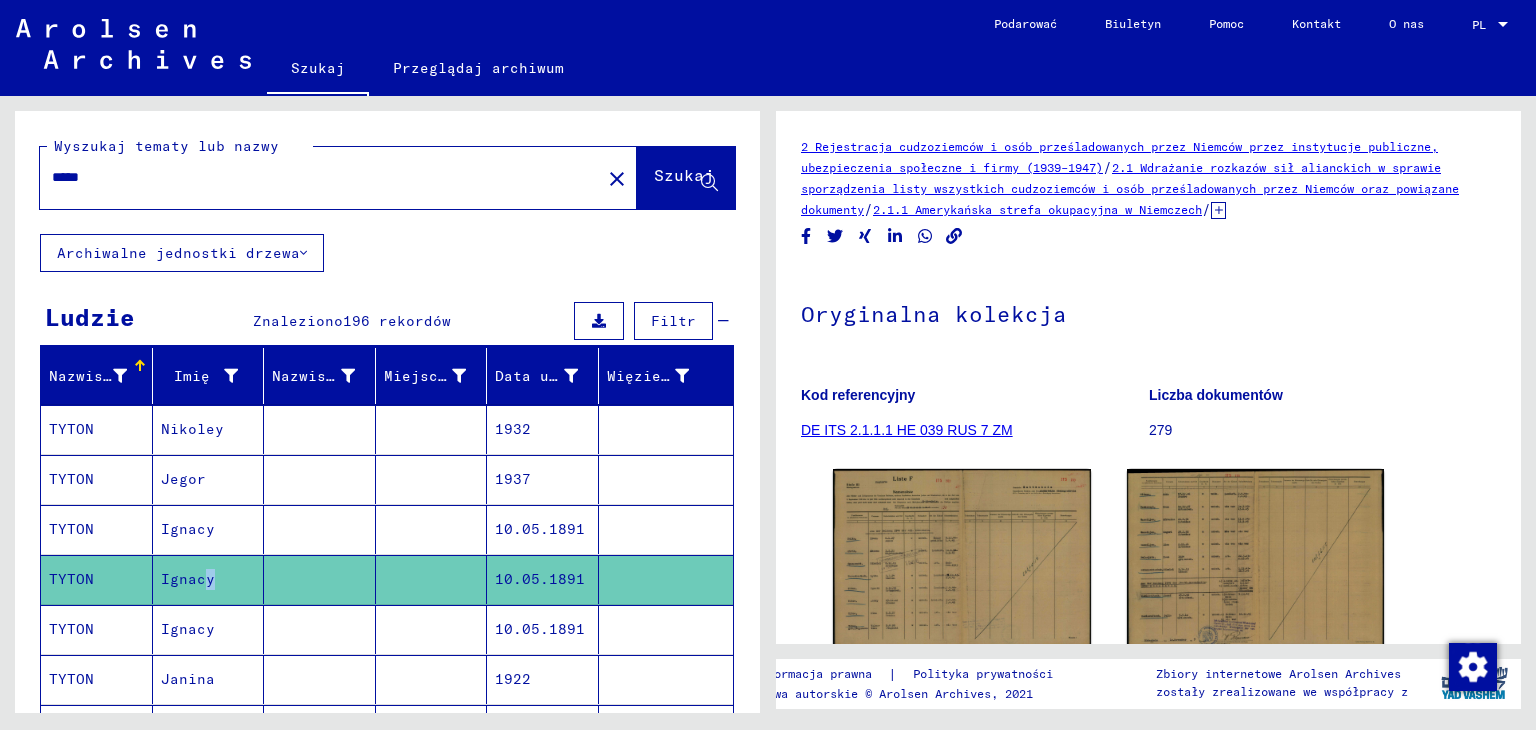scroll, scrollTop: 0, scrollLeft: 0, axis: both 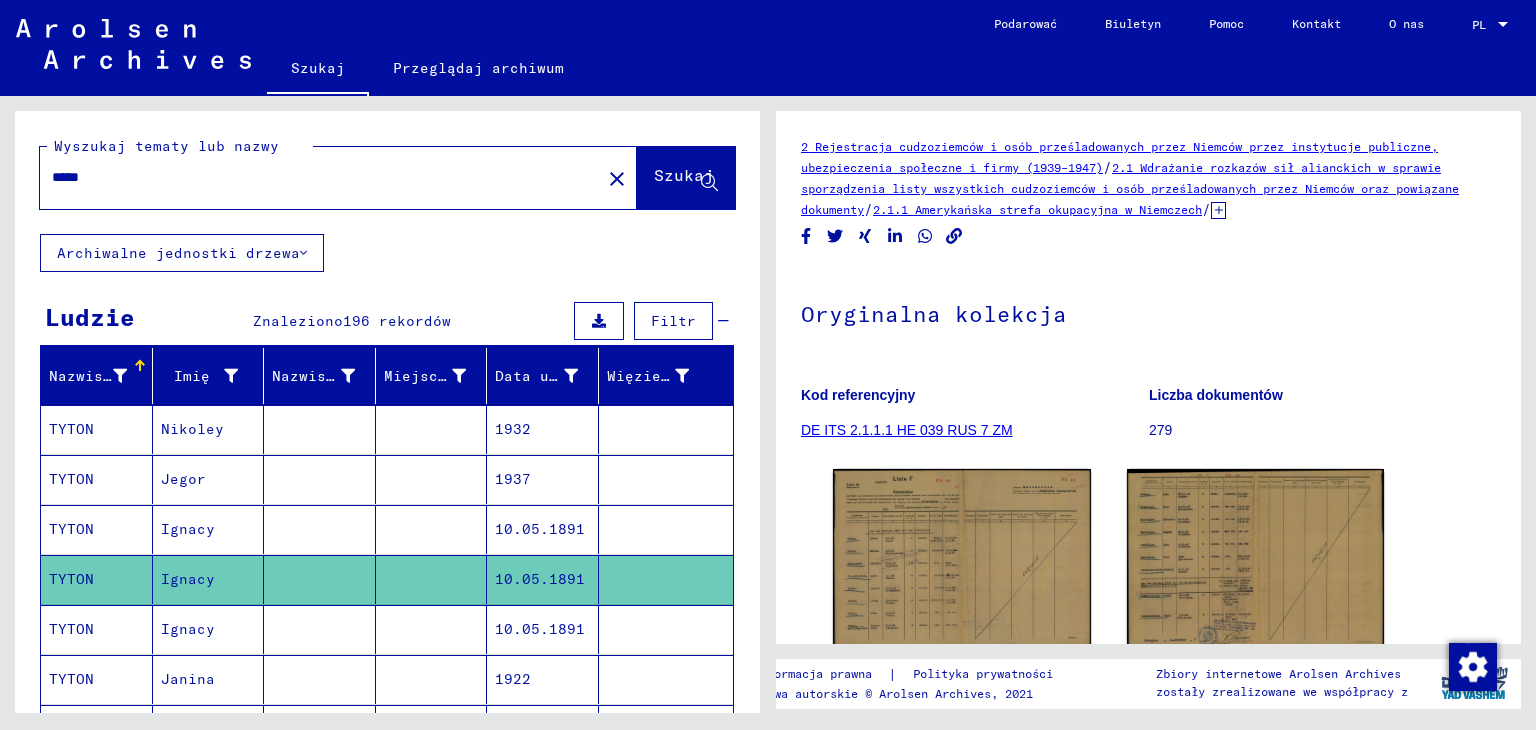 click on "Ignacy" at bounding box center (188, 679) 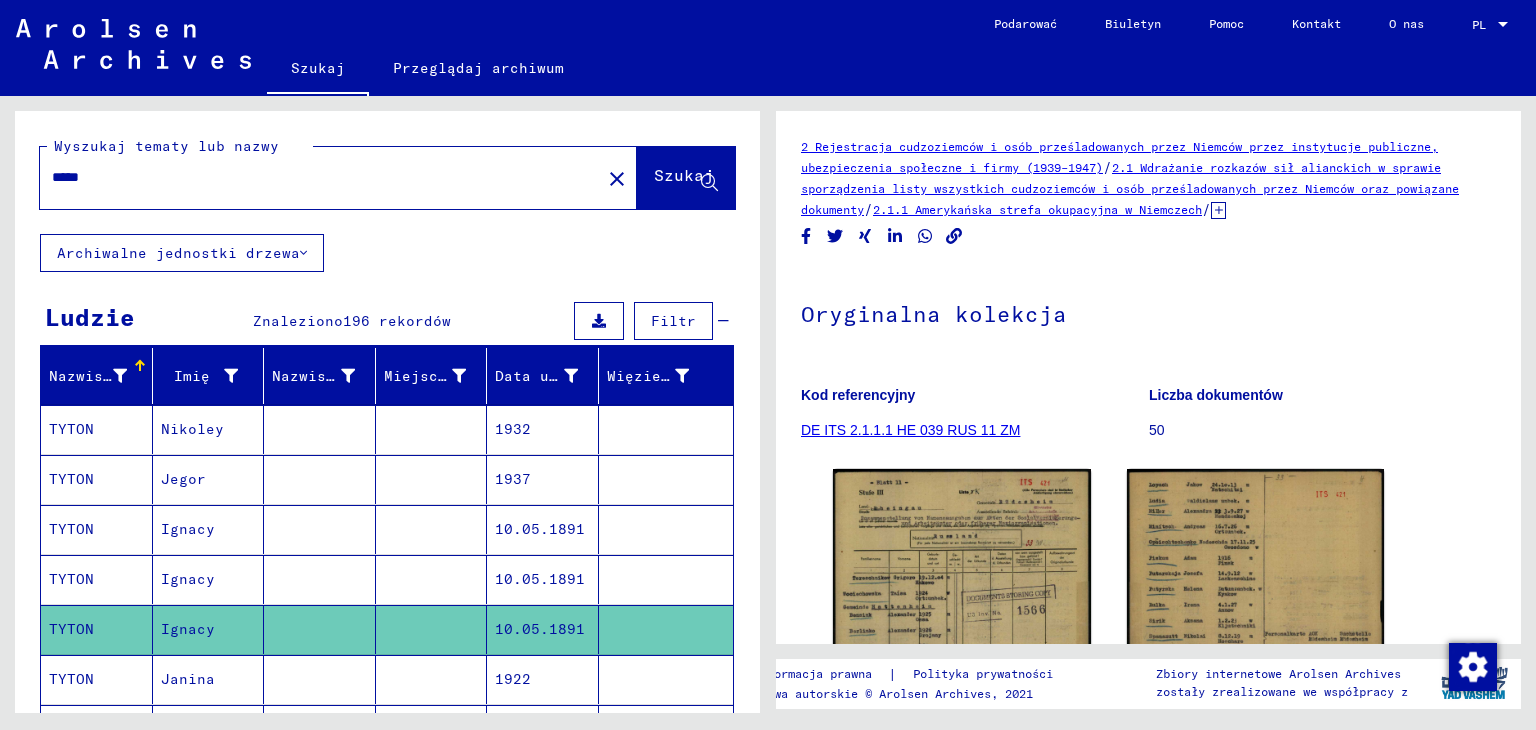 scroll, scrollTop: 0, scrollLeft: 0, axis: both 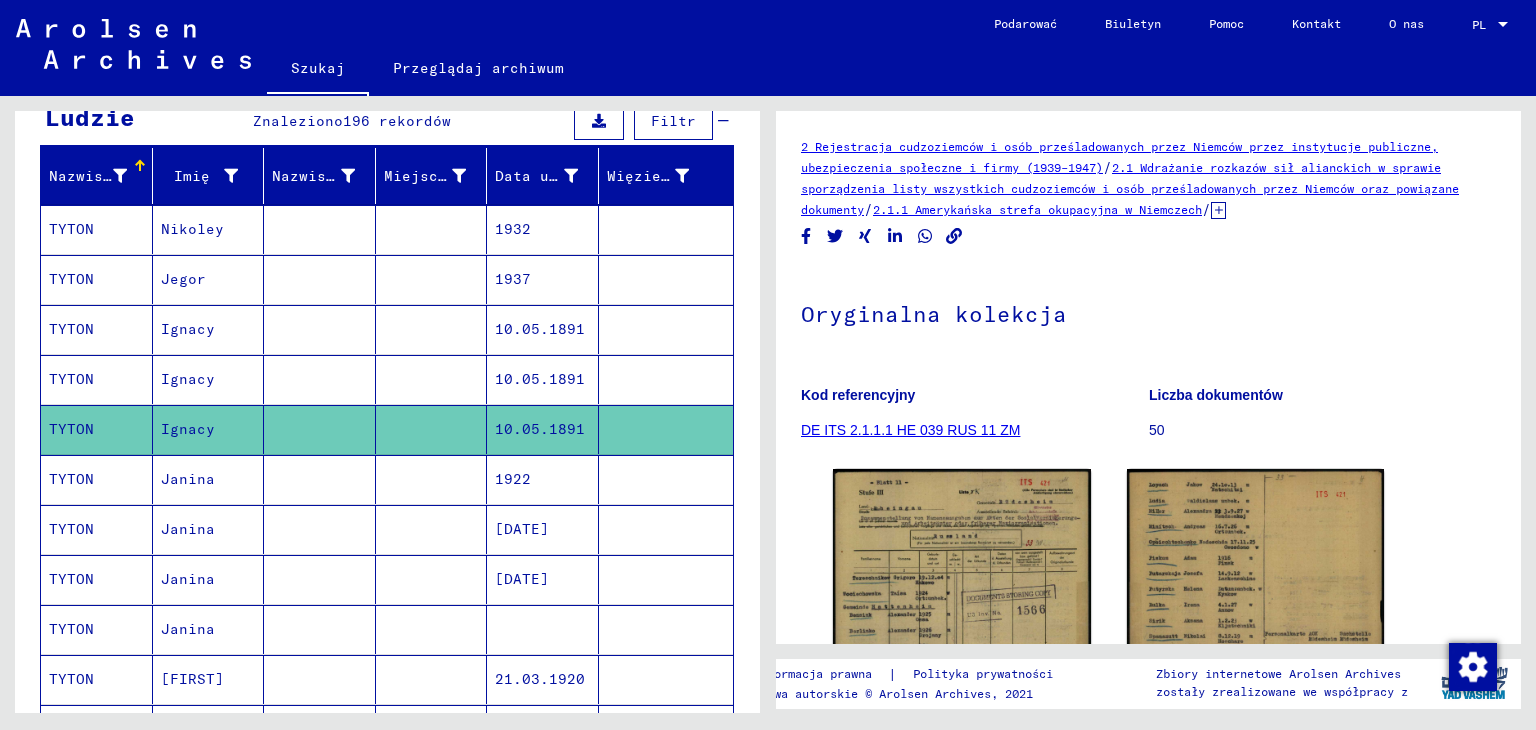 click on "Janina" at bounding box center [188, 529] 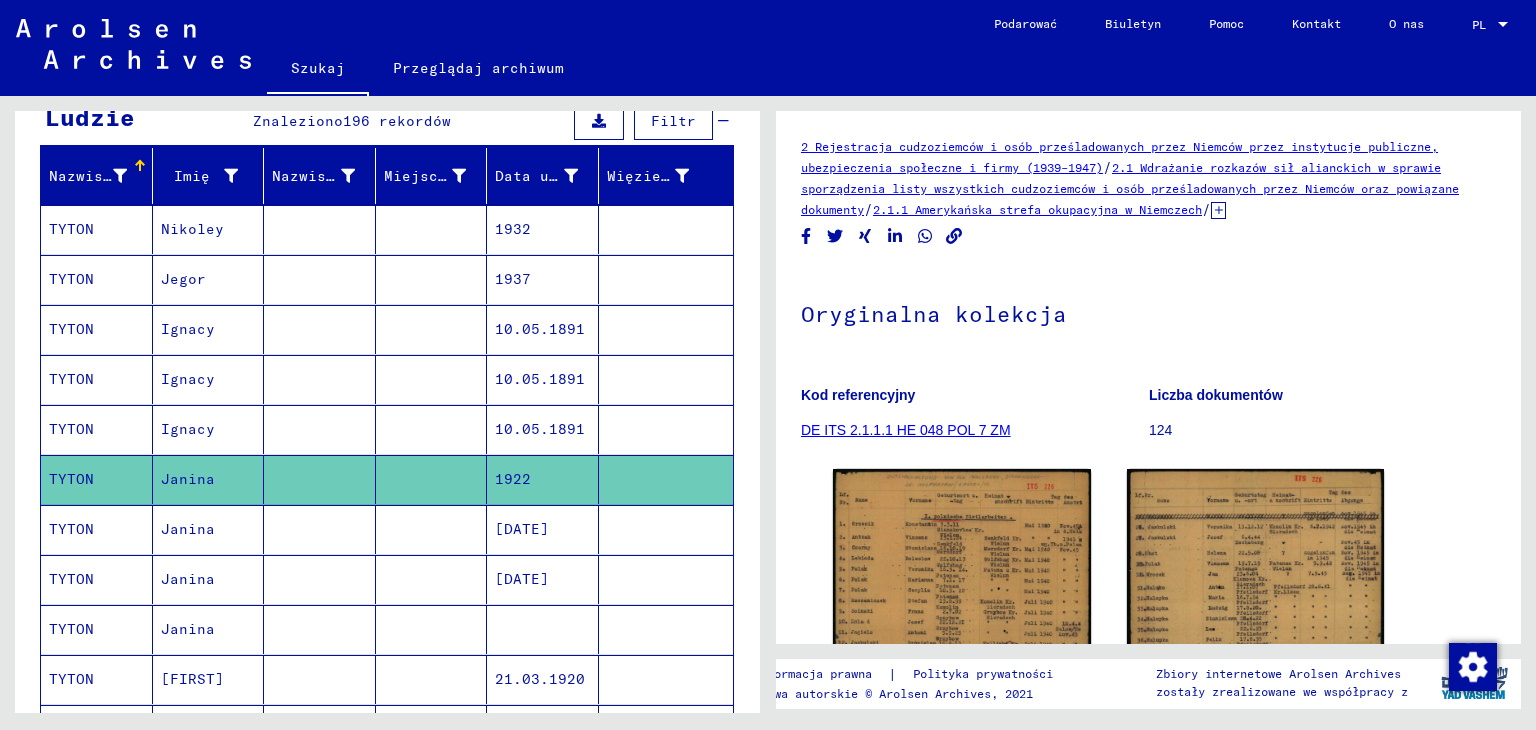 scroll, scrollTop: 0, scrollLeft: 0, axis: both 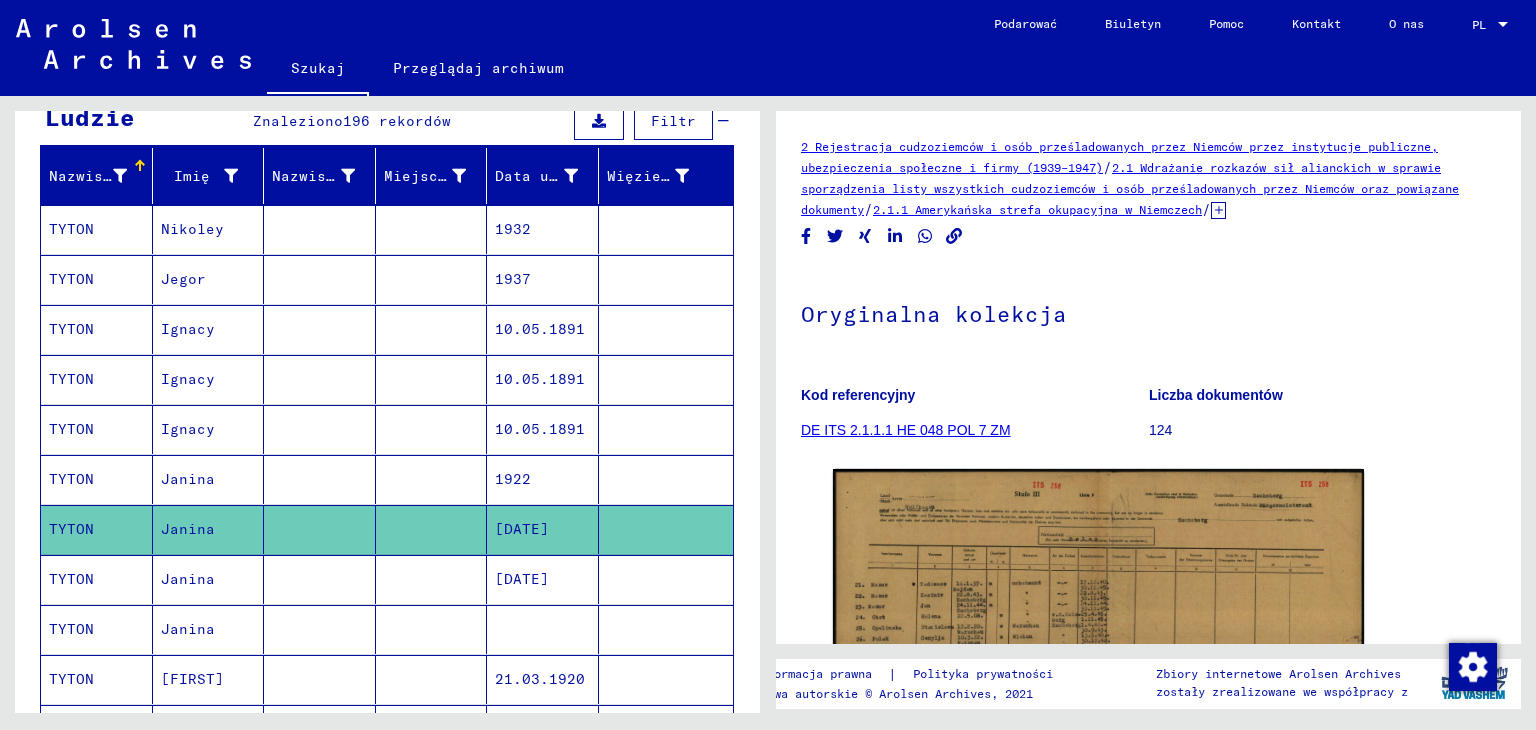 click on "Janina" at bounding box center [188, 629] 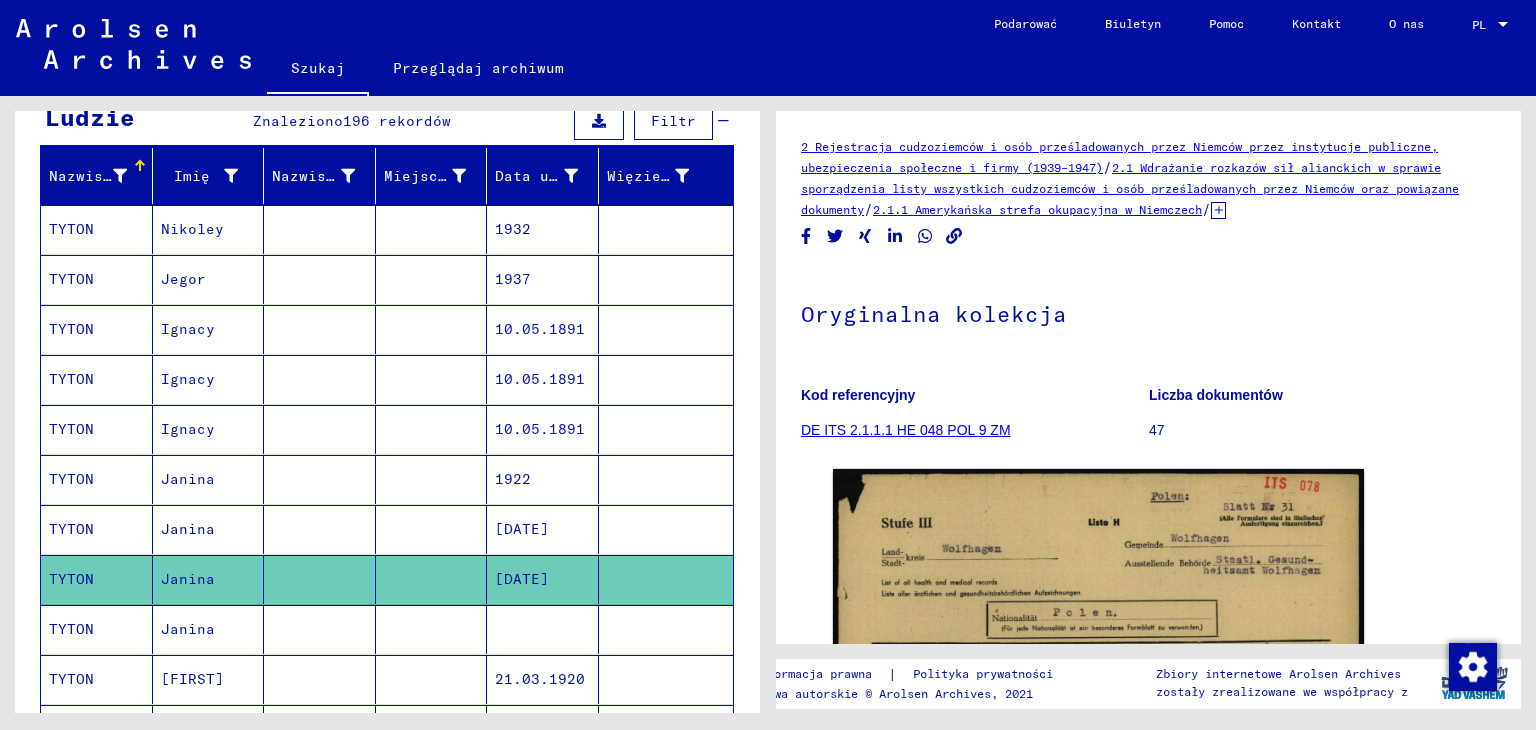scroll, scrollTop: 0, scrollLeft: 0, axis: both 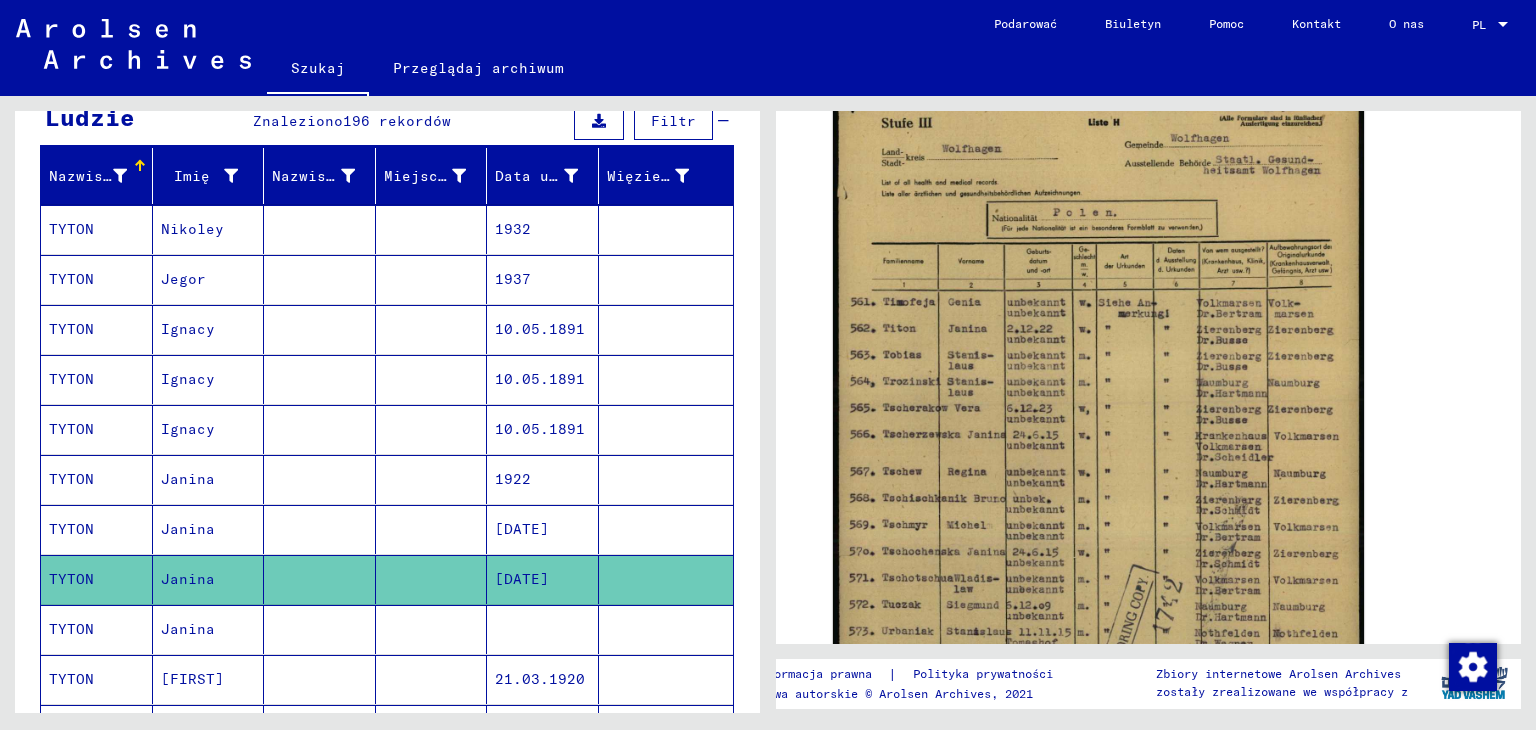 click on "Janina" at bounding box center [192, 679] 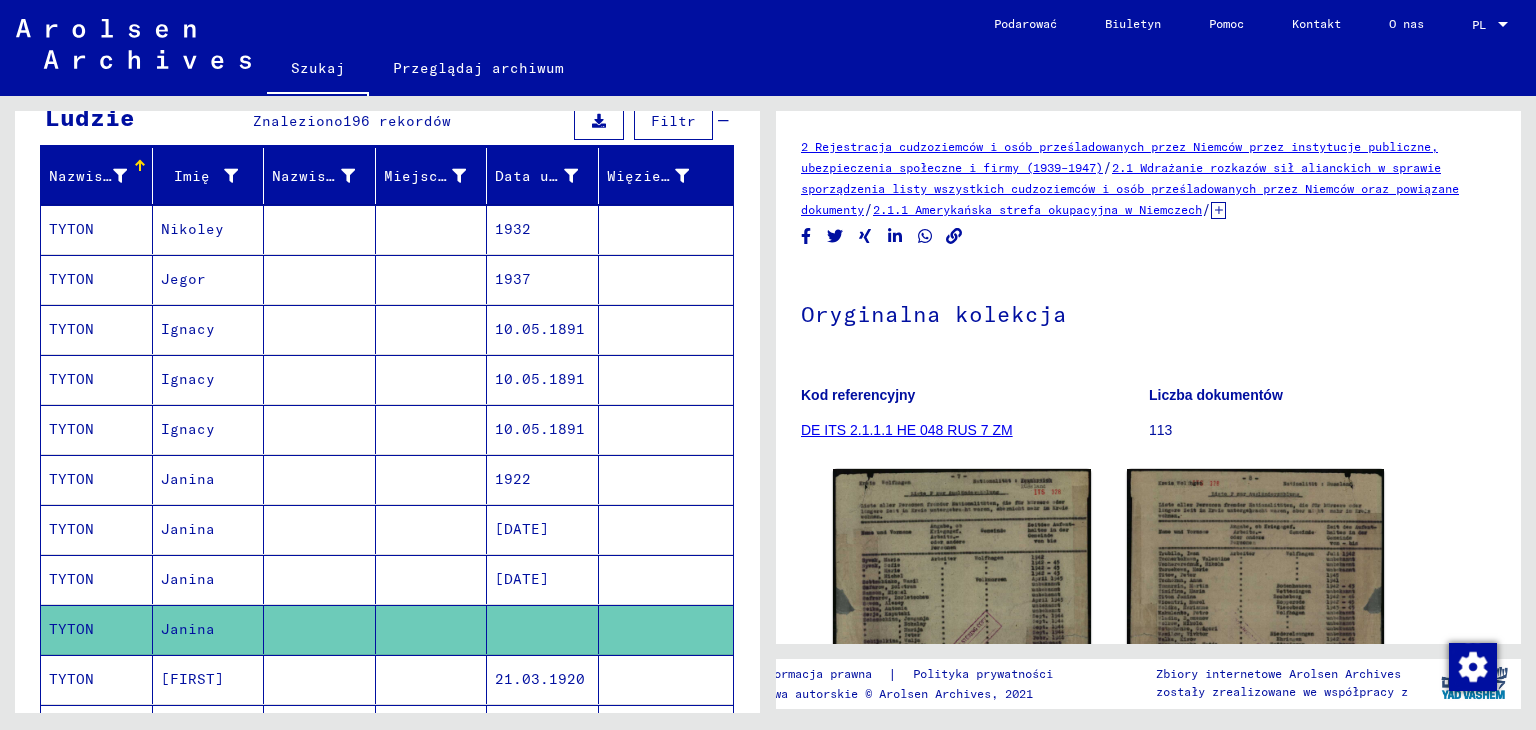 scroll, scrollTop: 0, scrollLeft: 0, axis: both 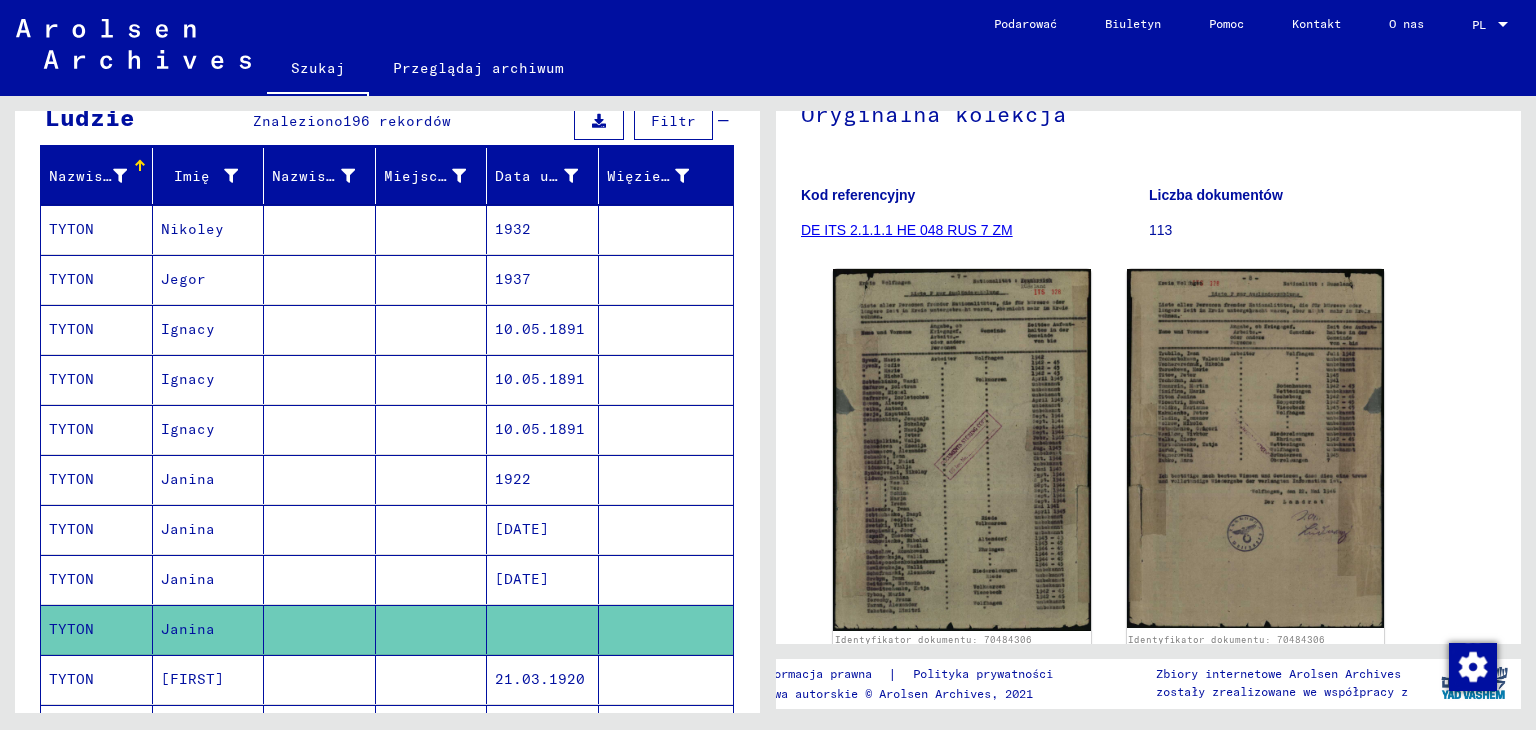 click on "[FIRST]" at bounding box center (188, 729) 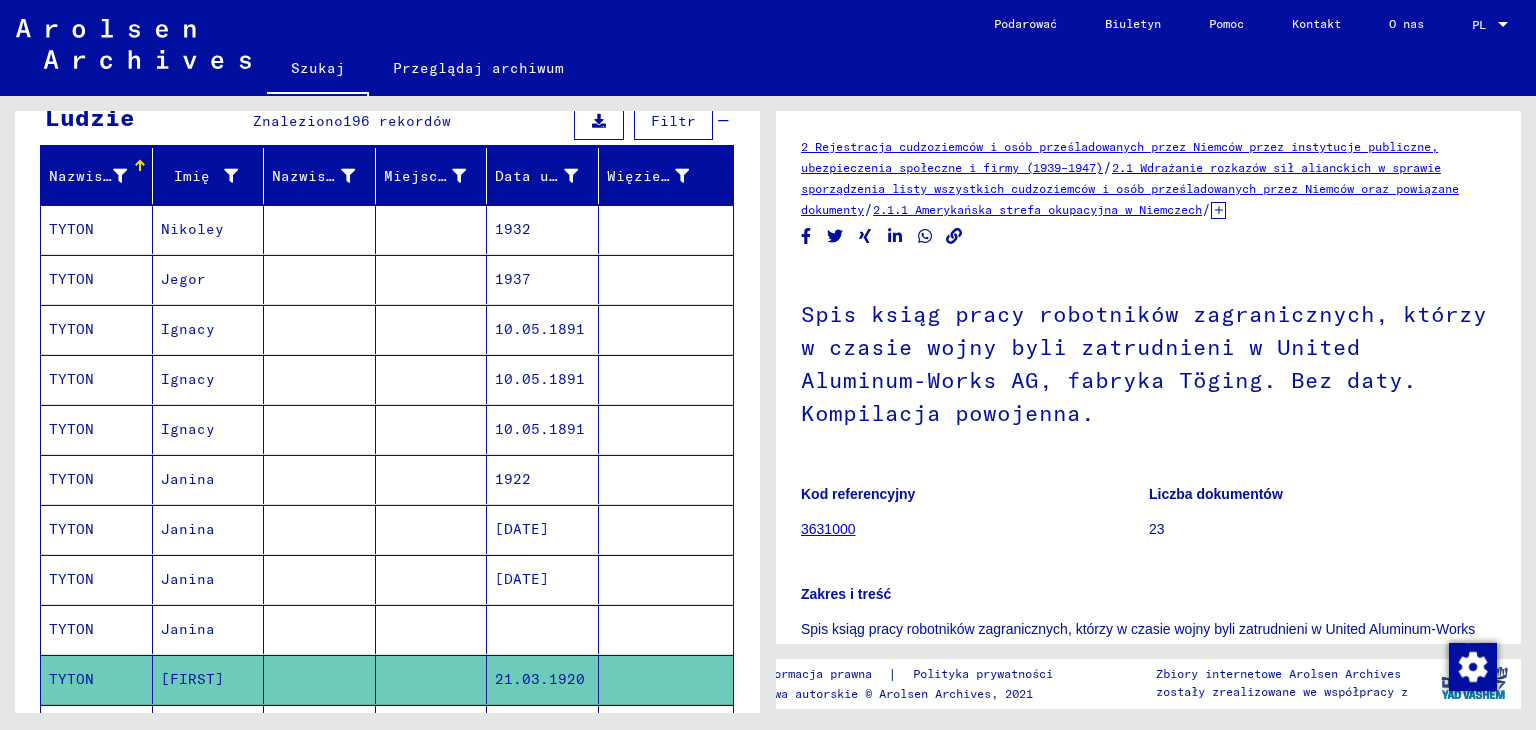 scroll, scrollTop: 0, scrollLeft: 0, axis: both 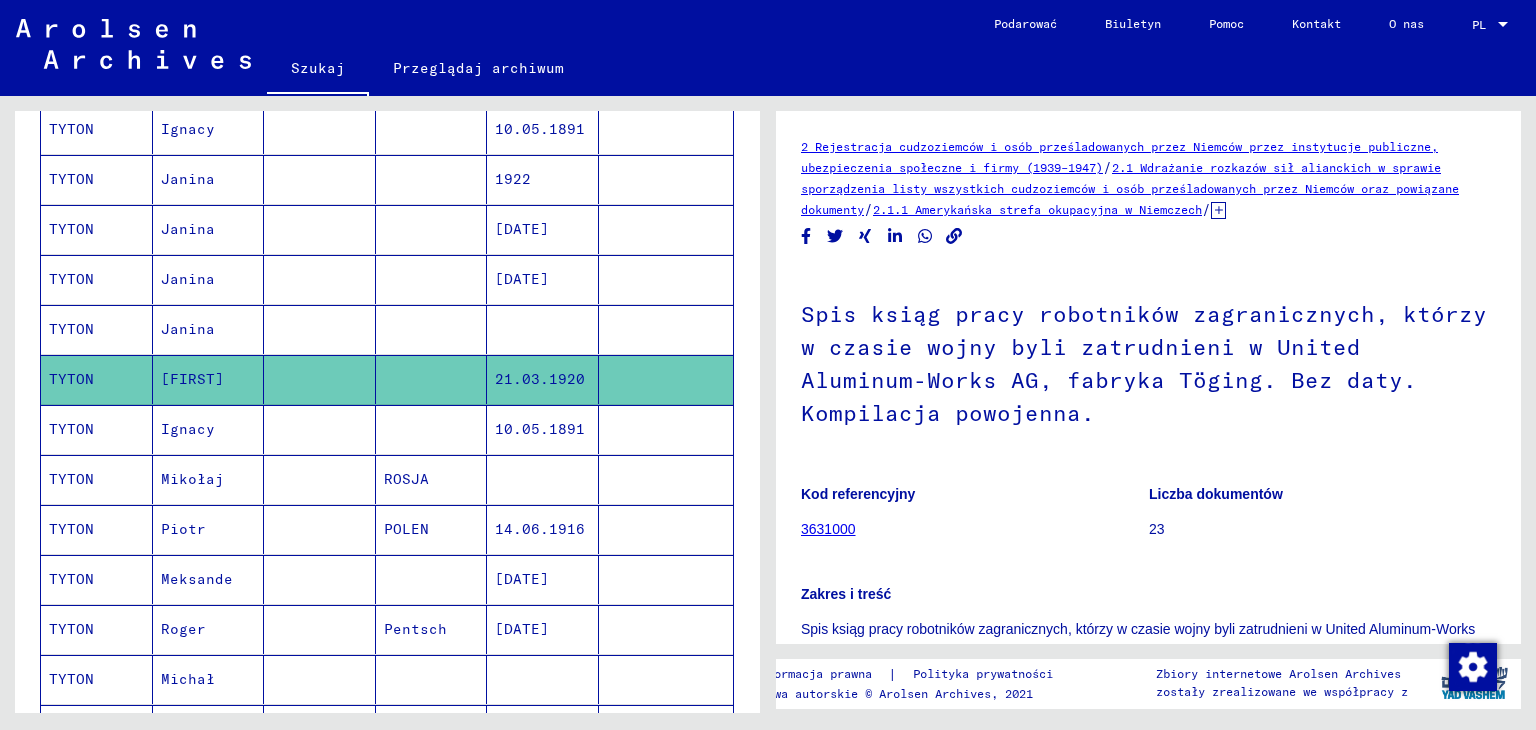 click on "Ignacy" at bounding box center (192, 479) 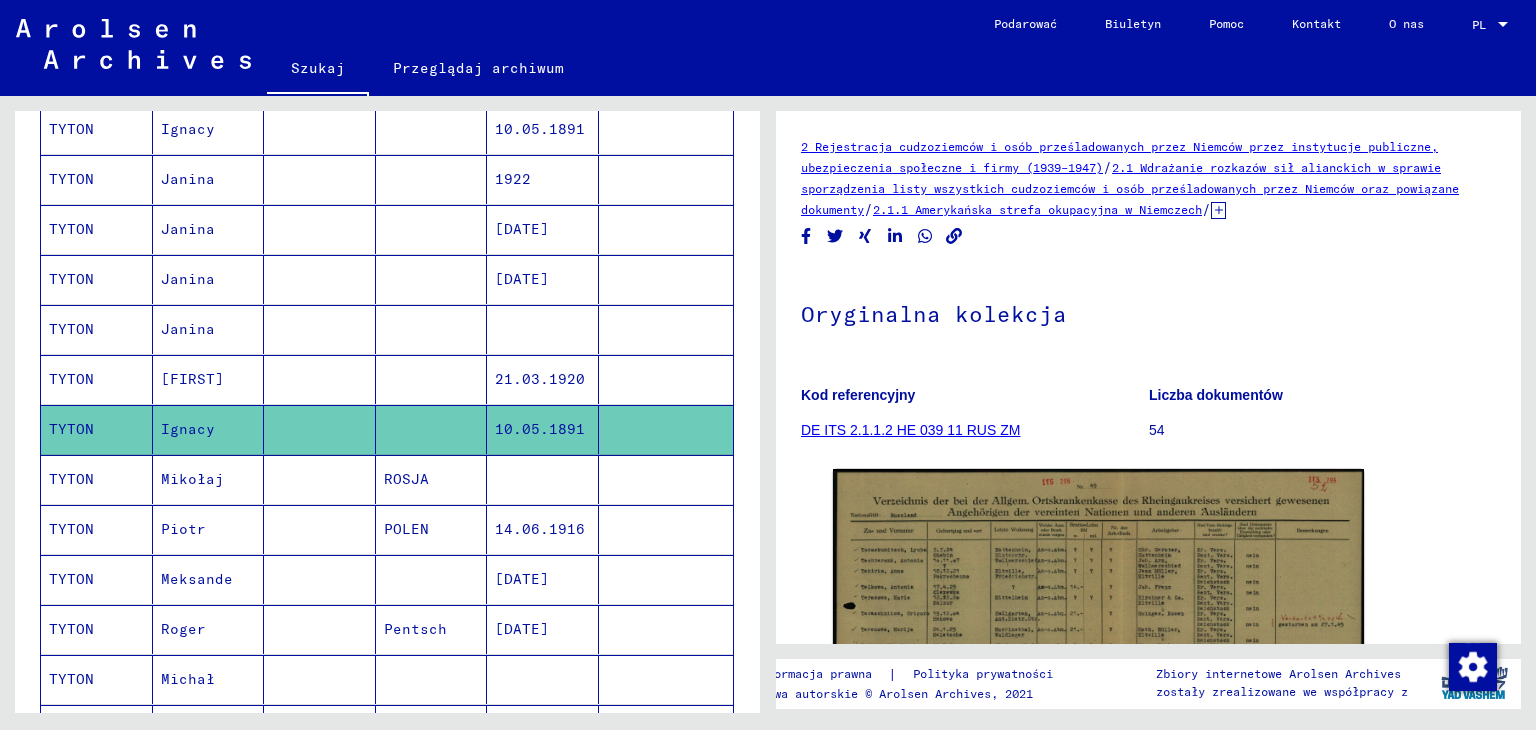 scroll, scrollTop: 0, scrollLeft: 0, axis: both 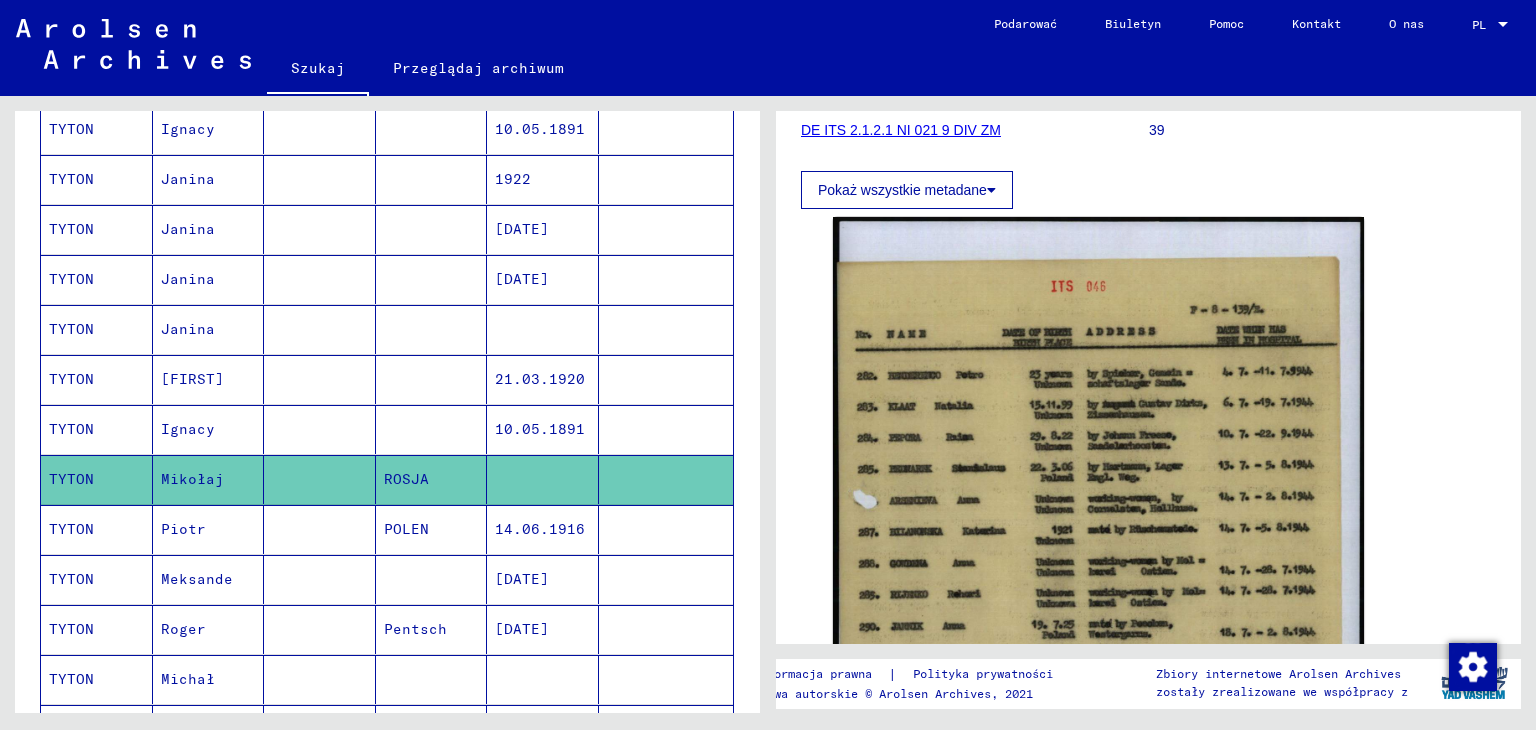 click on "Piotr" at bounding box center (209, 579) 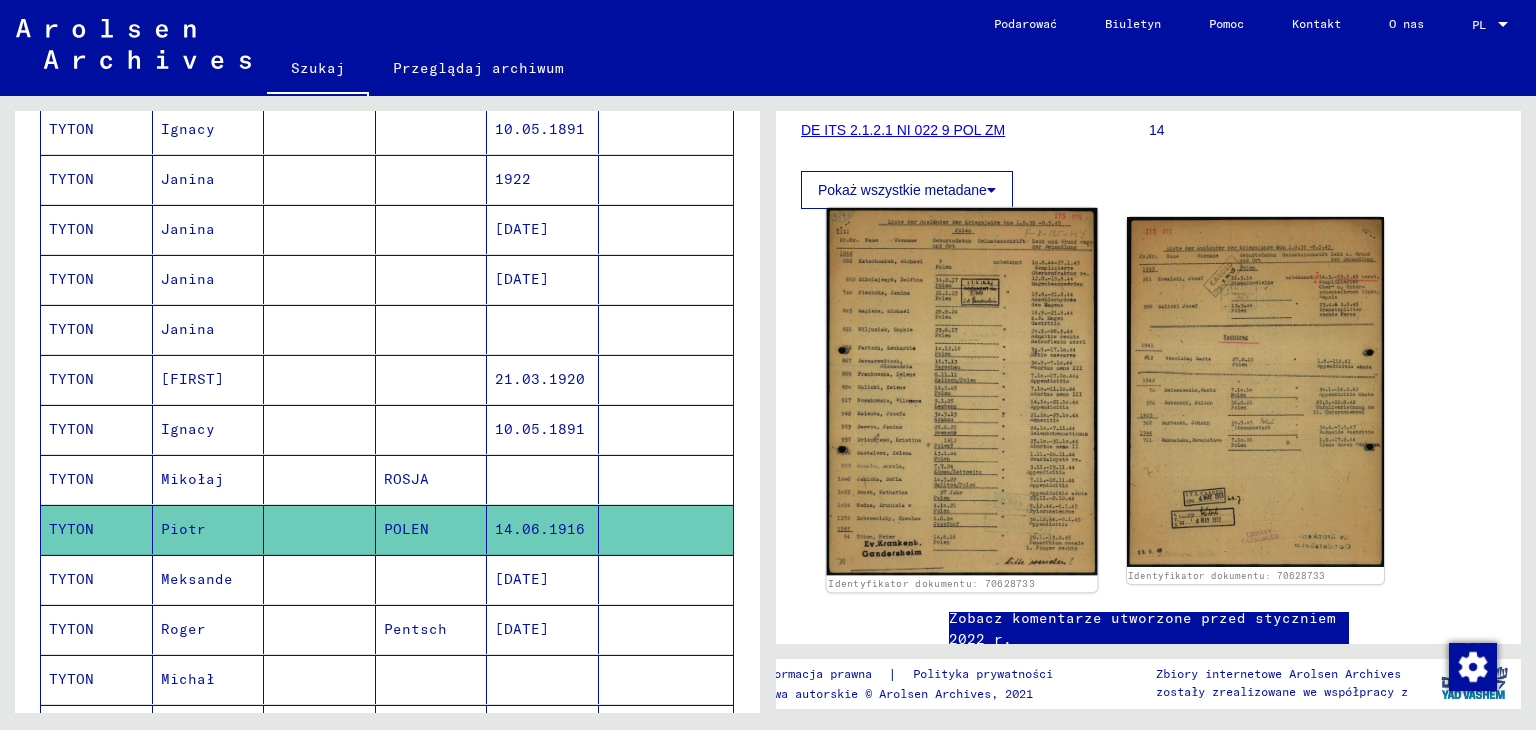 click 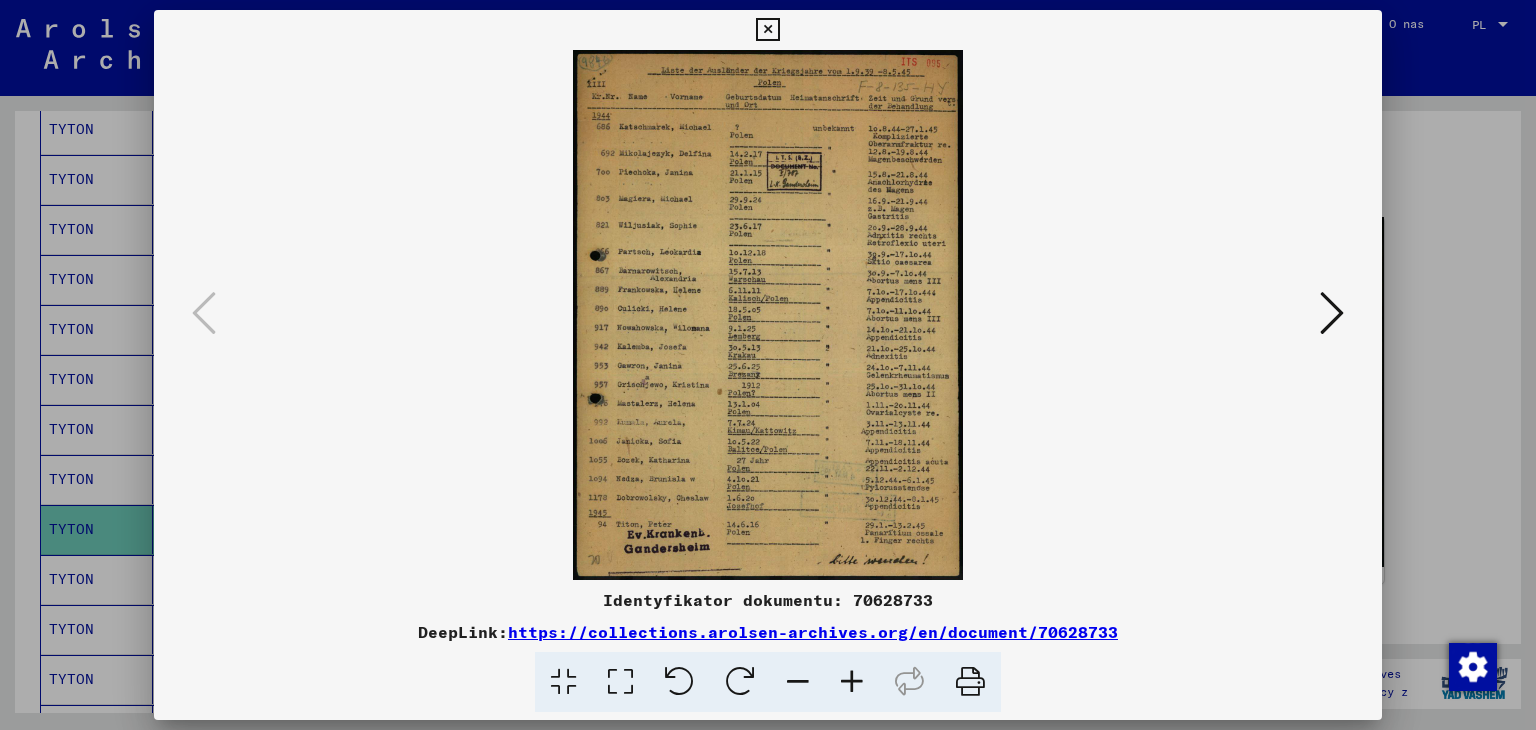 click at bounding box center [767, 30] 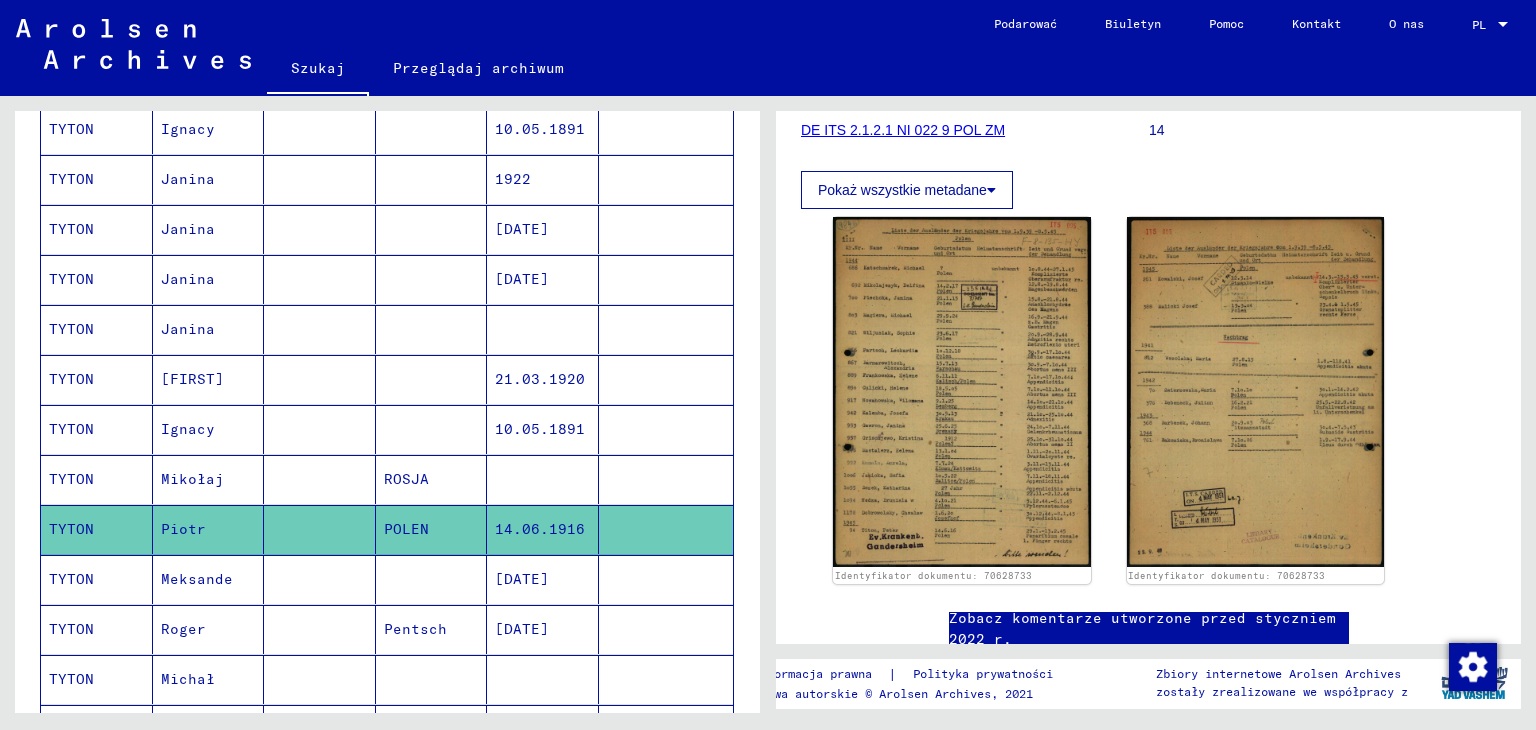 click on "Meksande" at bounding box center [183, 629] 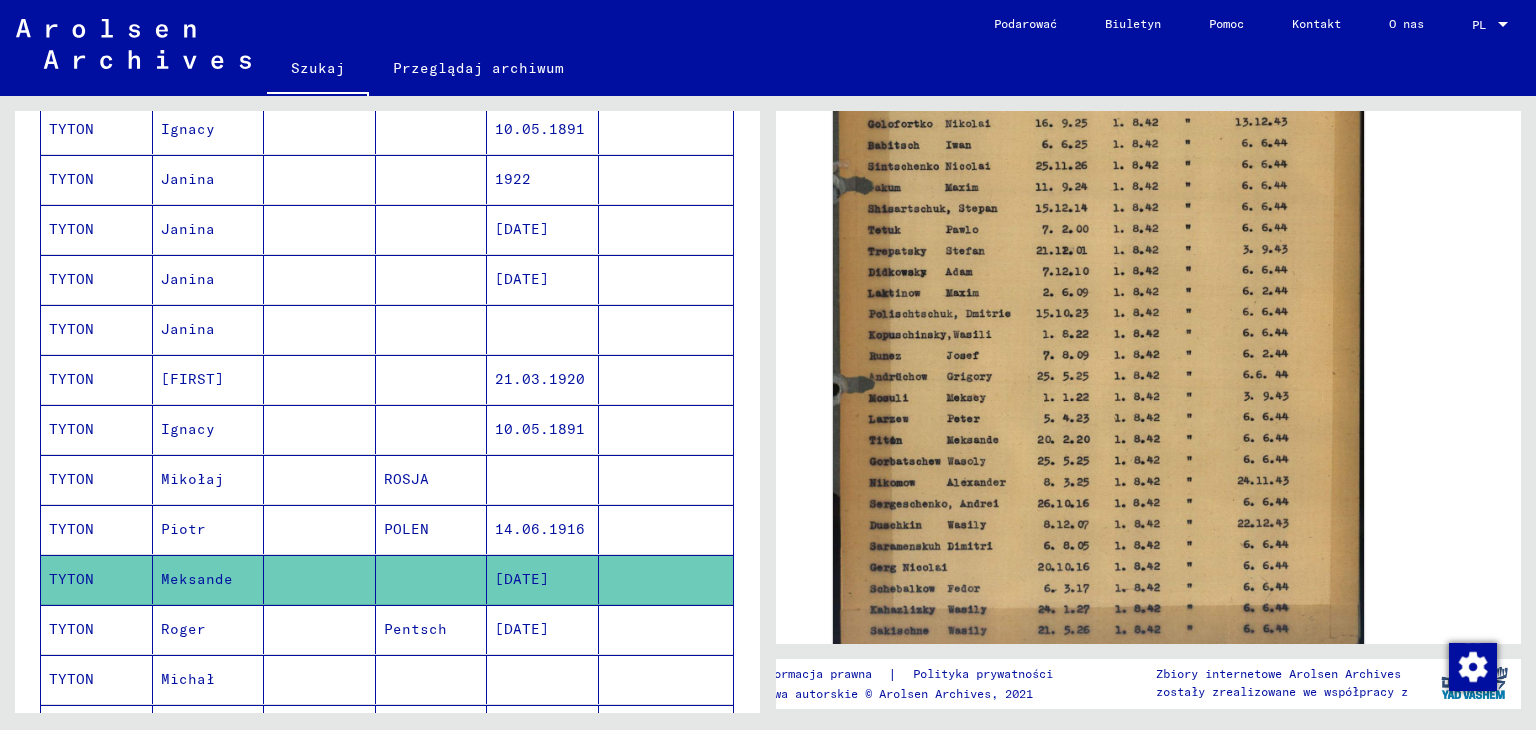 click on "Roger" at bounding box center (188, 679) 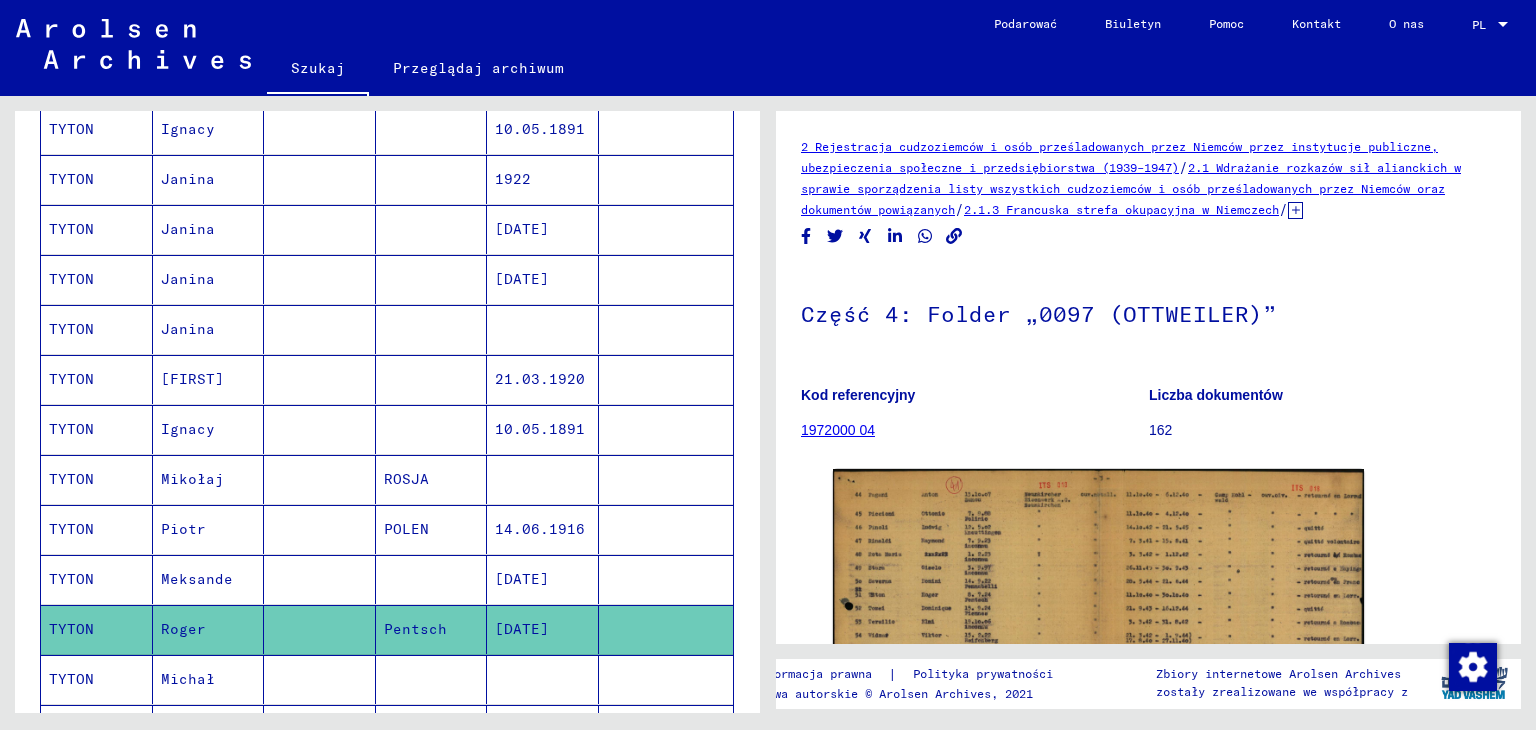 scroll, scrollTop: 0, scrollLeft: 0, axis: both 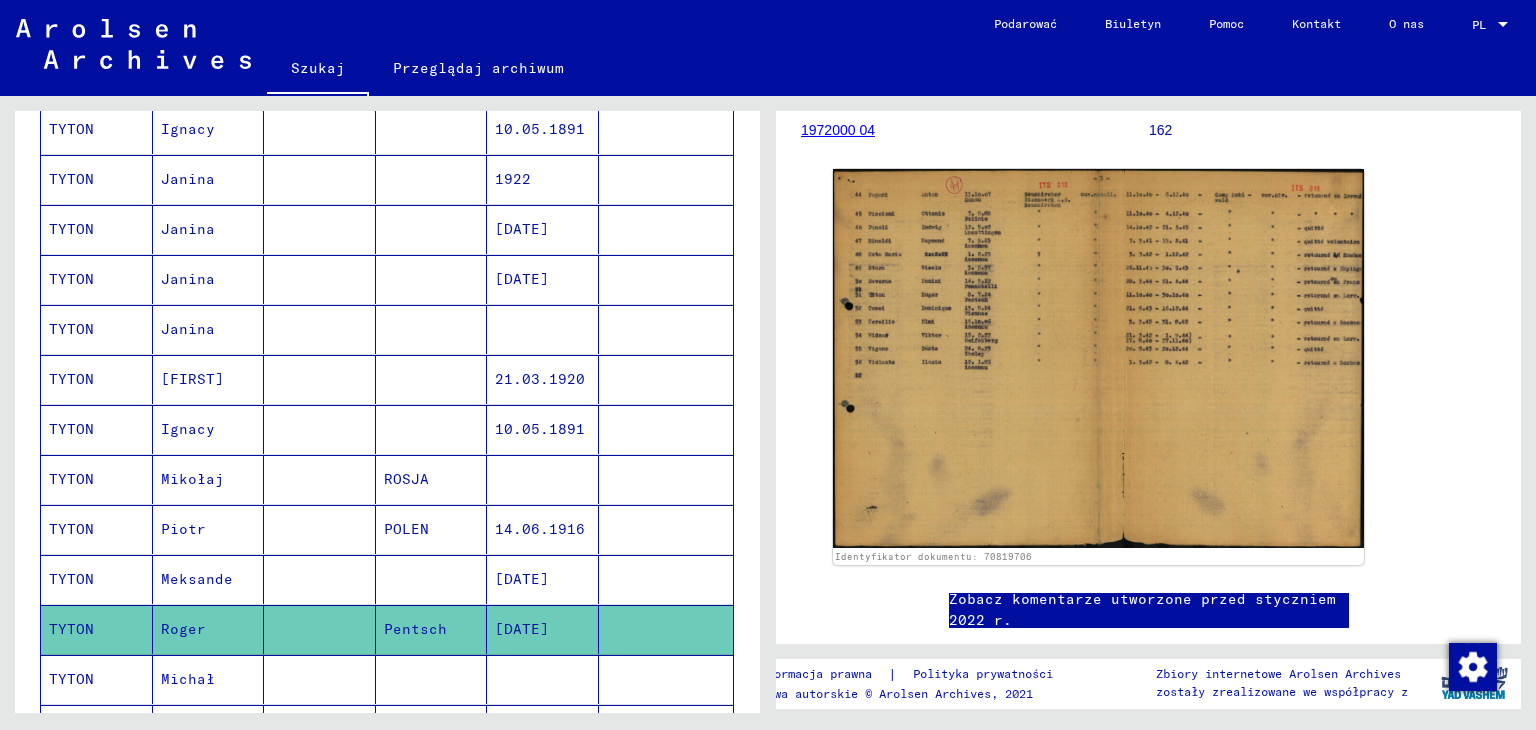 click on "Michał" at bounding box center [188, 729] 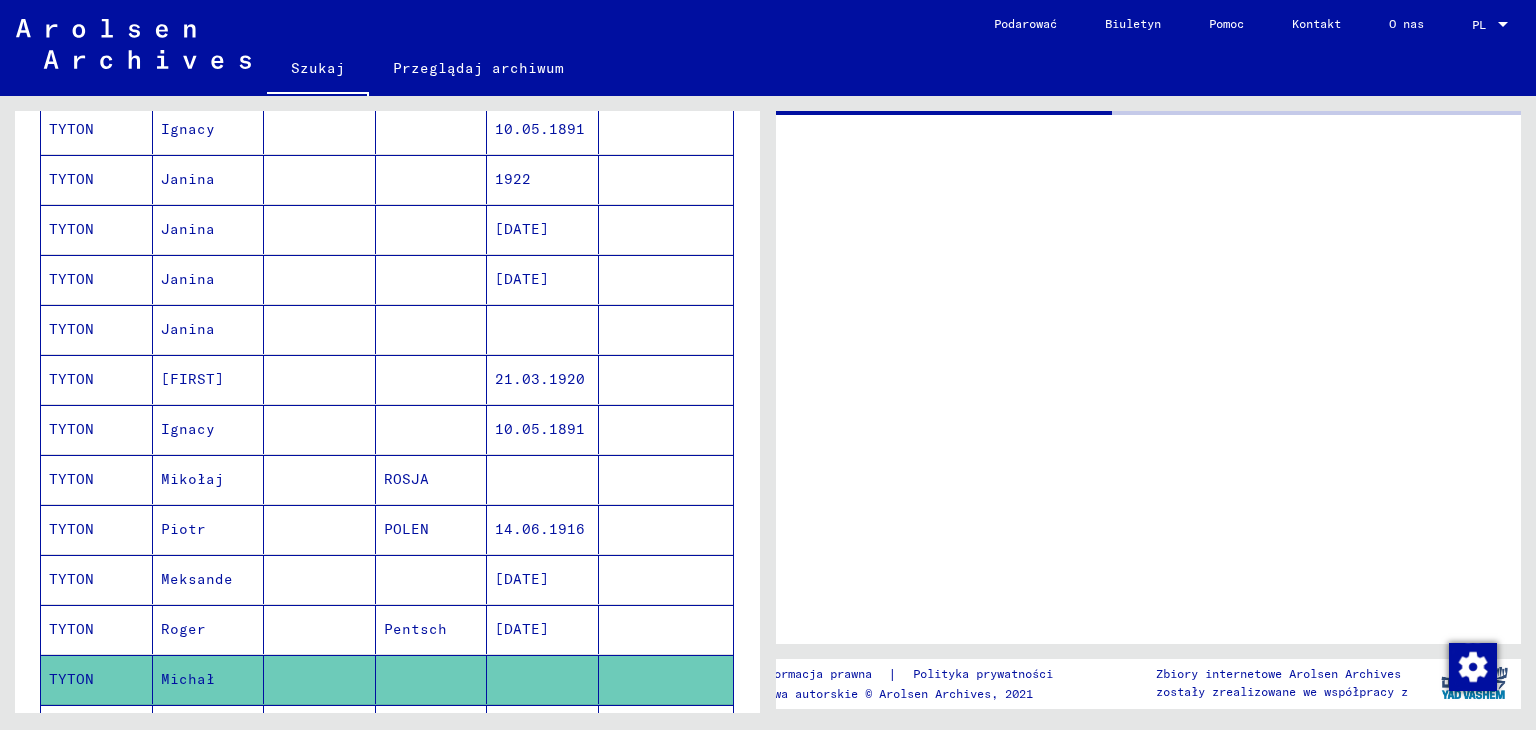scroll, scrollTop: 0, scrollLeft: 0, axis: both 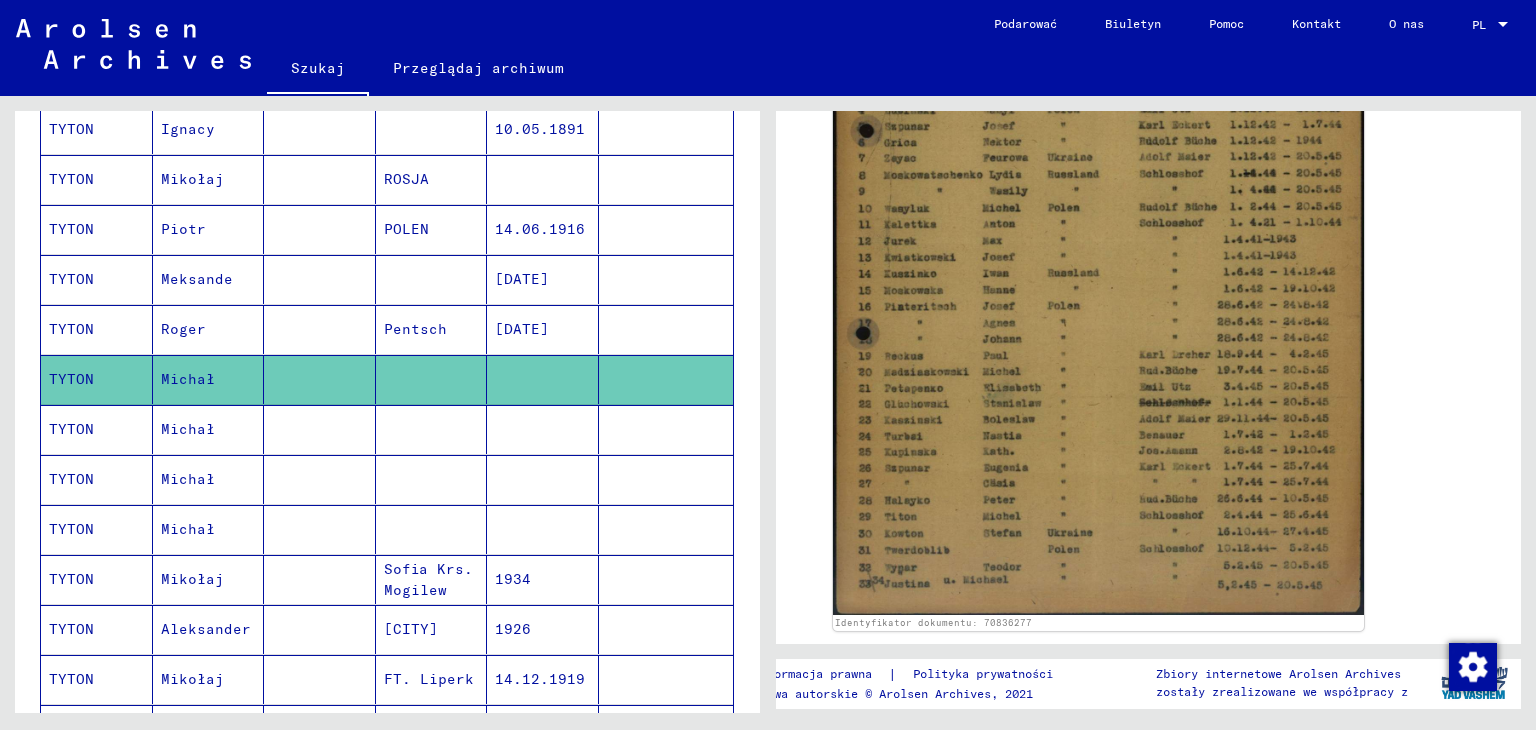 click on "Michał" at bounding box center (209, 479) 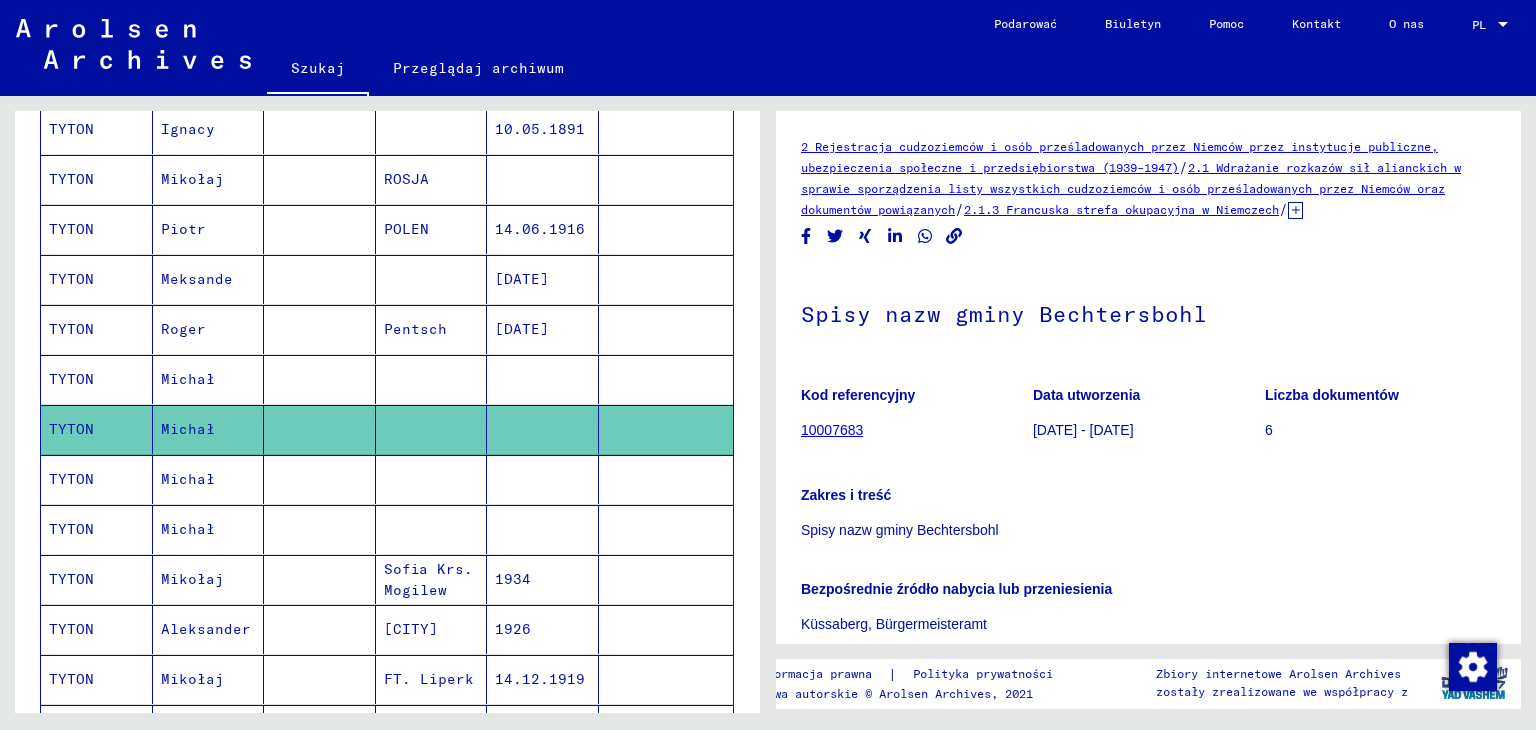 scroll, scrollTop: 0, scrollLeft: 0, axis: both 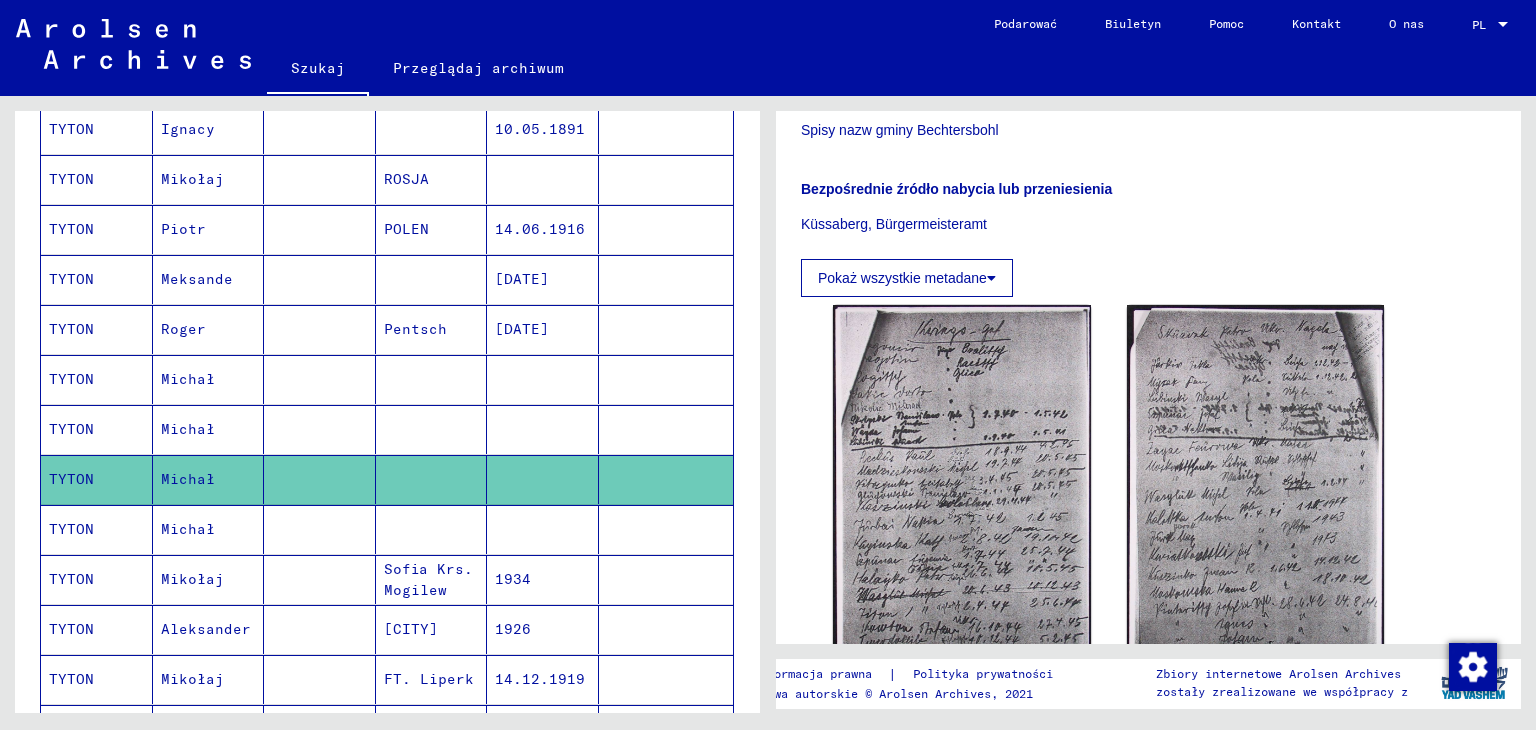 click on "Michał" at bounding box center [192, 579] 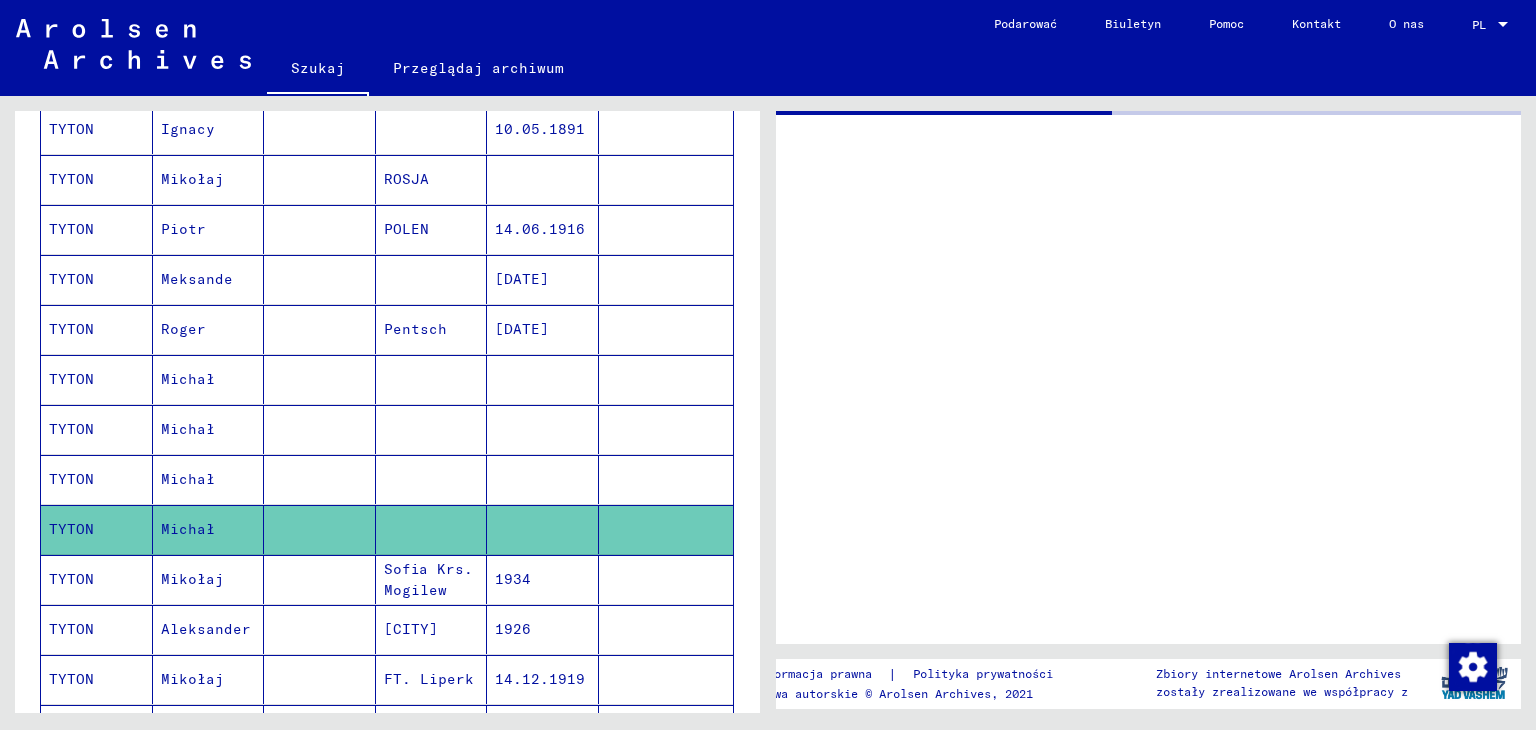 scroll, scrollTop: 0, scrollLeft: 0, axis: both 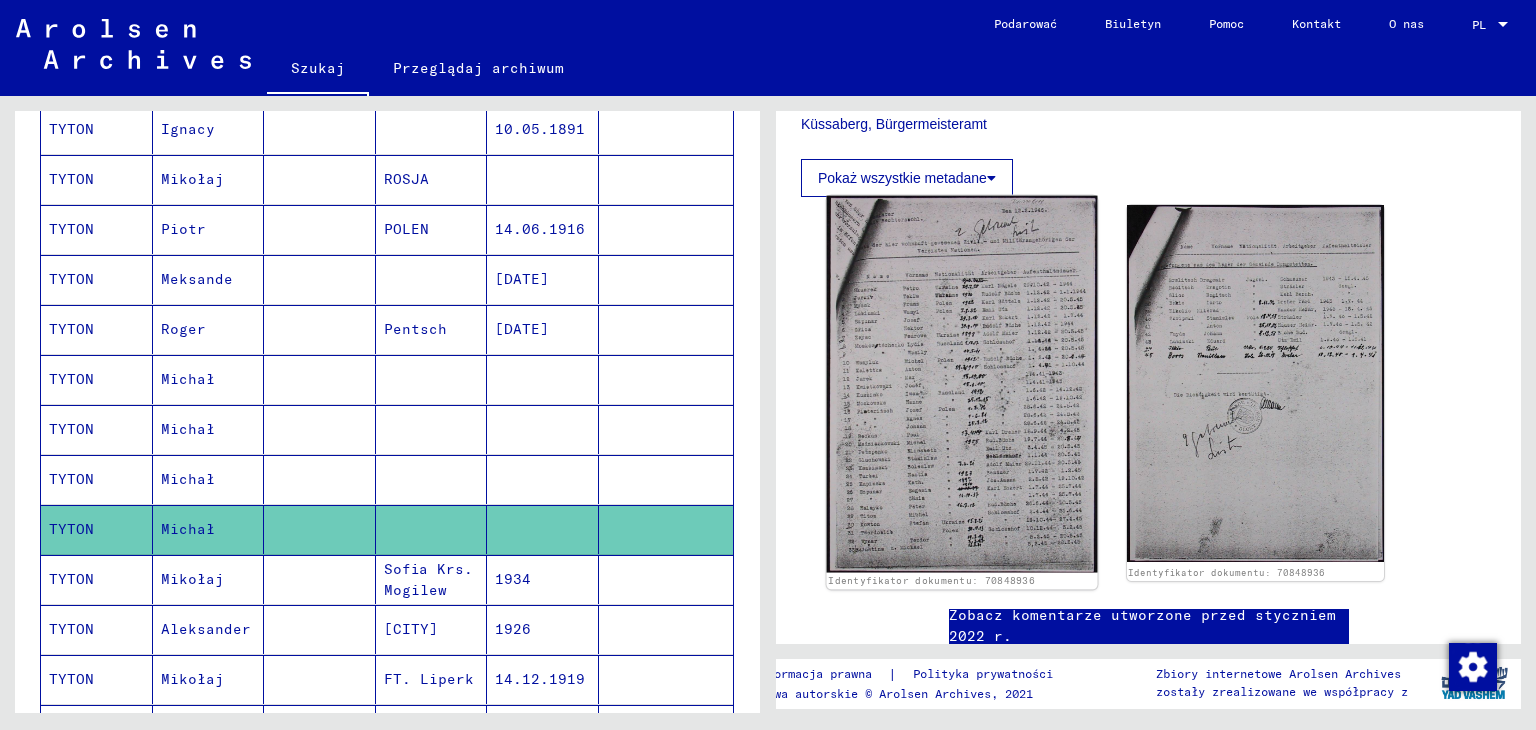 click 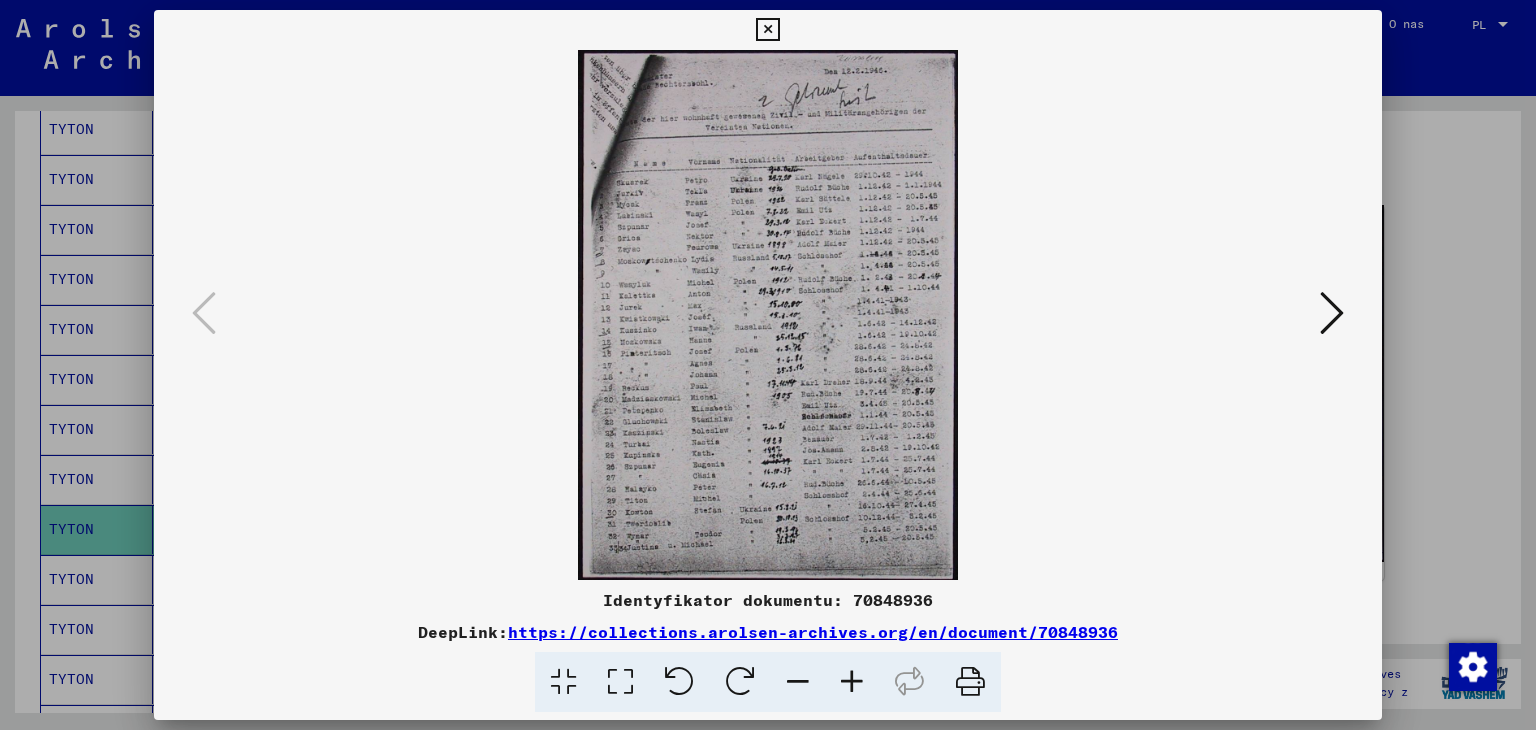 click at bounding box center (767, 30) 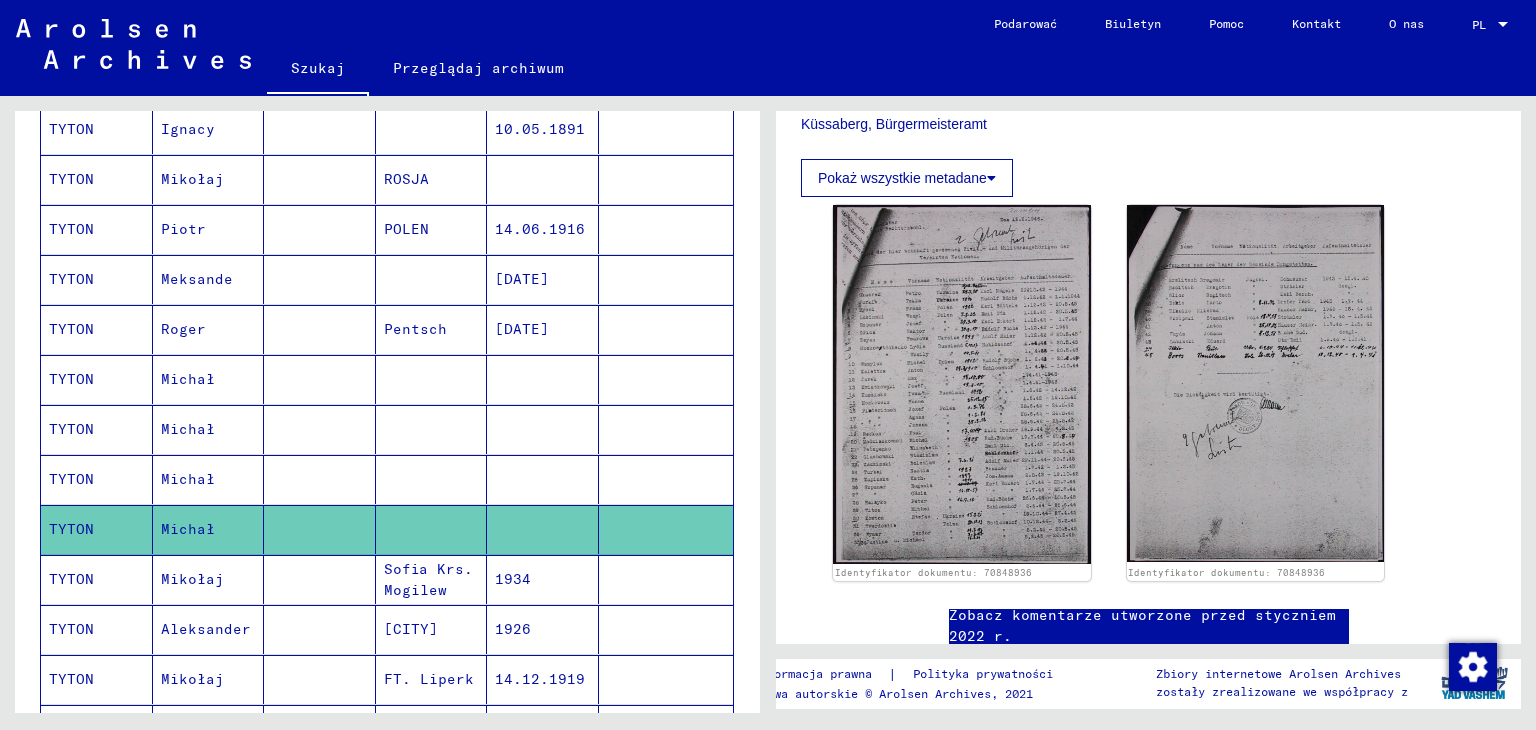 click on "Mikołaj" at bounding box center [206, 629] 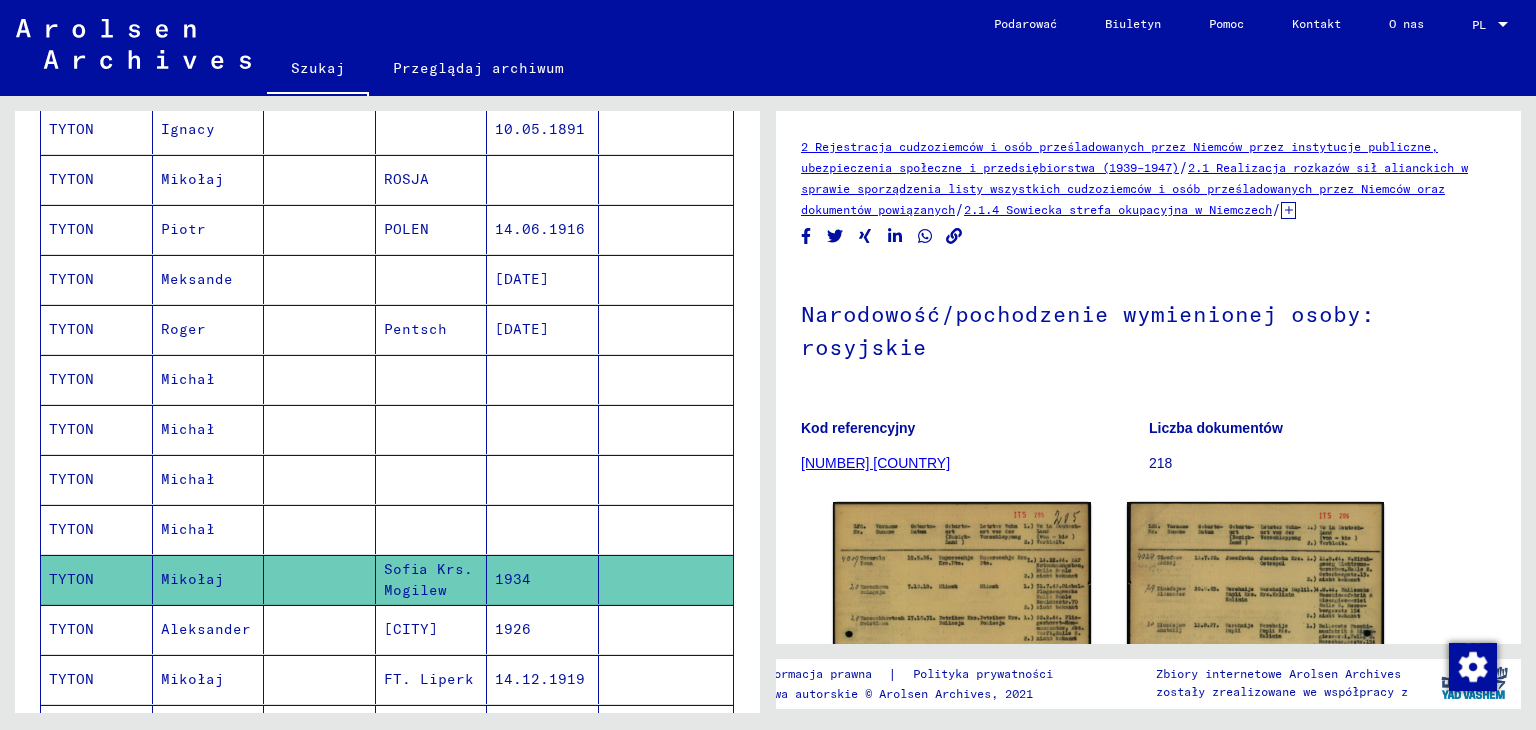 scroll, scrollTop: 0, scrollLeft: 0, axis: both 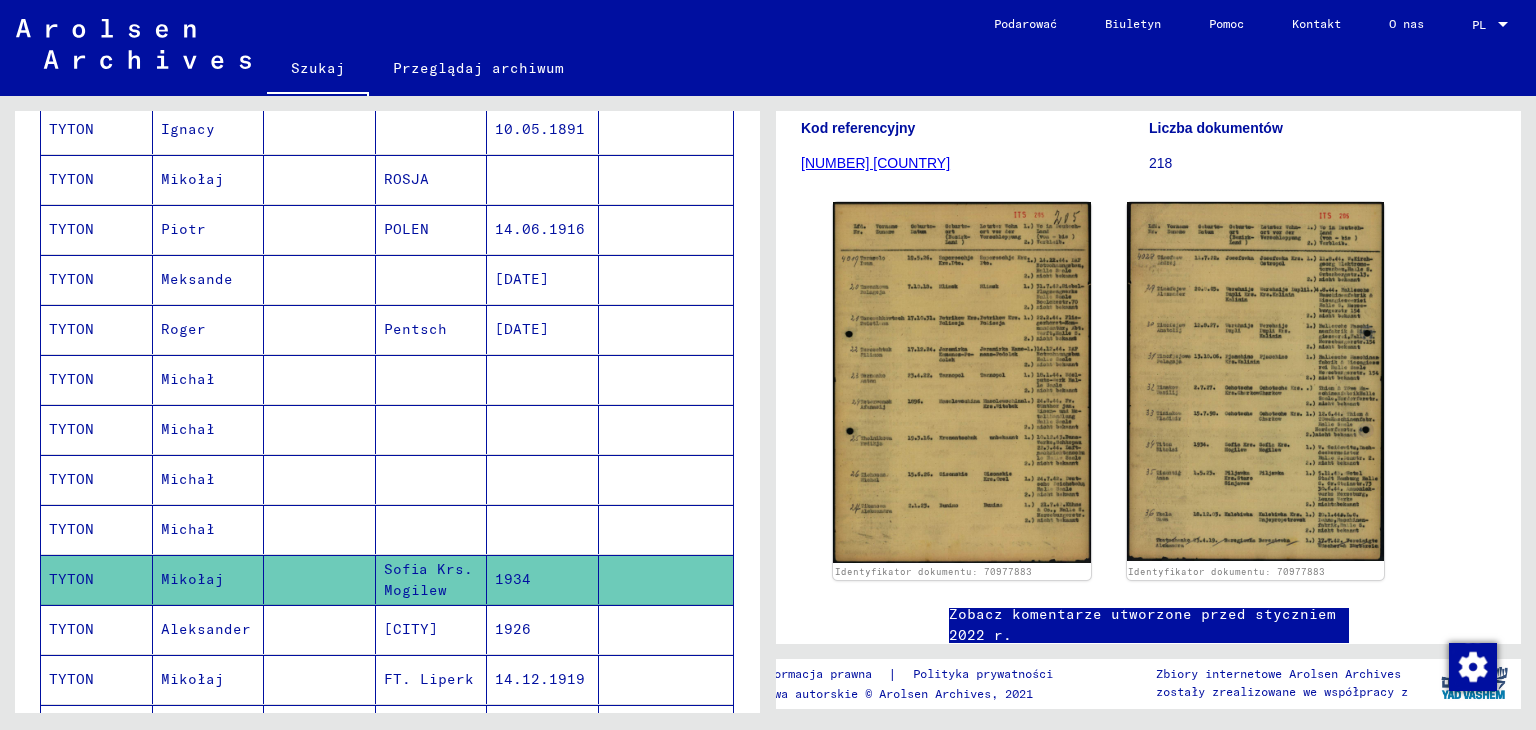 click on "Aleksander" at bounding box center [192, 679] 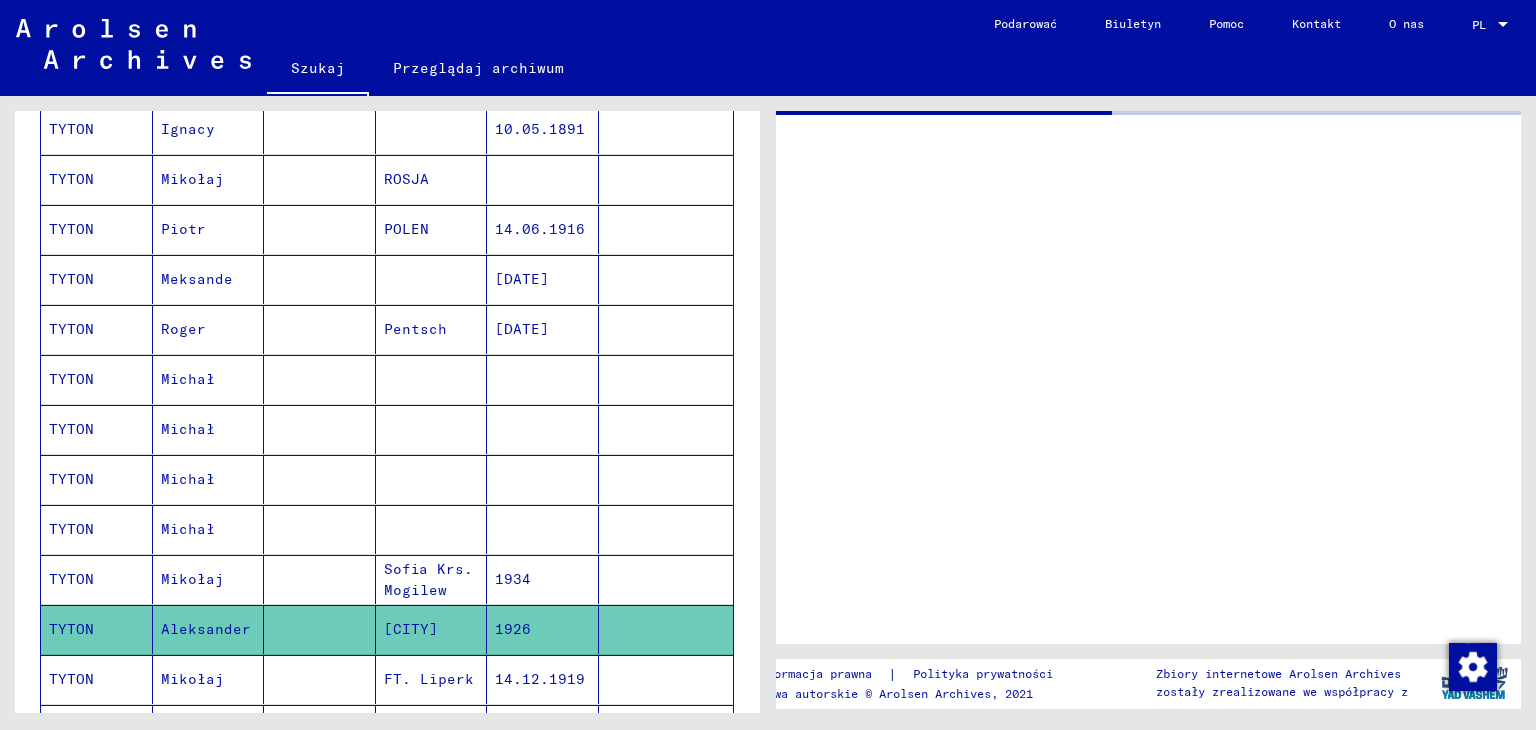 scroll, scrollTop: 0, scrollLeft: 0, axis: both 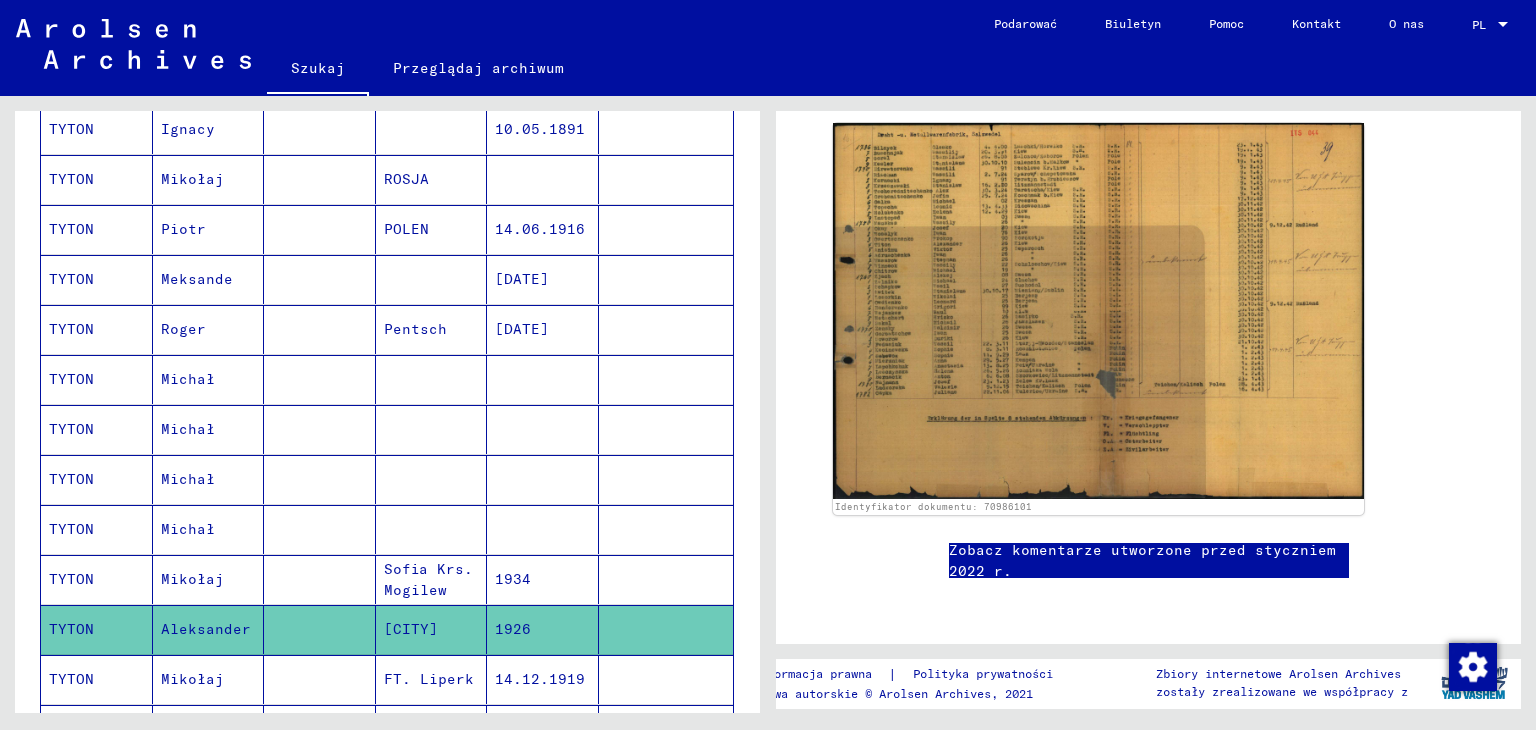 click on "Mikołaj" at bounding box center (192, 729) 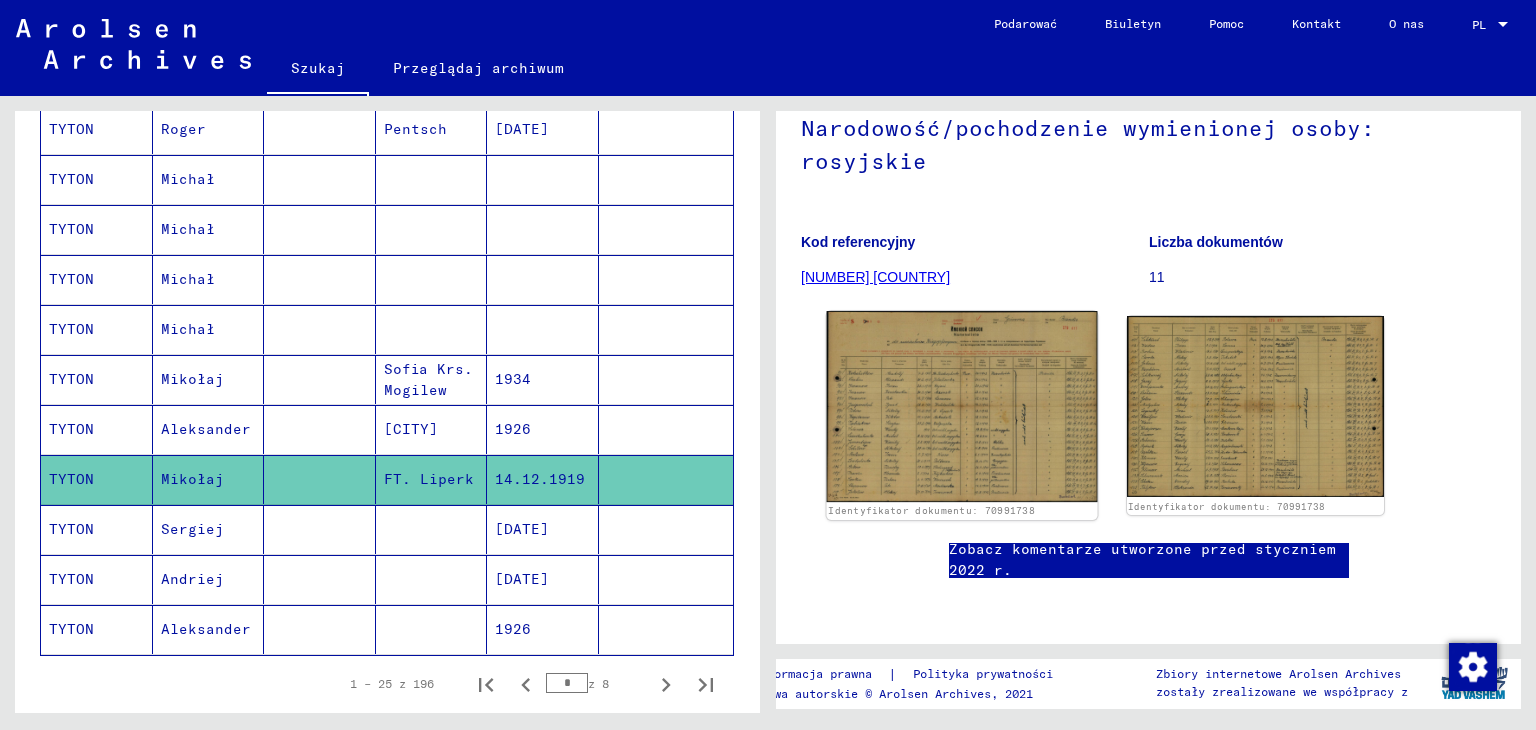 click 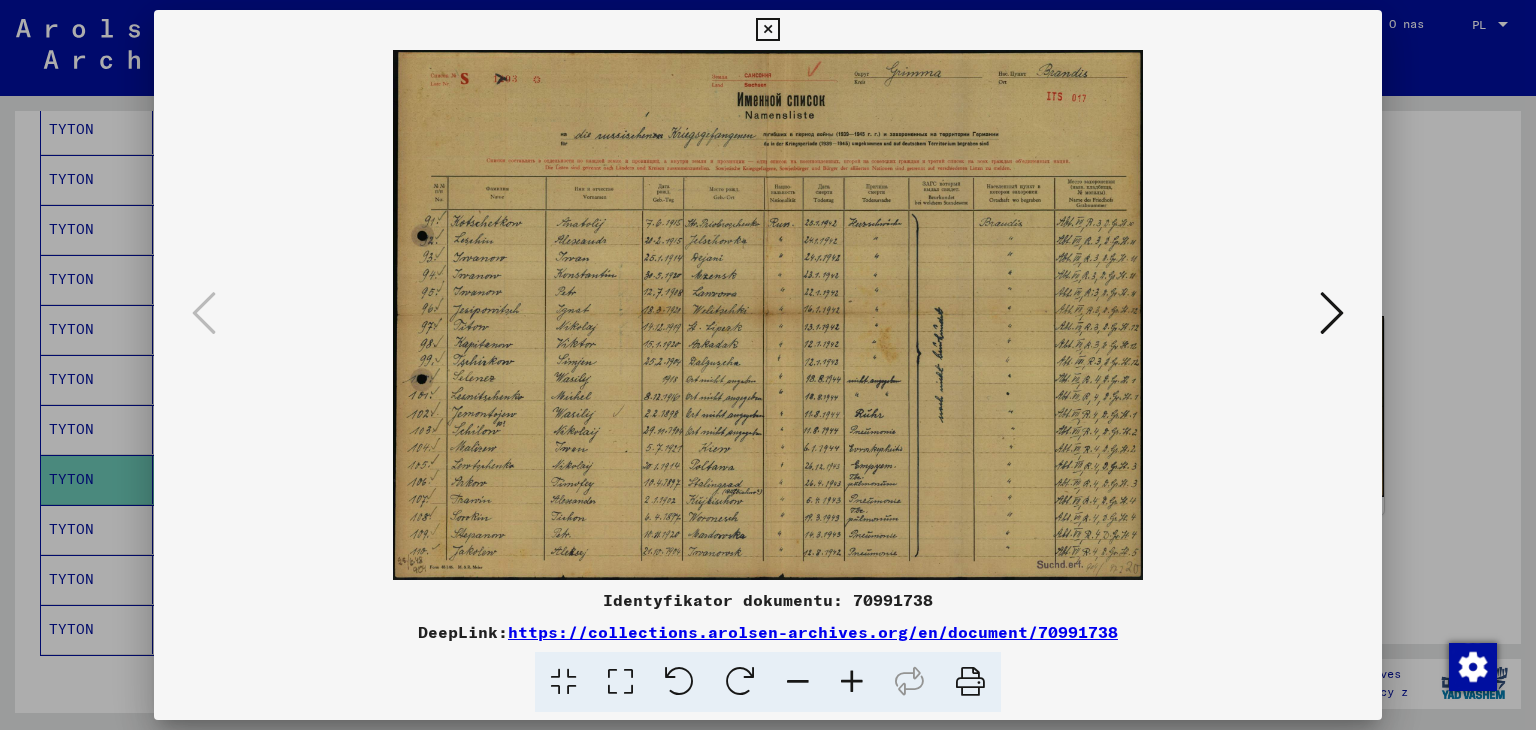 click at bounding box center [1332, 313] 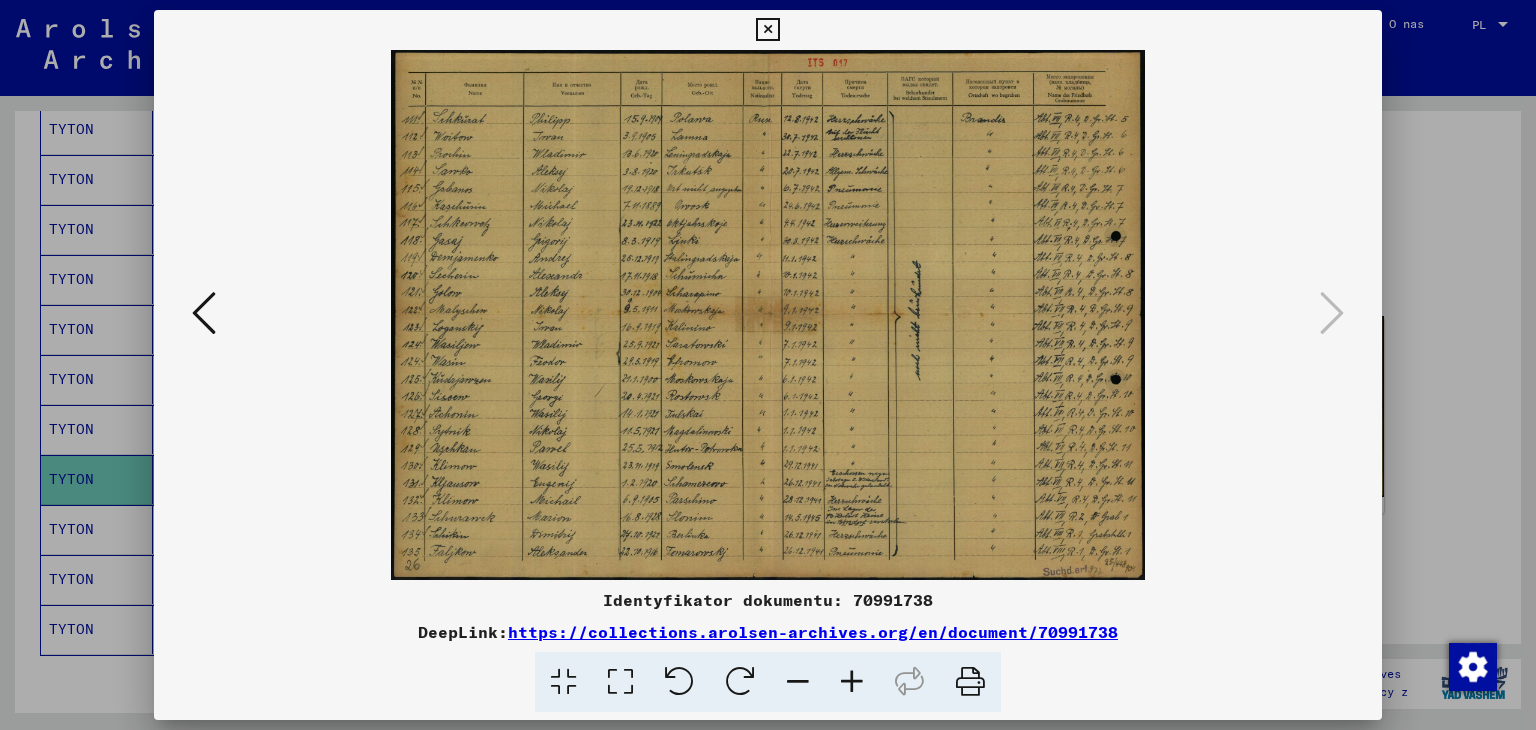 click at bounding box center [204, 313] 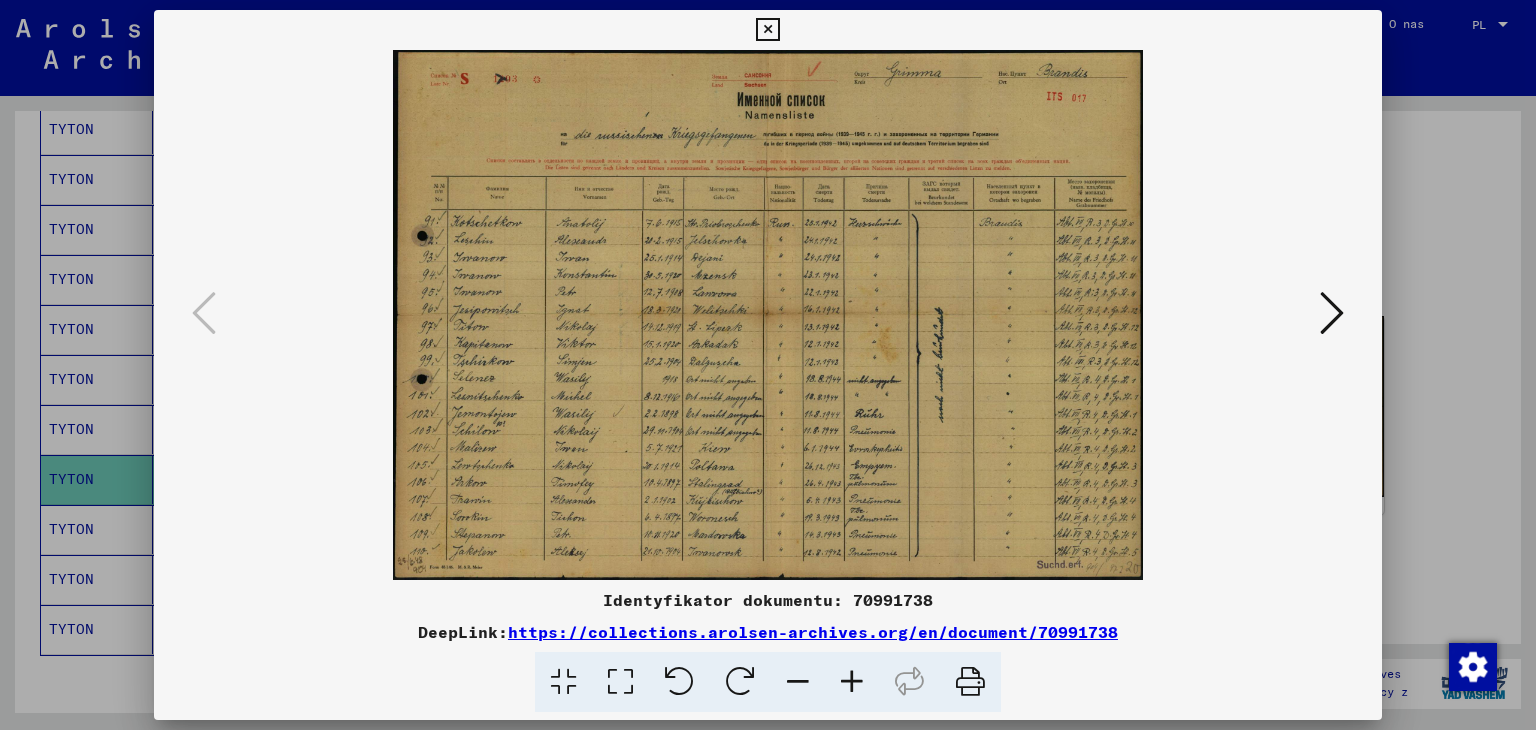 click at bounding box center [767, 30] 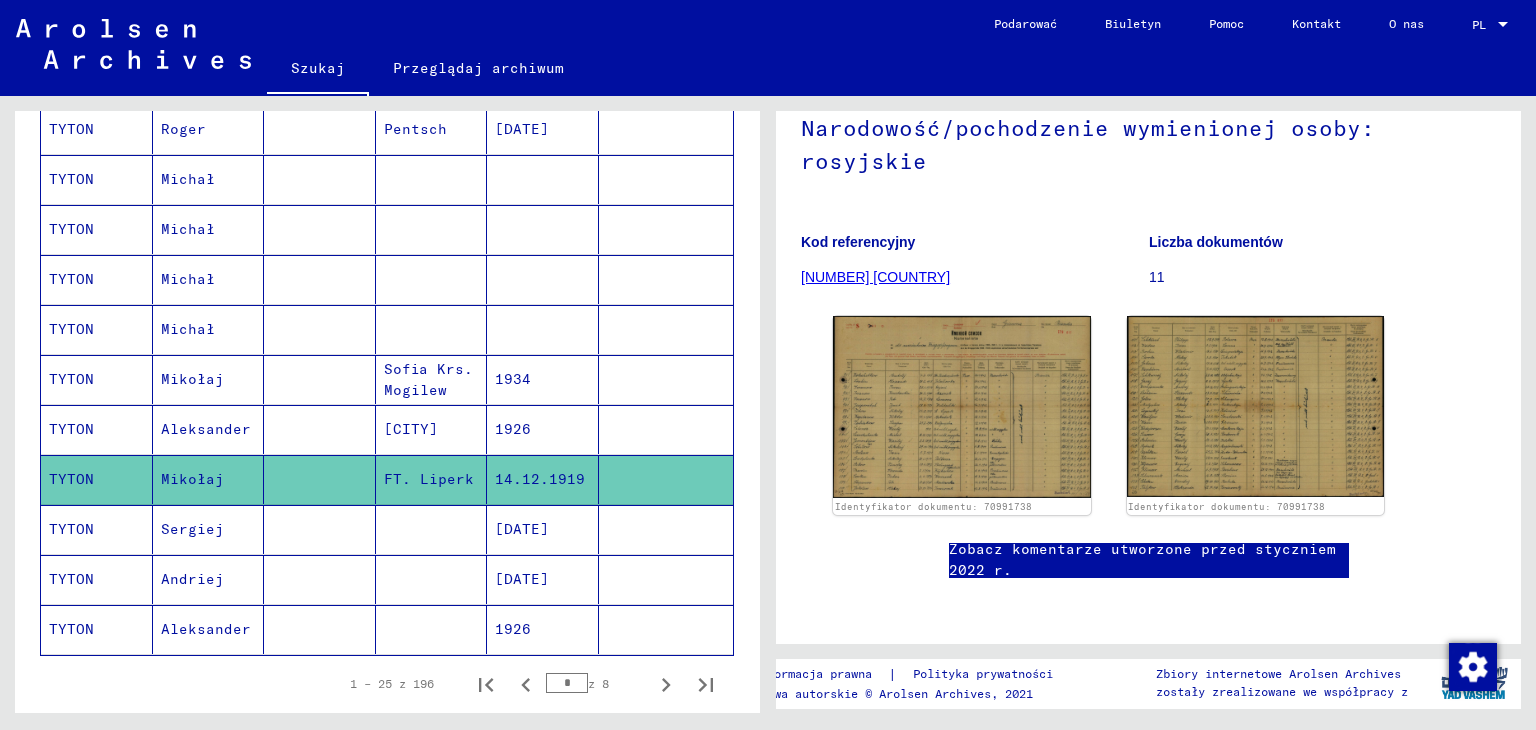 click on "Sergiej" at bounding box center [192, 579] 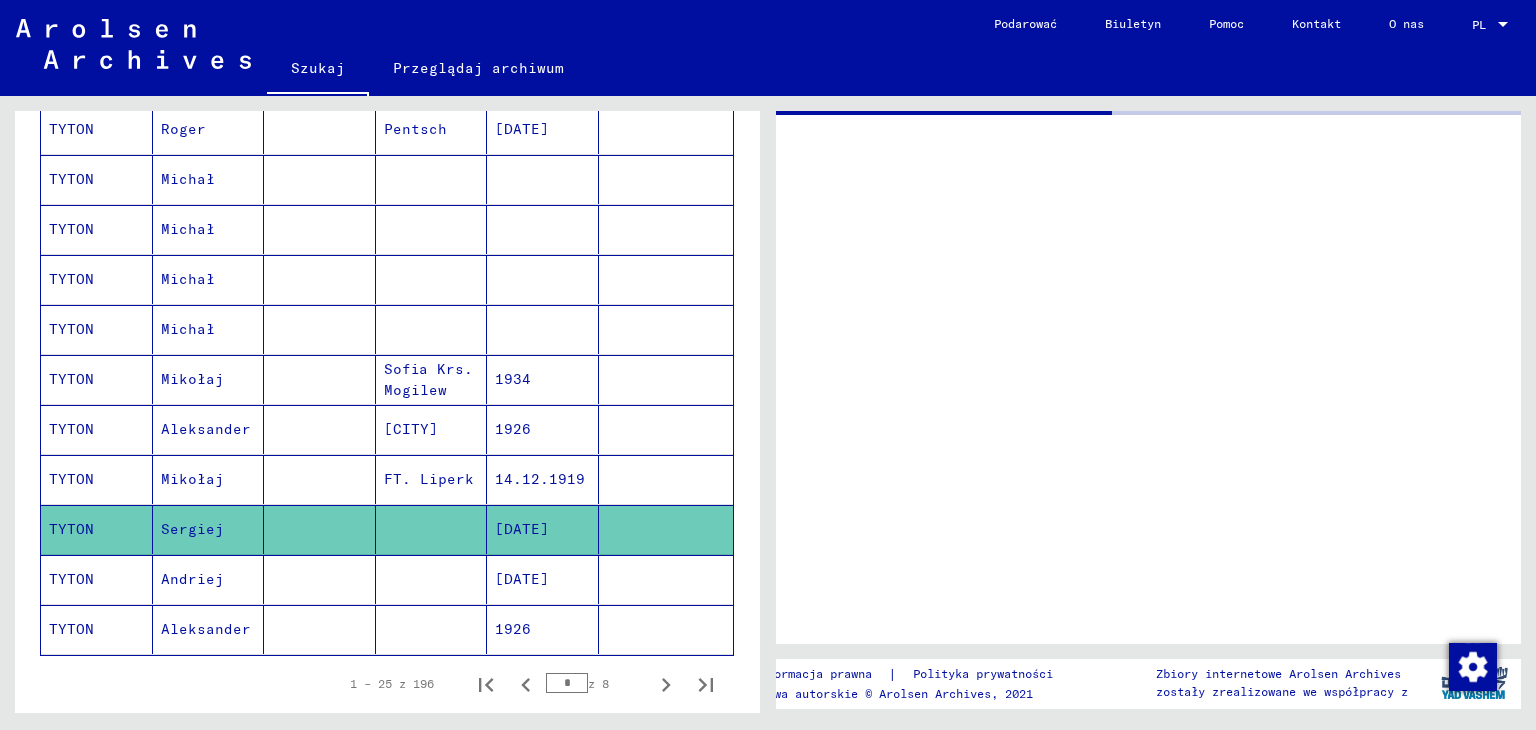 scroll, scrollTop: 0, scrollLeft: 0, axis: both 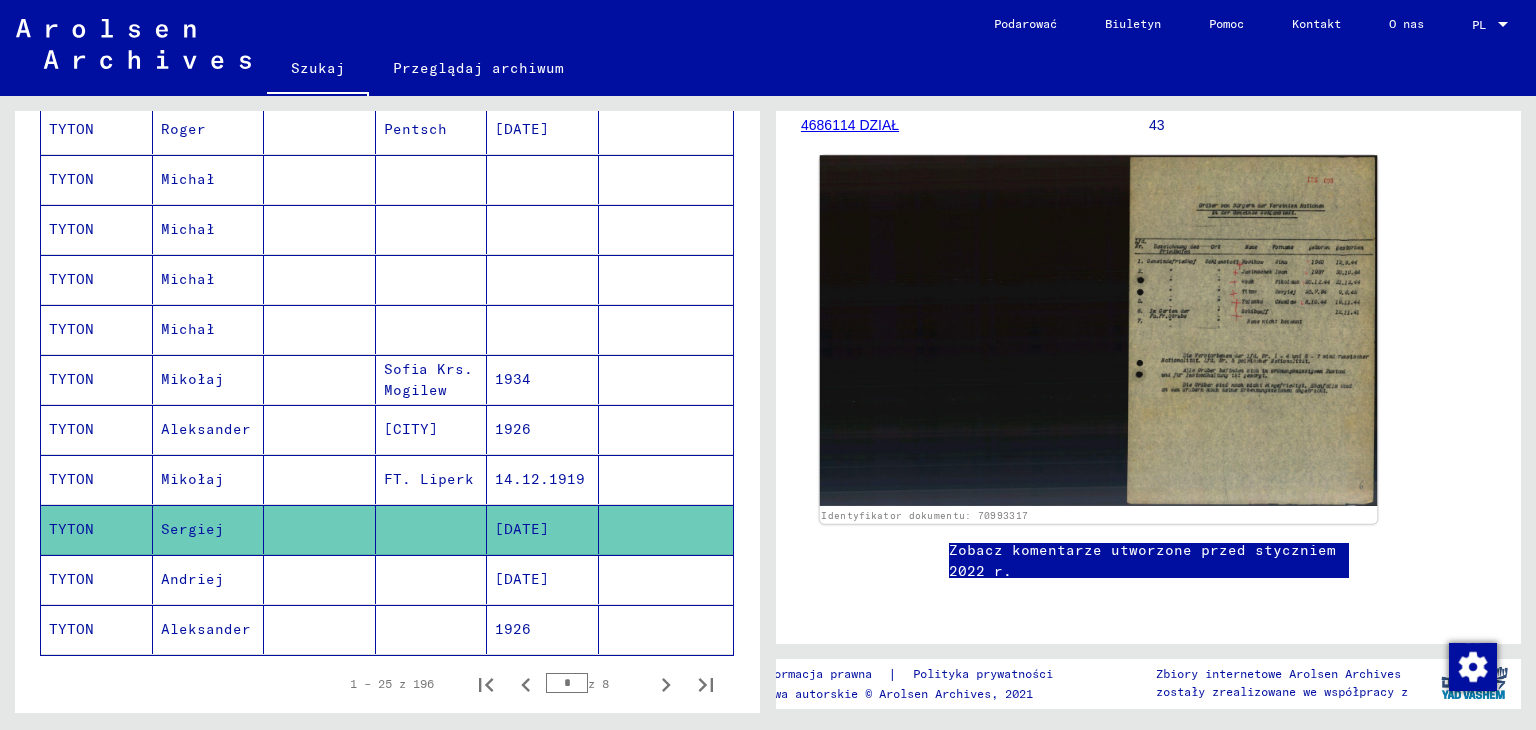click 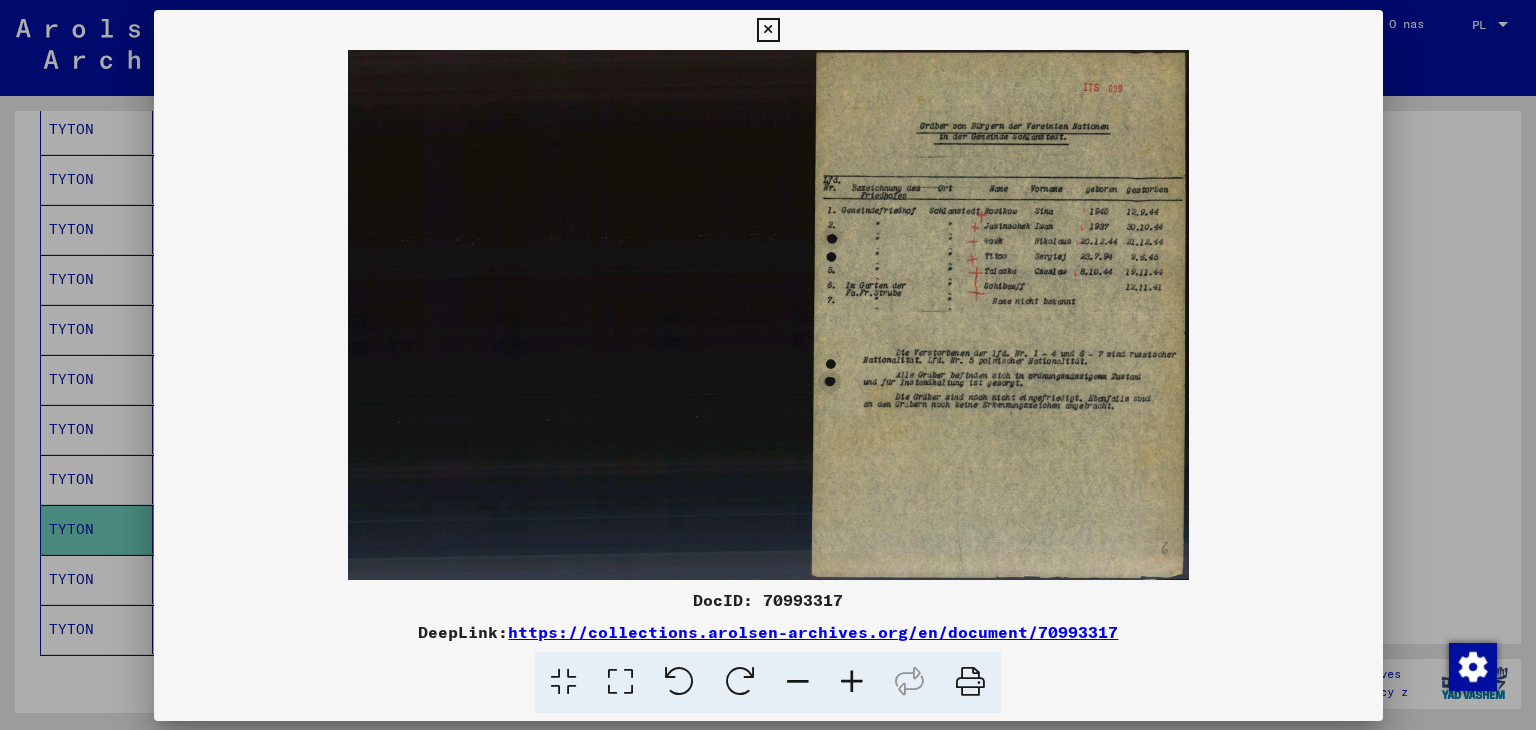 scroll, scrollTop: 399, scrollLeft: 0, axis: vertical 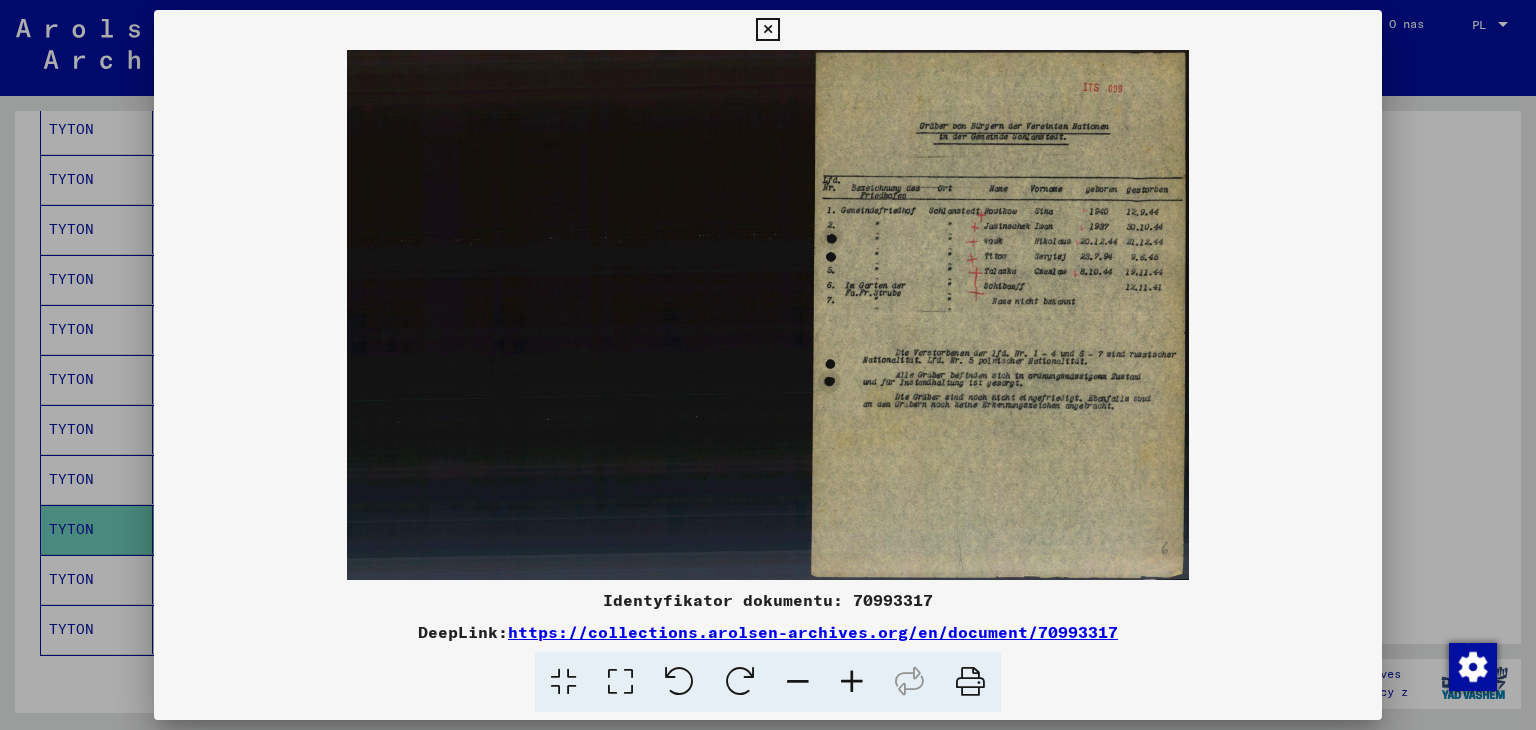 click at bounding box center [767, 30] 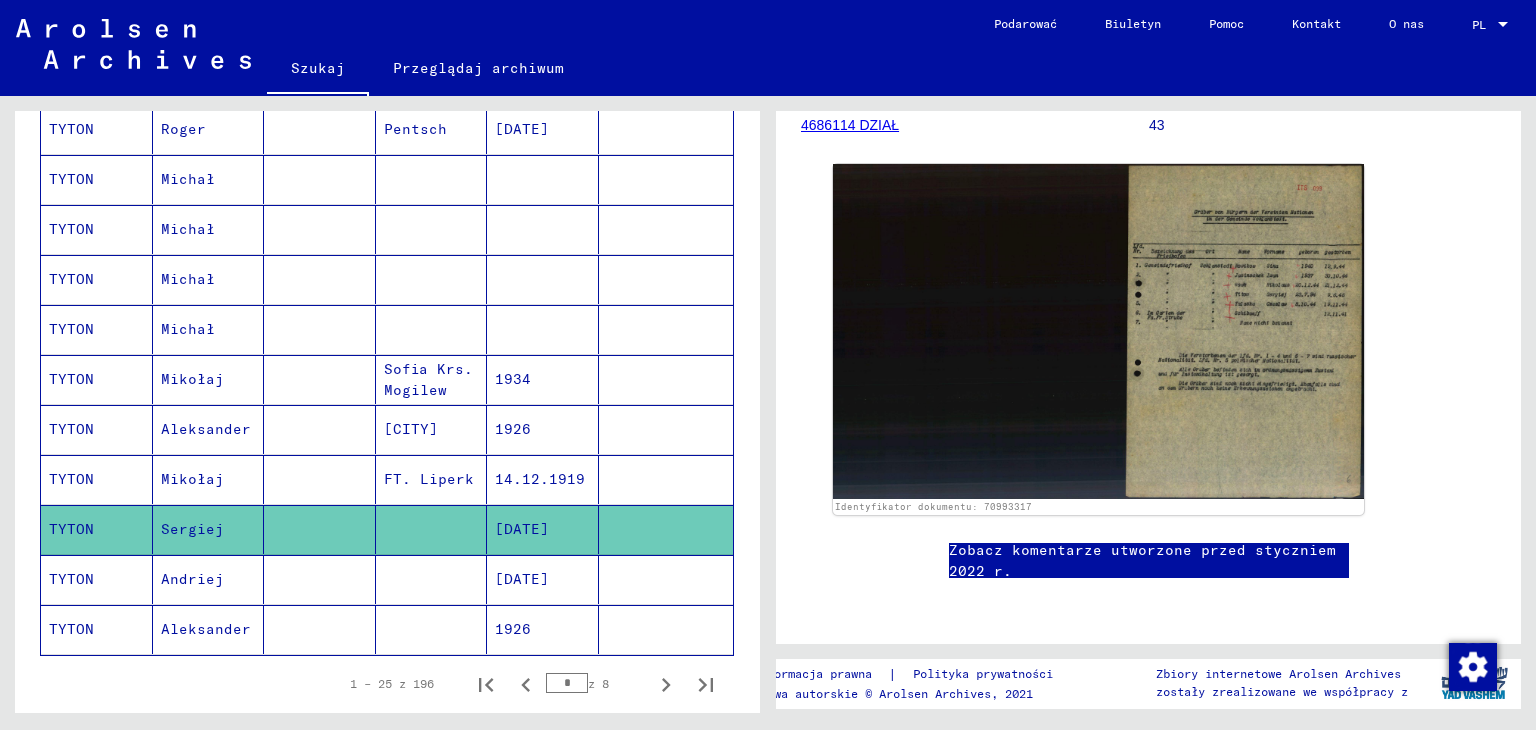 click on "Andriej" at bounding box center [206, 629] 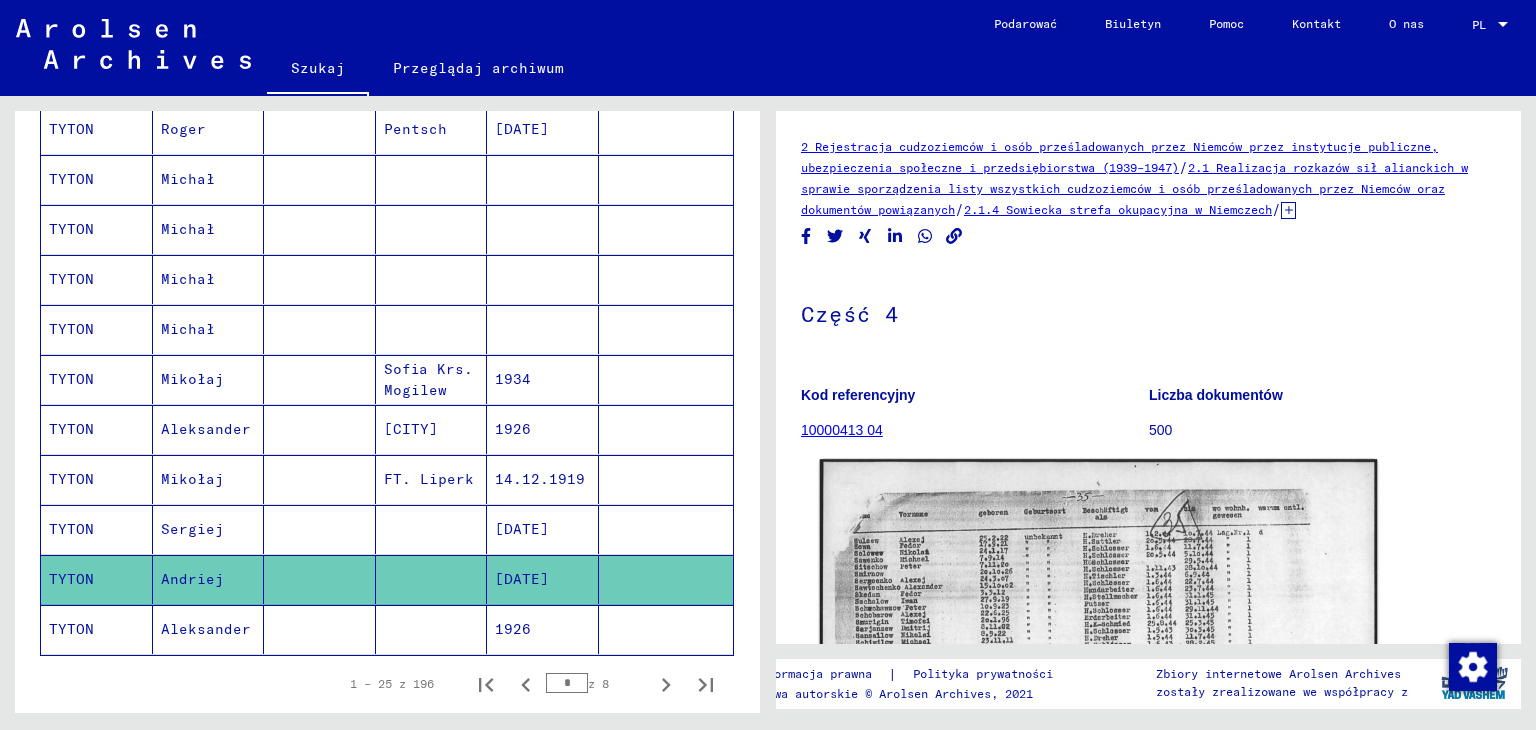 scroll, scrollTop: 0, scrollLeft: 0, axis: both 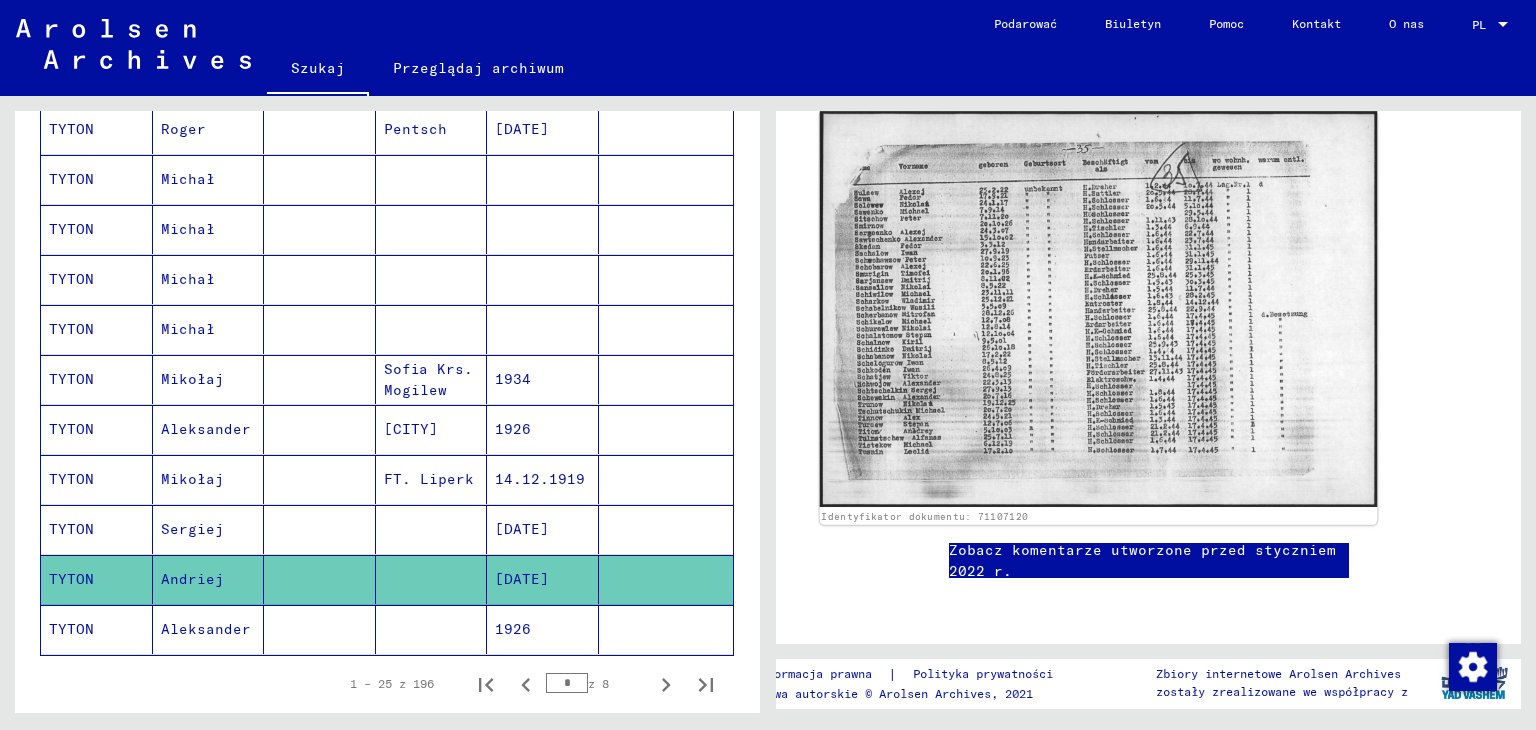 click 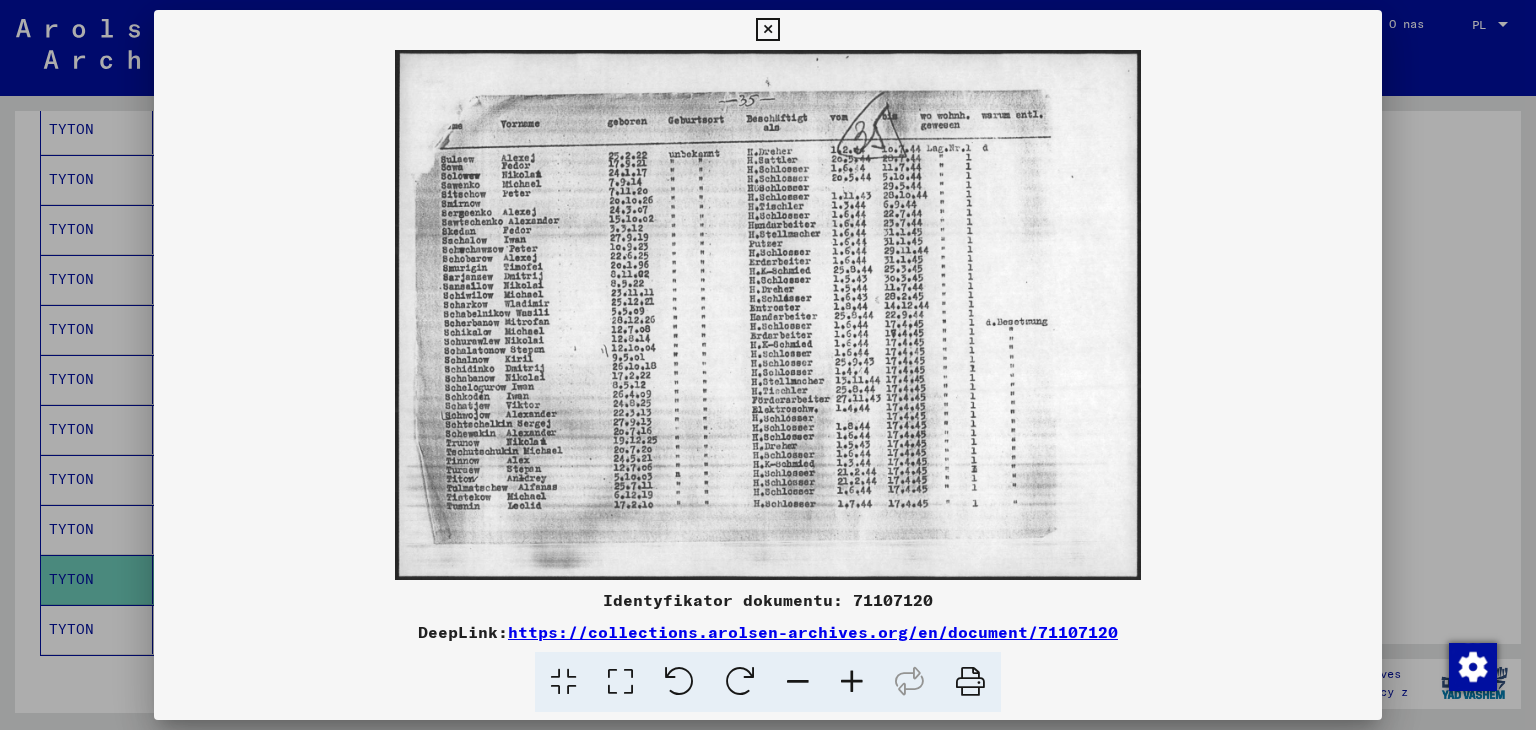click at bounding box center [767, 30] 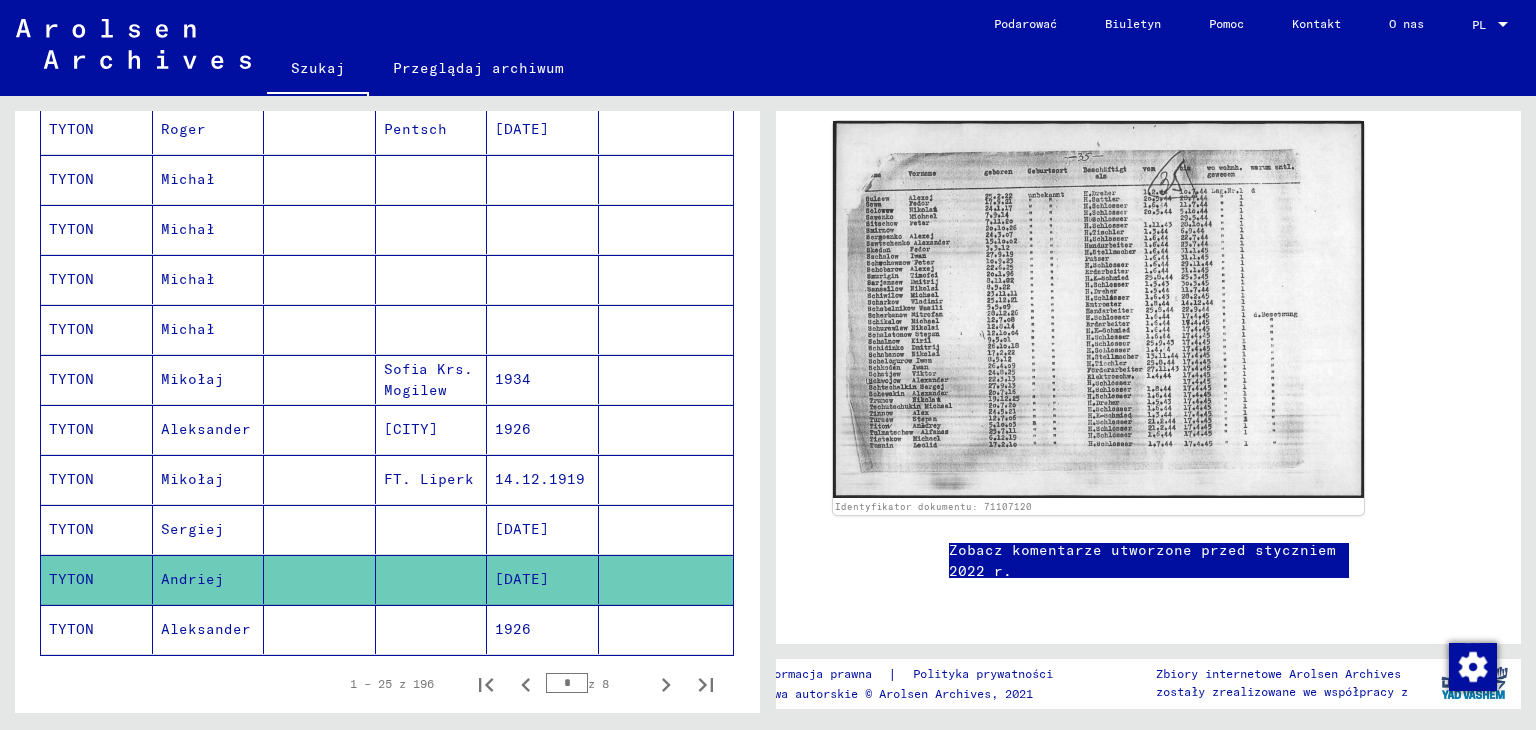 click on "Aleksander" 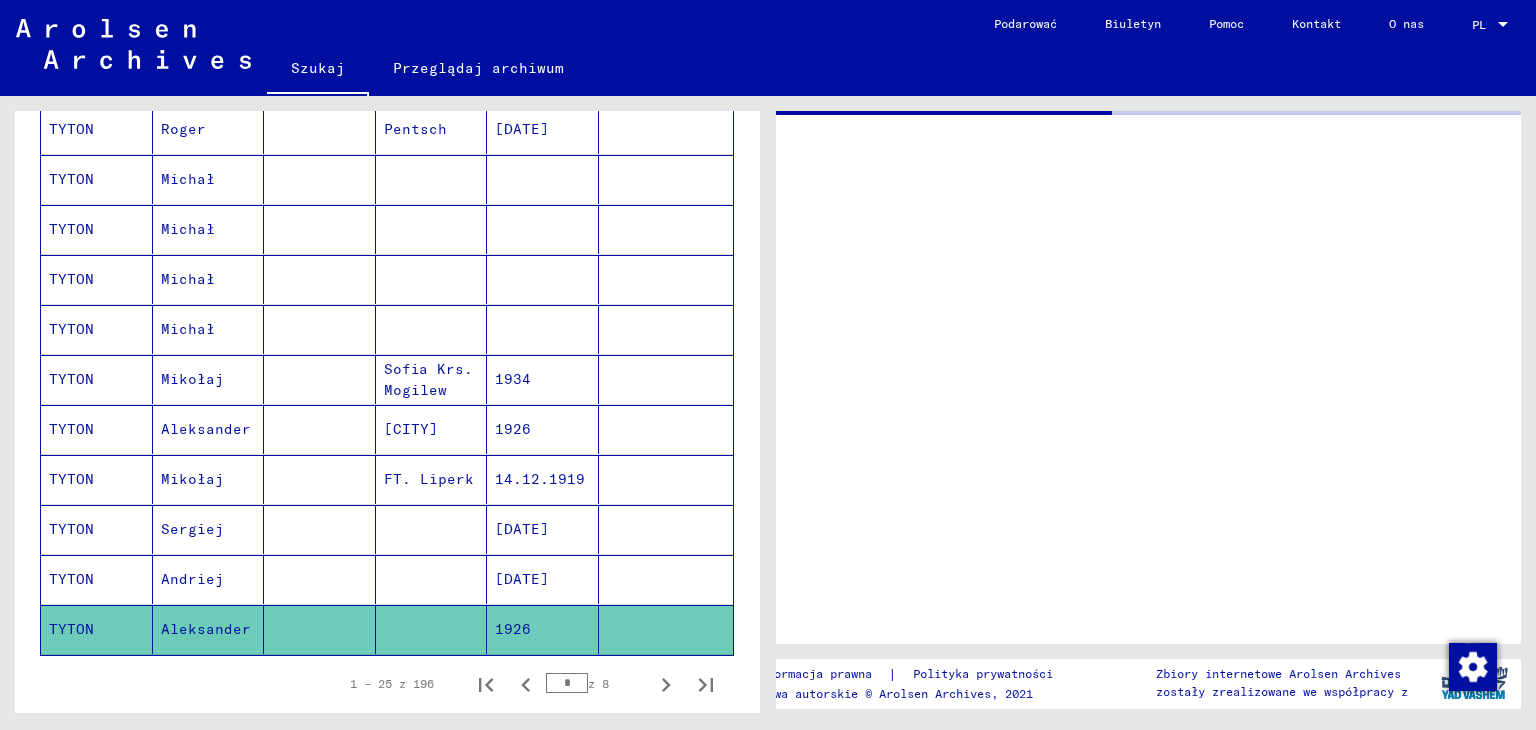 scroll, scrollTop: 0, scrollLeft: 0, axis: both 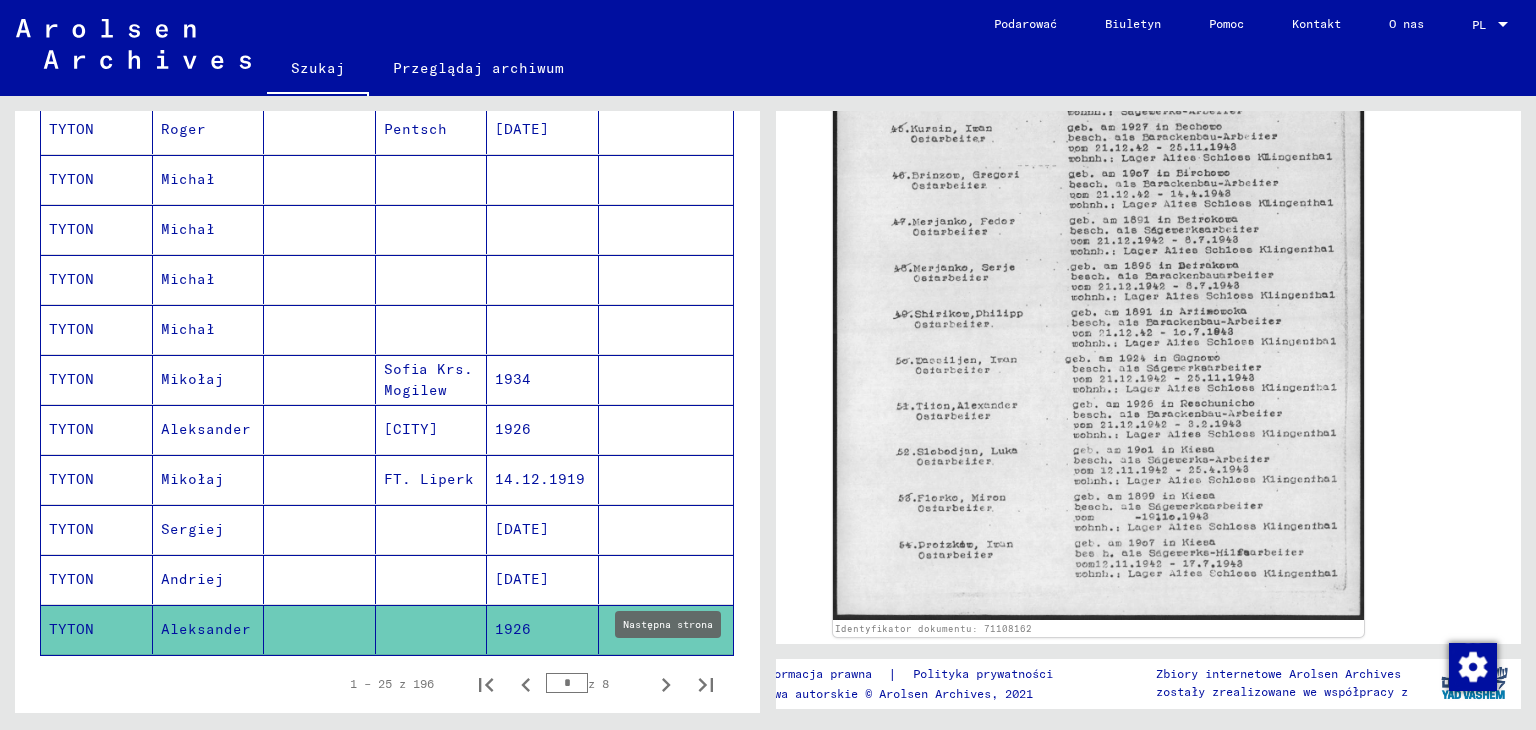 click 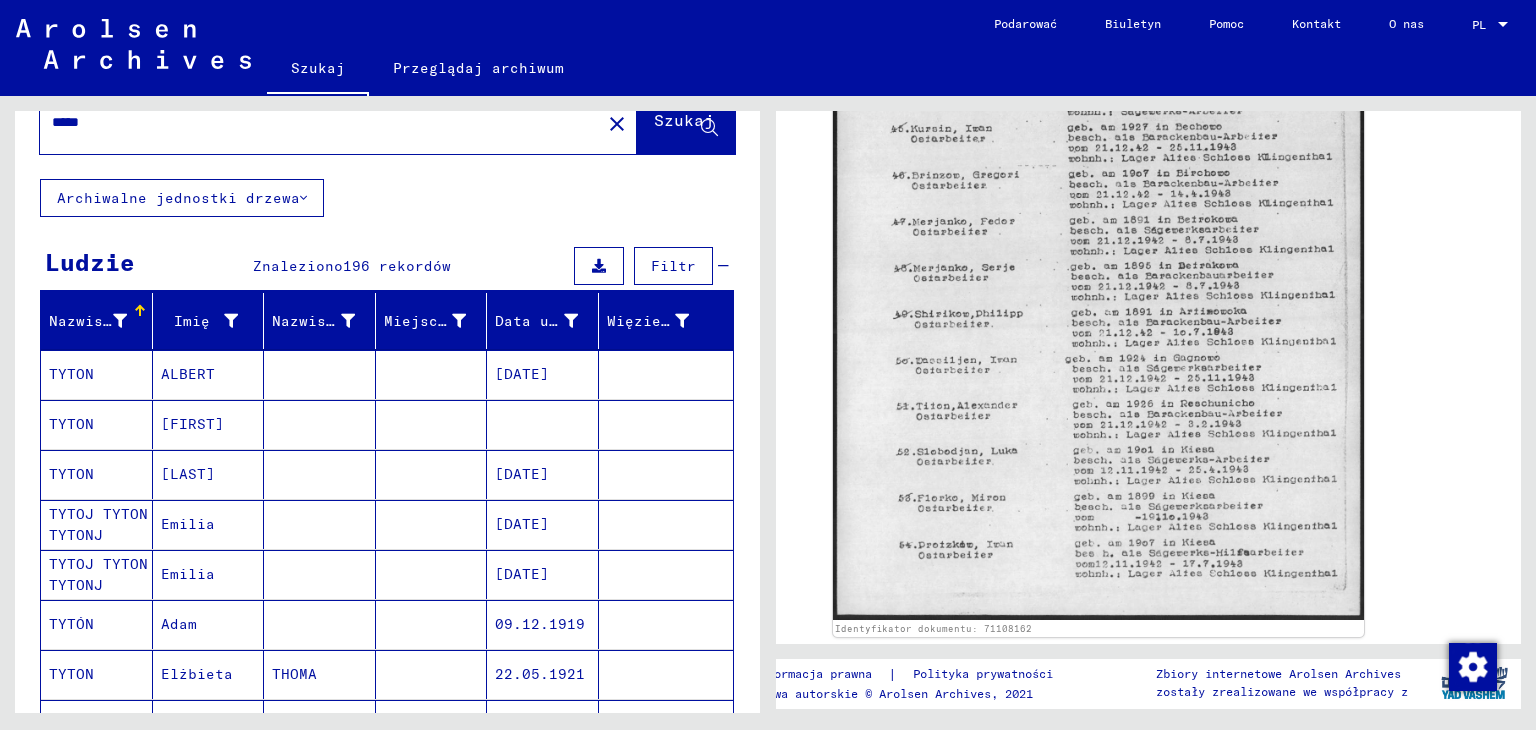 scroll, scrollTop: 0, scrollLeft: 0, axis: both 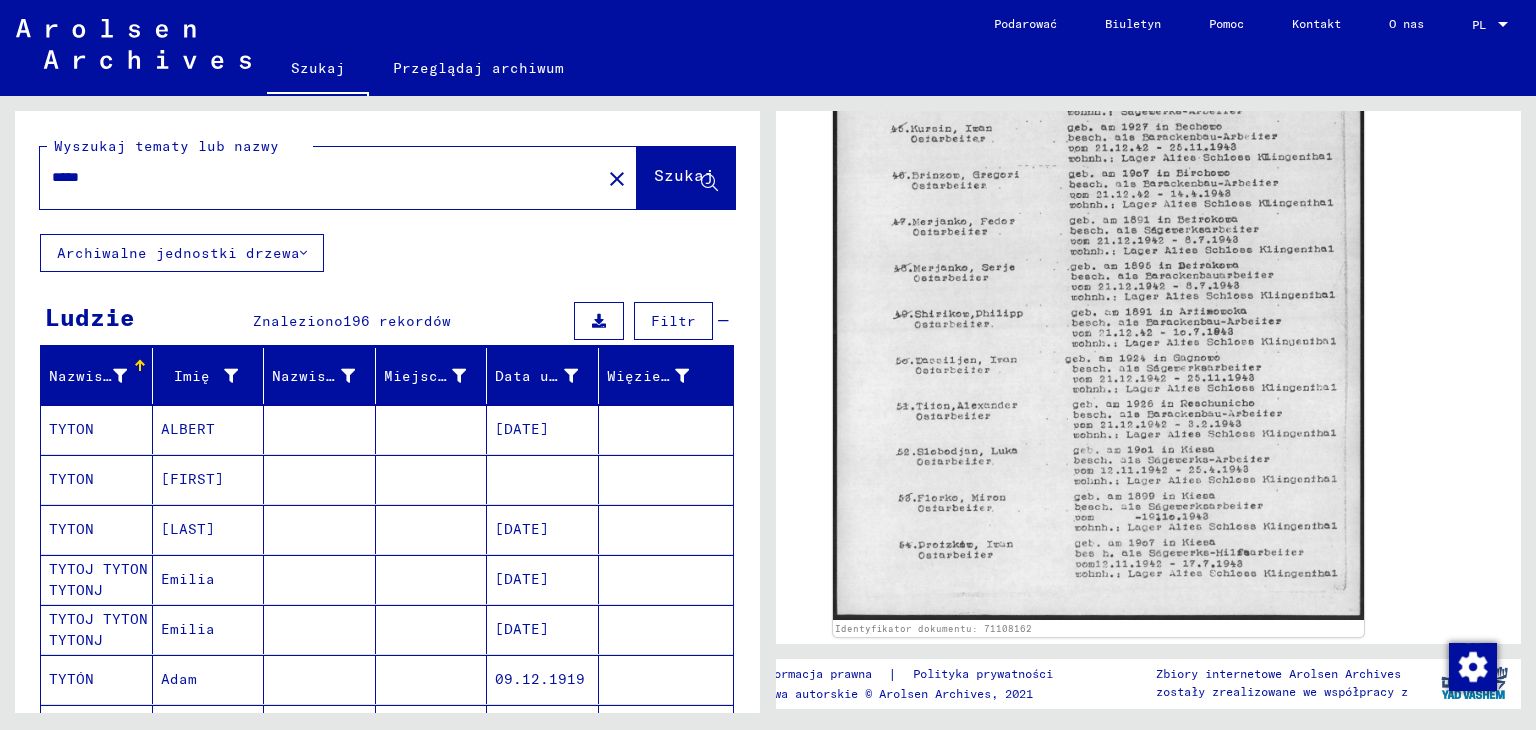 click on "ALBERT" at bounding box center (192, 479) 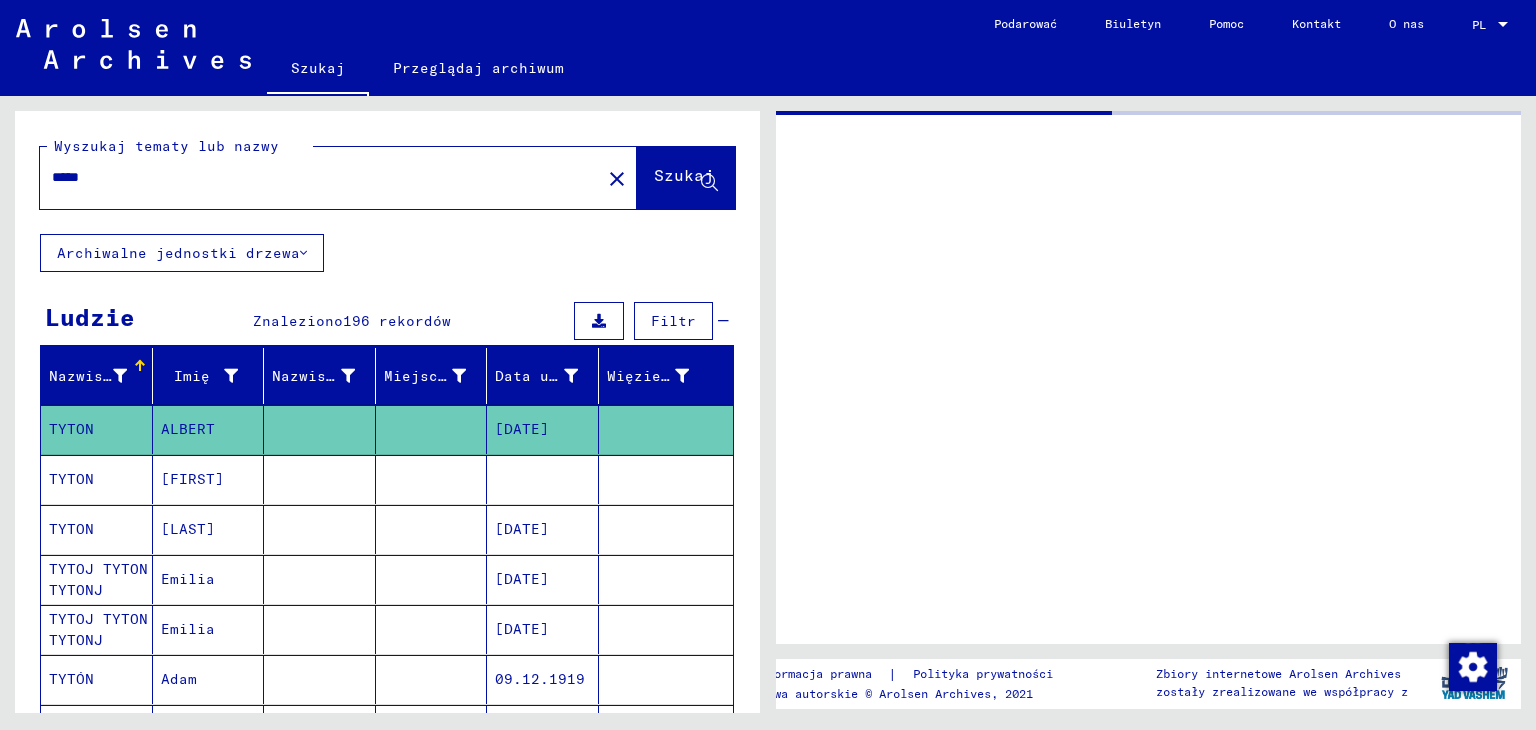 scroll, scrollTop: 0, scrollLeft: 0, axis: both 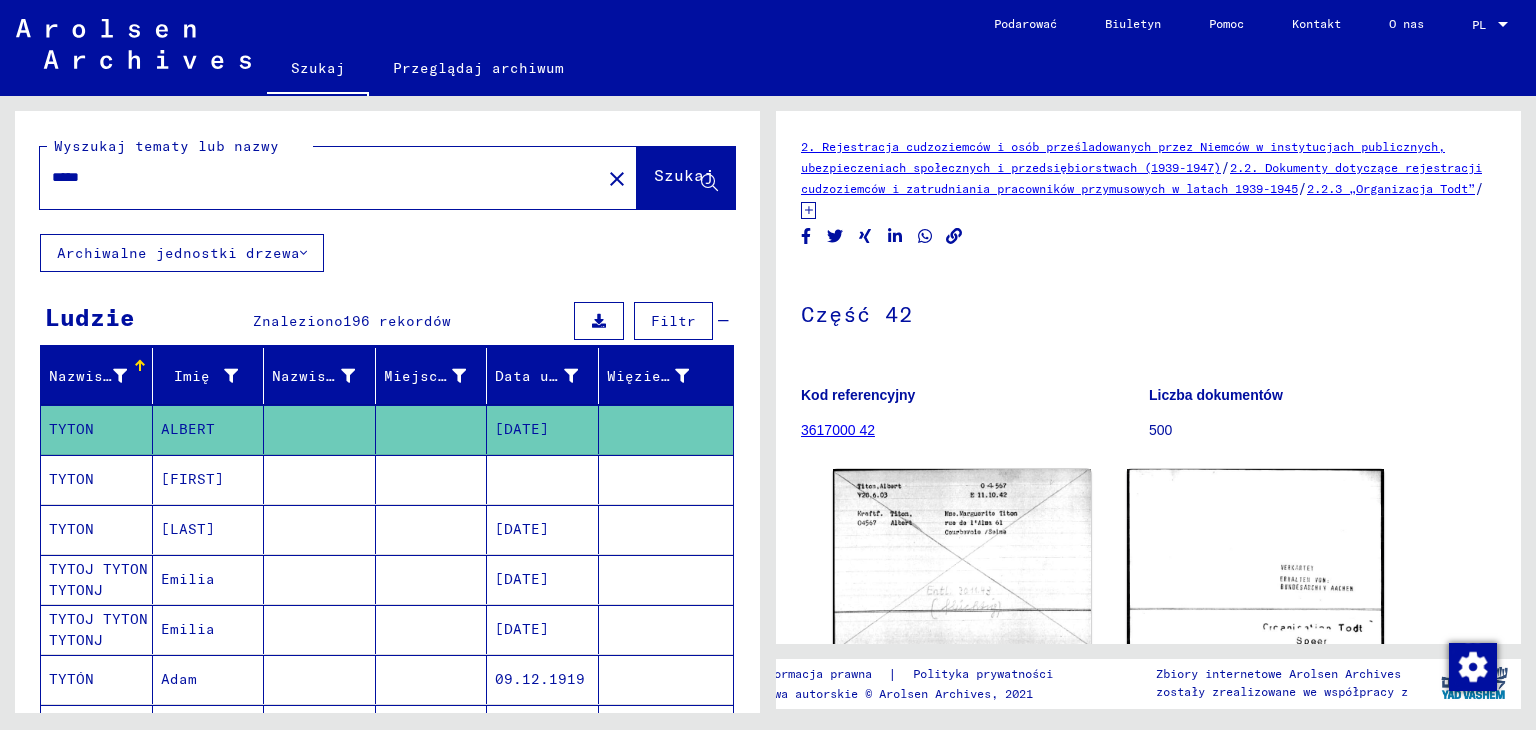click on "[FIRST]" at bounding box center (188, 529) 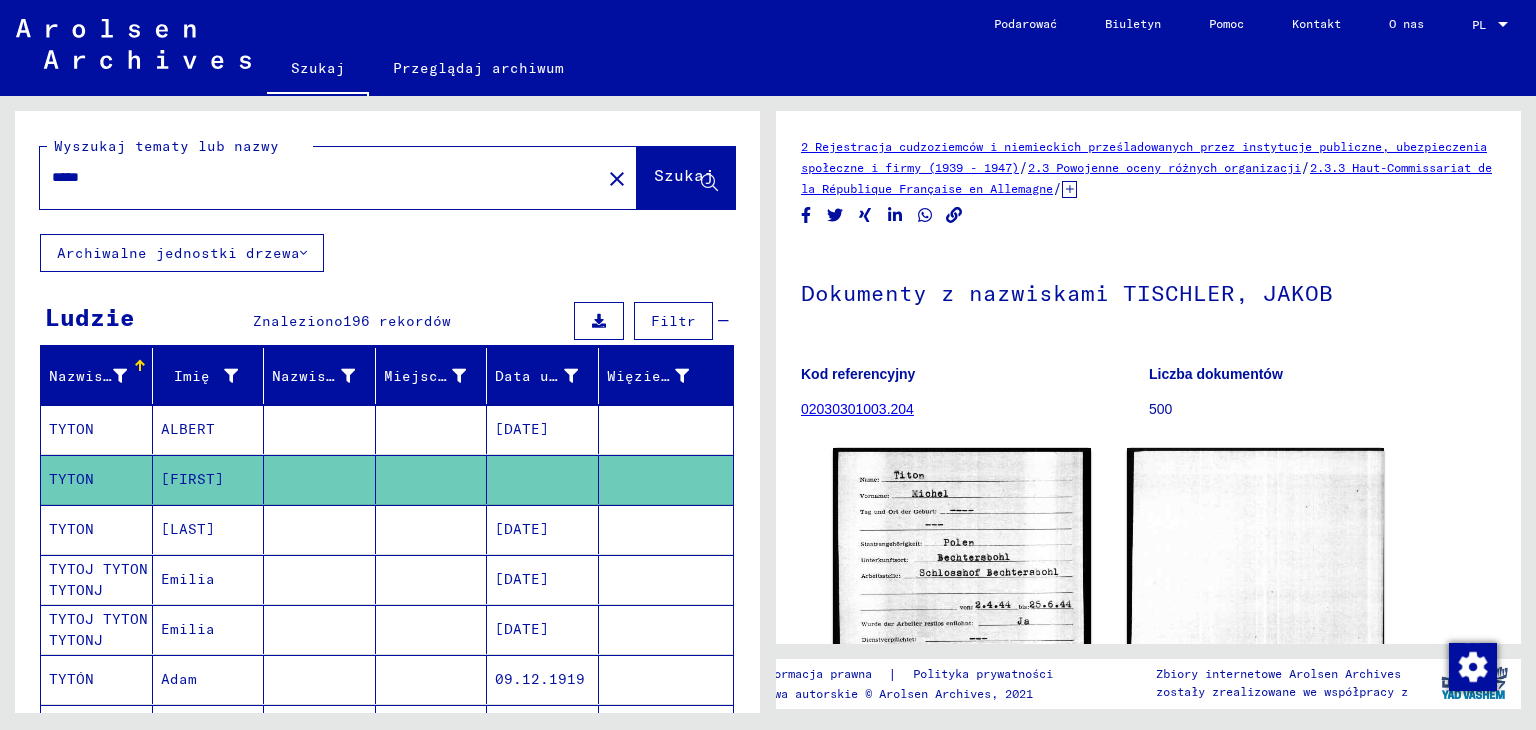 scroll, scrollTop: 0, scrollLeft: 0, axis: both 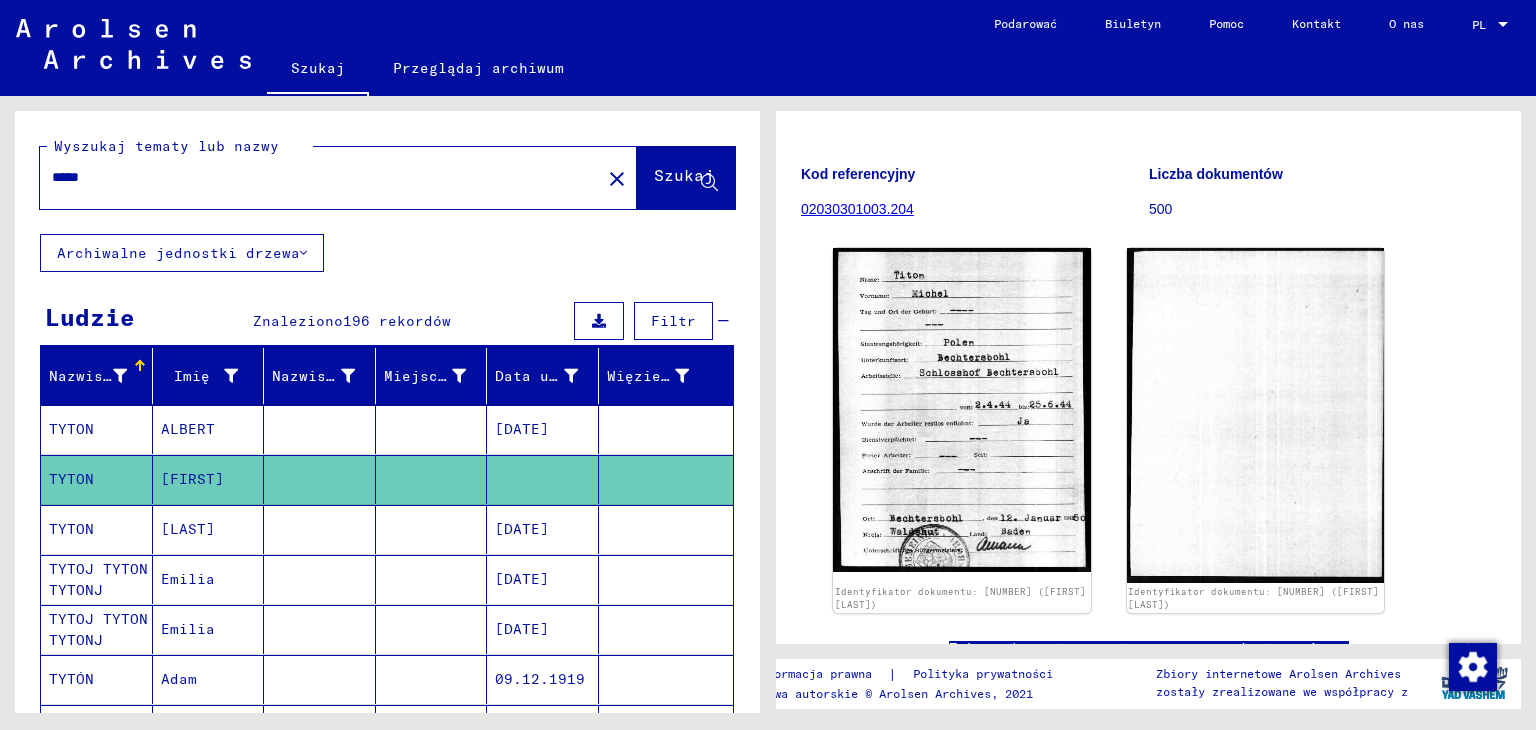 click on "[LAST]" at bounding box center [188, 579] 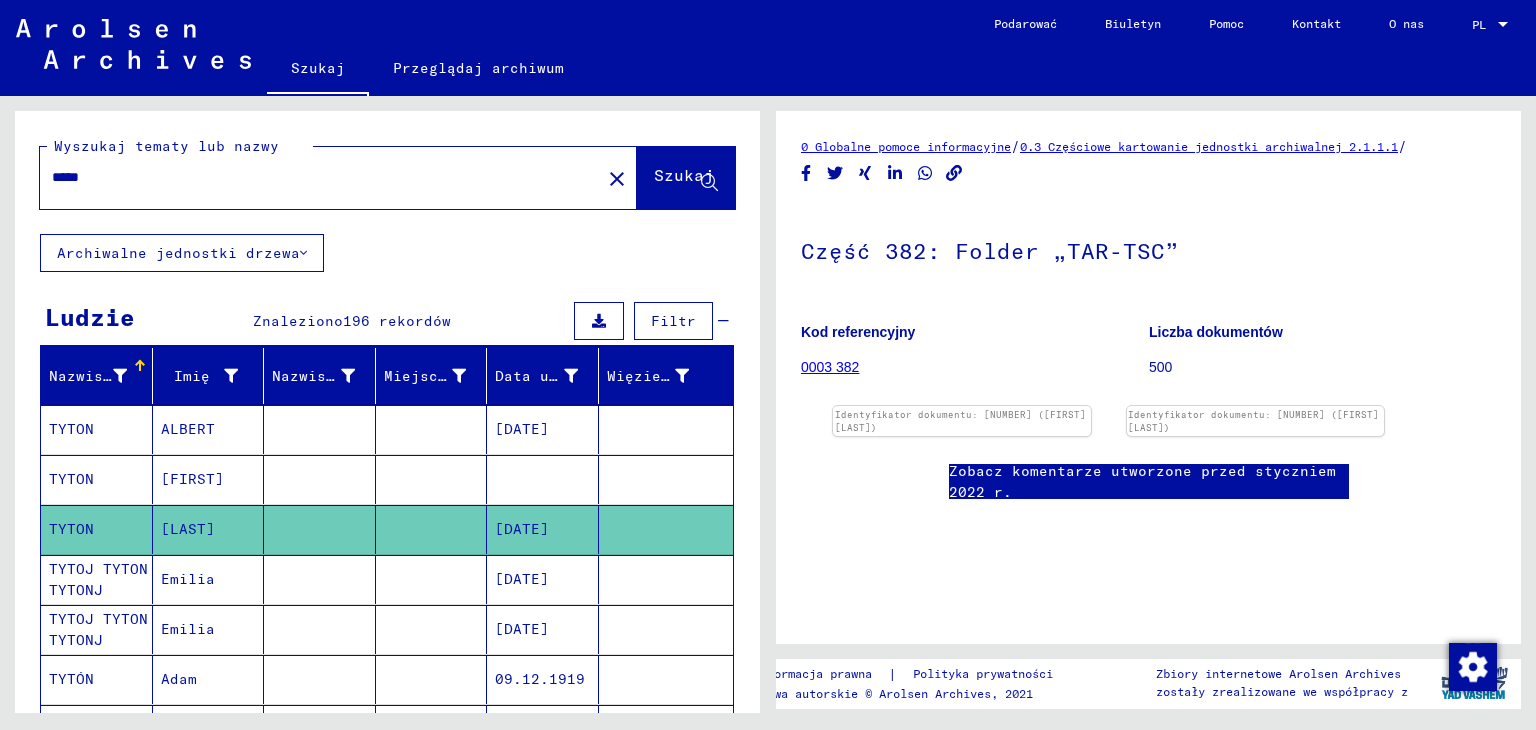 scroll, scrollTop: 0, scrollLeft: 0, axis: both 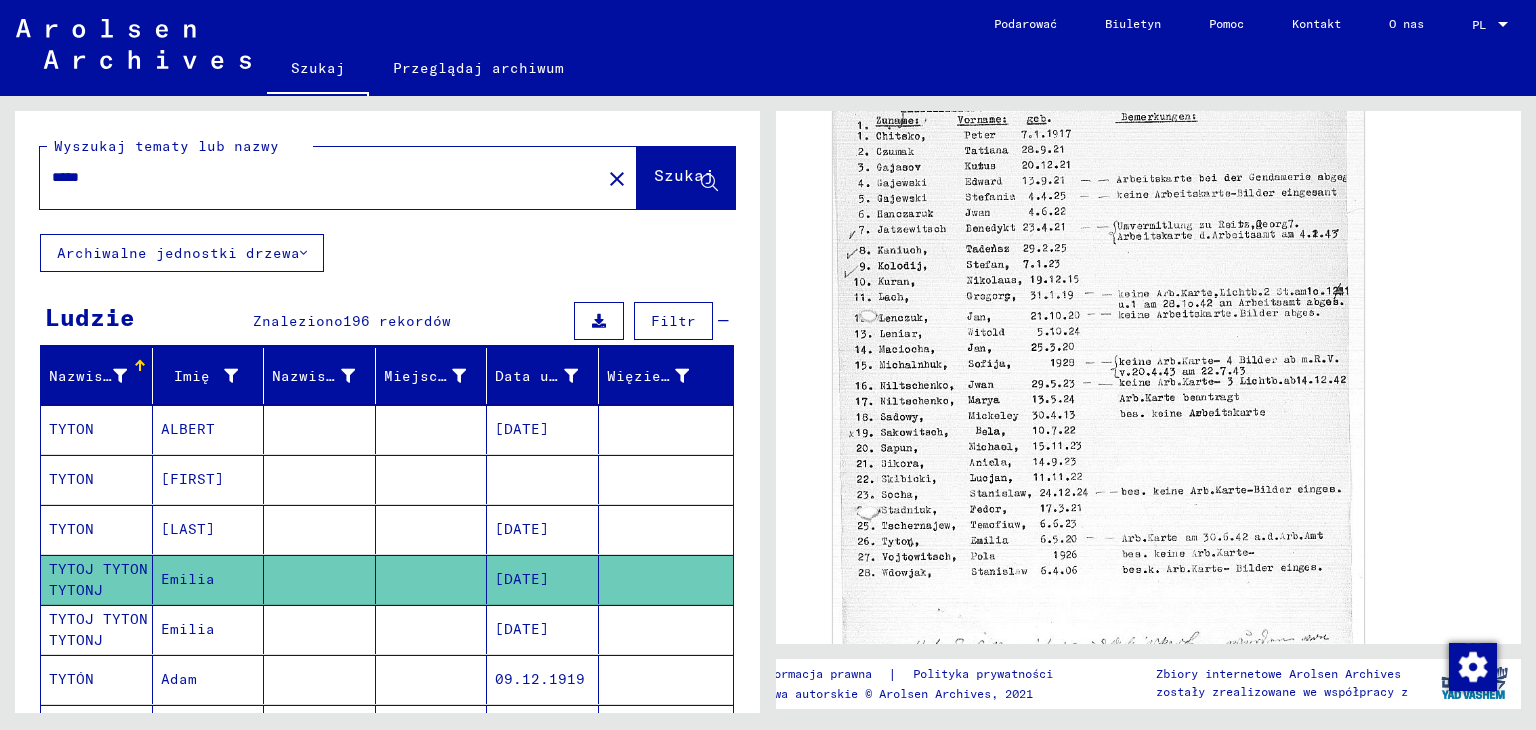 click on "Emilia" at bounding box center [179, 679] 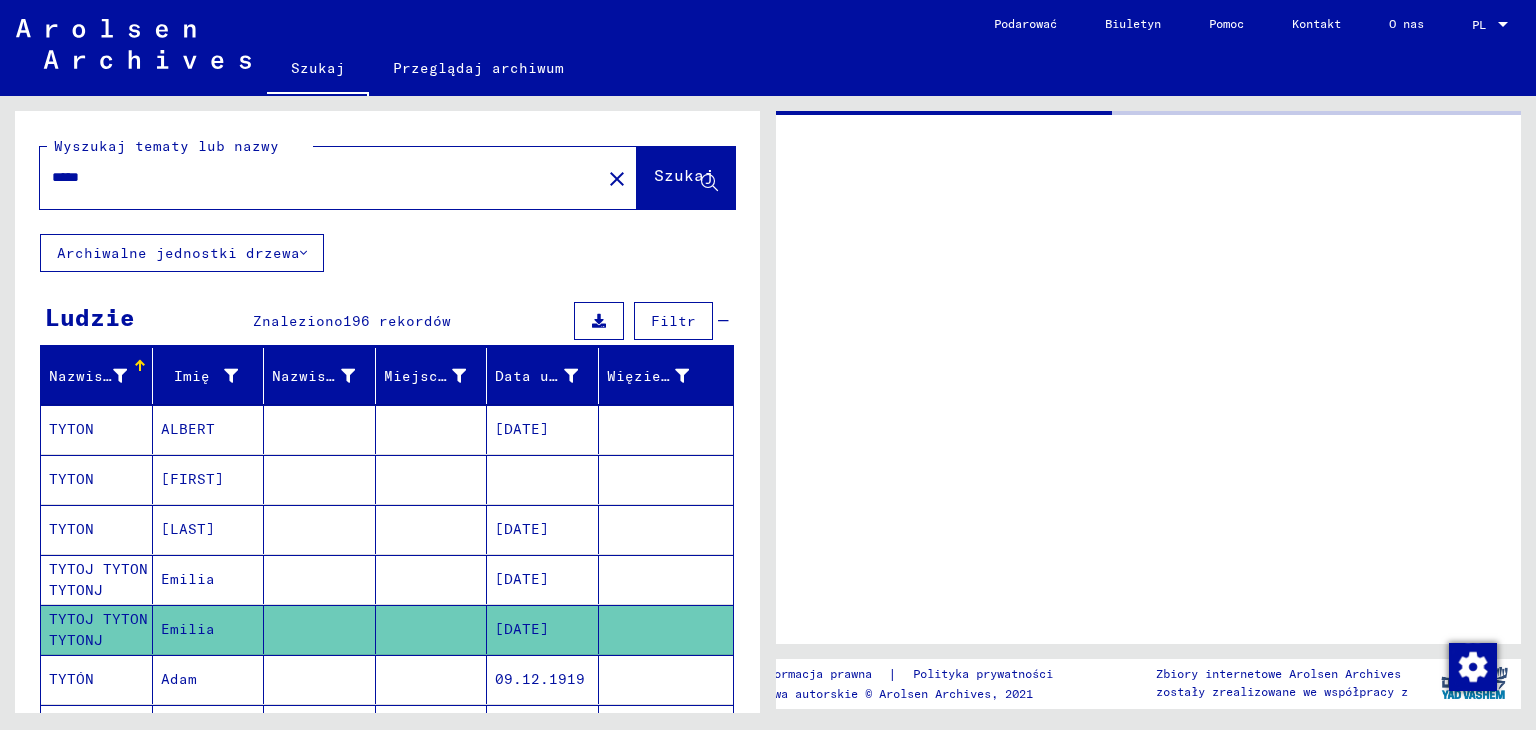 scroll, scrollTop: 0, scrollLeft: 0, axis: both 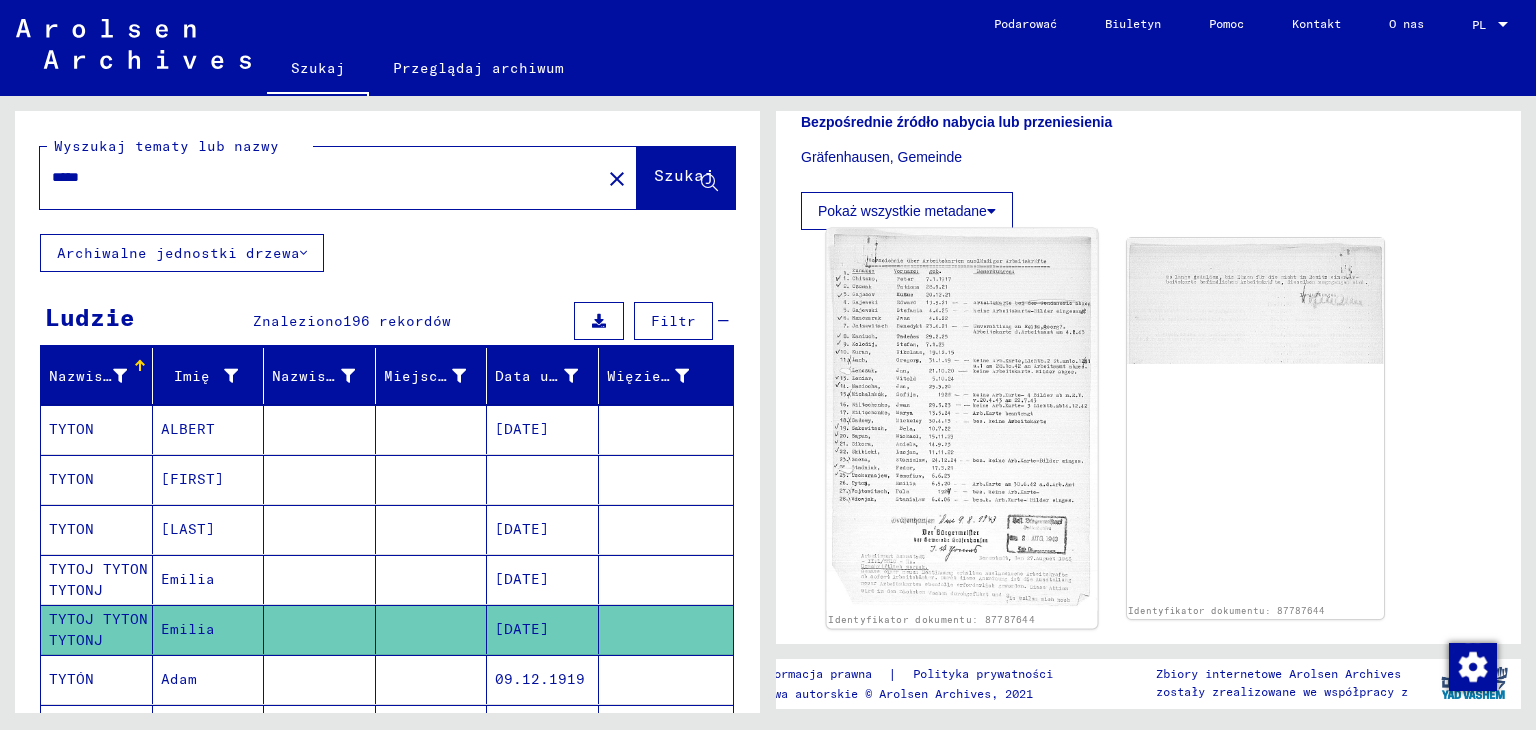 click 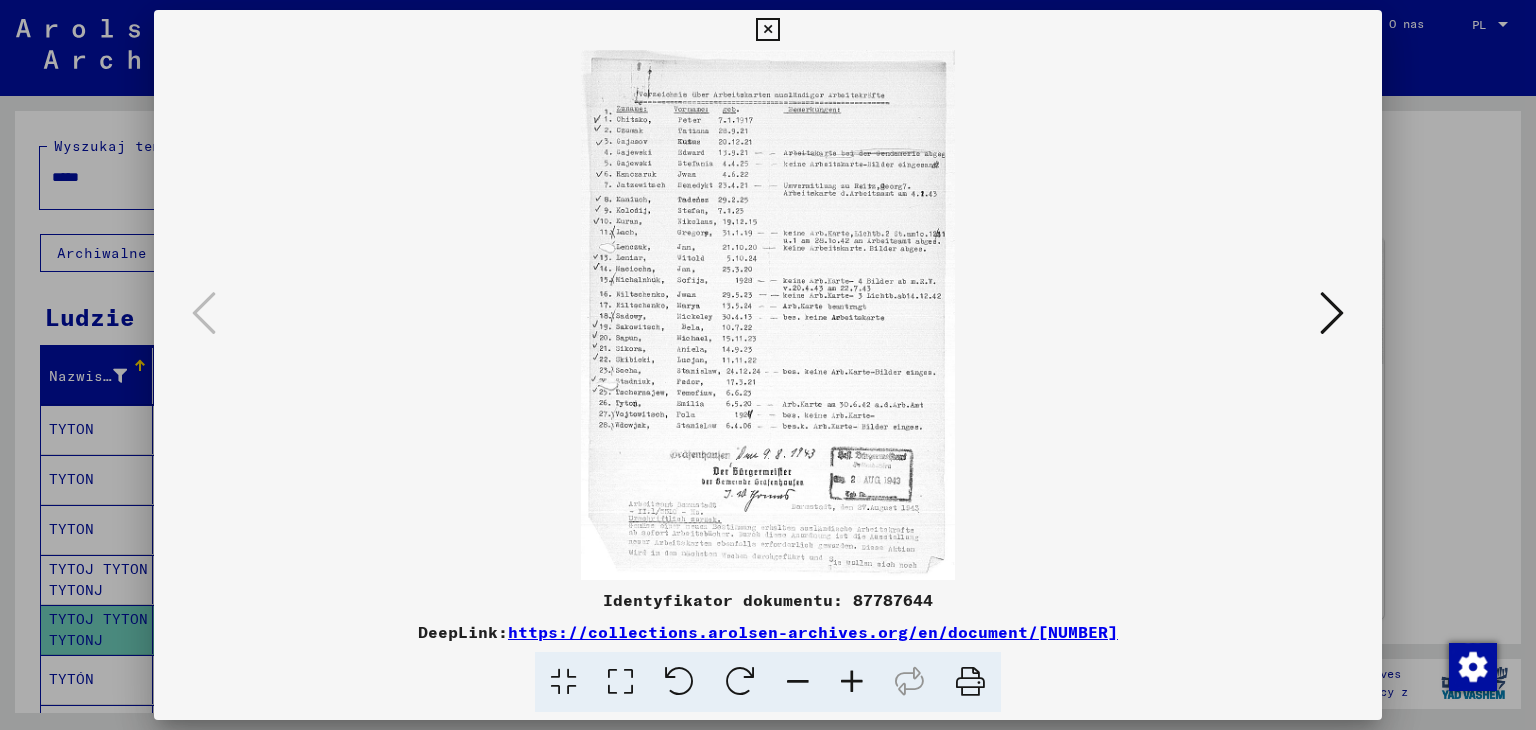 click at bounding box center (767, 30) 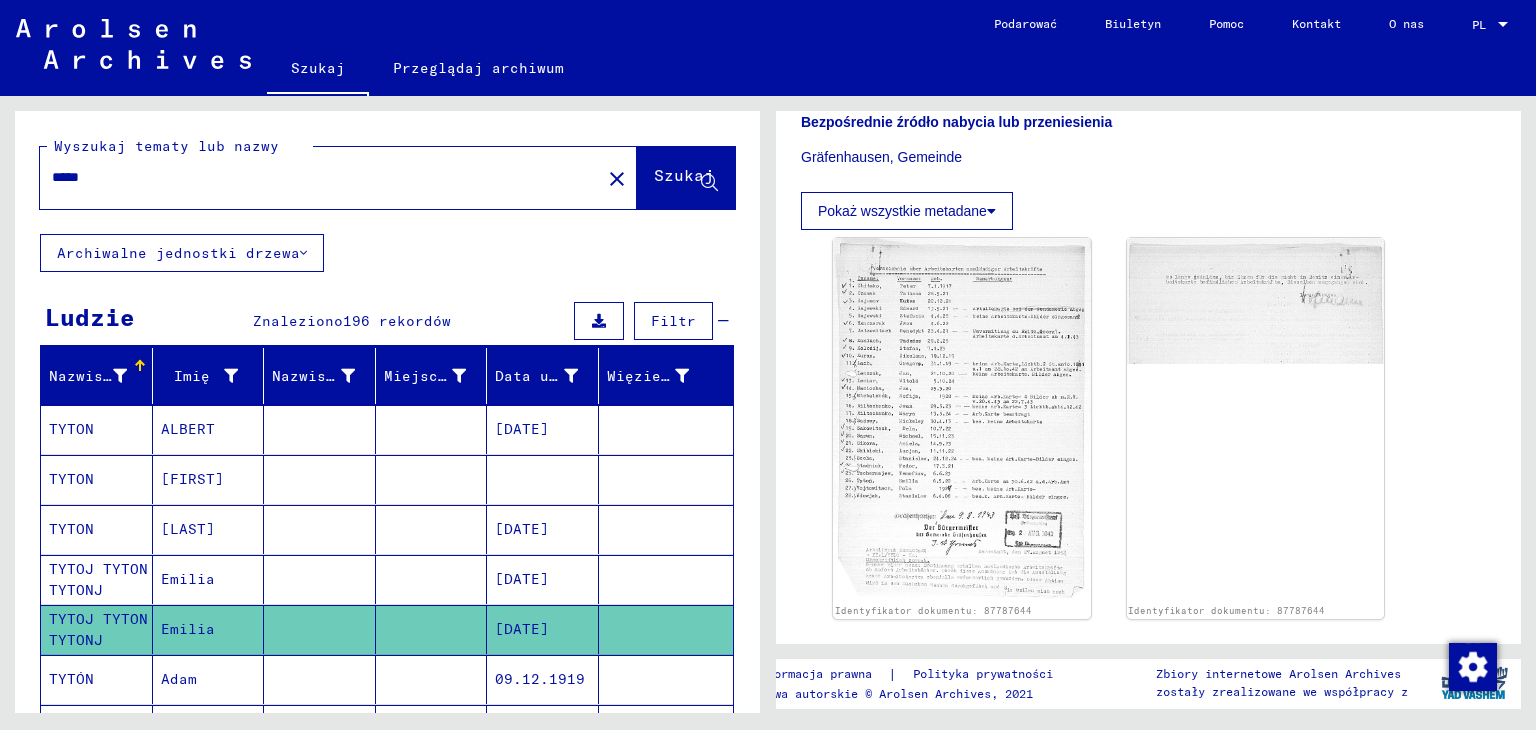 click on "Adam" at bounding box center [197, 729] 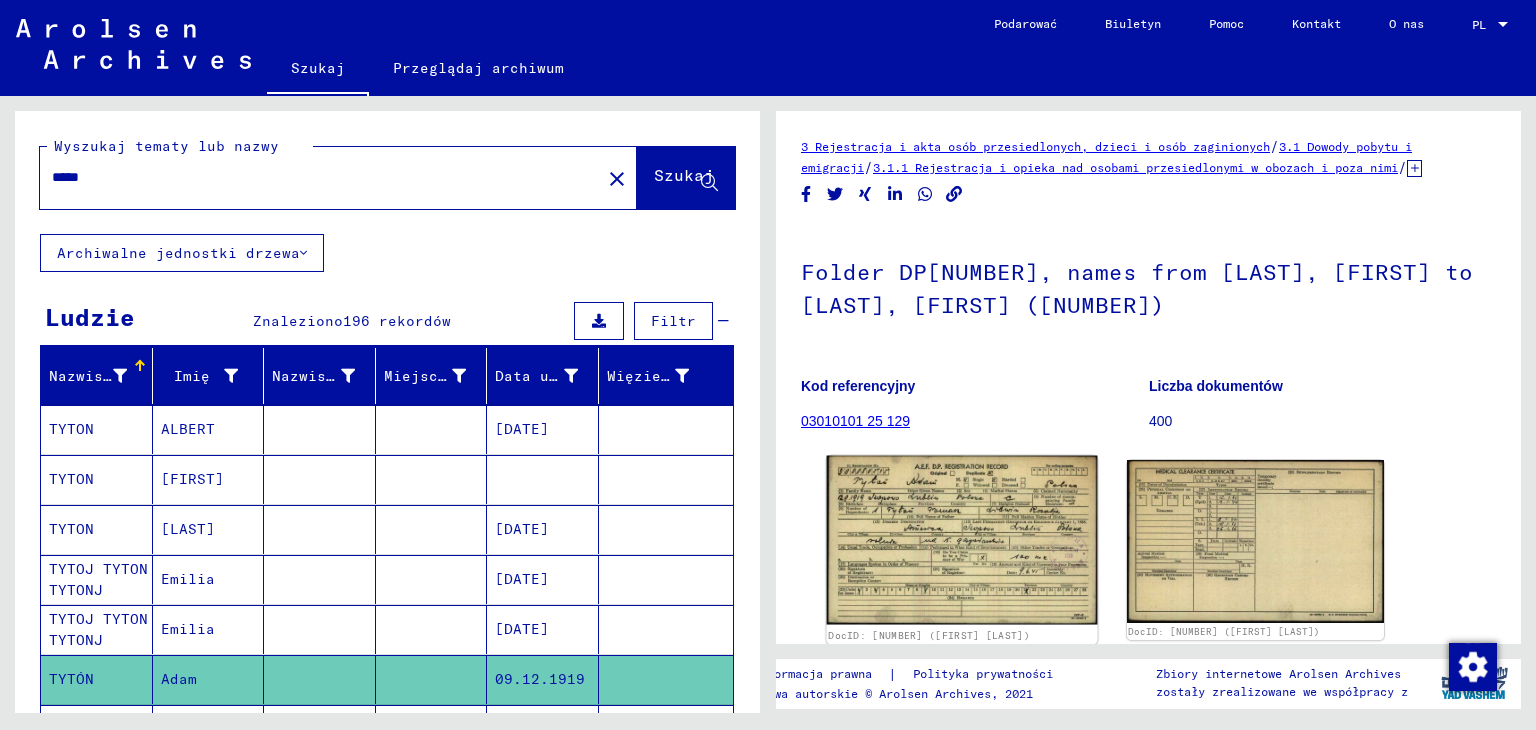 scroll, scrollTop: 0, scrollLeft: 0, axis: both 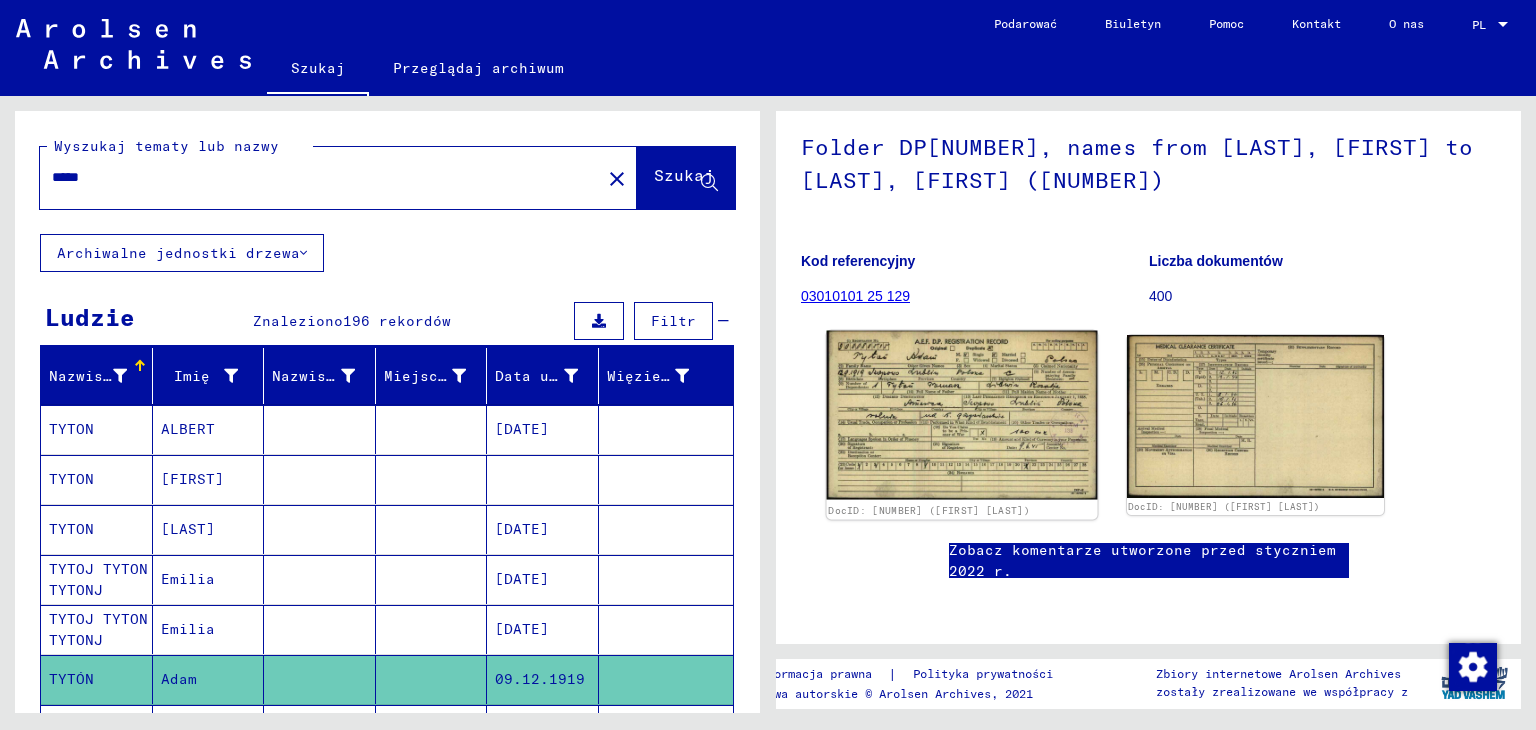 click 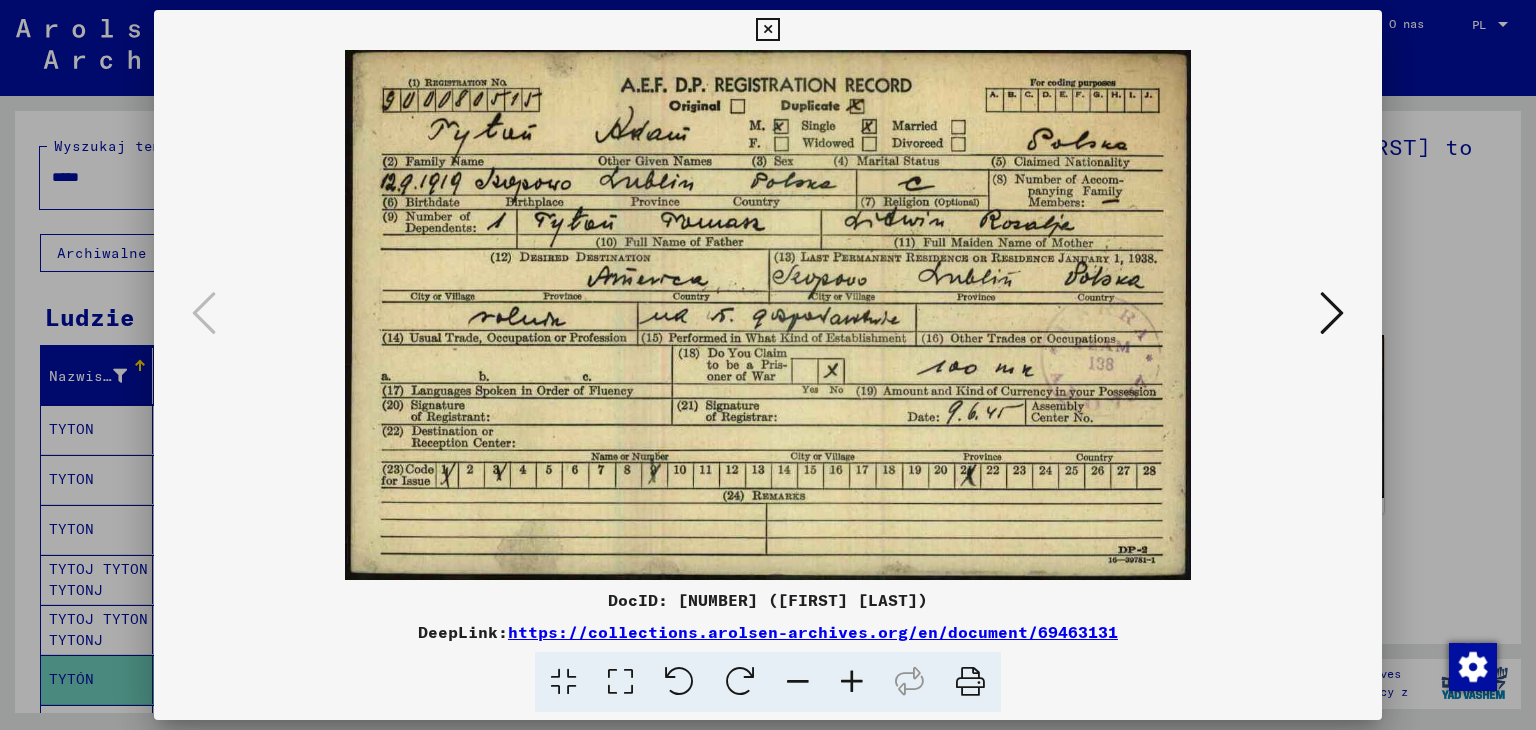 click at bounding box center (768, 315) 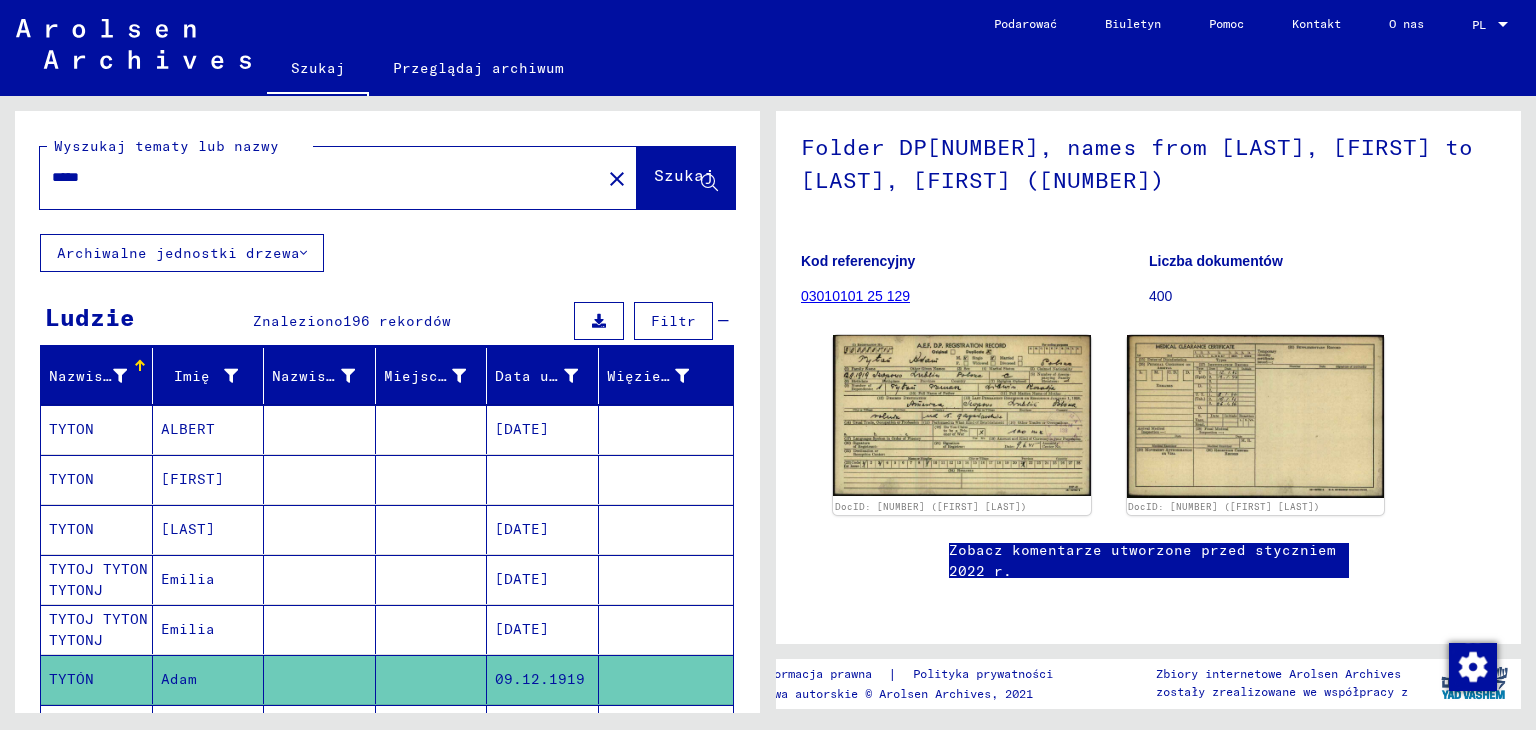 scroll, scrollTop: 200, scrollLeft: 0, axis: vertical 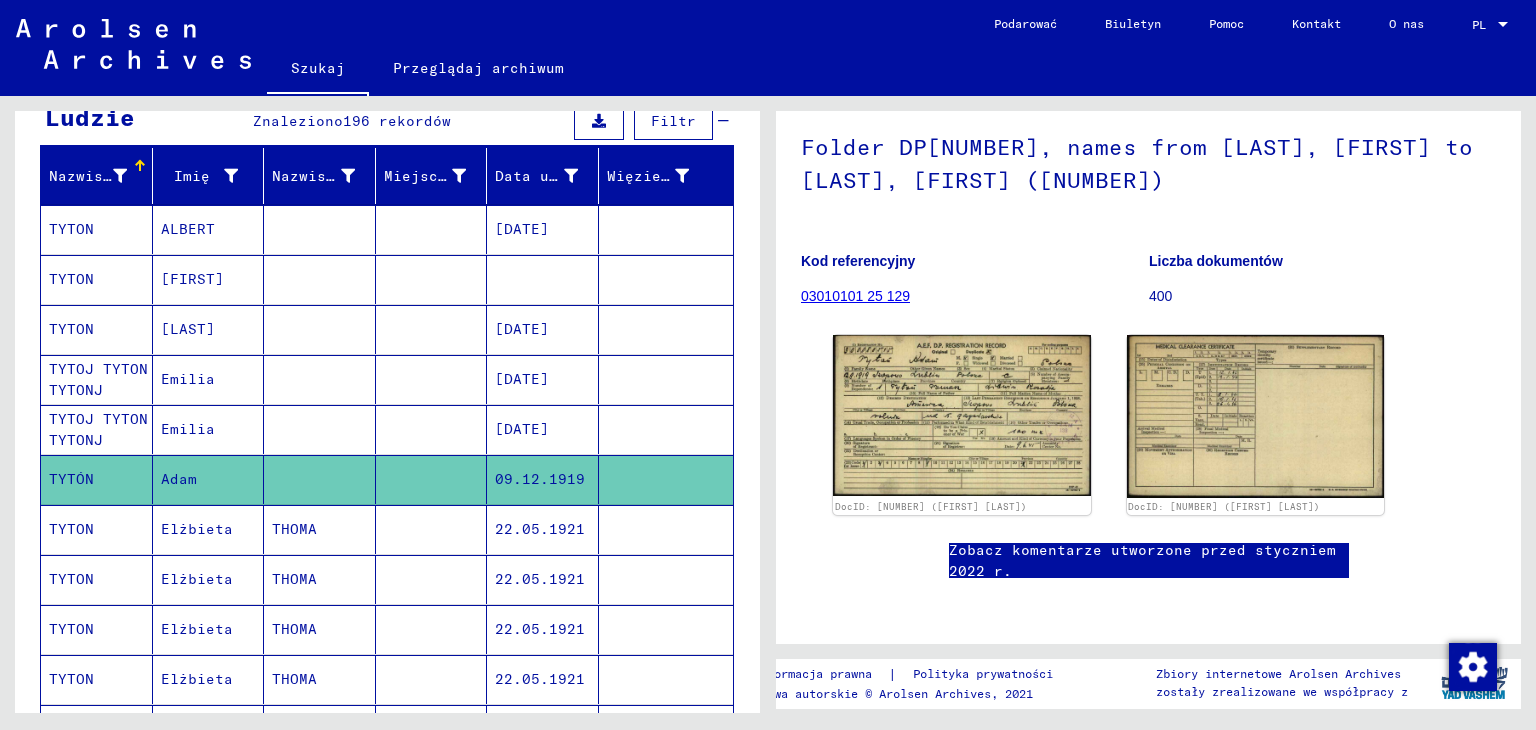 click on "Elżbieta" at bounding box center (197, 579) 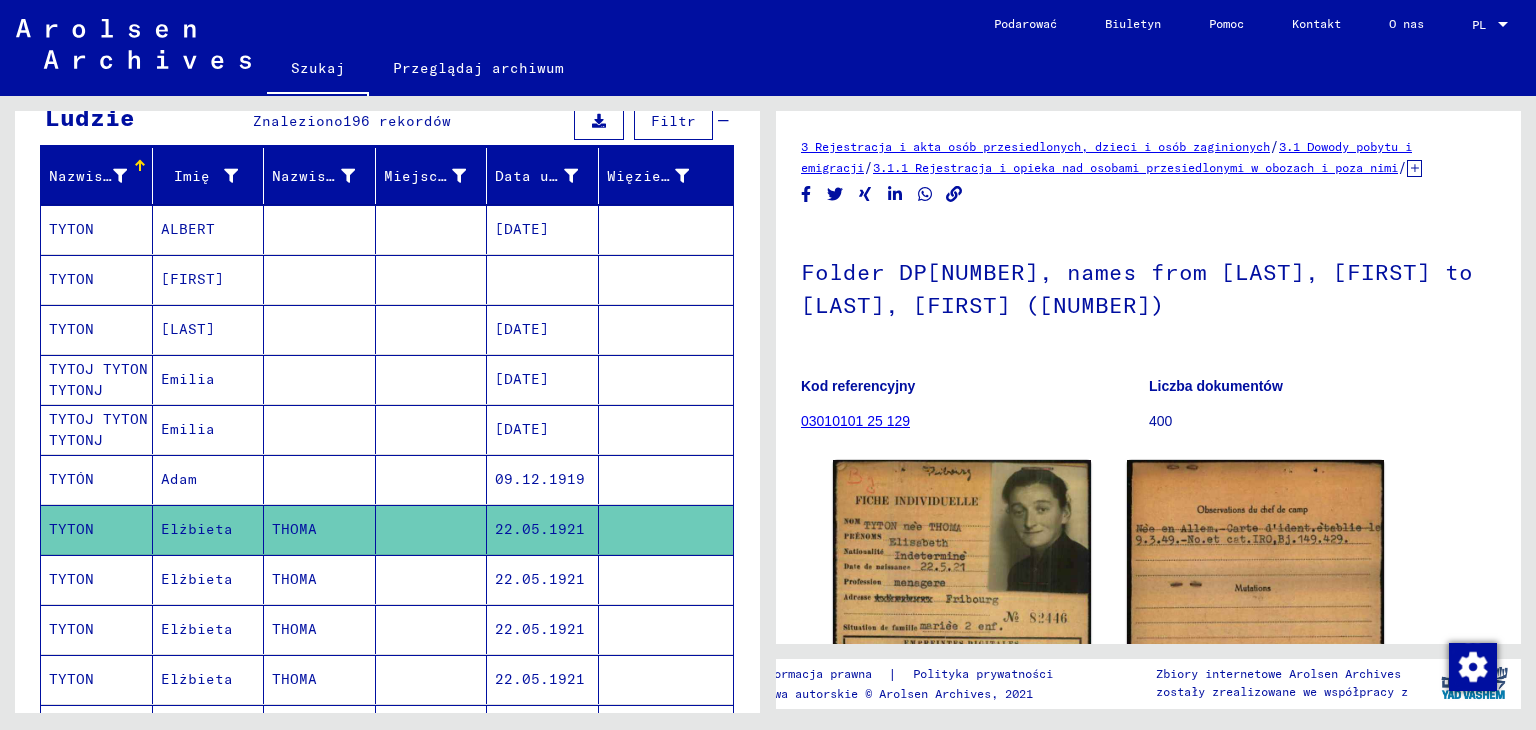 scroll, scrollTop: 0, scrollLeft: 0, axis: both 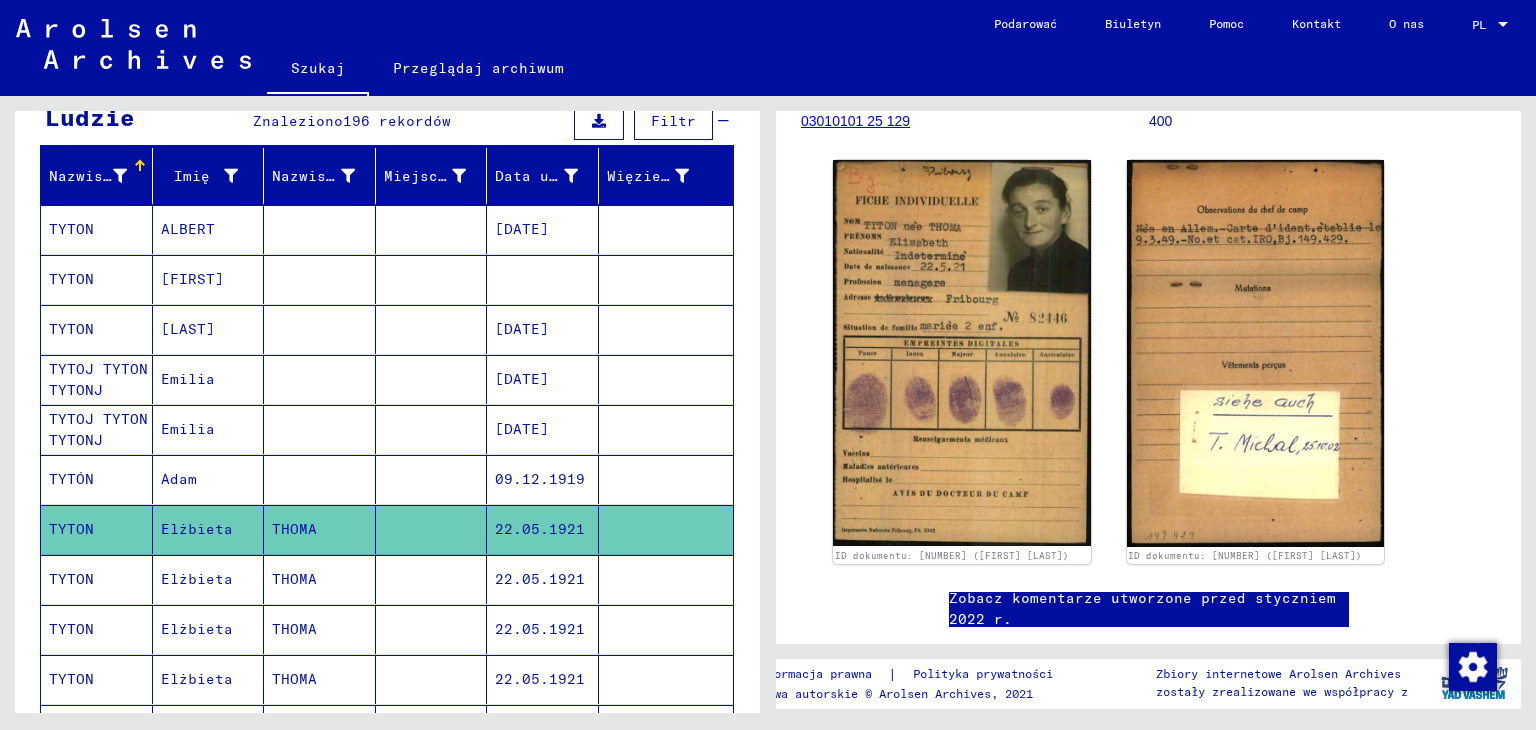 click on "Elżbieta" at bounding box center [197, 629] 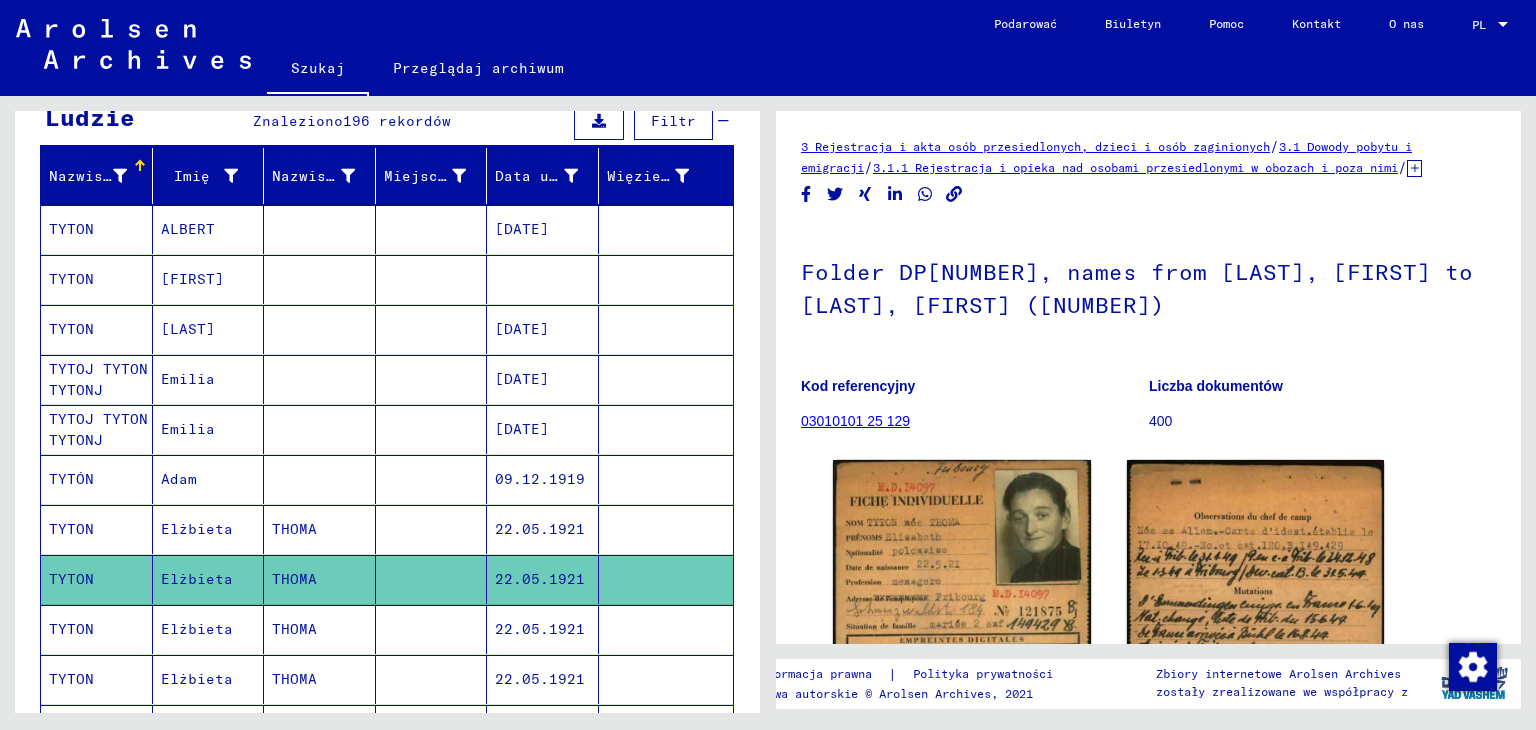 scroll, scrollTop: 0, scrollLeft: 0, axis: both 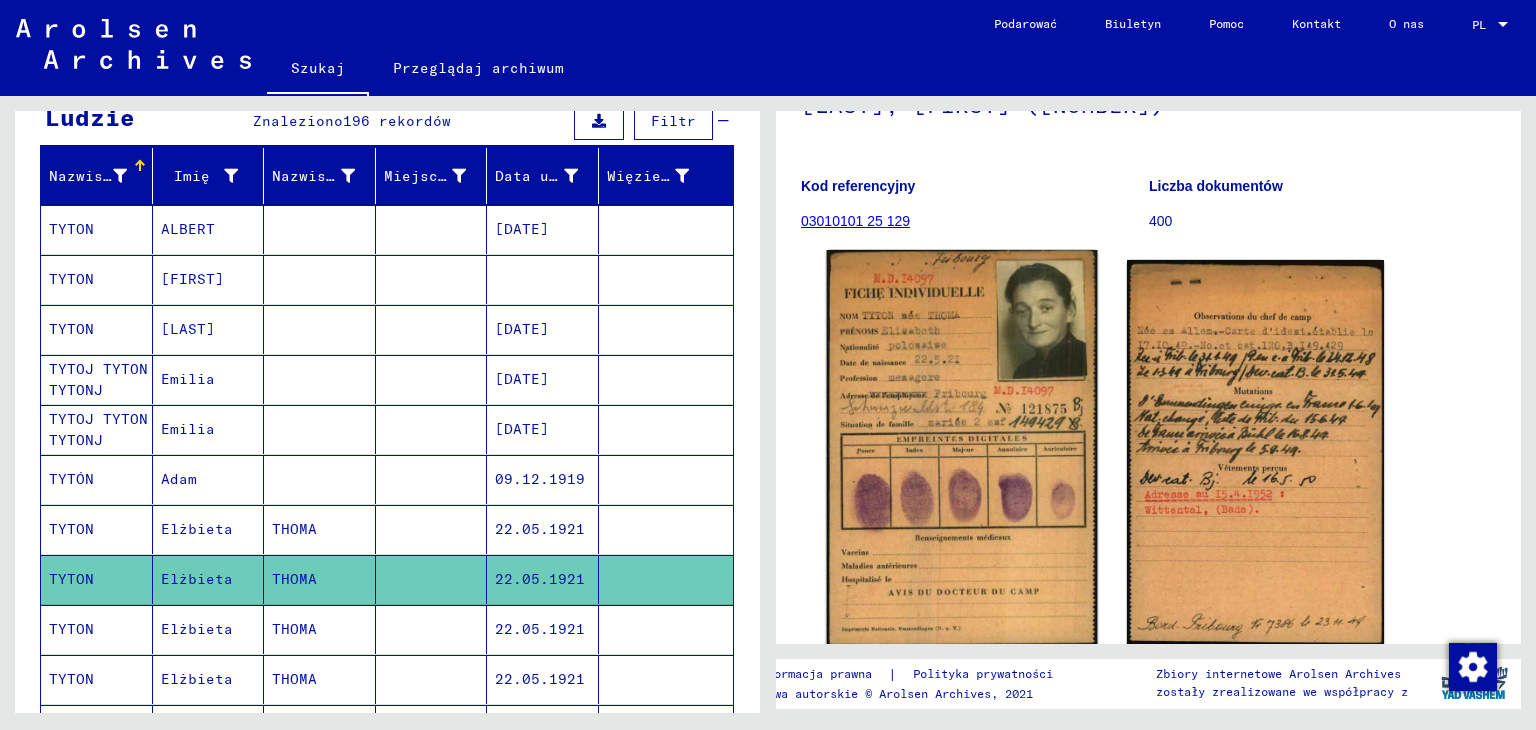 click 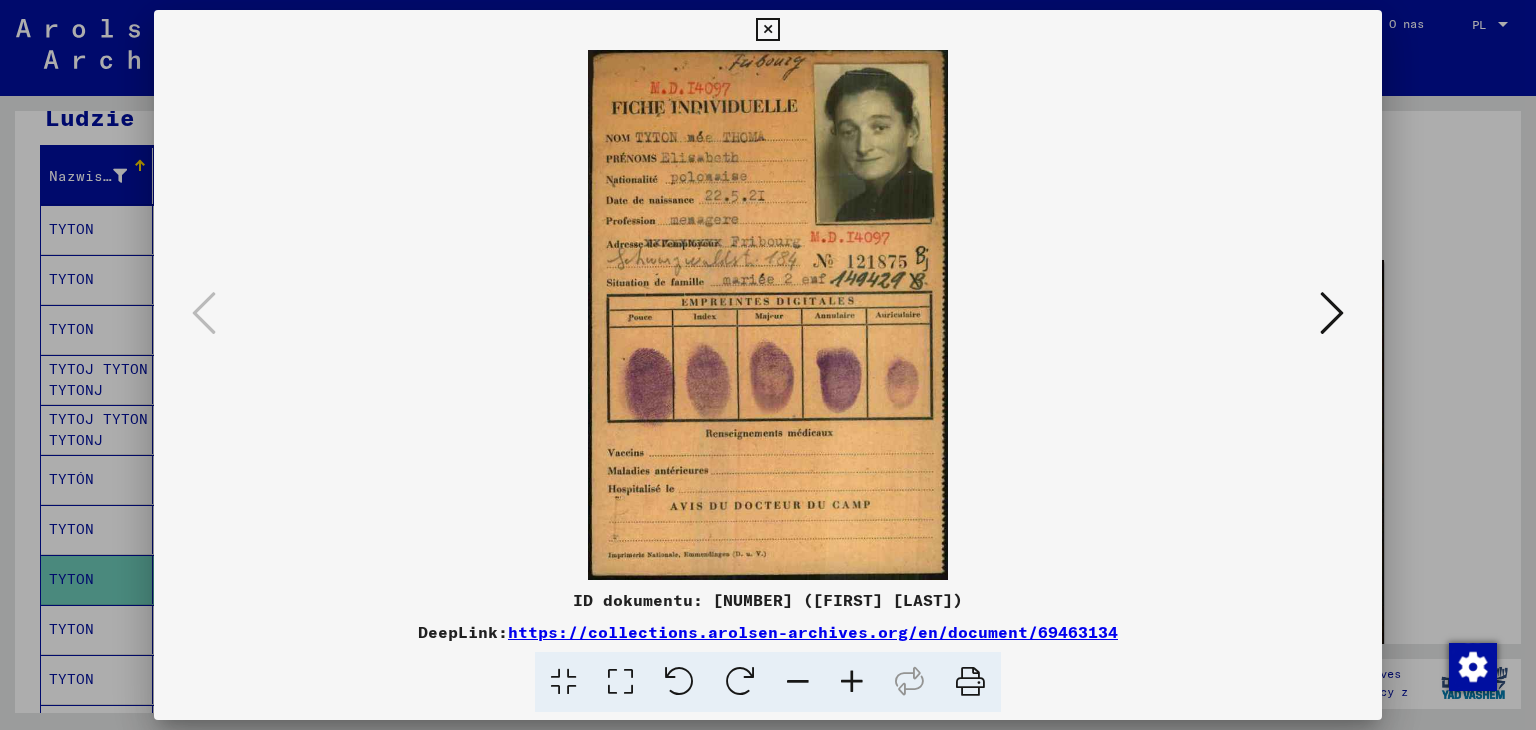 click at bounding box center [1332, 313] 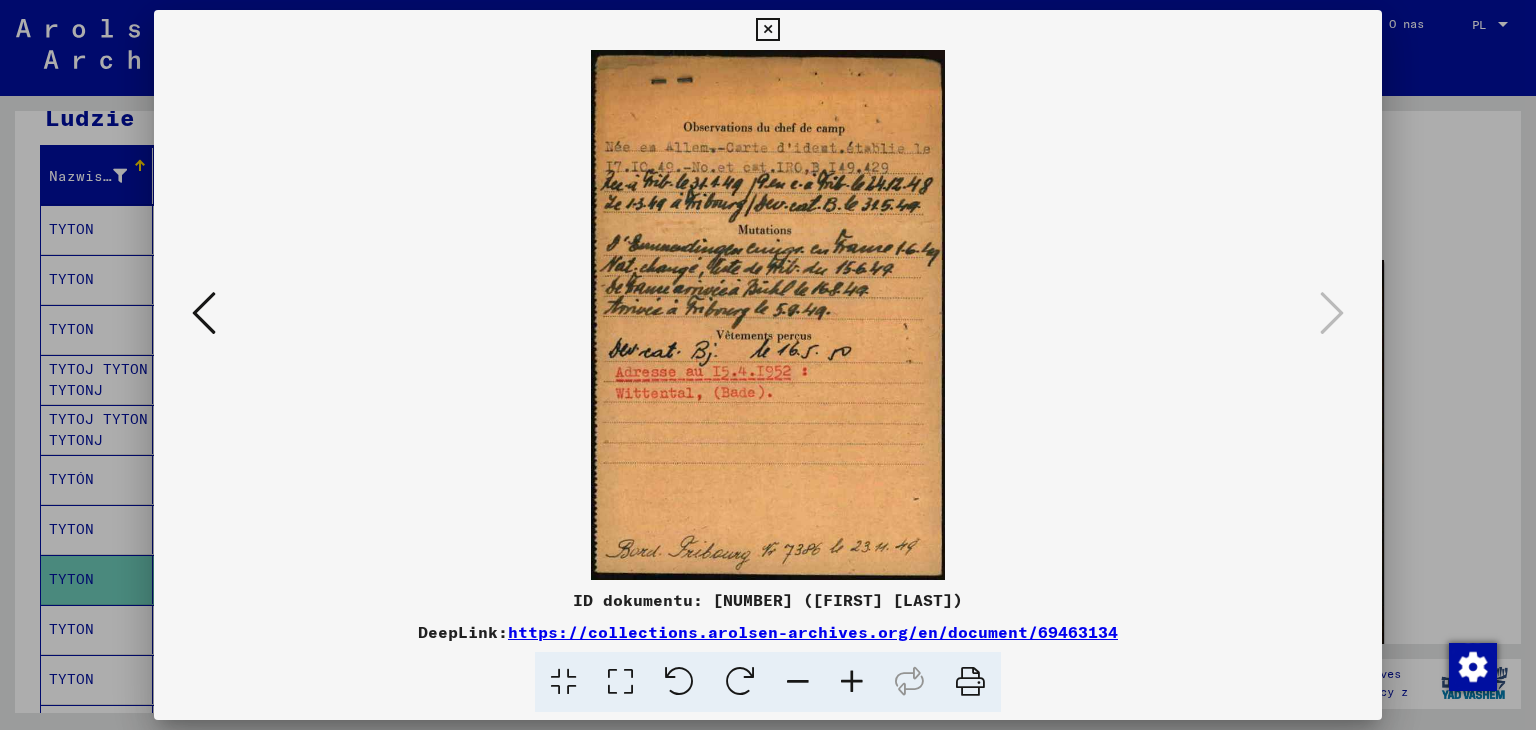 click at bounding box center (767, 30) 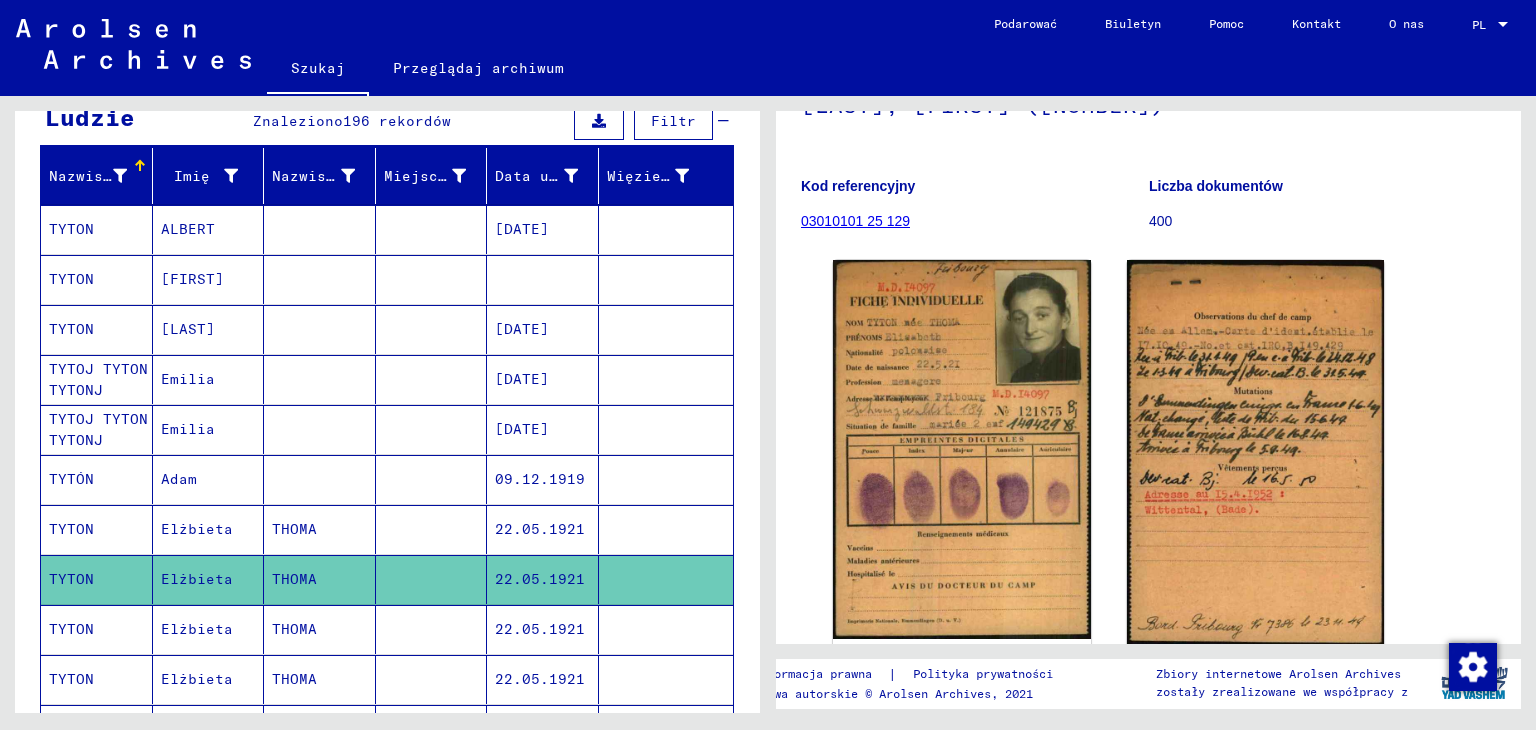 click on "Elżbieta" at bounding box center (197, 679) 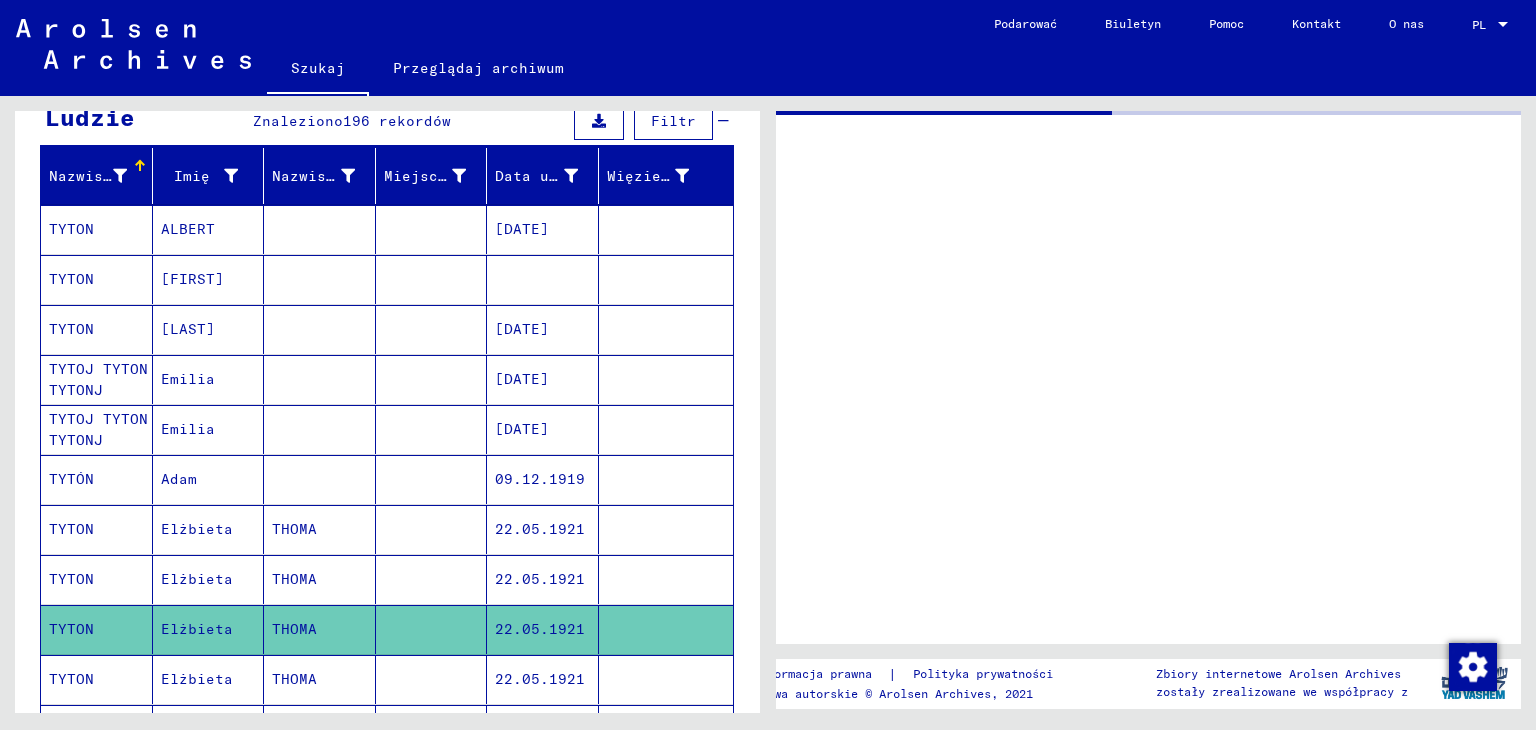scroll, scrollTop: 0, scrollLeft: 0, axis: both 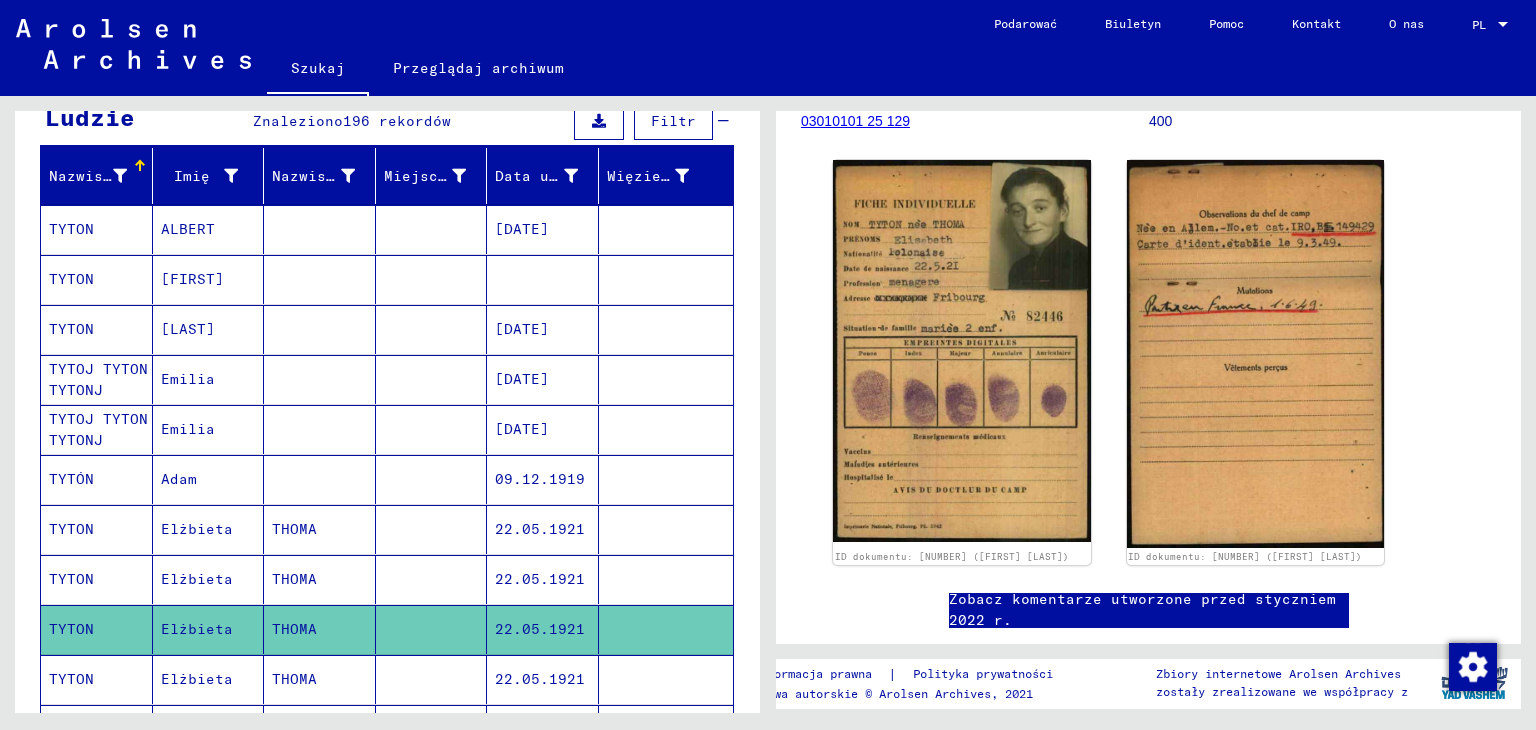 click on "Elżbieta" at bounding box center (197, 729) 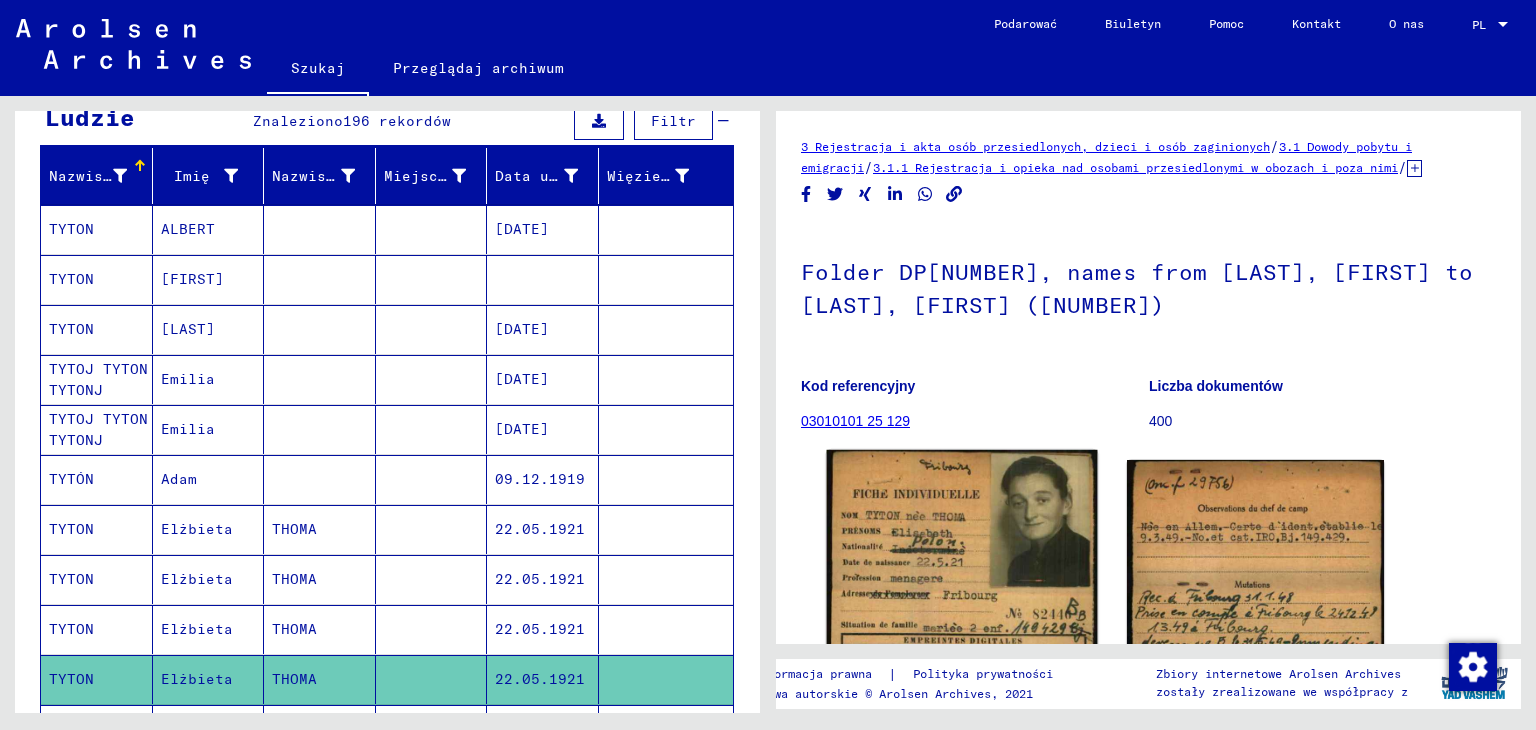 scroll, scrollTop: 0, scrollLeft: 0, axis: both 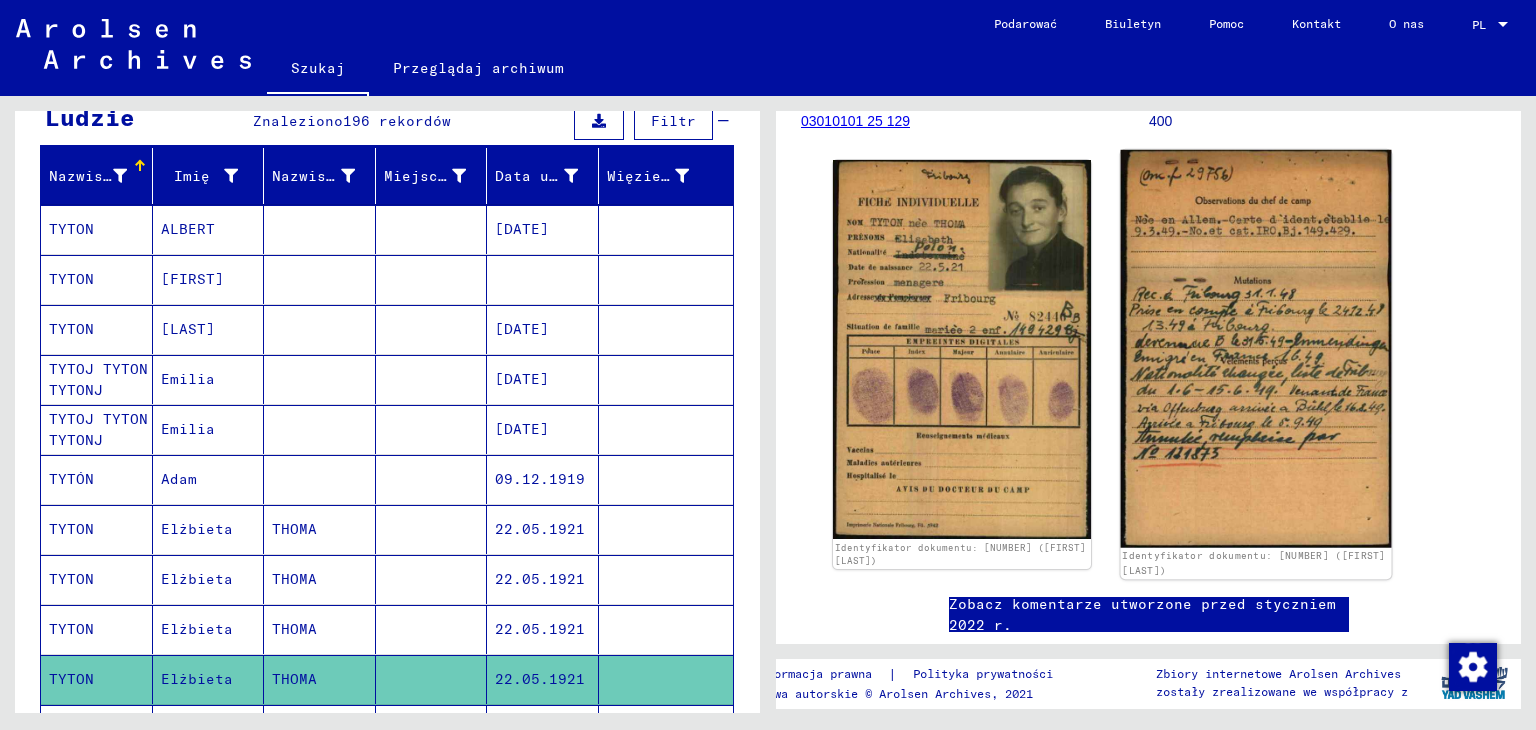 click 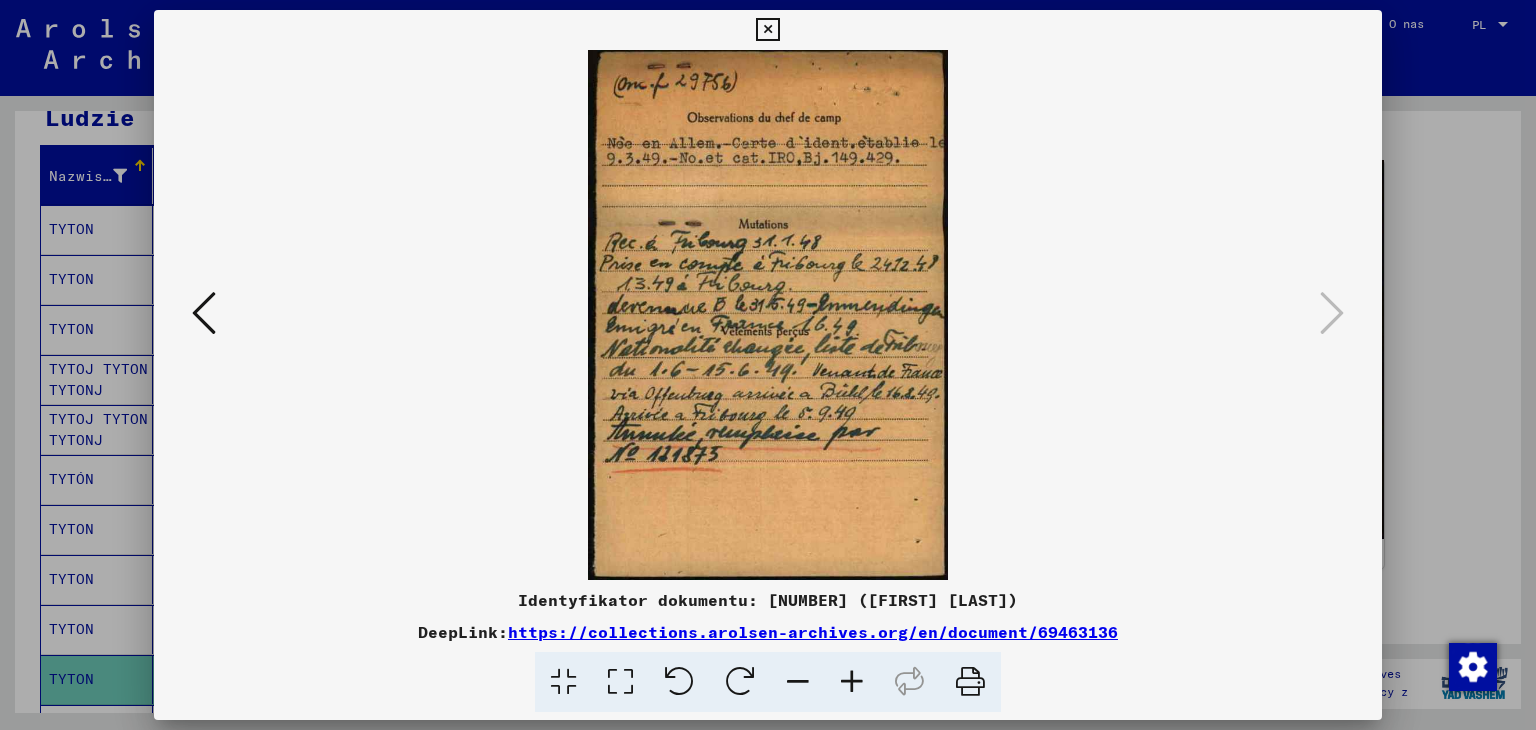 click at bounding box center (767, 30) 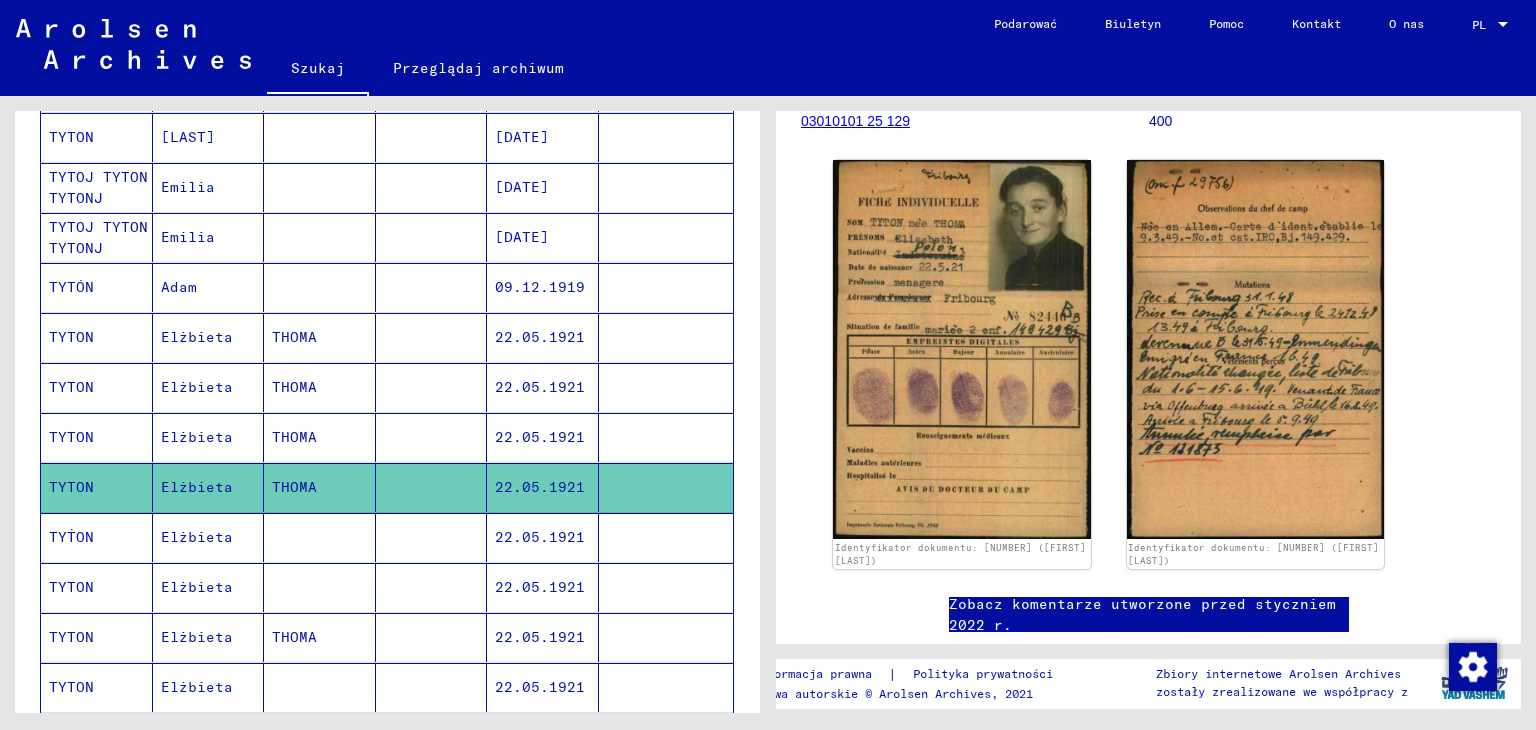 scroll, scrollTop: 400, scrollLeft: 0, axis: vertical 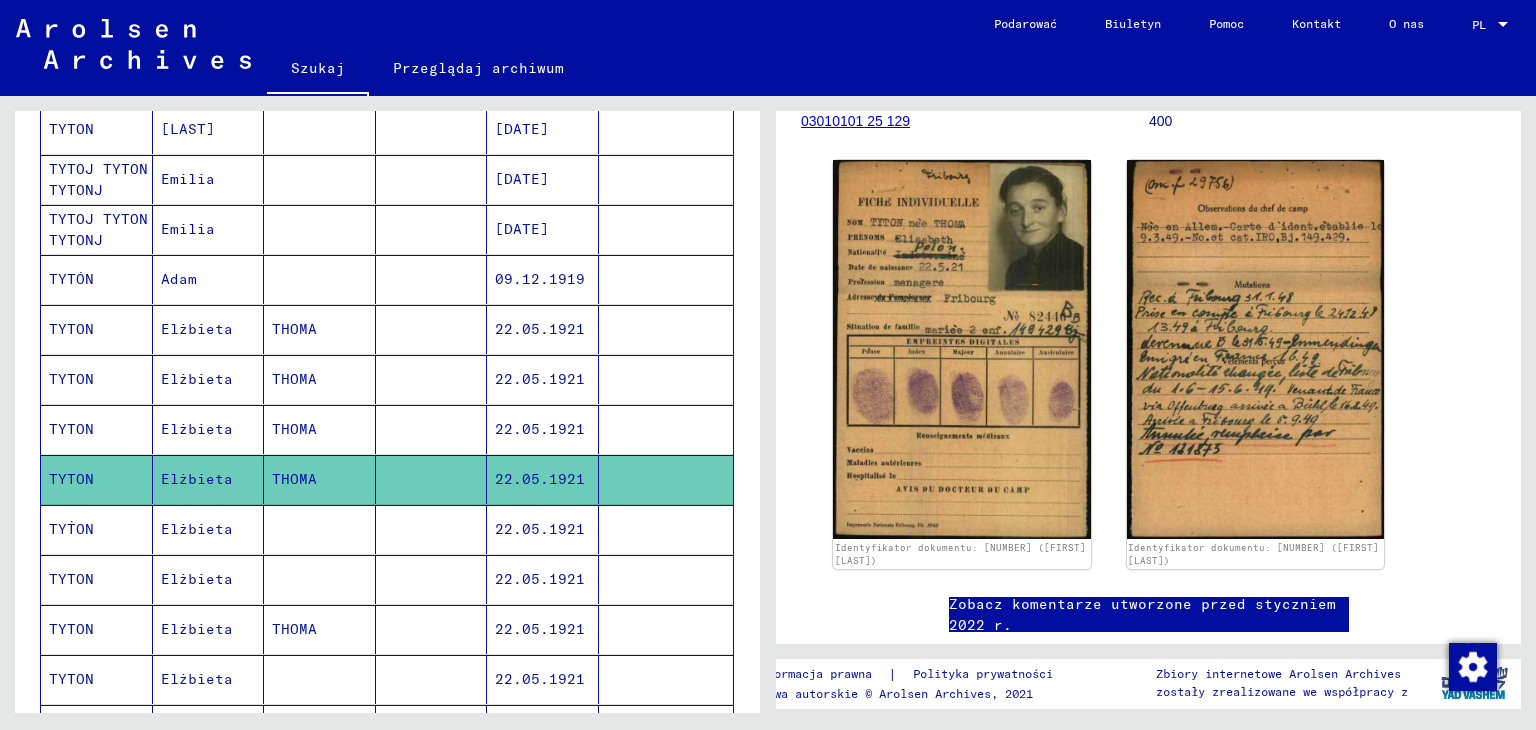click on "Elżbieta" at bounding box center (197, 579) 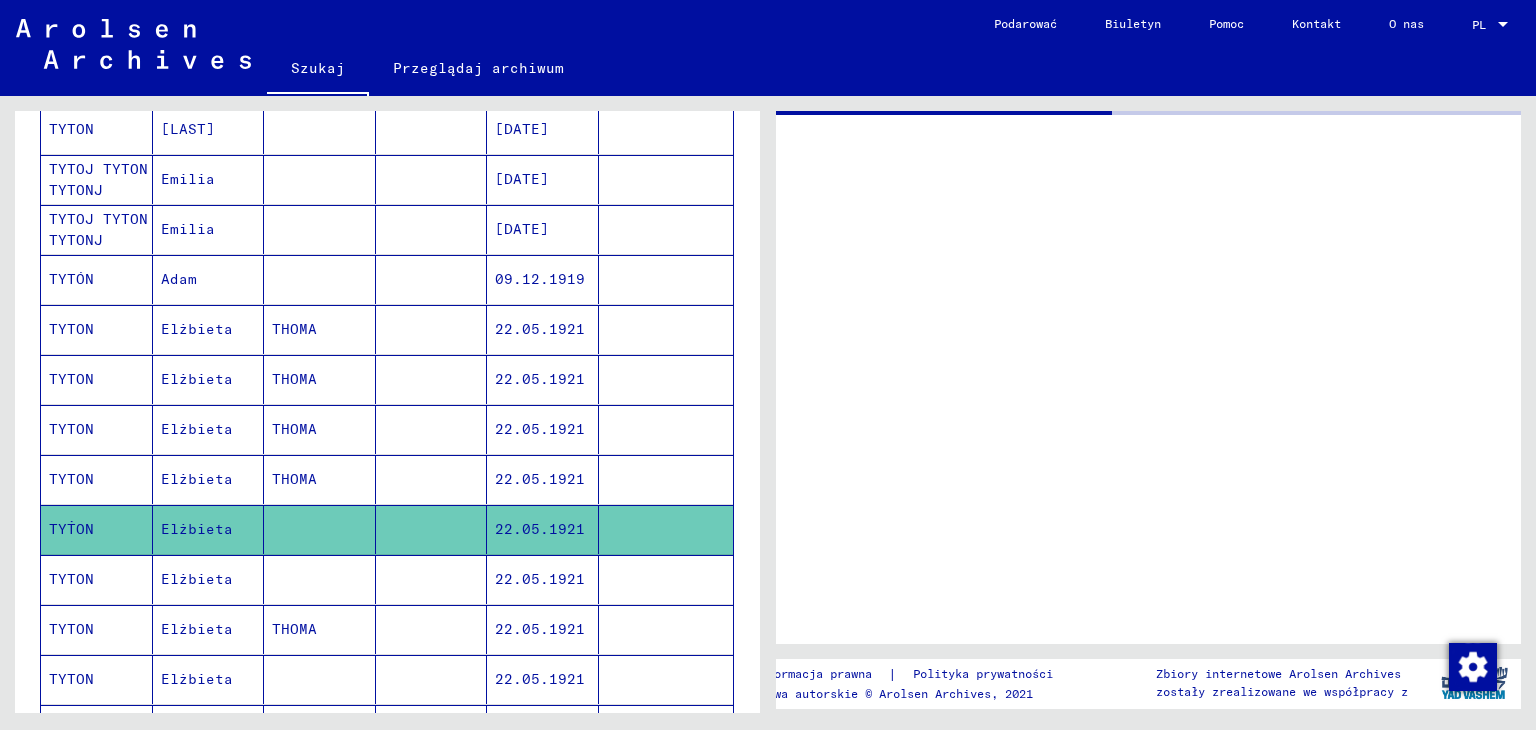 scroll, scrollTop: 0, scrollLeft: 0, axis: both 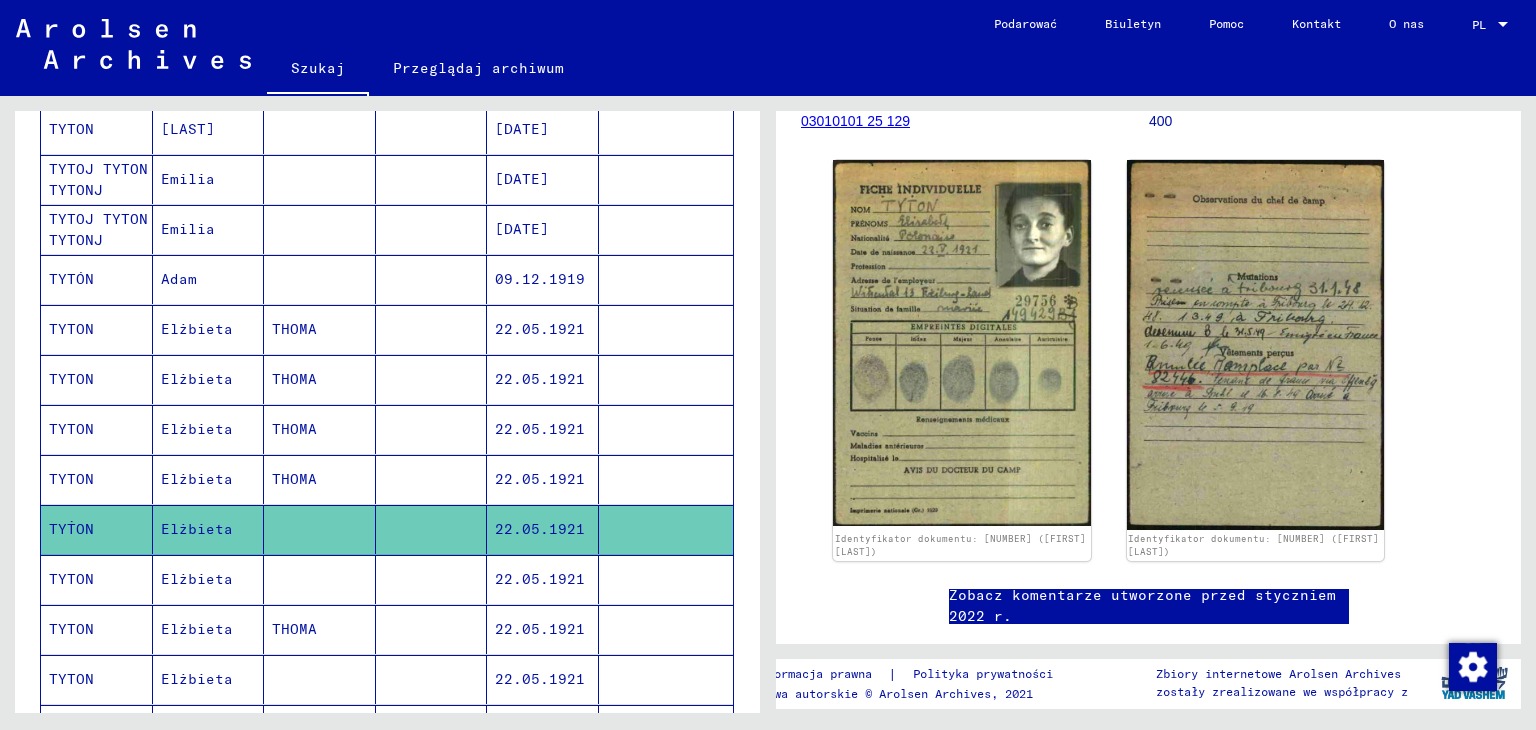 click on "Elżbieta" at bounding box center (197, 629) 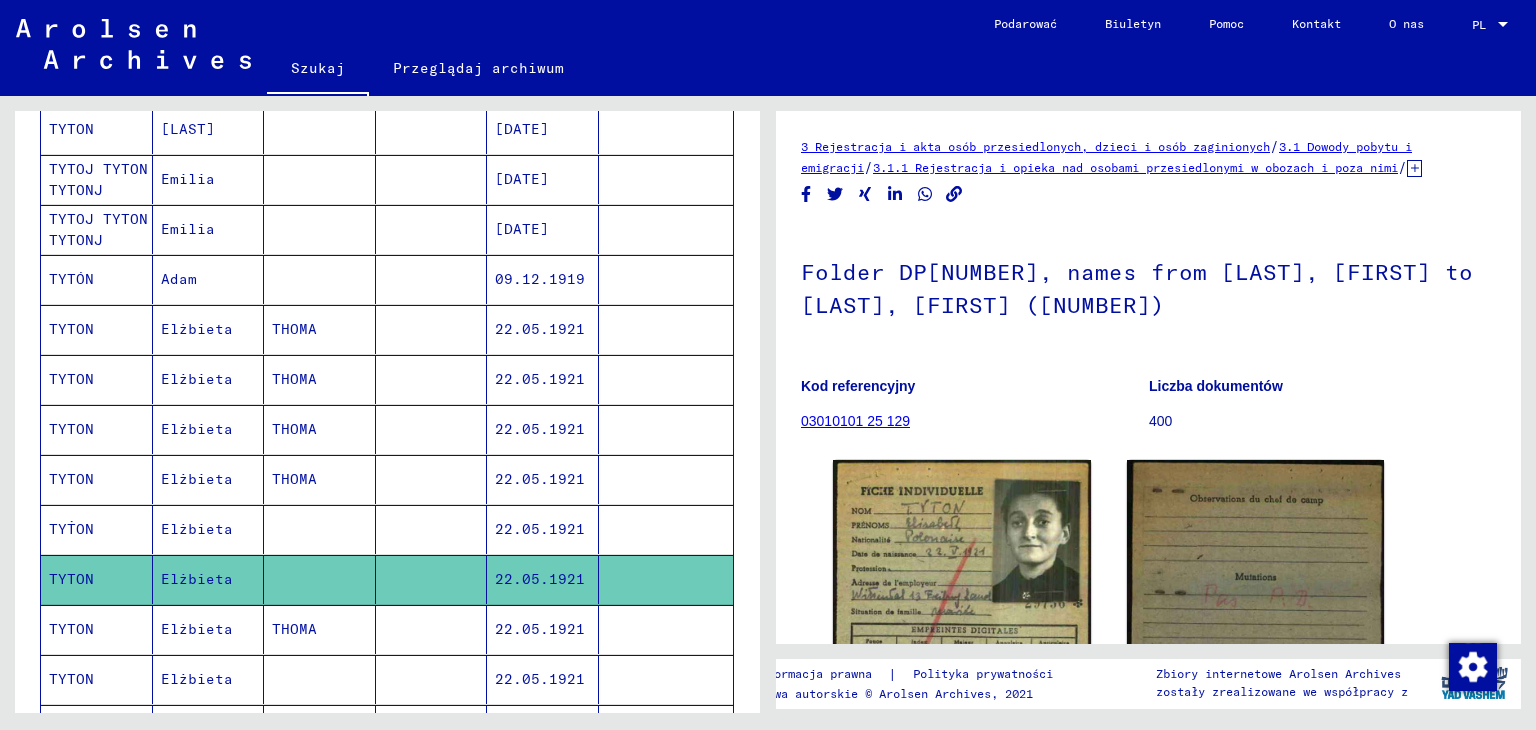 scroll, scrollTop: 0, scrollLeft: 0, axis: both 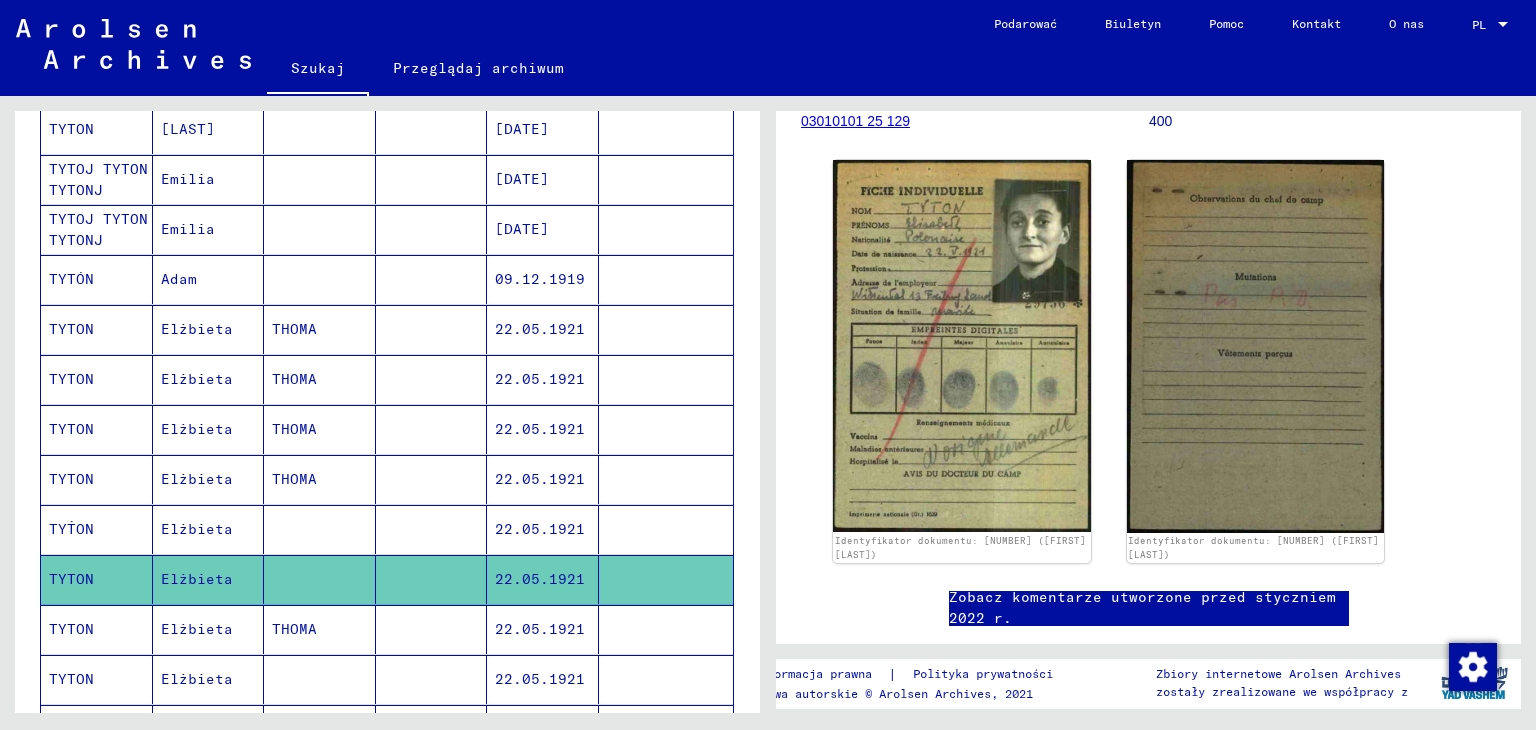 click on "Elżbieta" at bounding box center [197, 679] 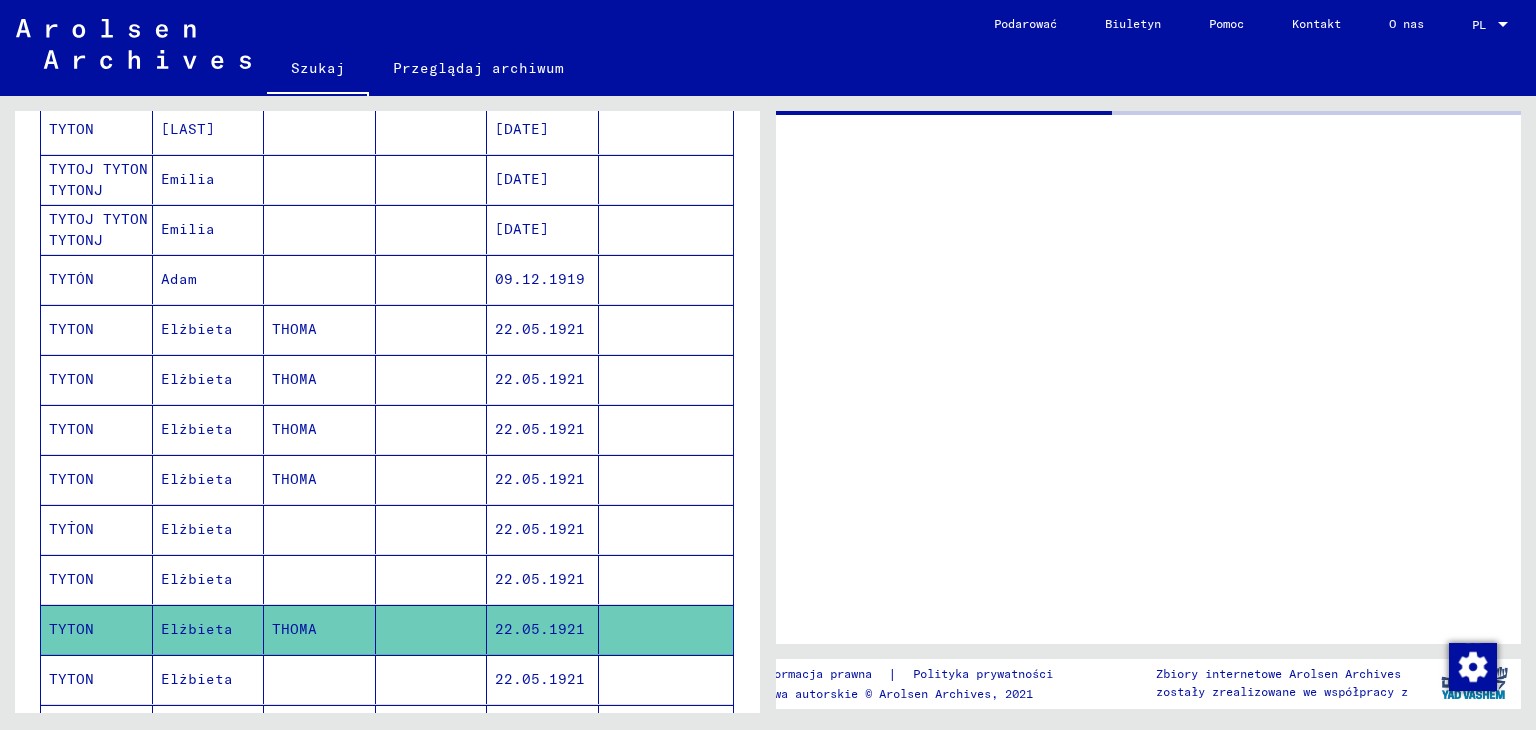scroll, scrollTop: 0, scrollLeft: 0, axis: both 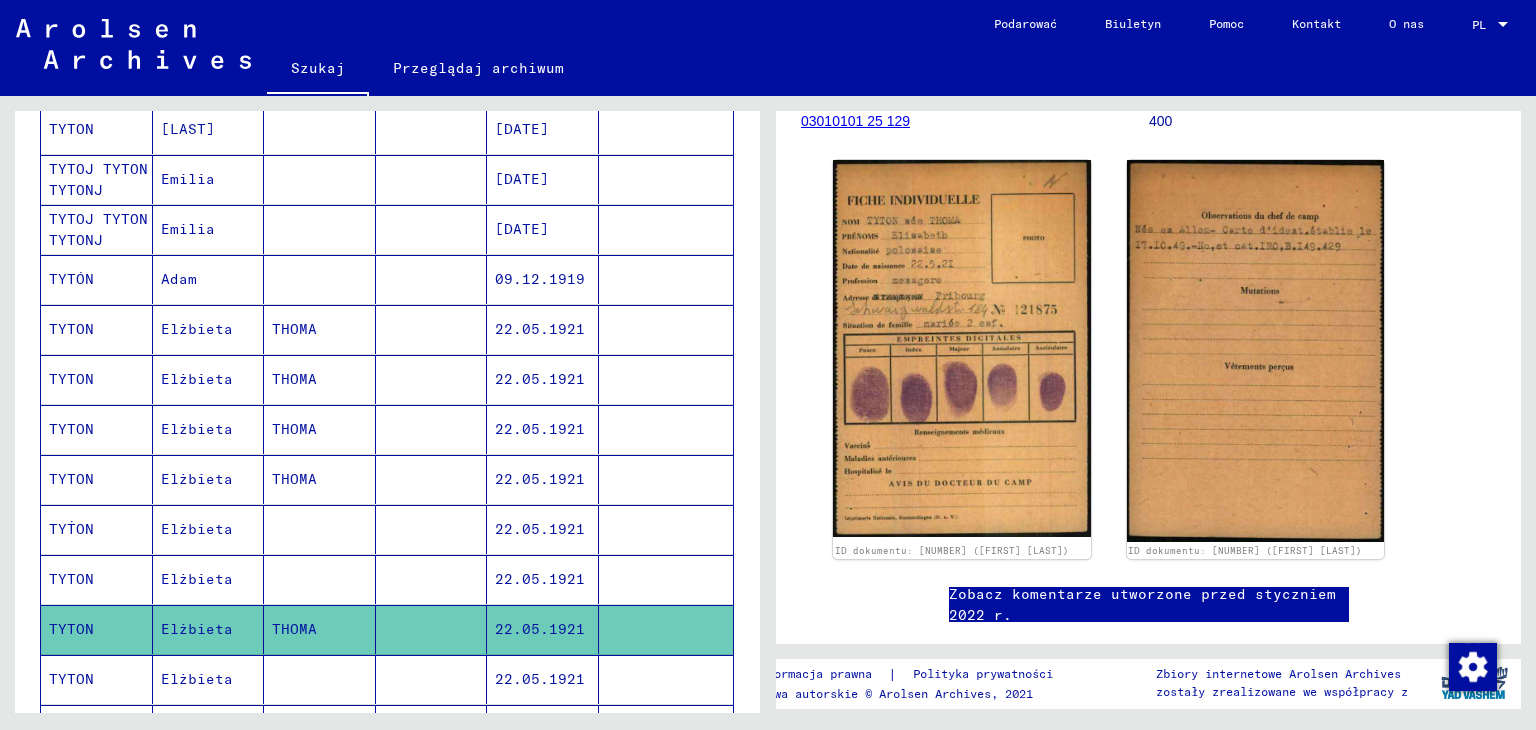 click on "Elżbieta" at bounding box center (197, 729) 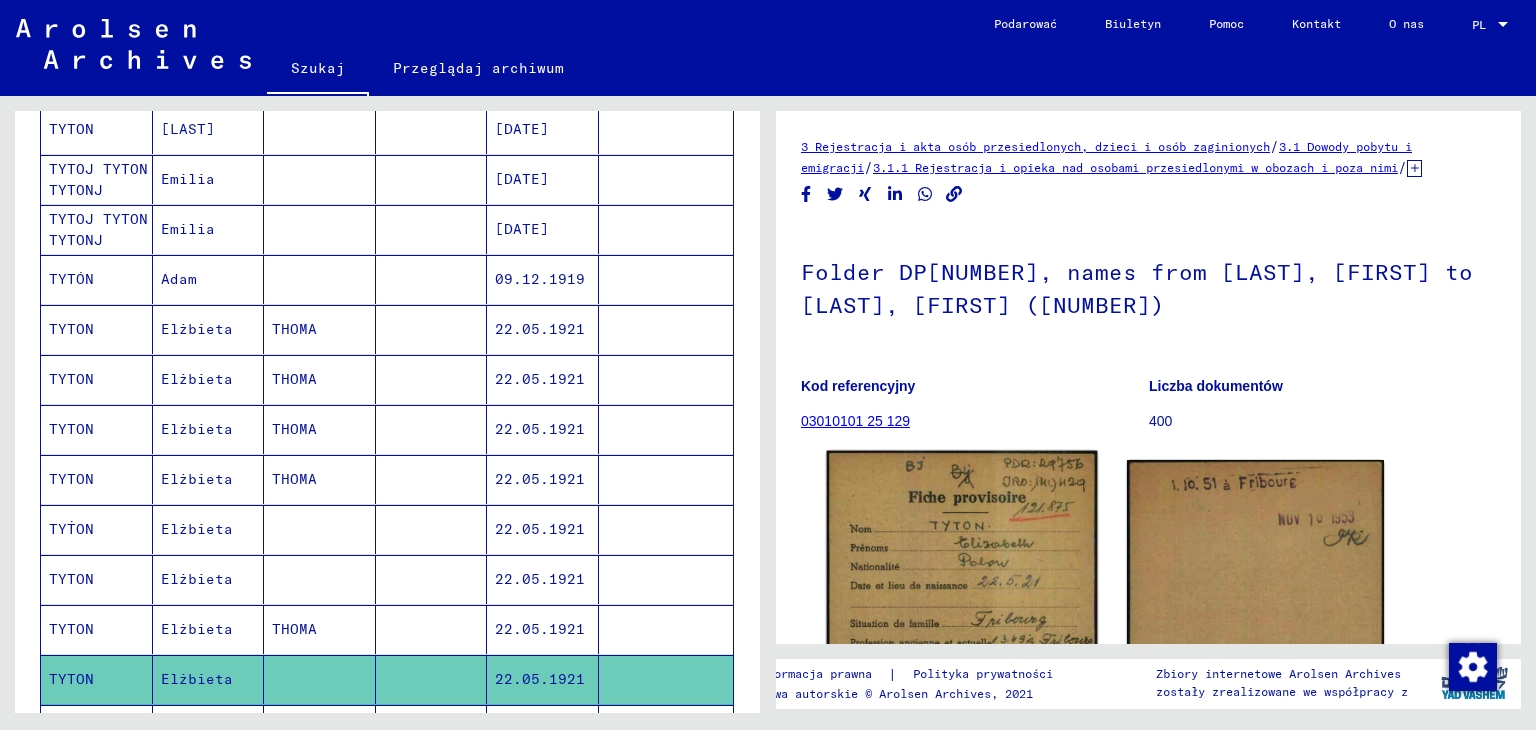 scroll, scrollTop: 0, scrollLeft: 0, axis: both 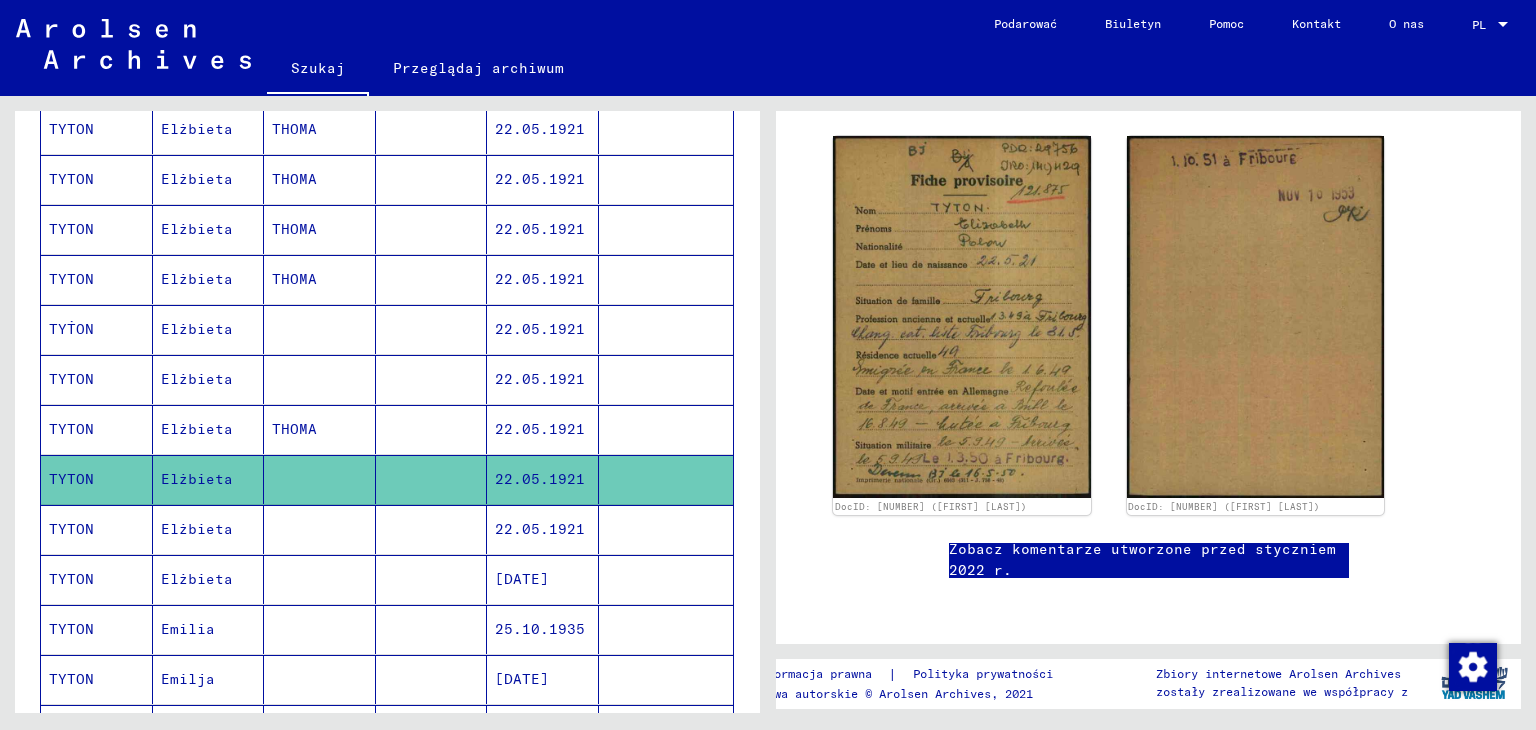 click on "Elżbieta" at bounding box center [197, 579] 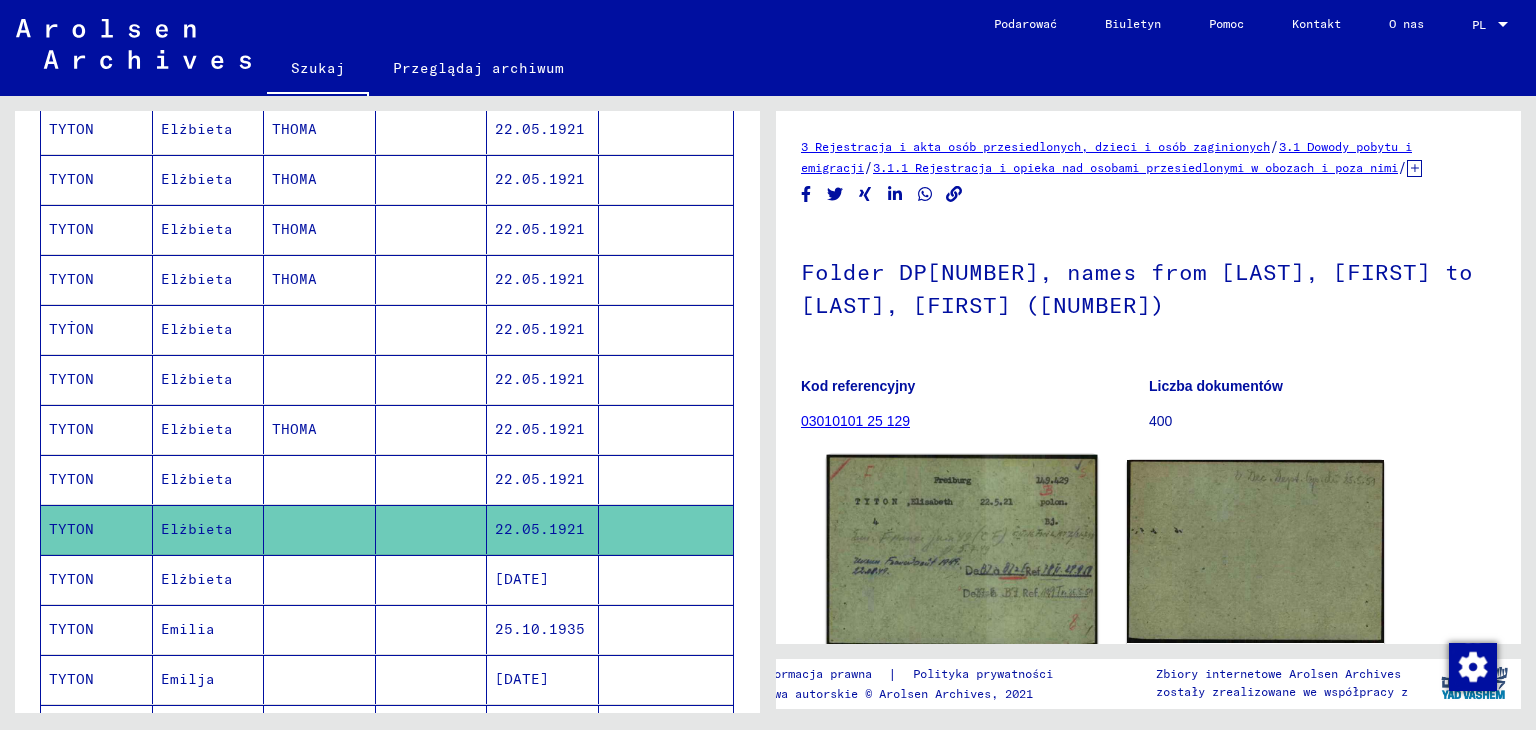 scroll, scrollTop: 0, scrollLeft: 0, axis: both 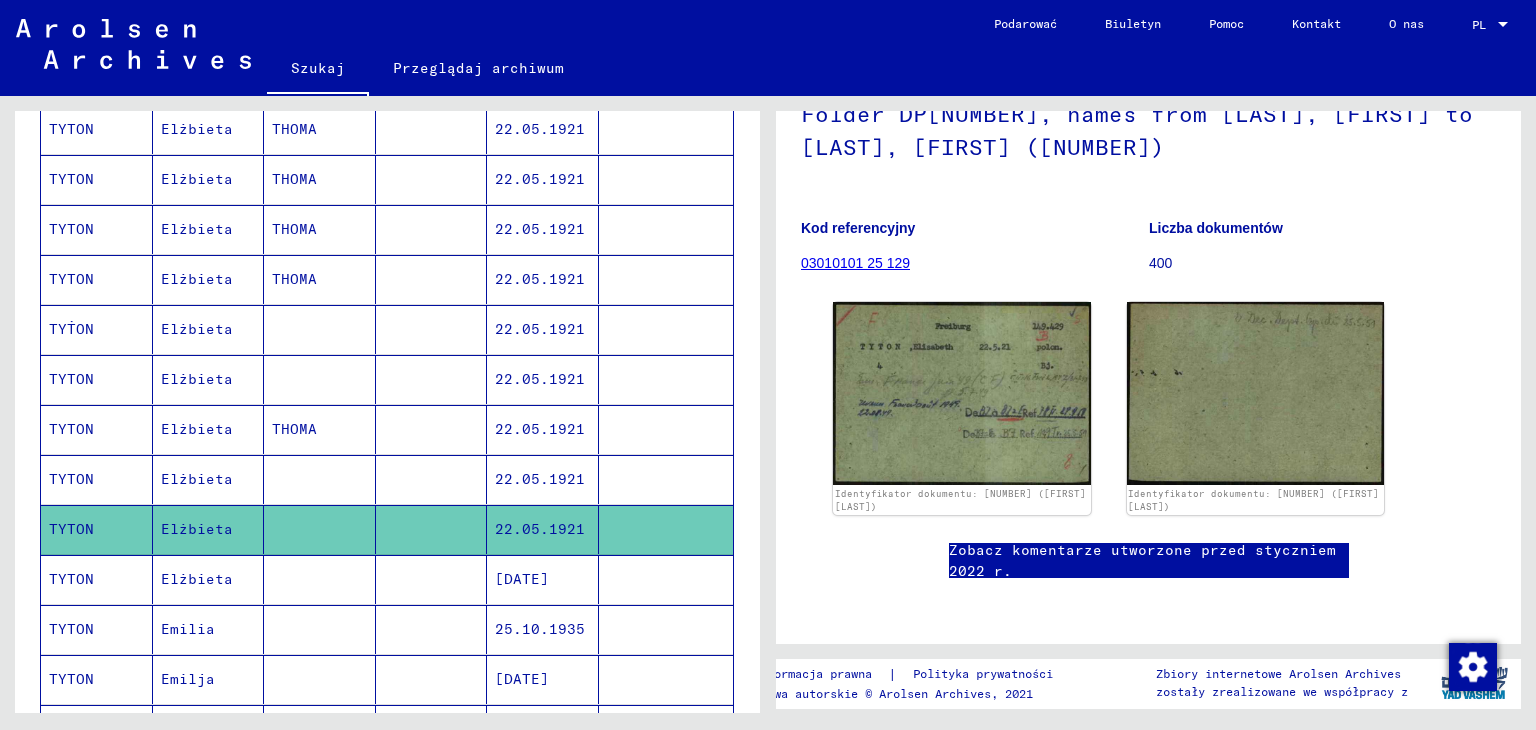 click on "Elżbieta" at bounding box center (188, 629) 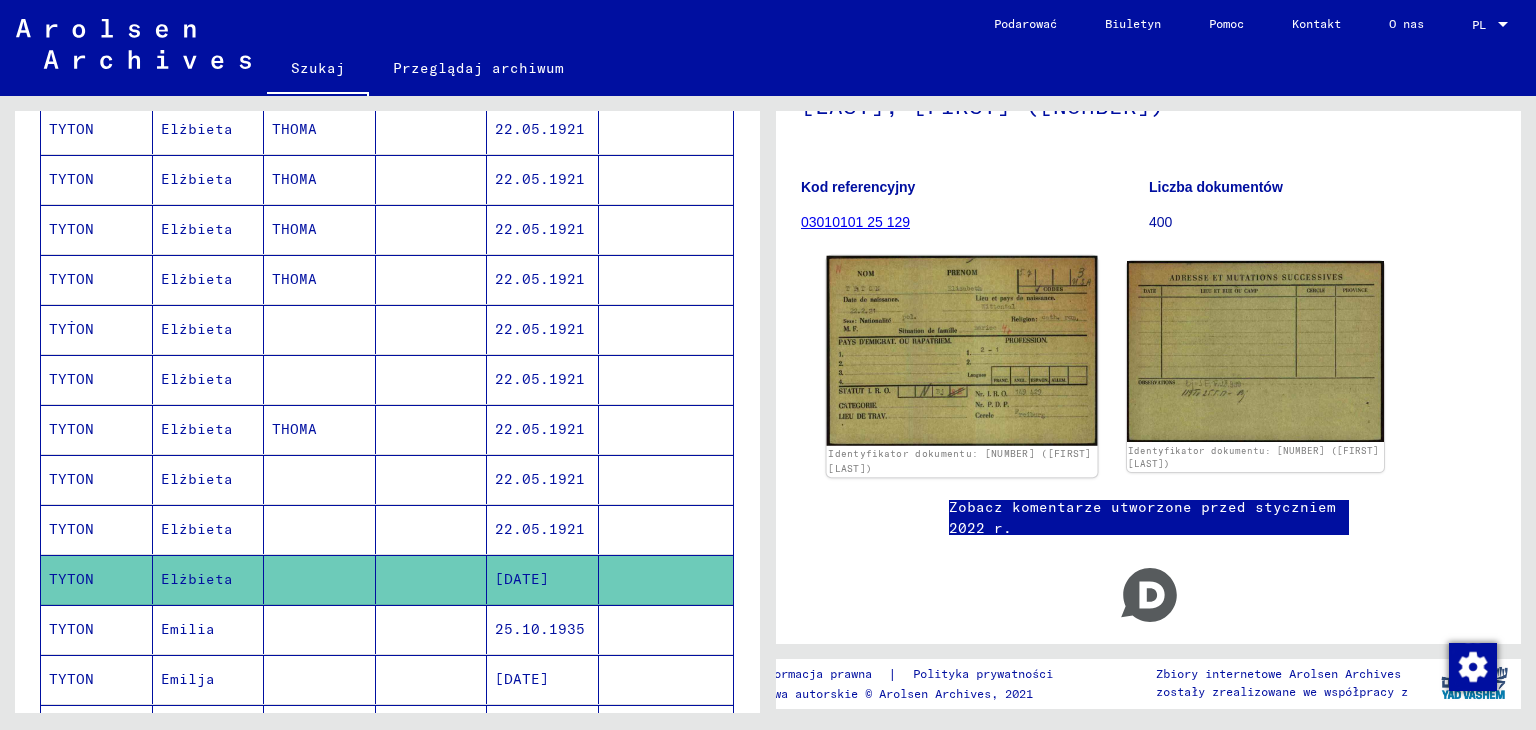 scroll, scrollTop: 200, scrollLeft: 0, axis: vertical 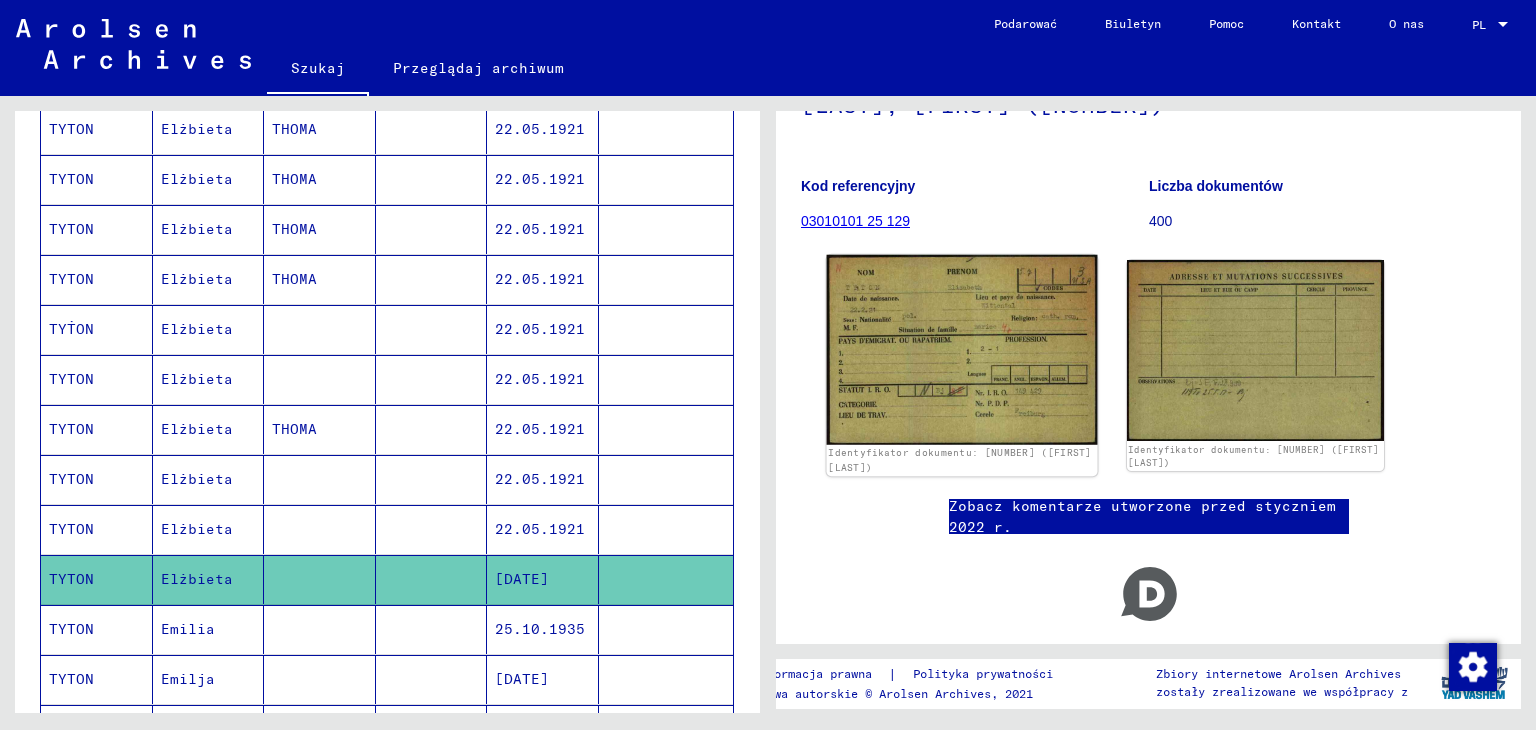 click 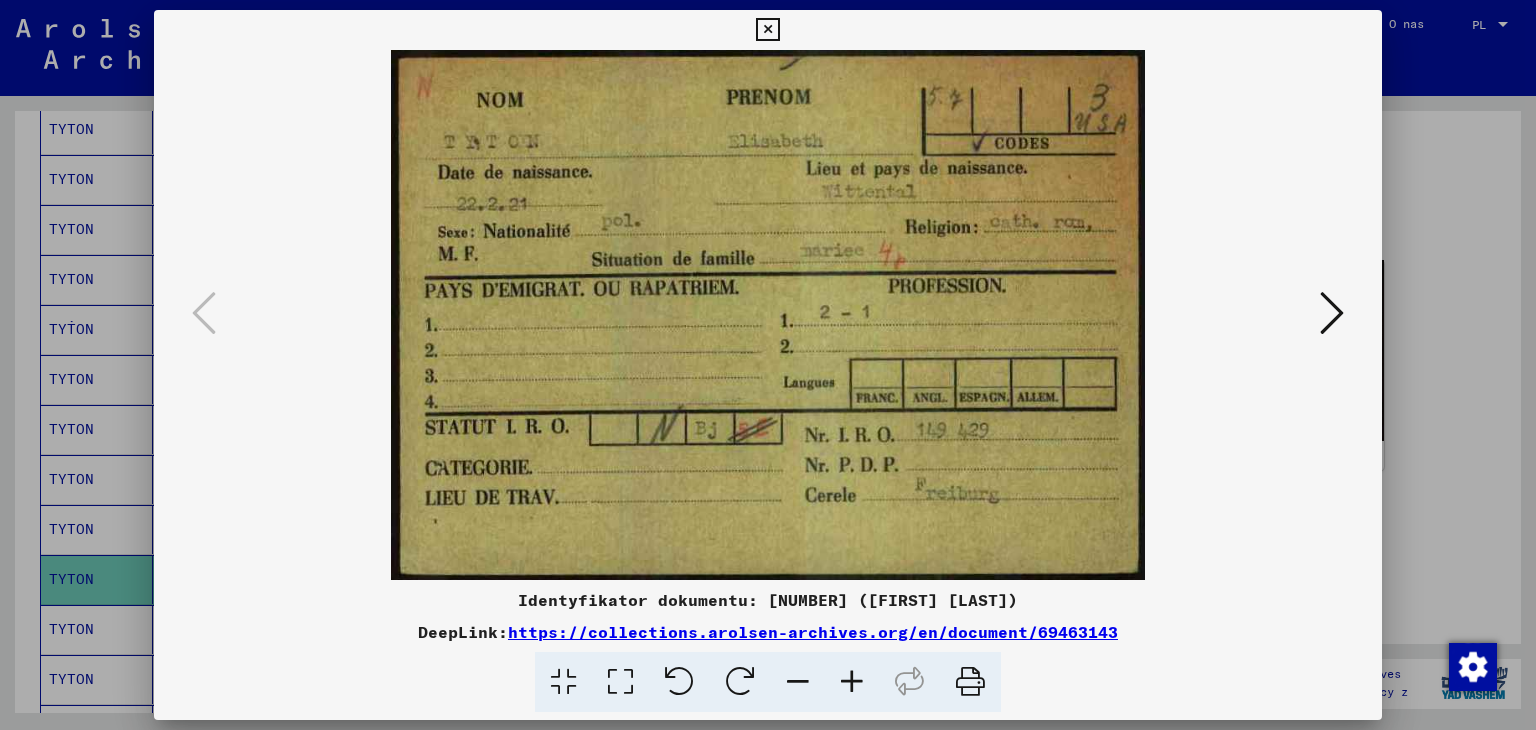 click at bounding box center (767, 30) 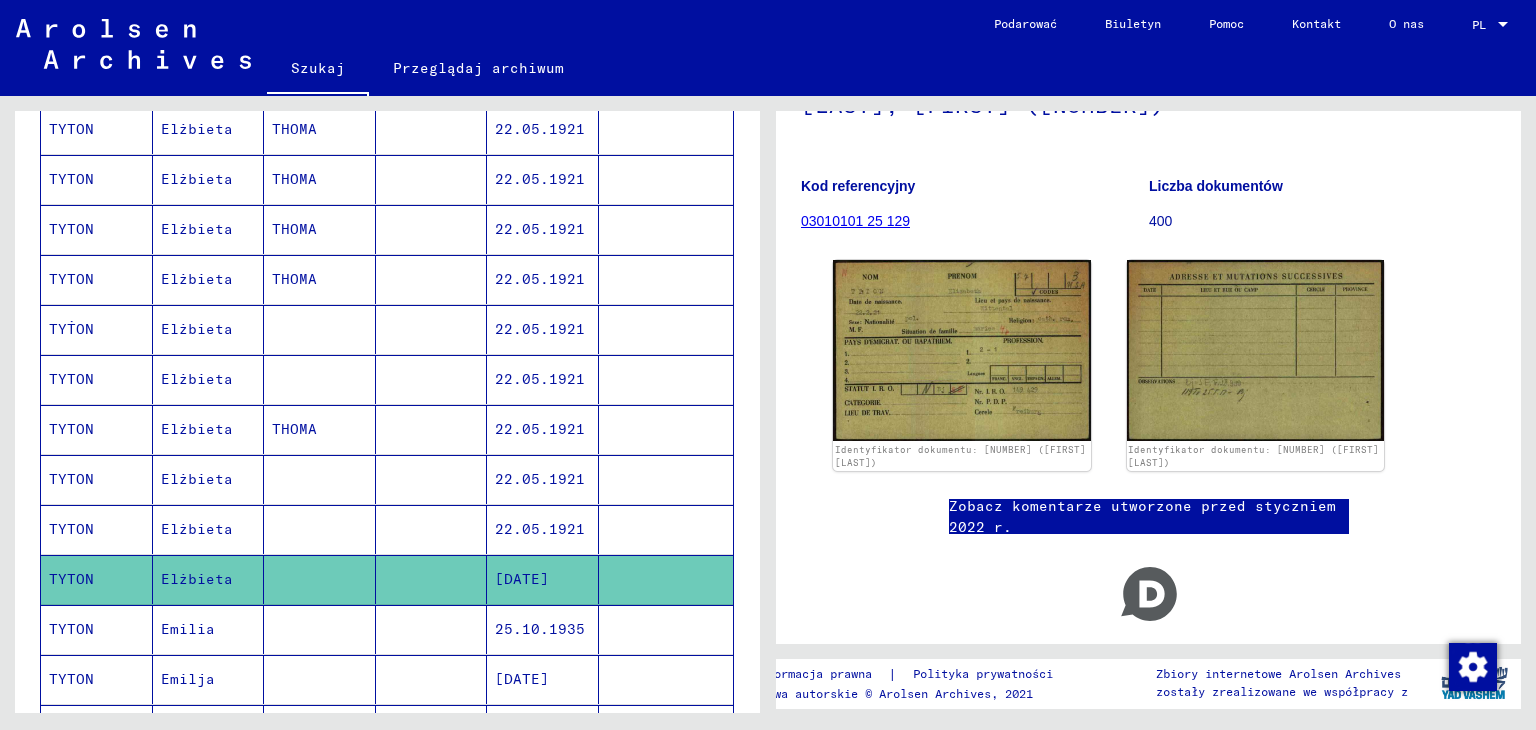 click on "Emilia" at bounding box center [188, 679] 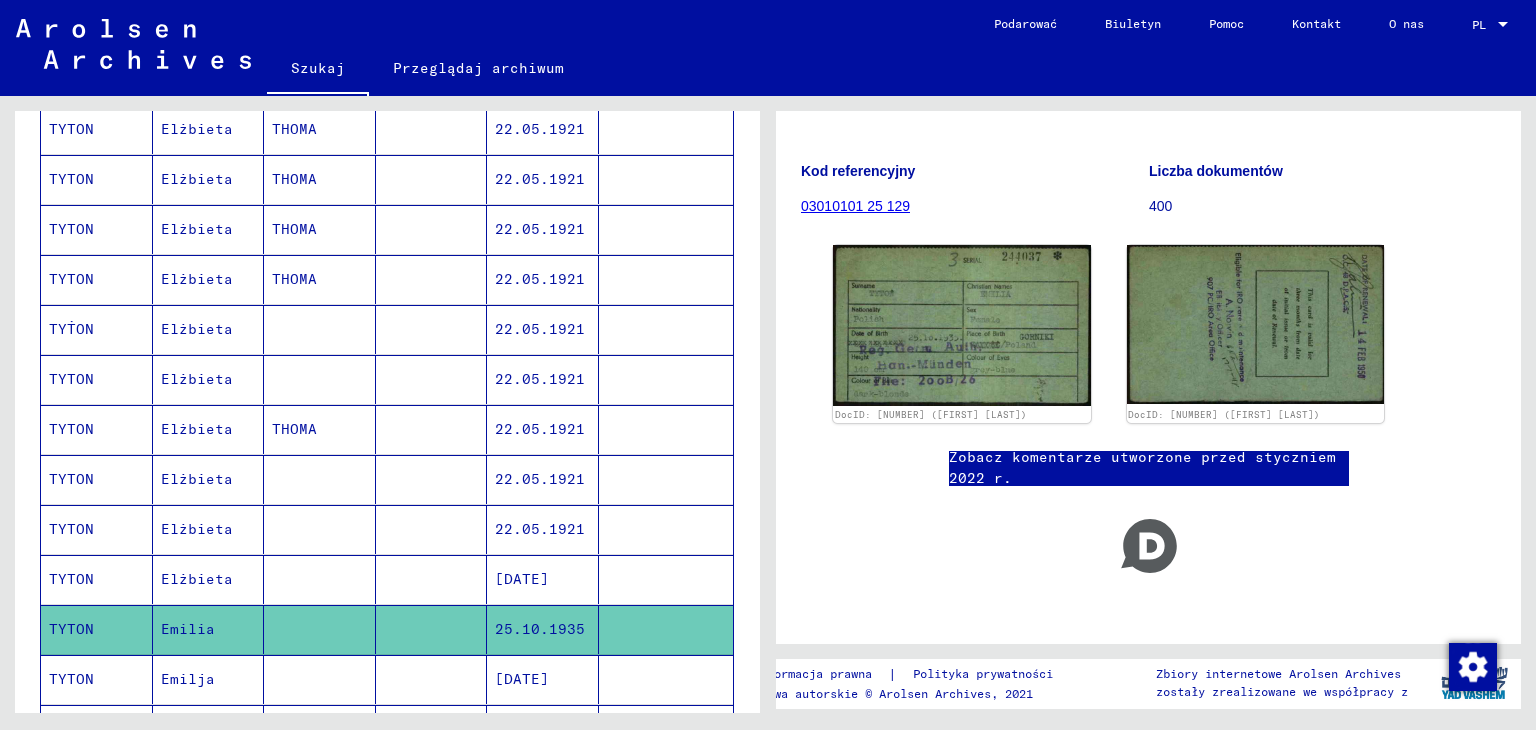 scroll, scrollTop: 252, scrollLeft: 0, axis: vertical 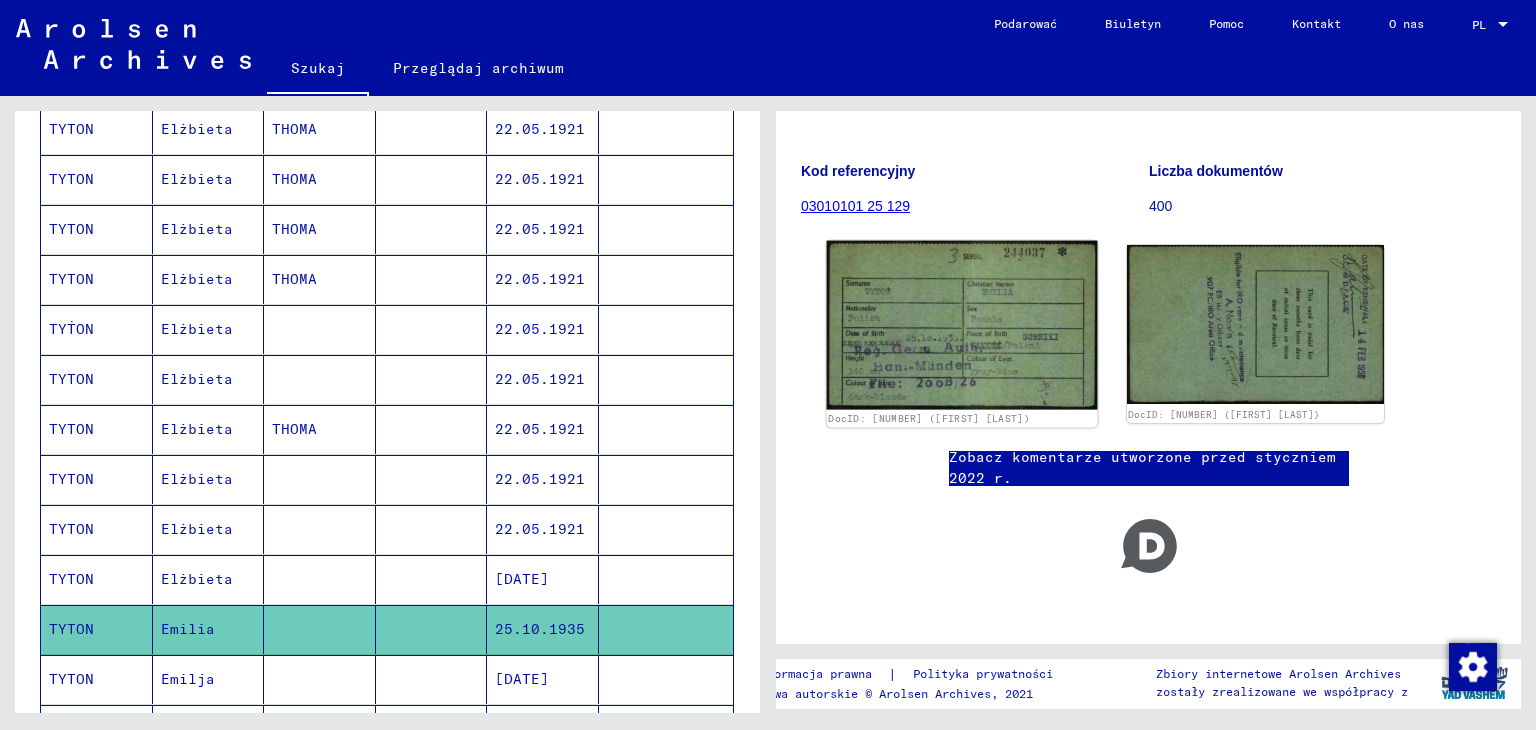 click 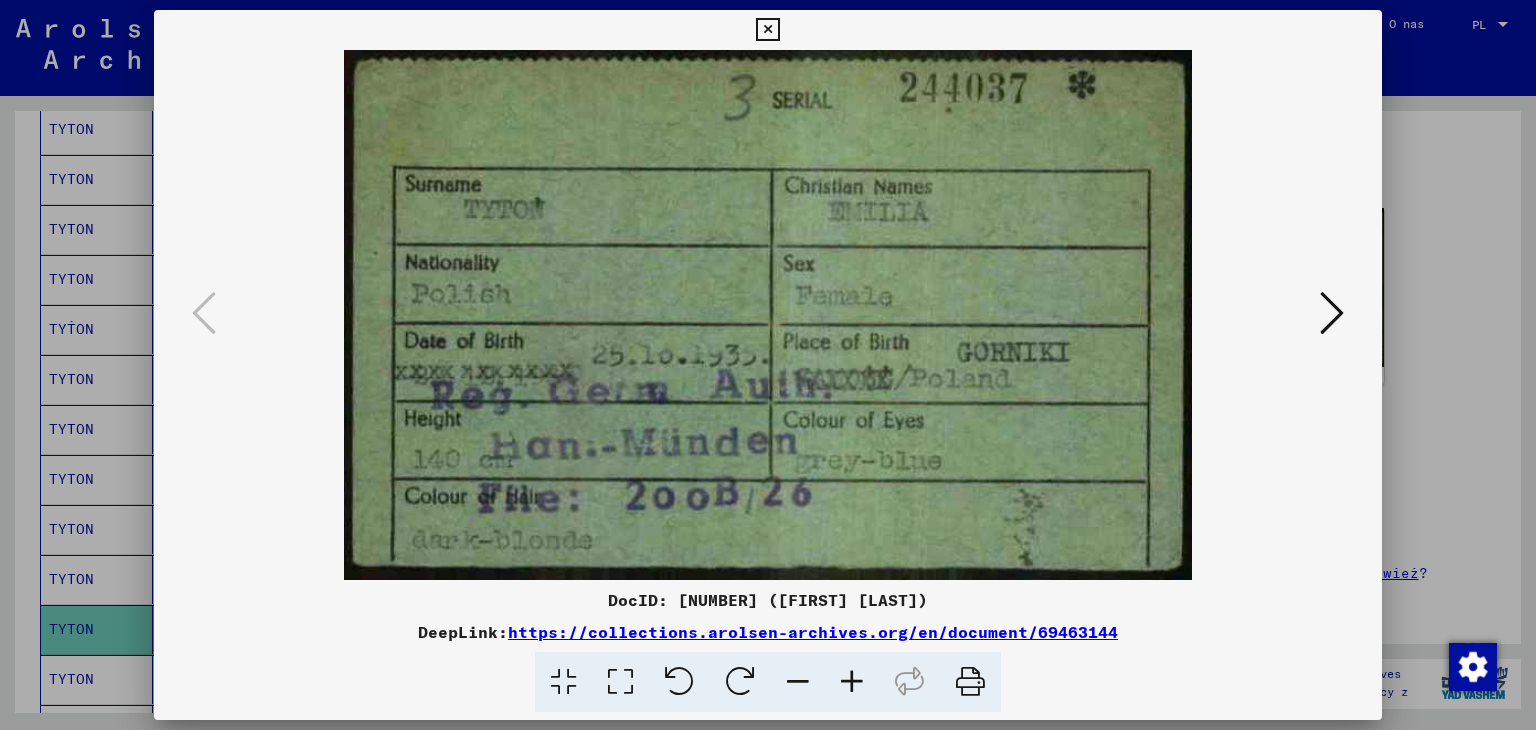 click at bounding box center (767, 30) 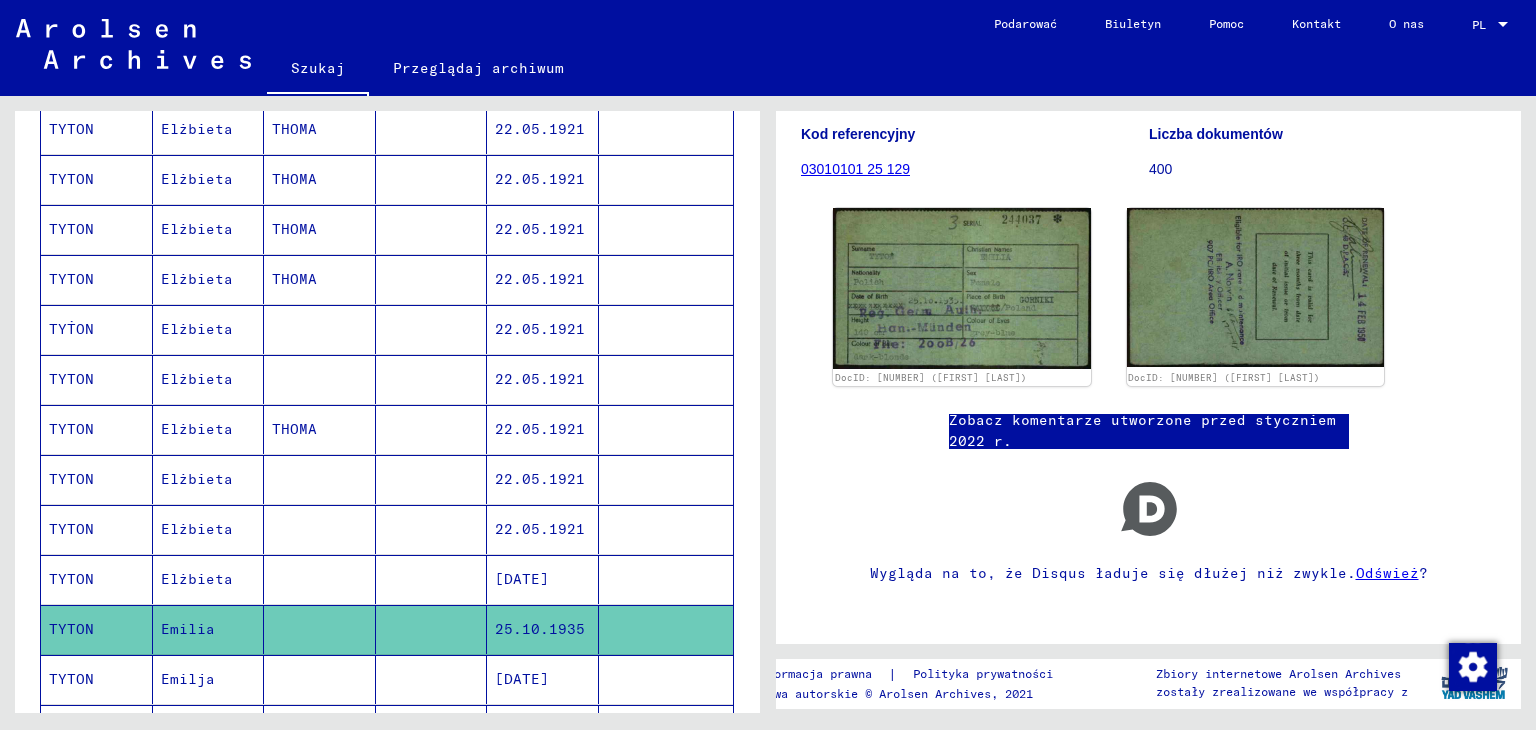 click on "Emilja" at bounding box center (188, 729) 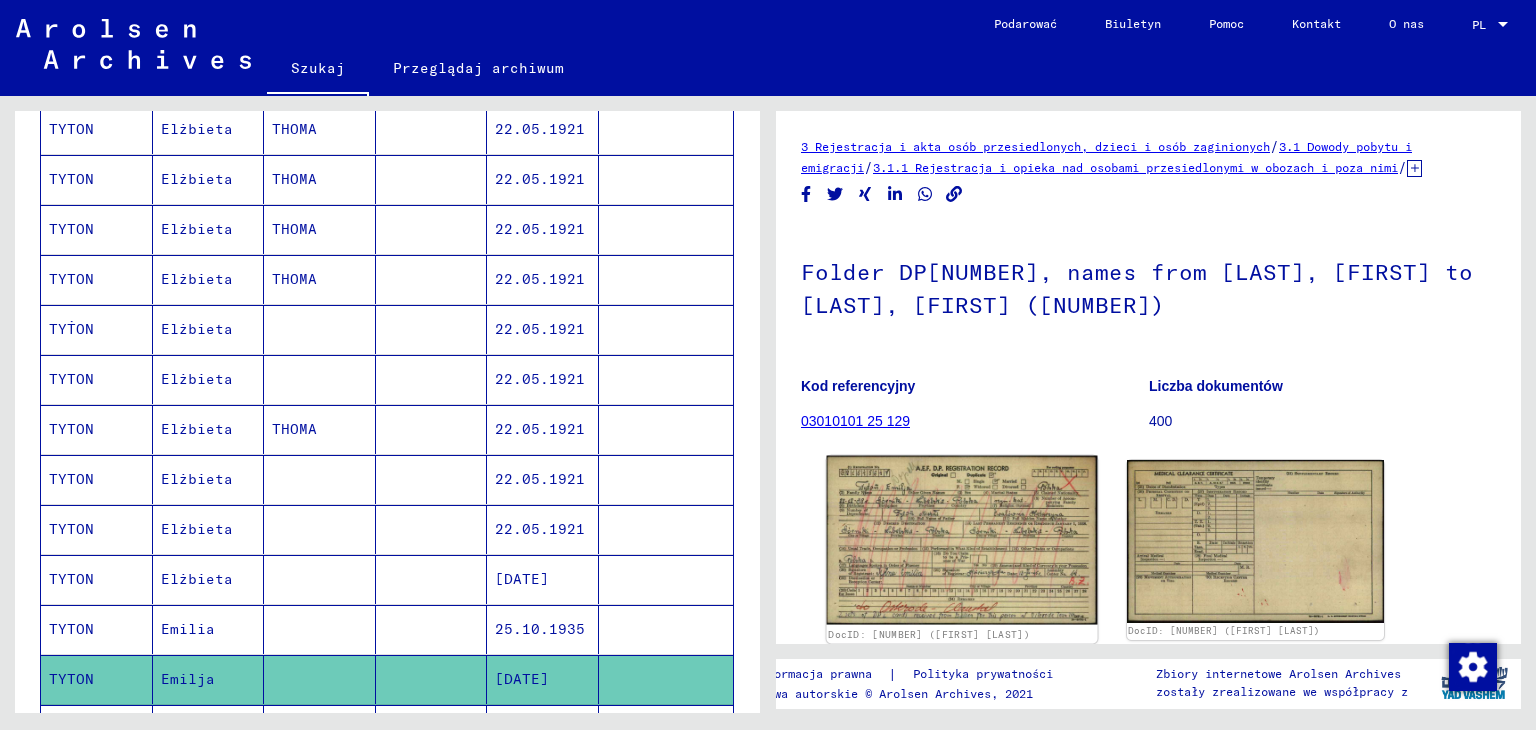 click 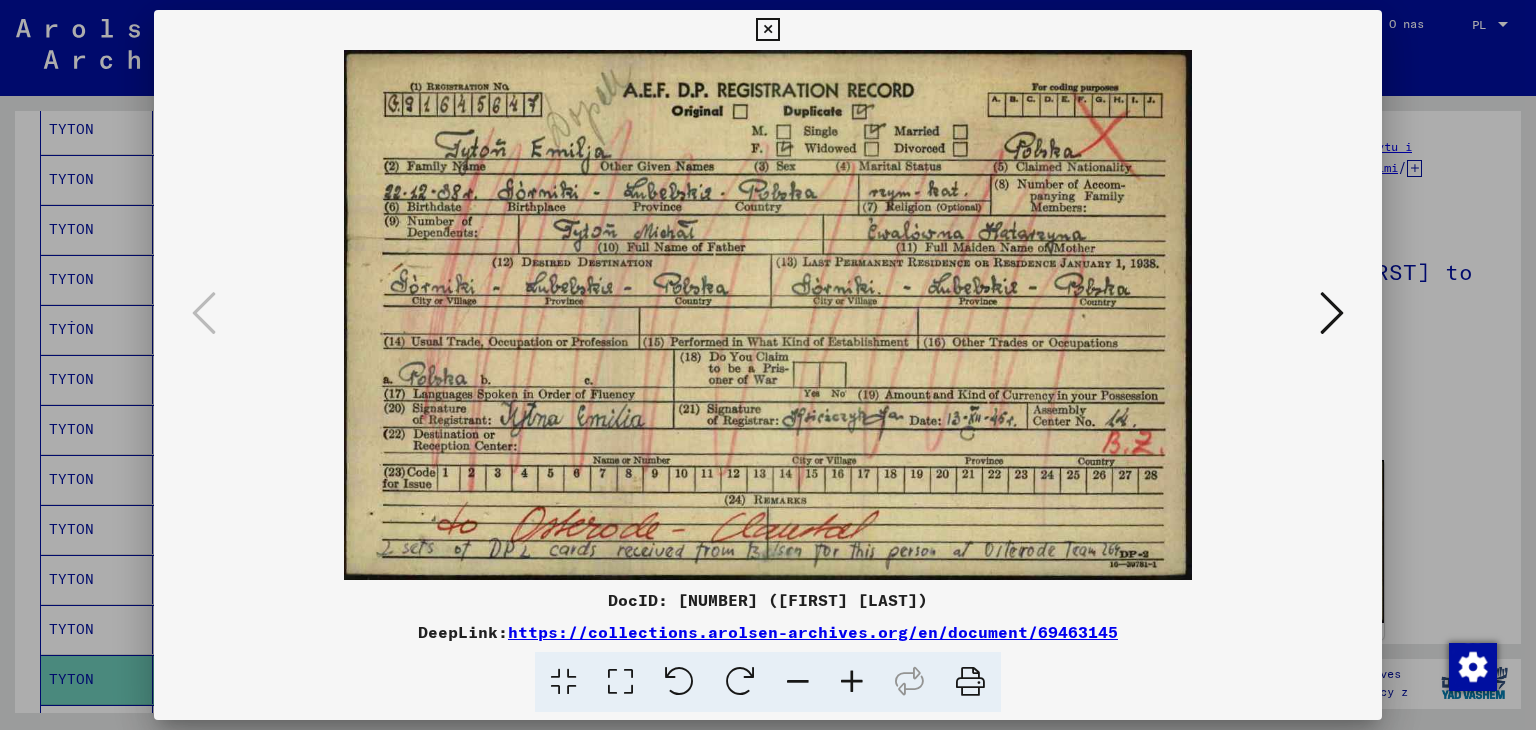 click at bounding box center (767, 30) 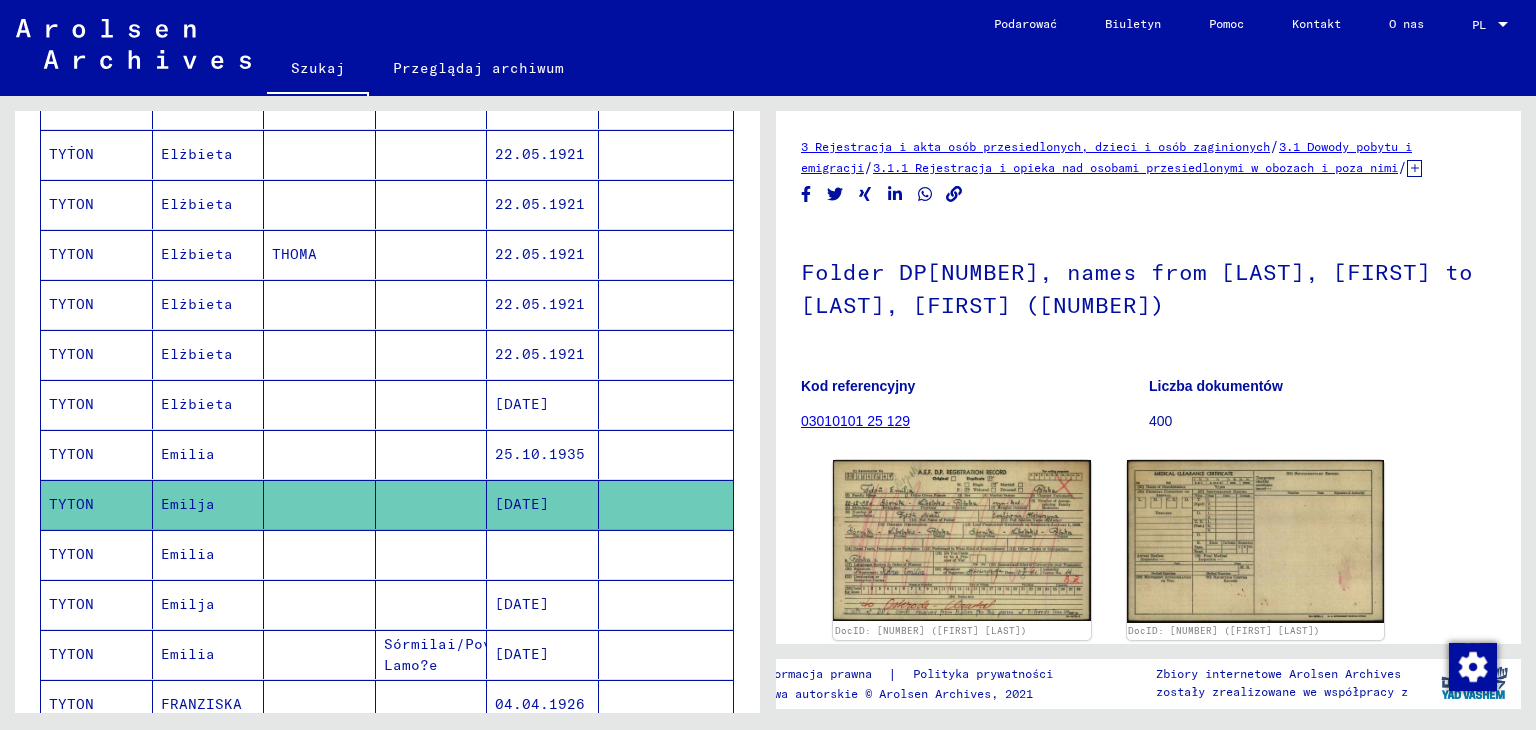 scroll, scrollTop: 800, scrollLeft: 0, axis: vertical 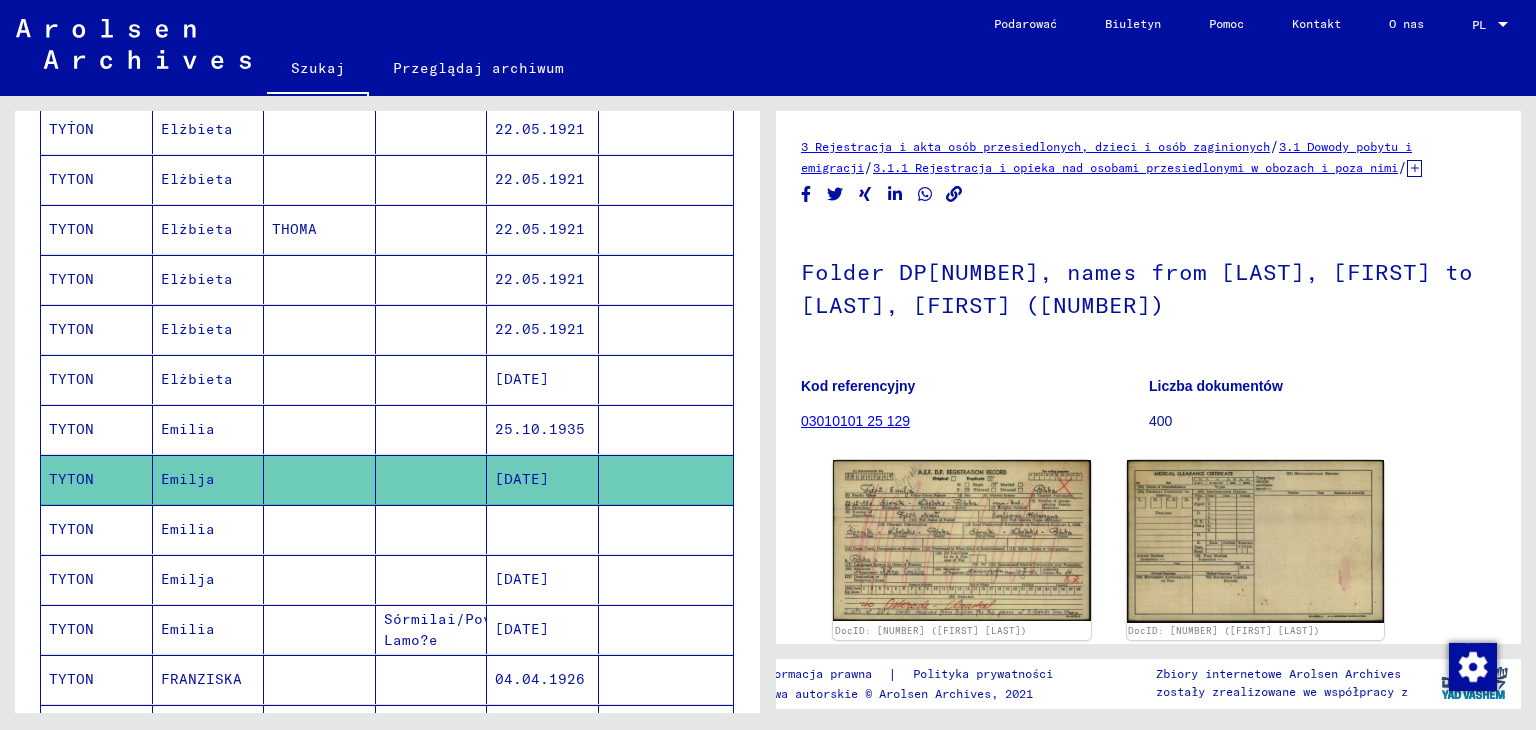 click on "Emilia" at bounding box center (188, 579) 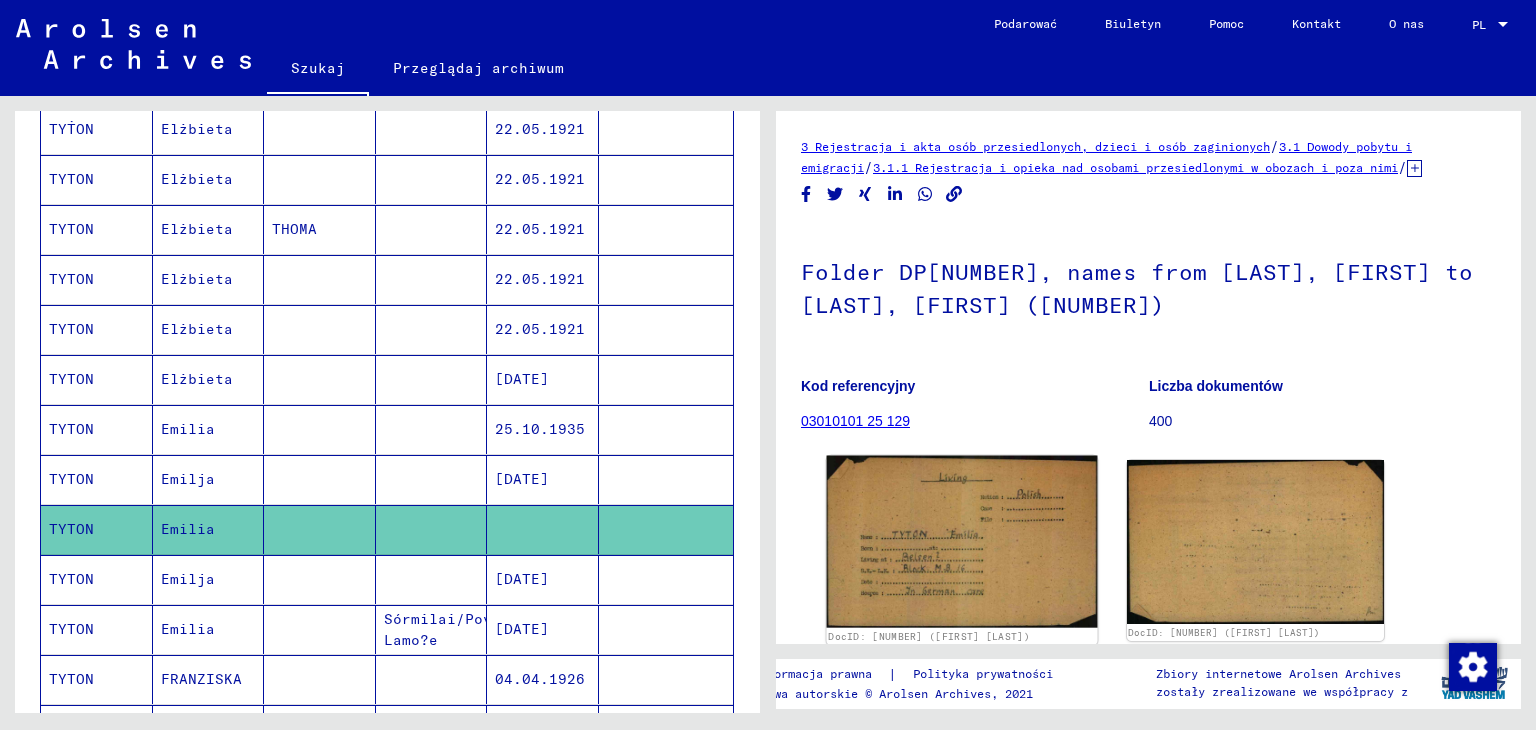 click 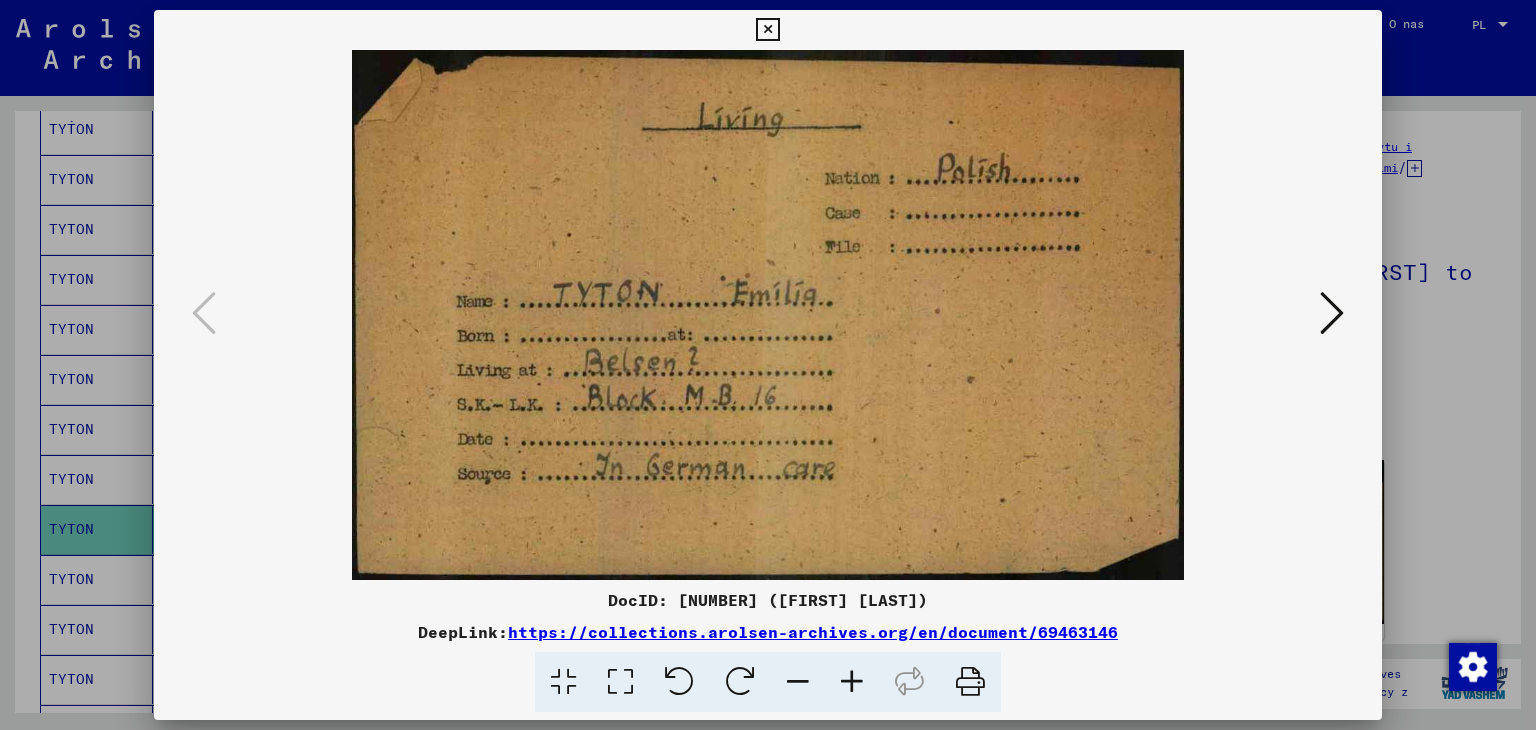 click at bounding box center [767, 30] 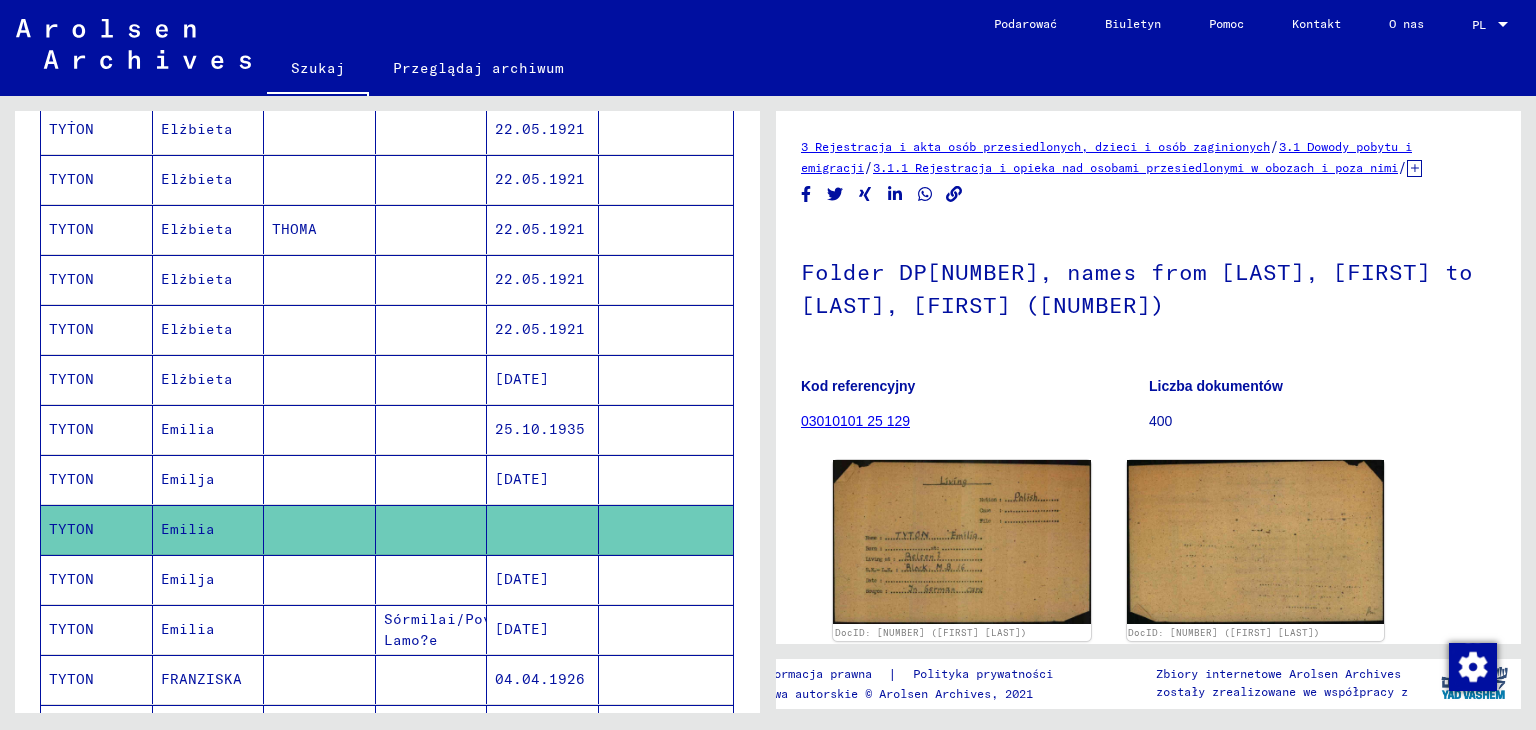 click on "Emilja" at bounding box center [188, 629] 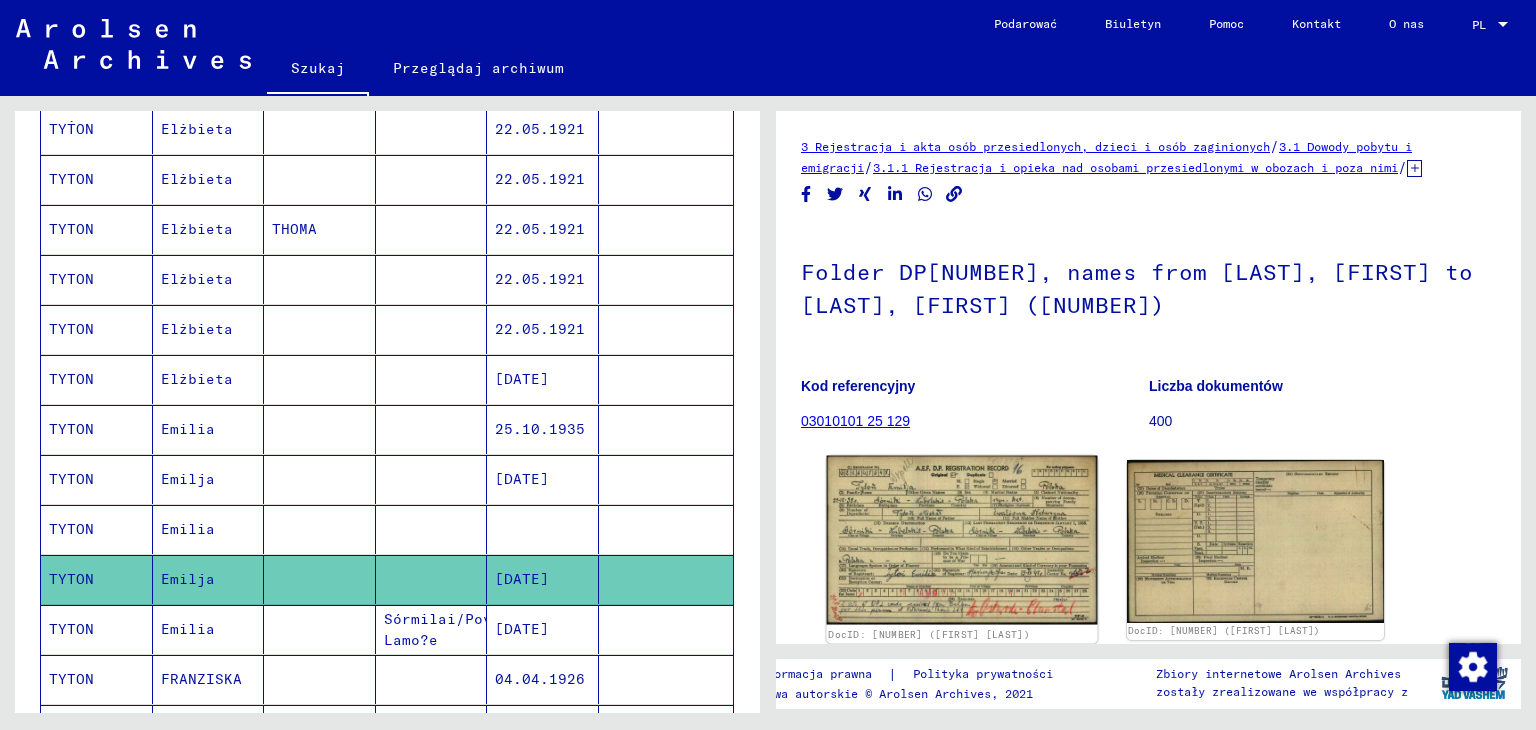 click 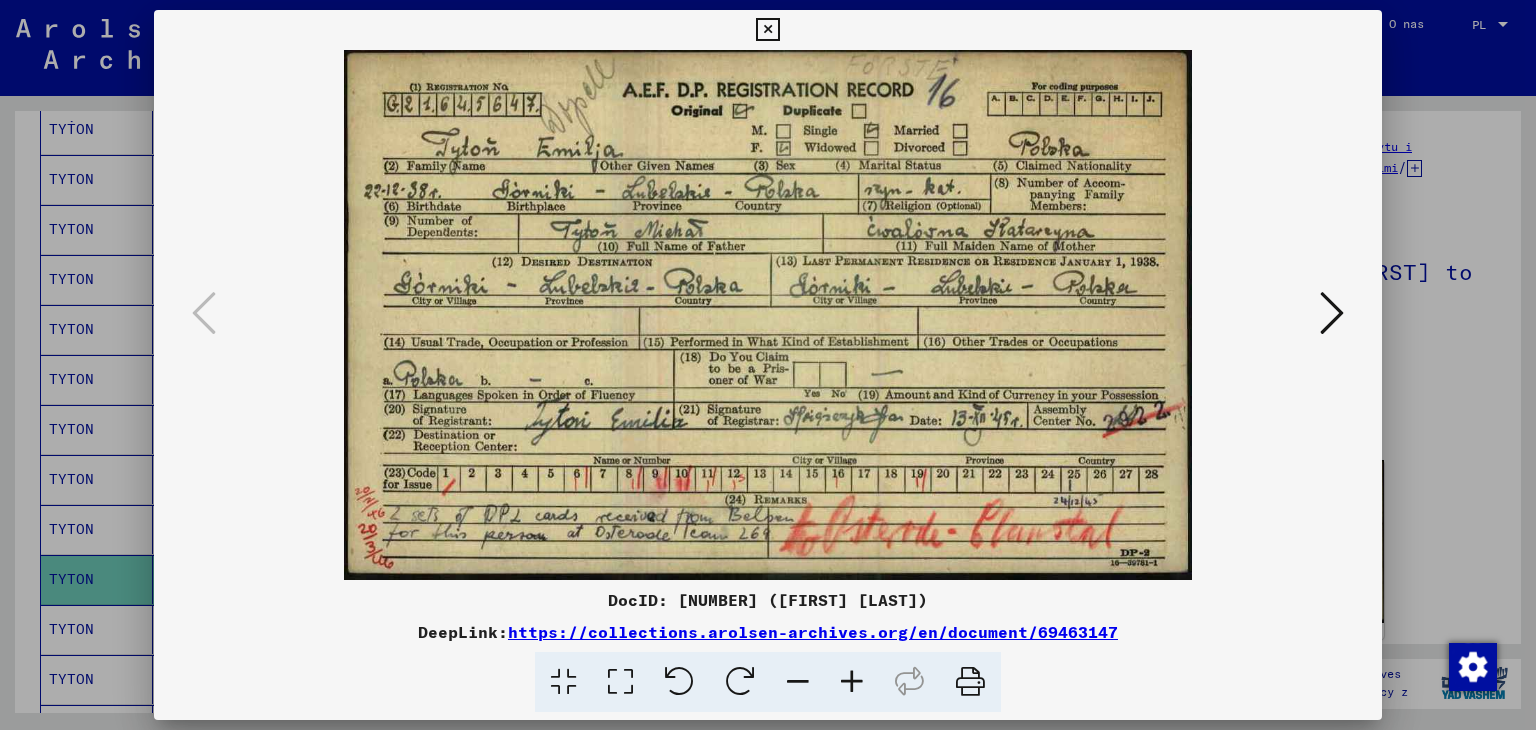 click at bounding box center [767, 30] 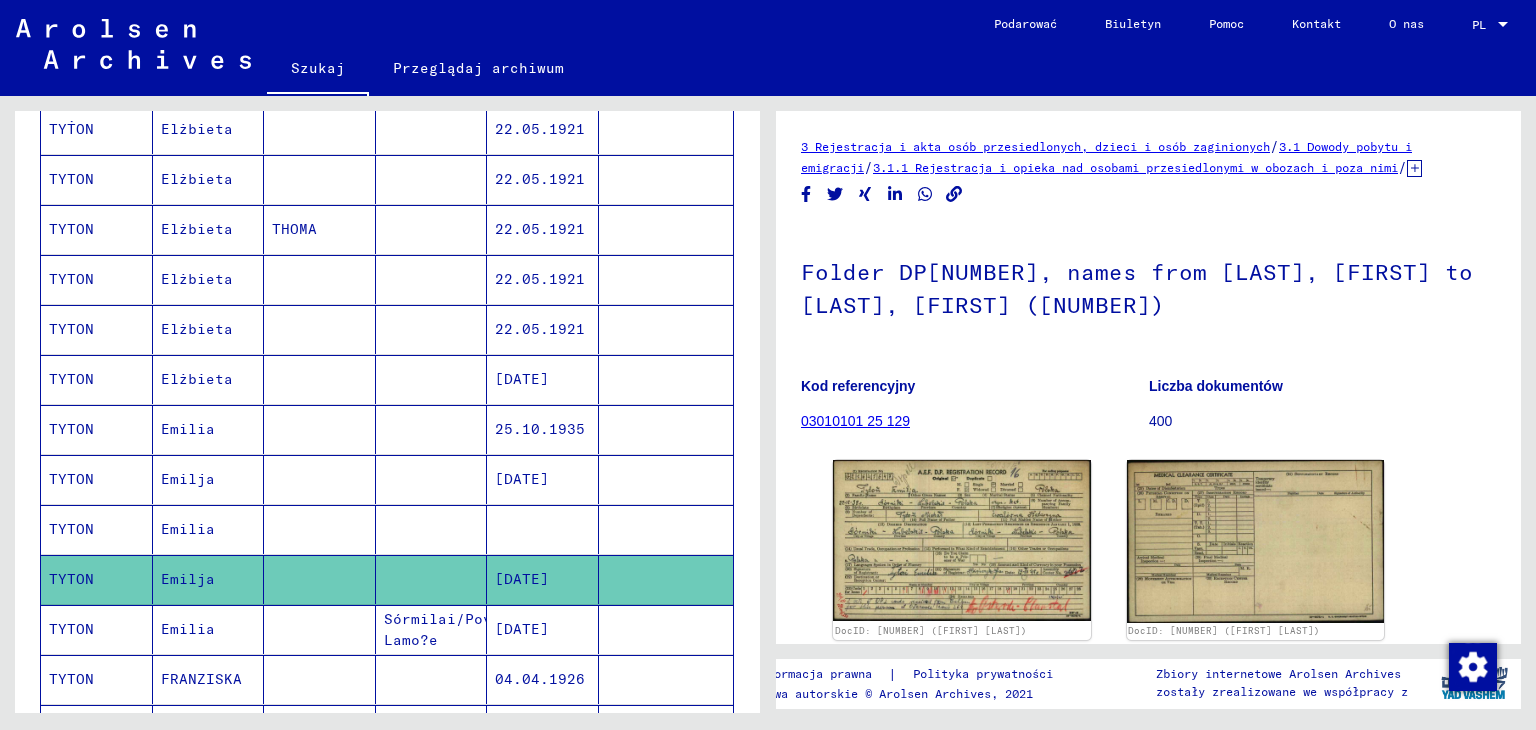 click on "Emilia" at bounding box center [201, 679] 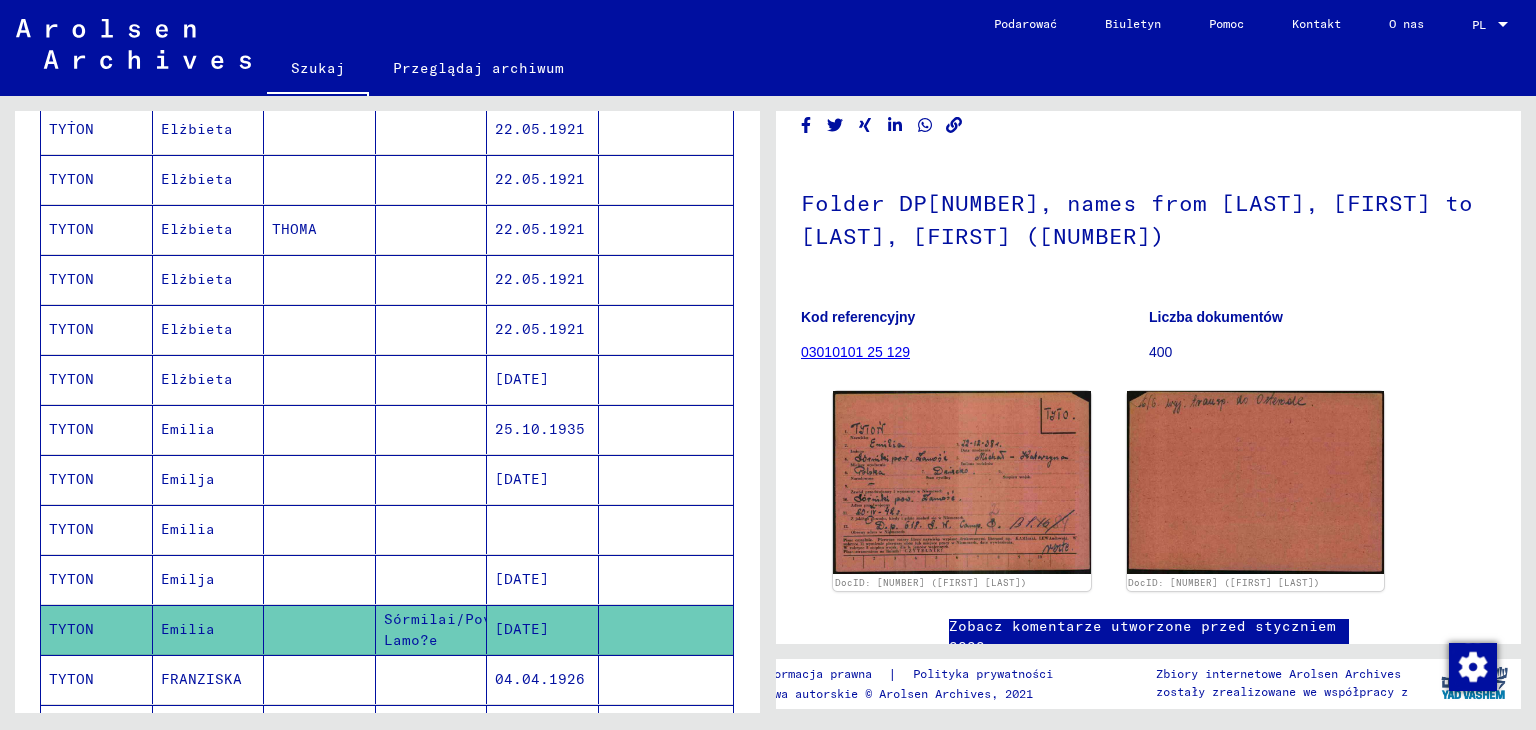 scroll, scrollTop: 193, scrollLeft: 0, axis: vertical 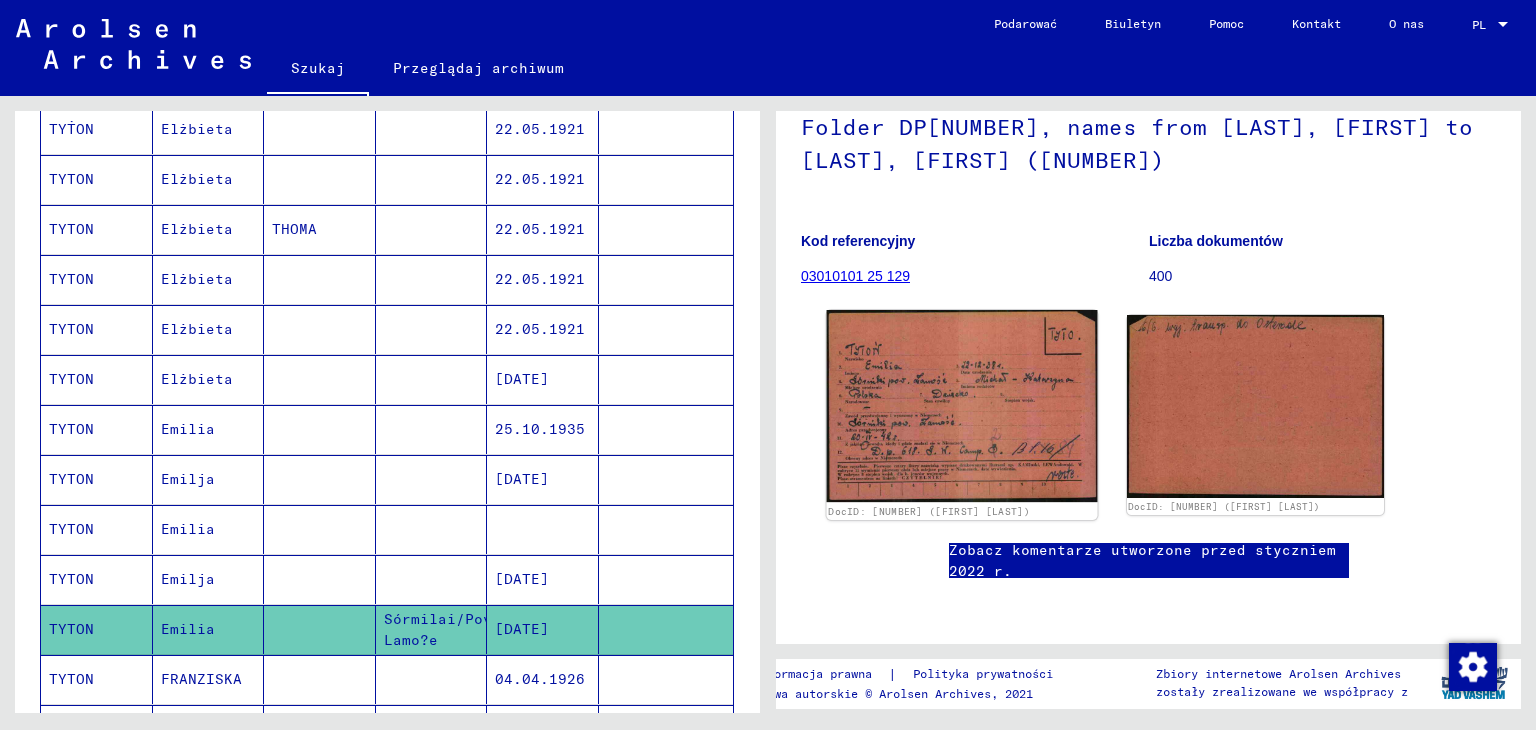 click 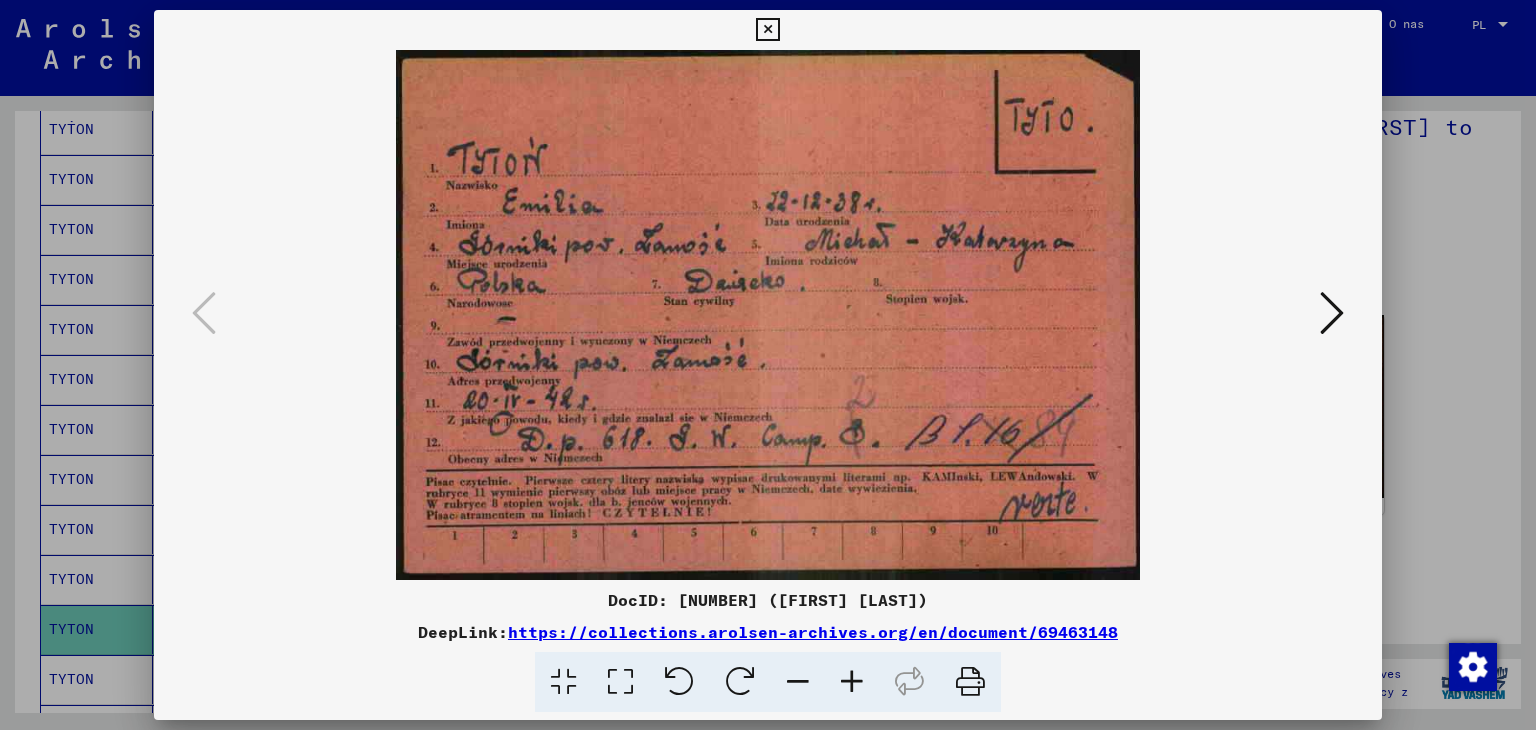 drag, startPoint x: 775, startPoint y: 25, endPoint x: 540, endPoint y: 201, distance: 293.60007 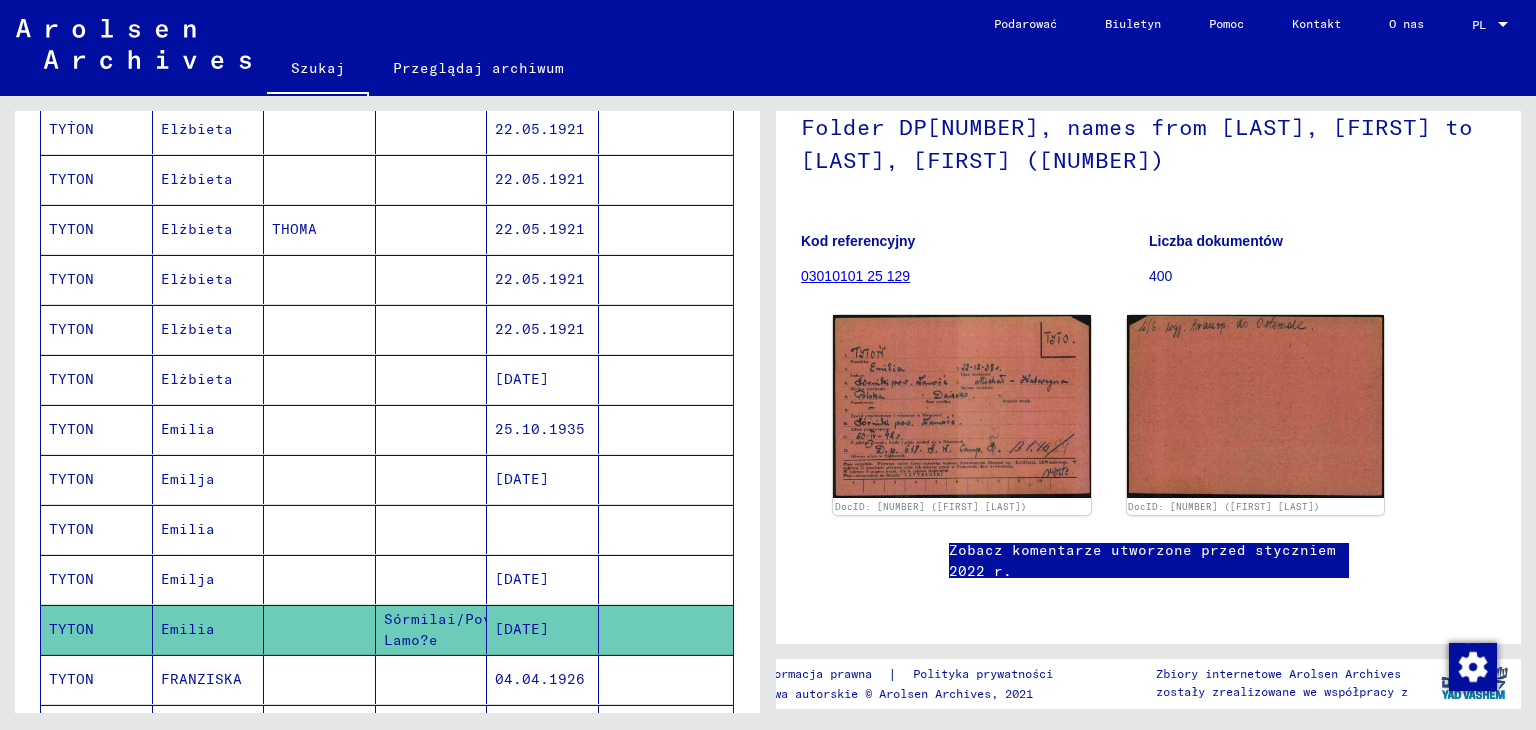 click on "FRANZISKA" at bounding box center [201, 729] 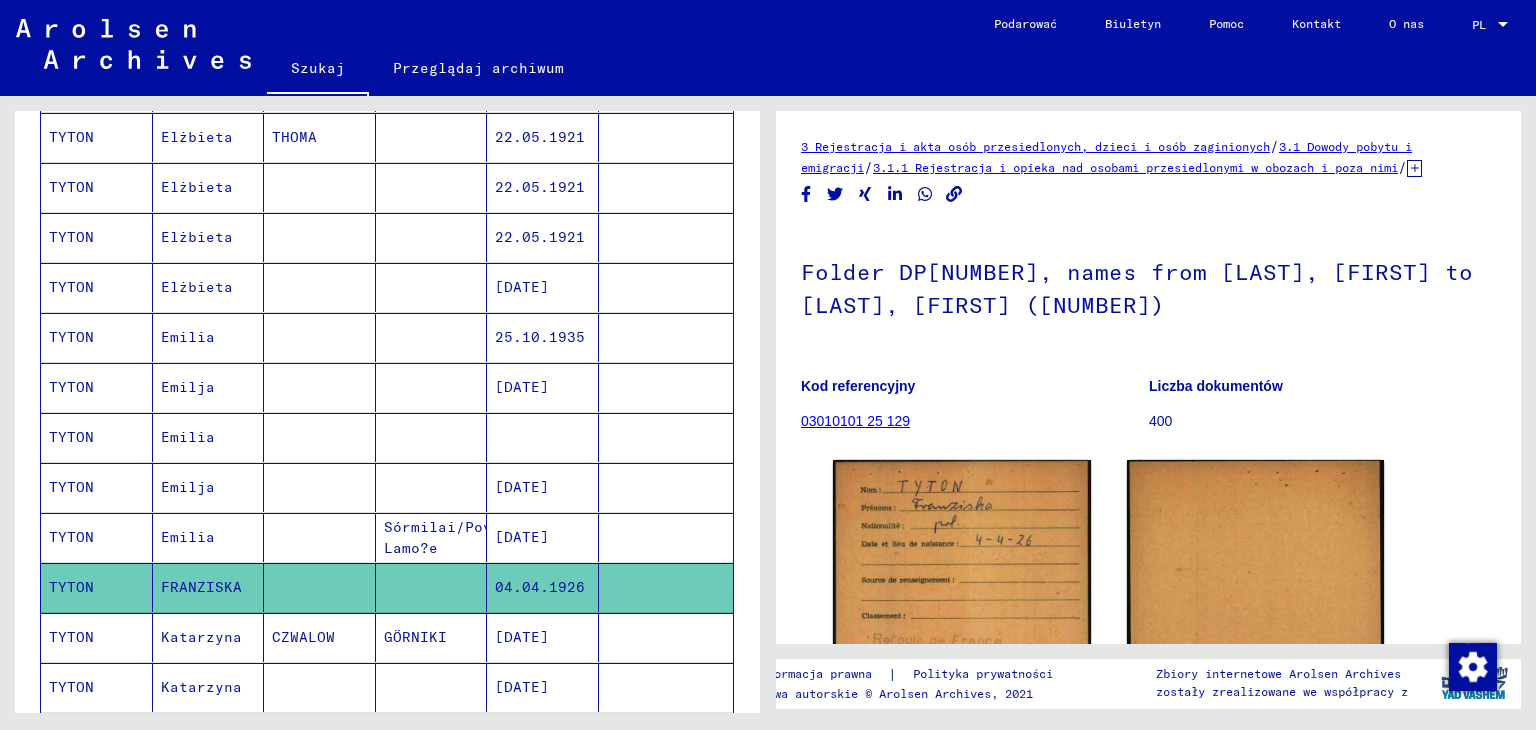 scroll, scrollTop: 1000, scrollLeft: 0, axis: vertical 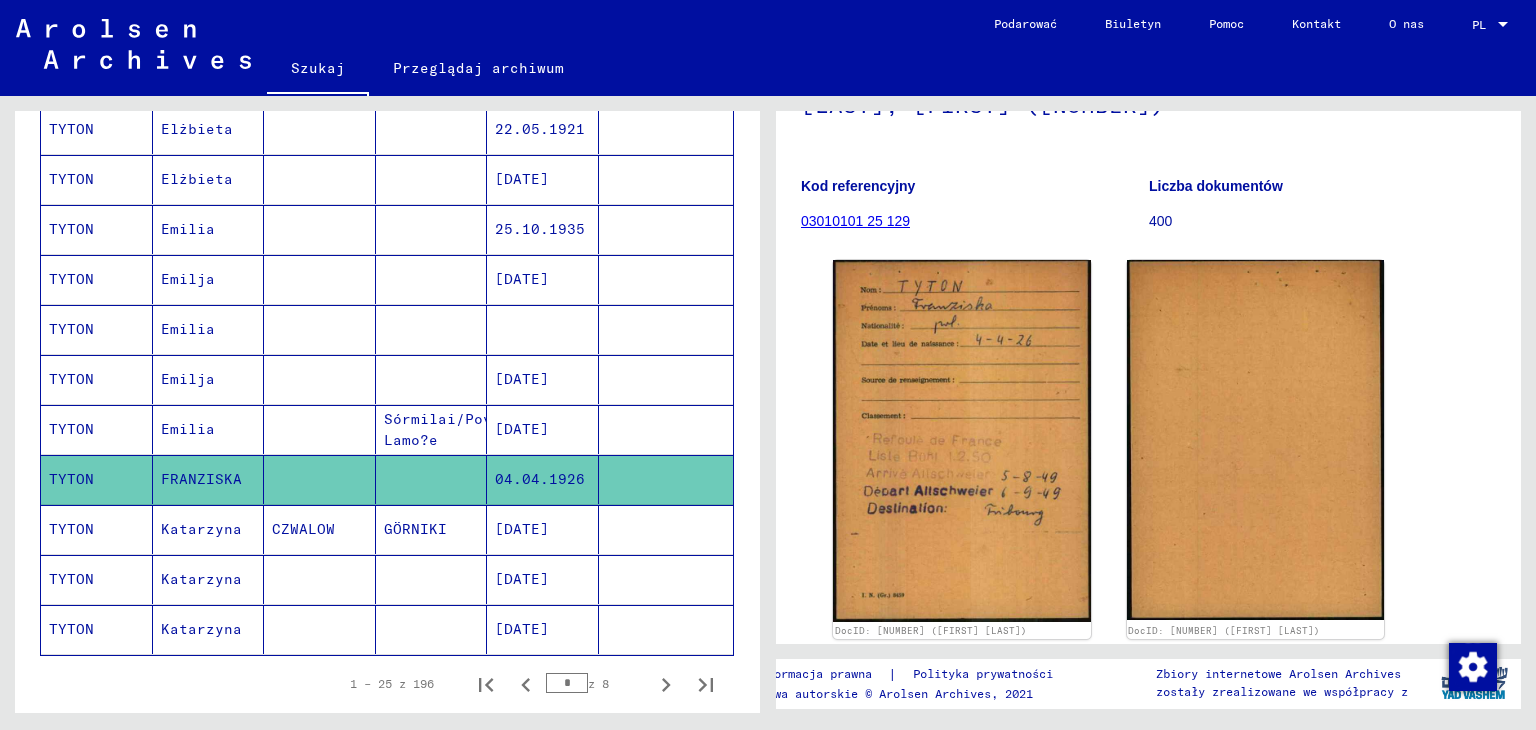 click on "Katarzyna" at bounding box center (201, 579) 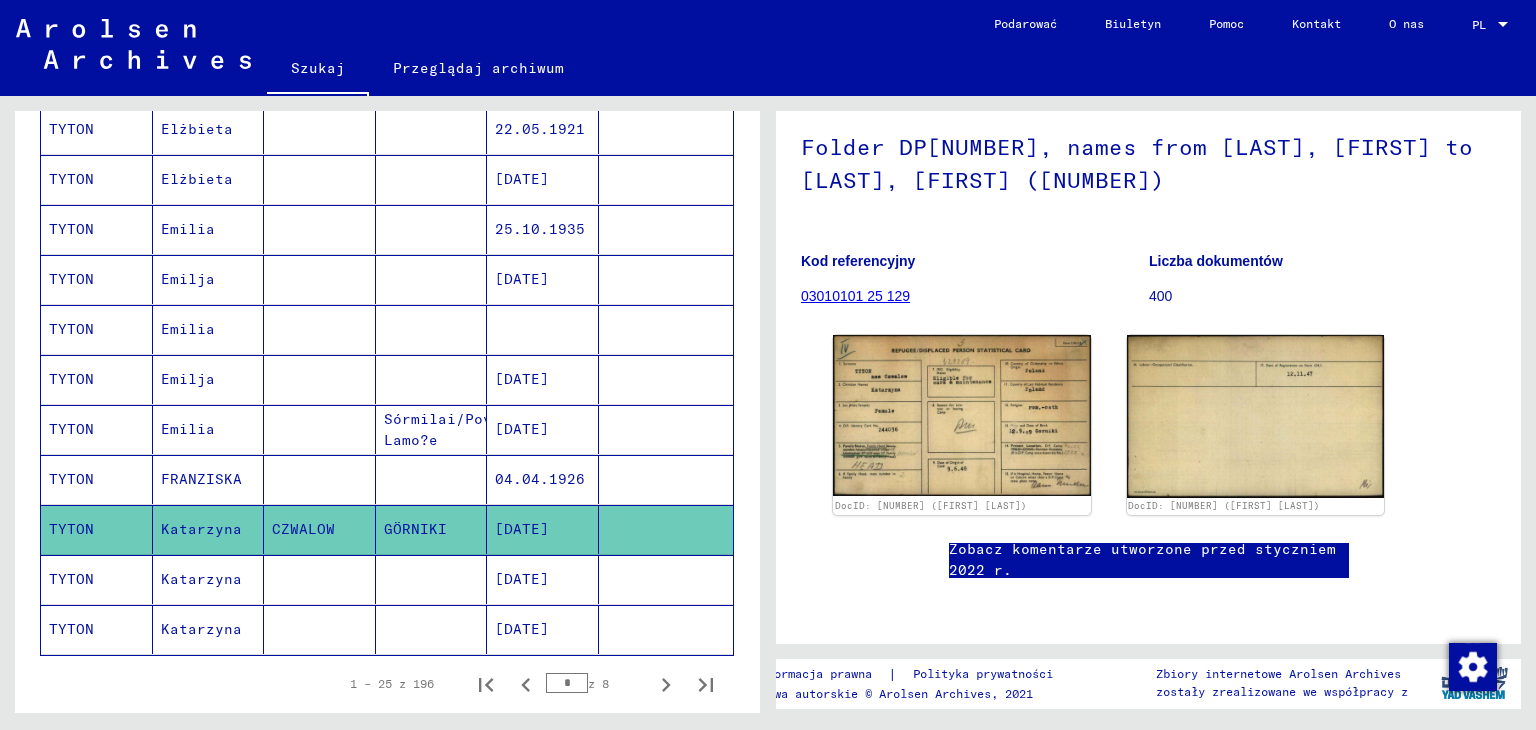 scroll, scrollTop: 173, scrollLeft: 0, axis: vertical 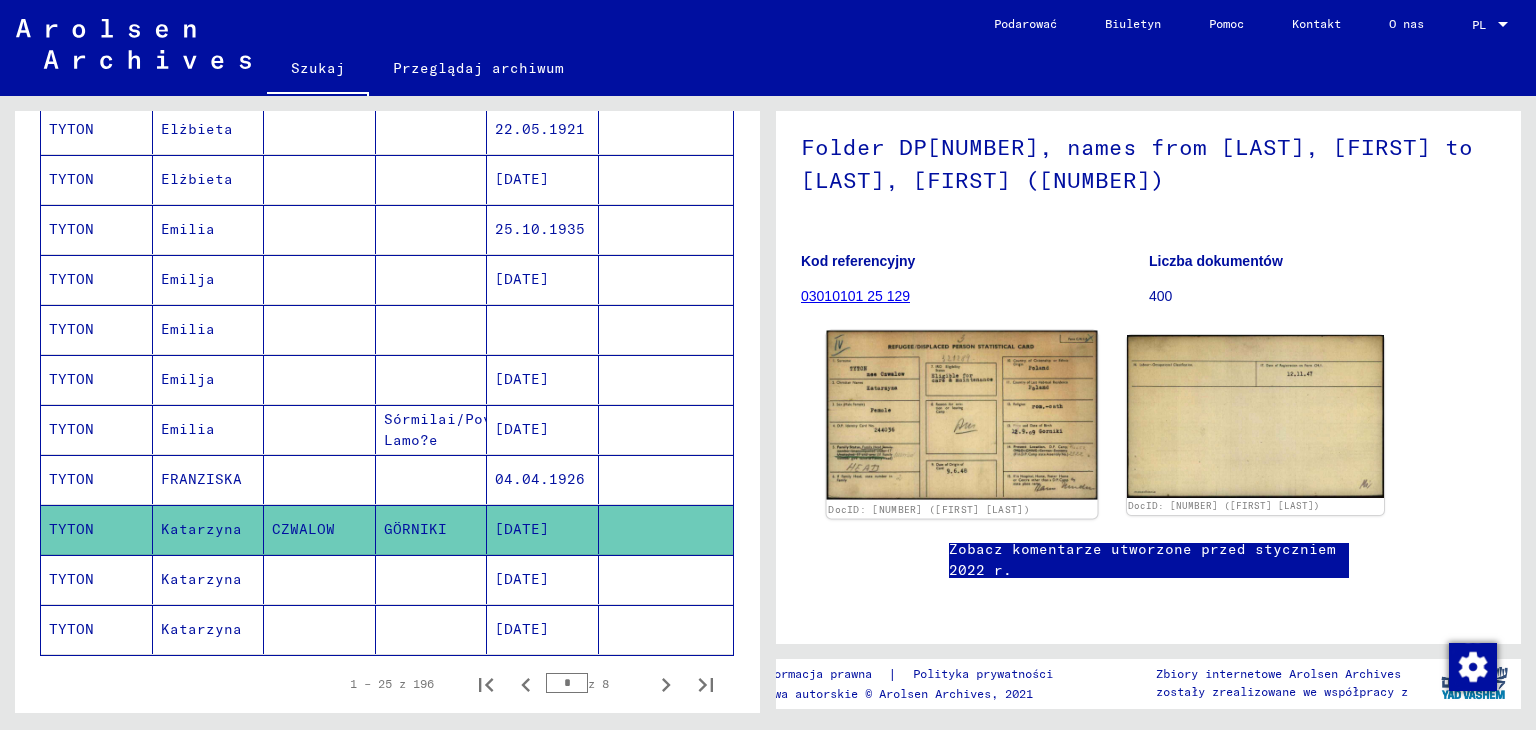 click 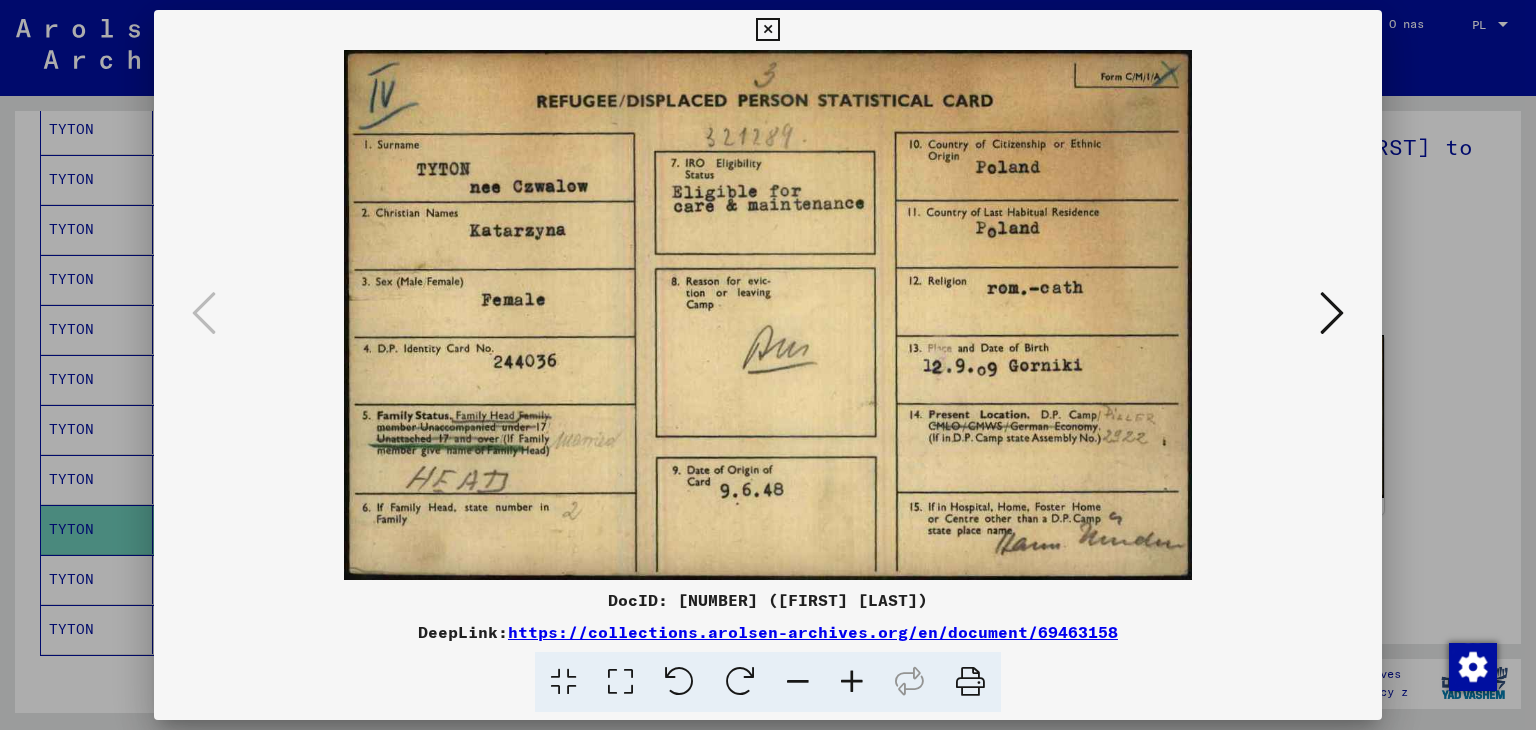 click at bounding box center [767, 30] 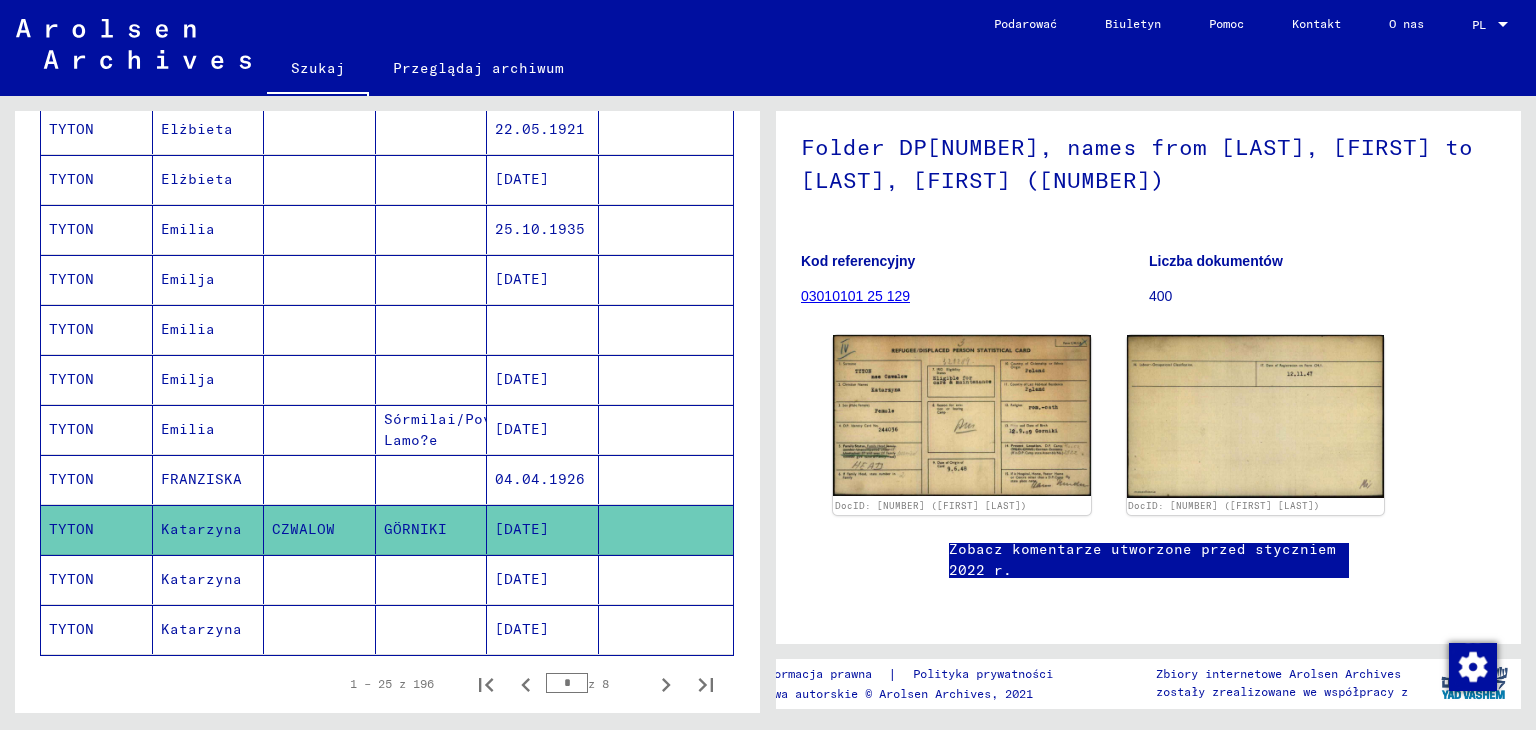 click on "Katarzyna" at bounding box center [201, 629] 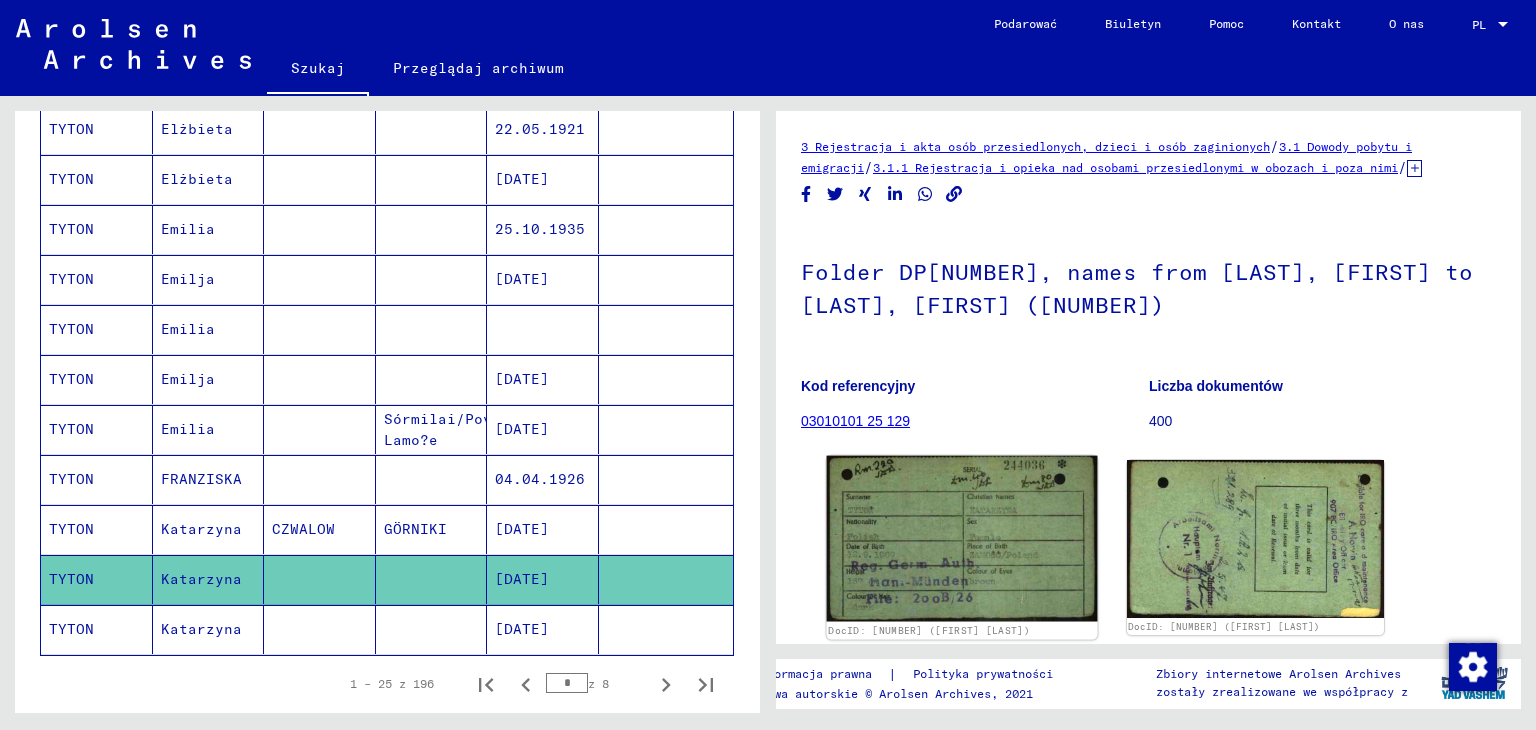 click 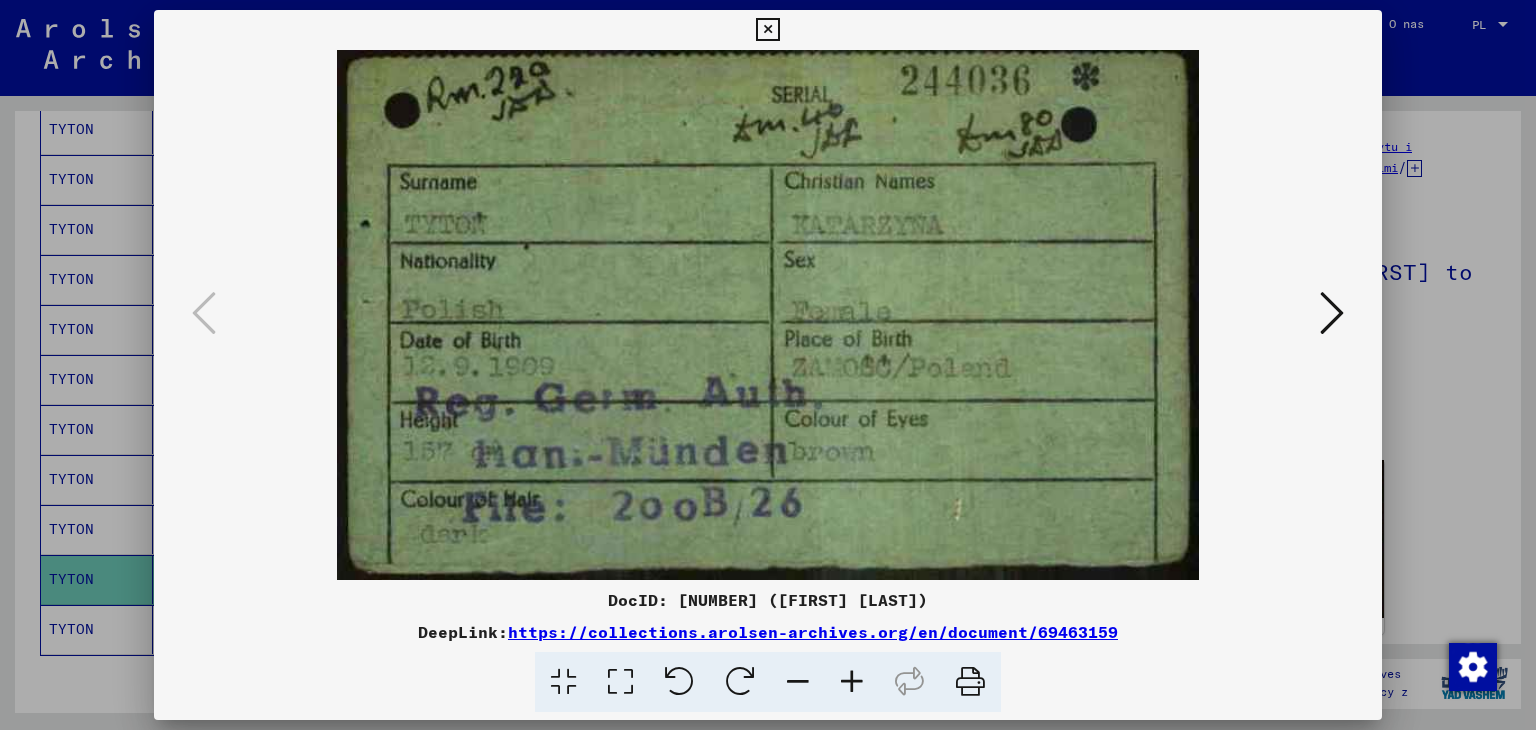click at bounding box center [767, 30] 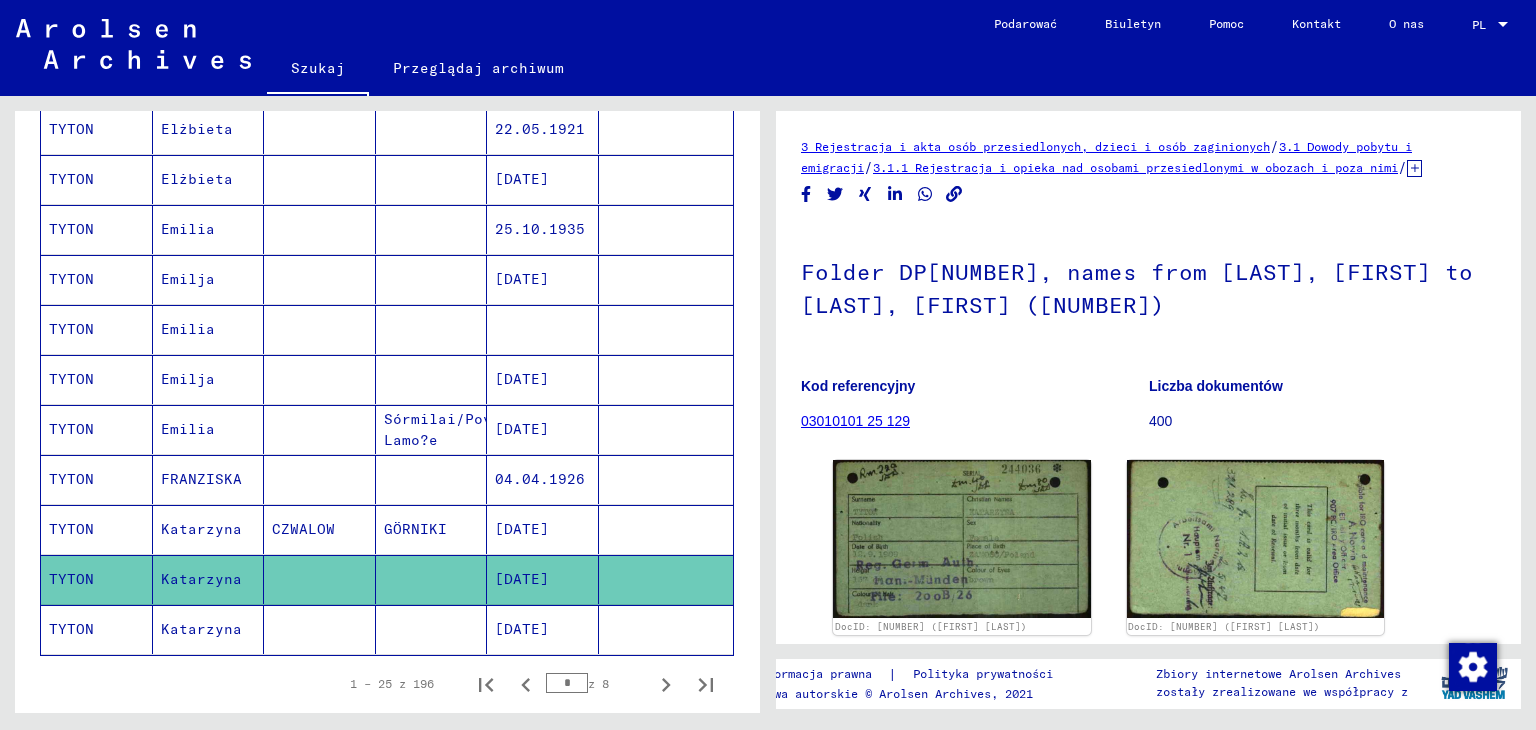 click 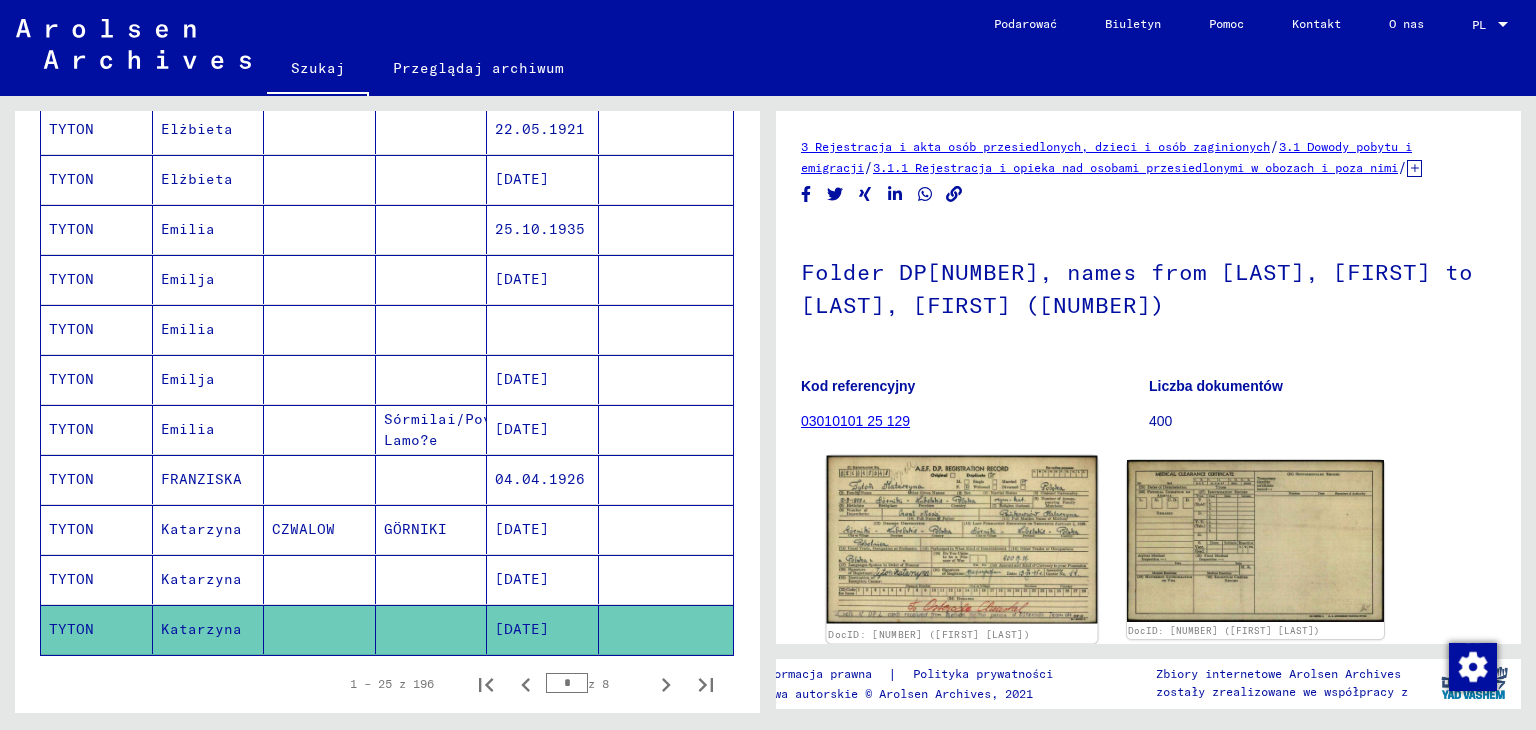 click 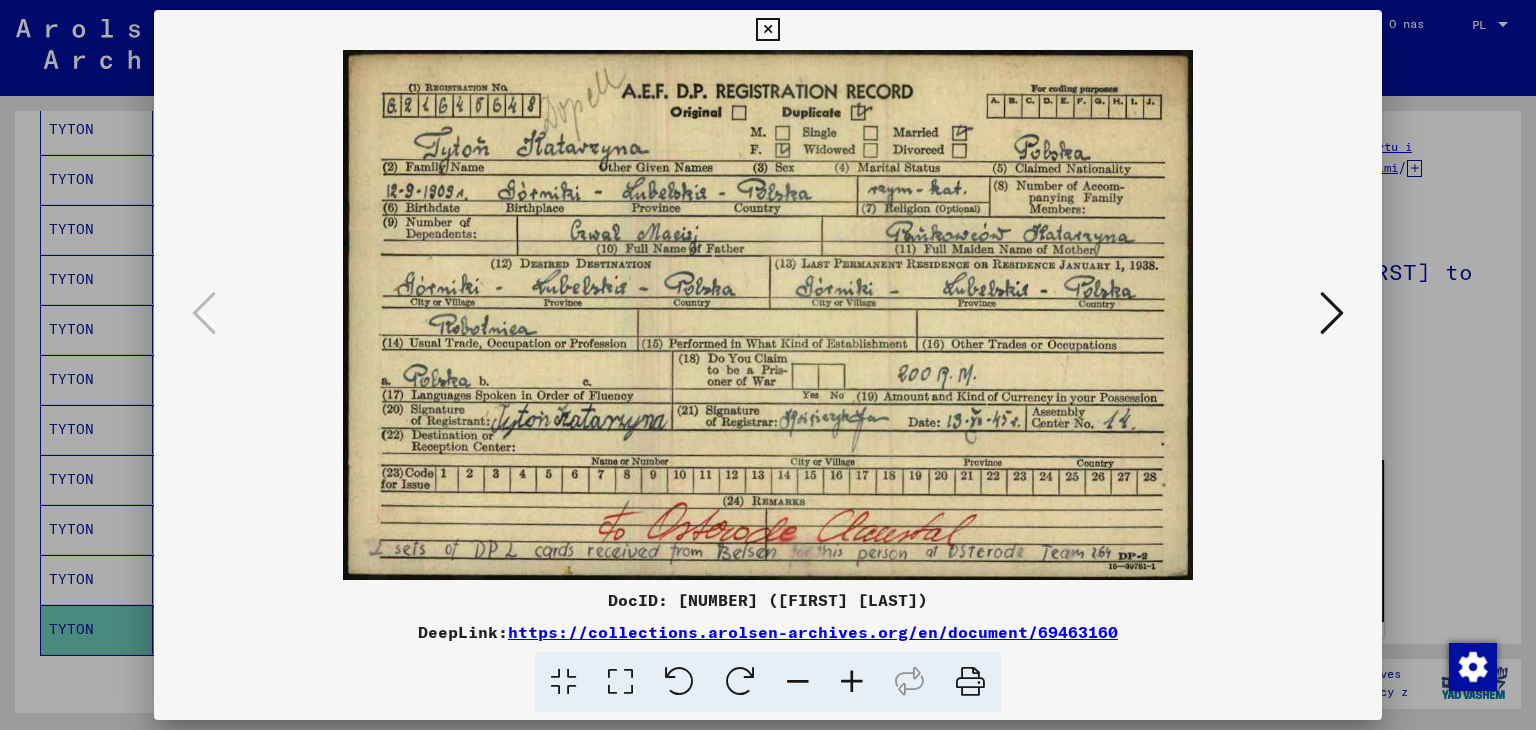 click at bounding box center [767, 30] 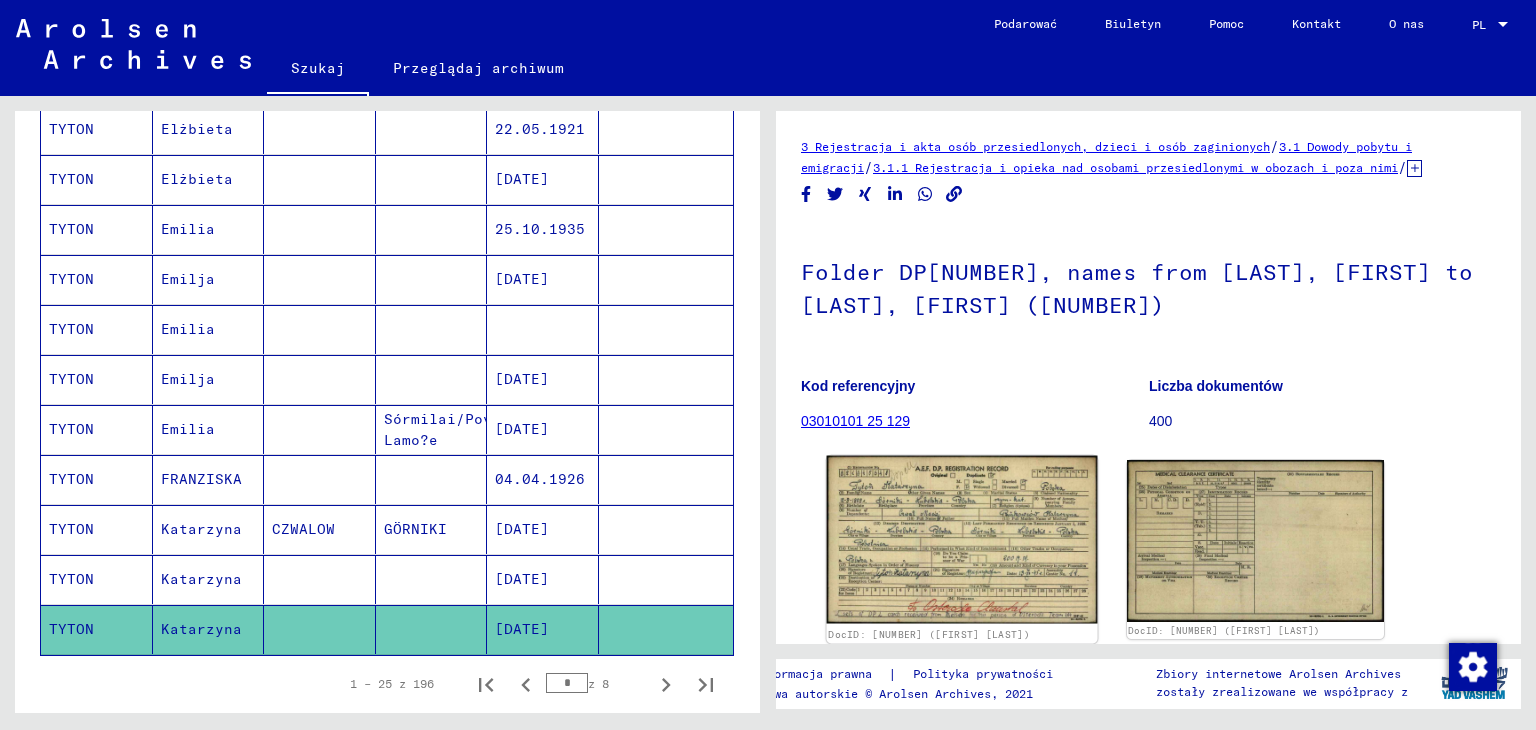 click 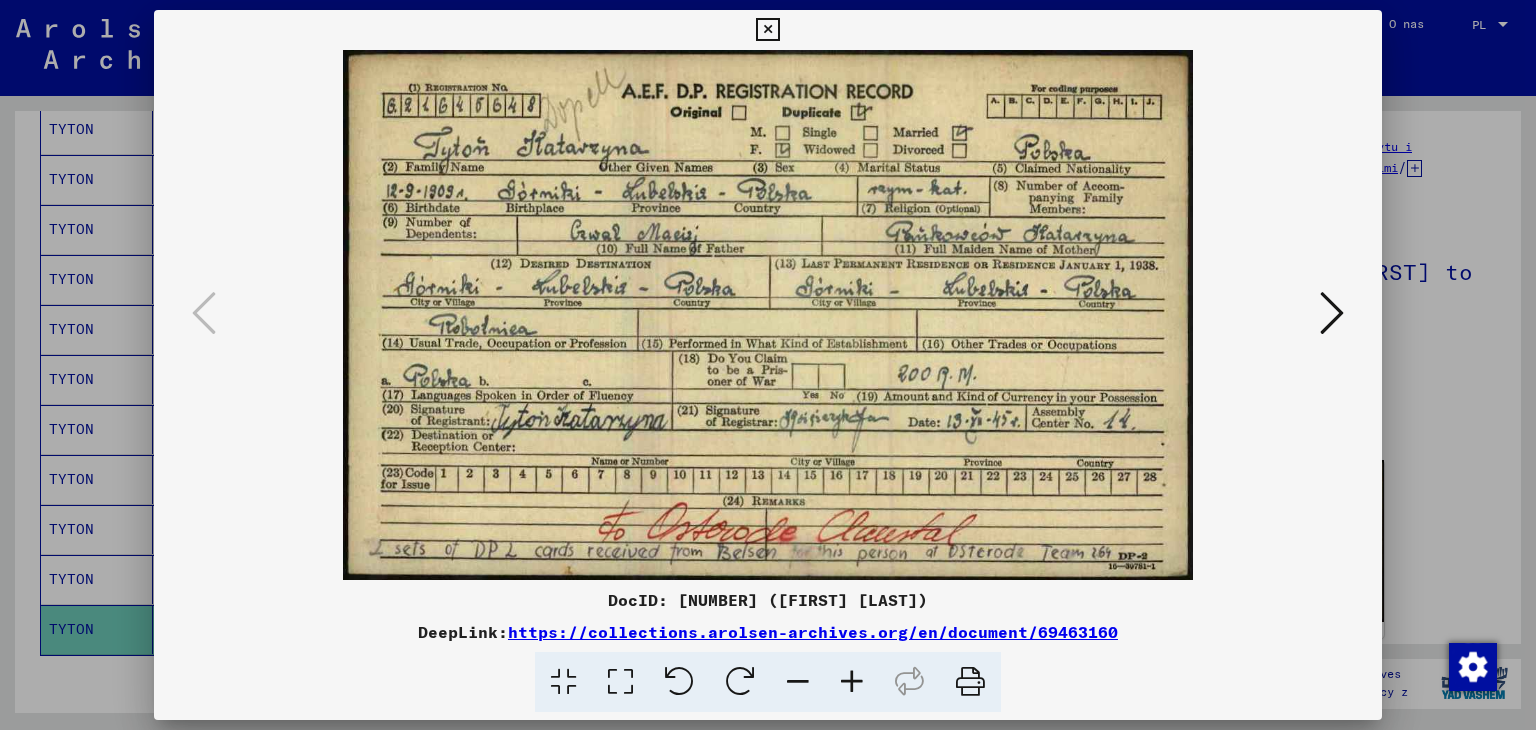 click at bounding box center (767, 30) 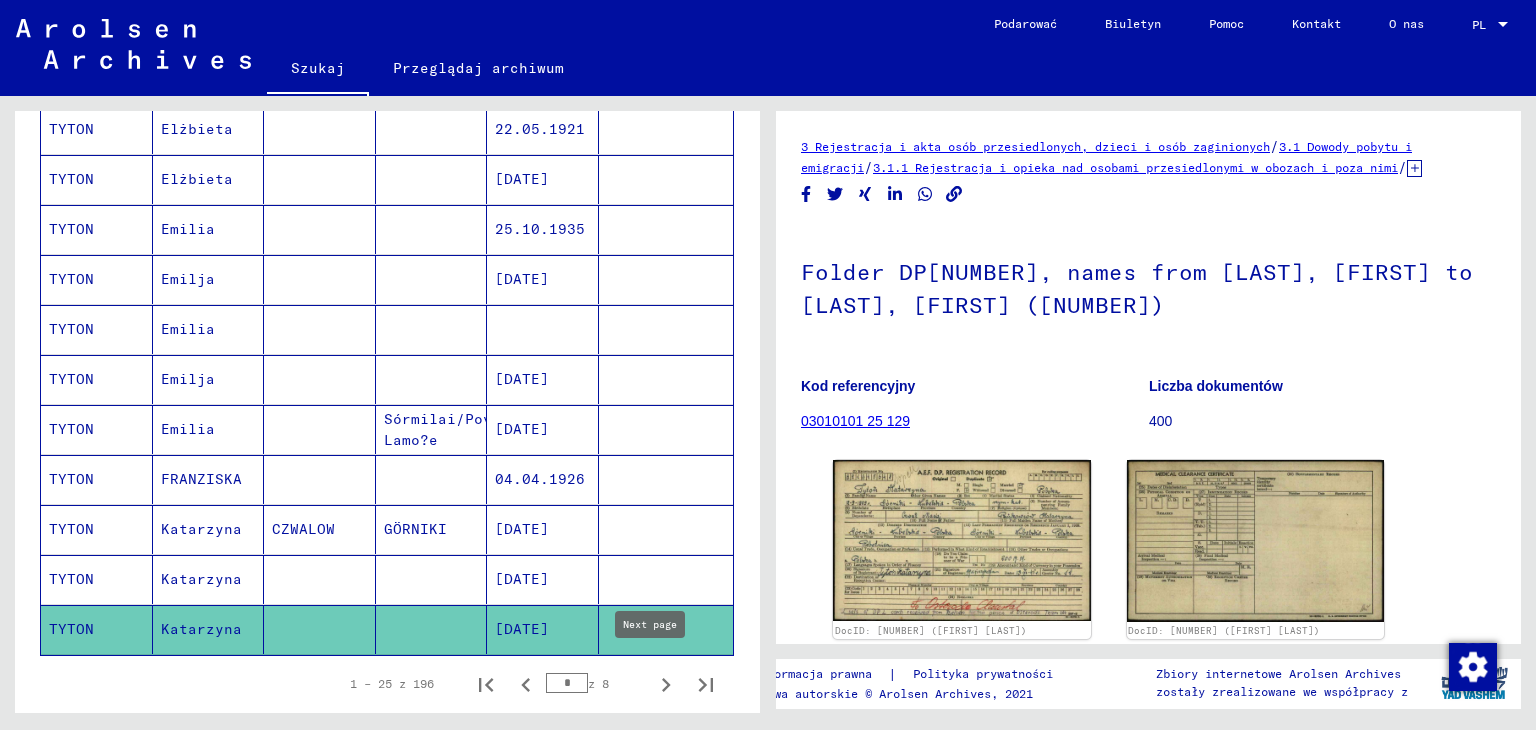 click 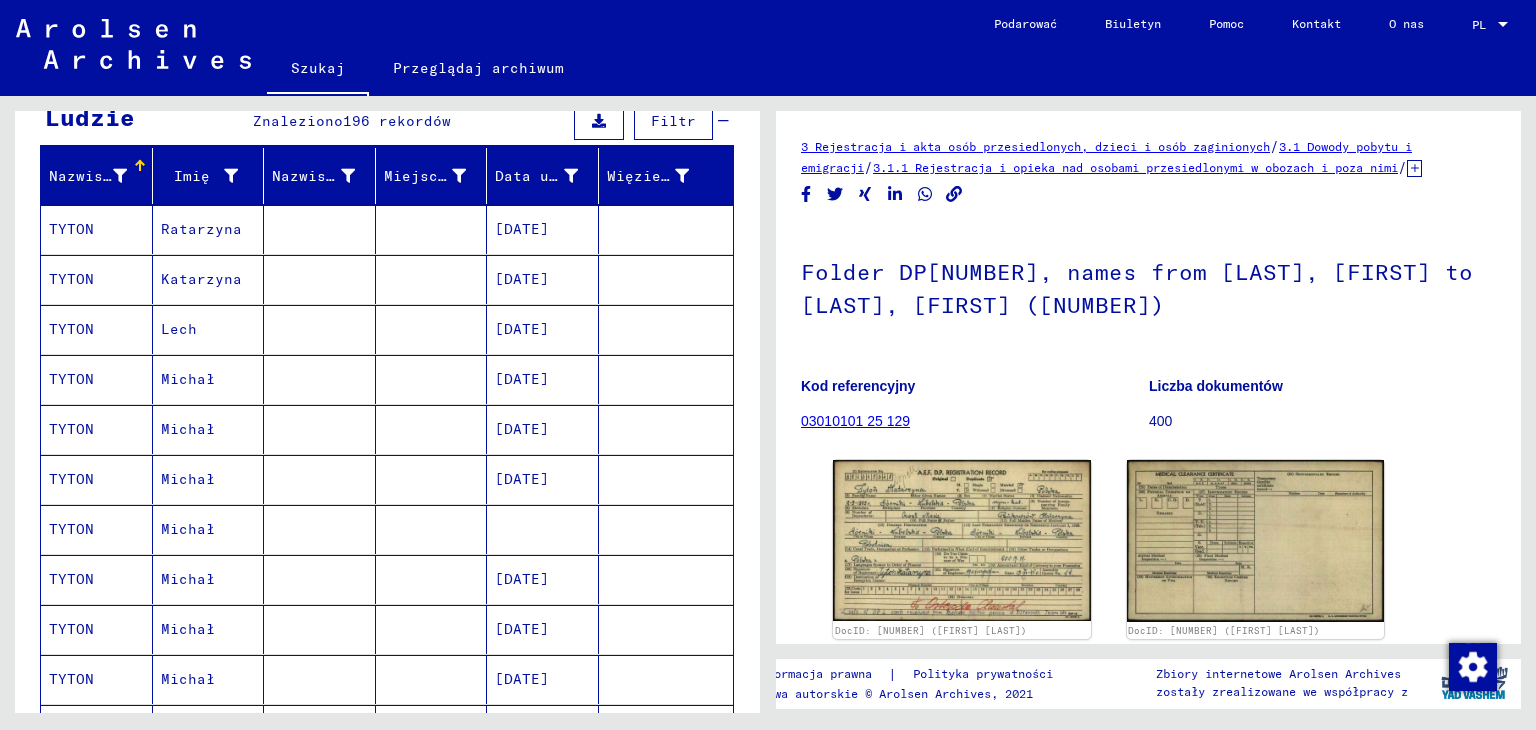 scroll, scrollTop: 200, scrollLeft: 0, axis: vertical 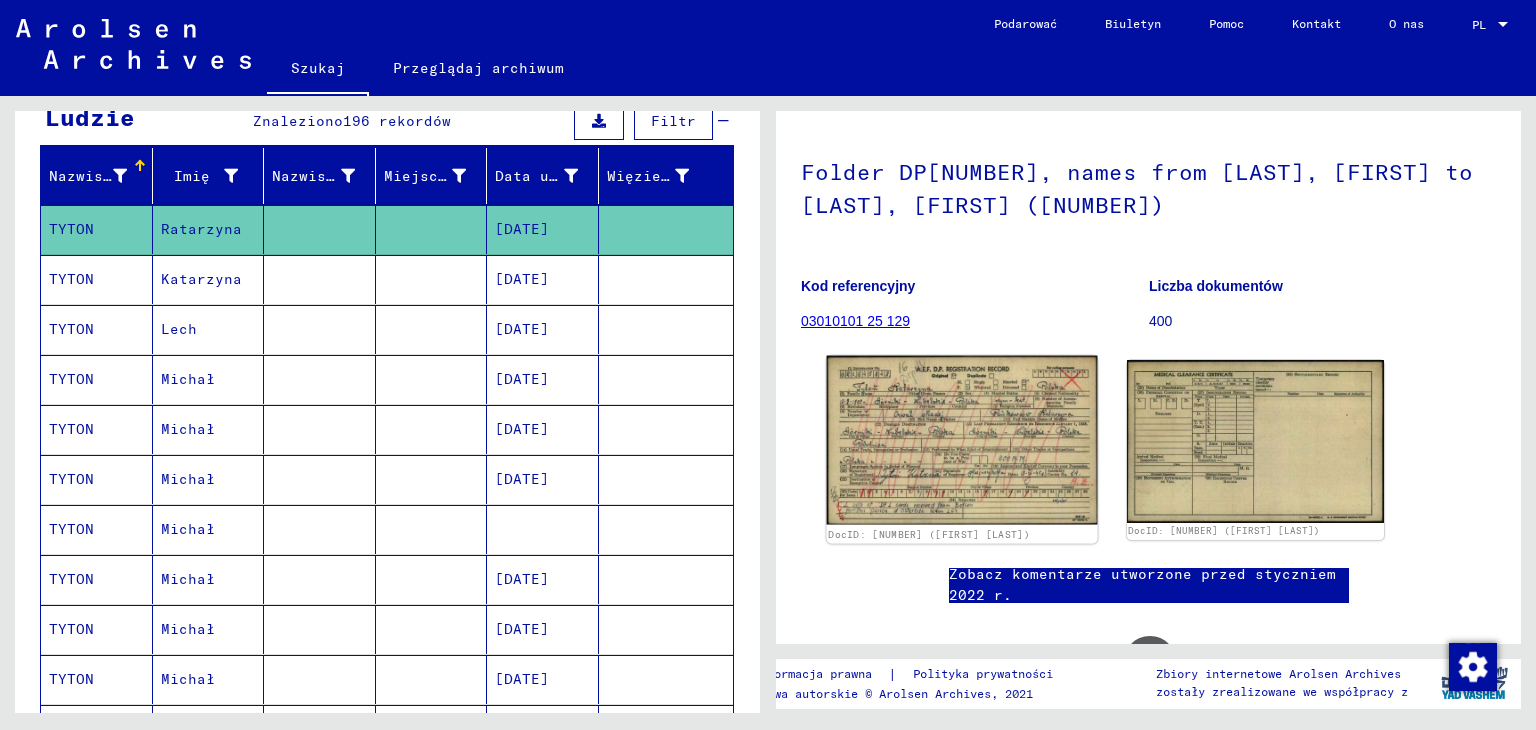 click 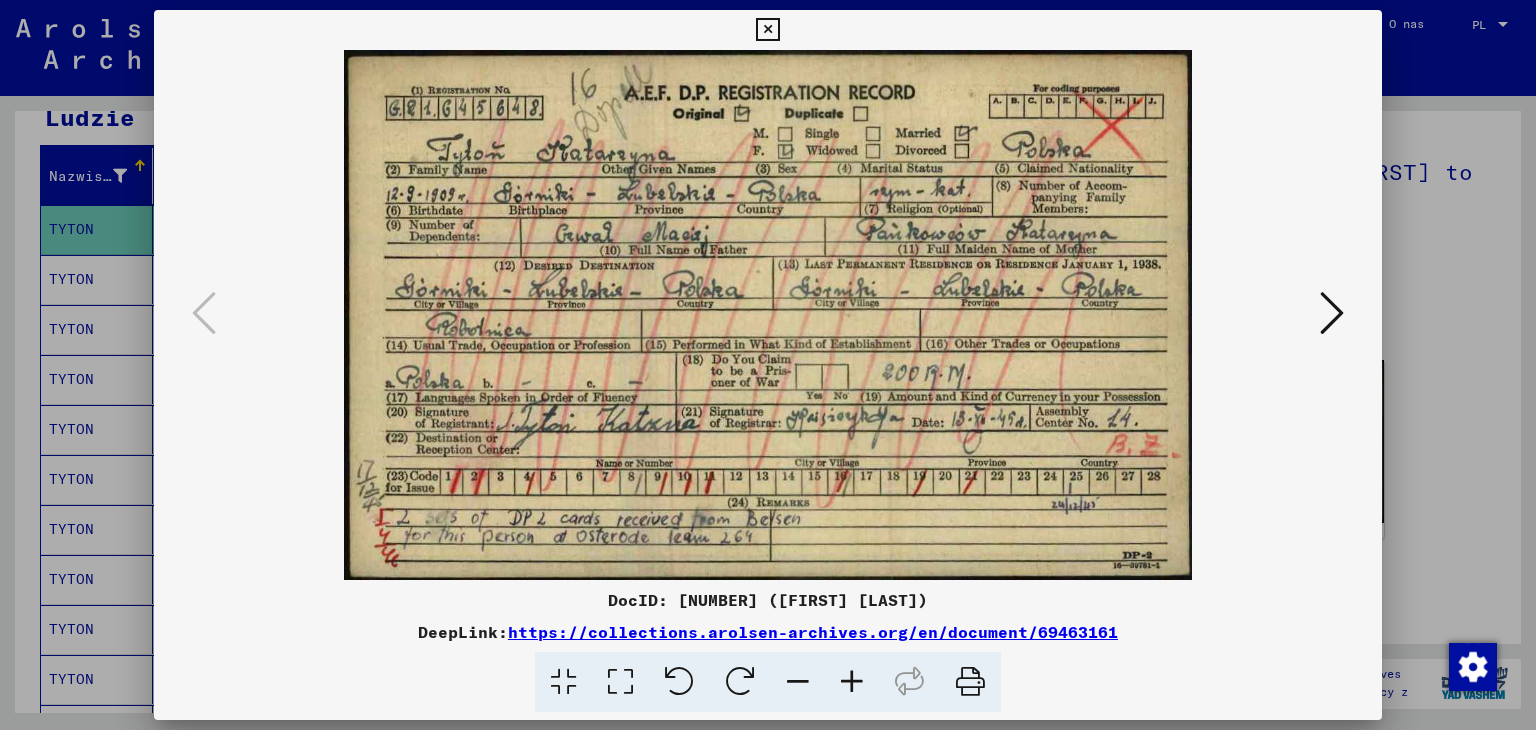 click at bounding box center (767, 30) 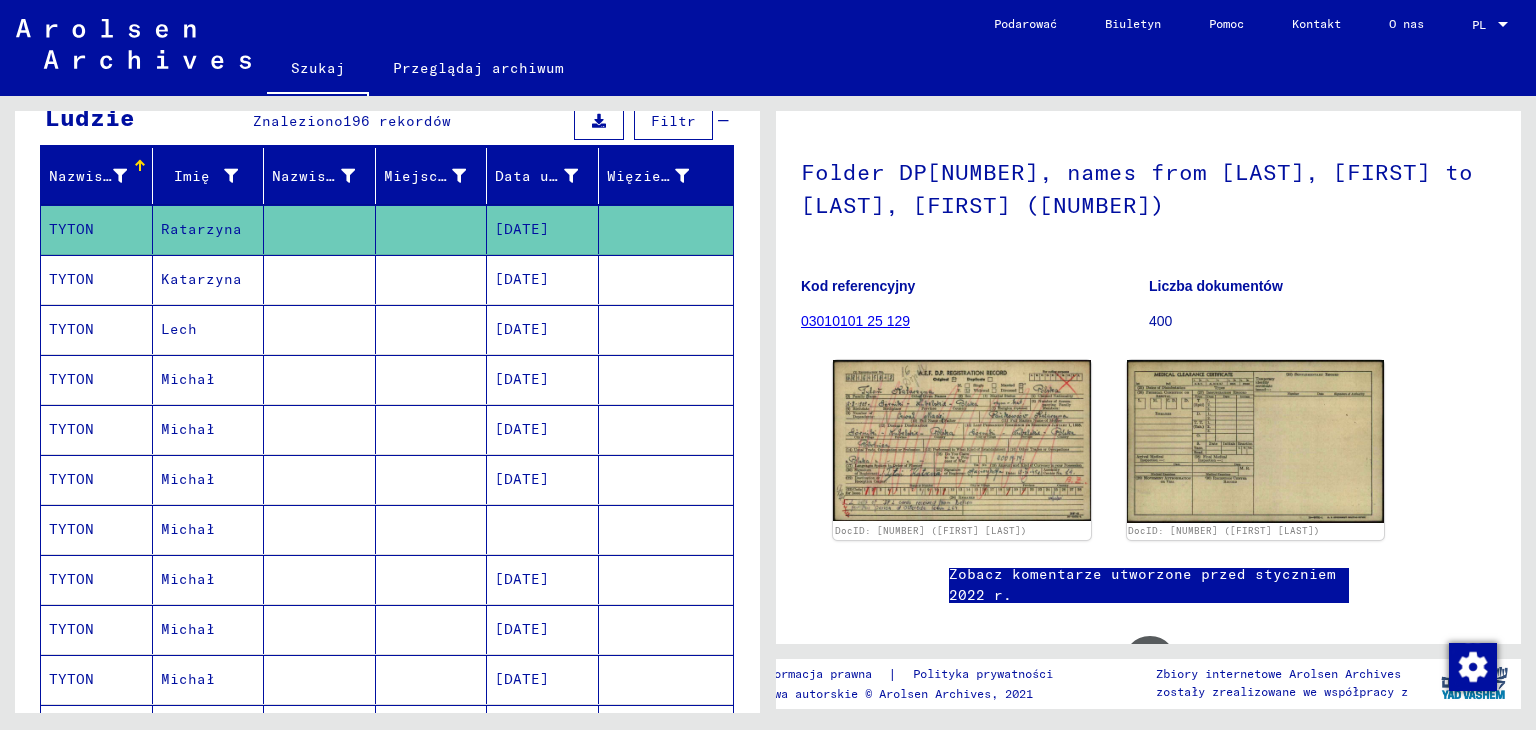 click on "Katarzyna" at bounding box center [179, 329] 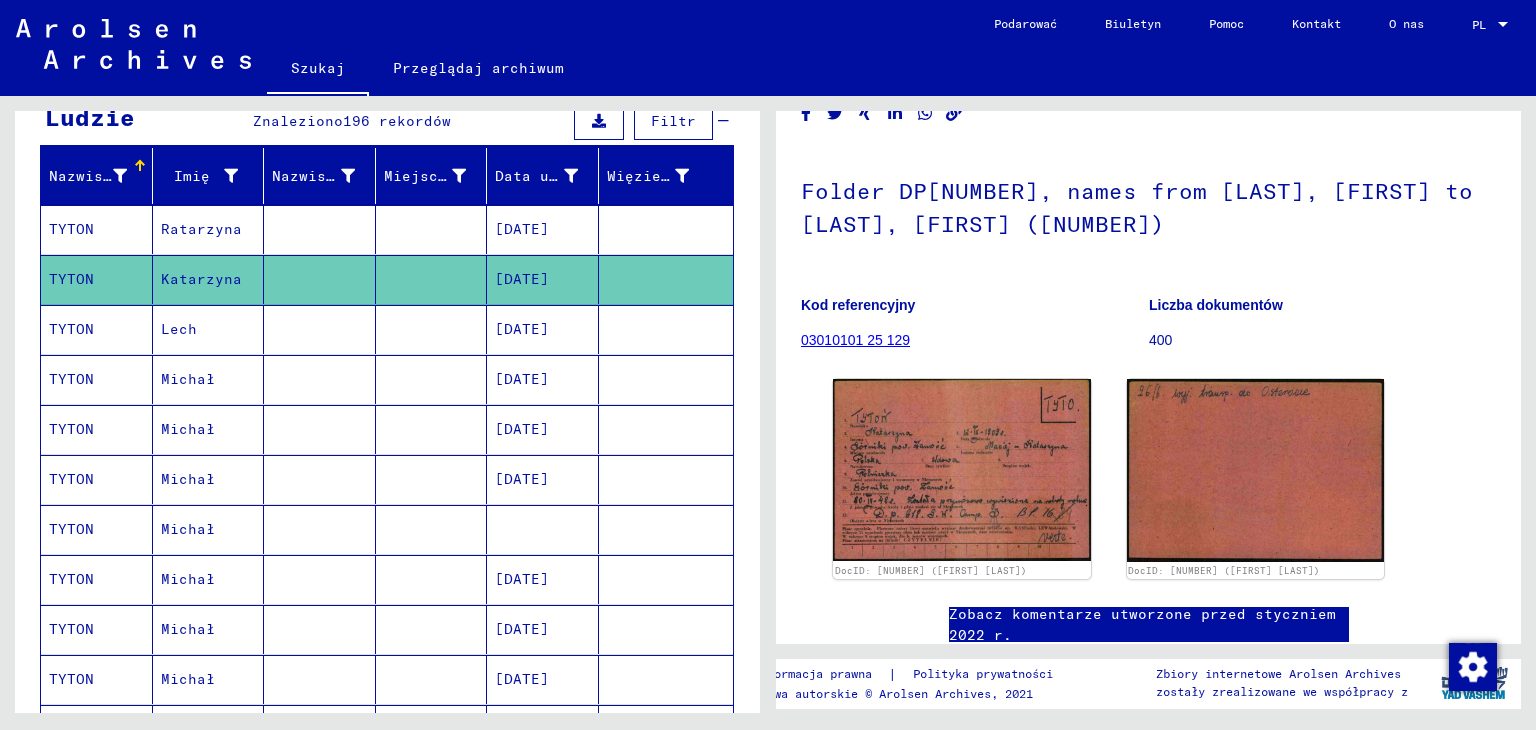 scroll, scrollTop: 193, scrollLeft: 0, axis: vertical 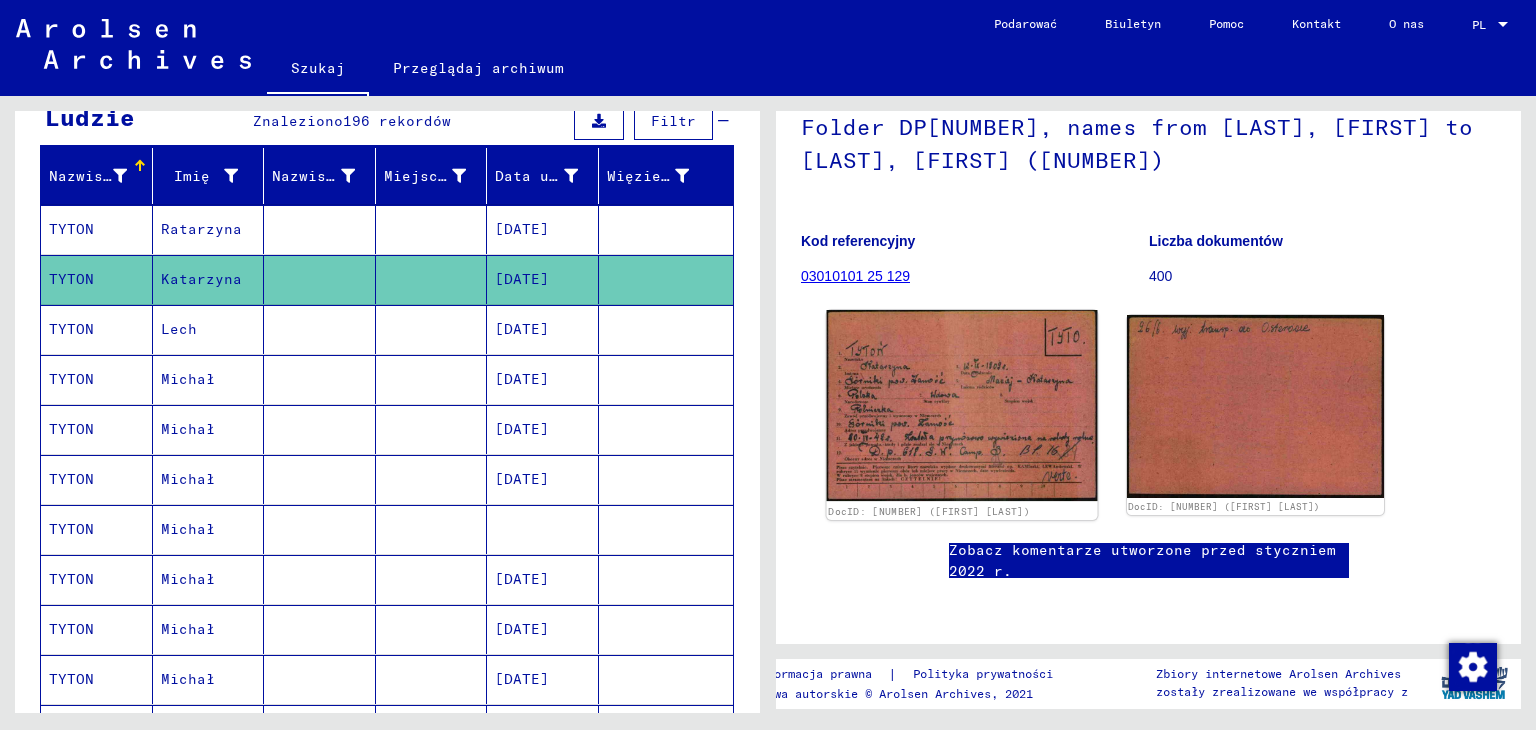 click 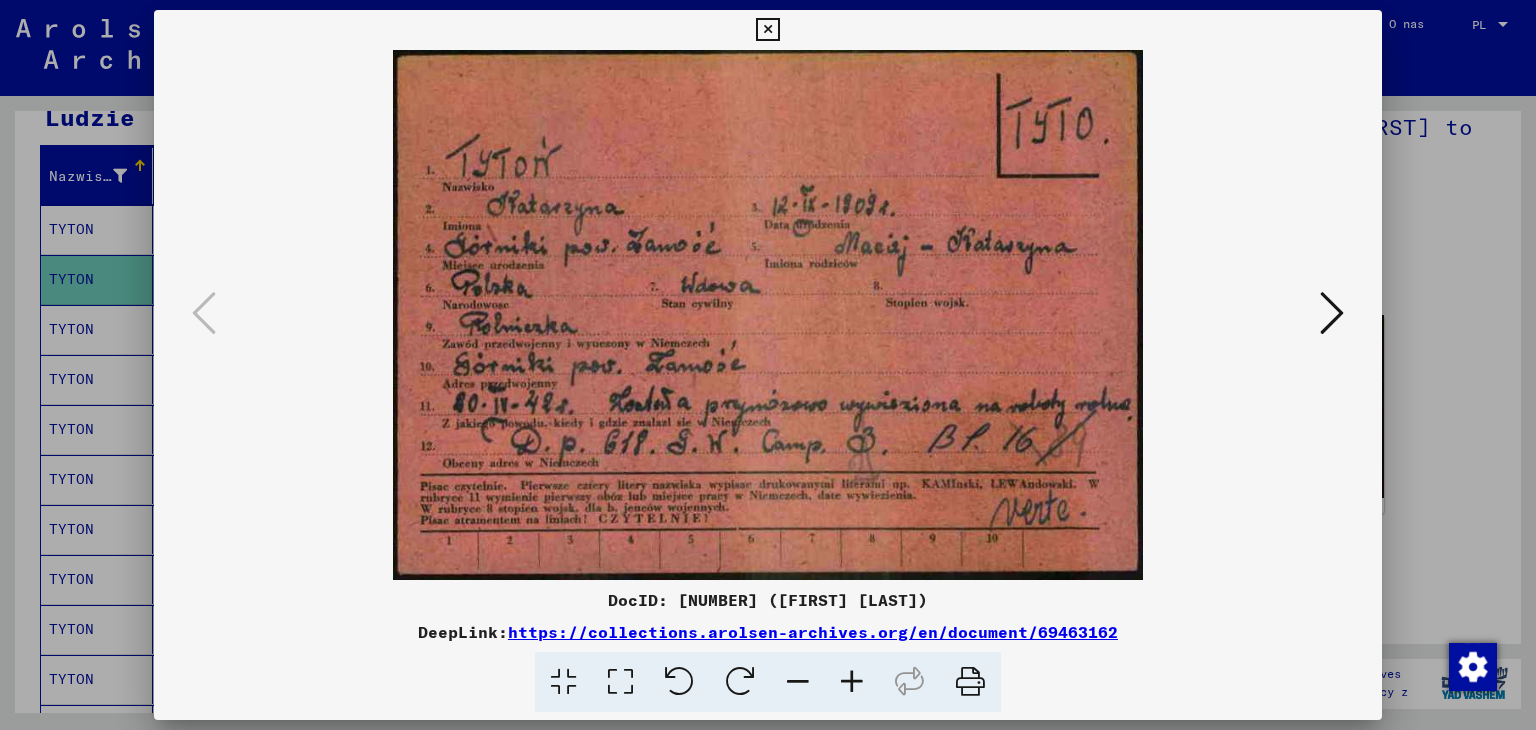 click at bounding box center (767, 30) 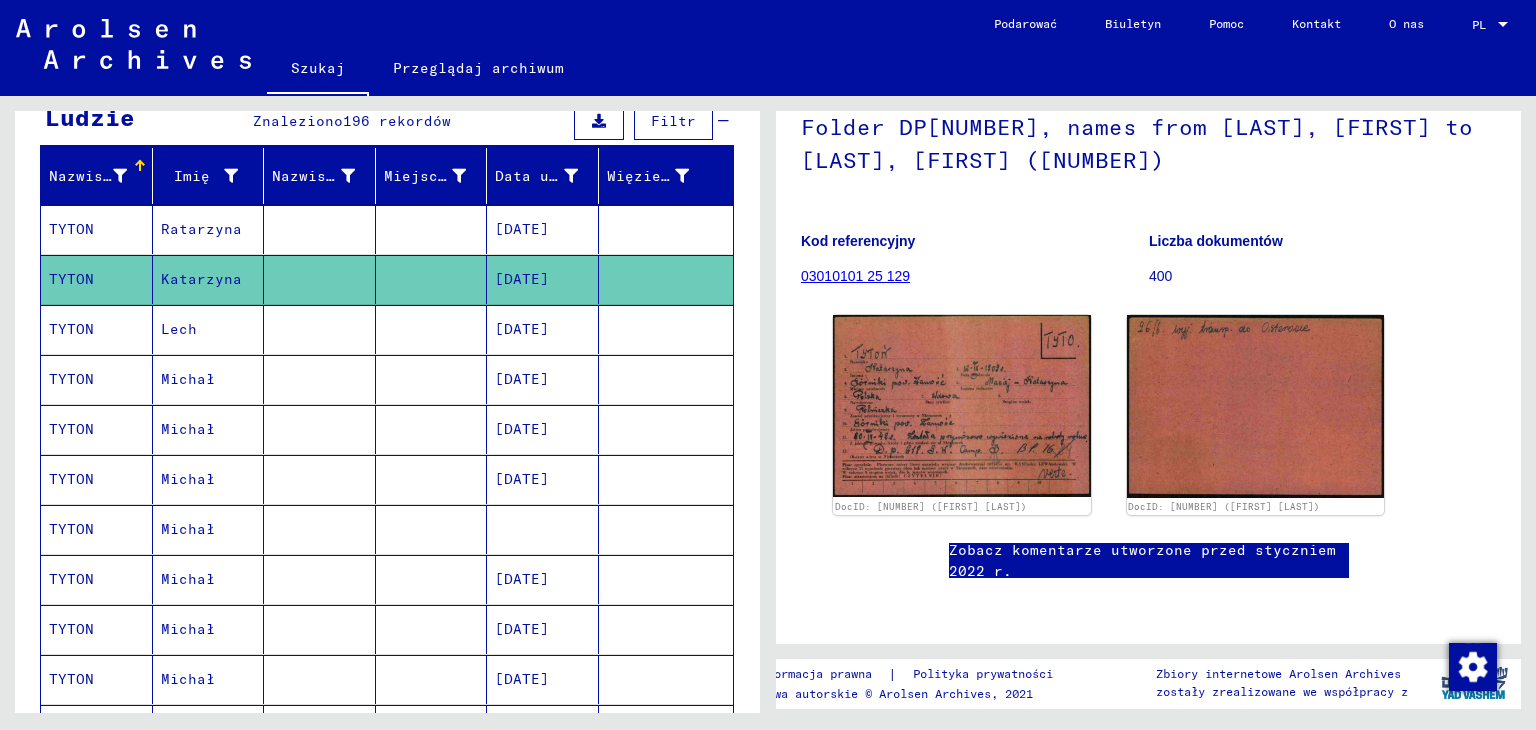 click on "TYTON" at bounding box center [97, 379] 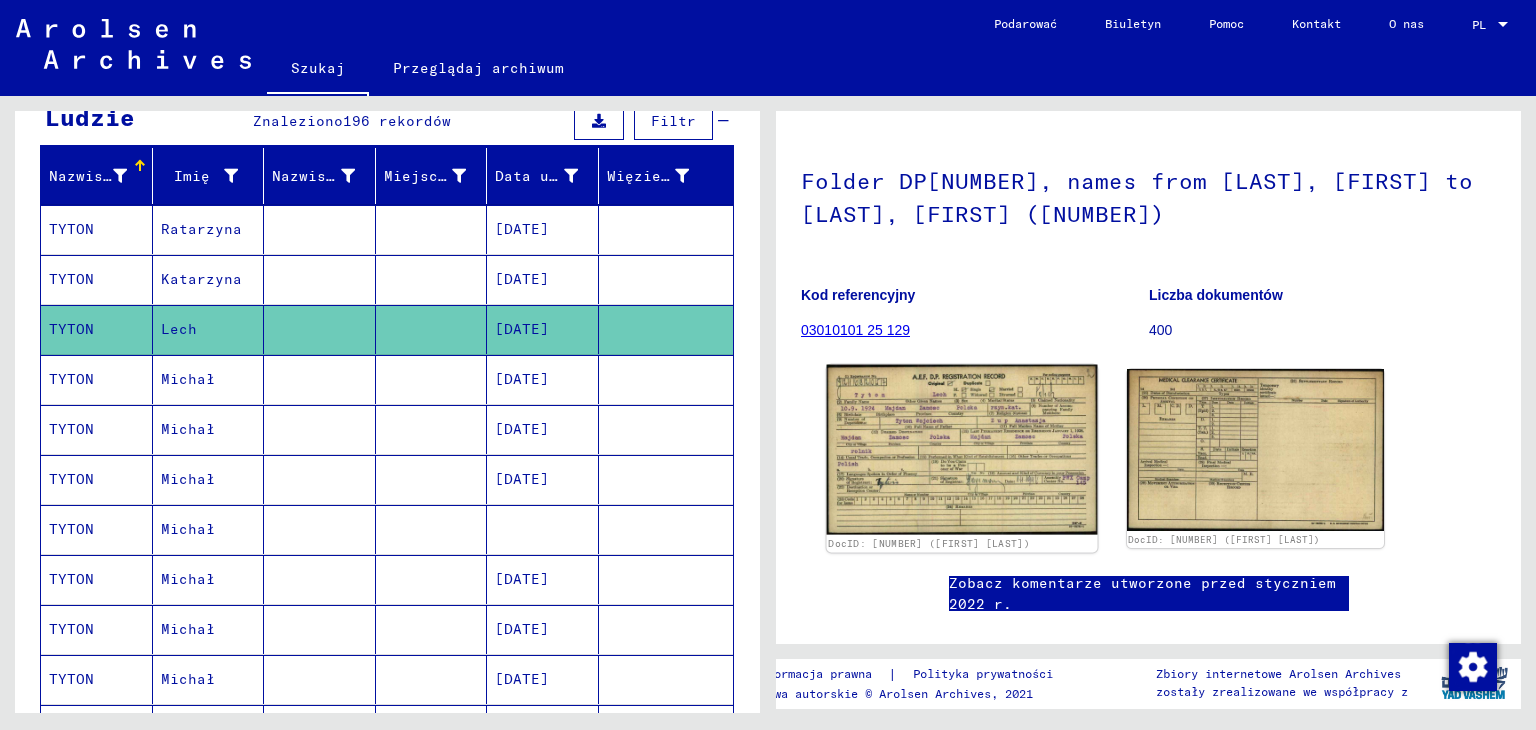 scroll, scrollTop: 200, scrollLeft: 0, axis: vertical 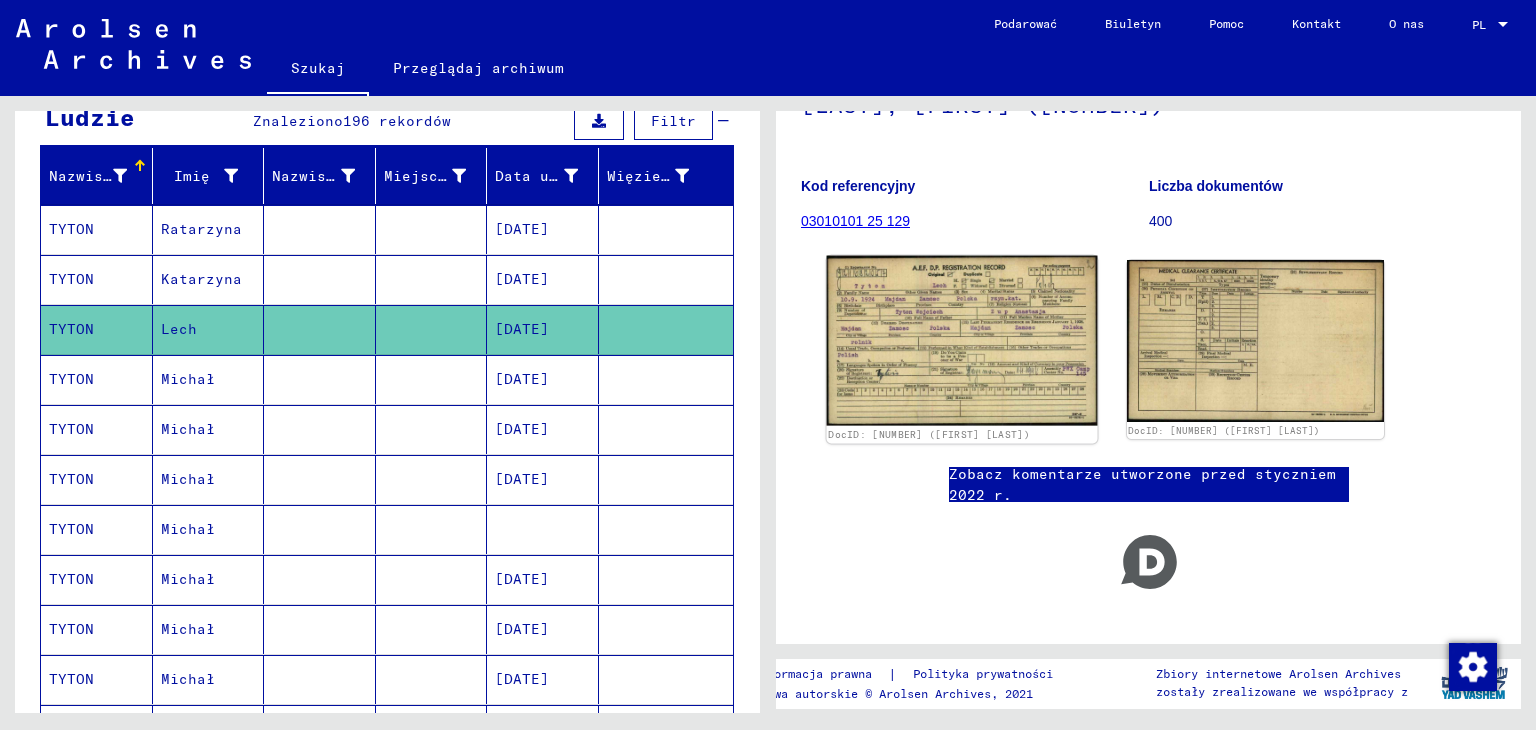 click 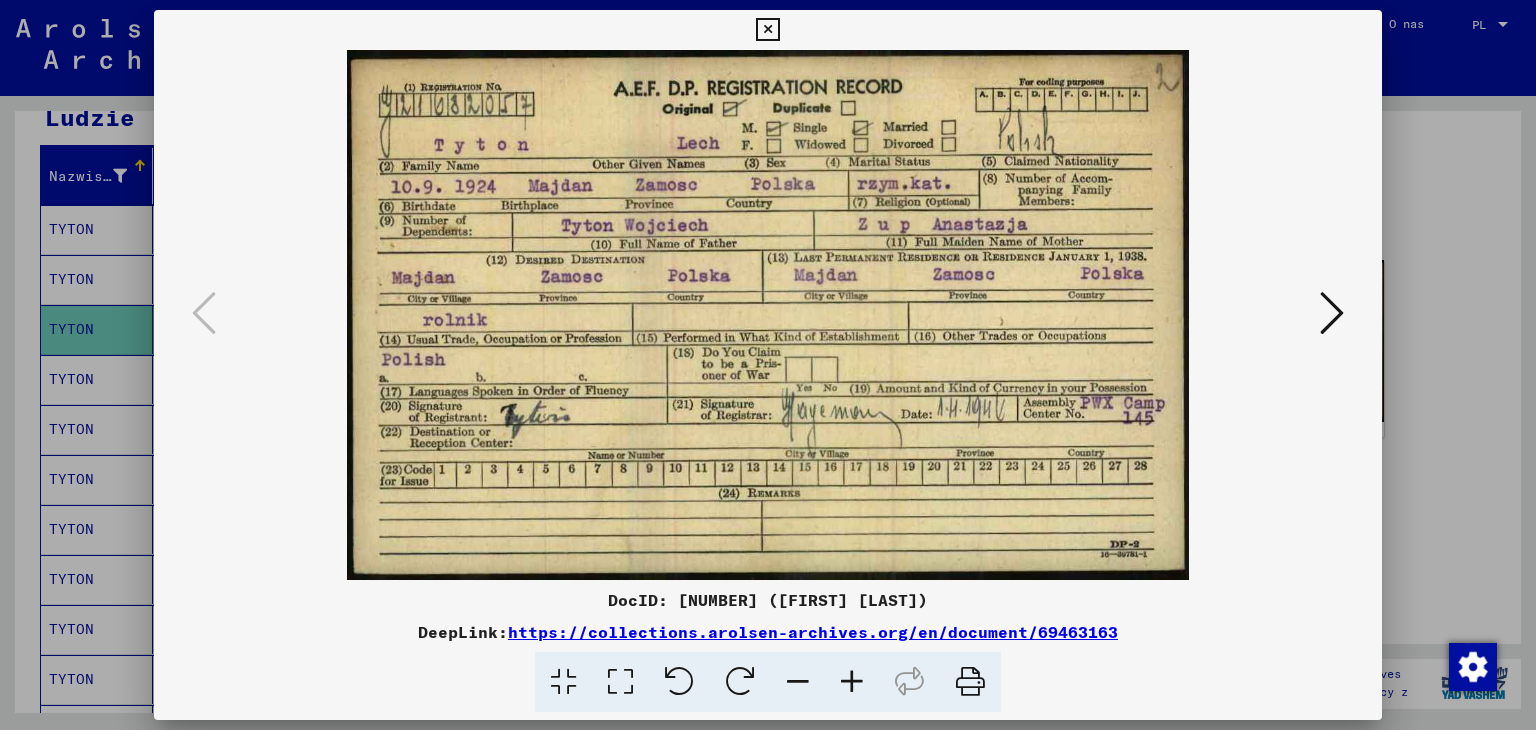 click at bounding box center [768, 315] 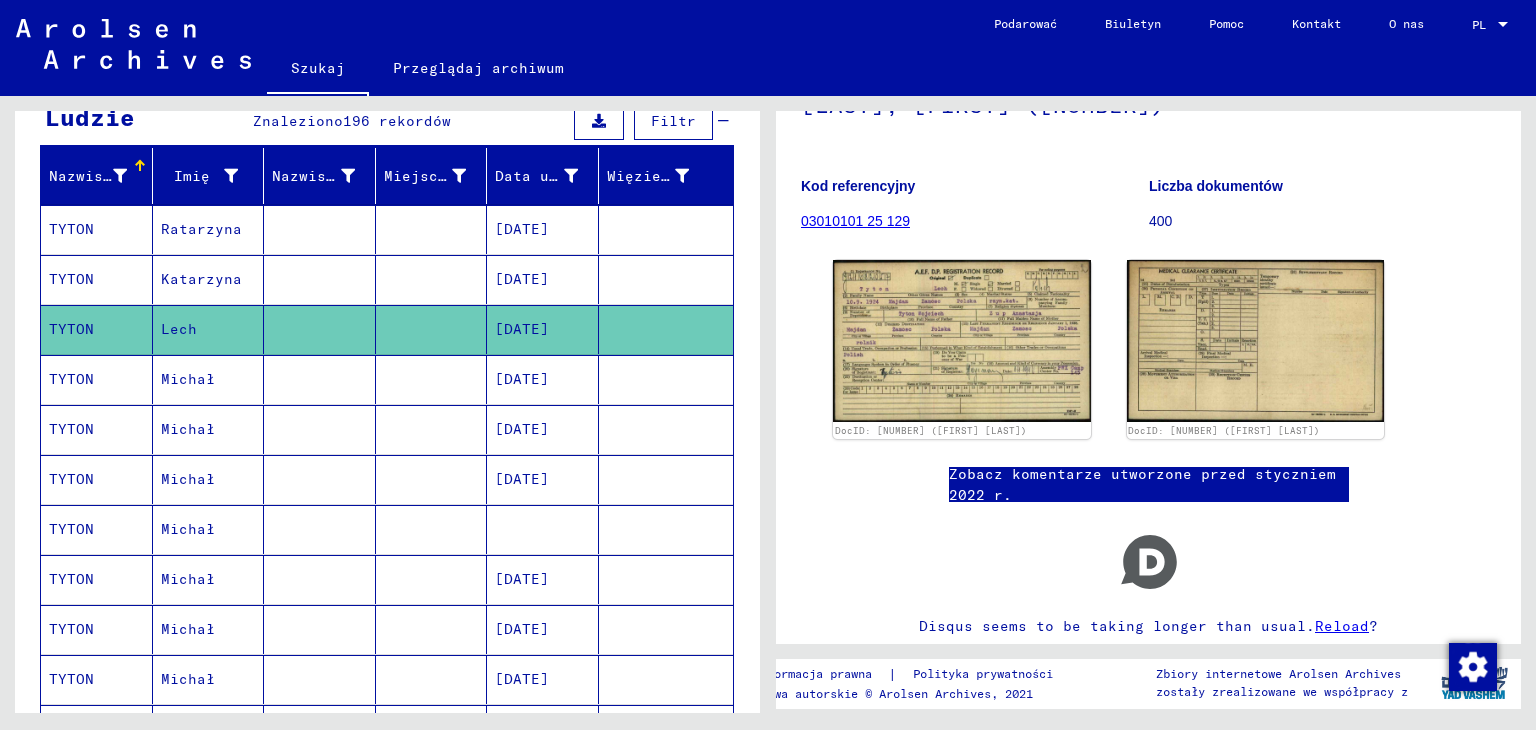 click on "Michał" at bounding box center (188, 429) 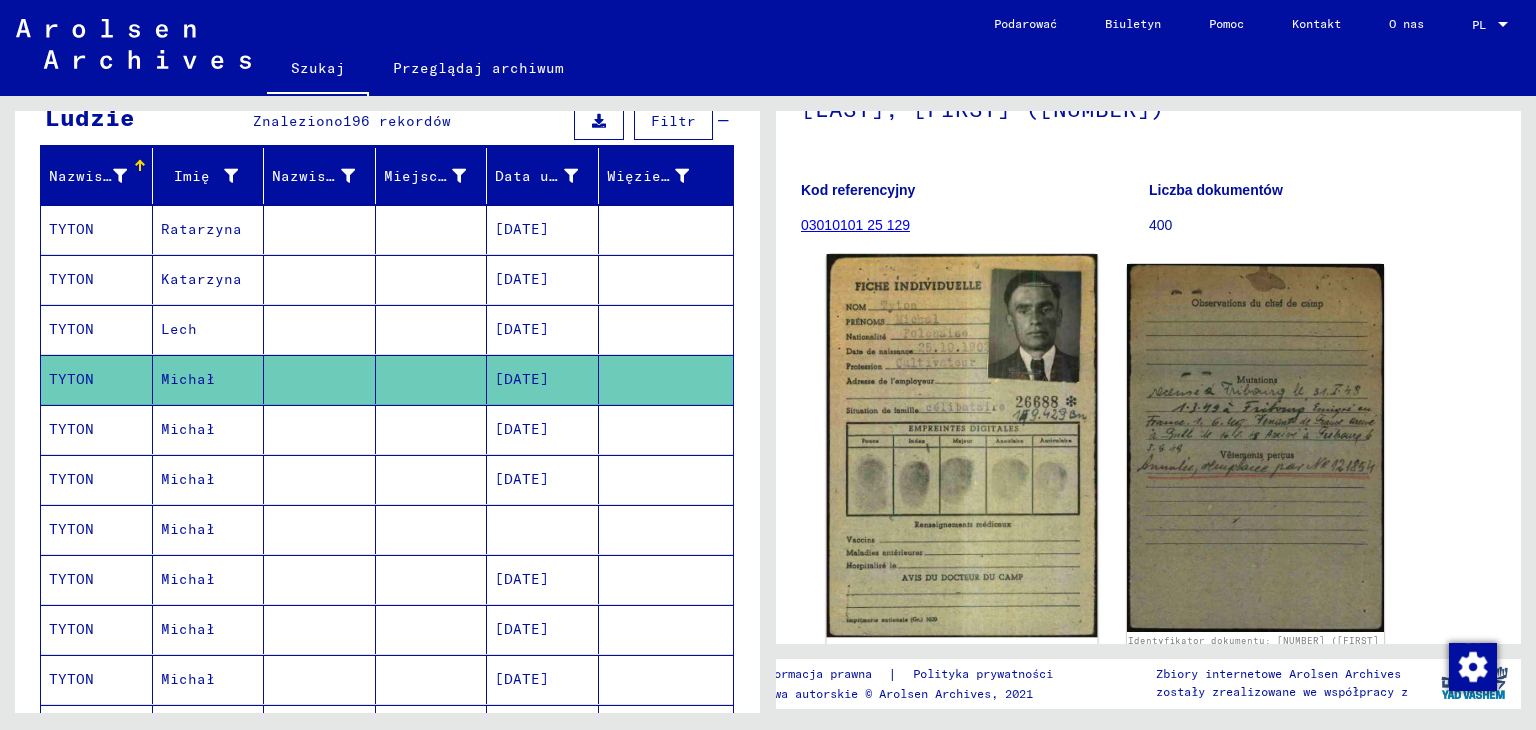 scroll, scrollTop: 200, scrollLeft: 0, axis: vertical 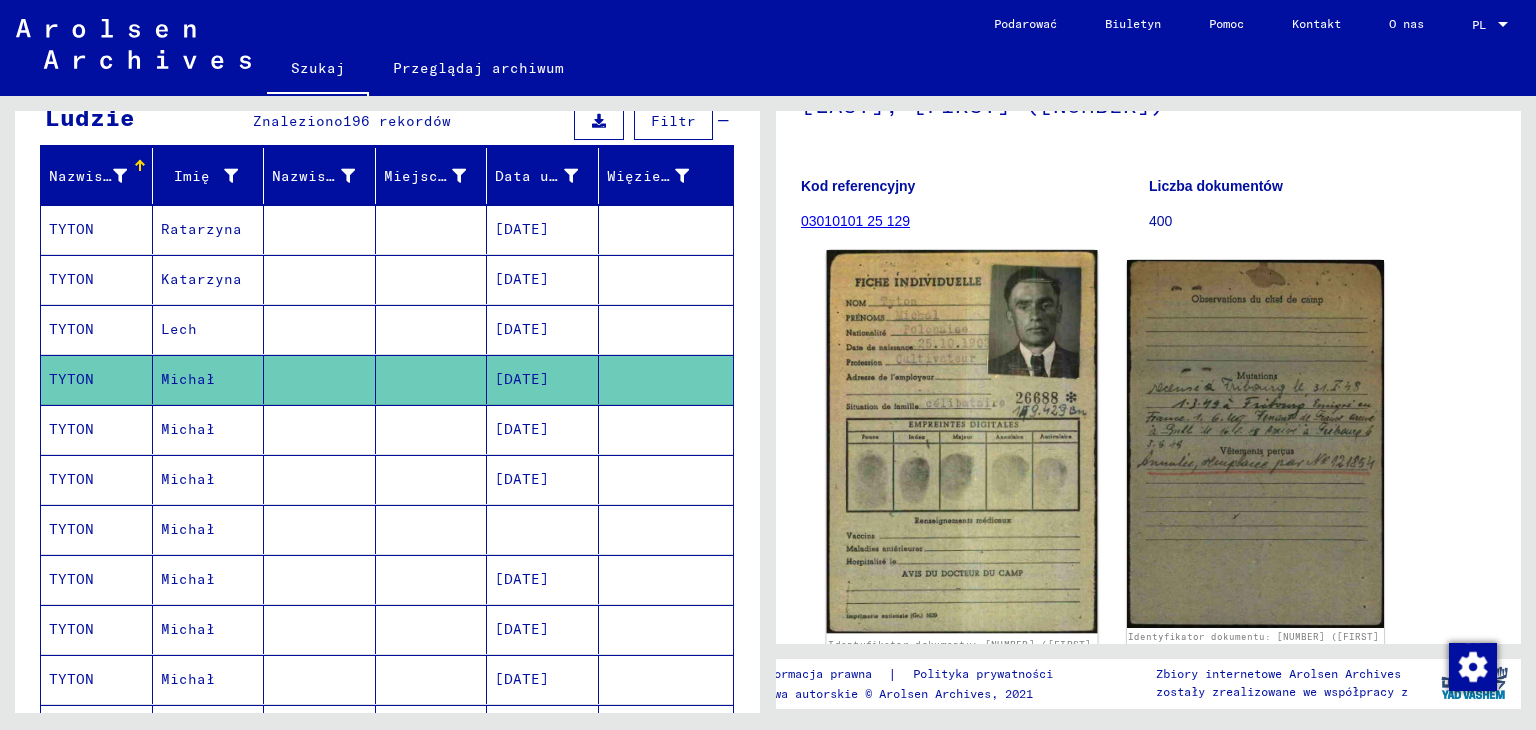 click 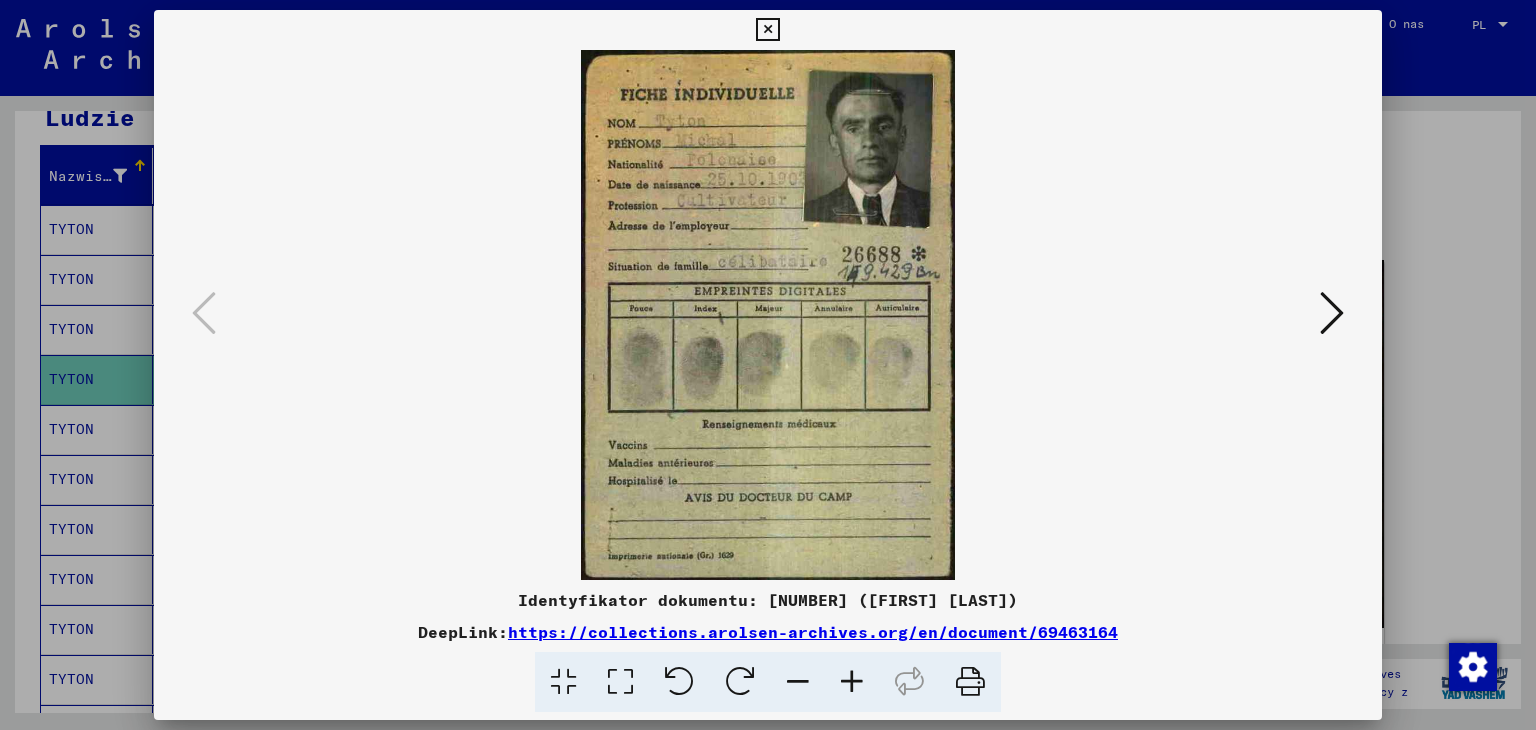 drag, startPoint x: 768, startPoint y: 30, endPoint x: 732, endPoint y: 81, distance: 62.425957 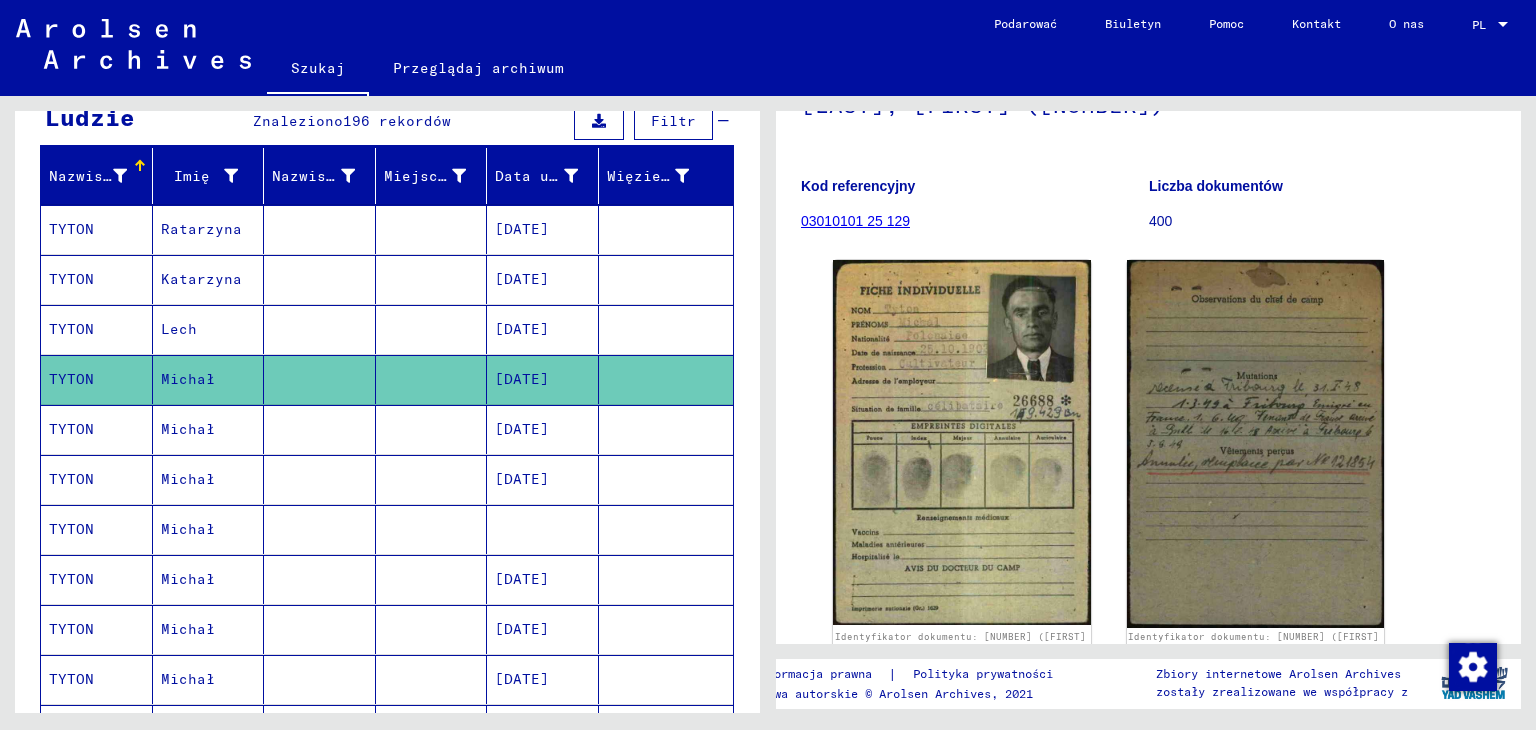 click on "Michał" at bounding box center [188, 479] 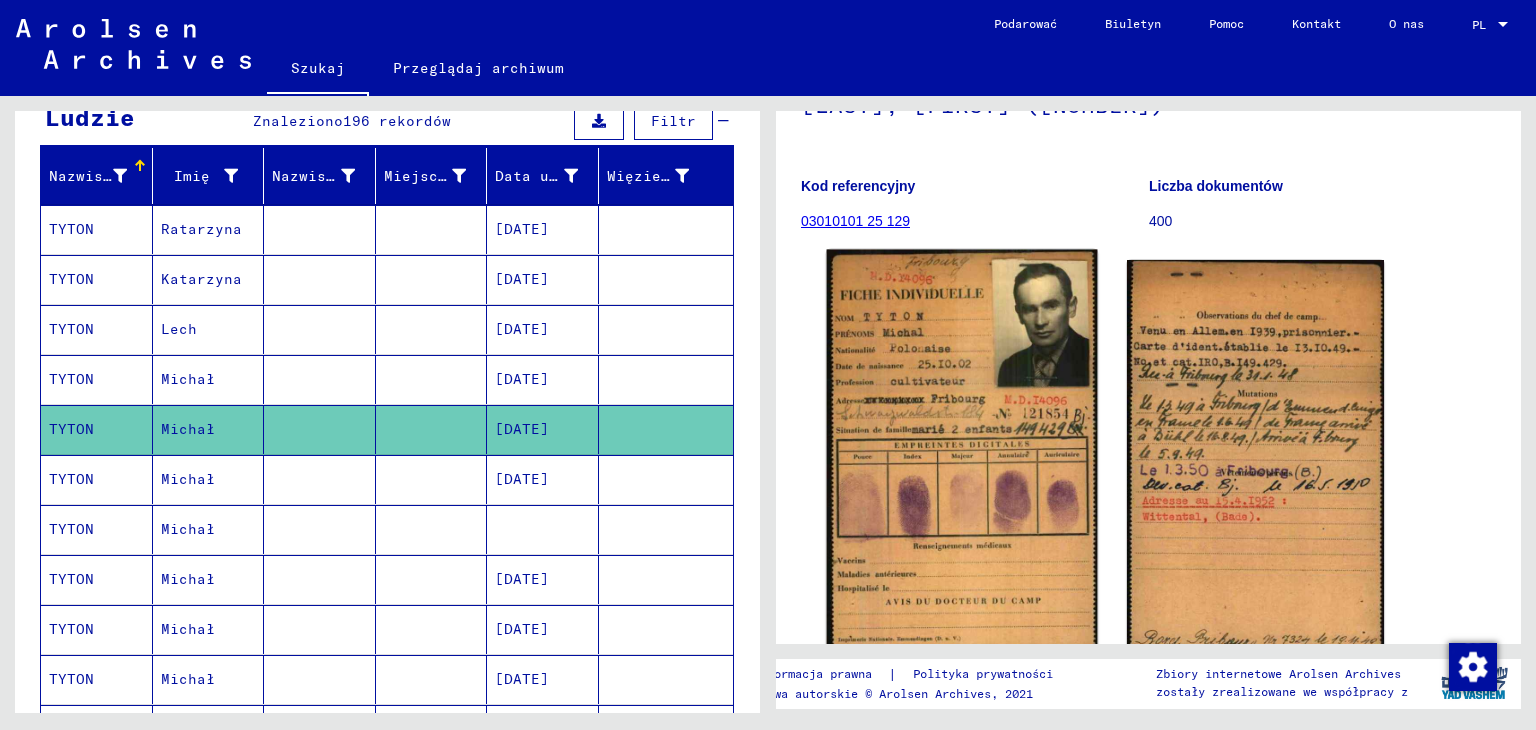 scroll, scrollTop: 300, scrollLeft: 0, axis: vertical 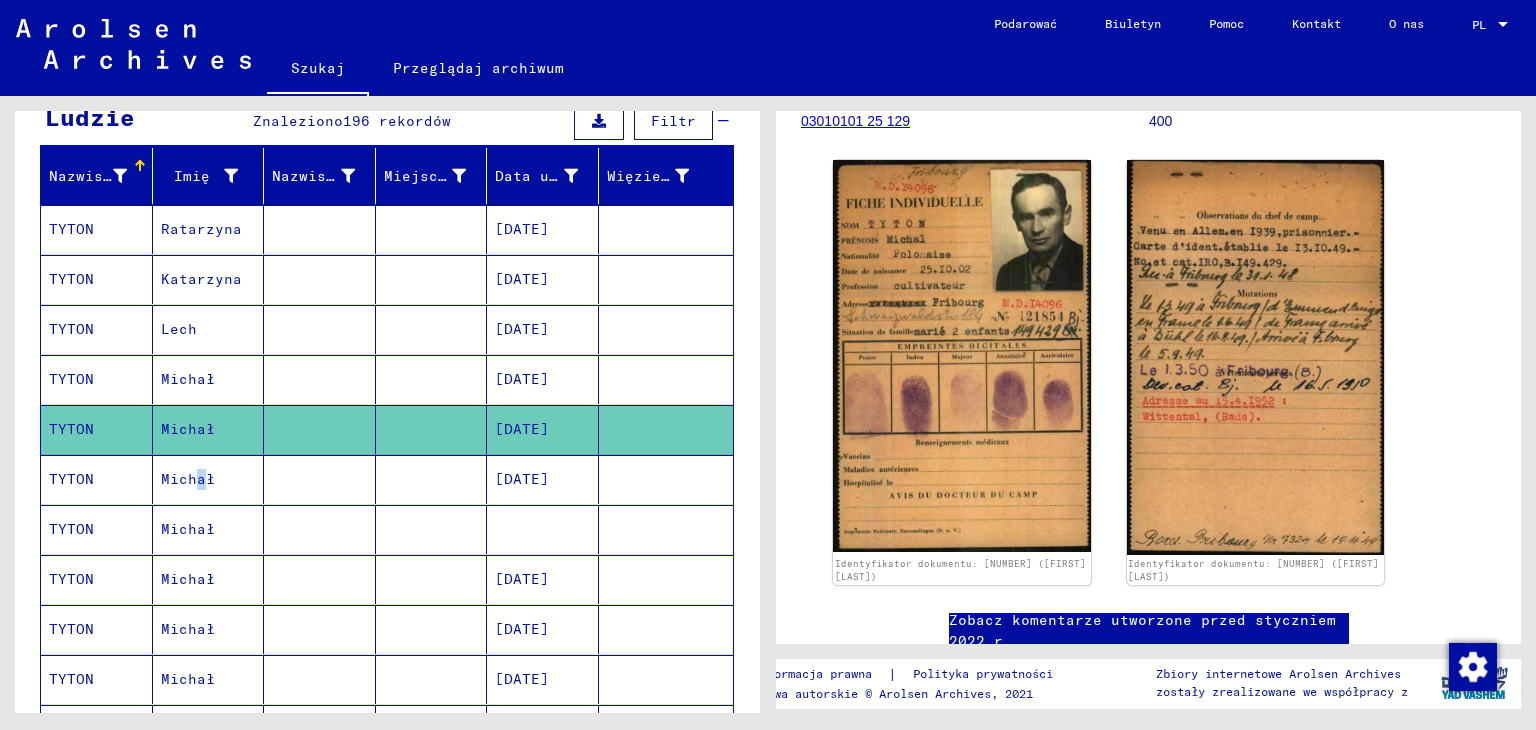 click on "Michał" at bounding box center [188, 529] 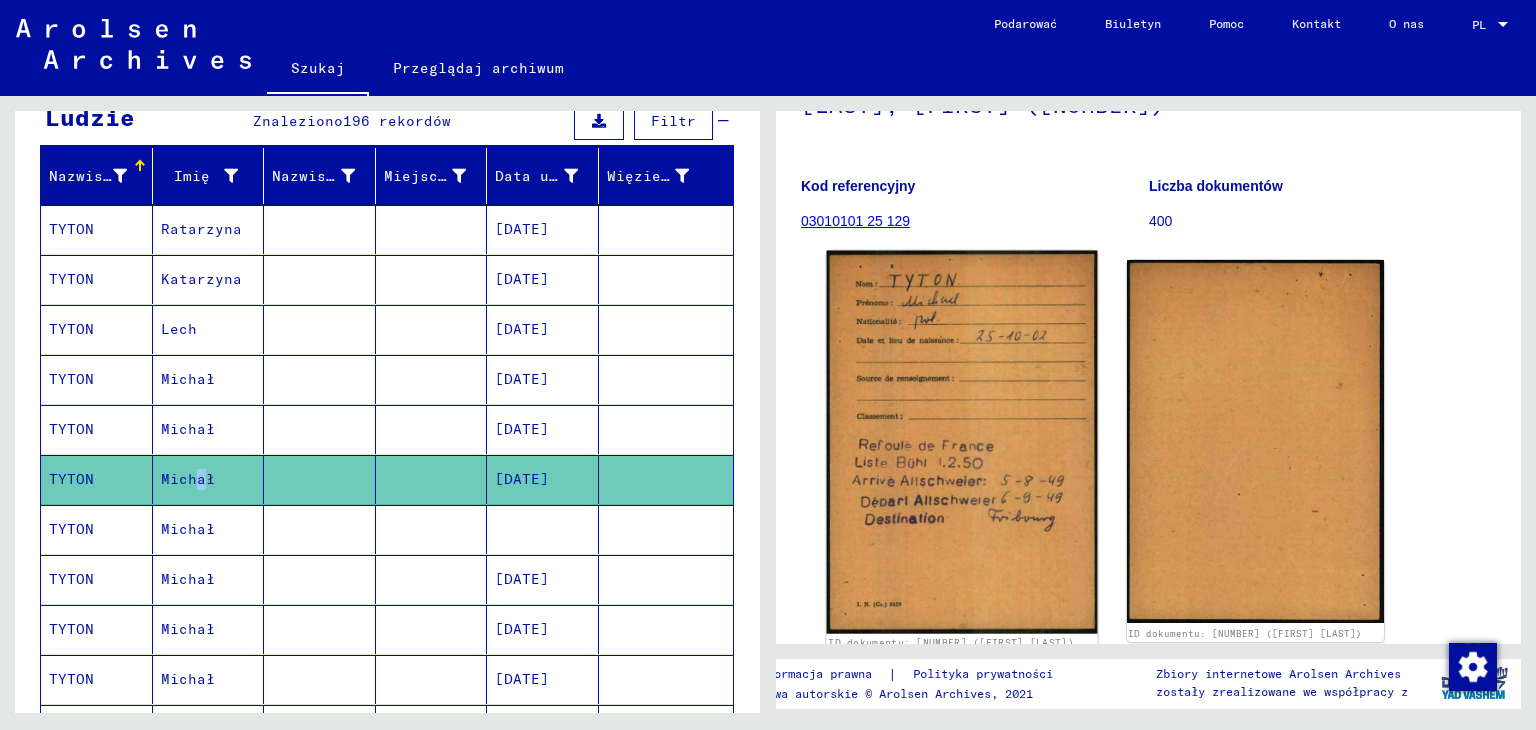 scroll, scrollTop: 300, scrollLeft: 0, axis: vertical 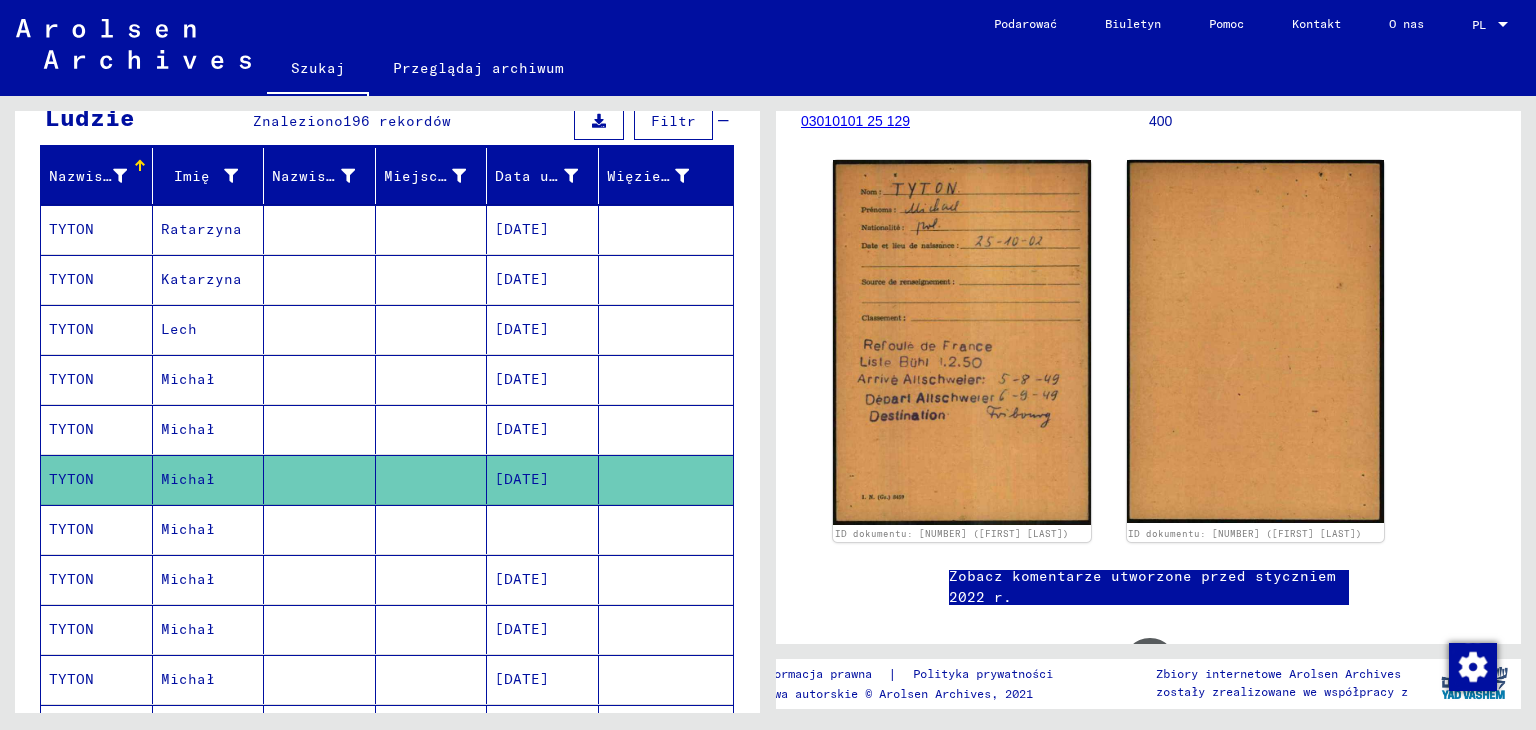 click on "Michał" at bounding box center (188, 579) 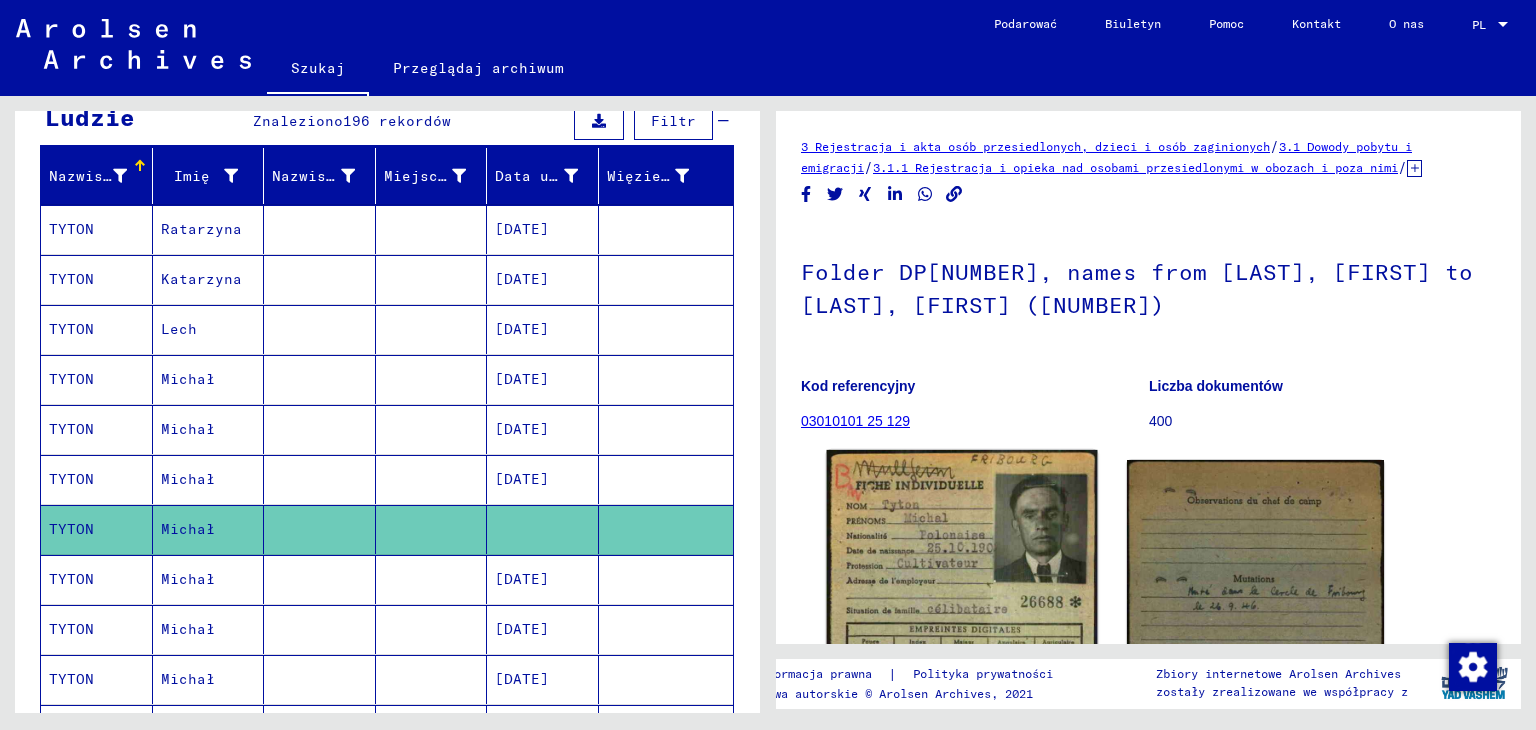 scroll, scrollTop: 200, scrollLeft: 0, axis: vertical 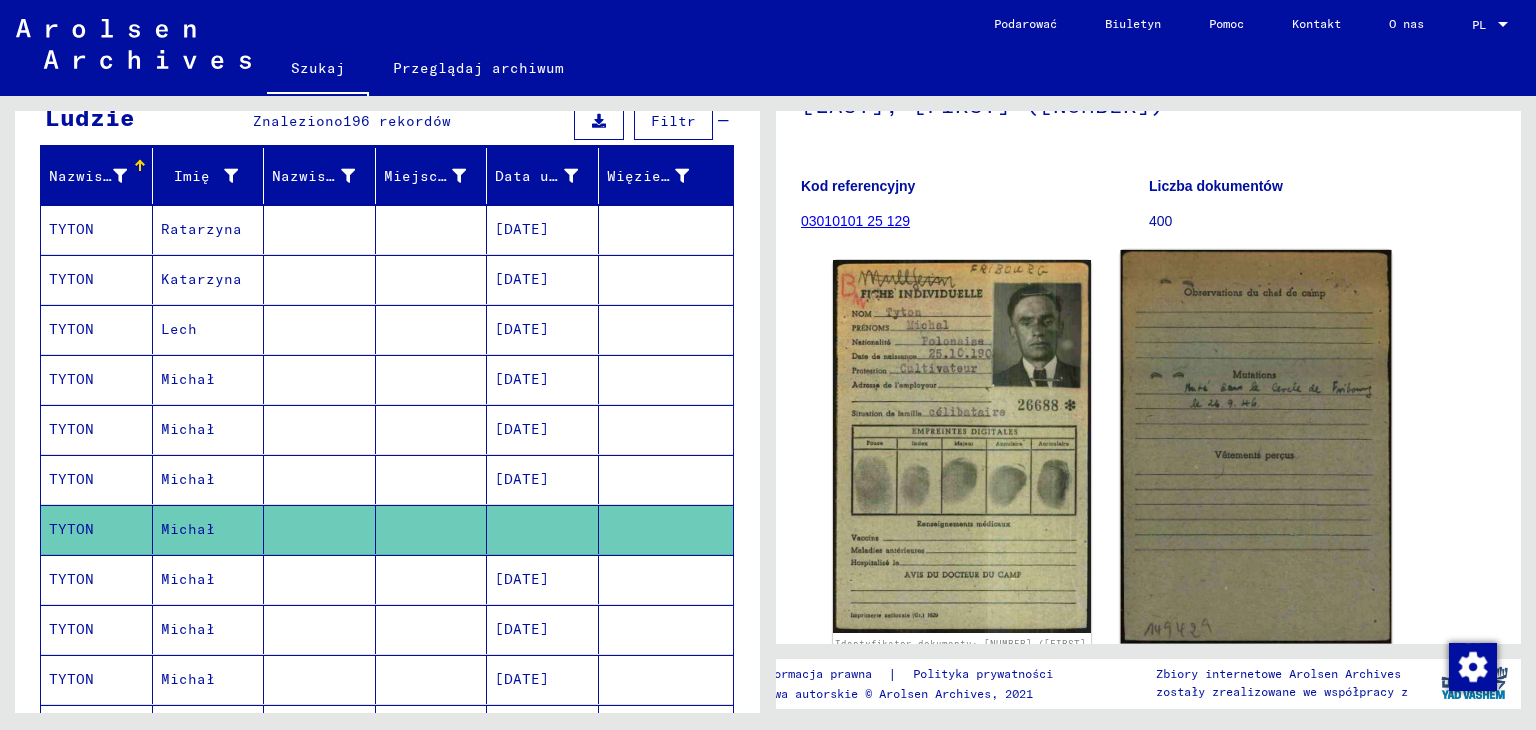 click 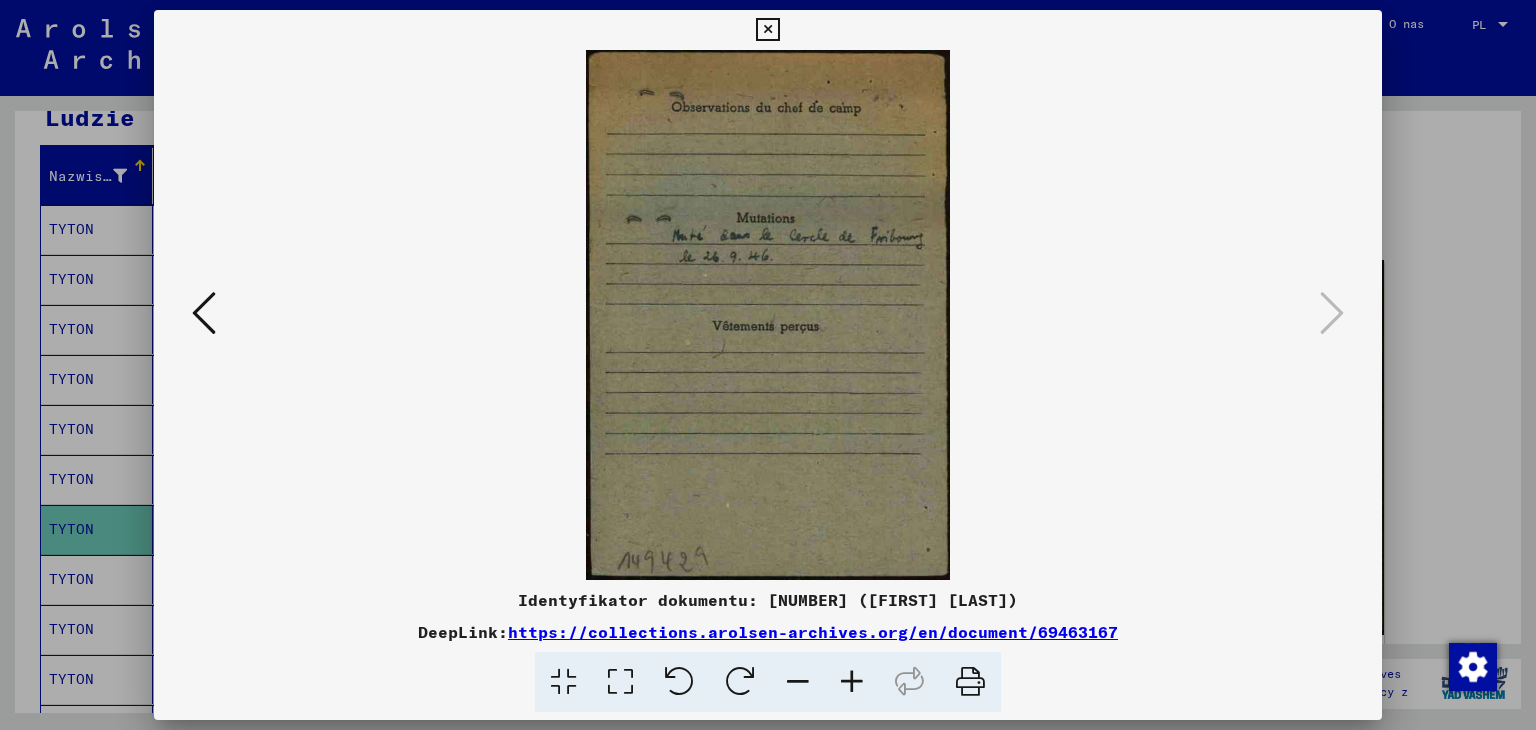 click at bounding box center [767, 30] 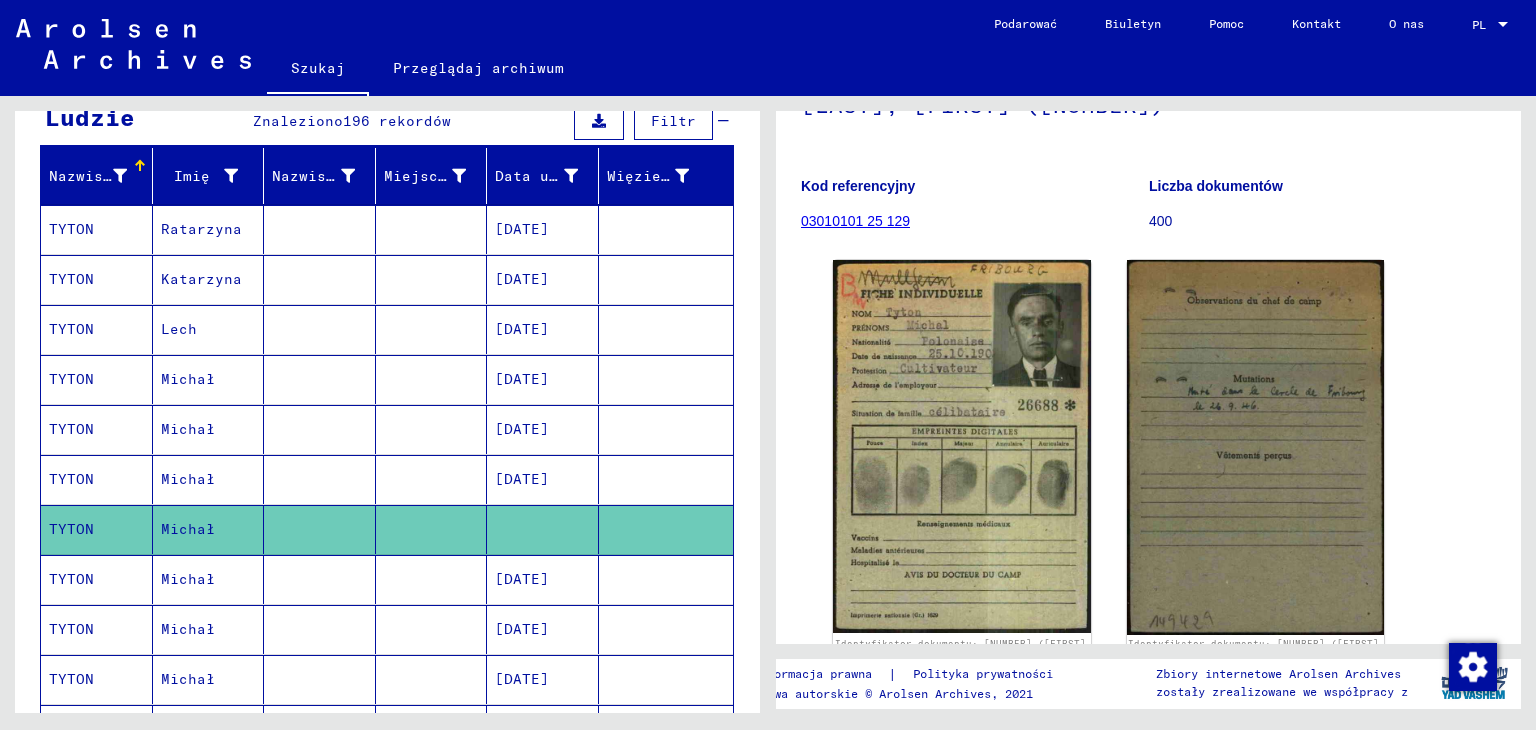 click on "Michał" at bounding box center (188, 629) 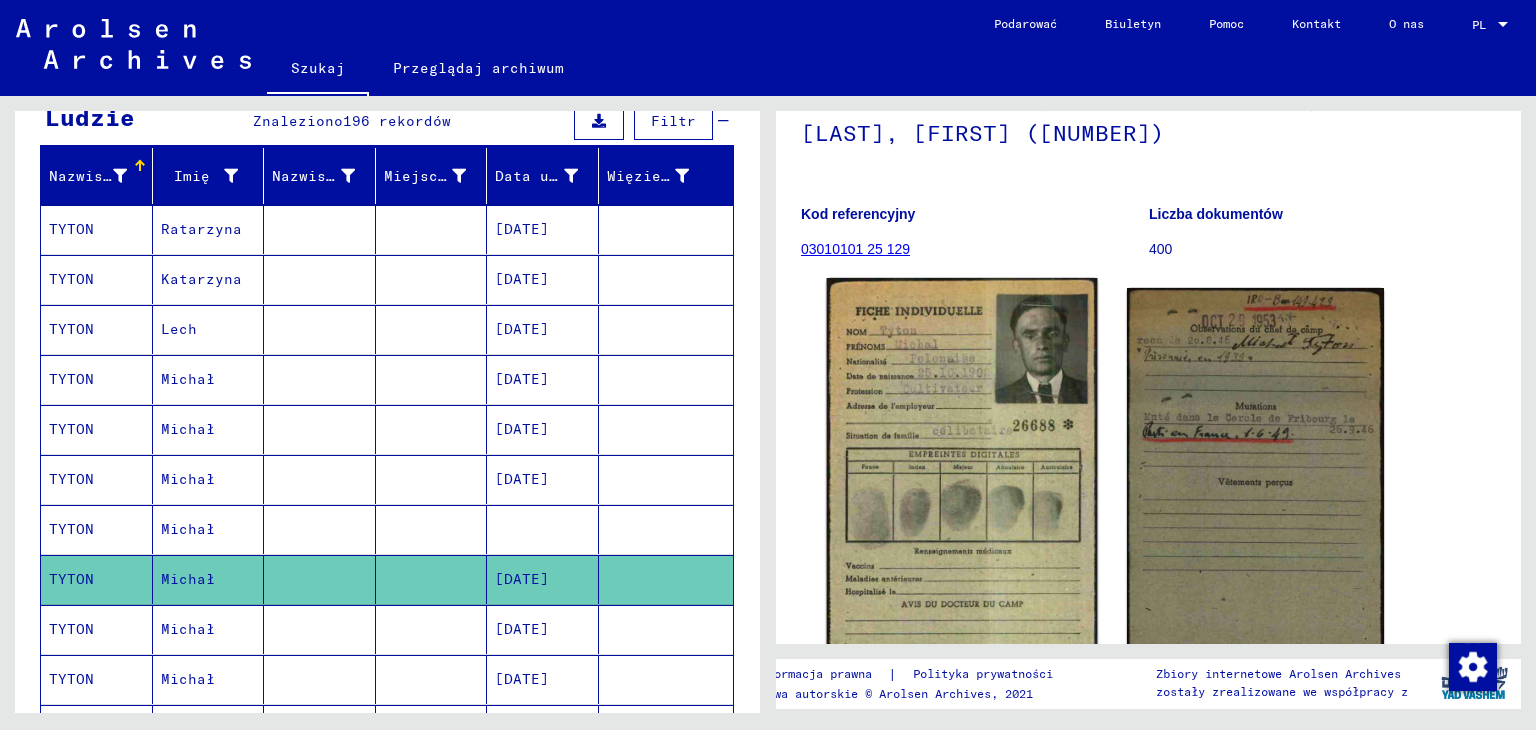 scroll, scrollTop: 200, scrollLeft: 0, axis: vertical 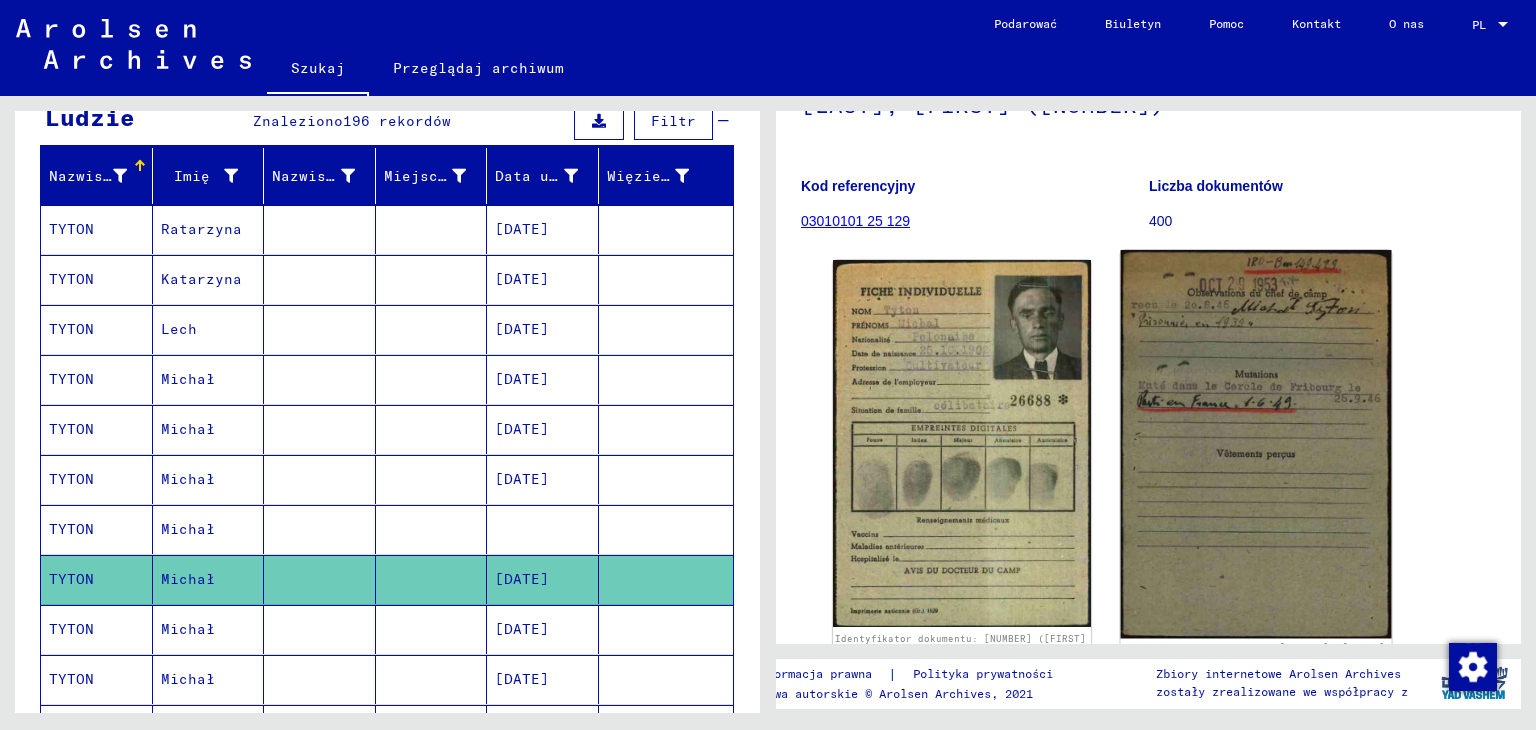 click 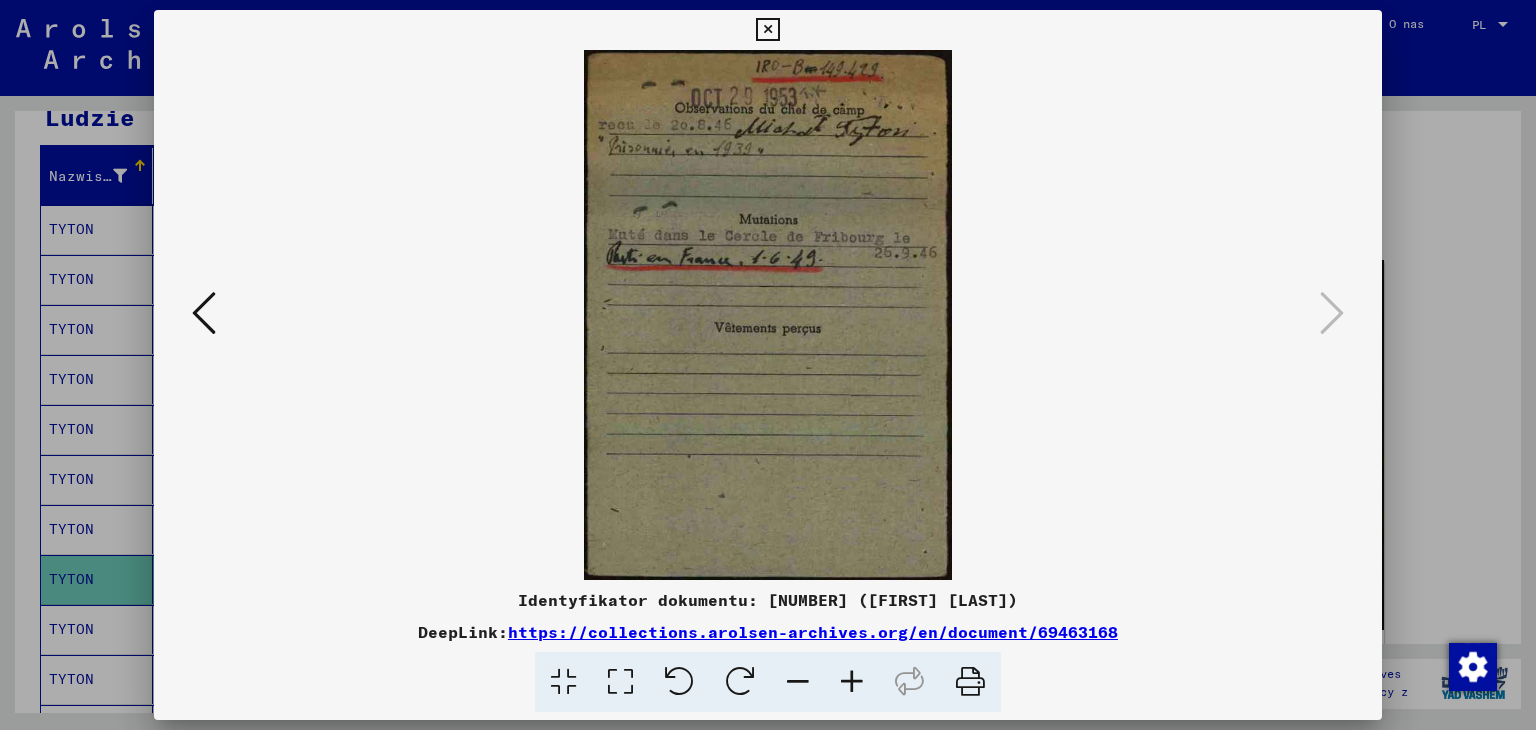 drag, startPoint x: 764, startPoint y: 29, endPoint x: 265, endPoint y: 385, distance: 612.9739 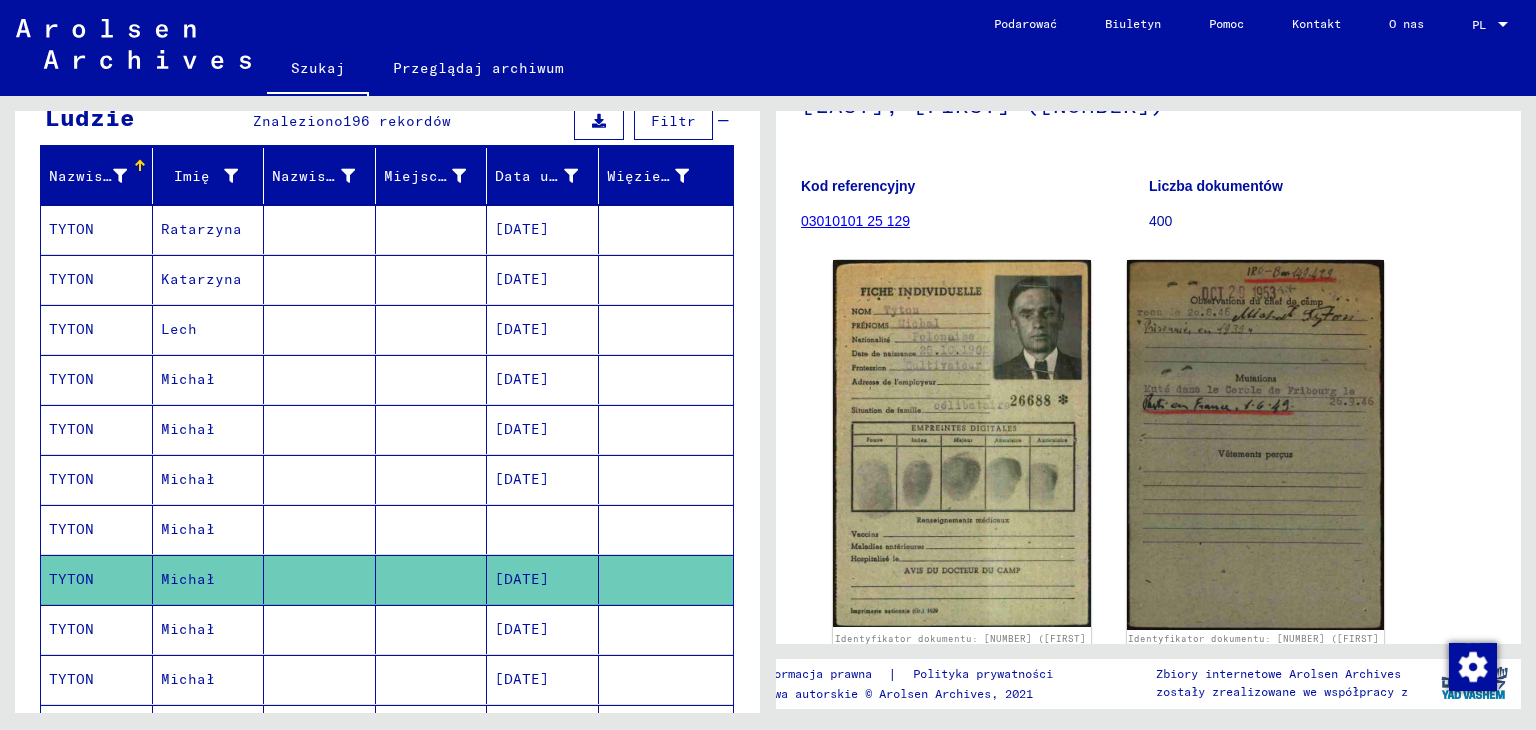 click on "Michał" at bounding box center (188, 679) 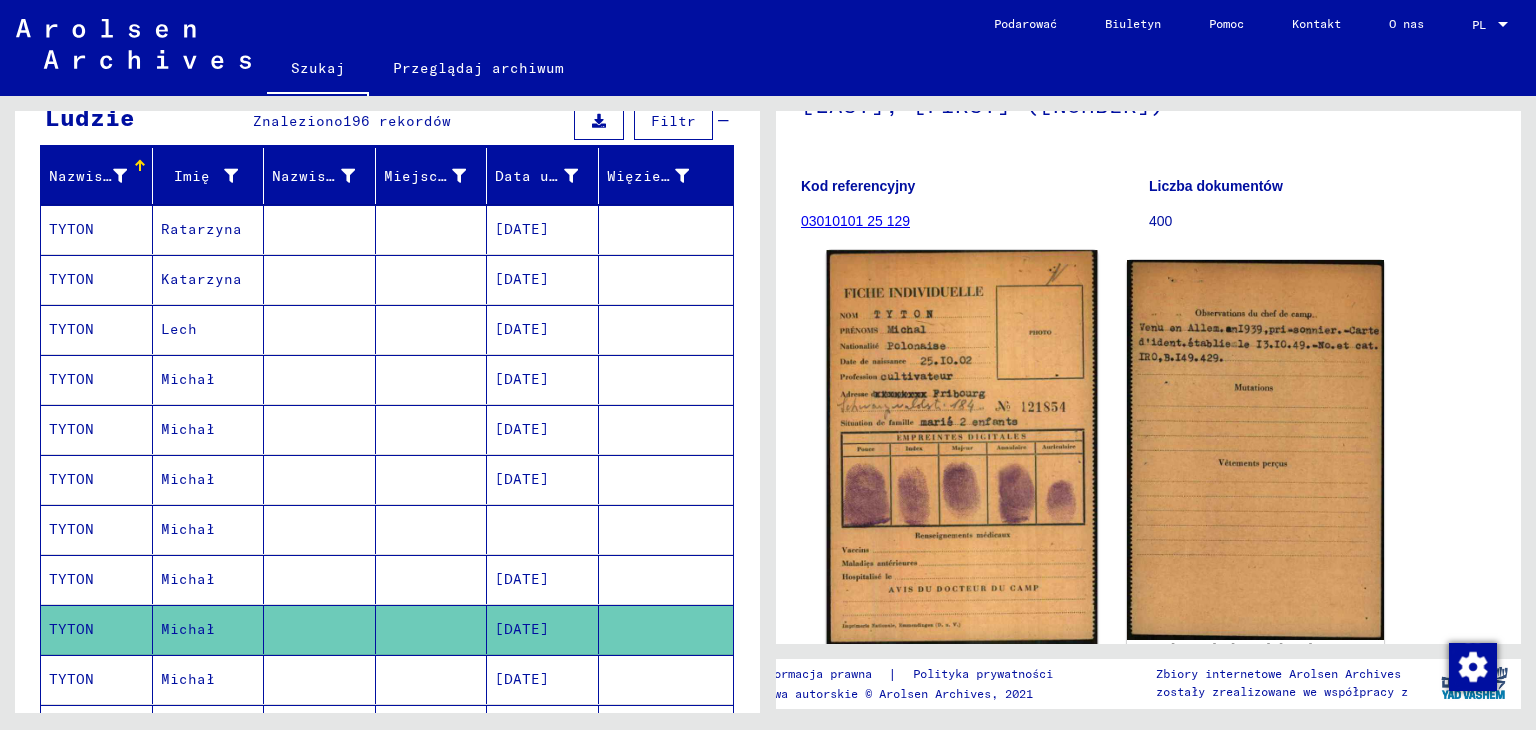 scroll, scrollTop: 300, scrollLeft: 0, axis: vertical 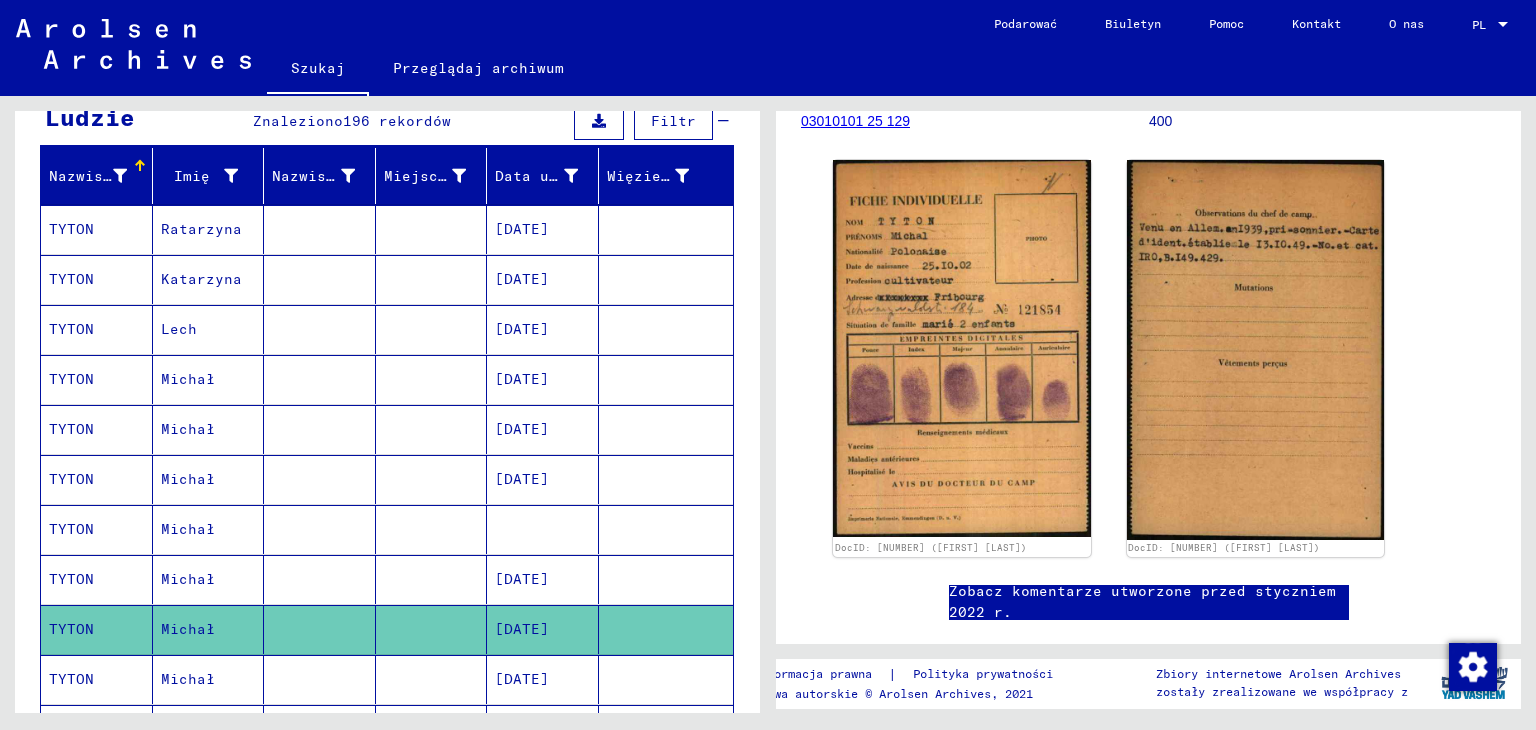 click on "Michał" at bounding box center [188, 729] 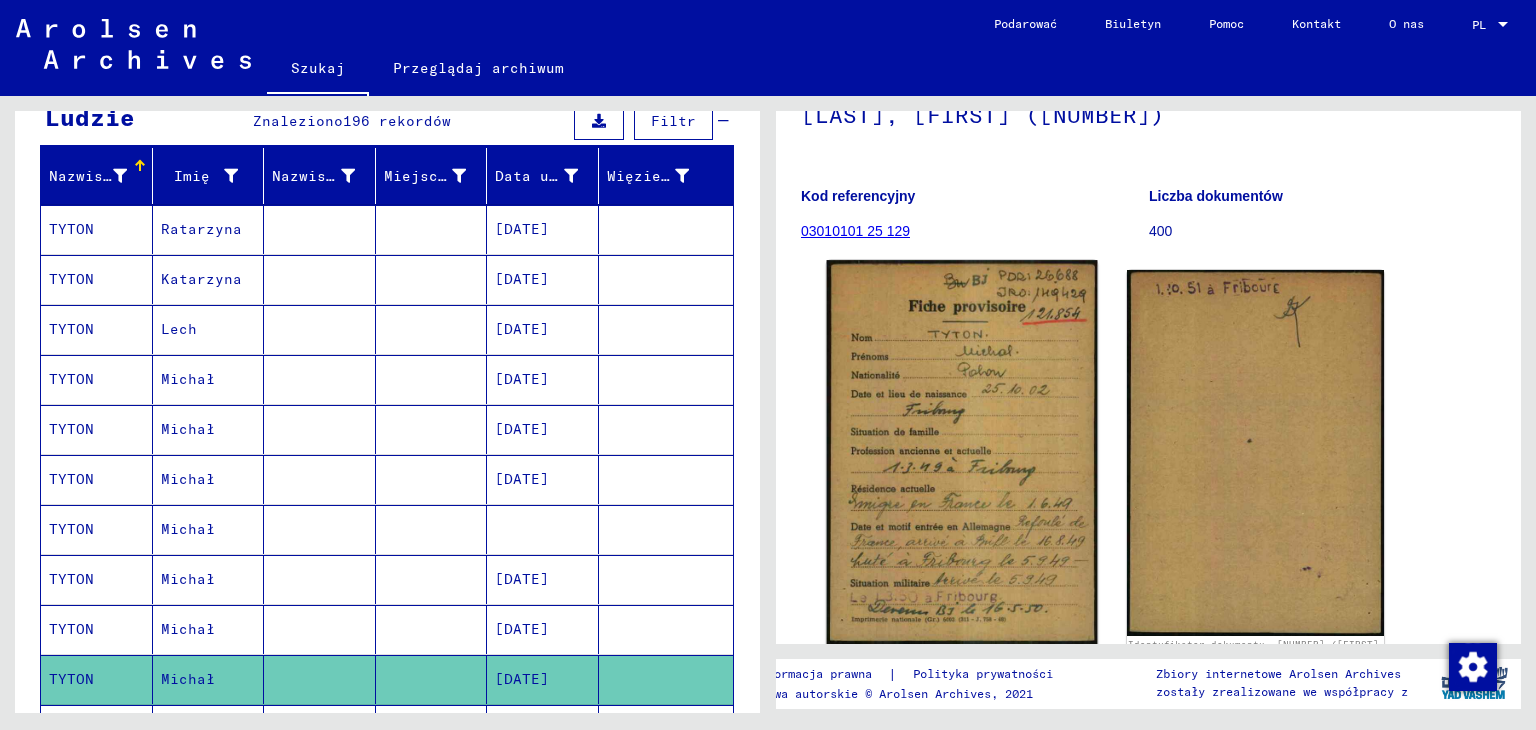 scroll, scrollTop: 200, scrollLeft: 0, axis: vertical 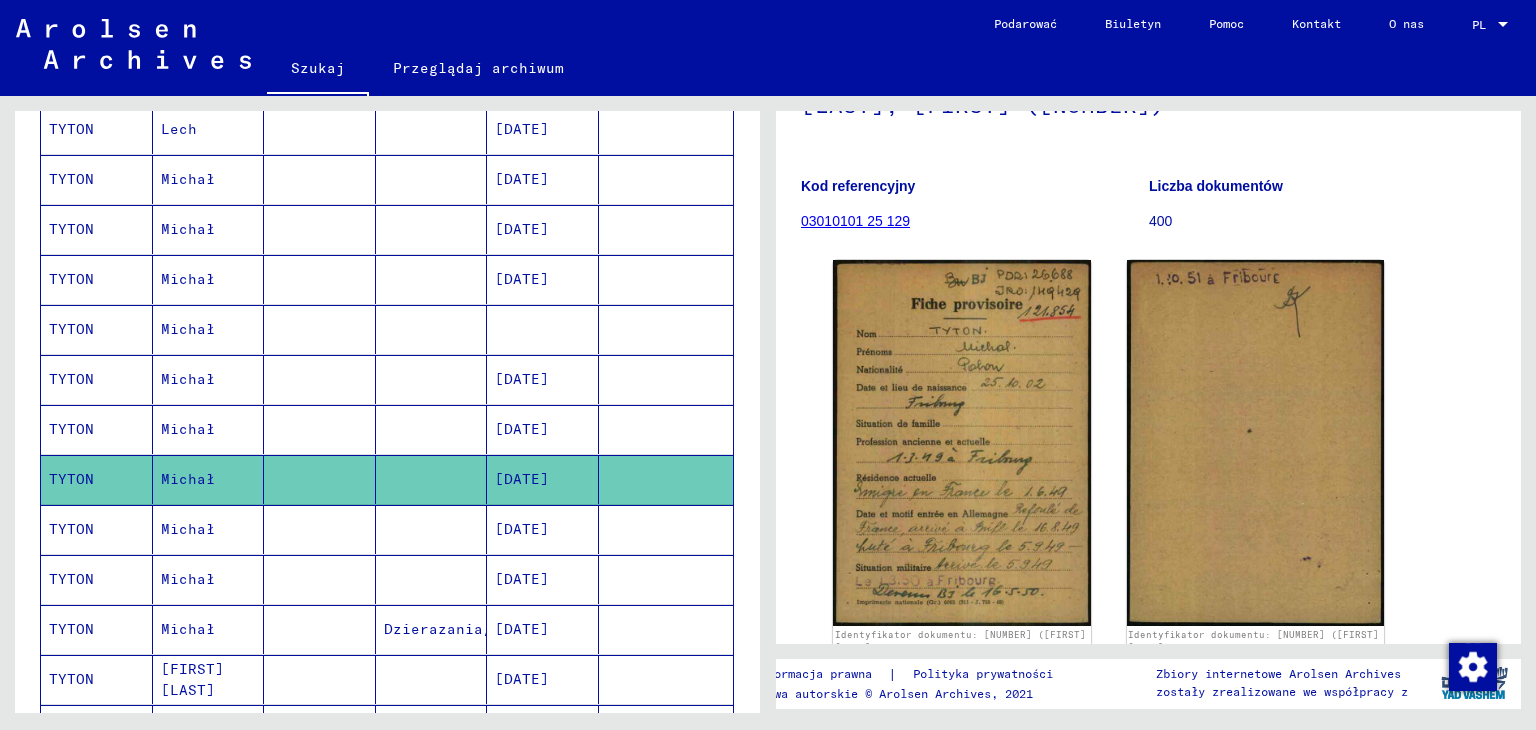 click on "Michał" at bounding box center [209, 579] 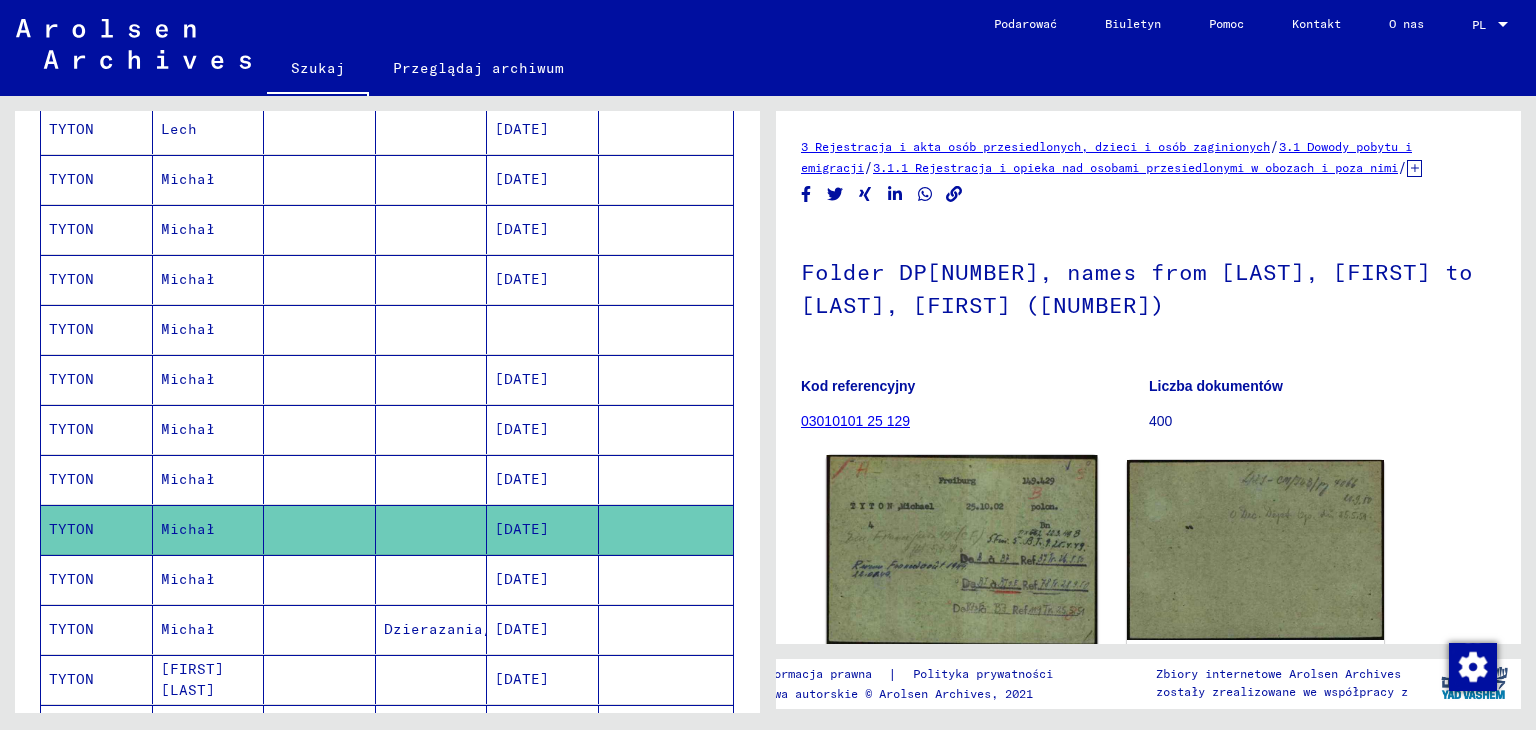 scroll, scrollTop: 200, scrollLeft: 0, axis: vertical 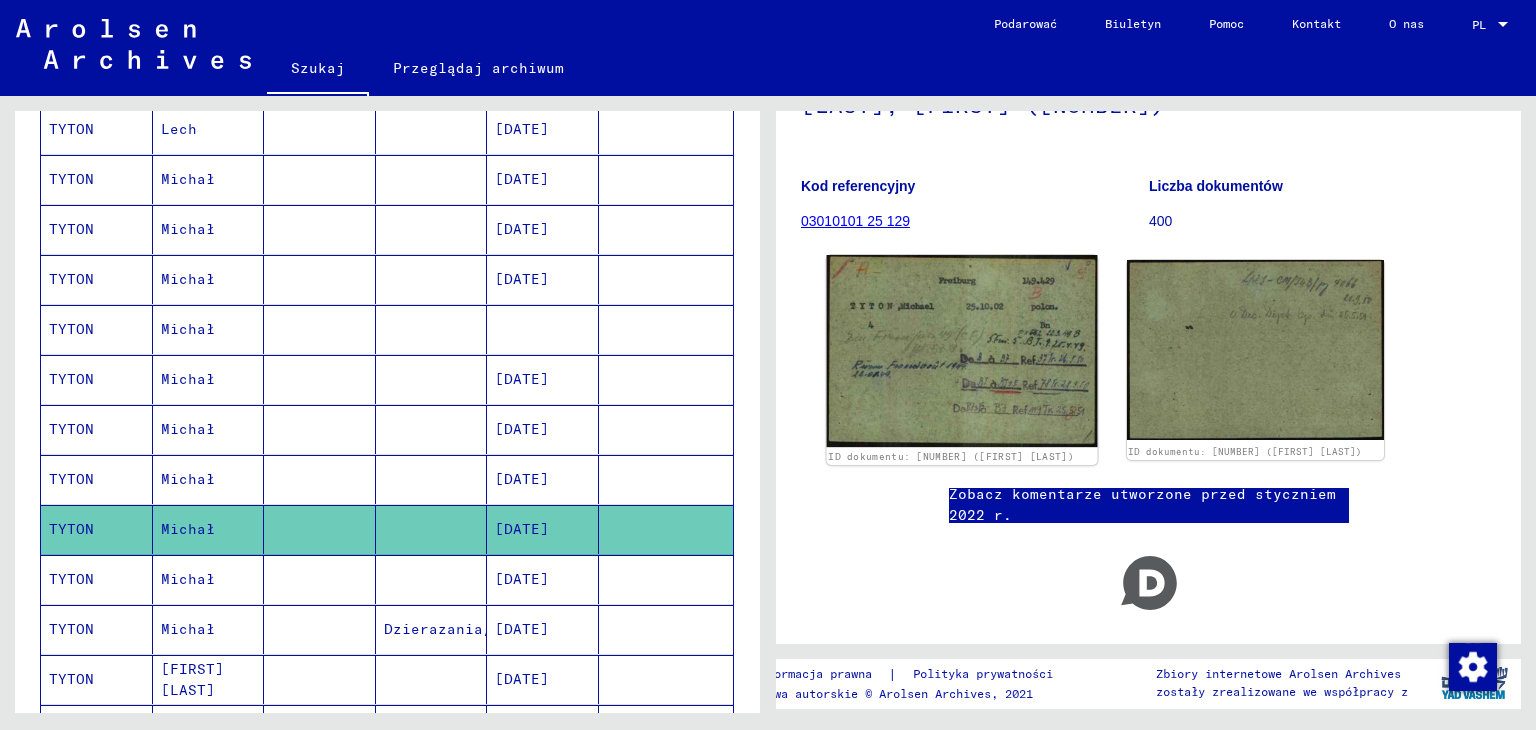 click 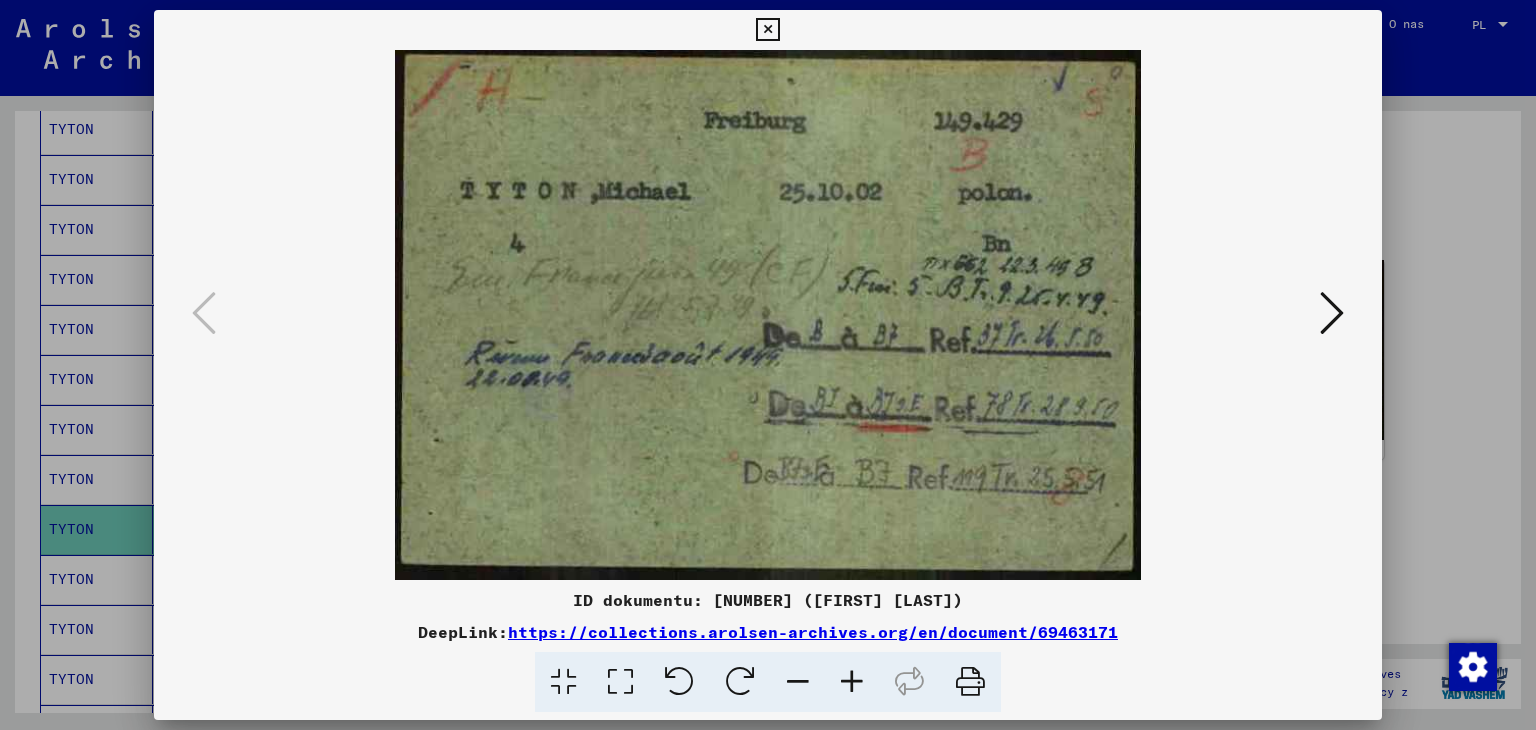 click at bounding box center [767, 30] 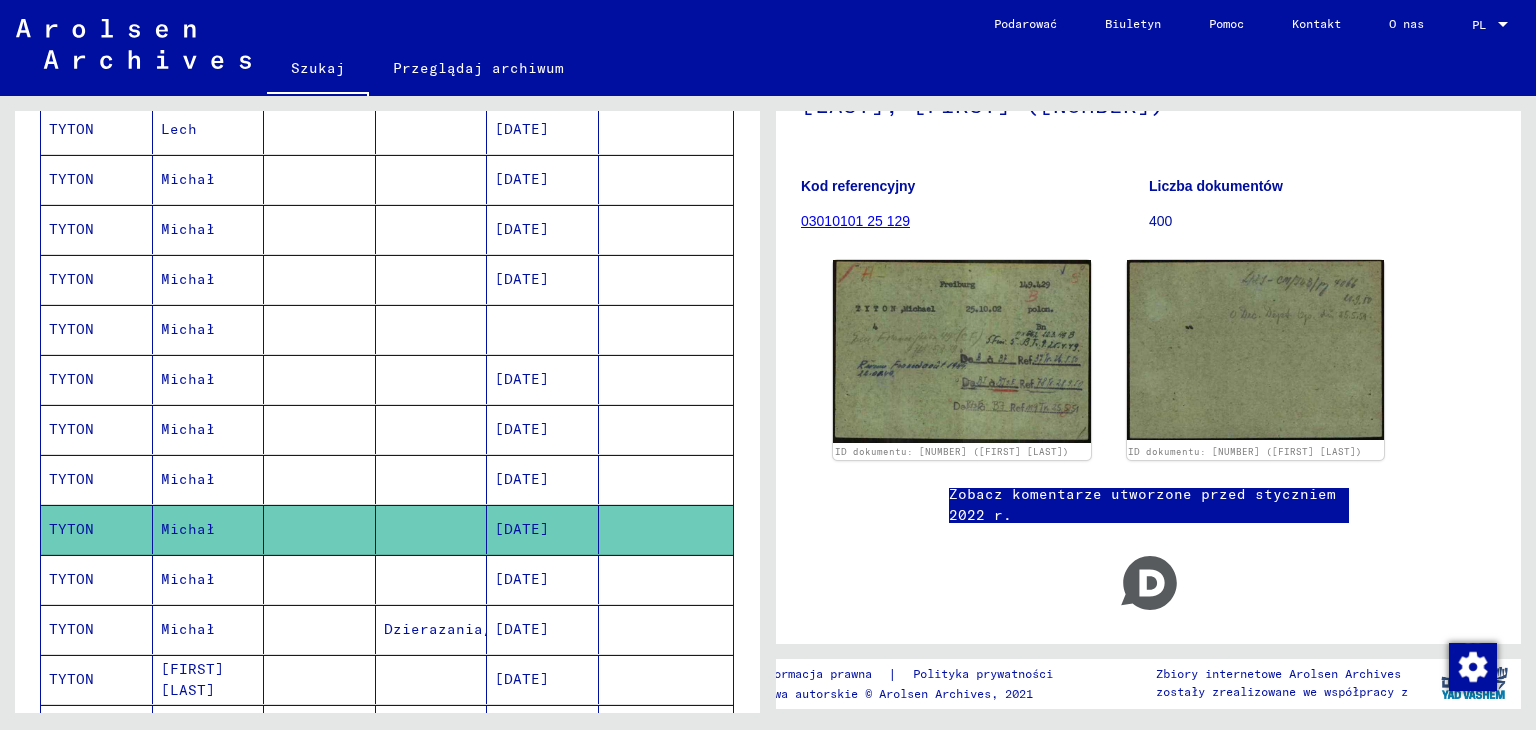 click on "Michał" at bounding box center [188, 629] 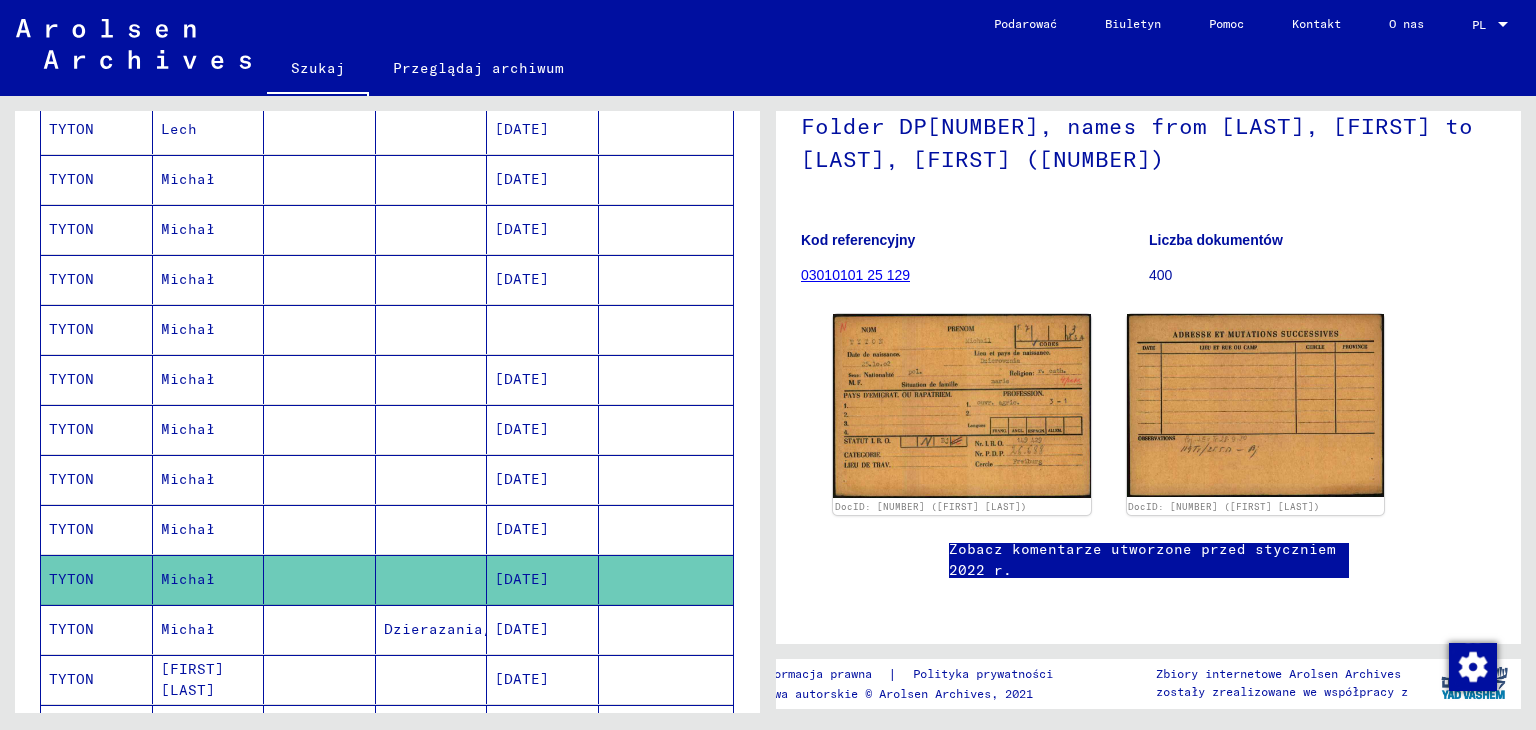 scroll, scrollTop: 194, scrollLeft: 0, axis: vertical 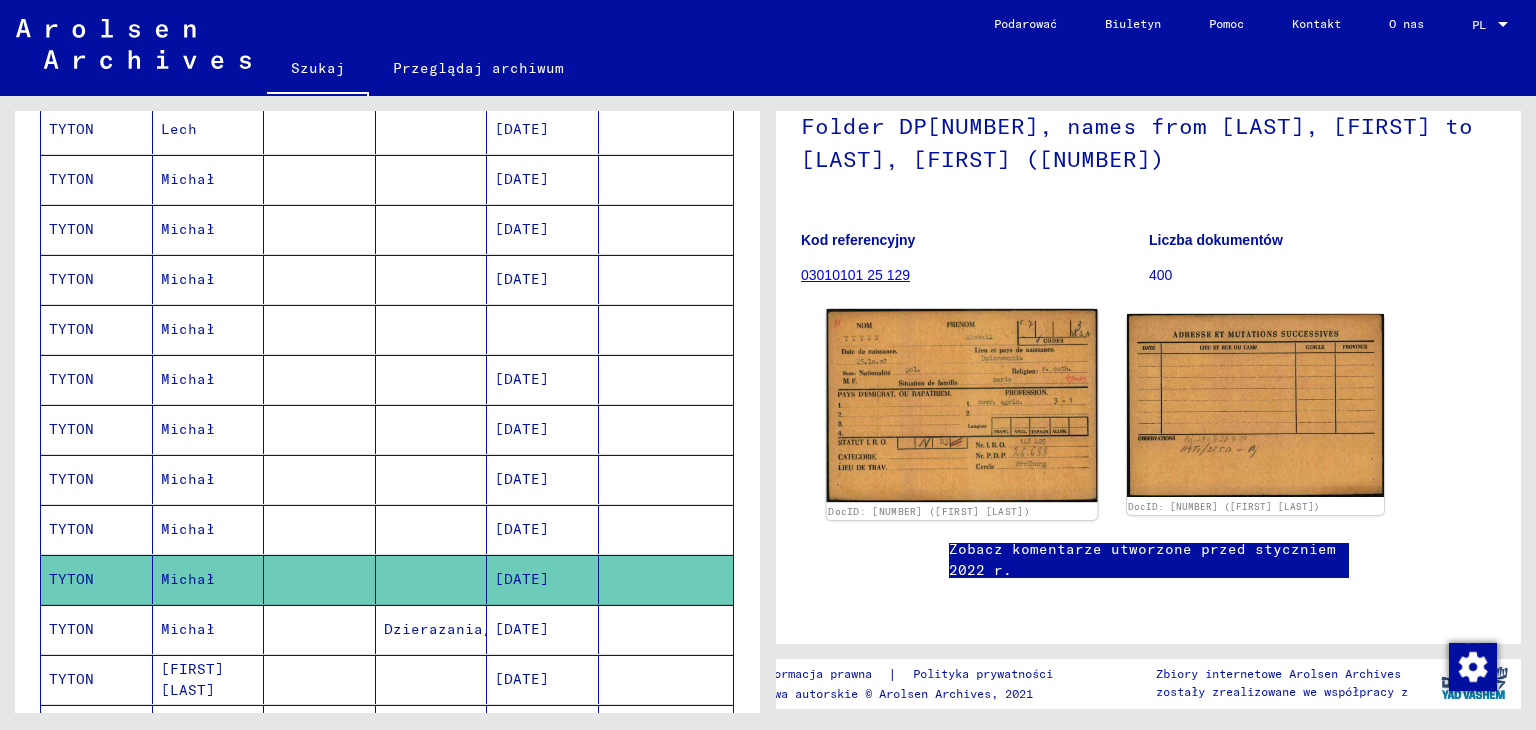 click 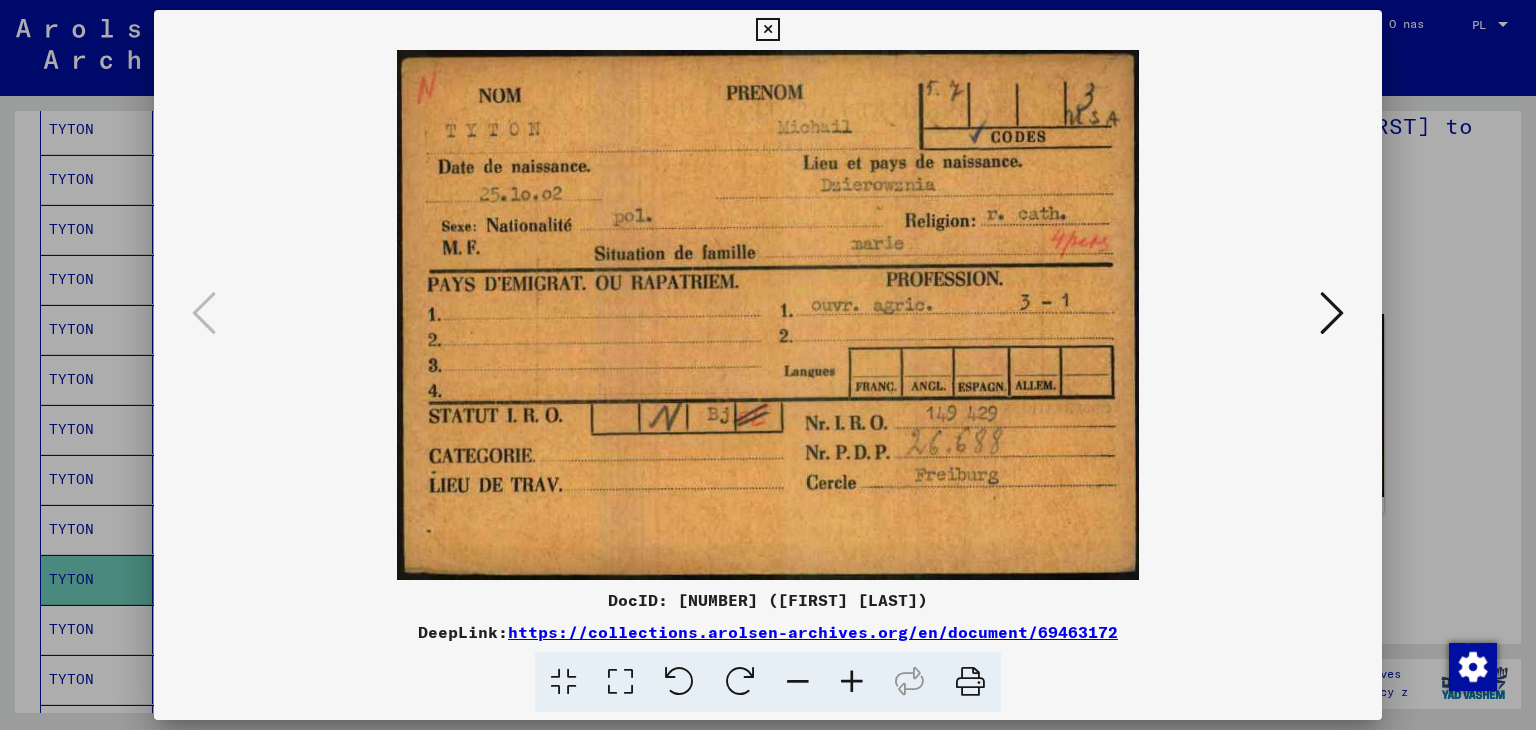 click at bounding box center (767, 30) 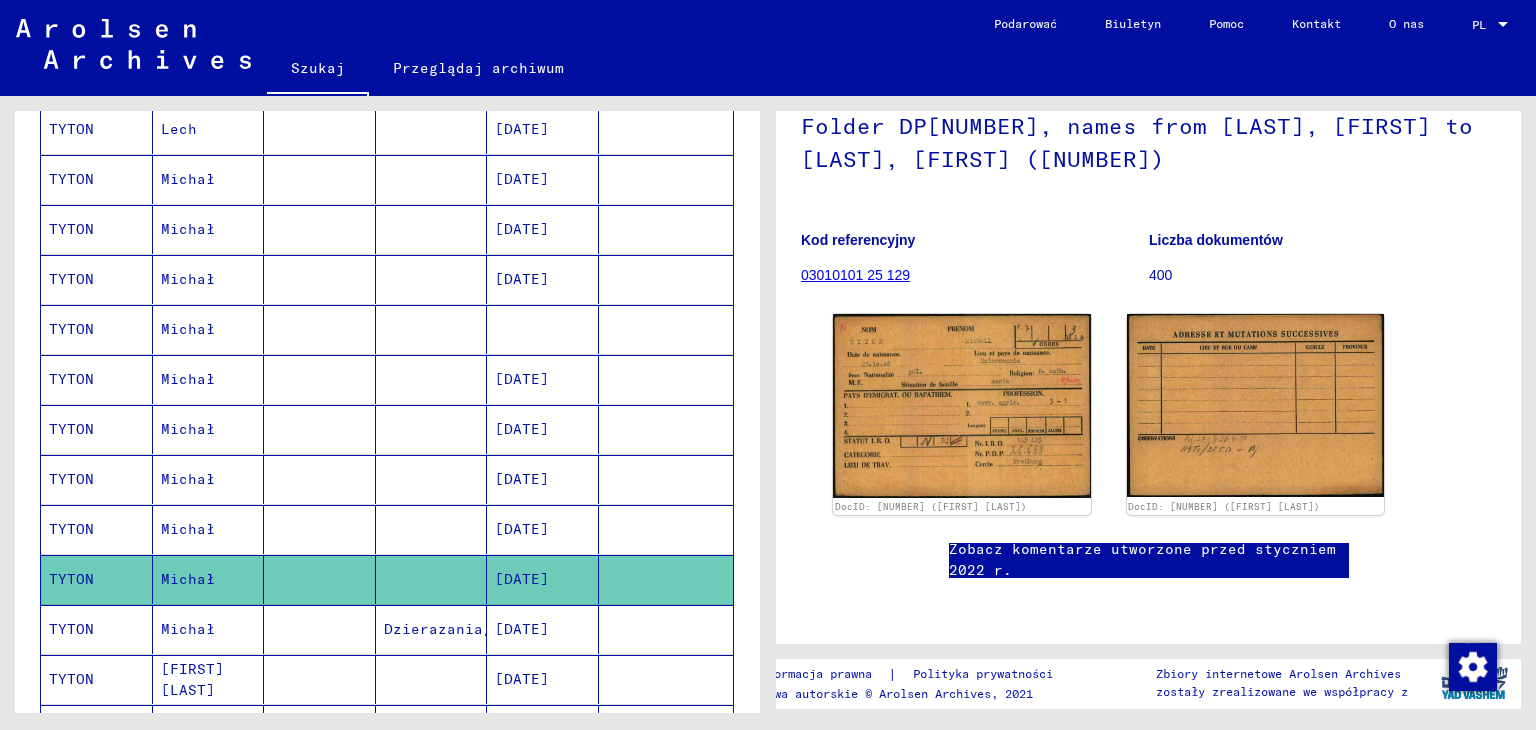 click on "Michał" at bounding box center [192, 679] 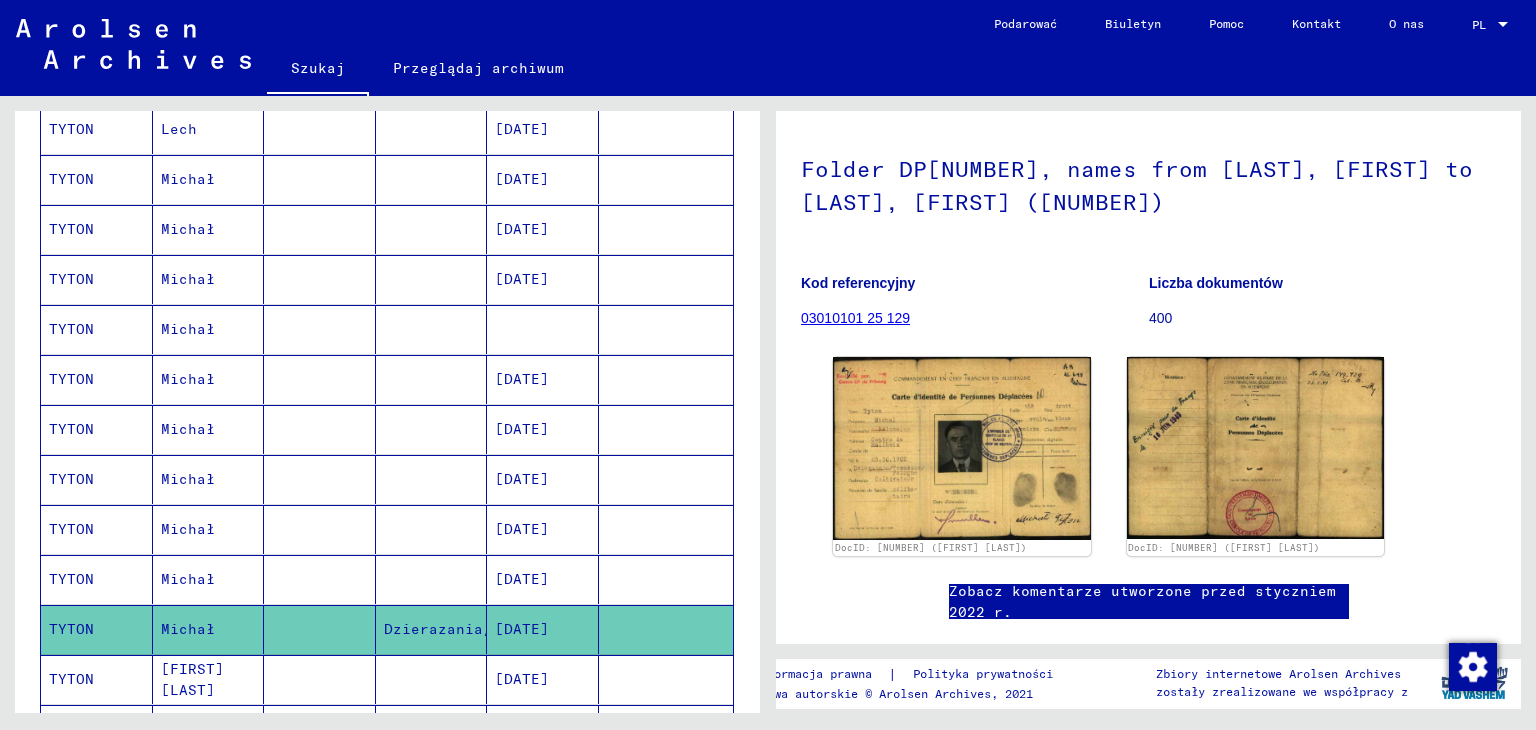scroll, scrollTop: 200, scrollLeft: 0, axis: vertical 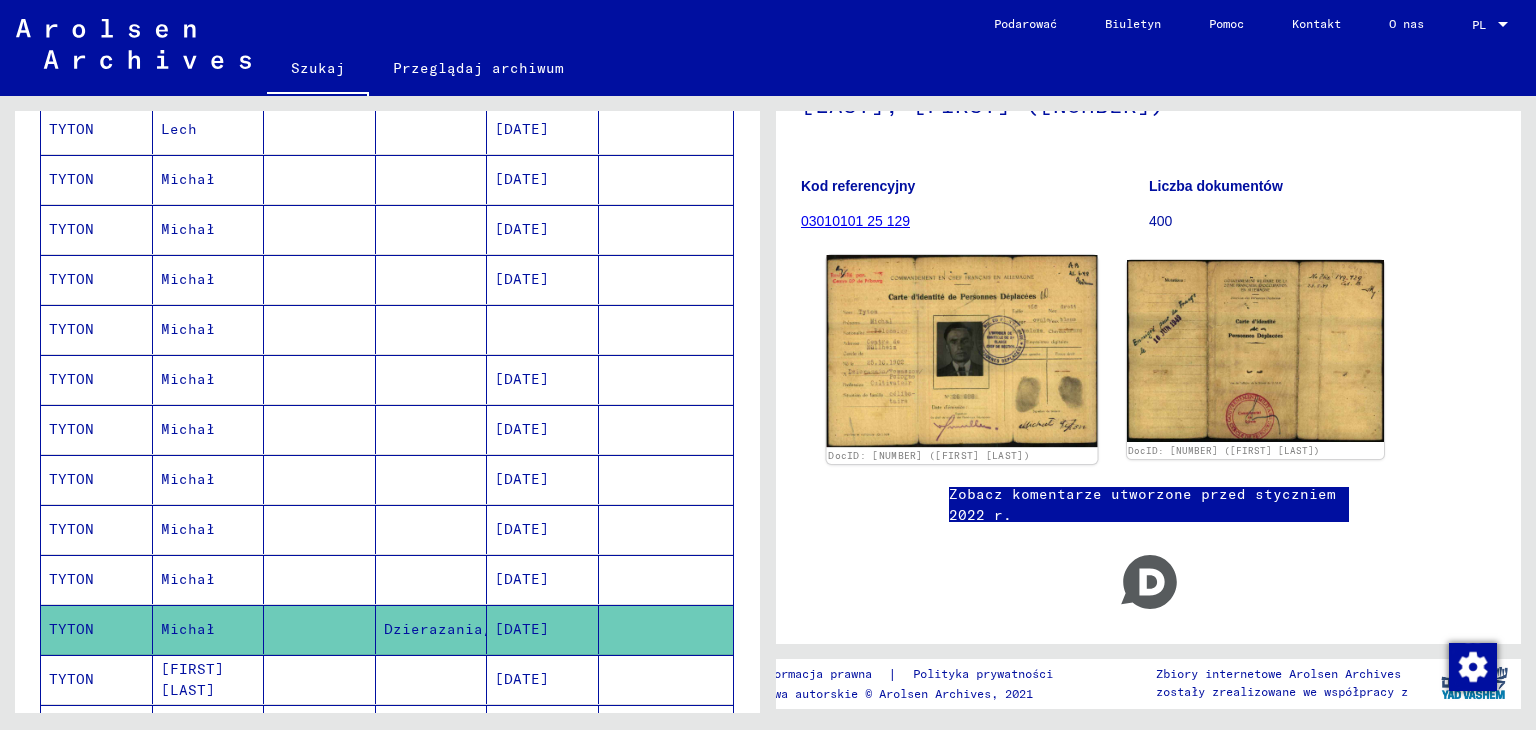 click 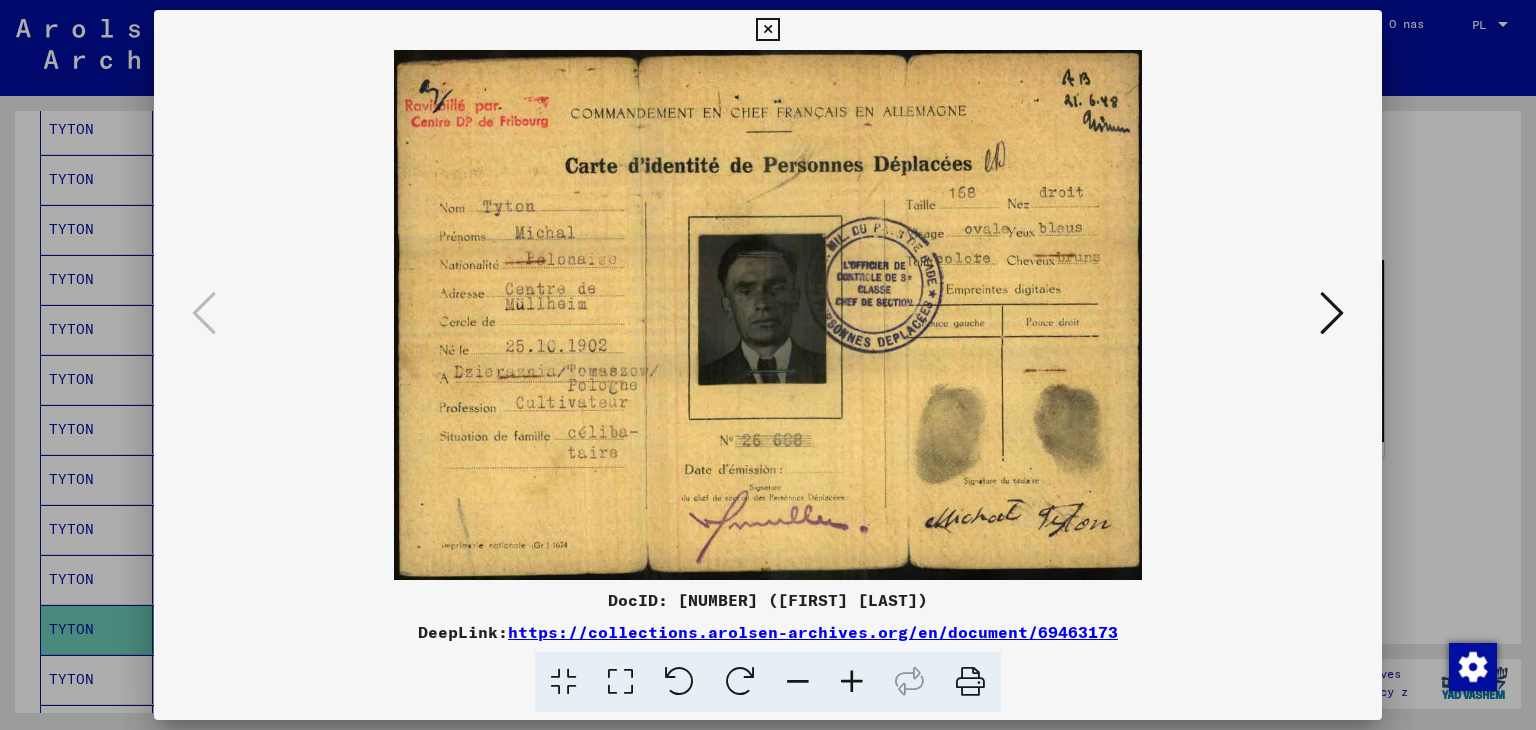 click at bounding box center (767, 30) 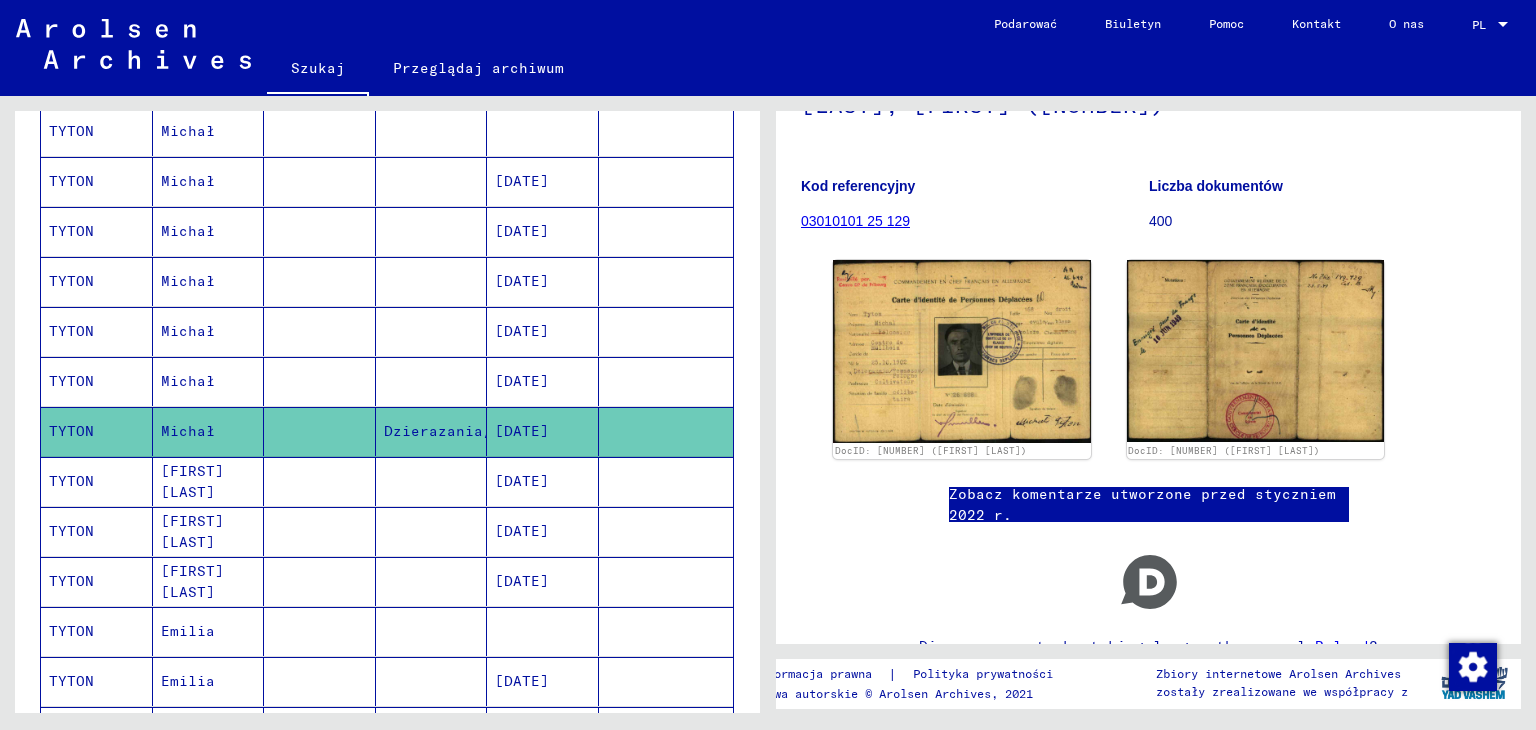 scroll, scrollTop: 600, scrollLeft: 0, axis: vertical 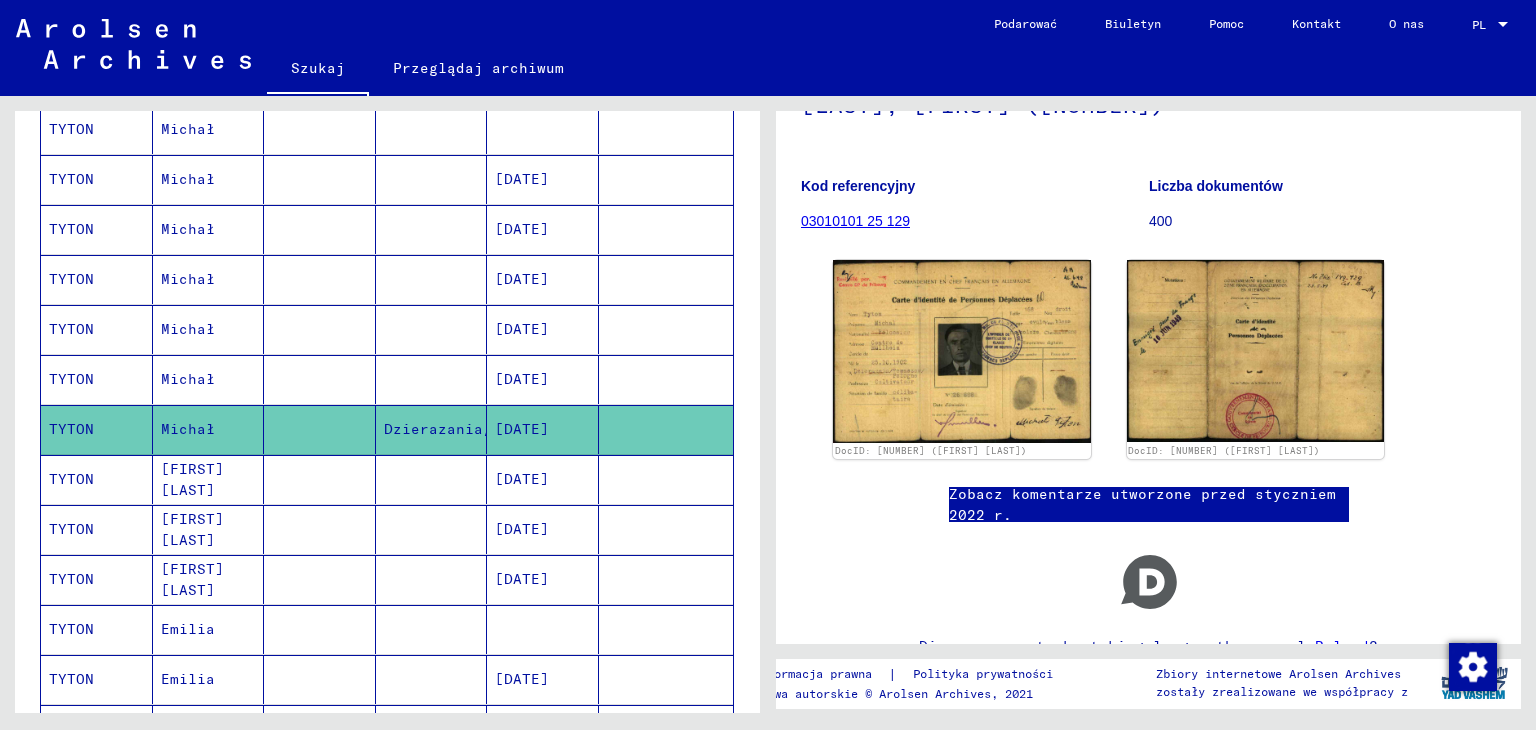 click on "[FIRST] [LAST]" at bounding box center (192, 529) 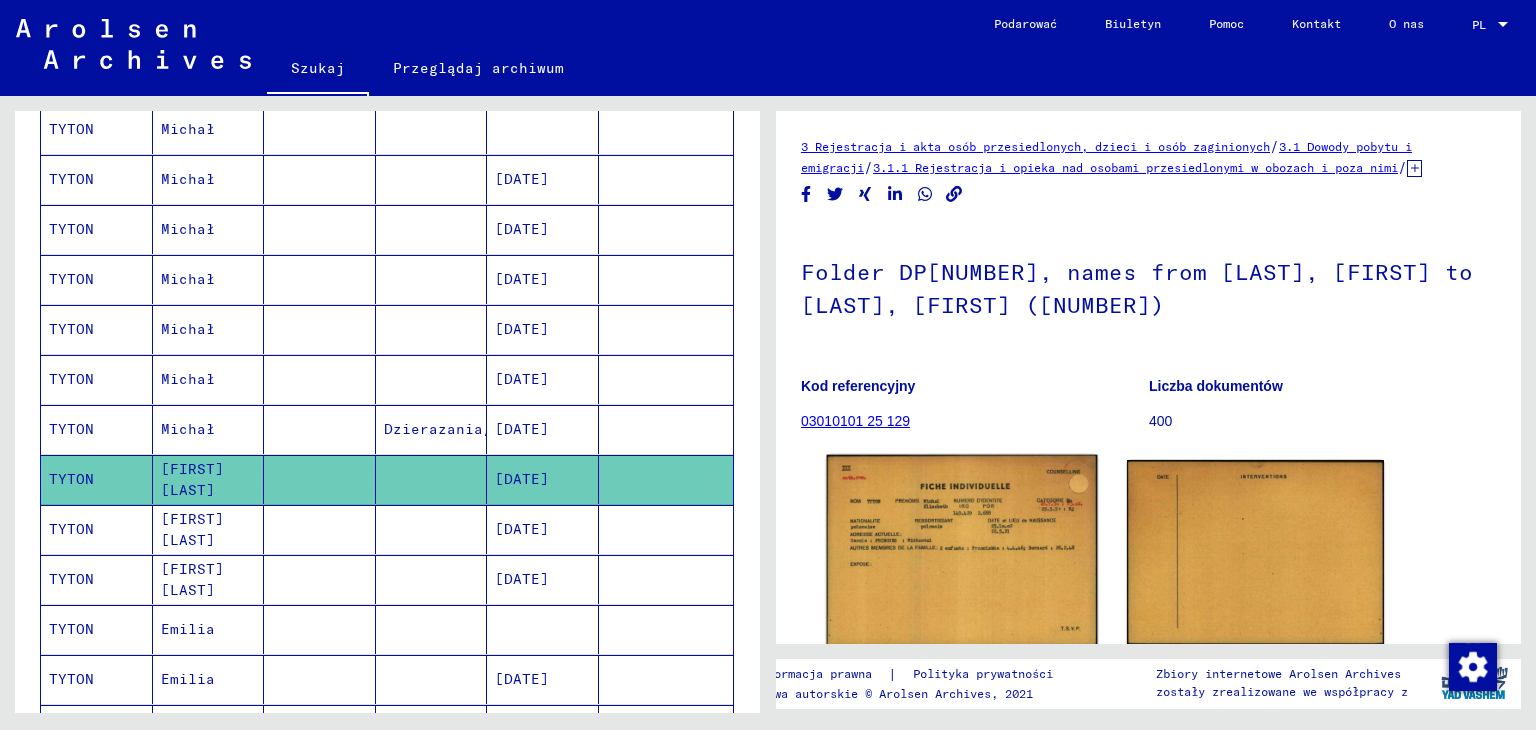 scroll, scrollTop: 200, scrollLeft: 0, axis: vertical 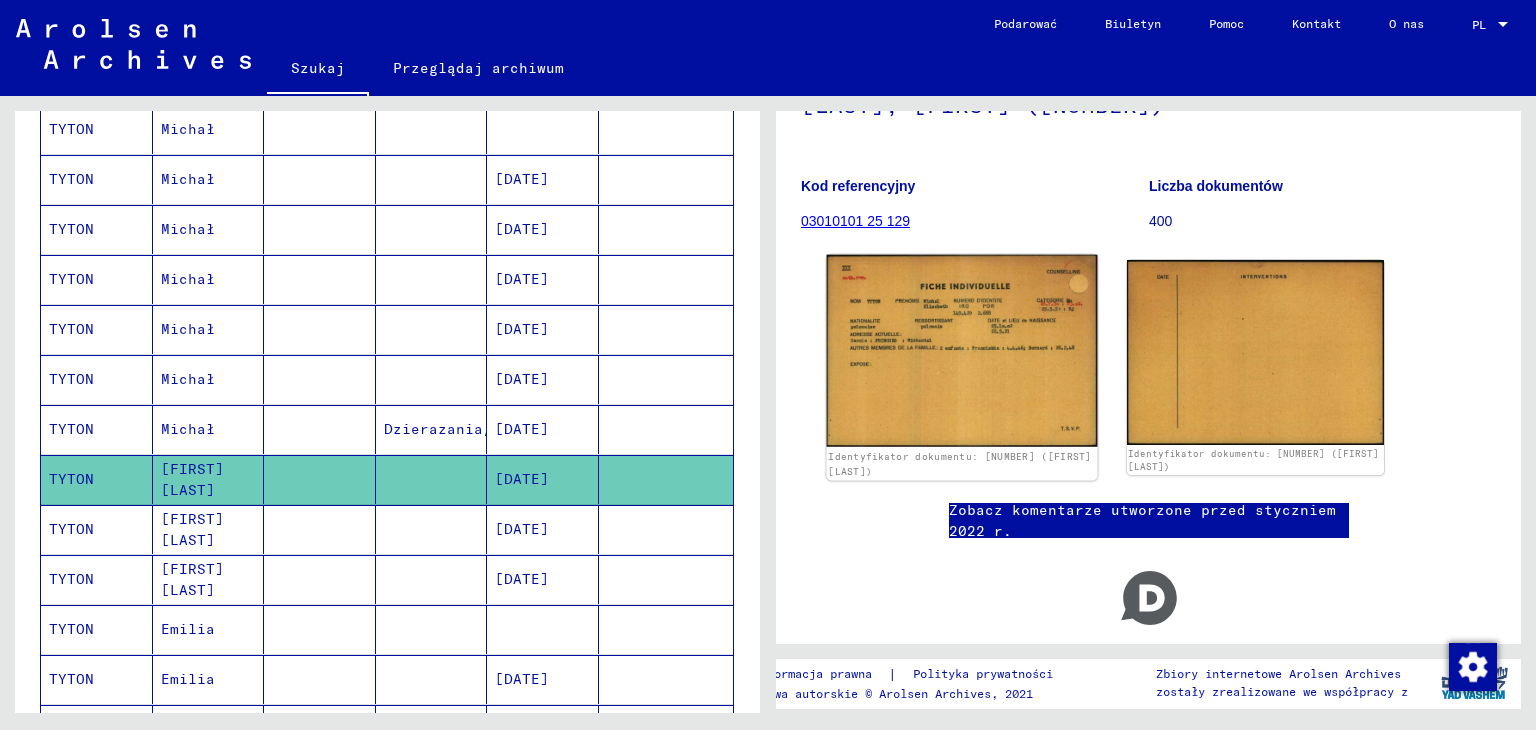 click 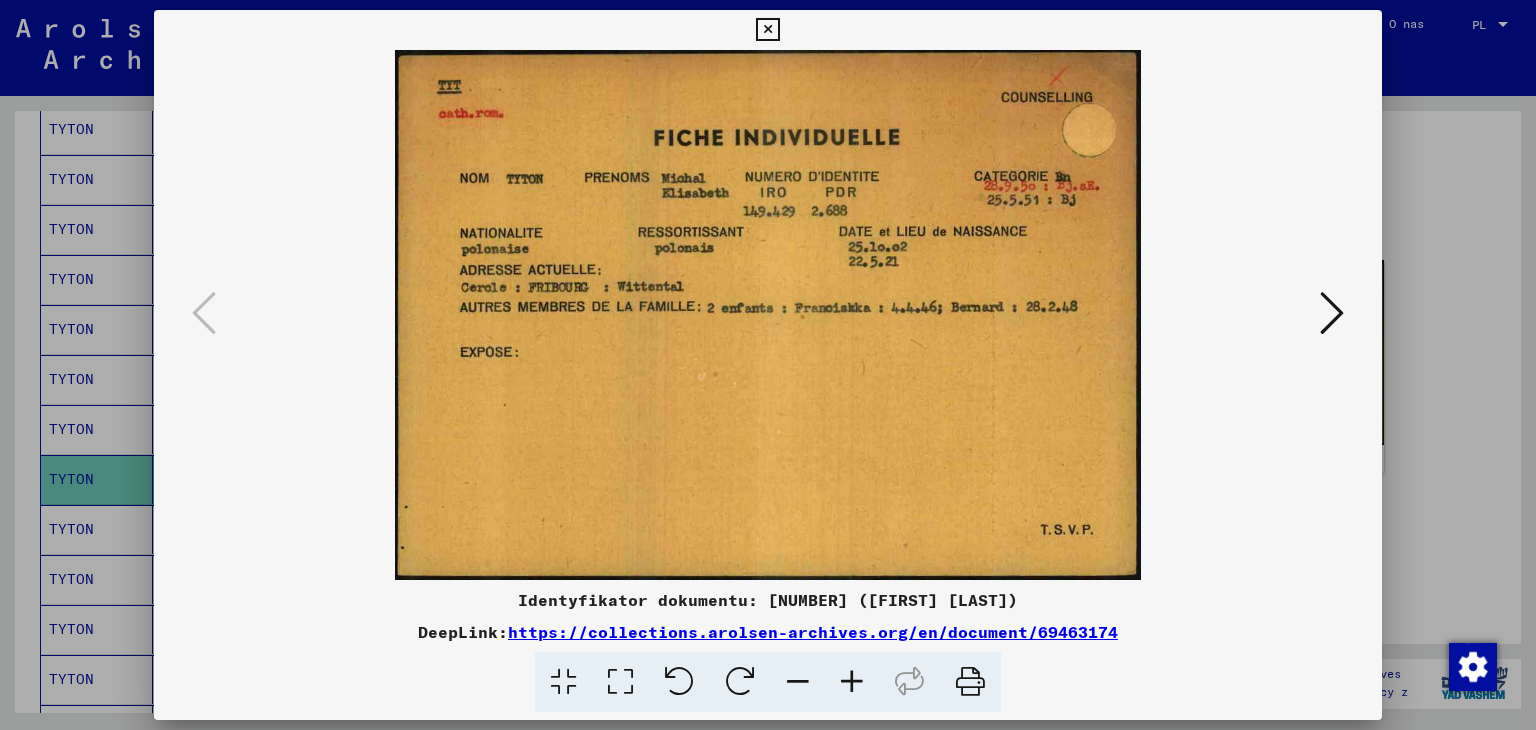 click at bounding box center [767, 30] 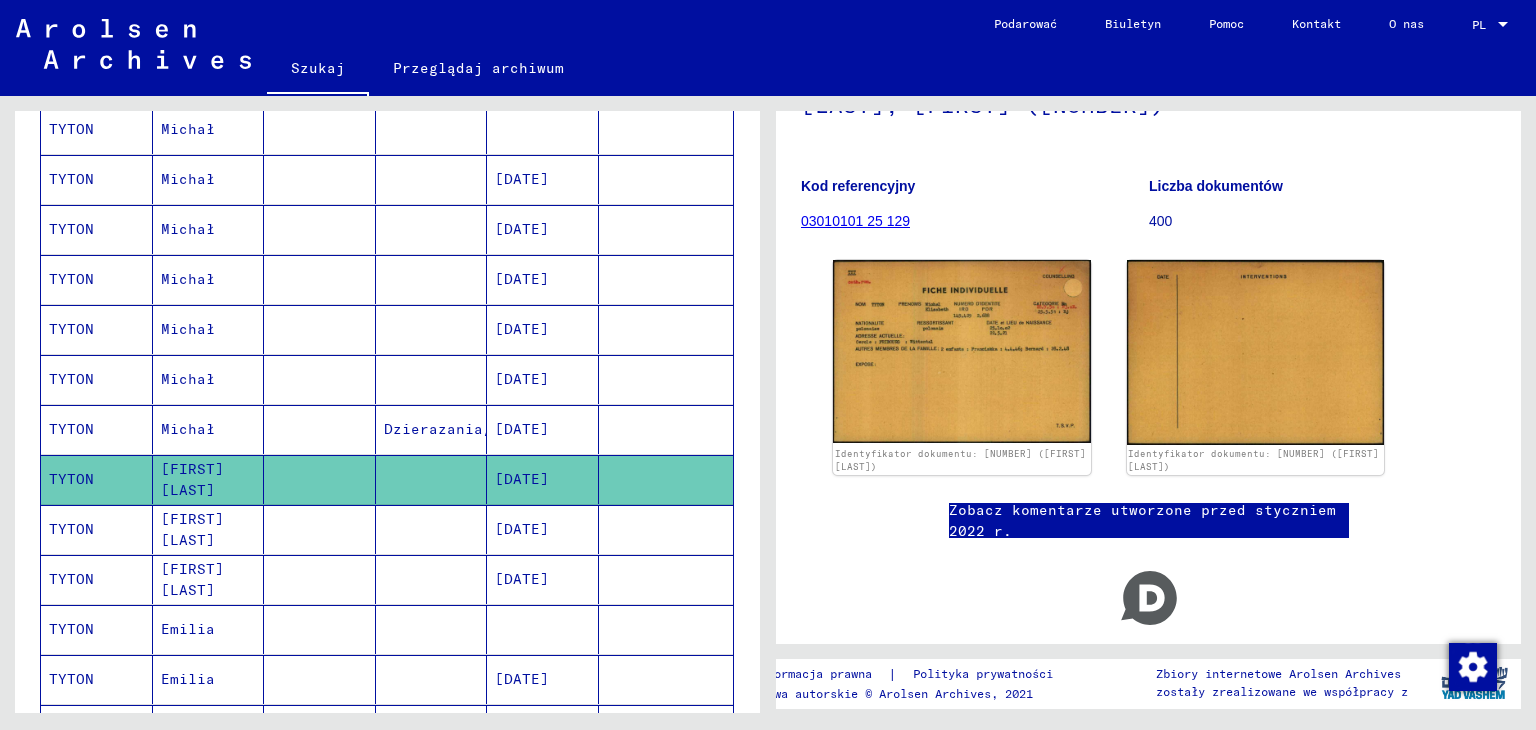 click on "[FIRST] [LAST]" at bounding box center (192, 579) 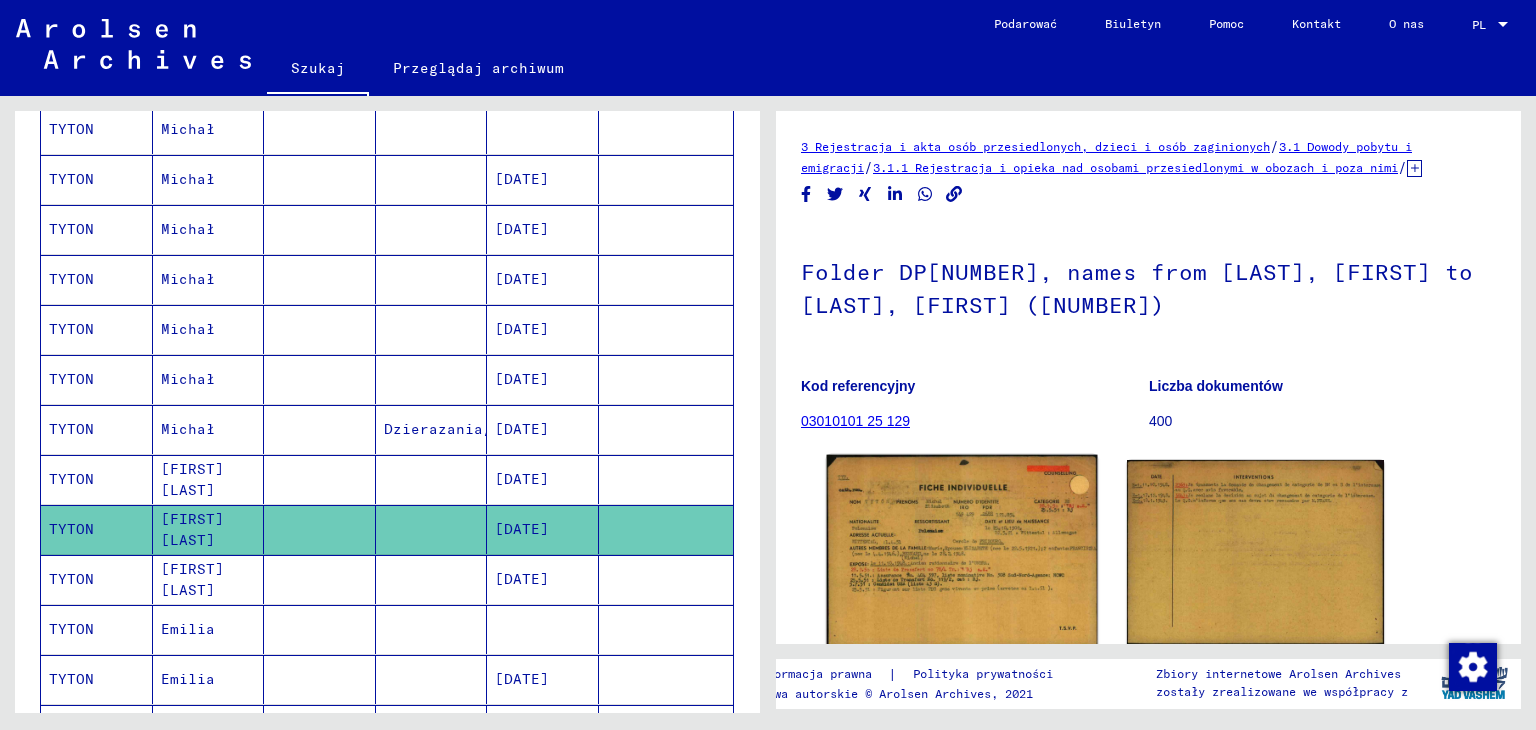 click 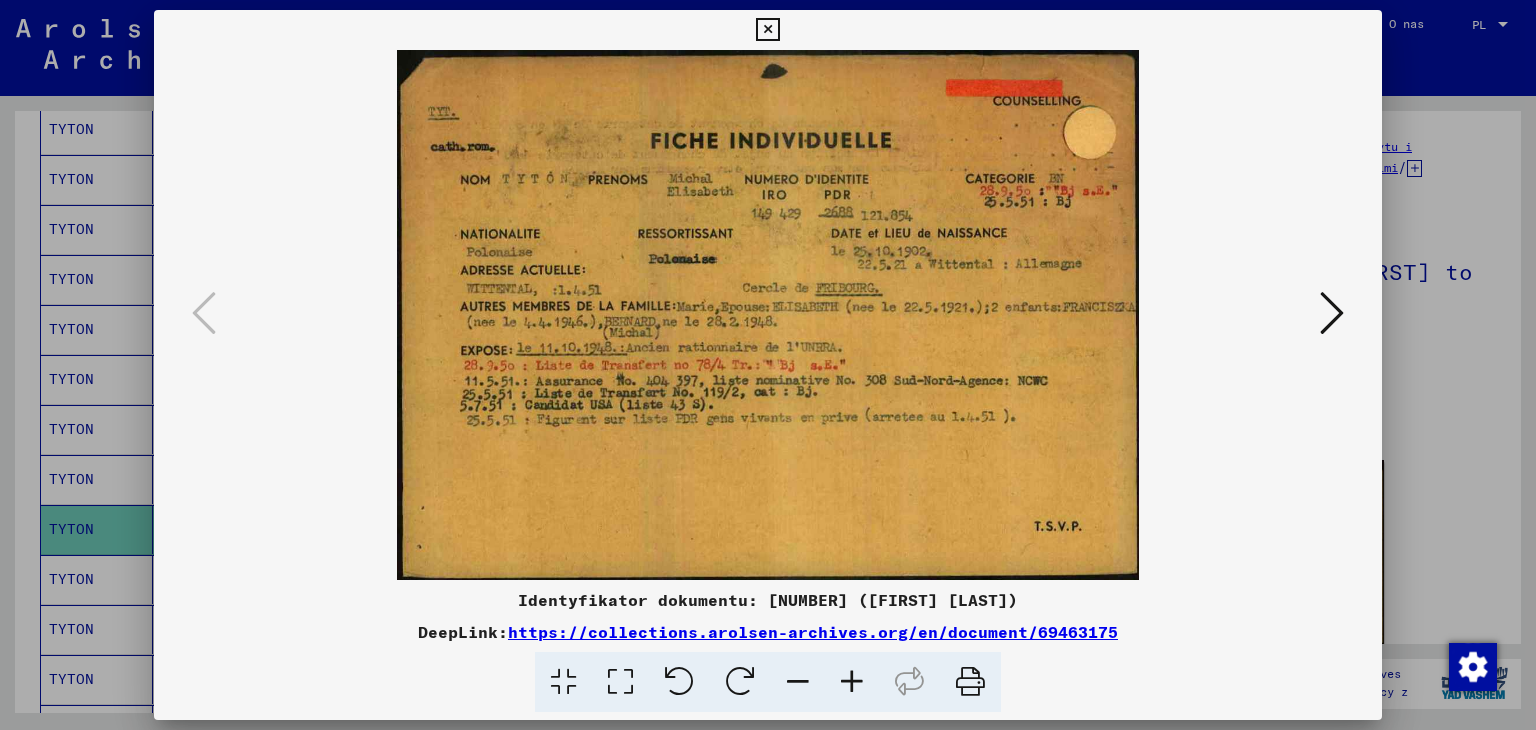 click at bounding box center (767, 30) 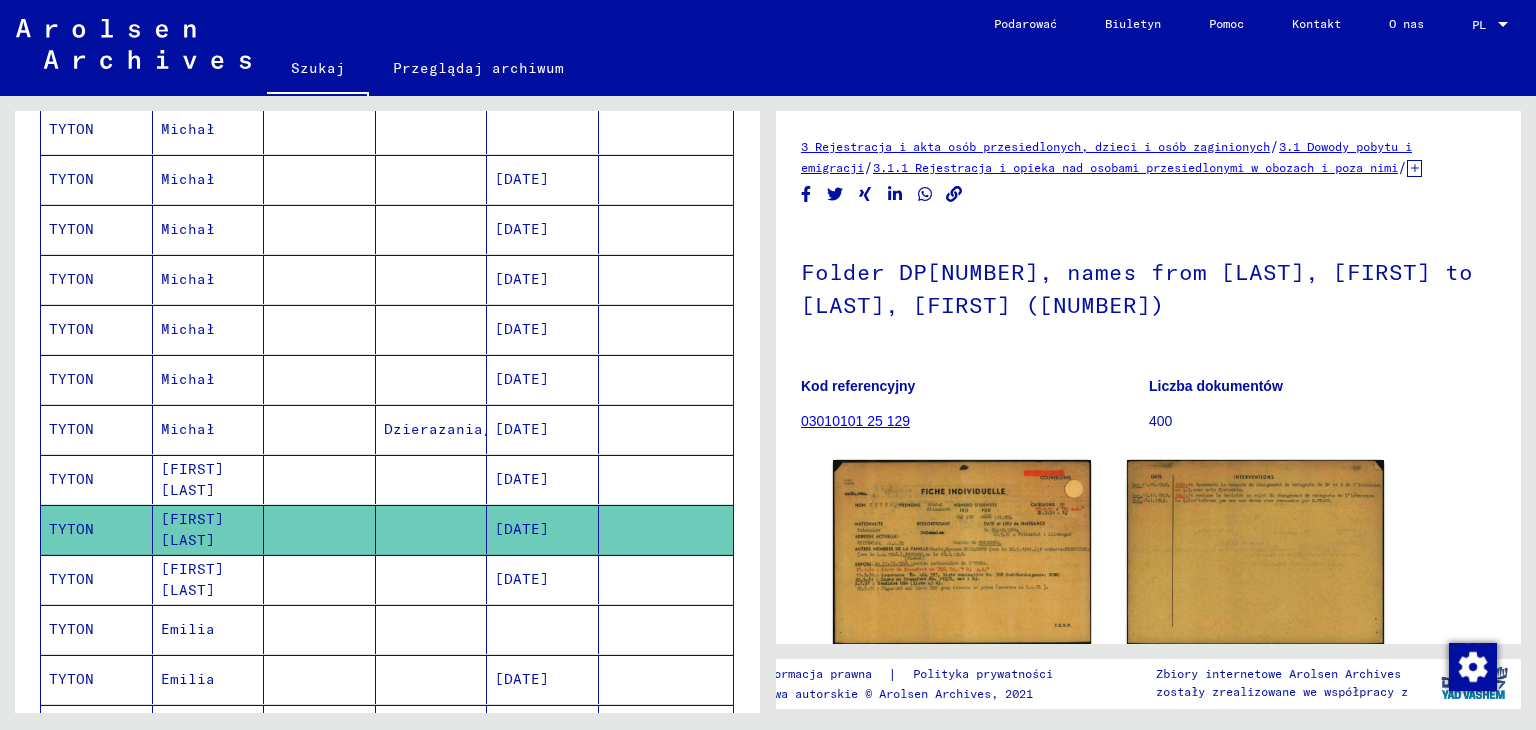 click on "[FIRST] [LAST]" at bounding box center [188, 629] 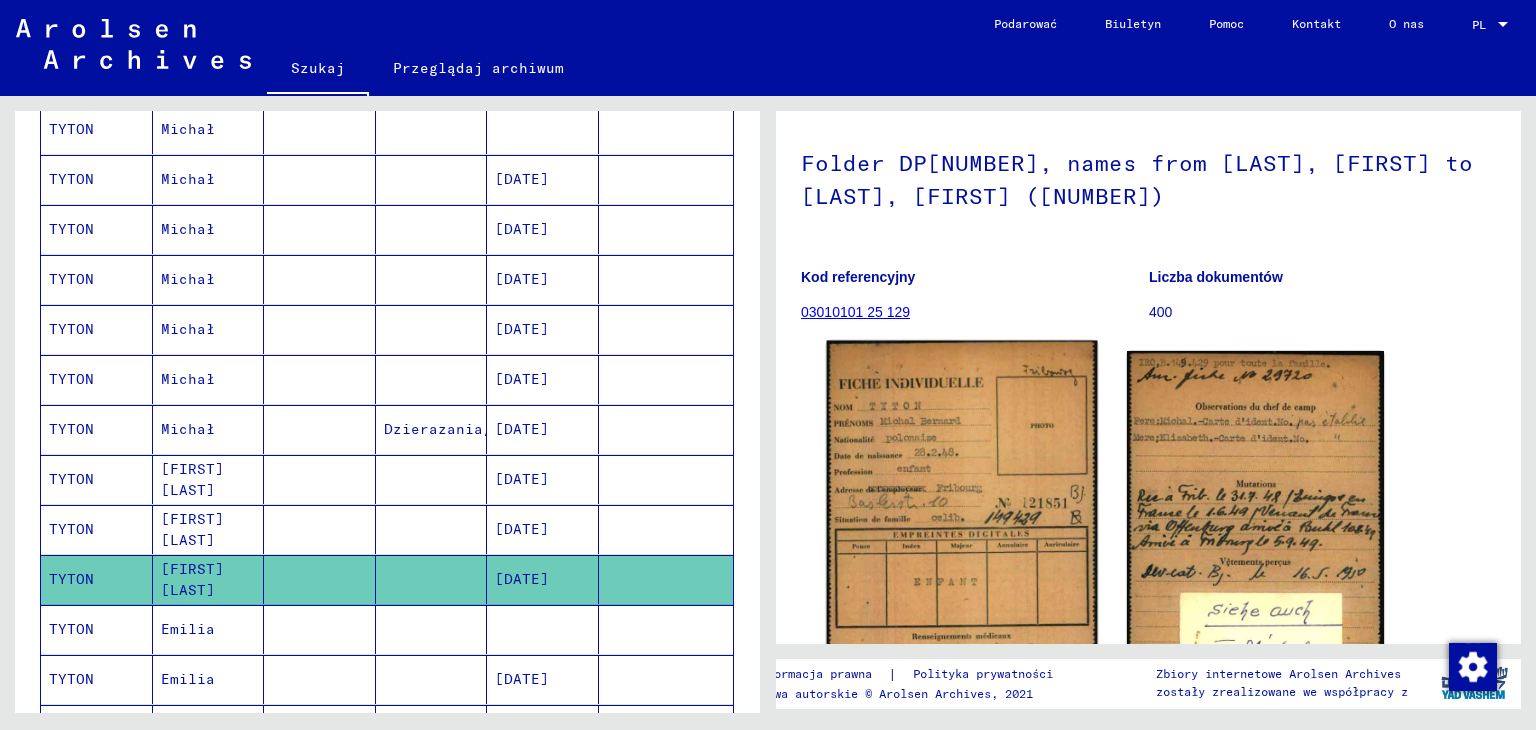 scroll, scrollTop: 200, scrollLeft: 0, axis: vertical 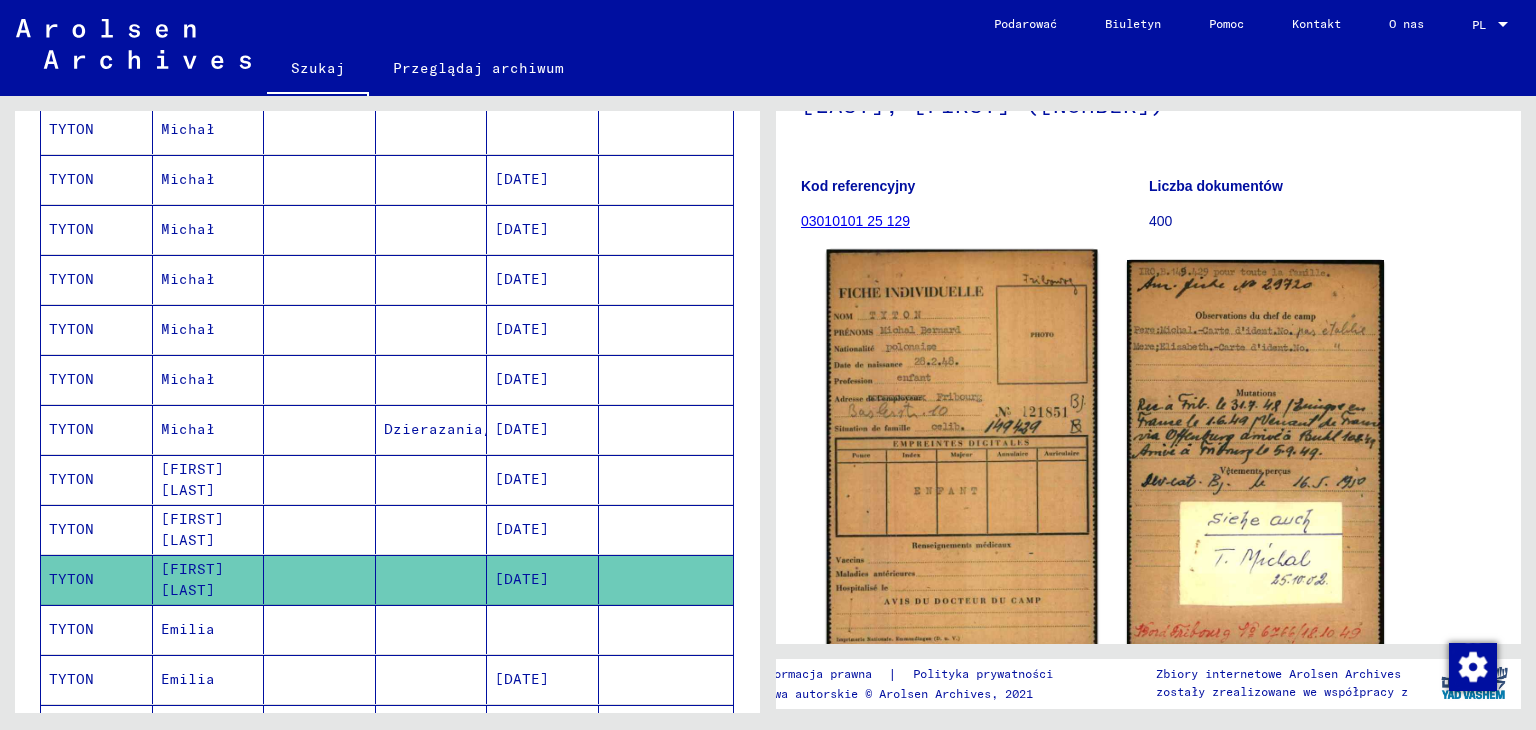 click 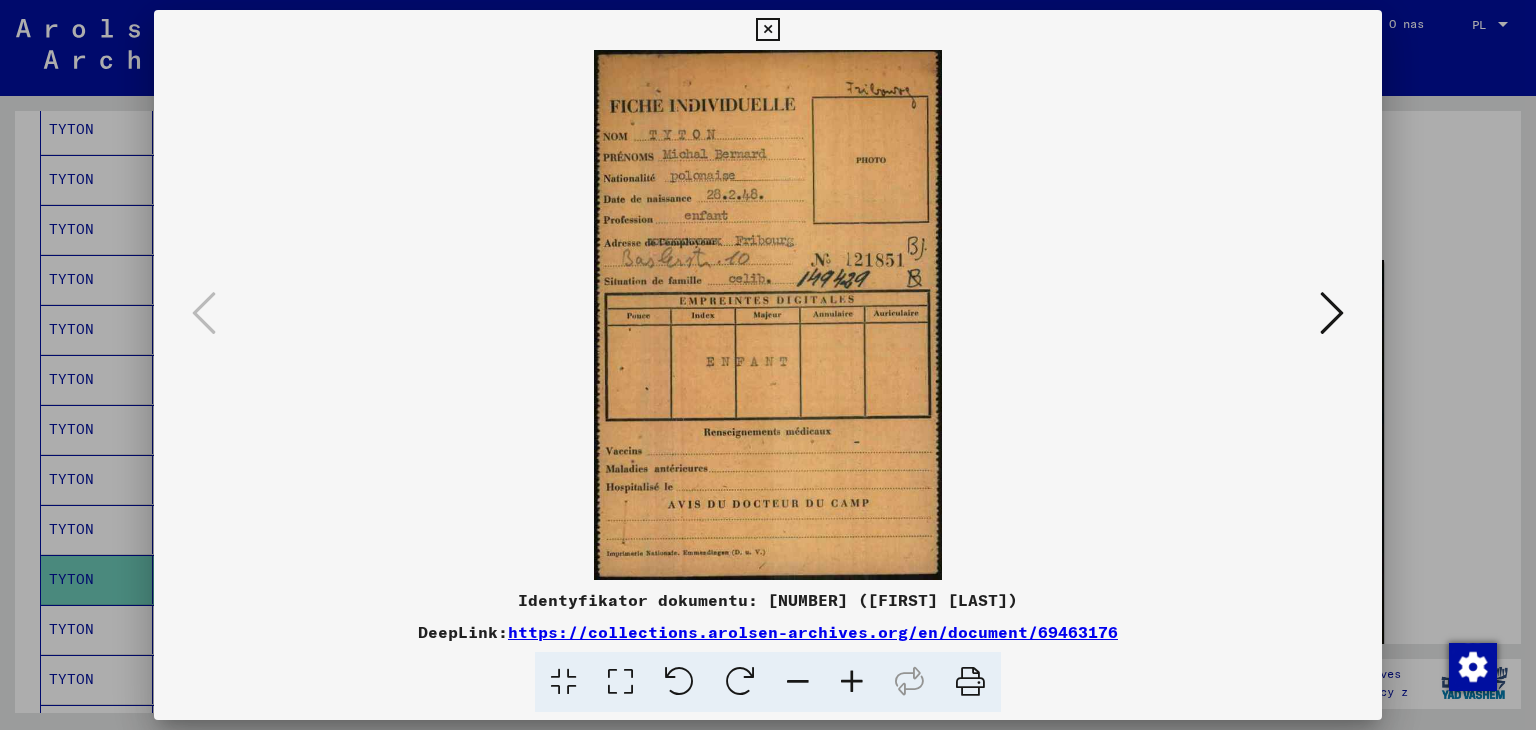click at bounding box center [767, 30] 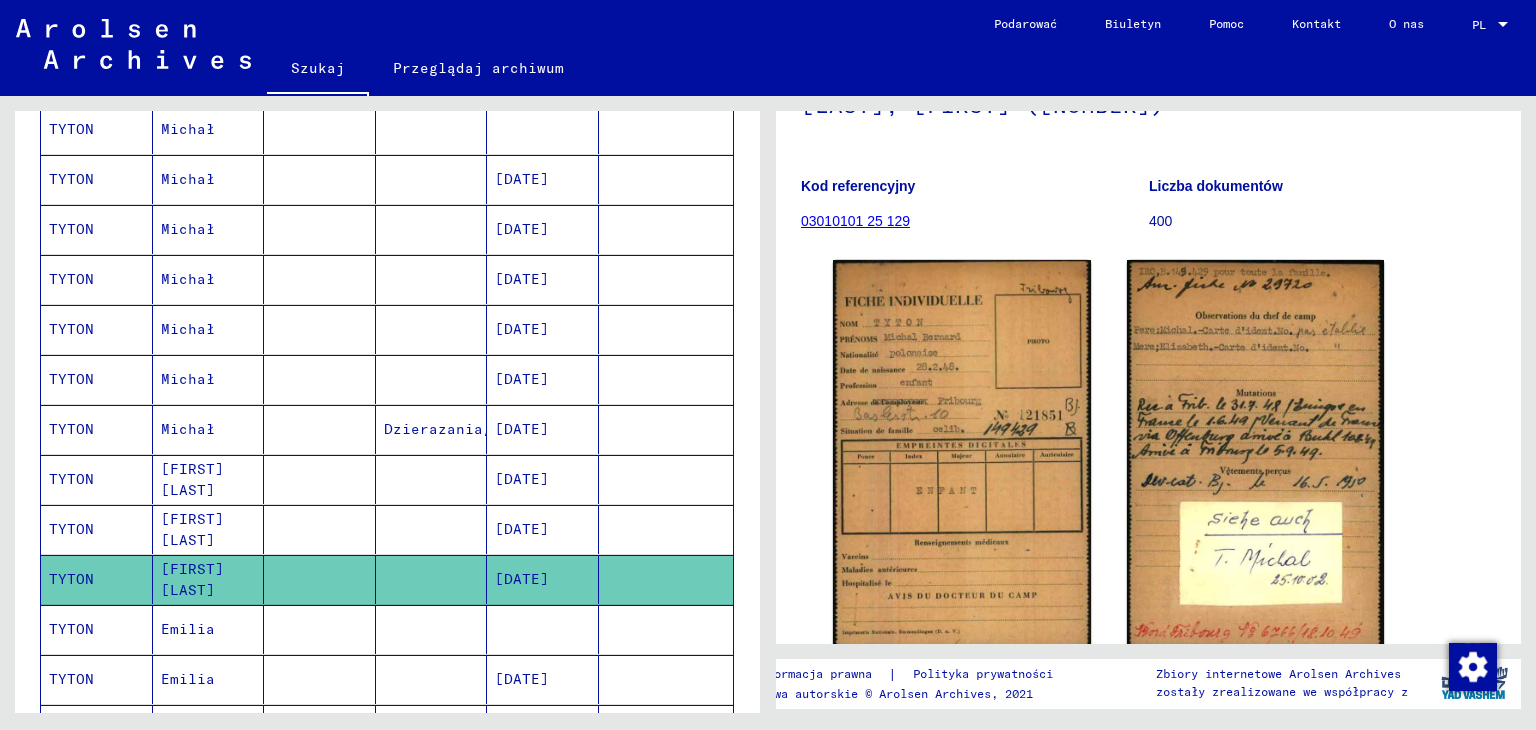 click on "Emilia" at bounding box center [188, 679] 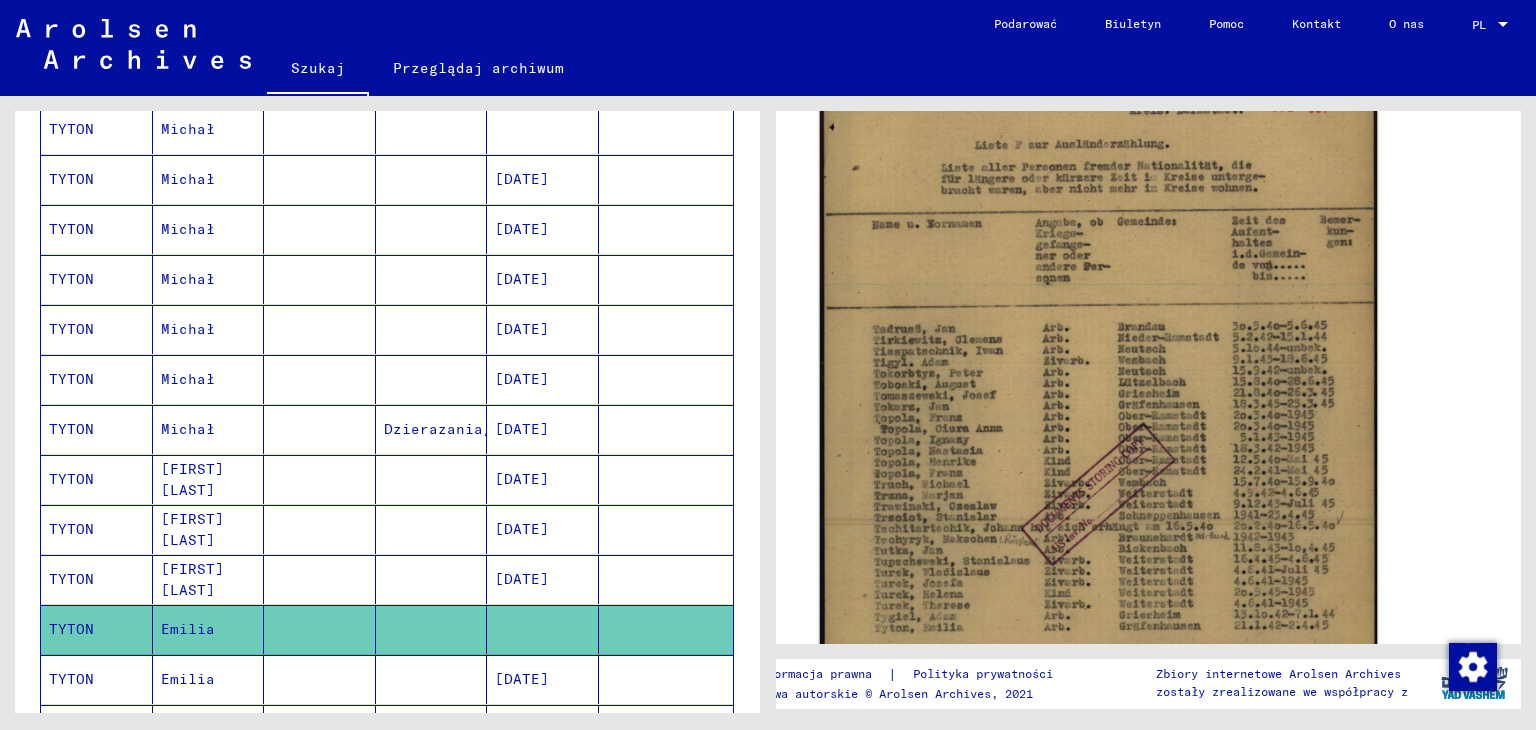 scroll, scrollTop: 400, scrollLeft: 0, axis: vertical 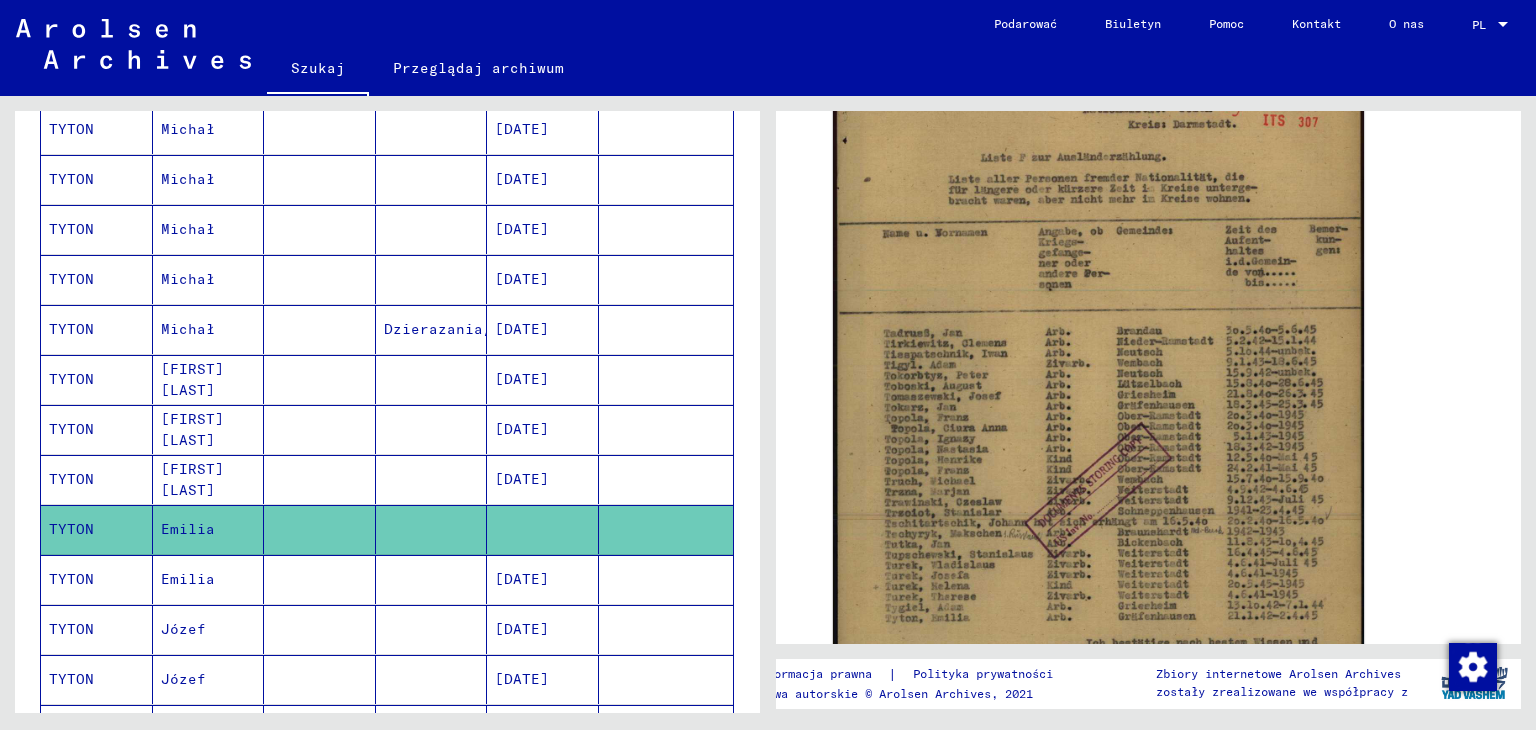 click on "Emilia" at bounding box center [183, 629] 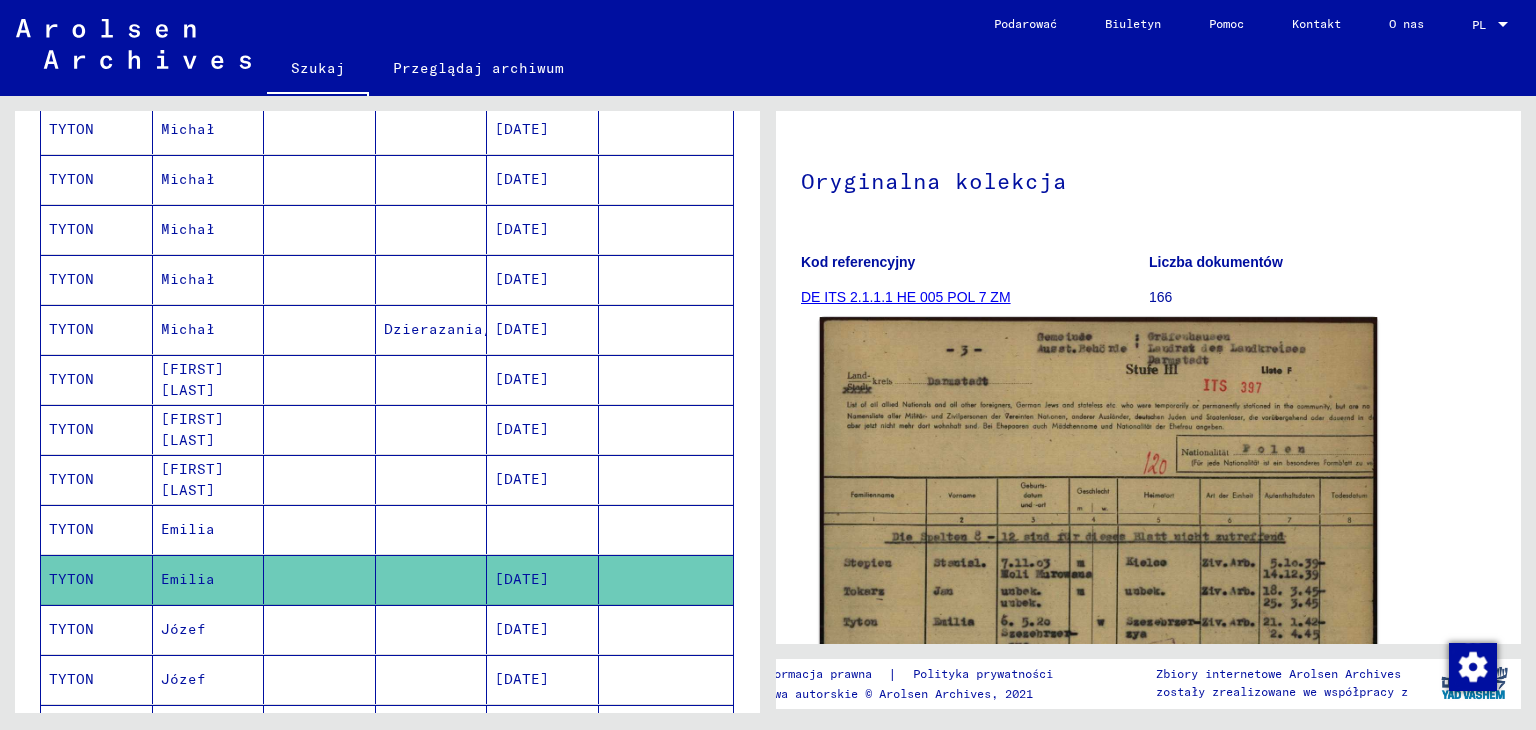 scroll, scrollTop: 300, scrollLeft: 0, axis: vertical 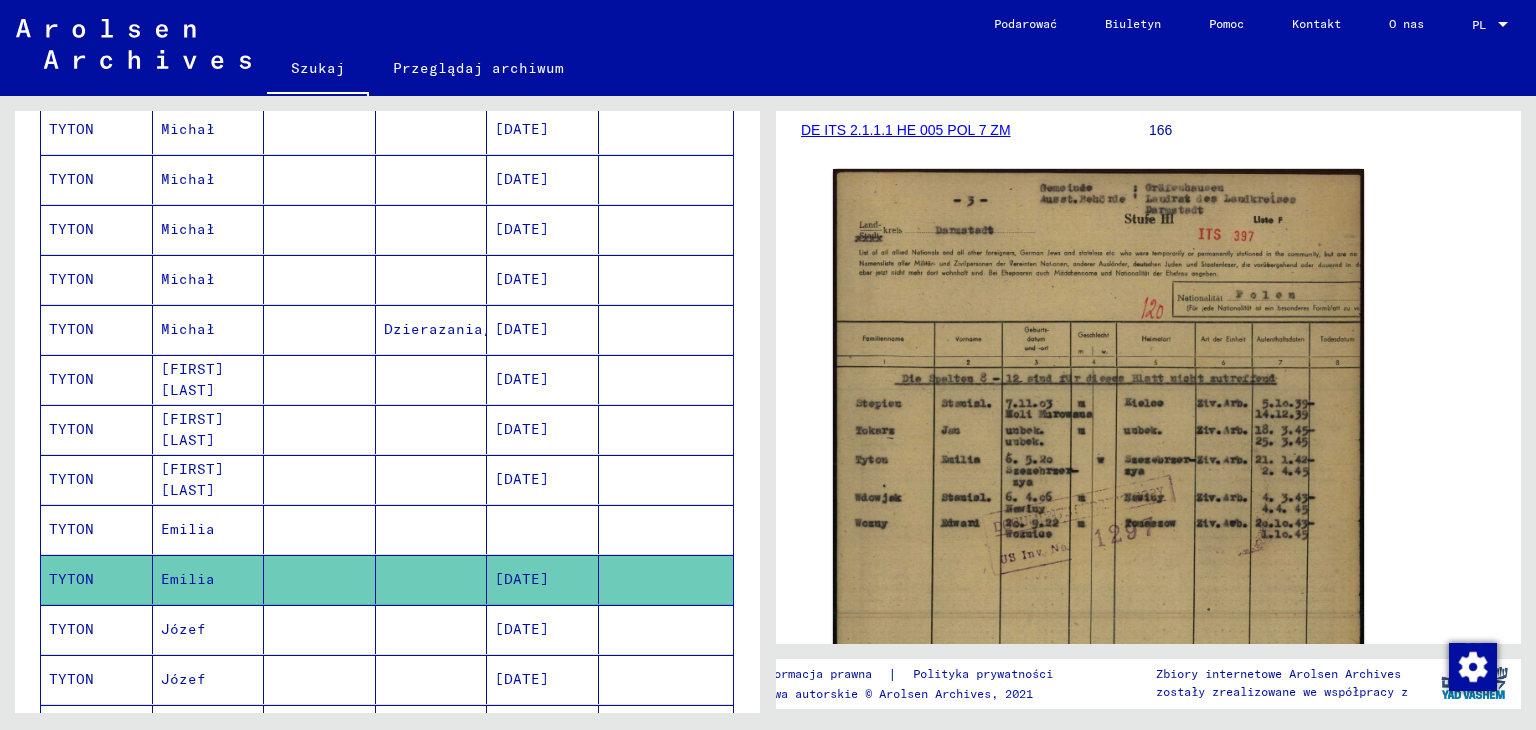 click on "Józef" at bounding box center (183, 679) 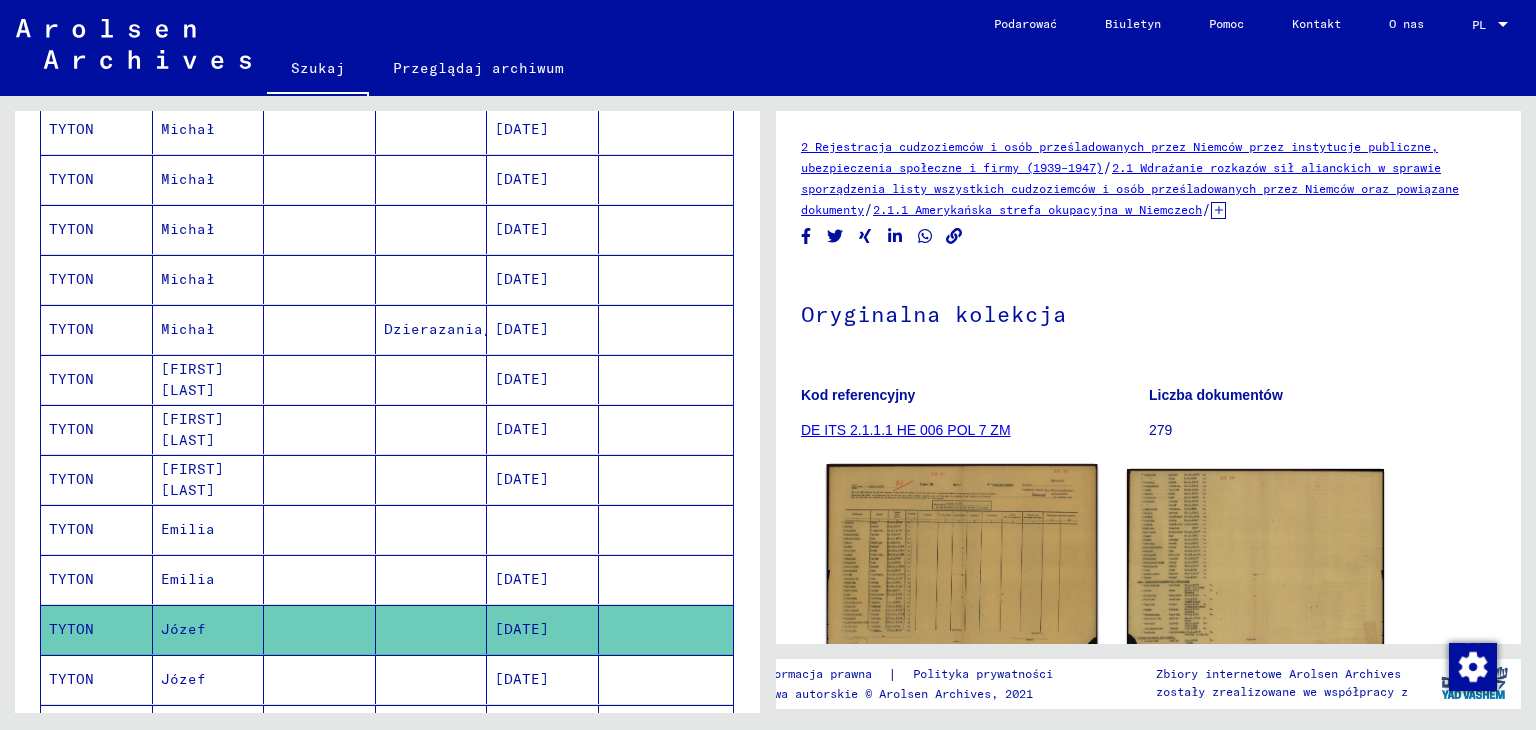 scroll, scrollTop: 200, scrollLeft: 0, axis: vertical 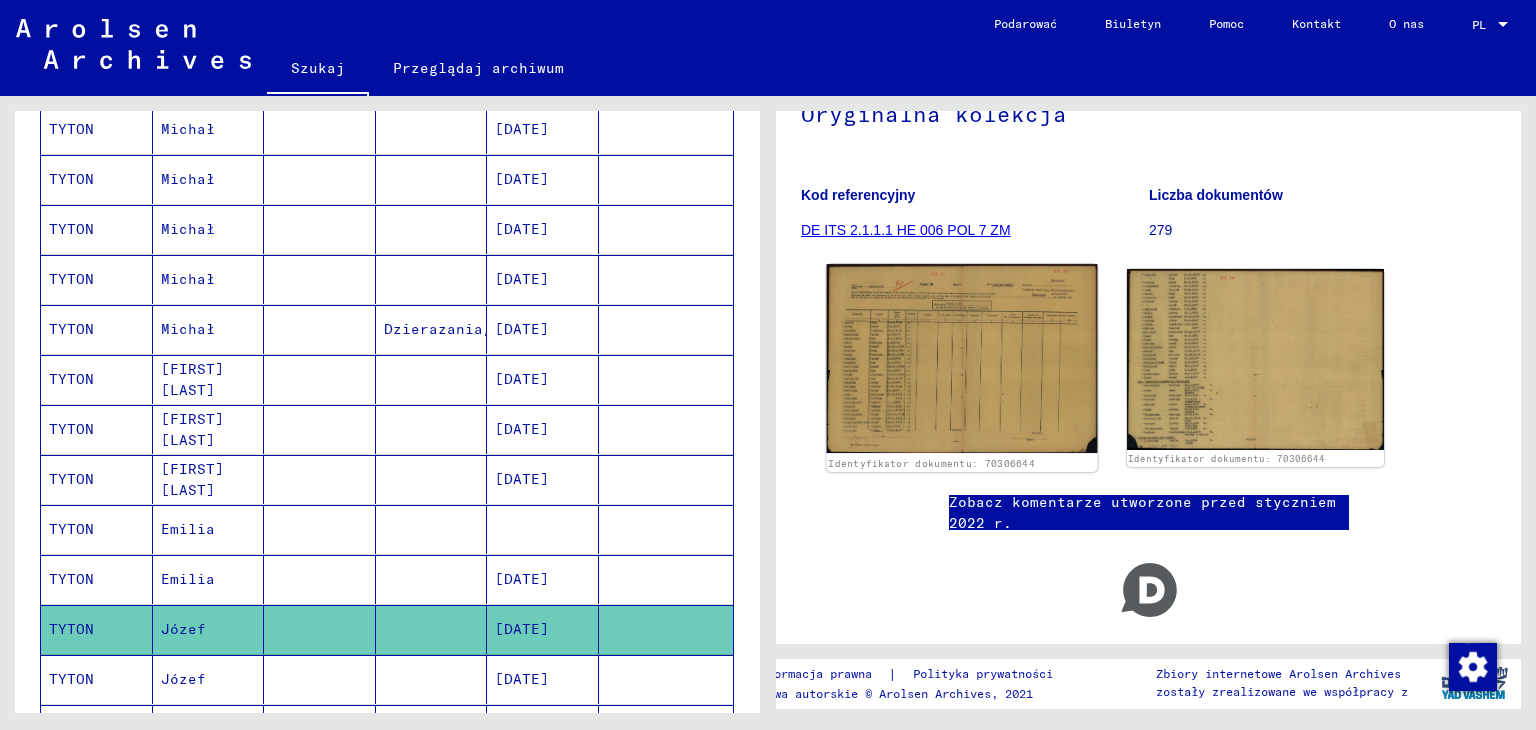 click 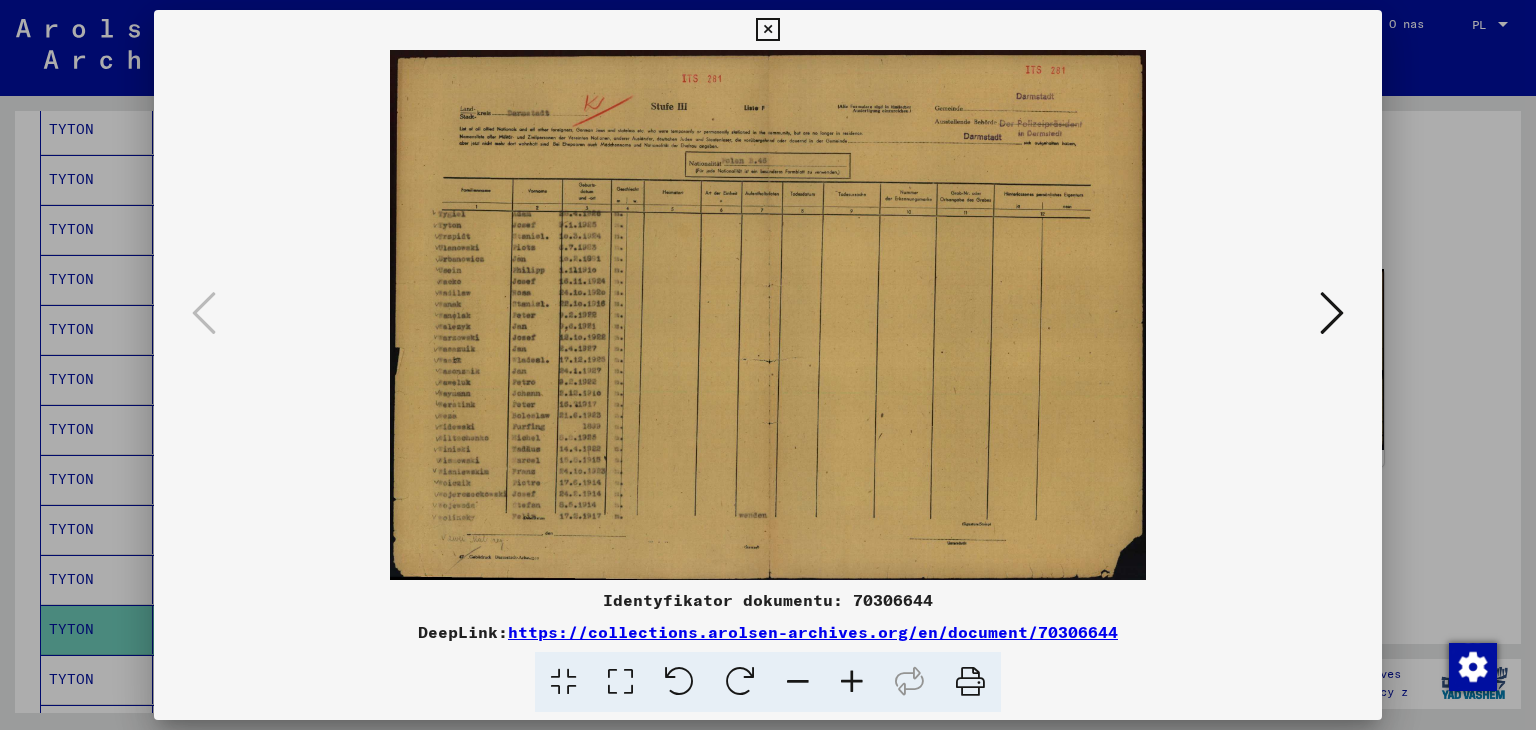 click at bounding box center (767, 30) 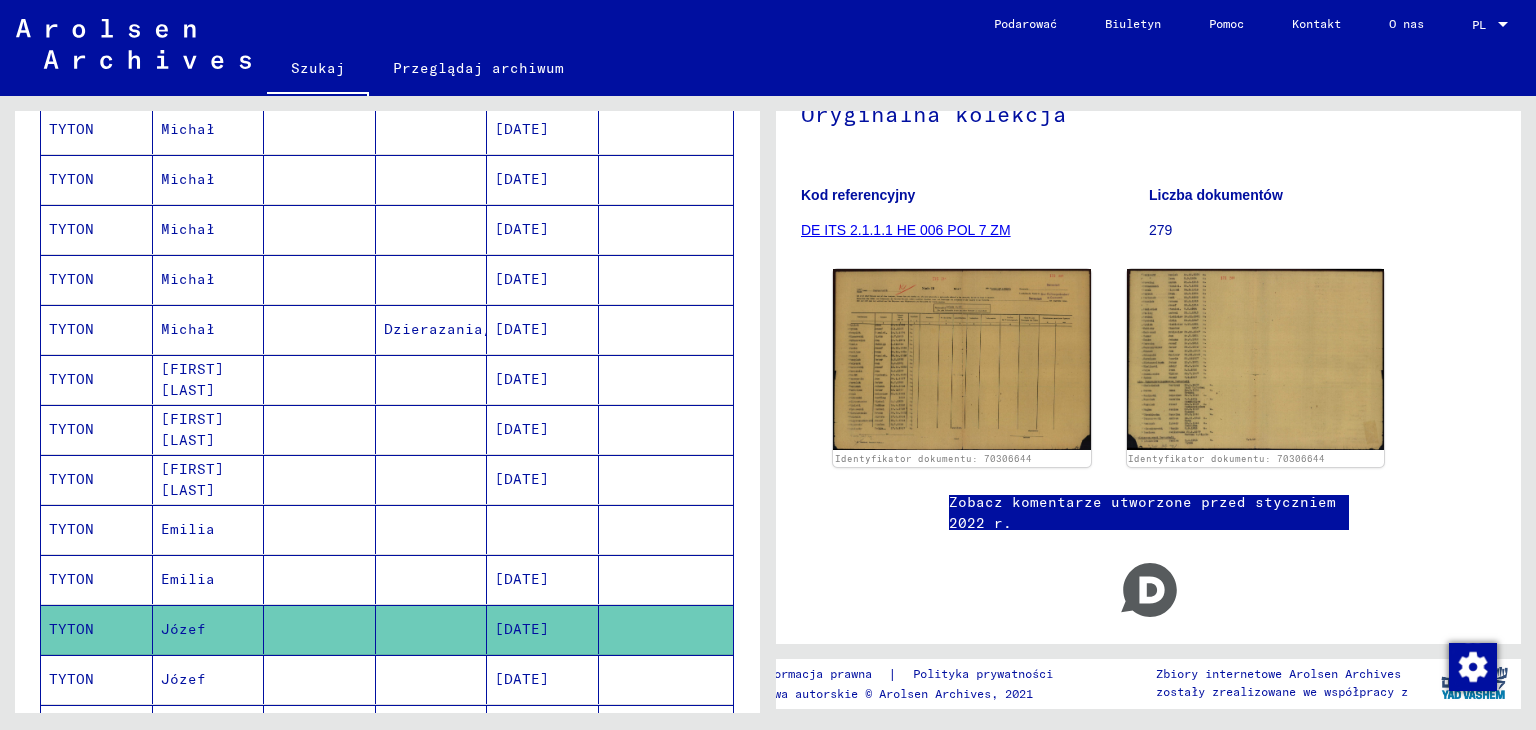 click on "Józef" at bounding box center (183, 729) 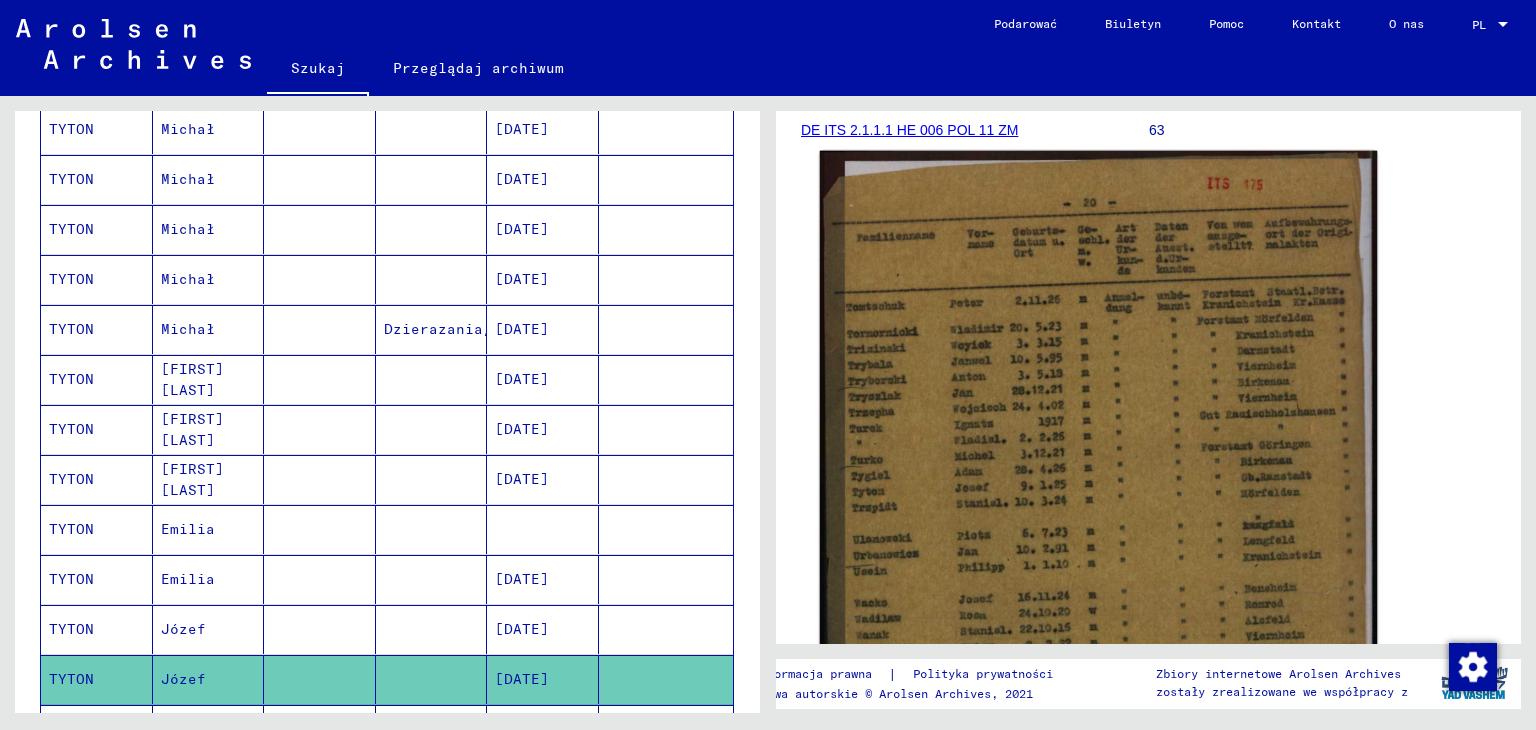 scroll, scrollTop: 500, scrollLeft: 0, axis: vertical 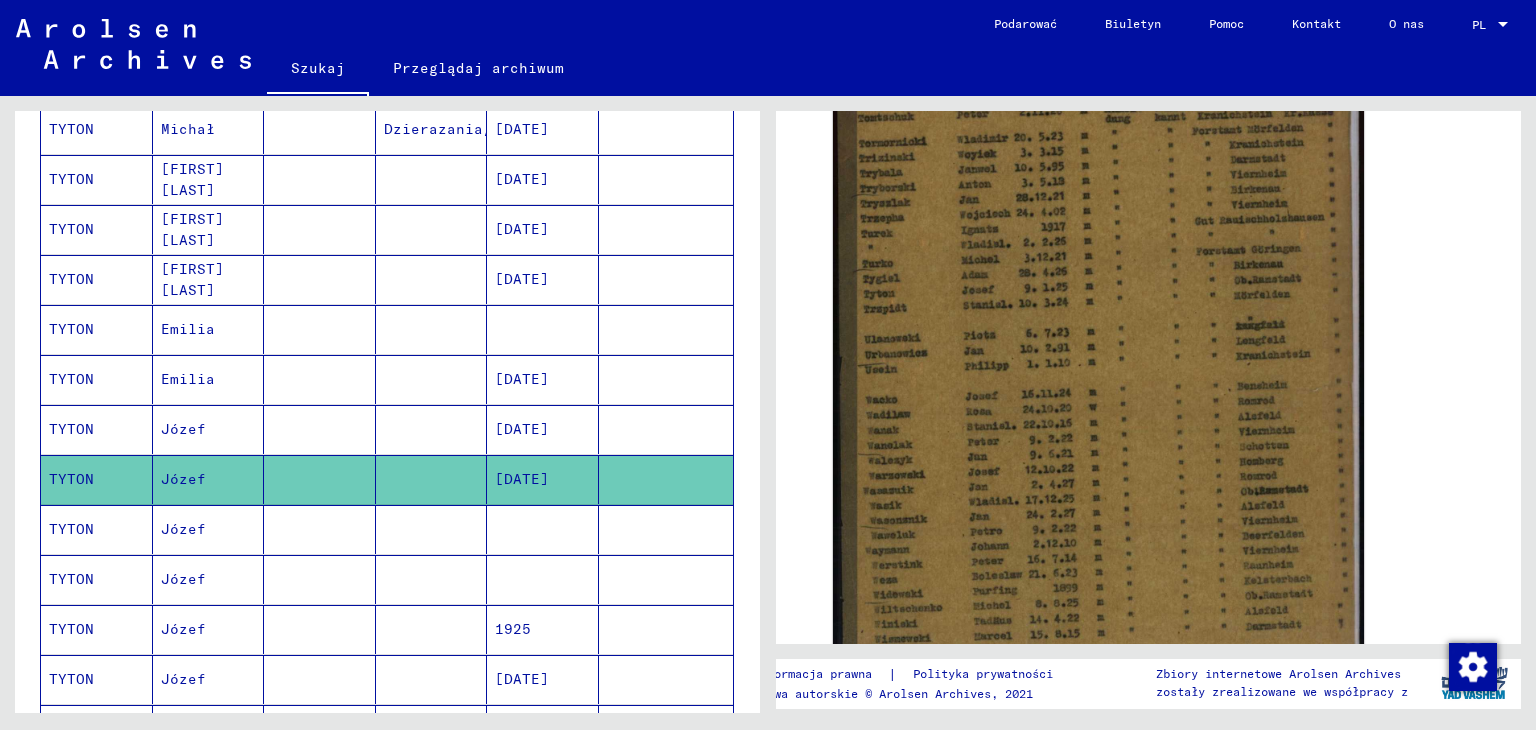 click on "Józef" at bounding box center (183, 579) 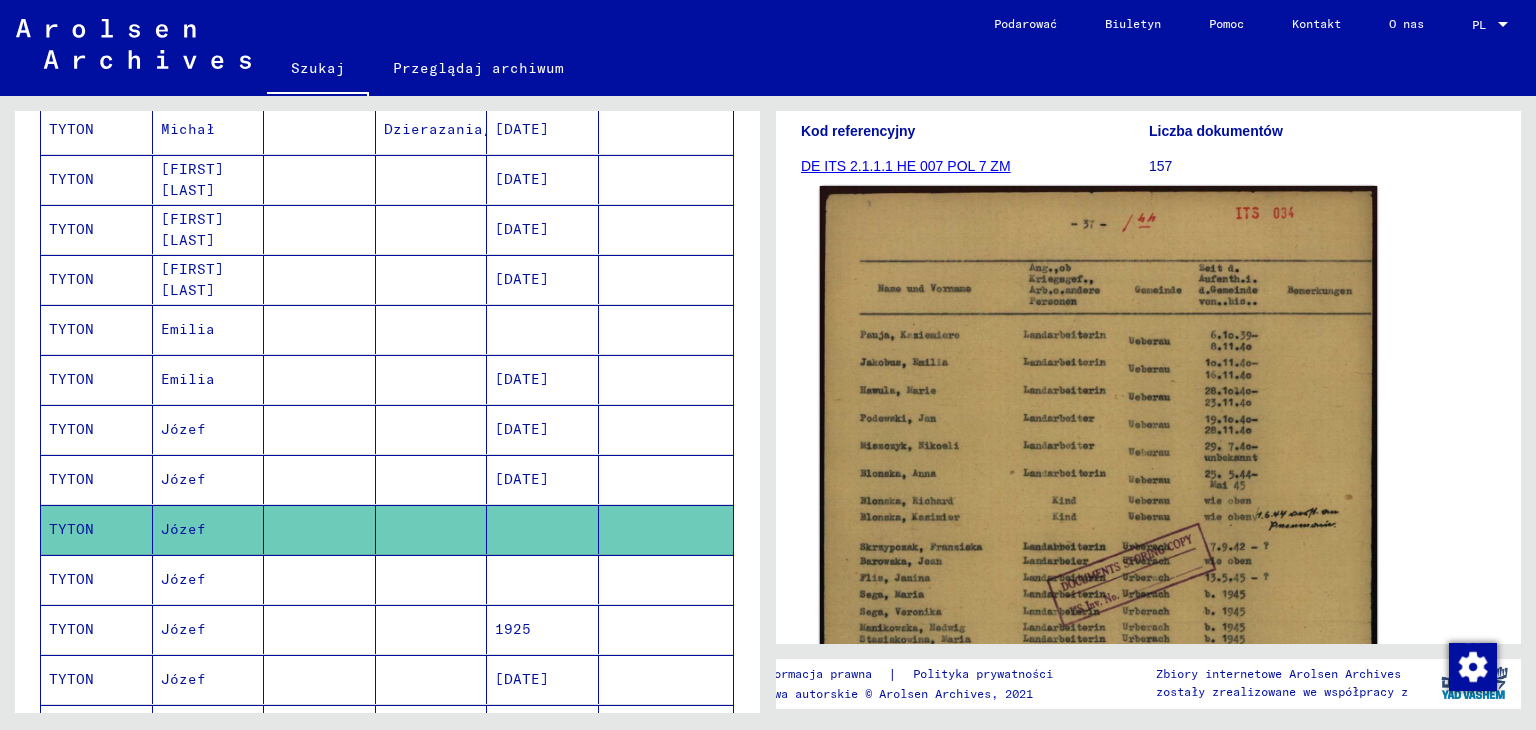 scroll, scrollTop: 500, scrollLeft: 0, axis: vertical 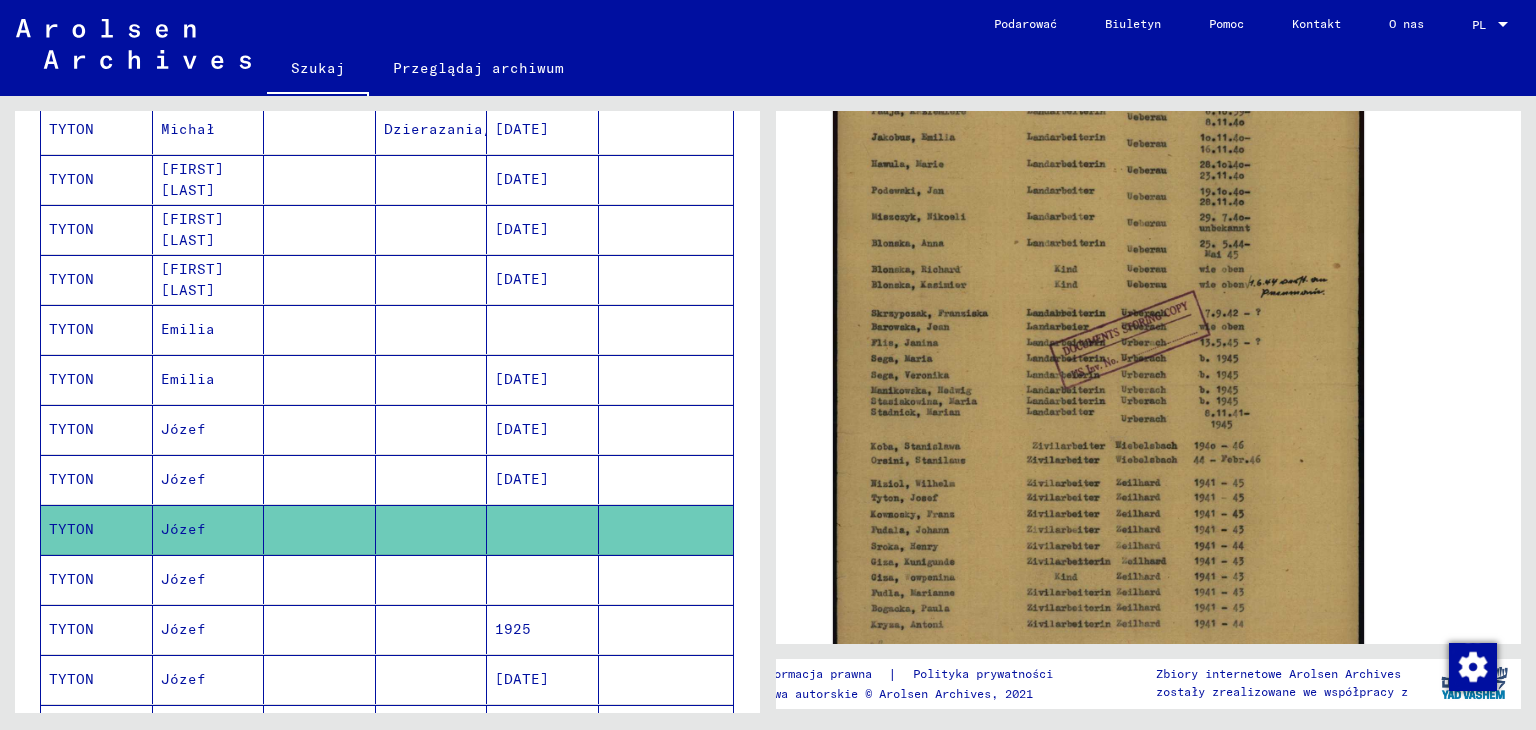 click on "Józef" at bounding box center (183, 629) 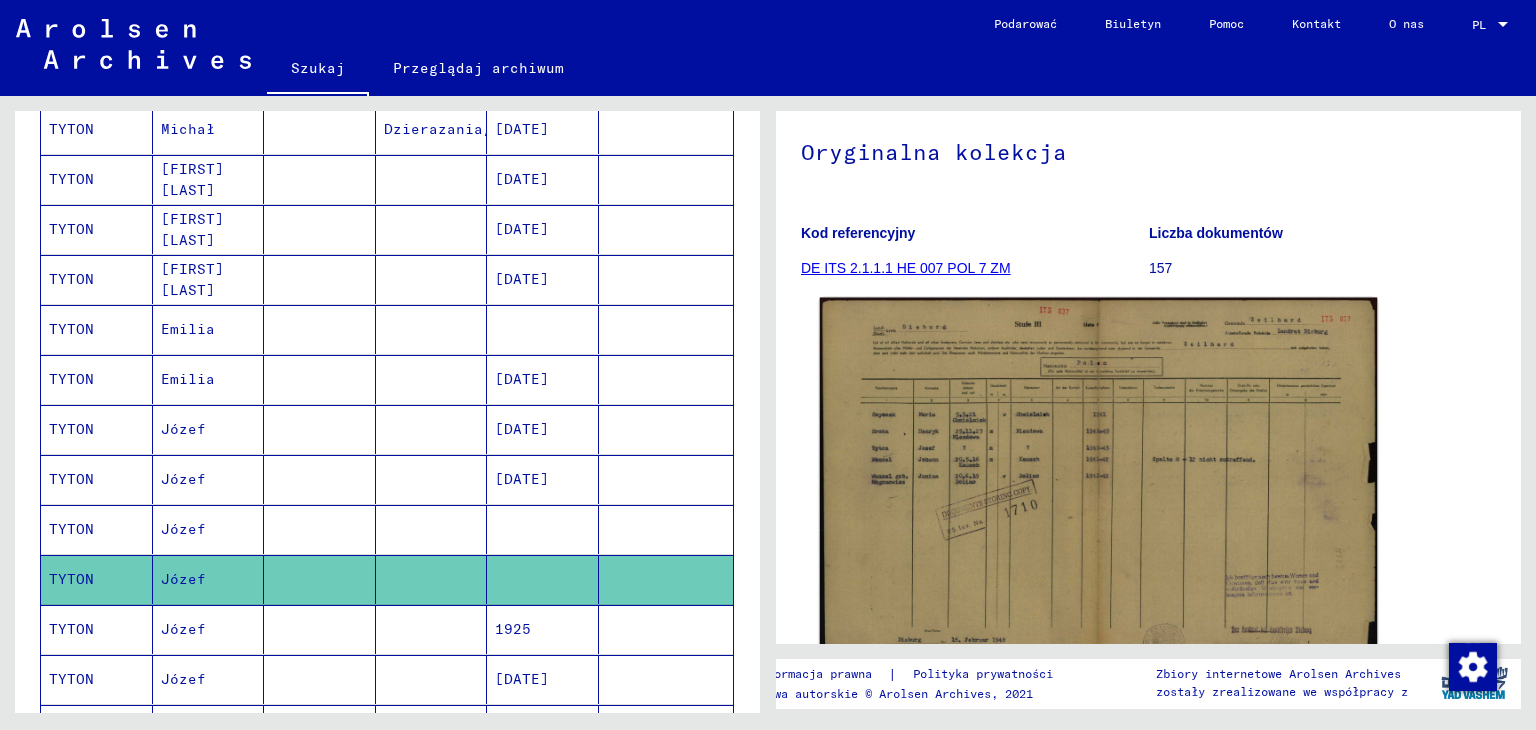 scroll, scrollTop: 300, scrollLeft: 0, axis: vertical 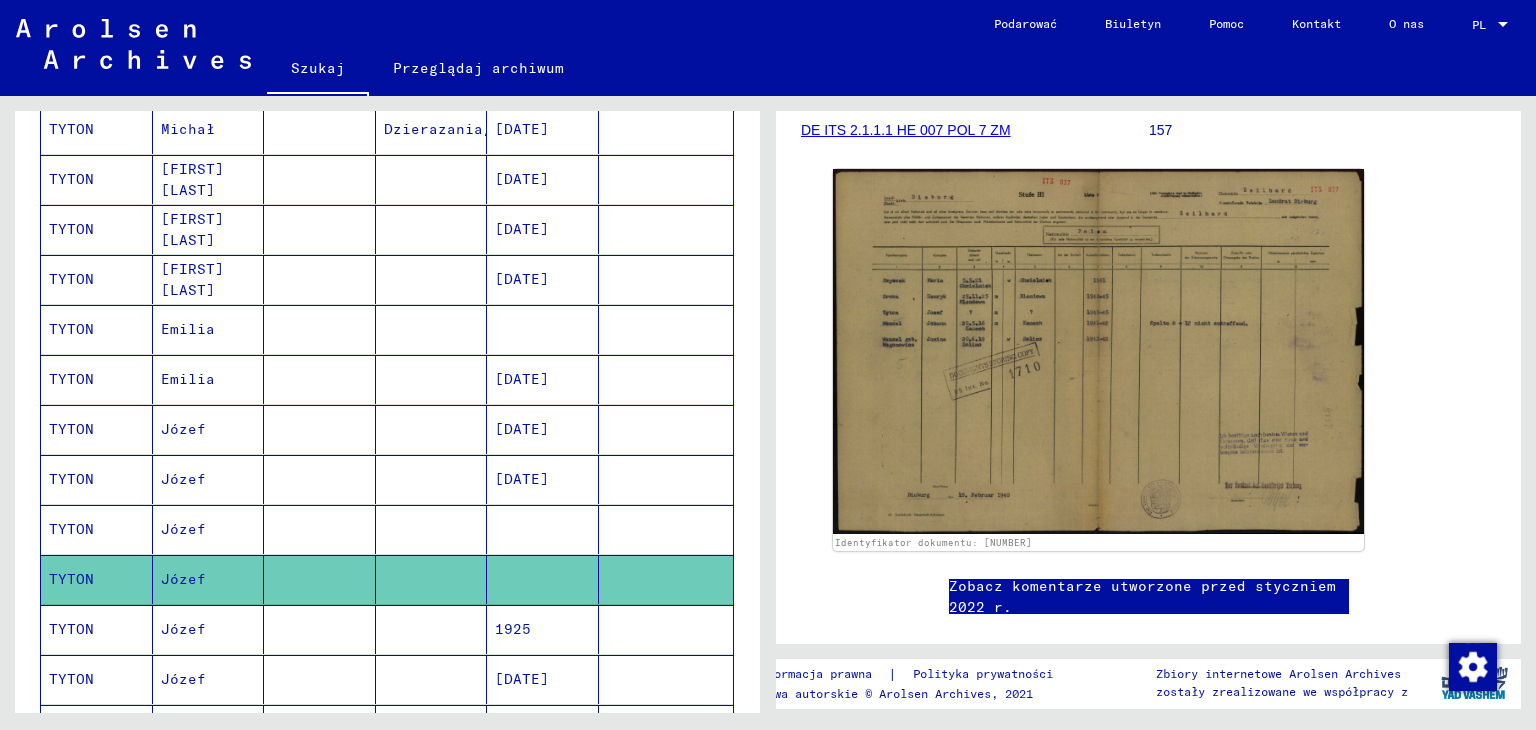 click on "Józef" at bounding box center [209, 679] 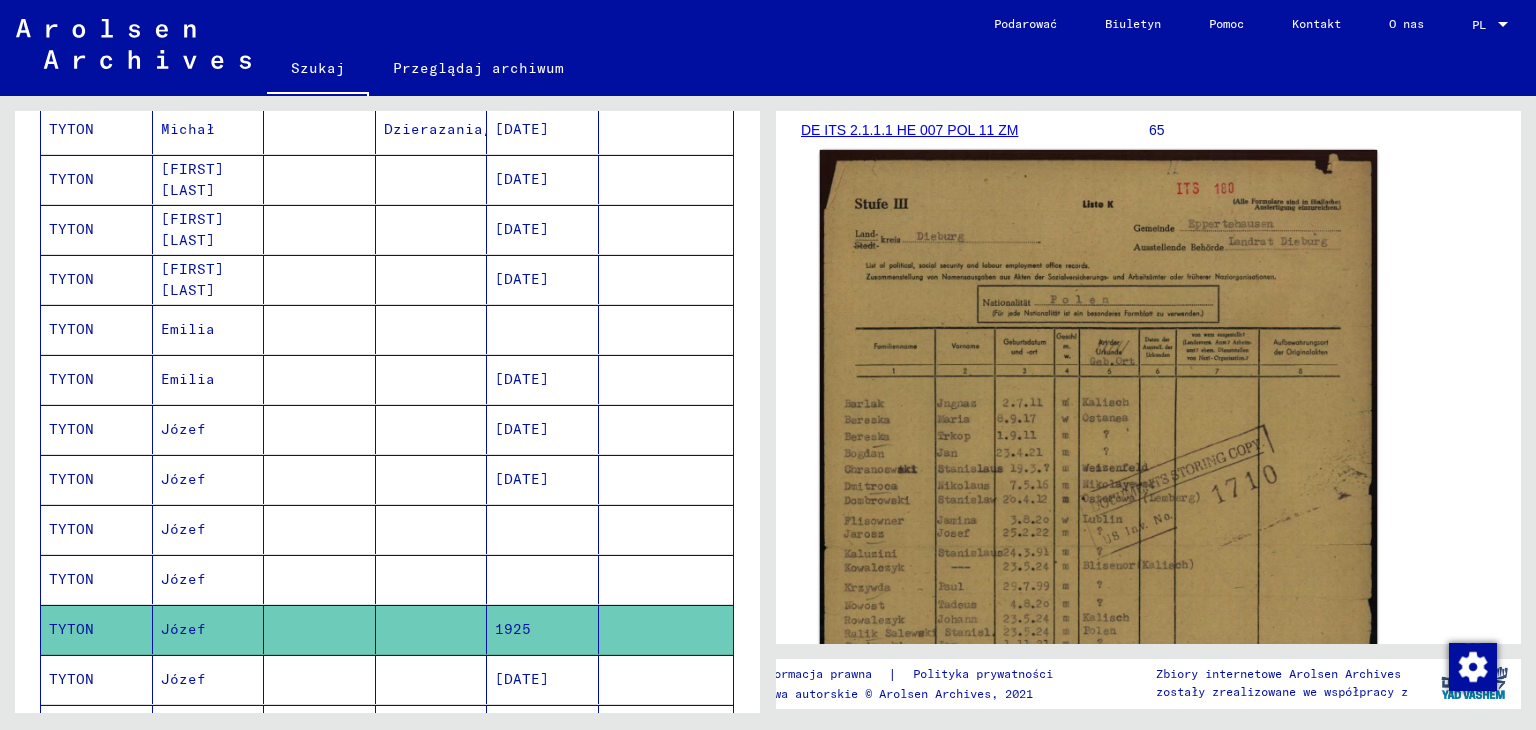 scroll, scrollTop: 600, scrollLeft: 0, axis: vertical 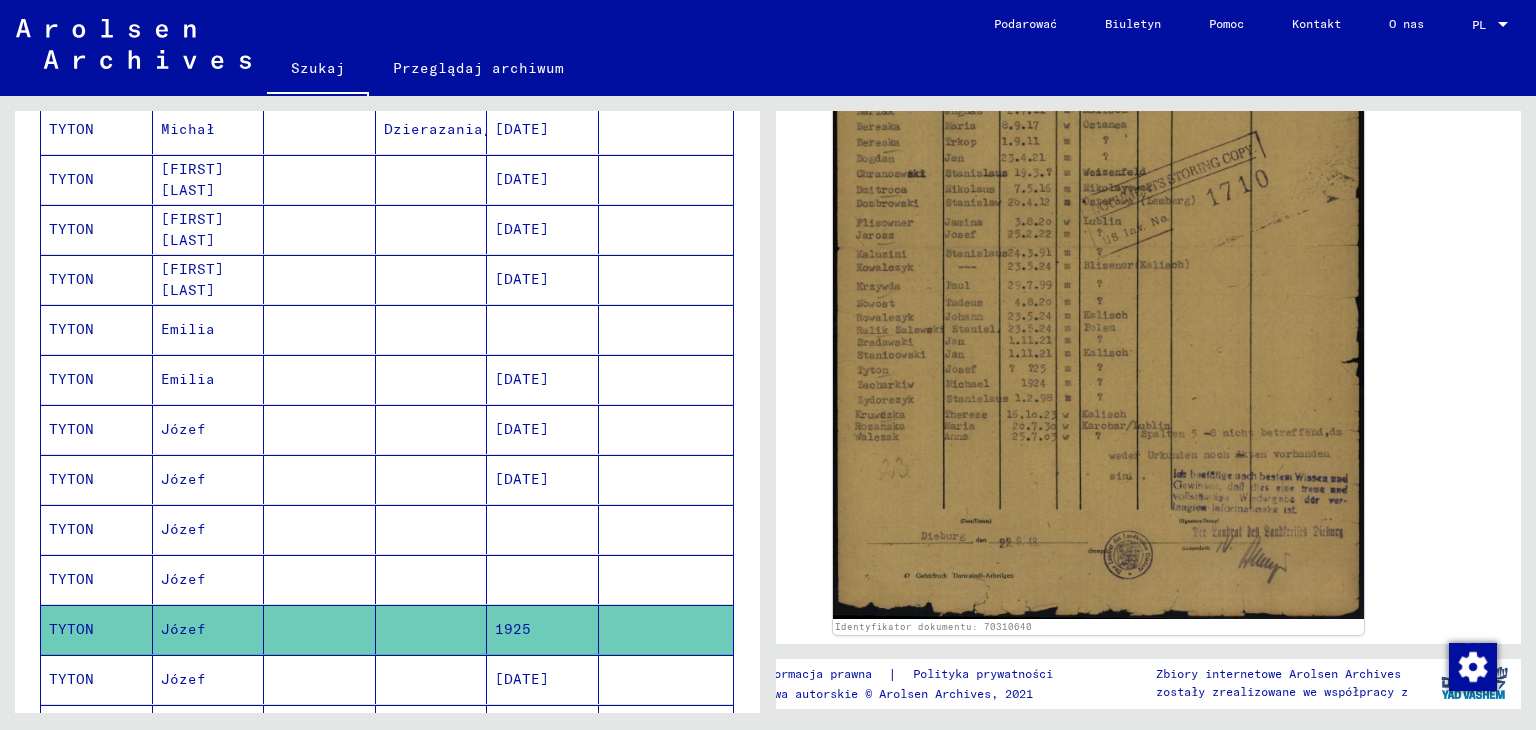 click on "Józef" at bounding box center (209, 729) 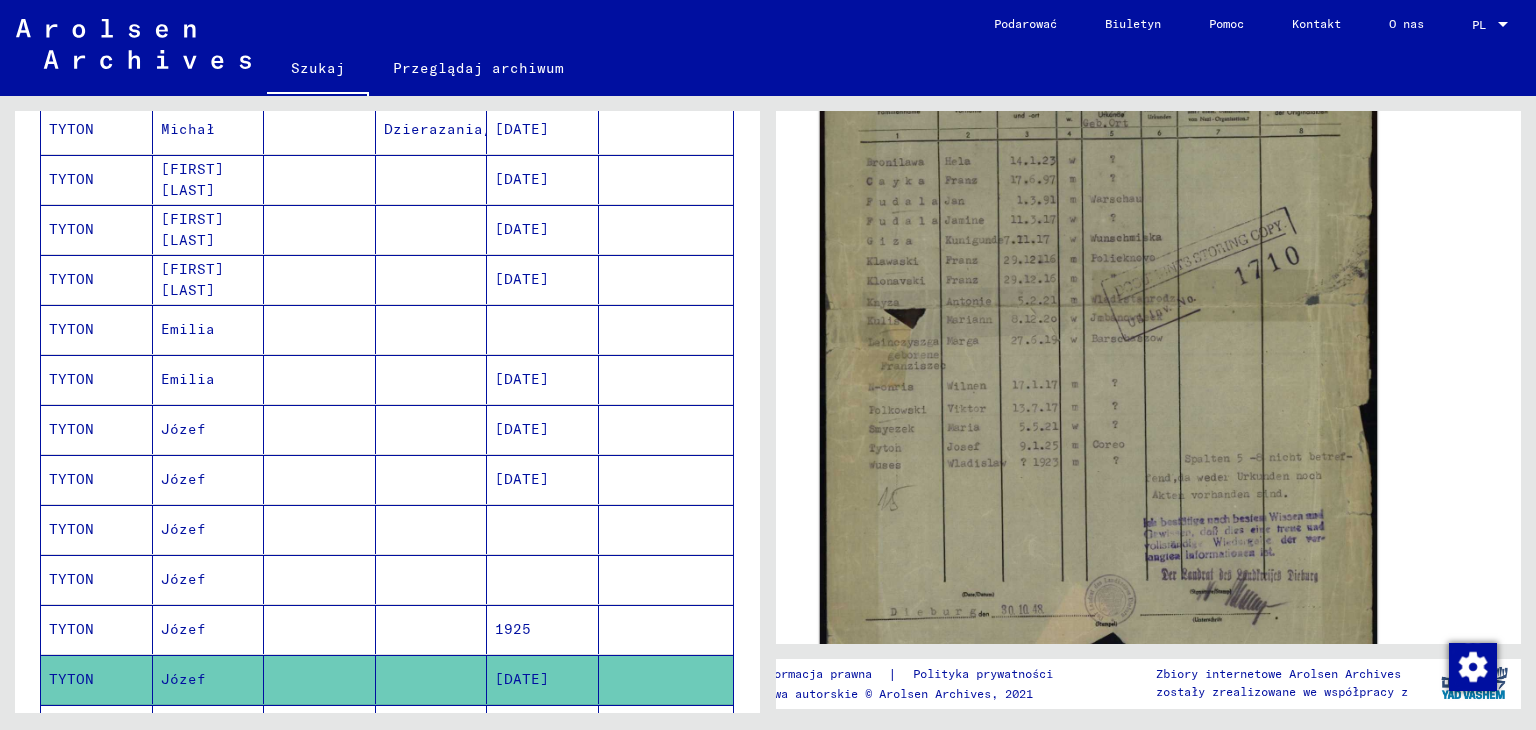 scroll, scrollTop: 500, scrollLeft: 0, axis: vertical 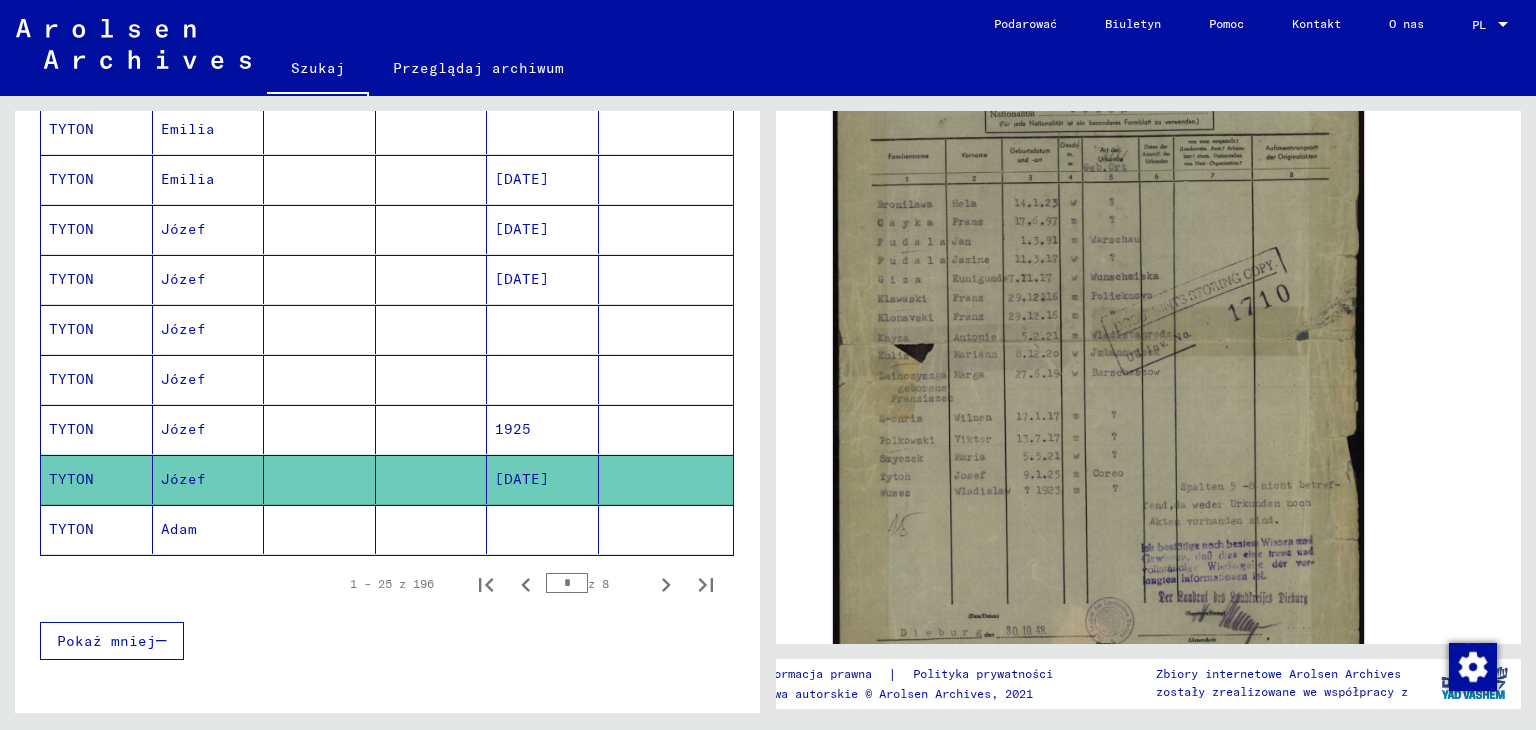 click on "Adam" 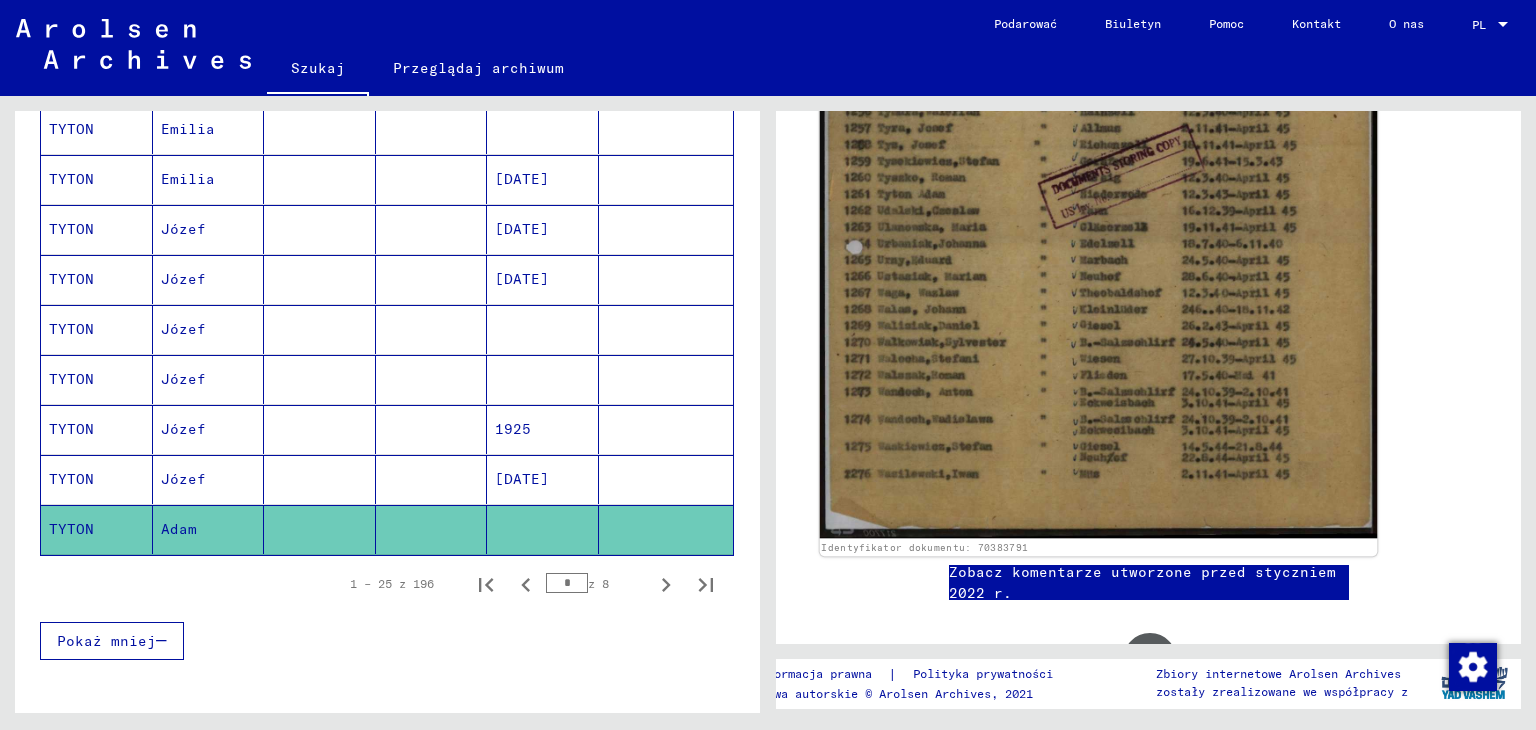 scroll, scrollTop: 700, scrollLeft: 0, axis: vertical 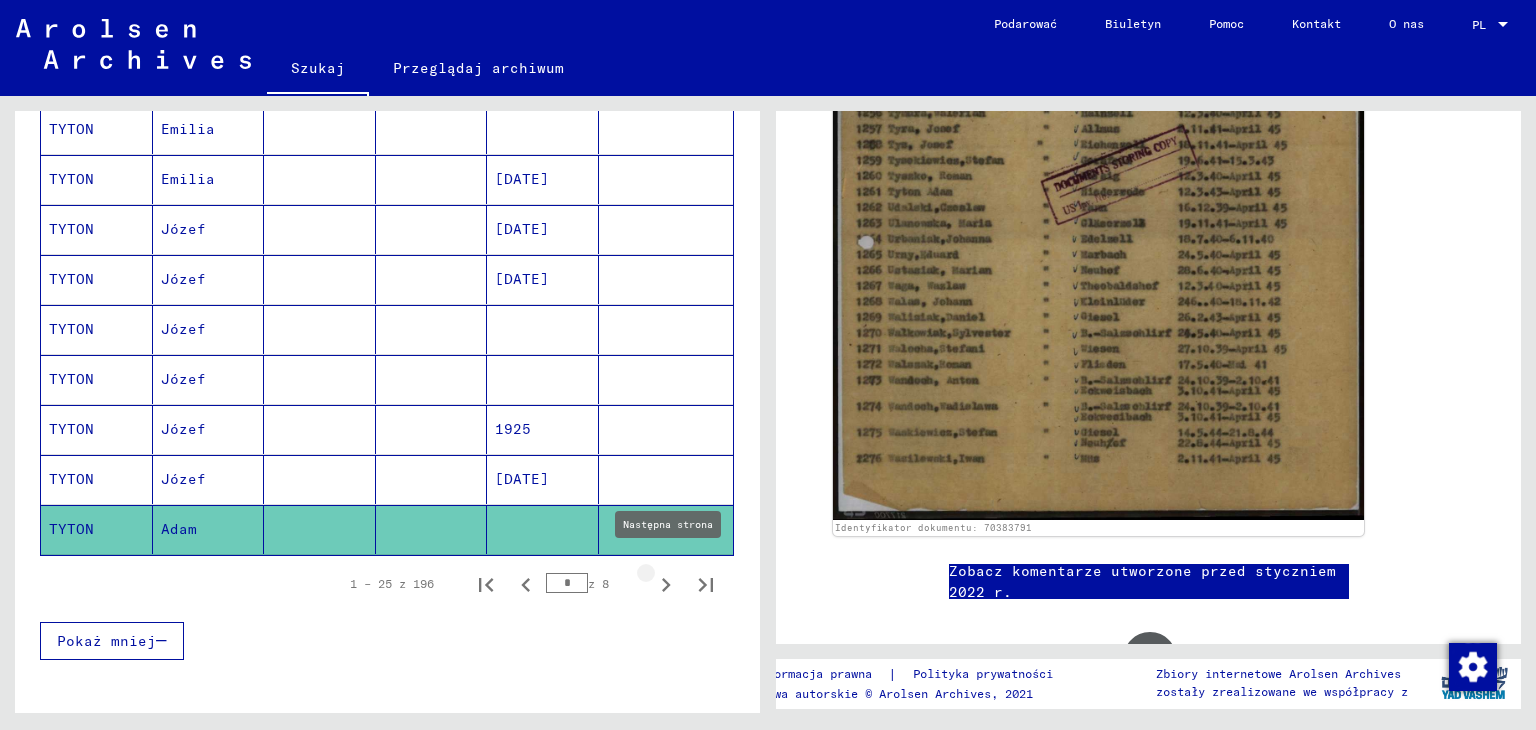 click 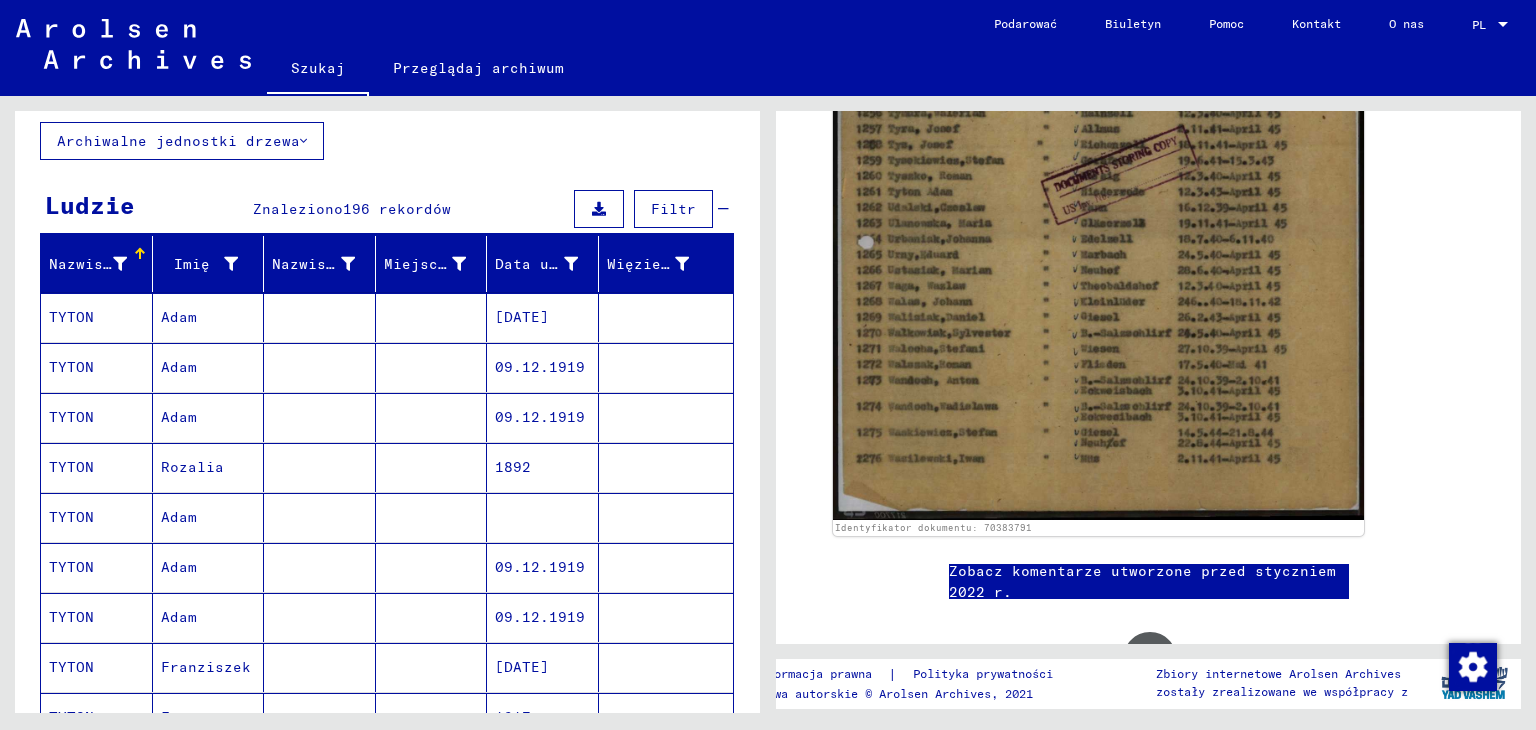 scroll, scrollTop: 100, scrollLeft: 0, axis: vertical 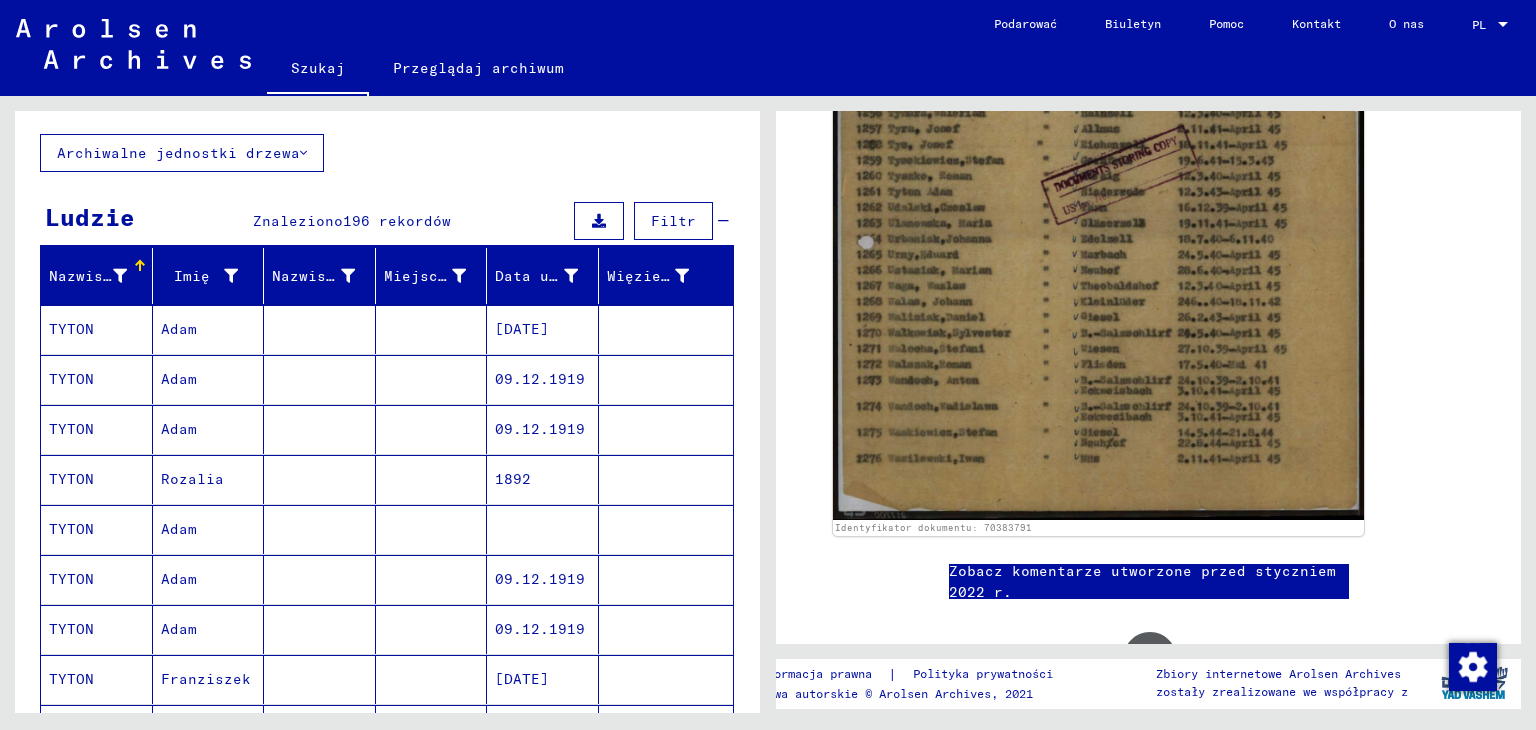 click on "Adam" at bounding box center [179, 379] 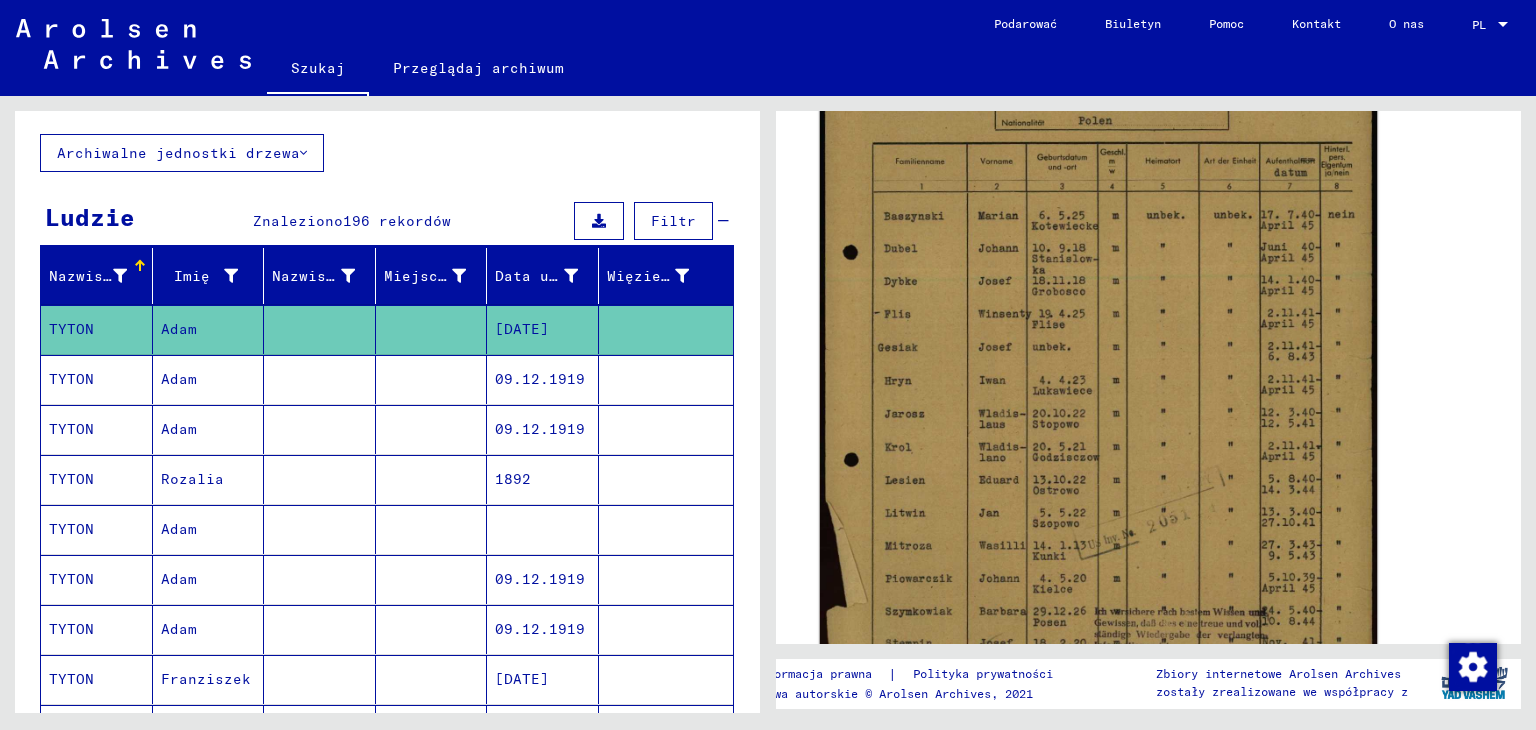 scroll, scrollTop: 584, scrollLeft: 0, axis: vertical 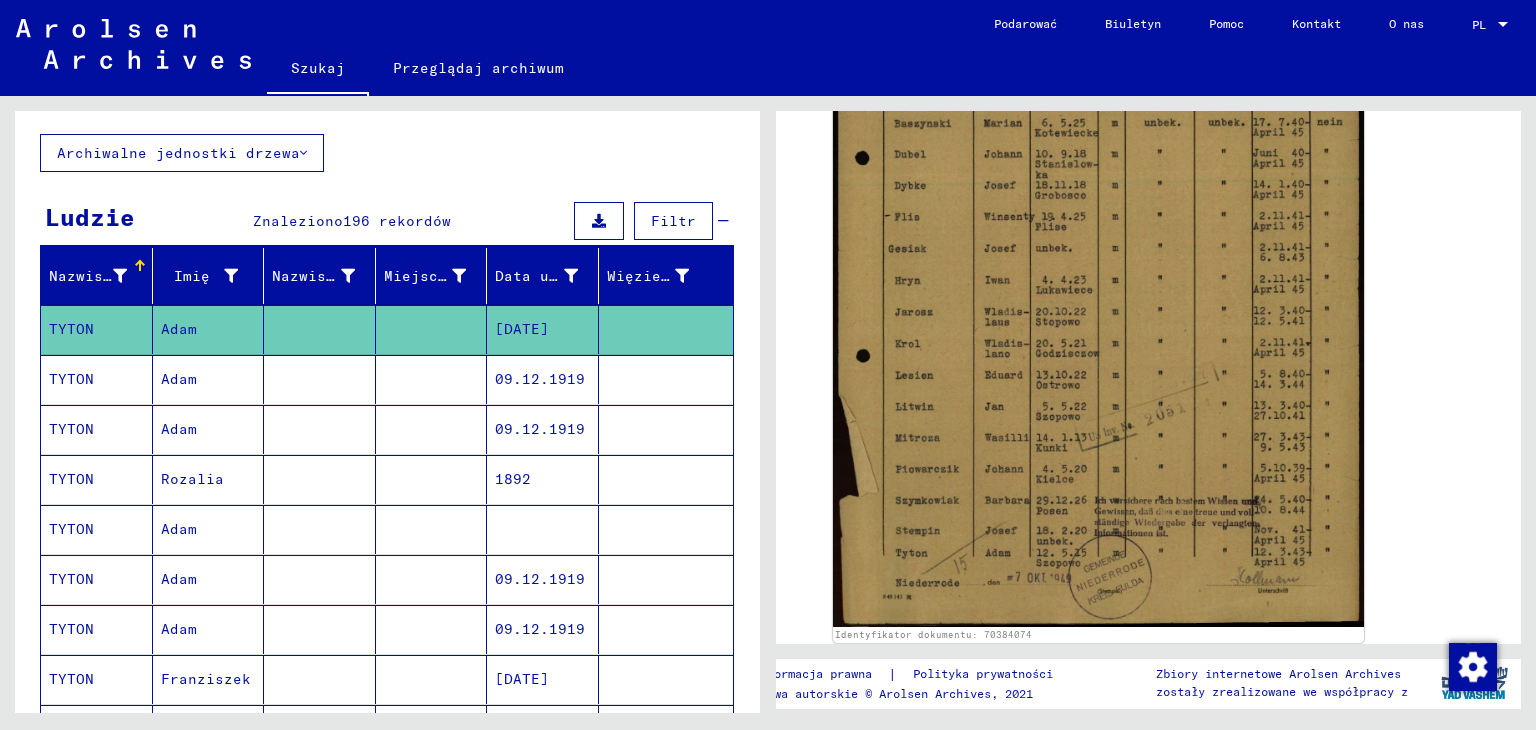 click on "TYTON" at bounding box center (71, 429) 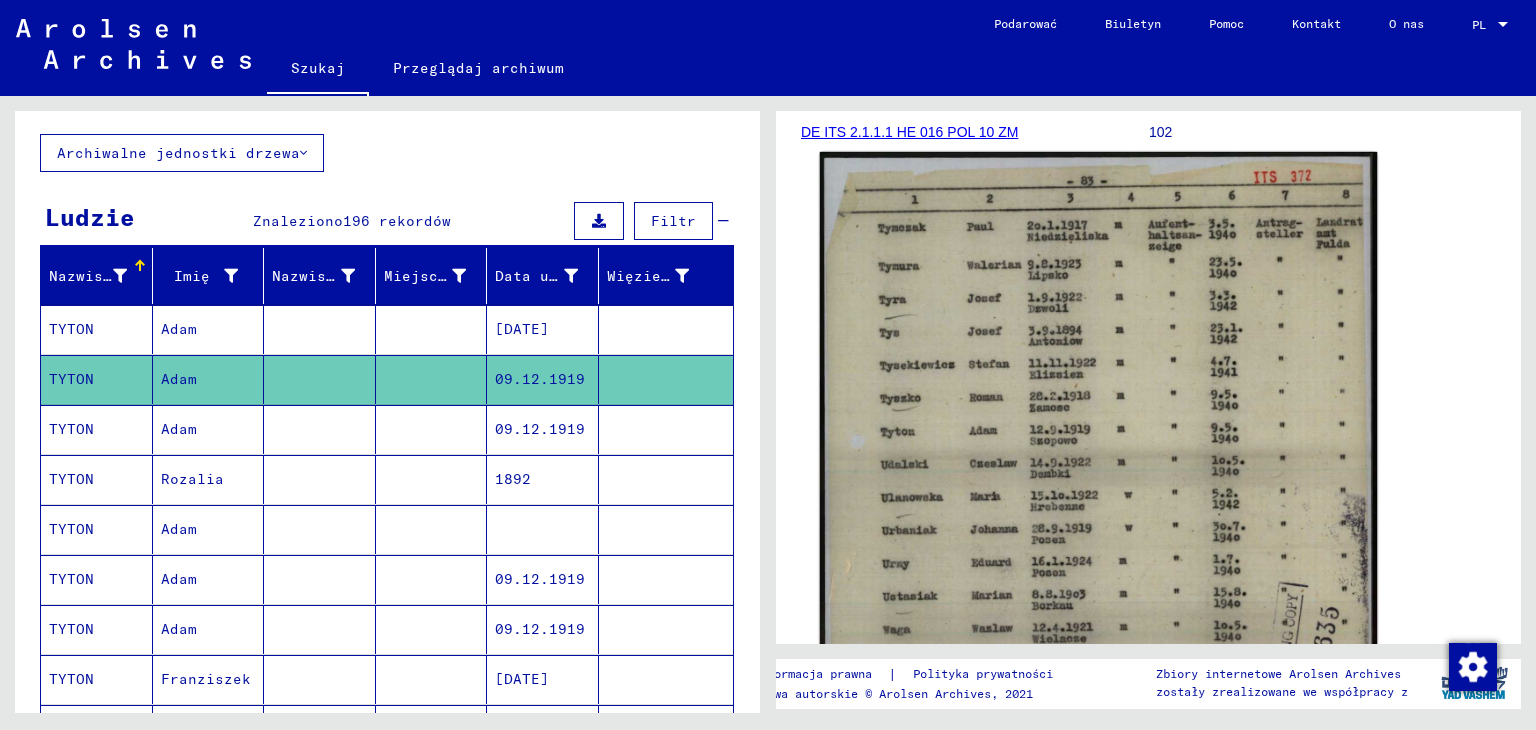 scroll, scrollTop: 300, scrollLeft: 0, axis: vertical 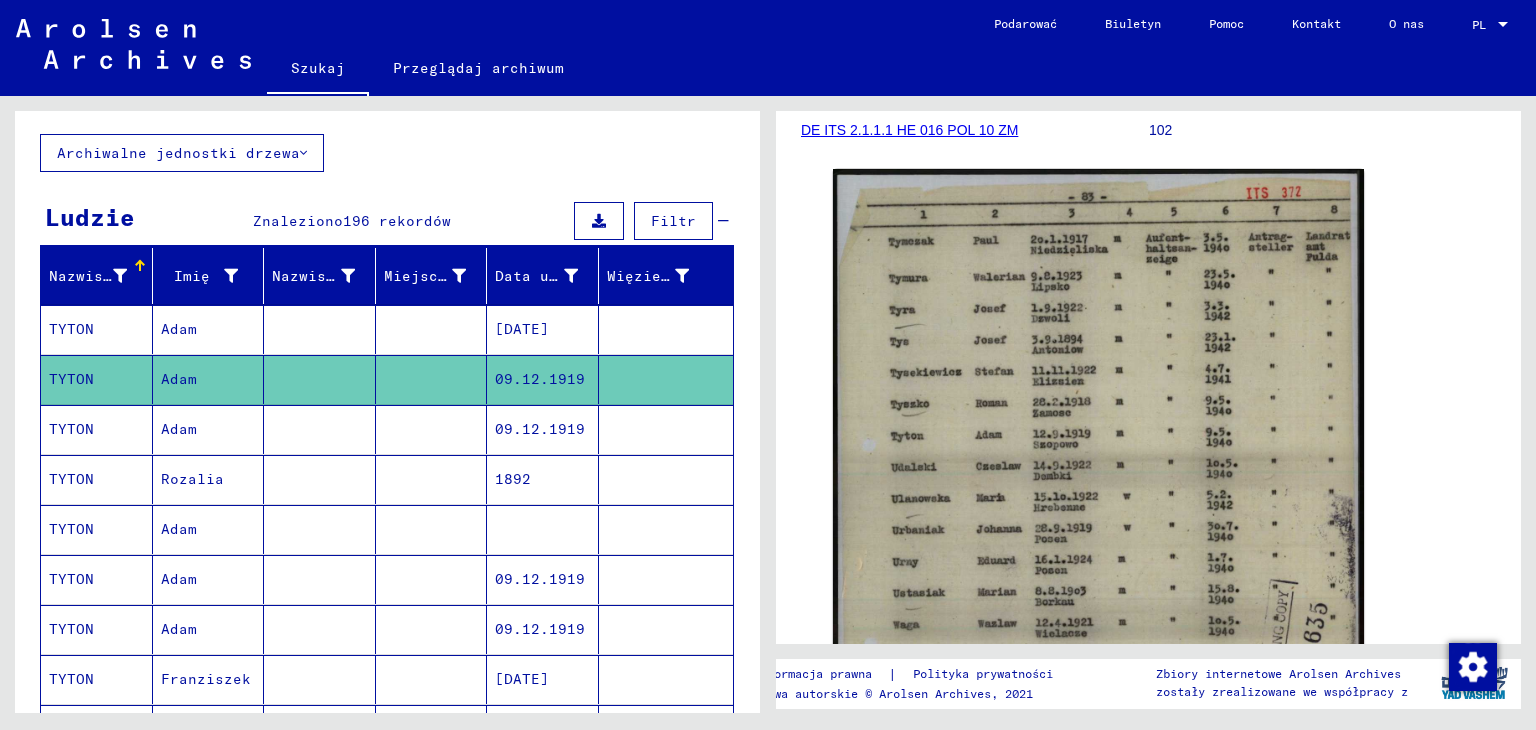 click on "Adam" at bounding box center (192, 479) 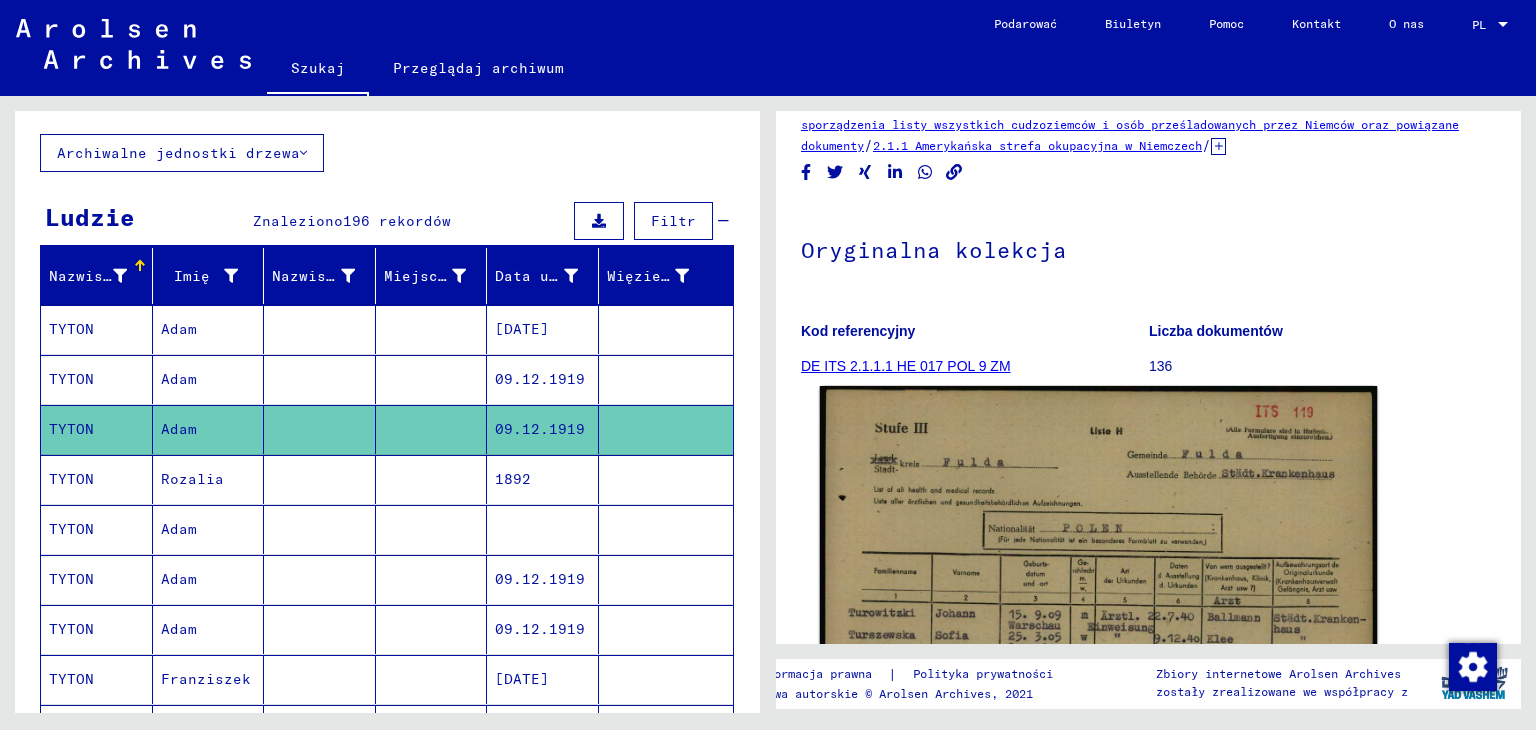 scroll, scrollTop: 200, scrollLeft: 0, axis: vertical 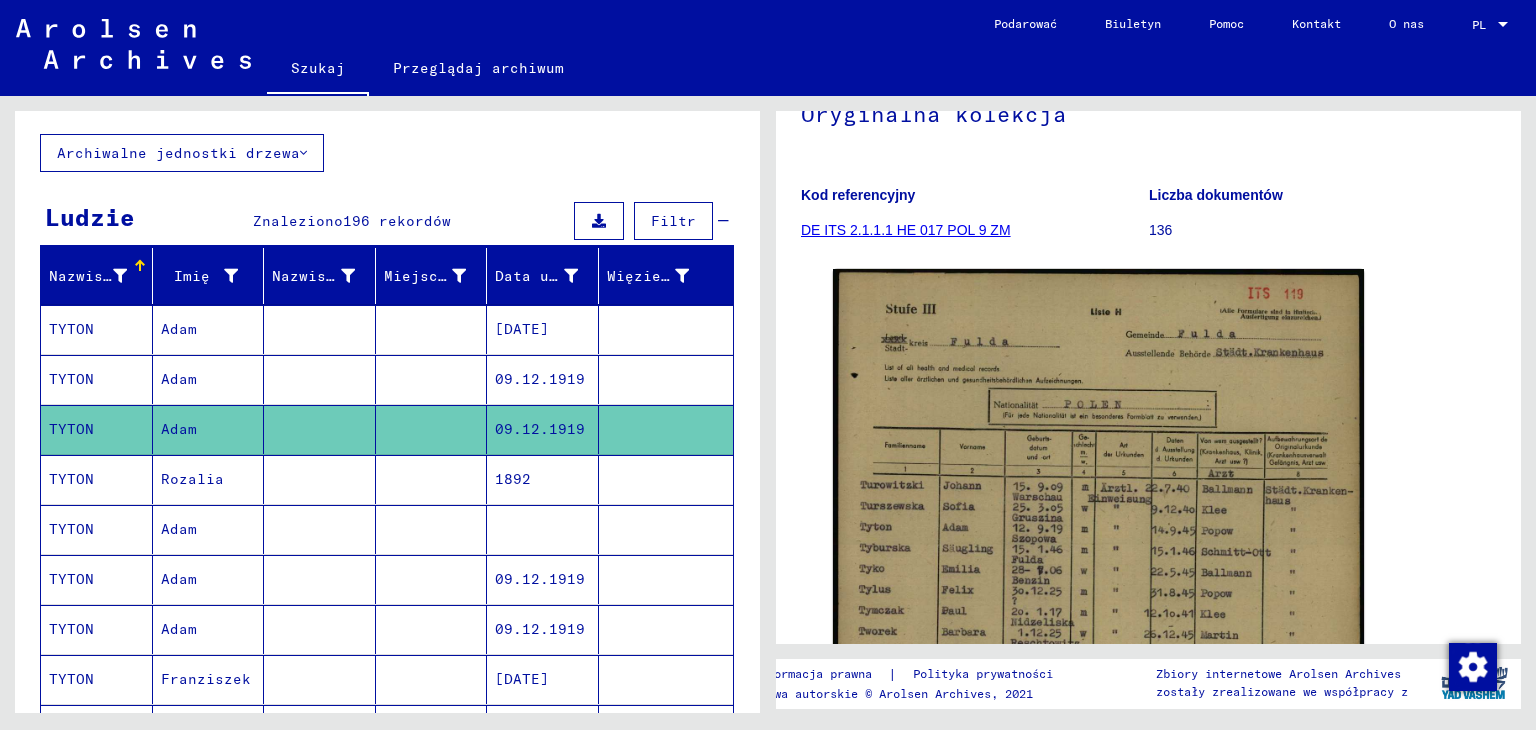 click on "Rozalia" at bounding box center (179, 529) 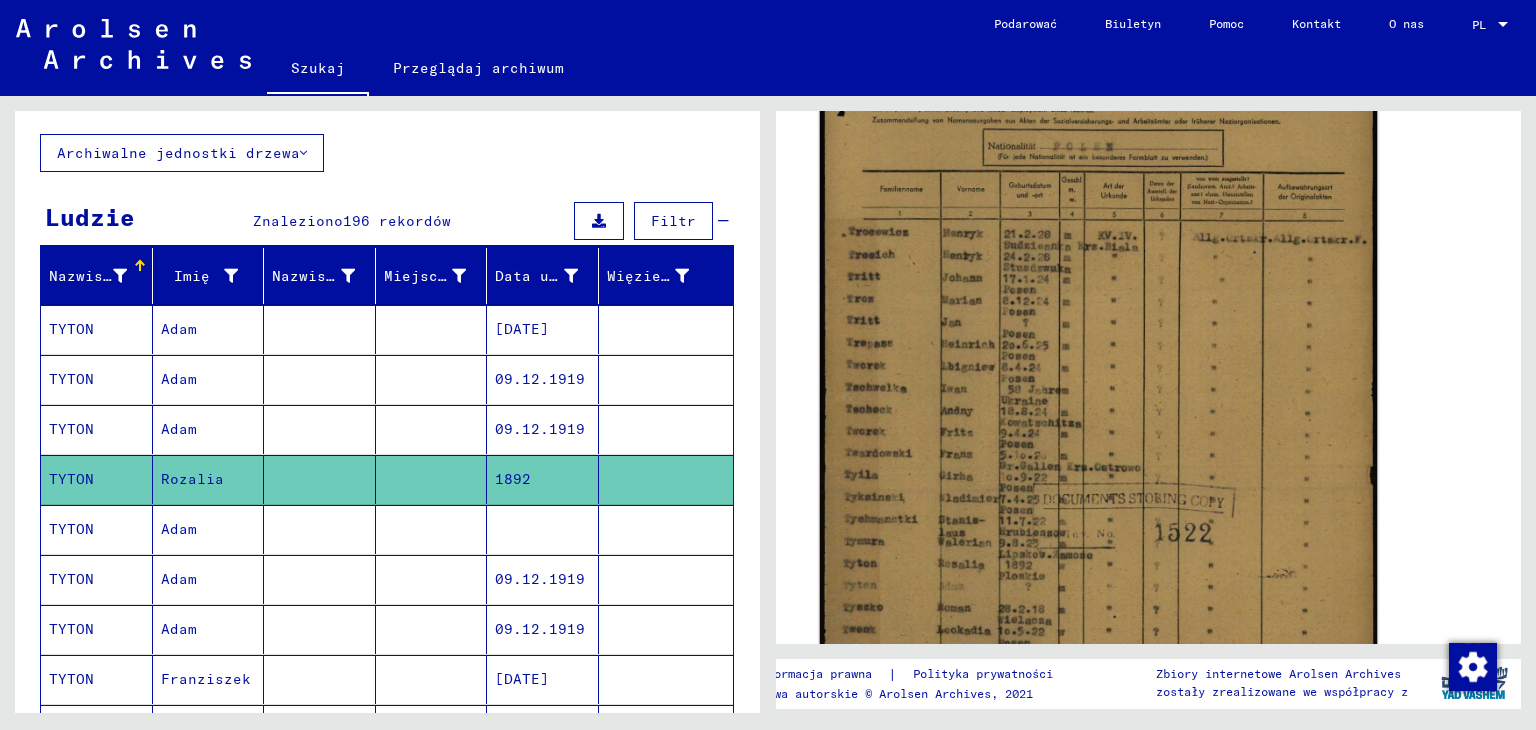 scroll, scrollTop: 500, scrollLeft: 0, axis: vertical 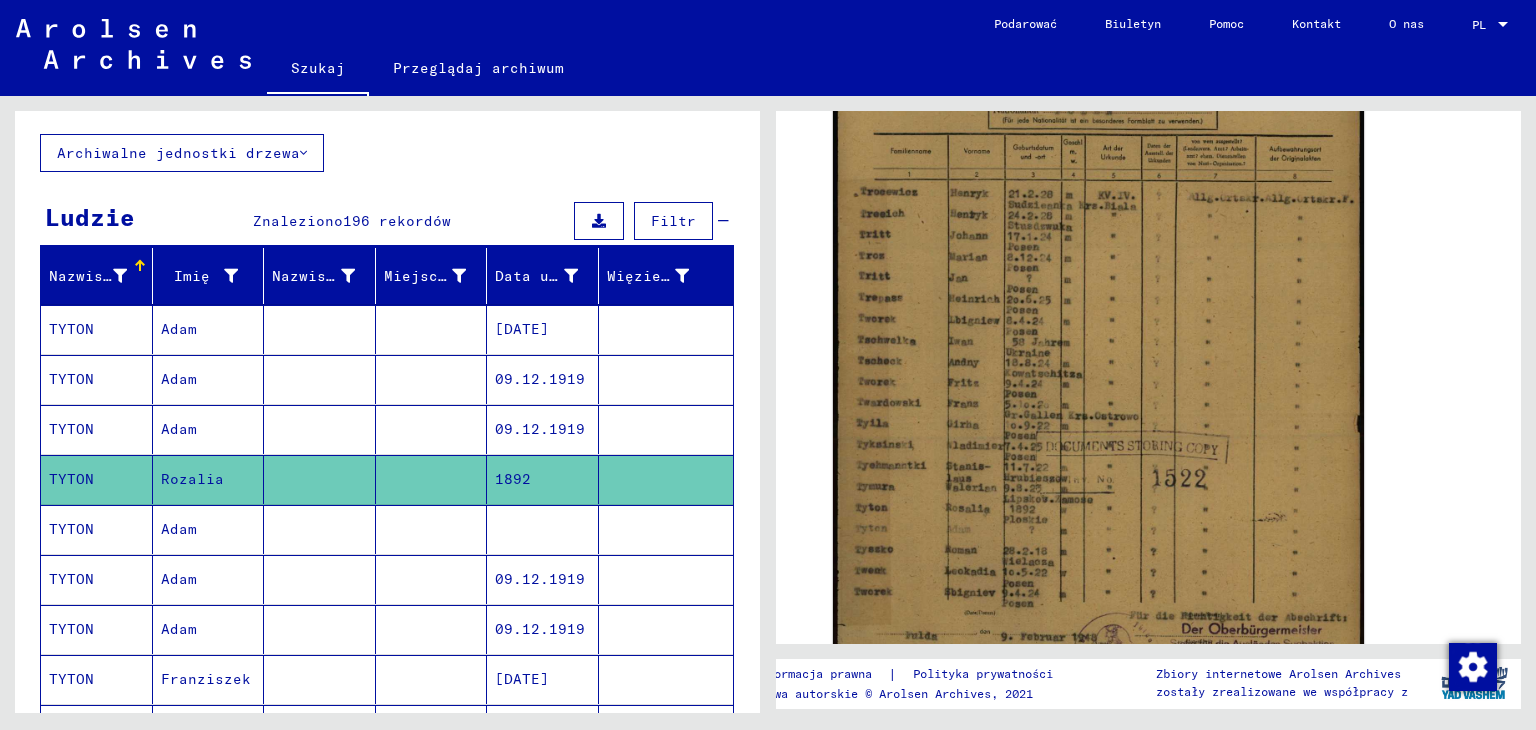 click on "Adam" at bounding box center (179, 579) 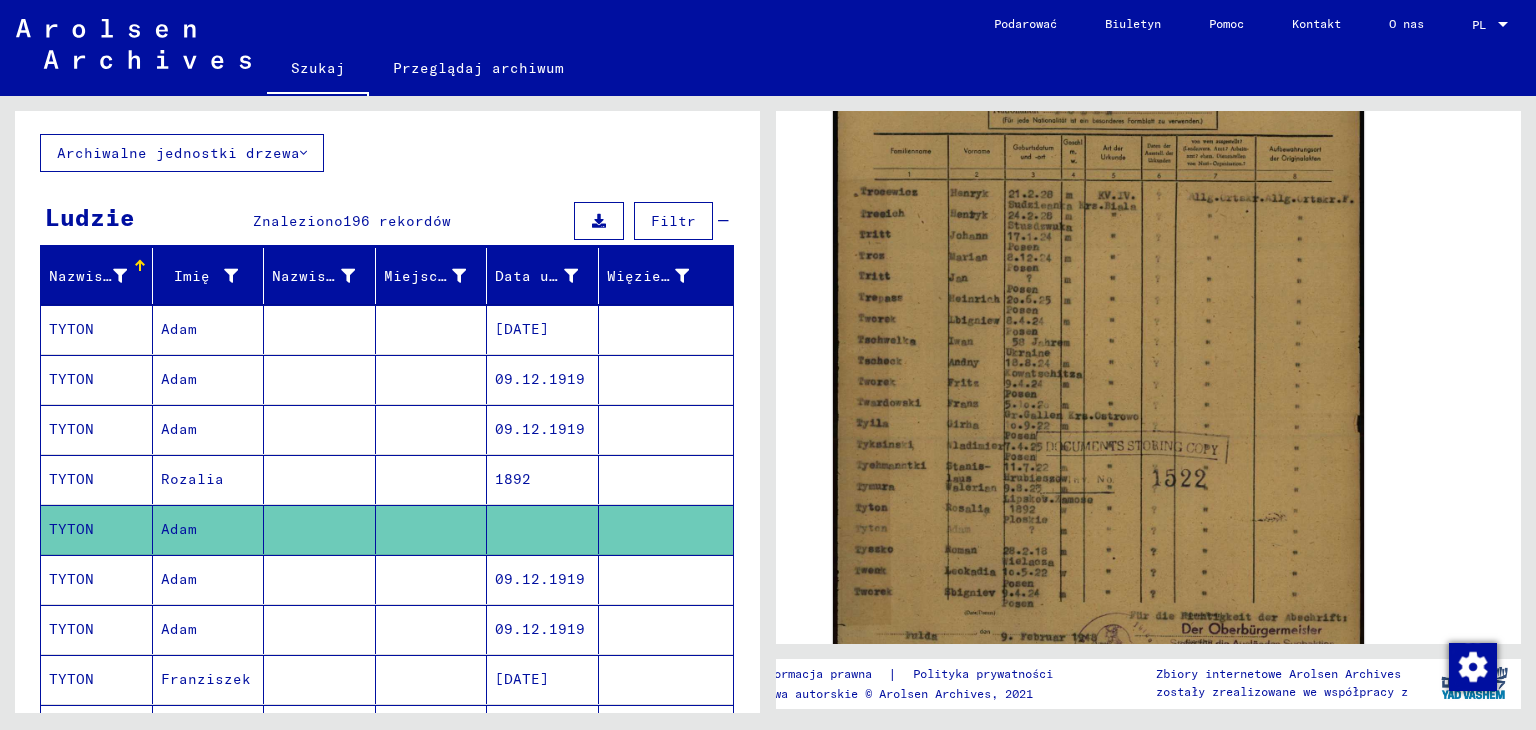 click on "Adam" at bounding box center [179, 629] 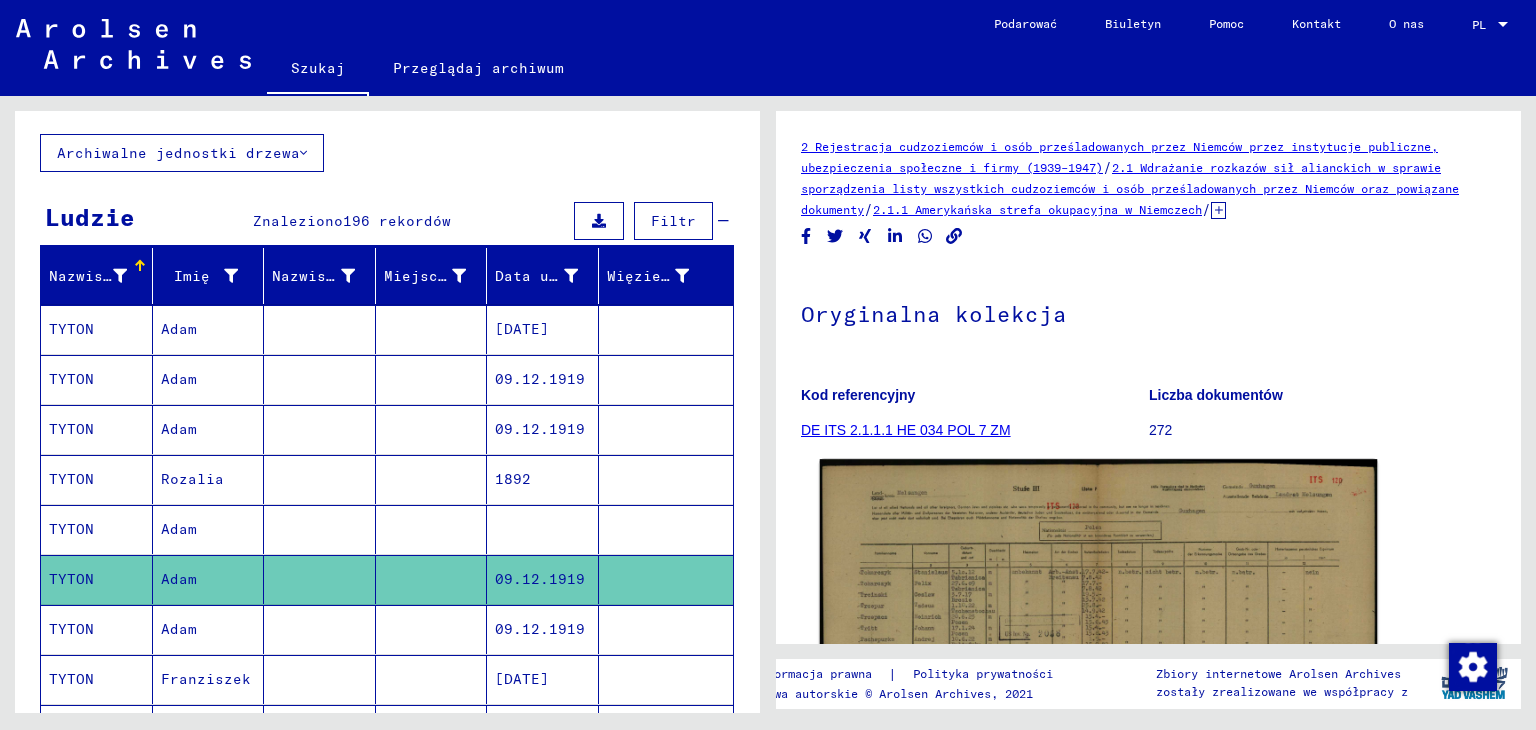 scroll, scrollTop: 300, scrollLeft: 0, axis: vertical 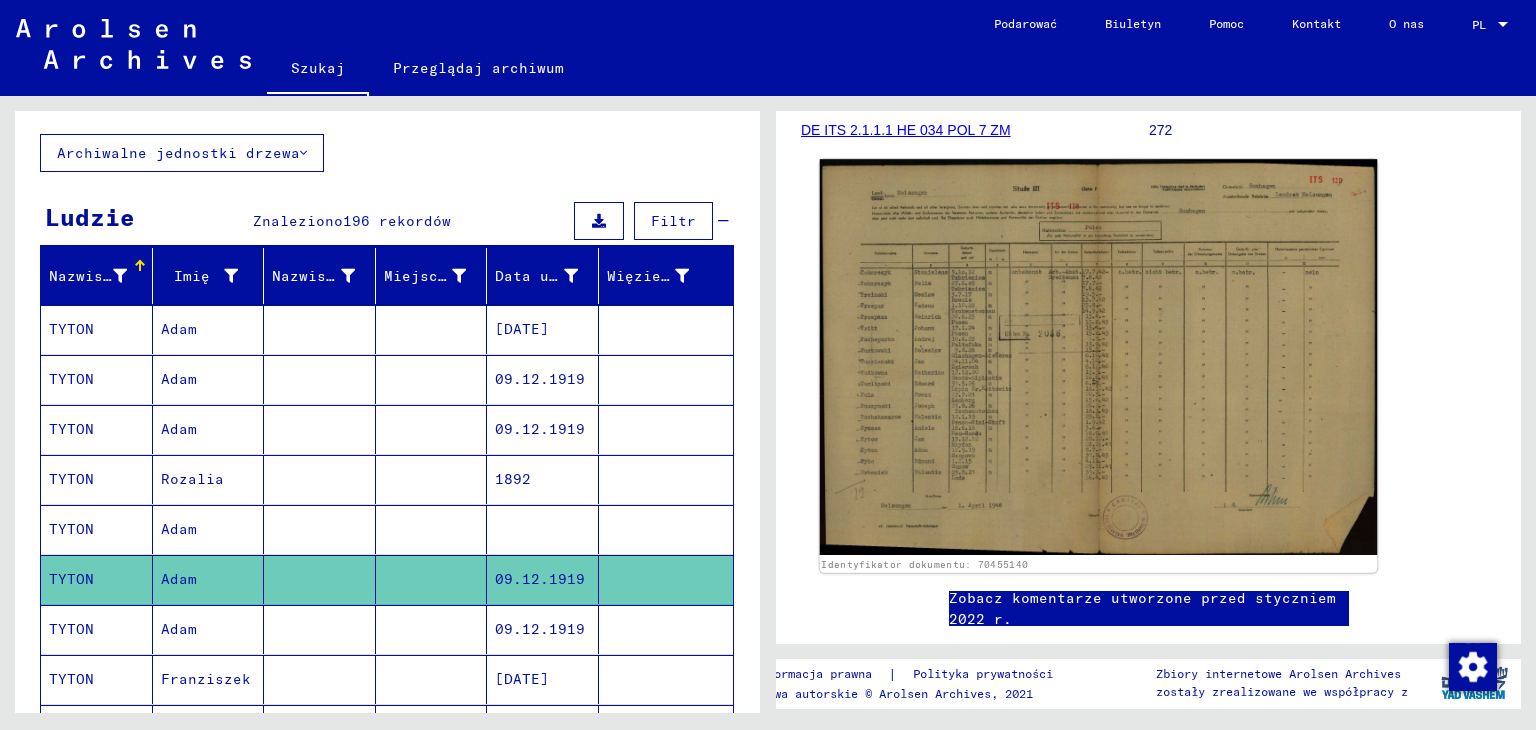 click 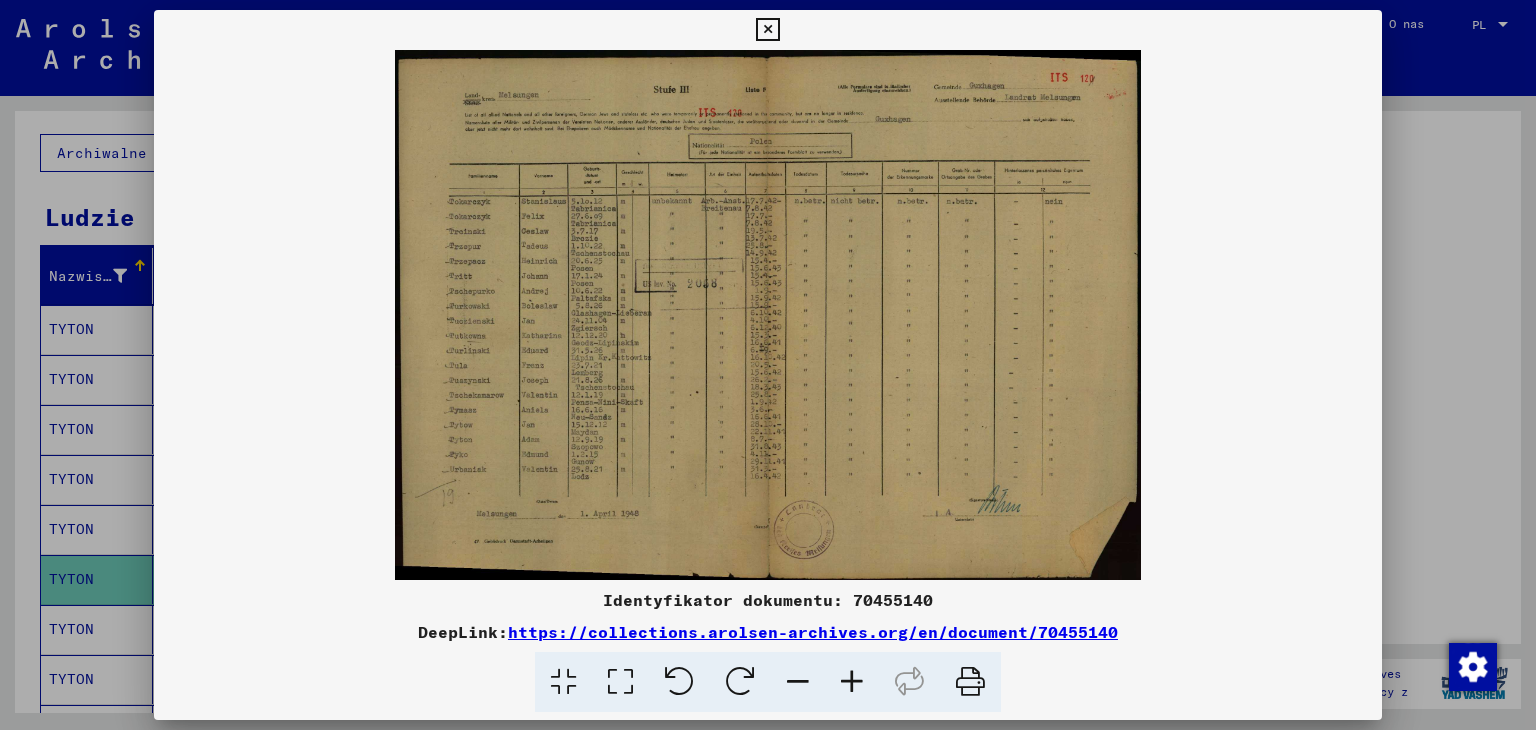 click at bounding box center (767, 30) 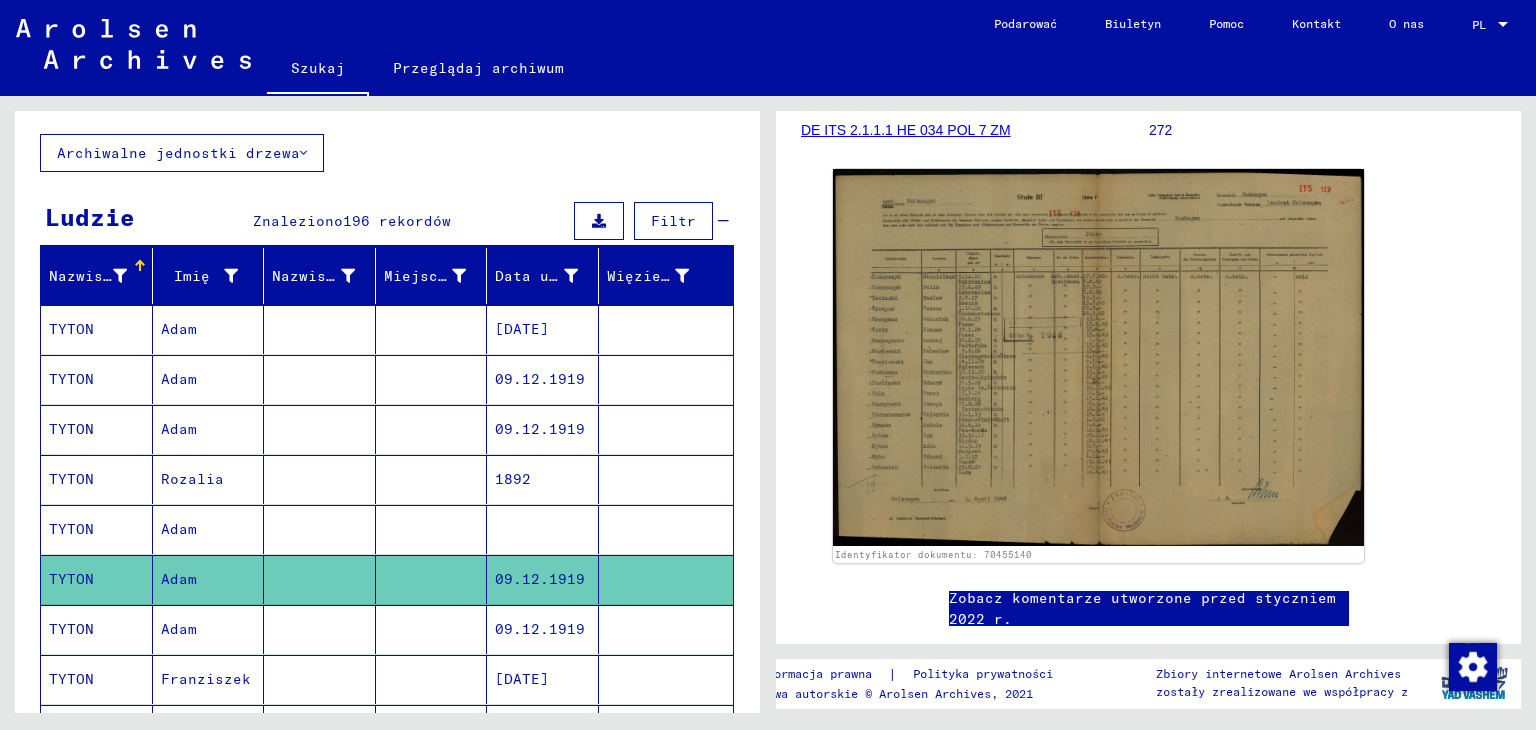 click on "Adam" at bounding box center [206, 679] 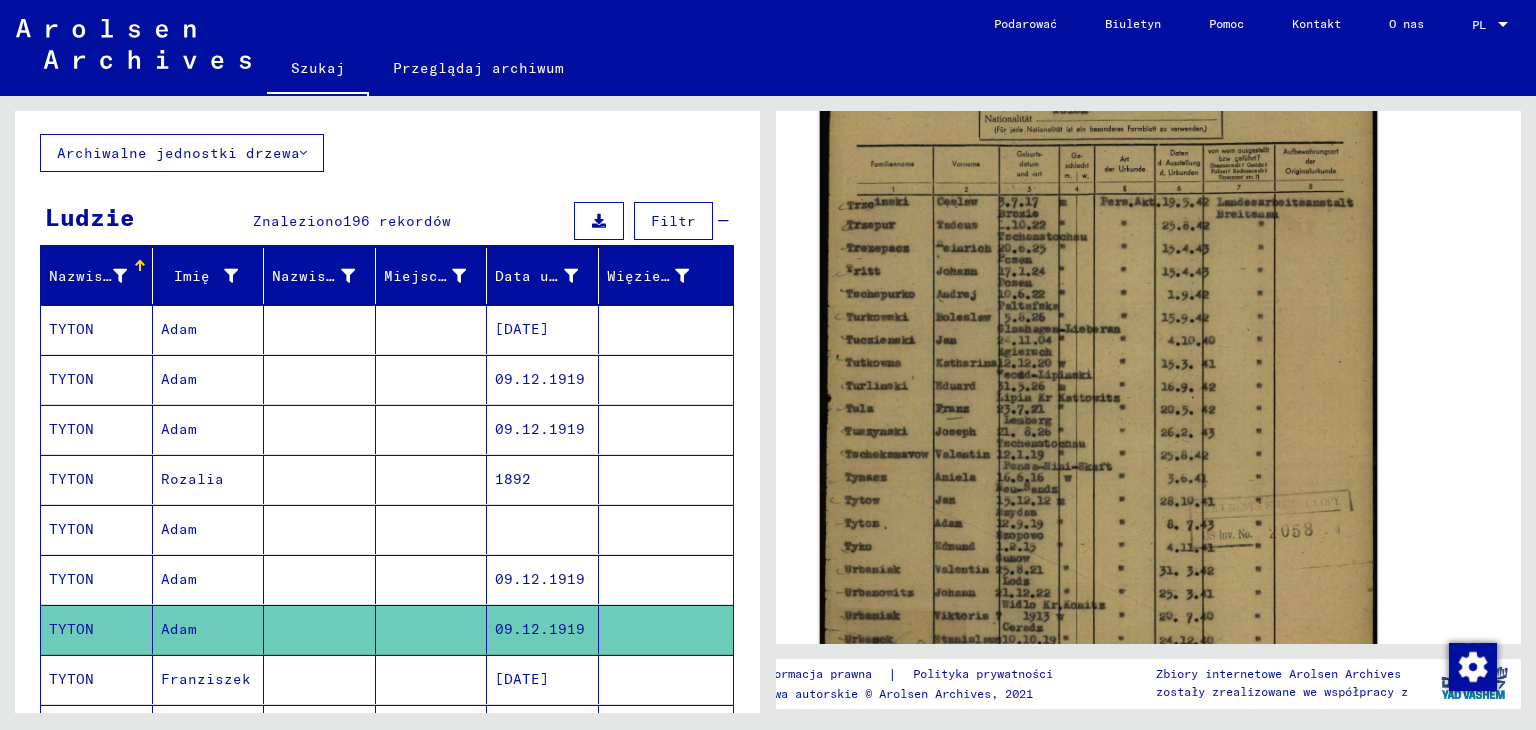 scroll, scrollTop: 500, scrollLeft: 0, axis: vertical 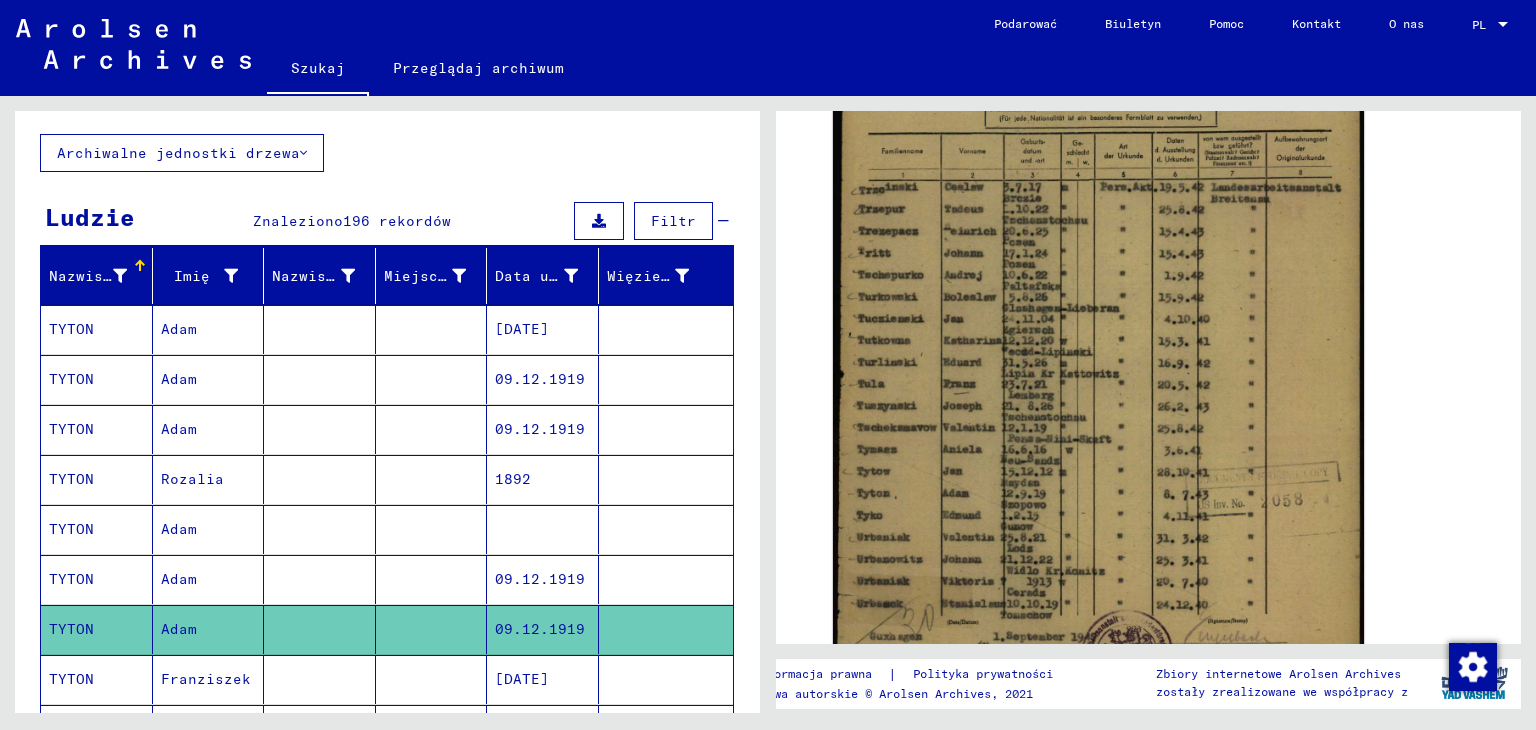 click on "Franziszek" at bounding box center (183, 729) 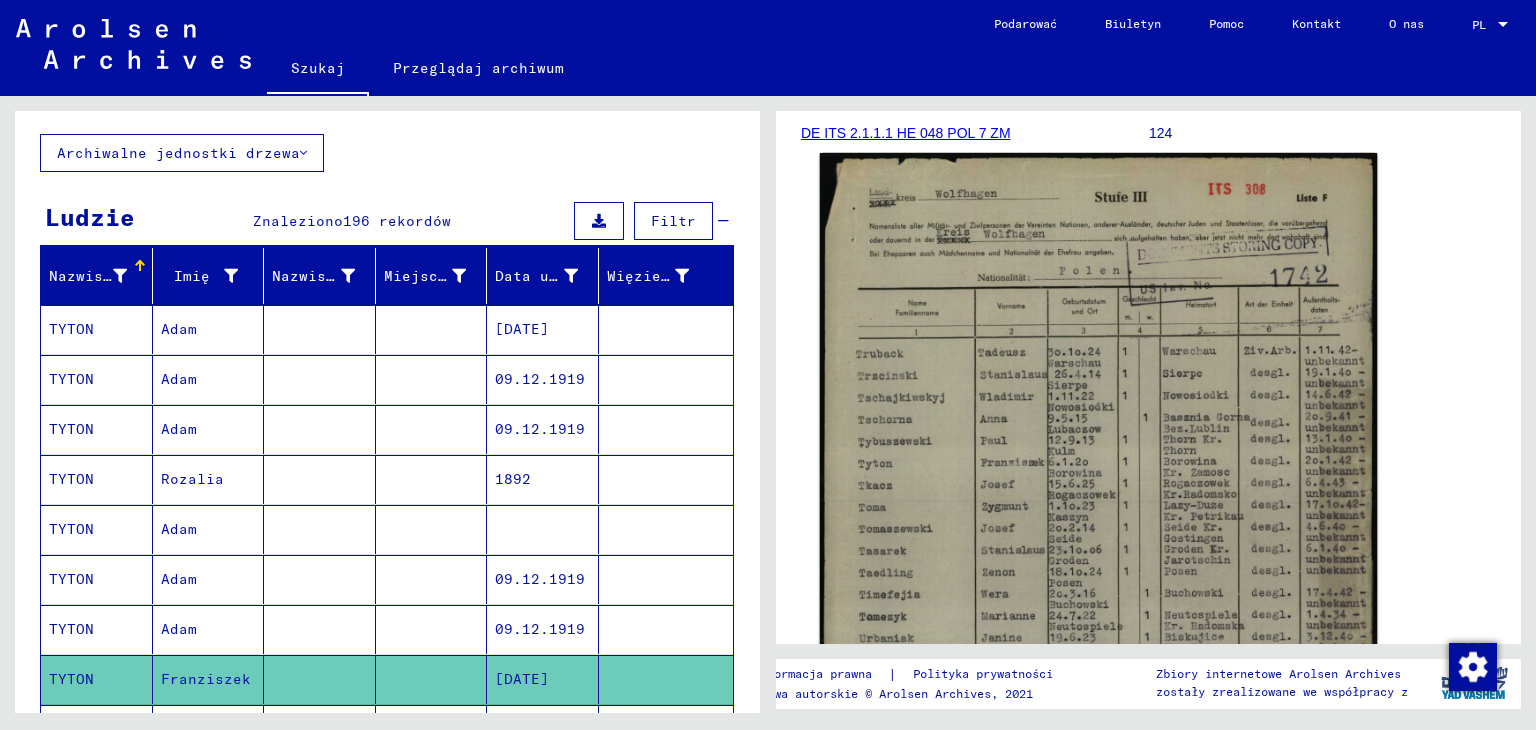 scroll, scrollTop: 300, scrollLeft: 0, axis: vertical 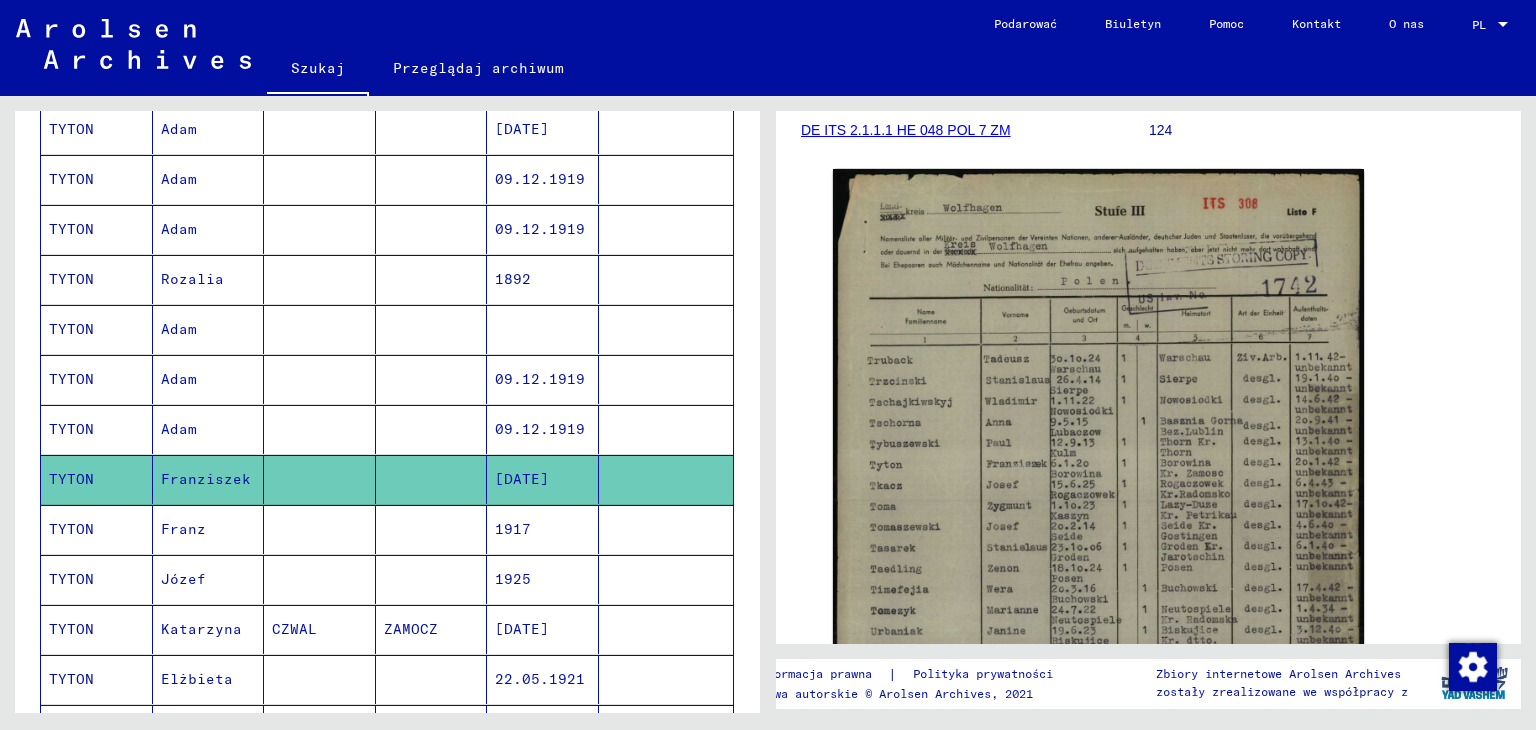 click on "Franz" at bounding box center [183, 579] 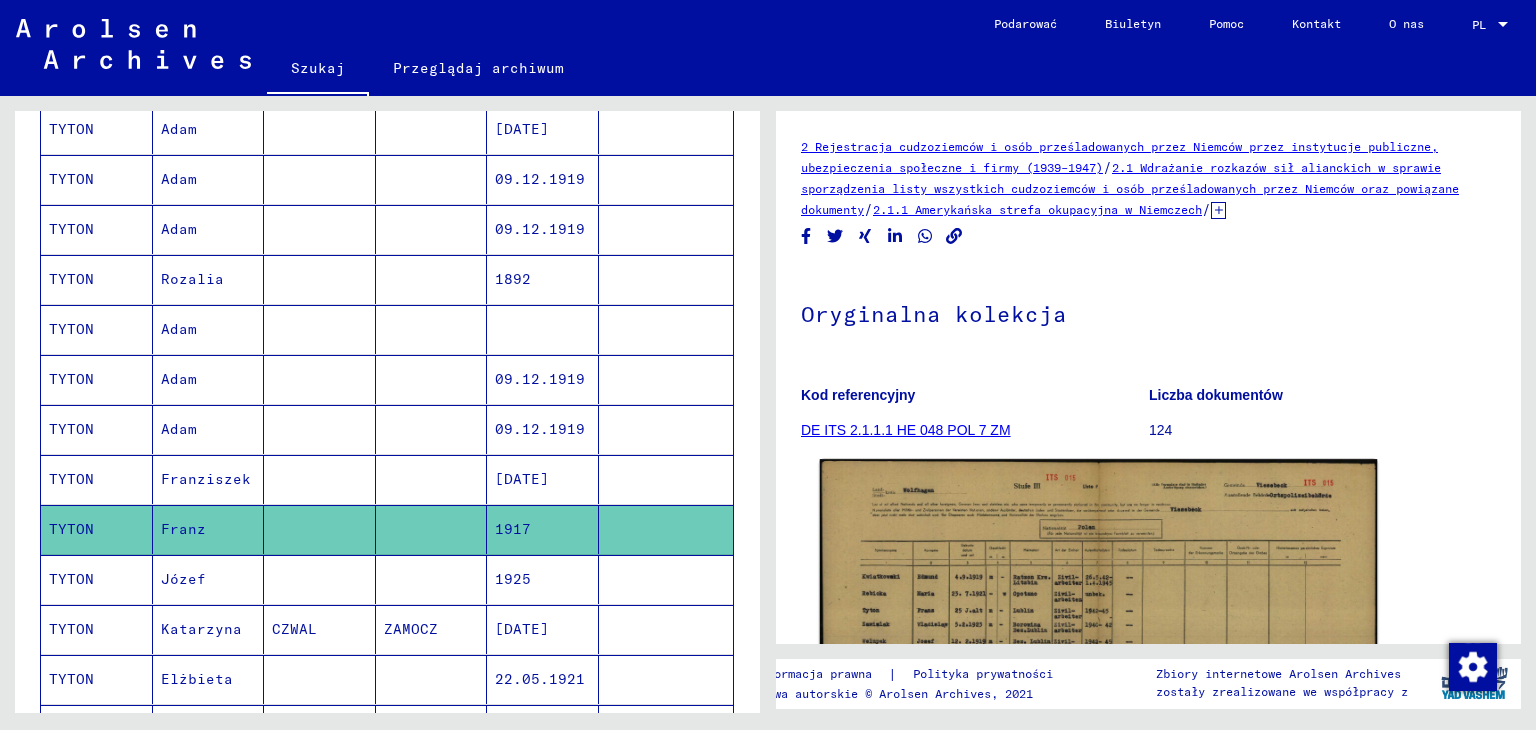 scroll, scrollTop: 300, scrollLeft: 0, axis: vertical 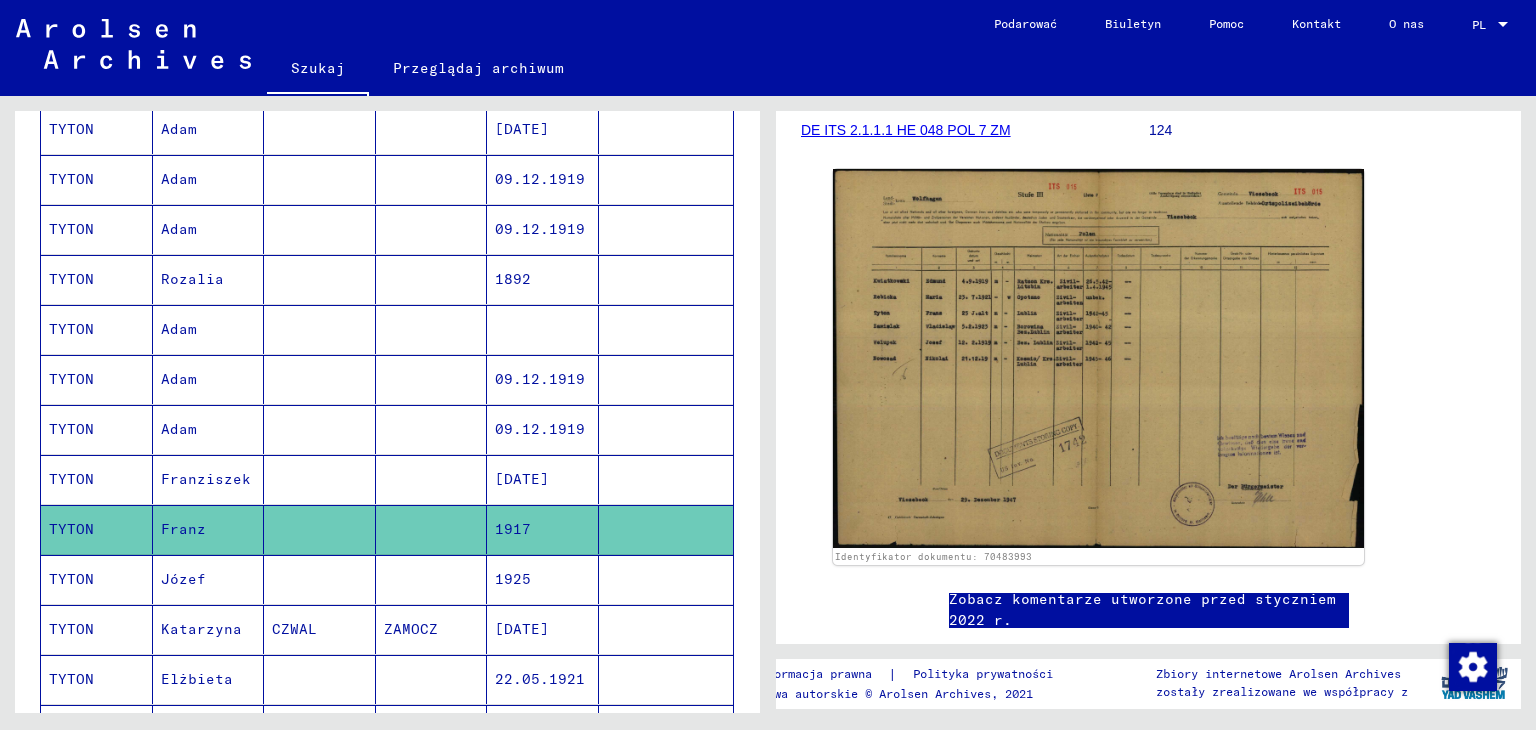 click on "Józef" at bounding box center [201, 629] 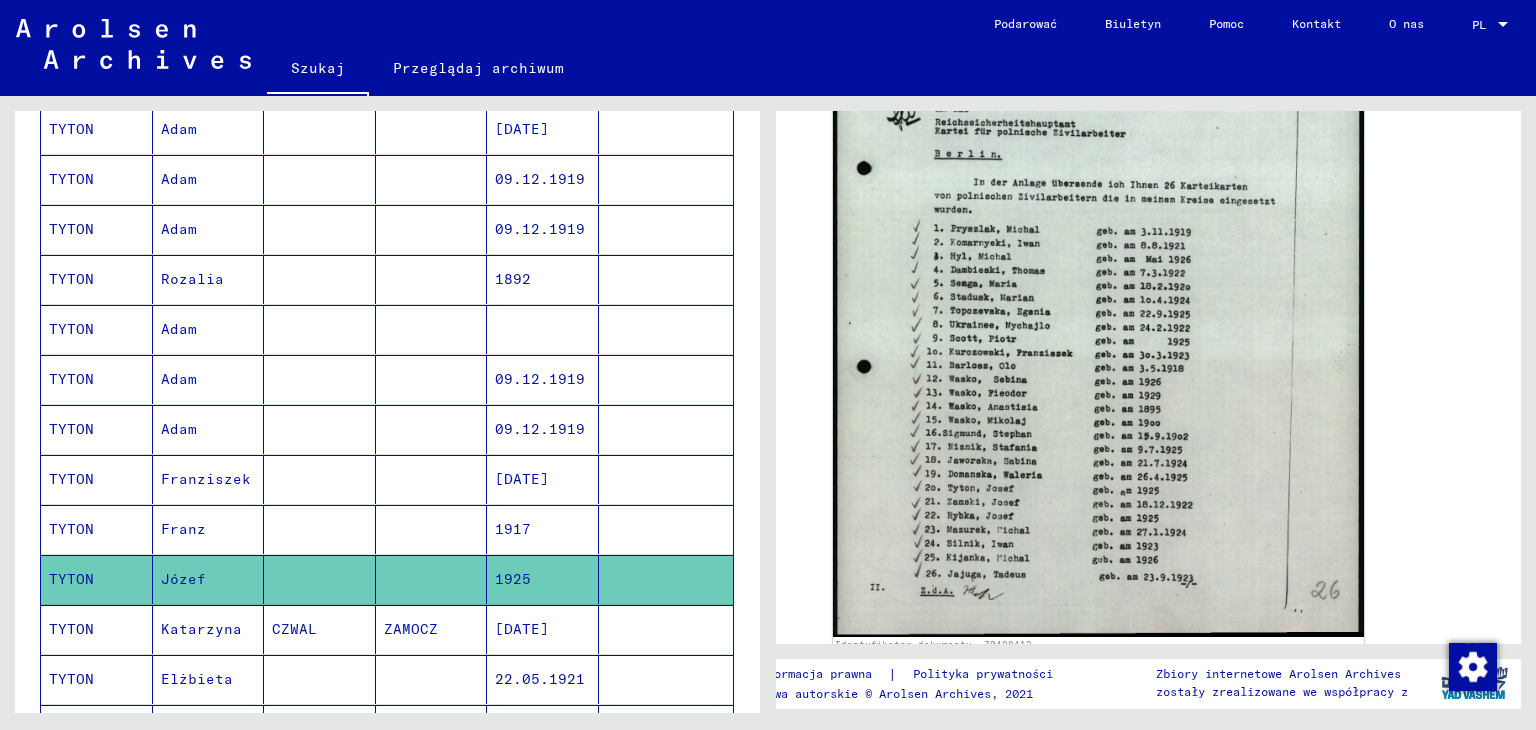 scroll, scrollTop: 1000, scrollLeft: 0, axis: vertical 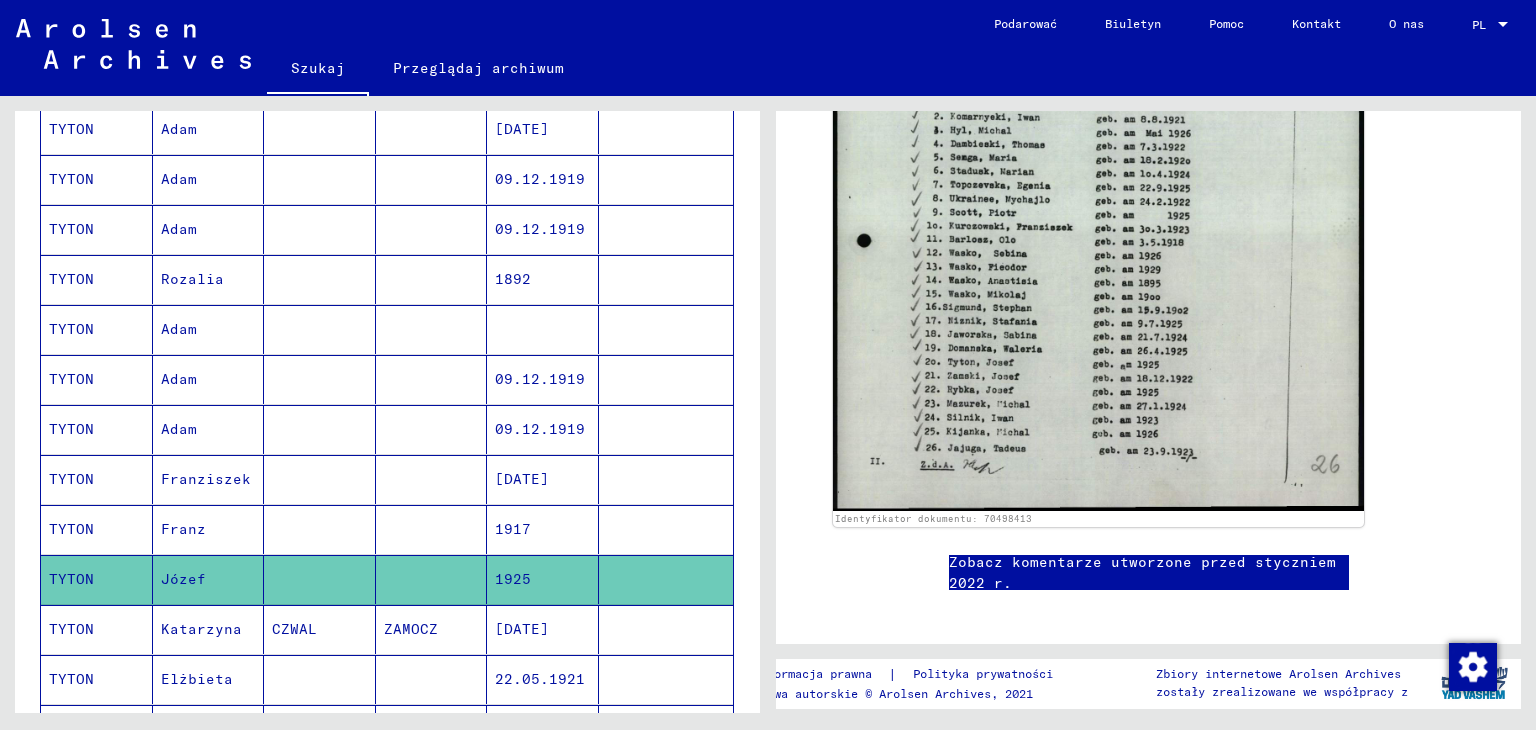 click on "Katarzyna" at bounding box center (197, 679) 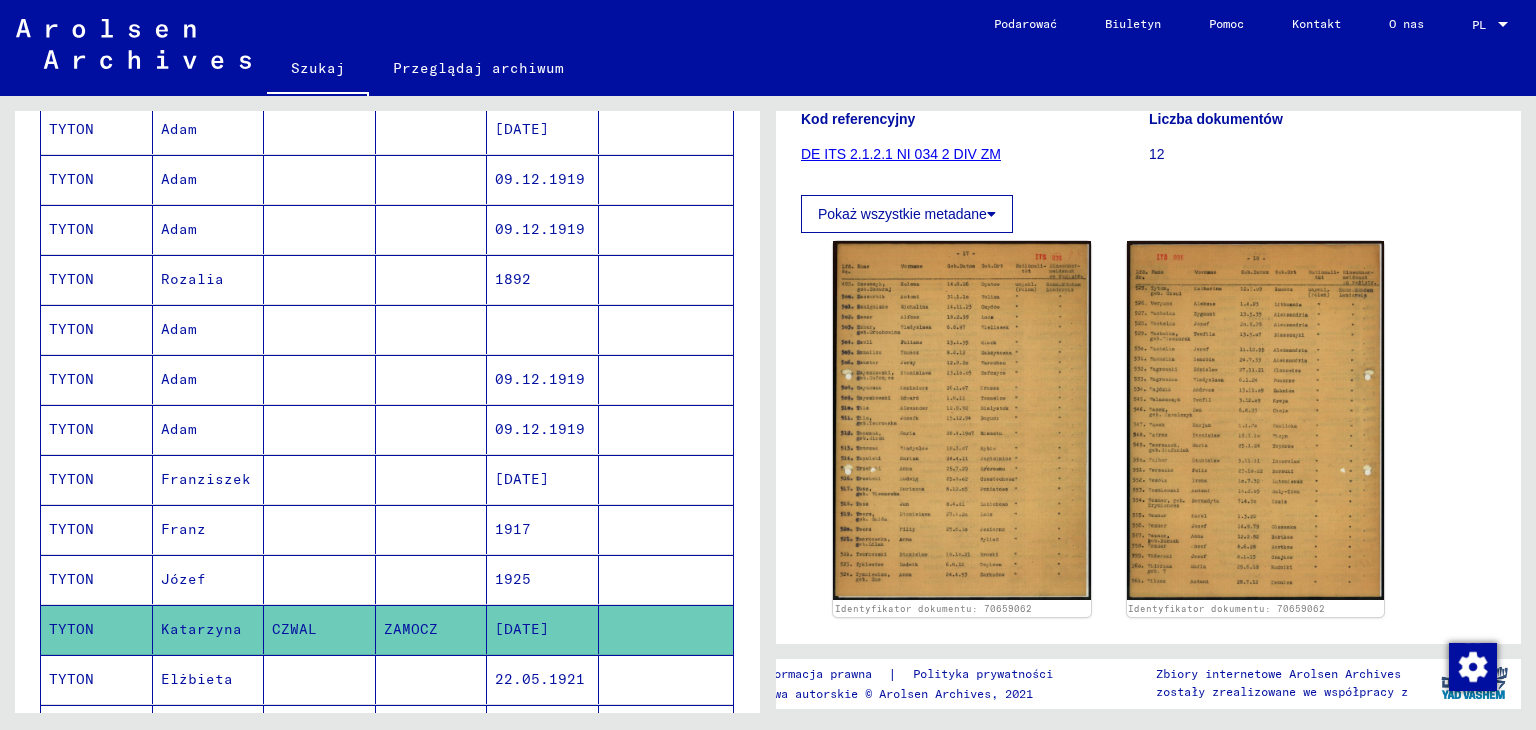 scroll, scrollTop: 400, scrollLeft: 0, axis: vertical 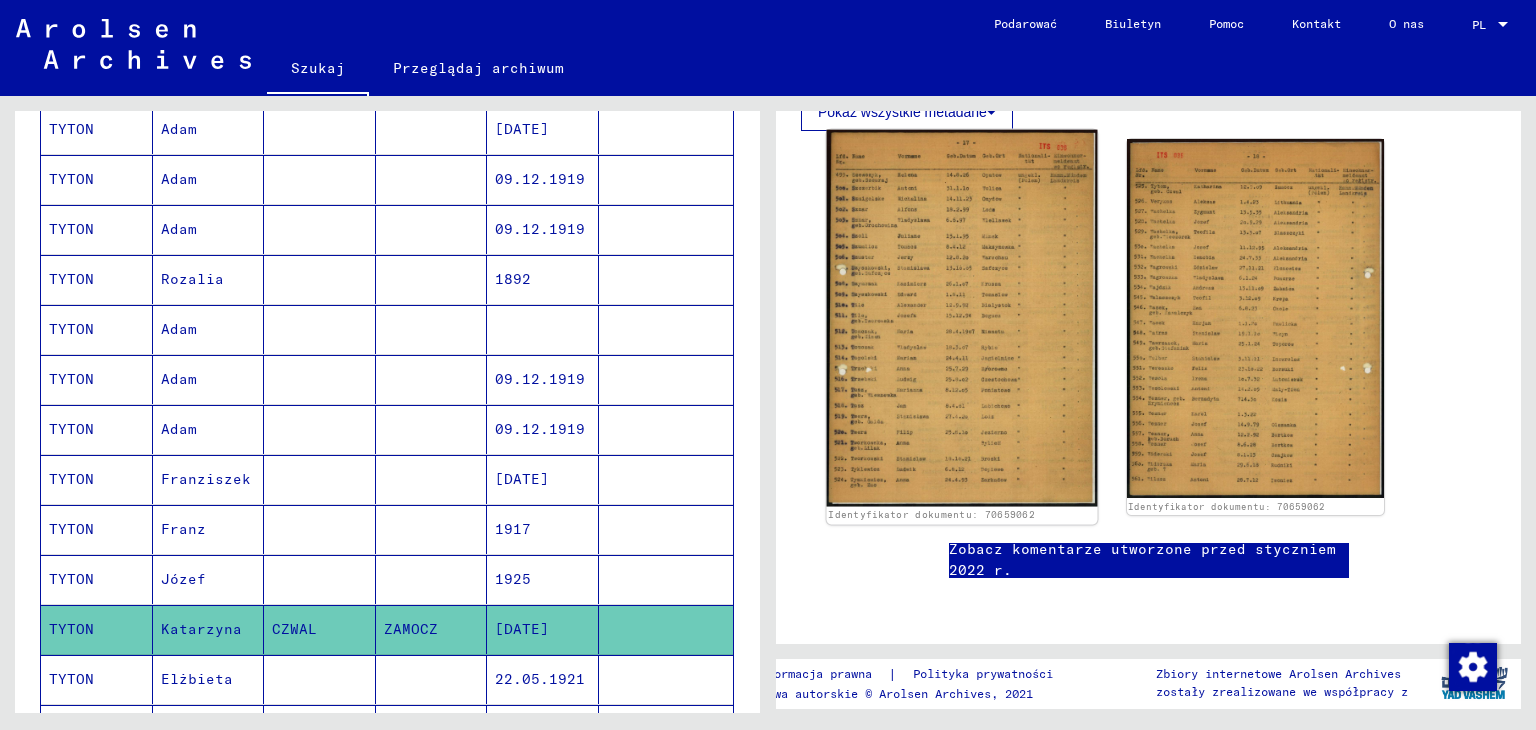 click 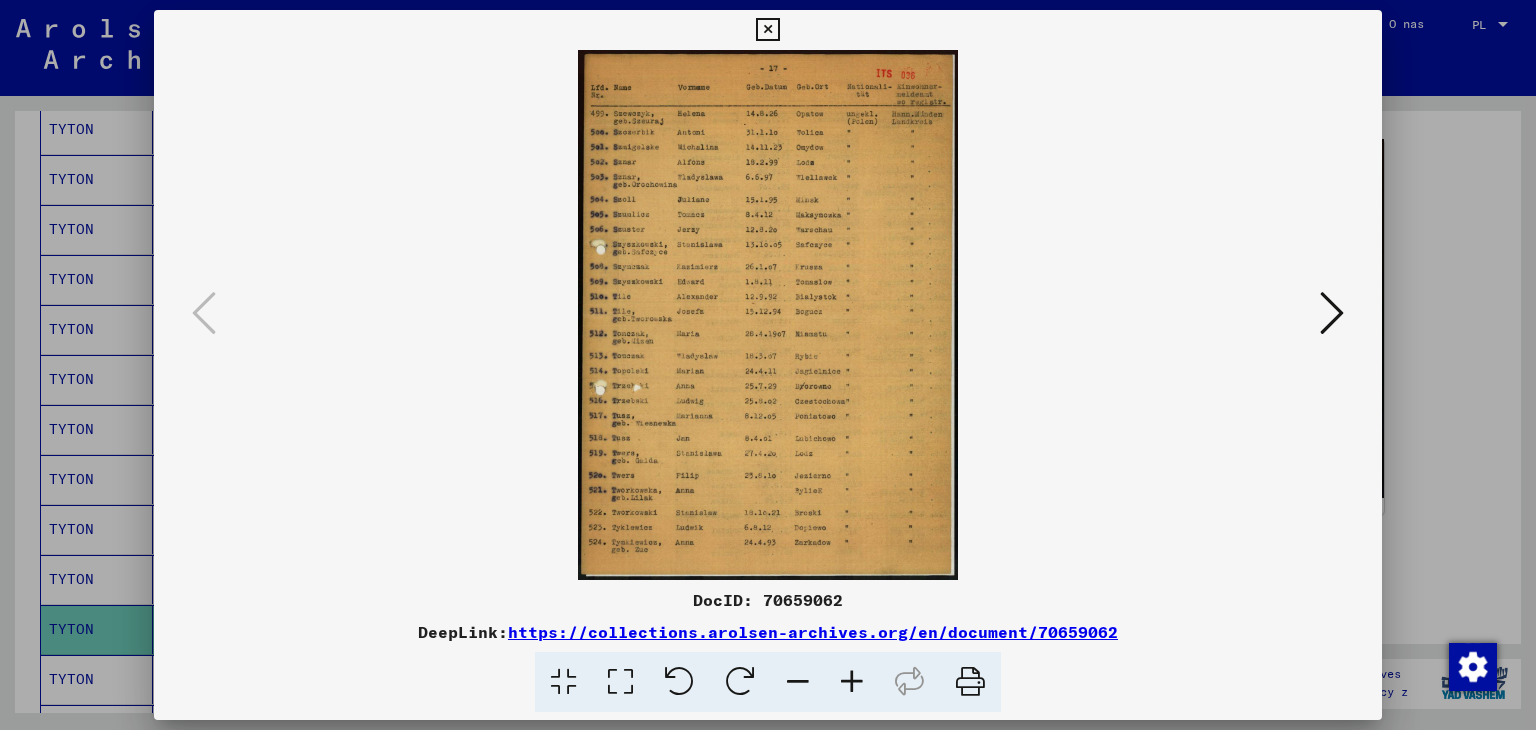 scroll, scrollTop: 378, scrollLeft: 0, axis: vertical 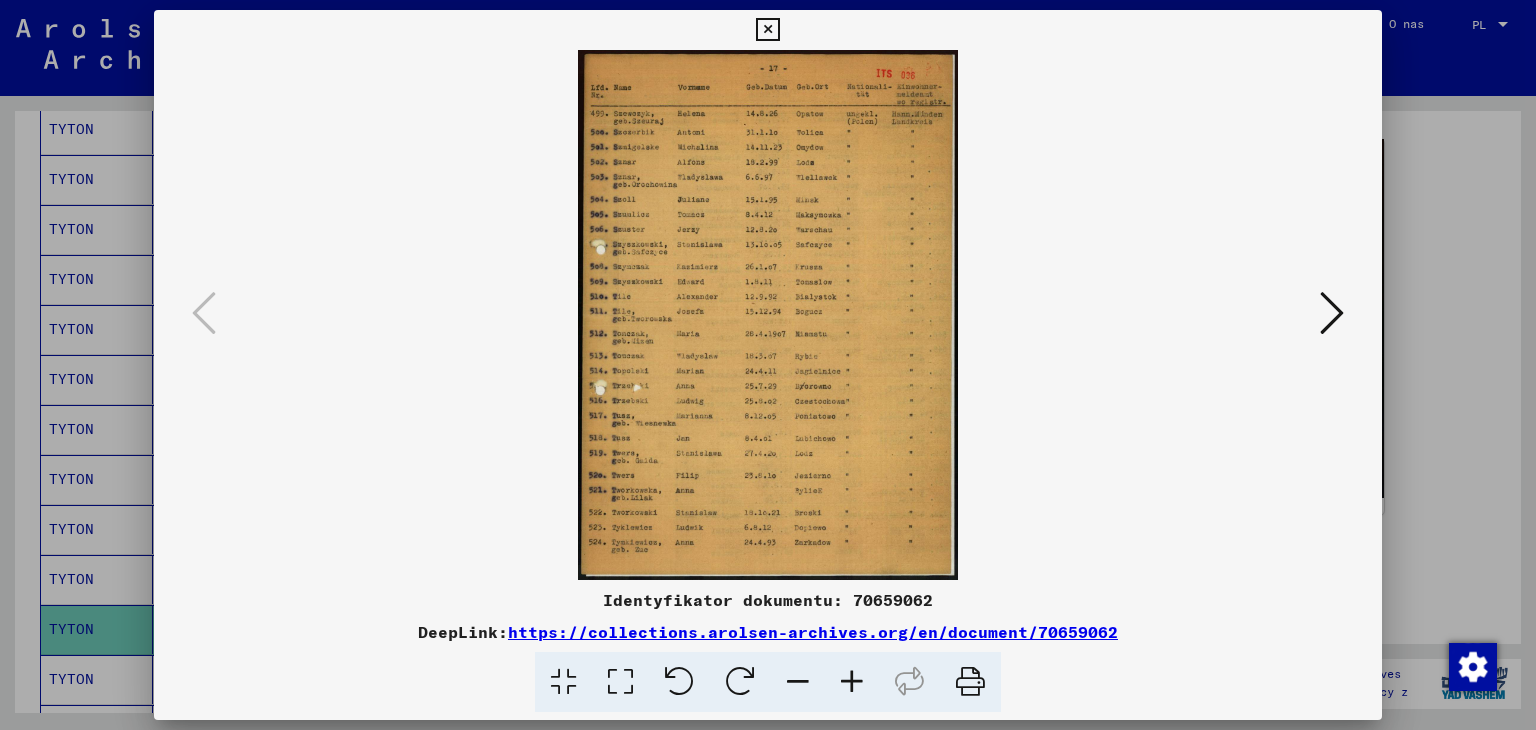 click at bounding box center [1332, 314] 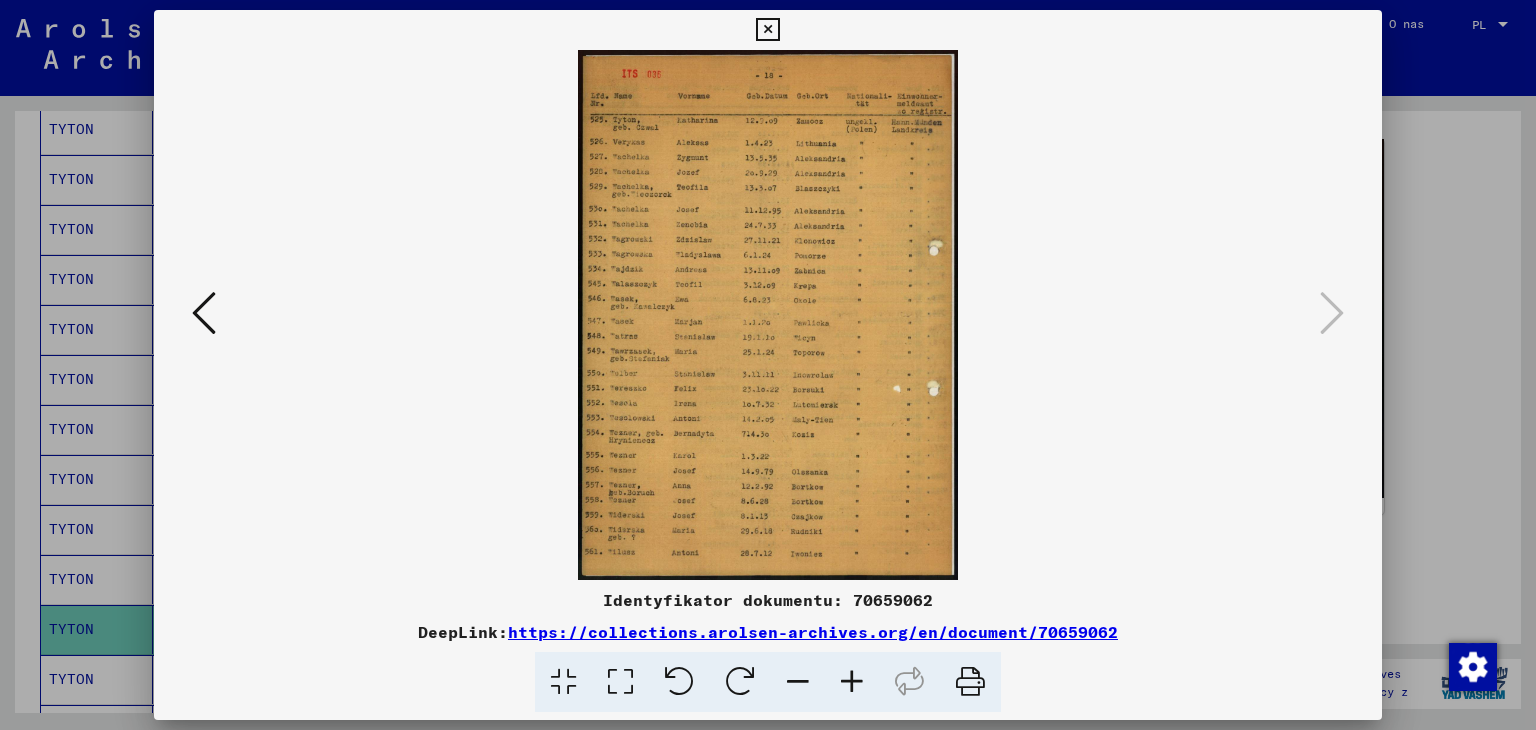 click at bounding box center [767, 30] 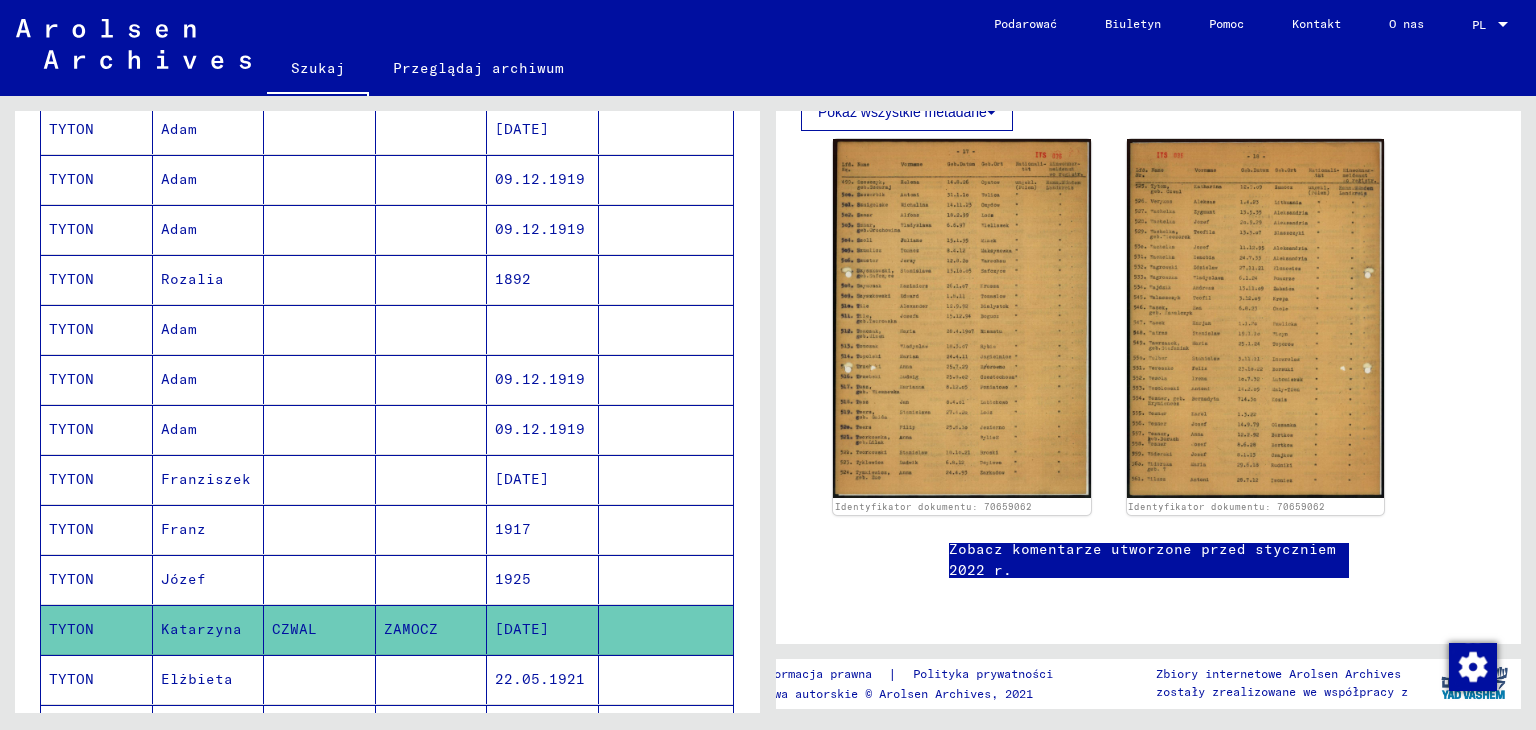 click on "Elżbieta" at bounding box center [201, 729] 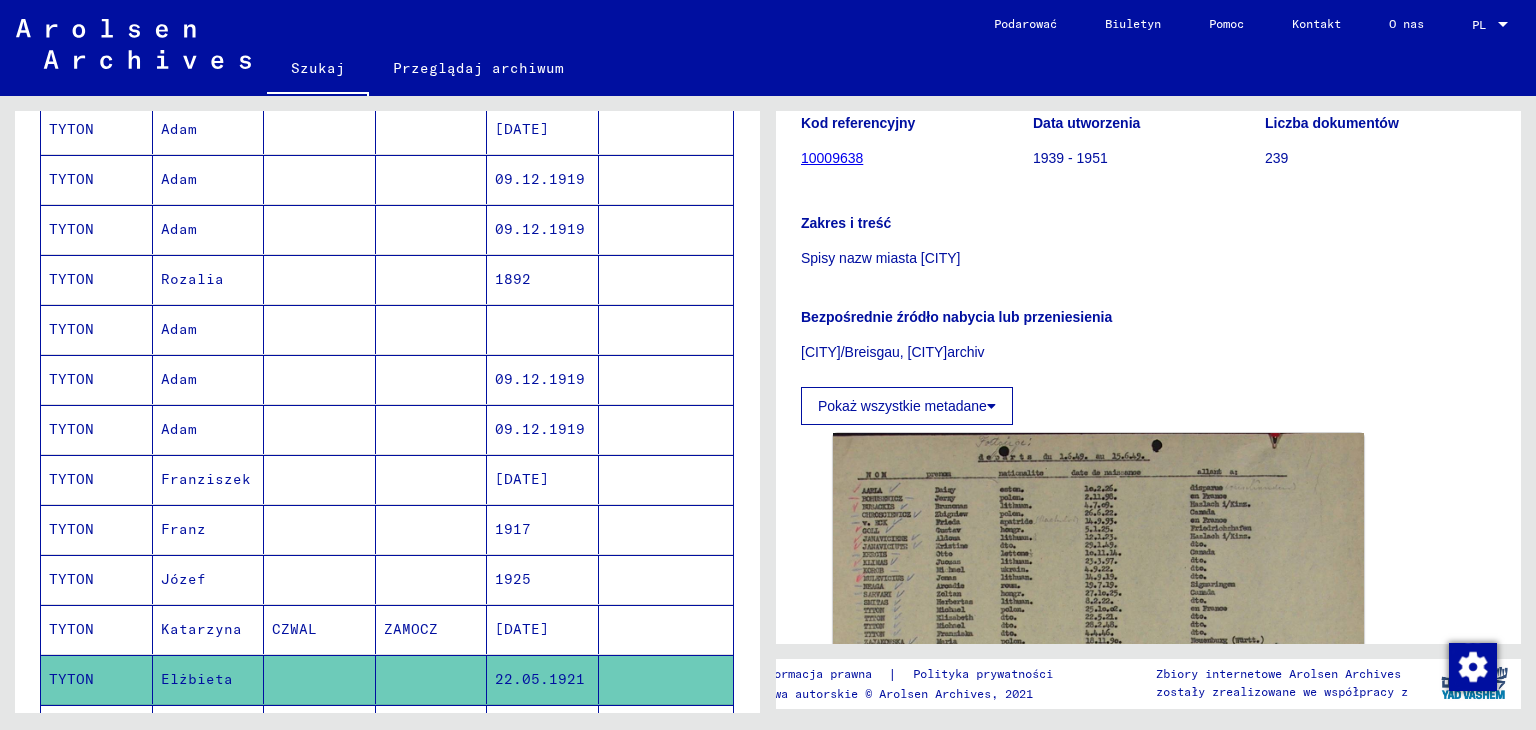 scroll, scrollTop: 500, scrollLeft: 0, axis: vertical 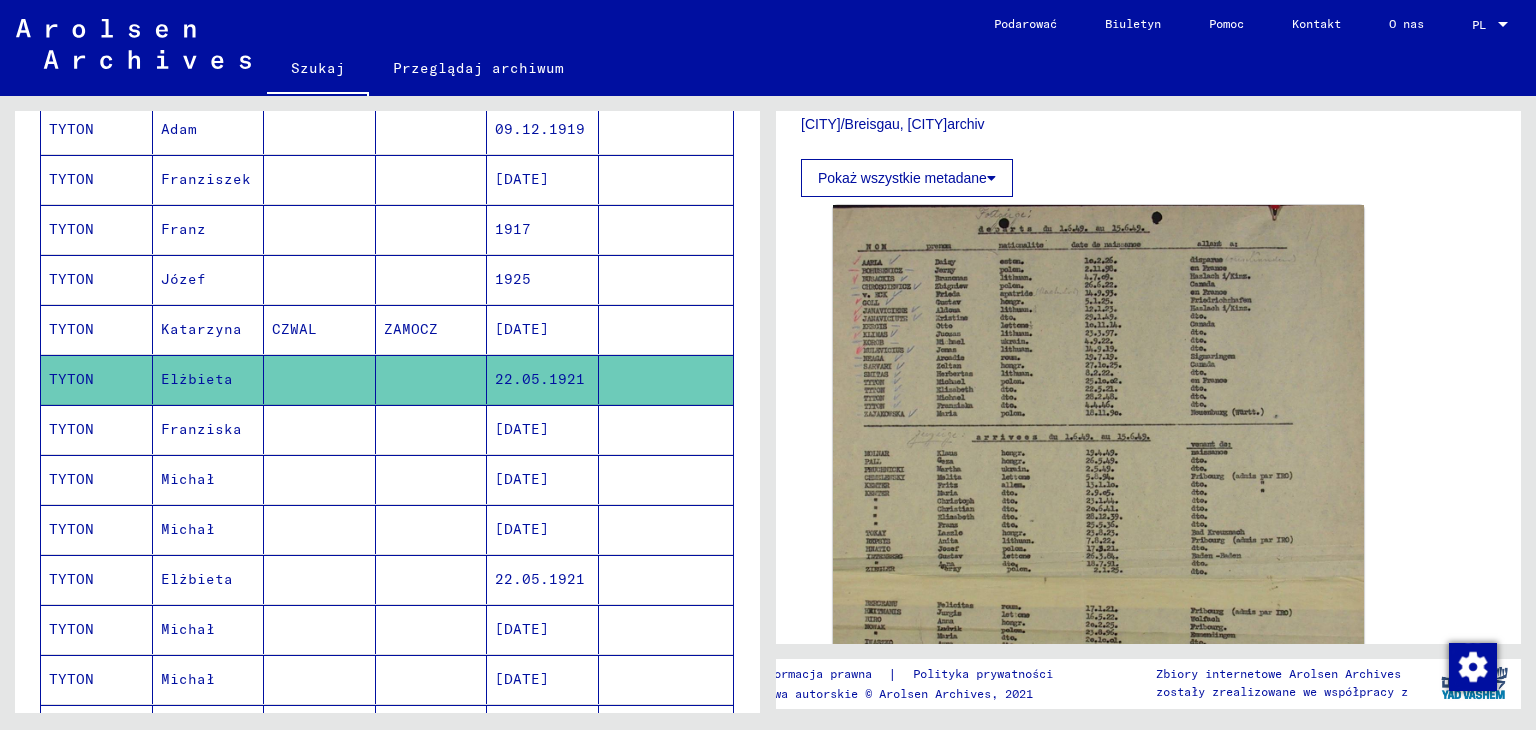 click on "Franziska" at bounding box center [188, 479] 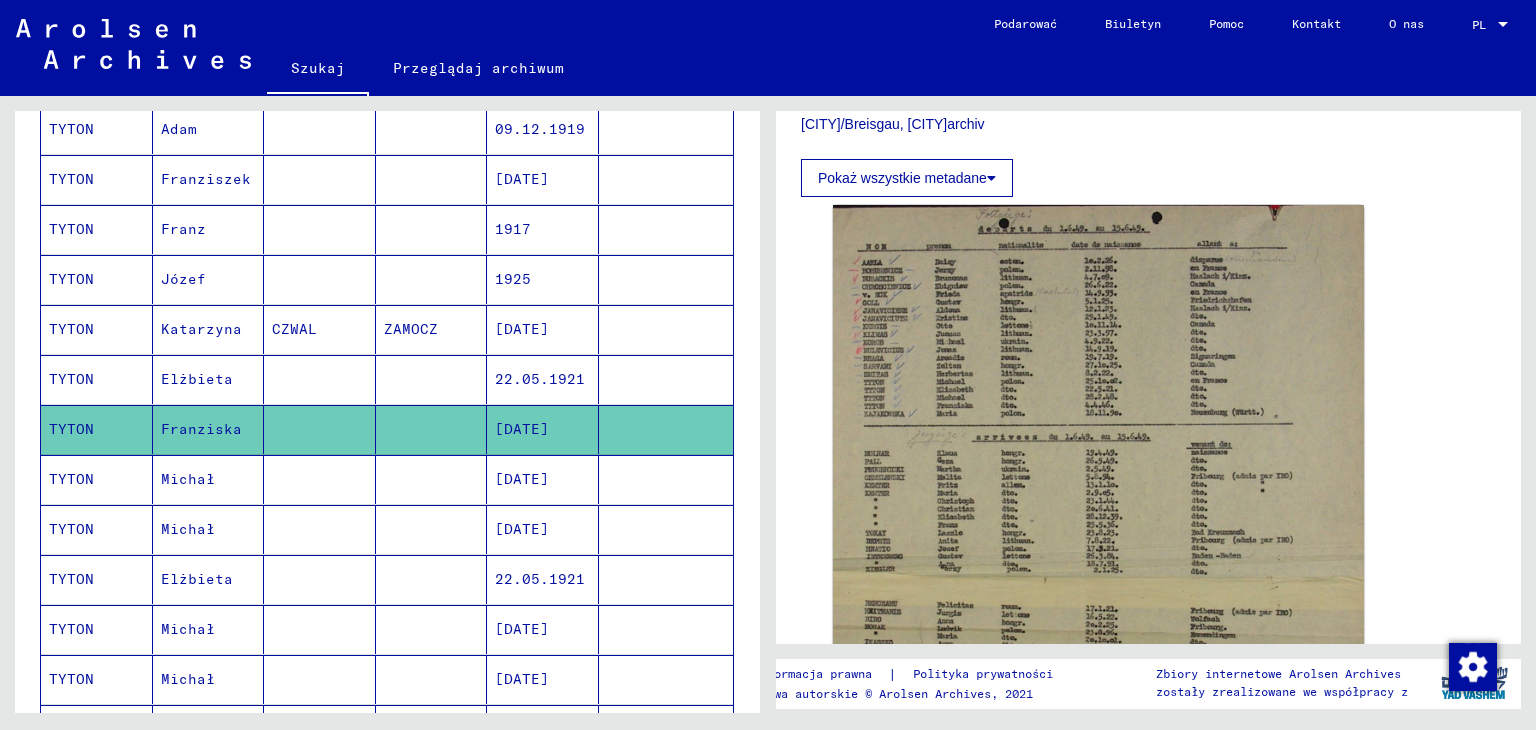 click on "Michał" at bounding box center (188, 529) 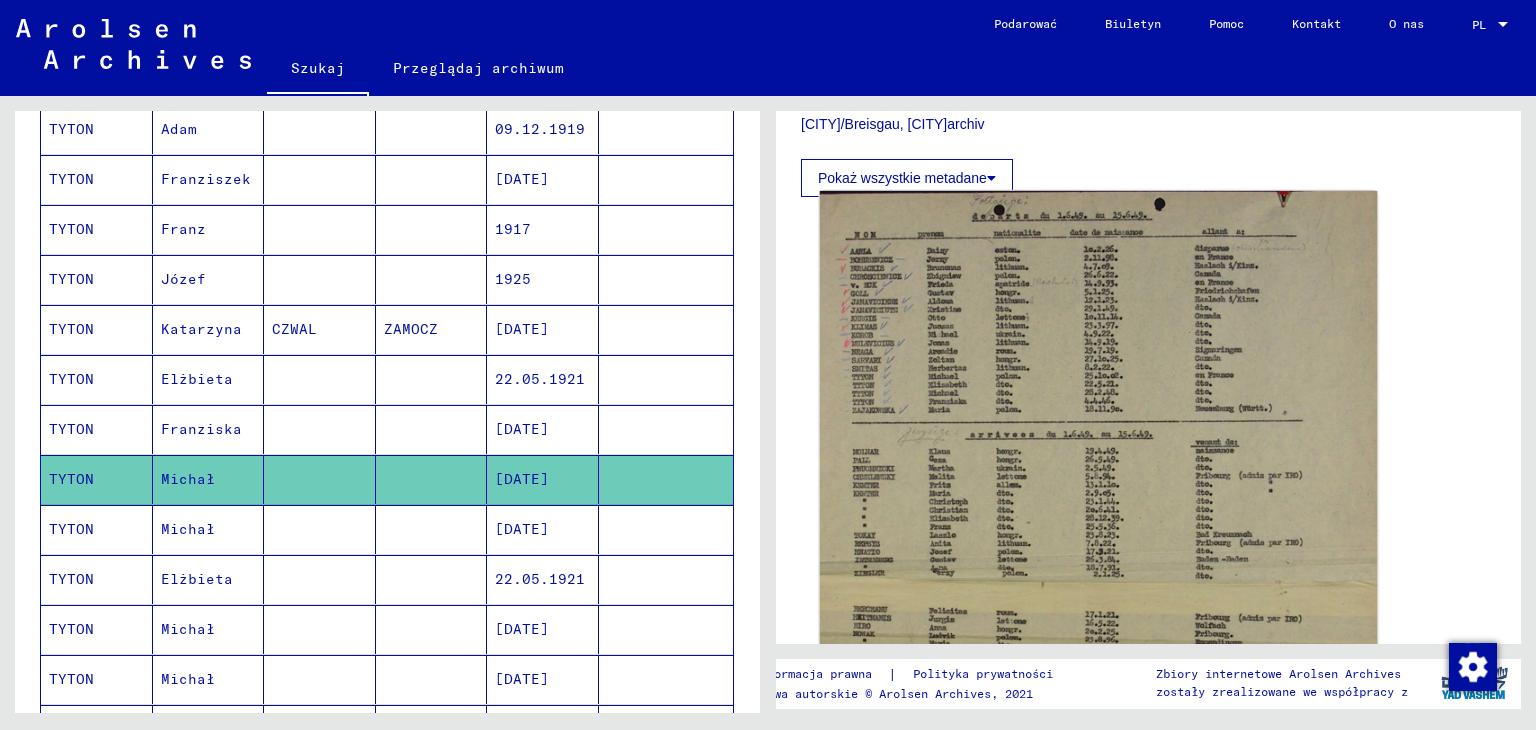 click 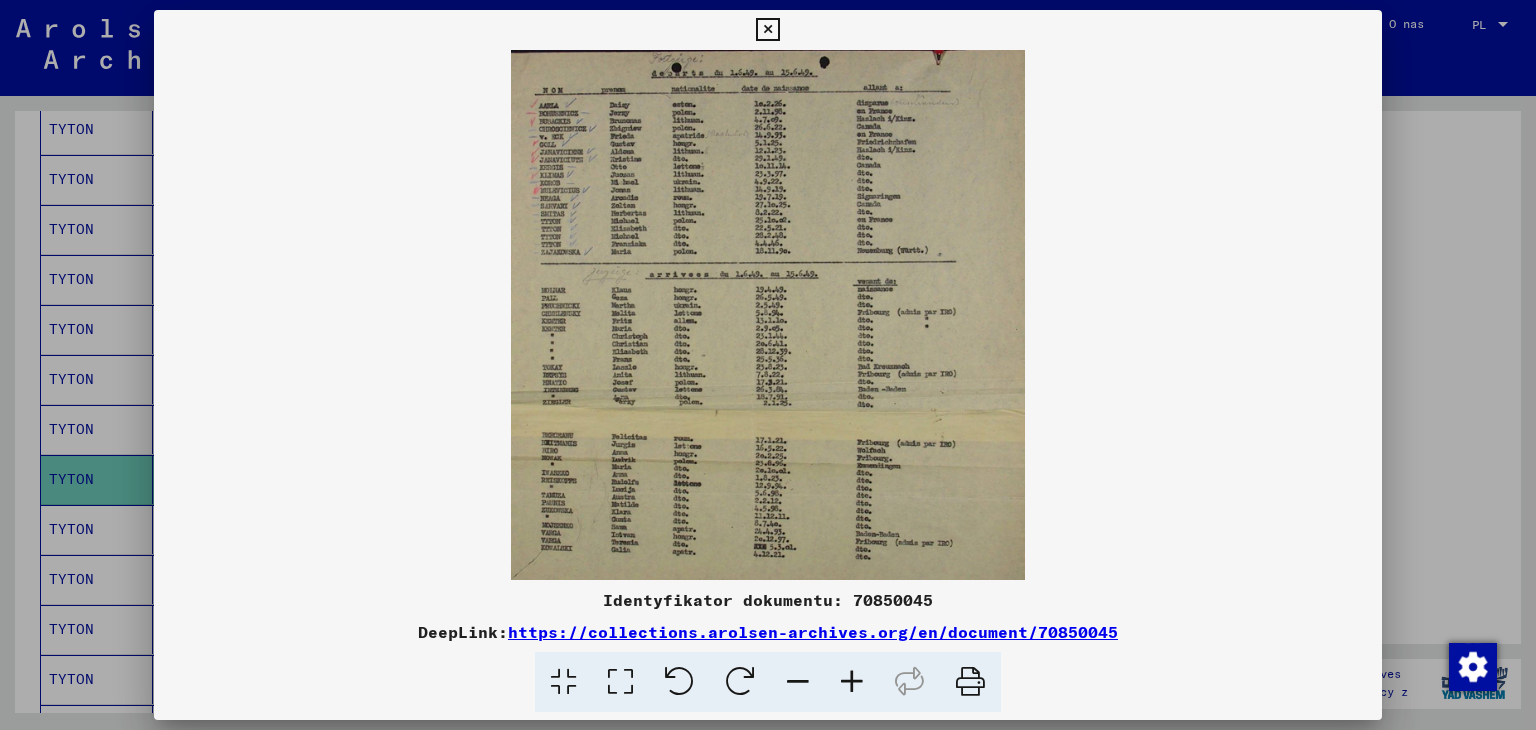 click at bounding box center (767, 30) 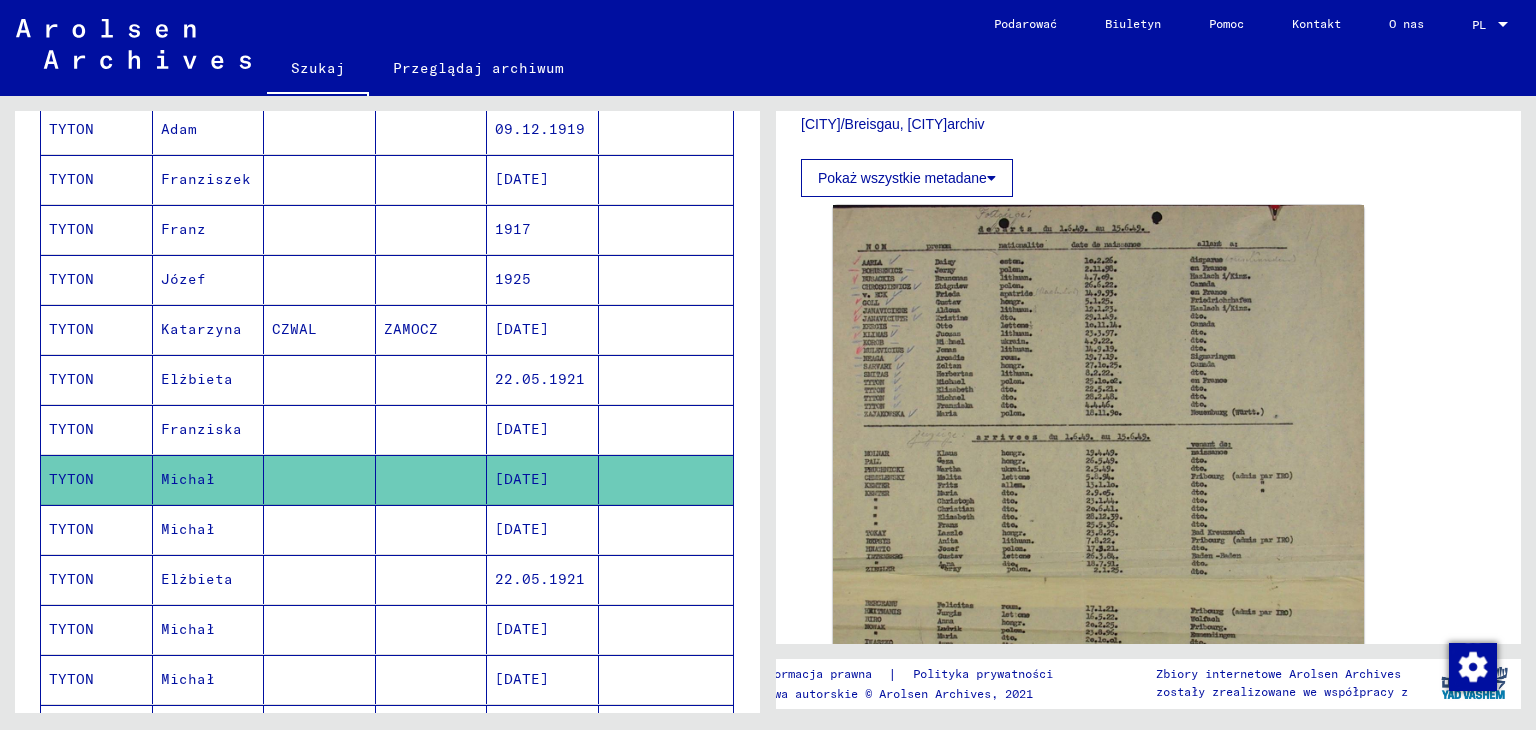 click on "TYTON" at bounding box center [71, 579] 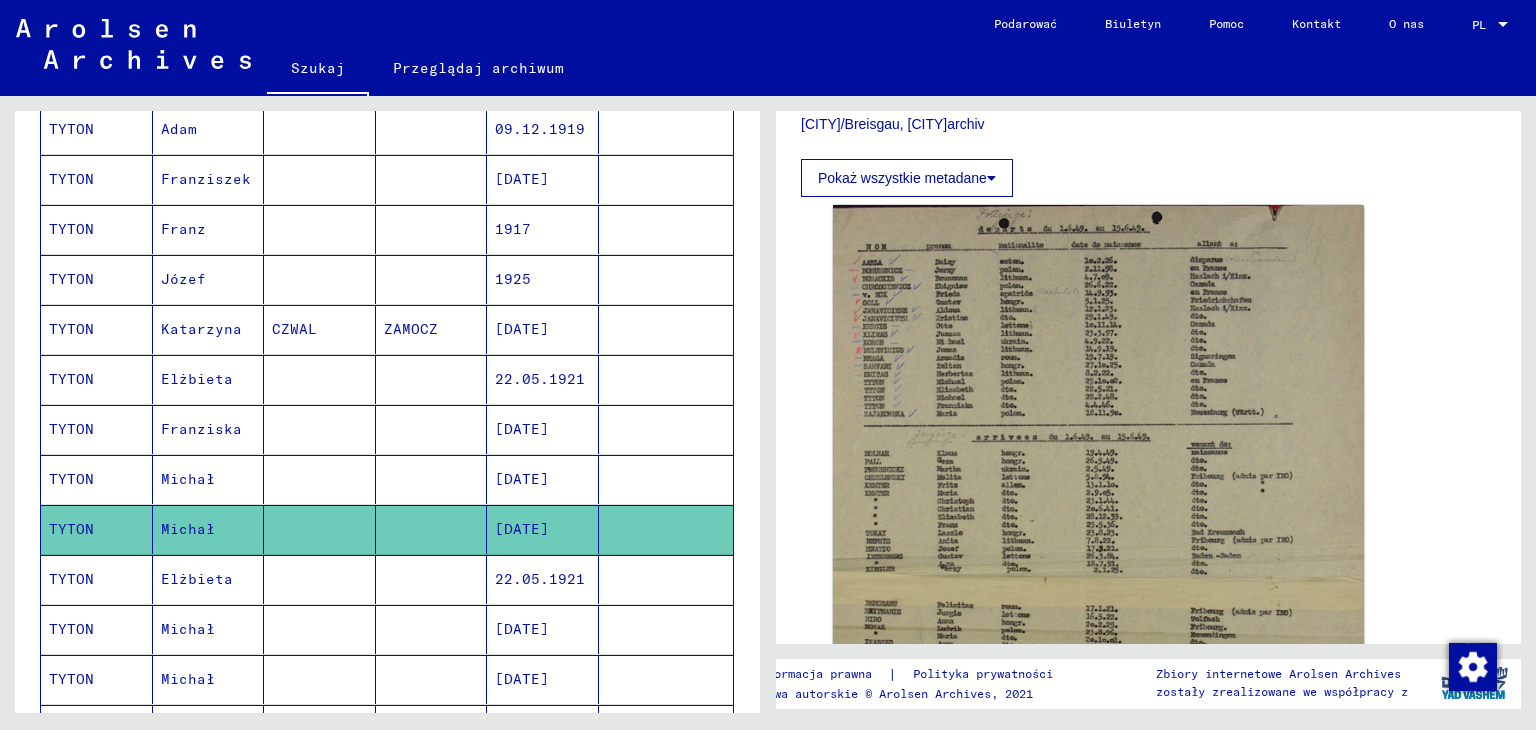 click 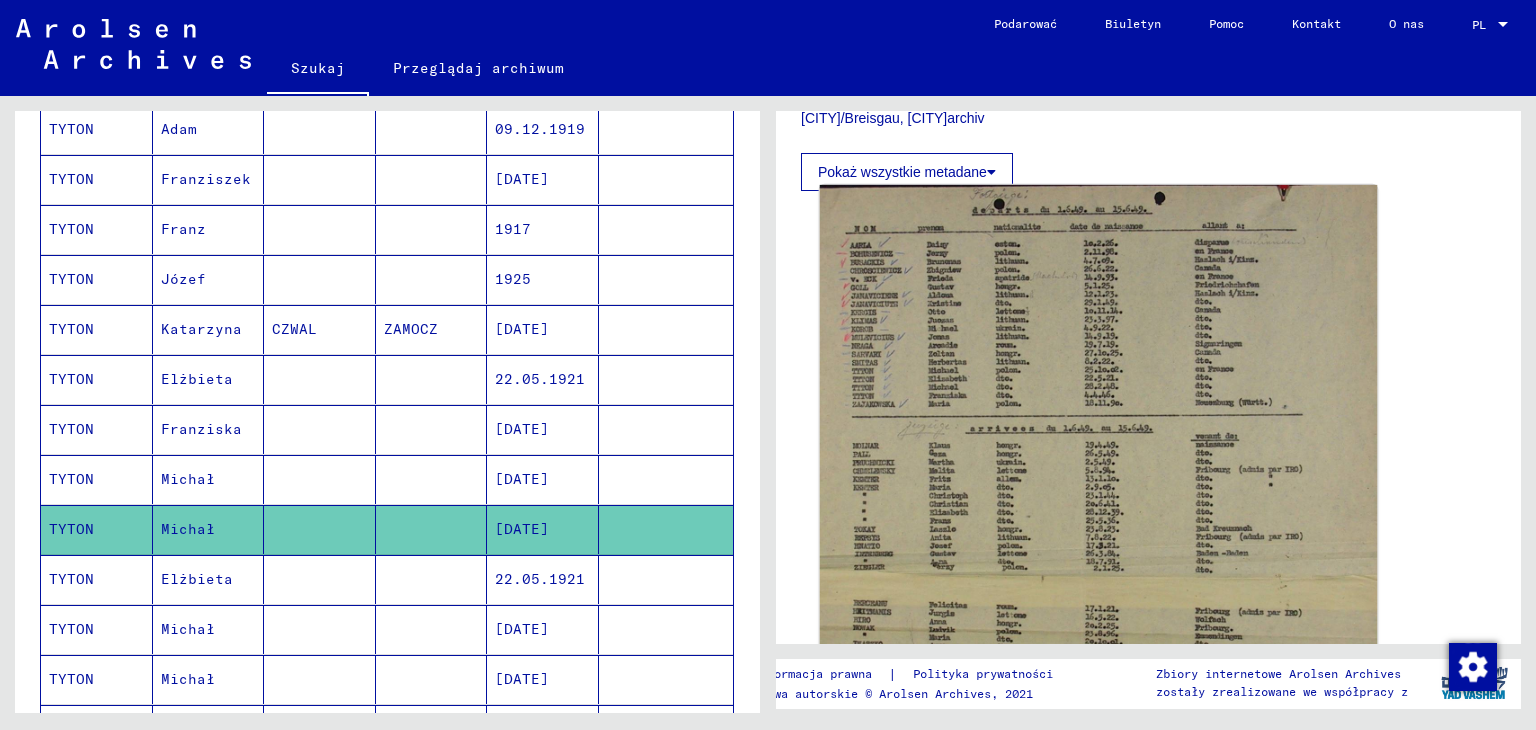 scroll, scrollTop: 492, scrollLeft: 0, axis: vertical 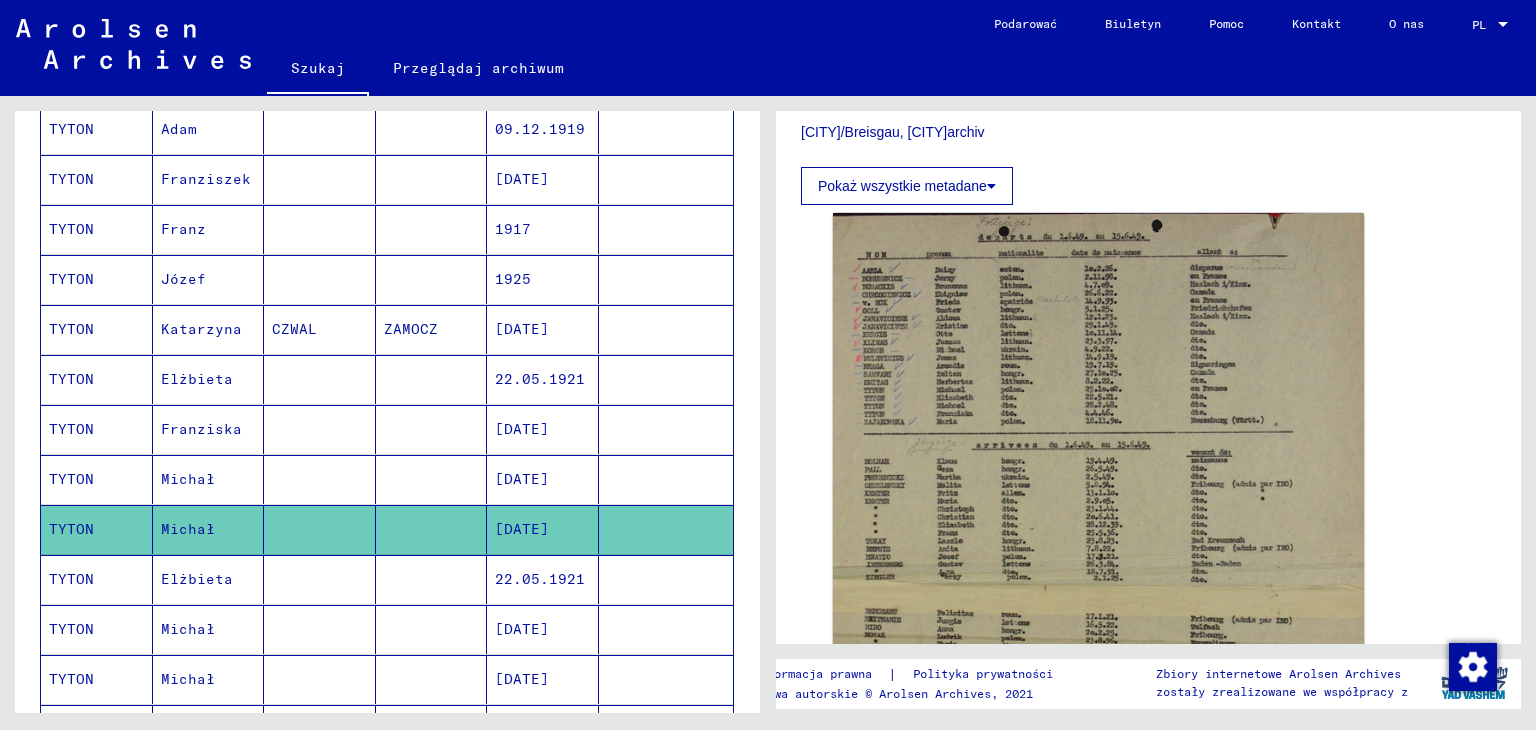 click on "Elżbieta" at bounding box center (188, 629) 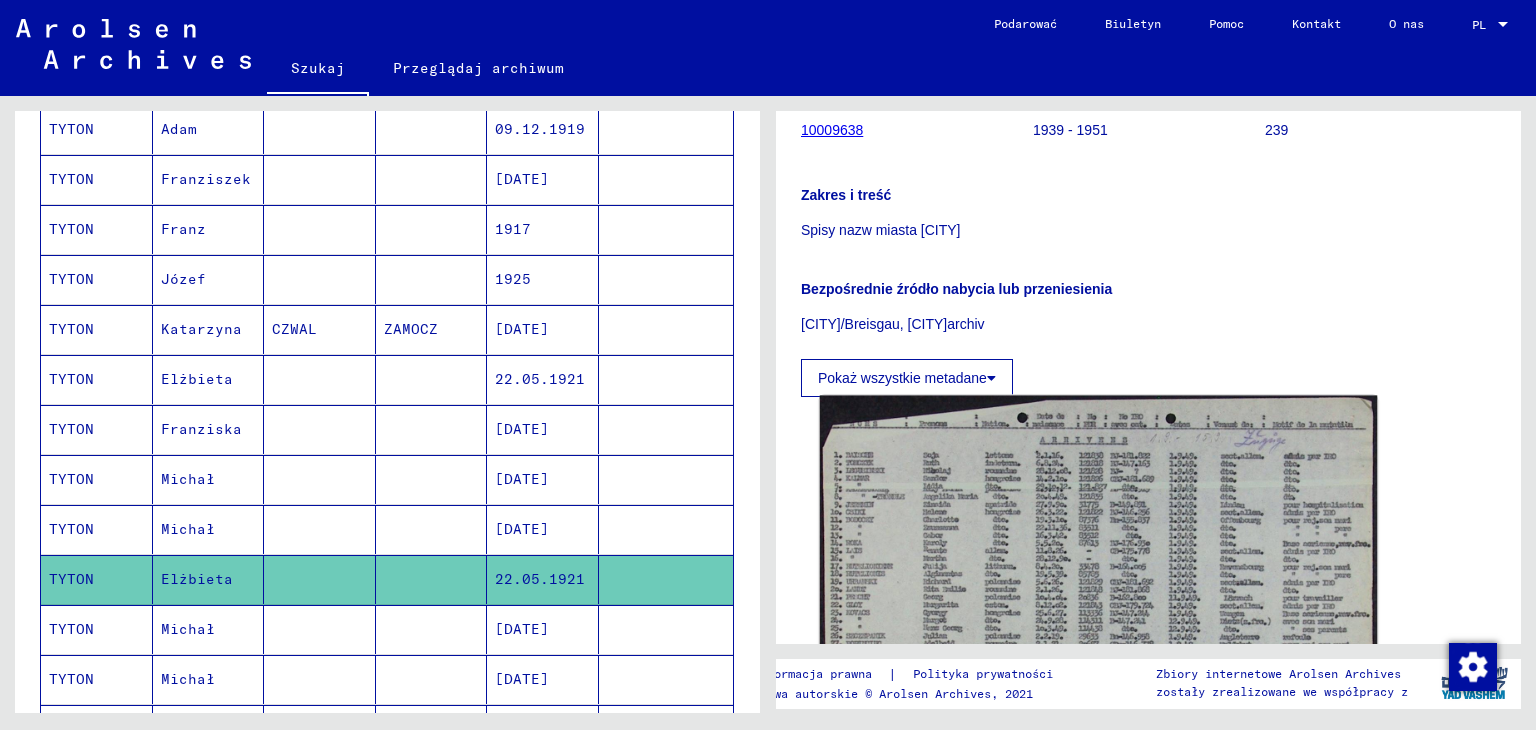 scroll, scrollTop: 500, scrollLeft: 0, axis: vertical 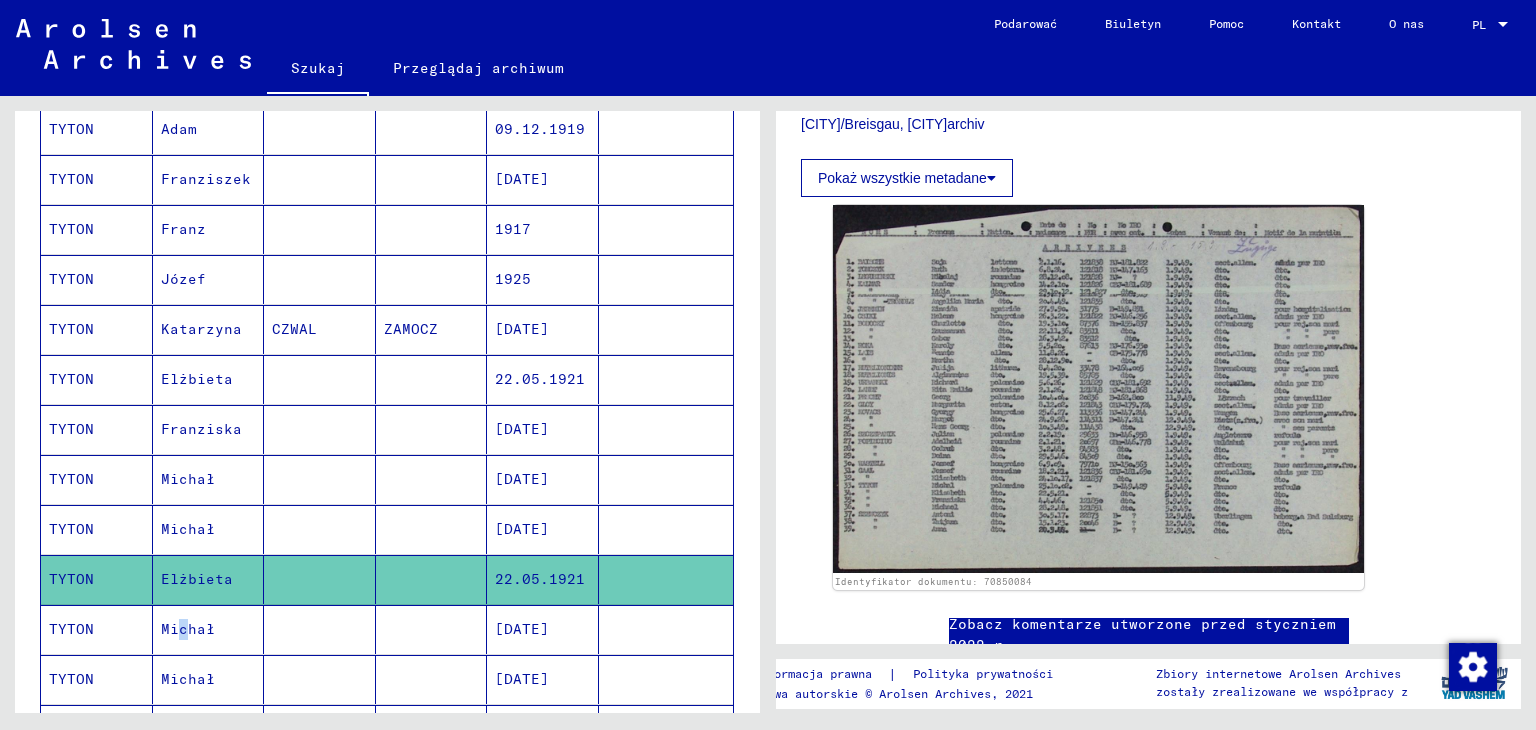 click on "Michał" at bounding box center [188, 679] 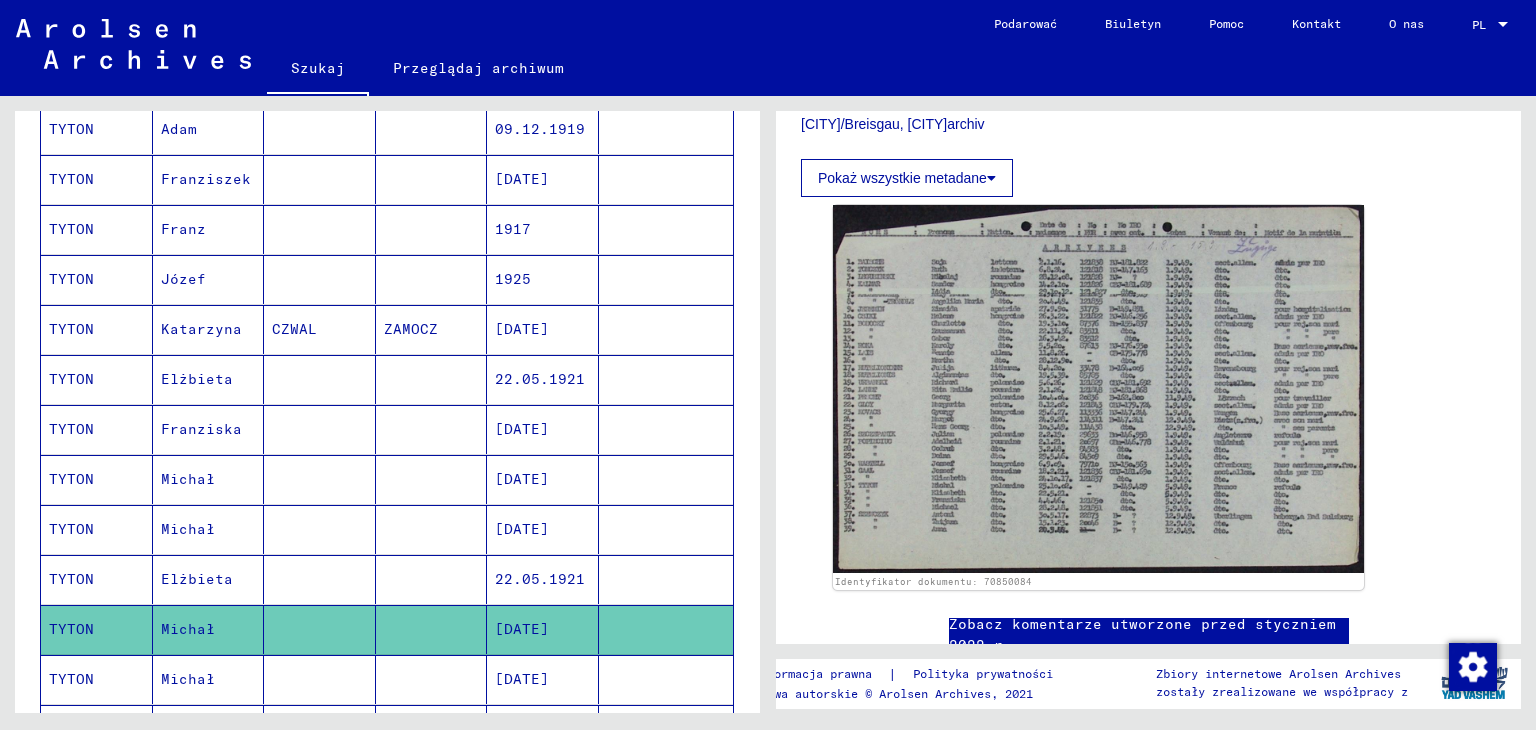 click 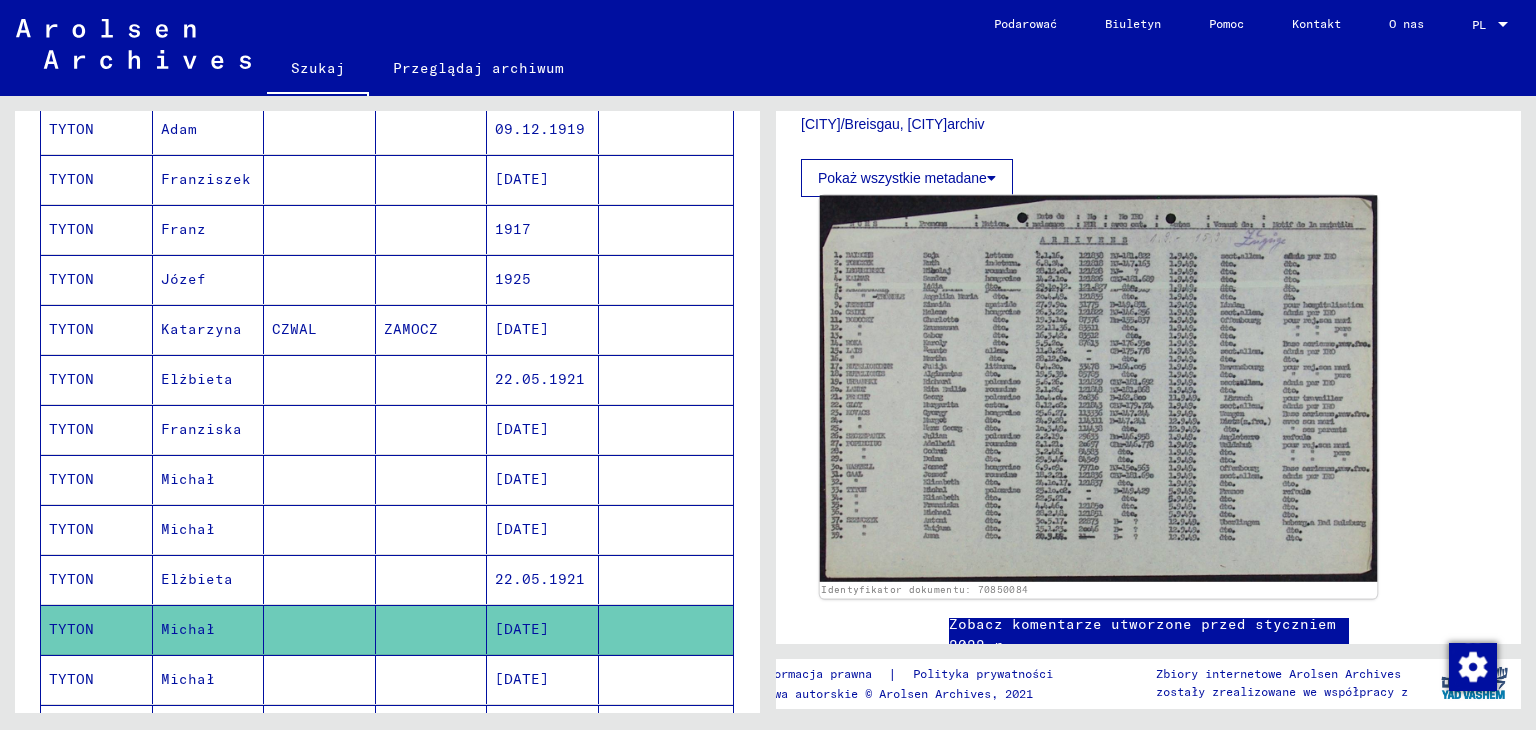 click 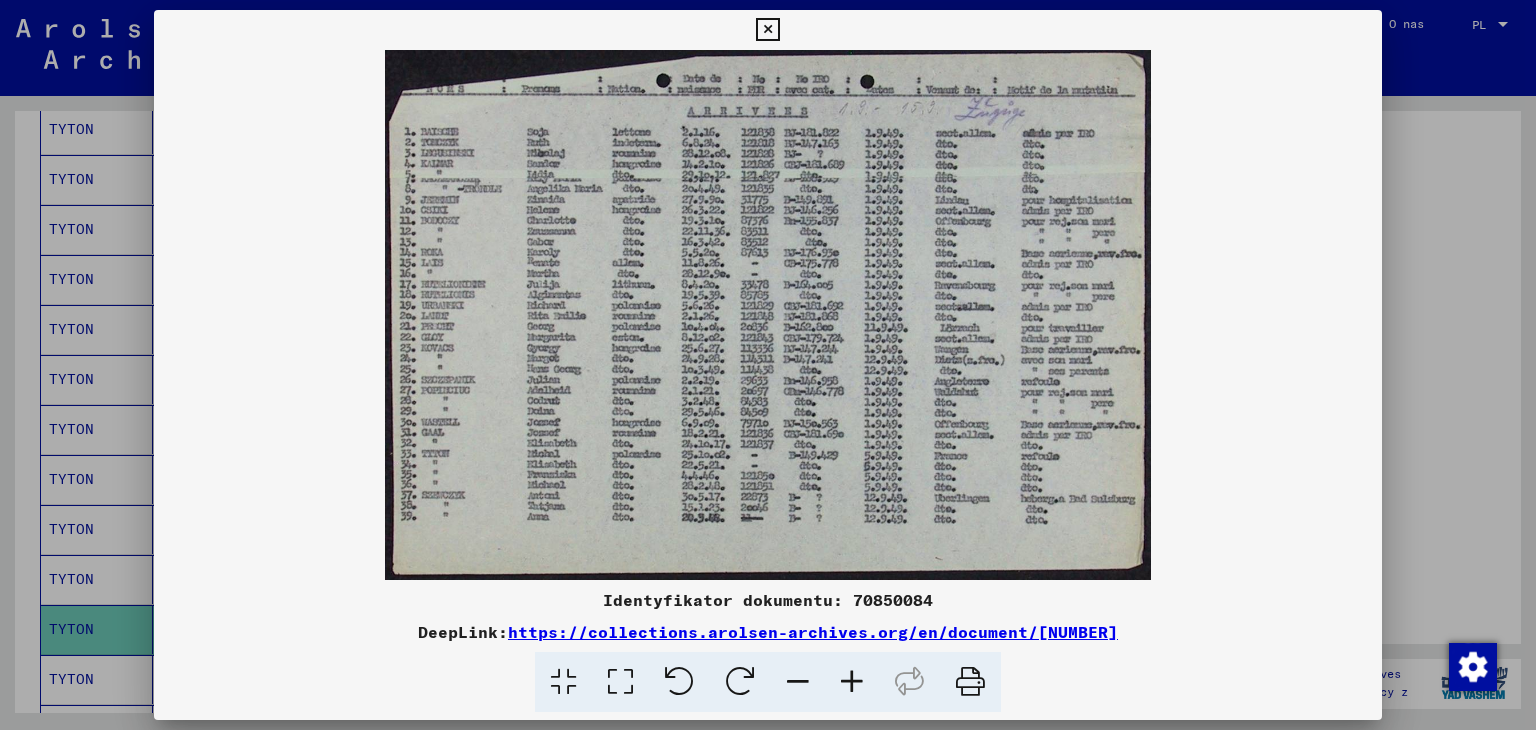 click at bounding box center [767, 30] 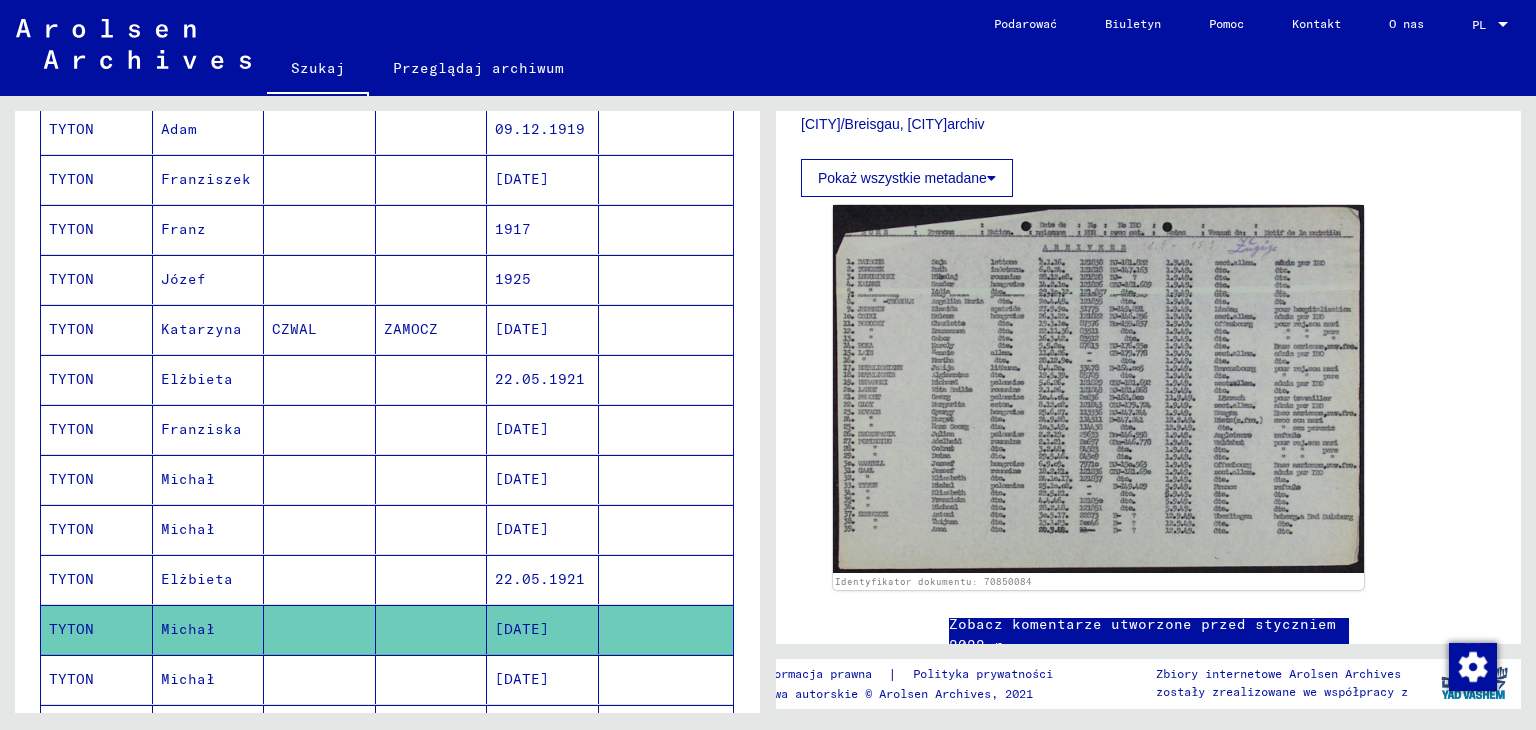 click on "Michał" at bounding box center (201, 729) 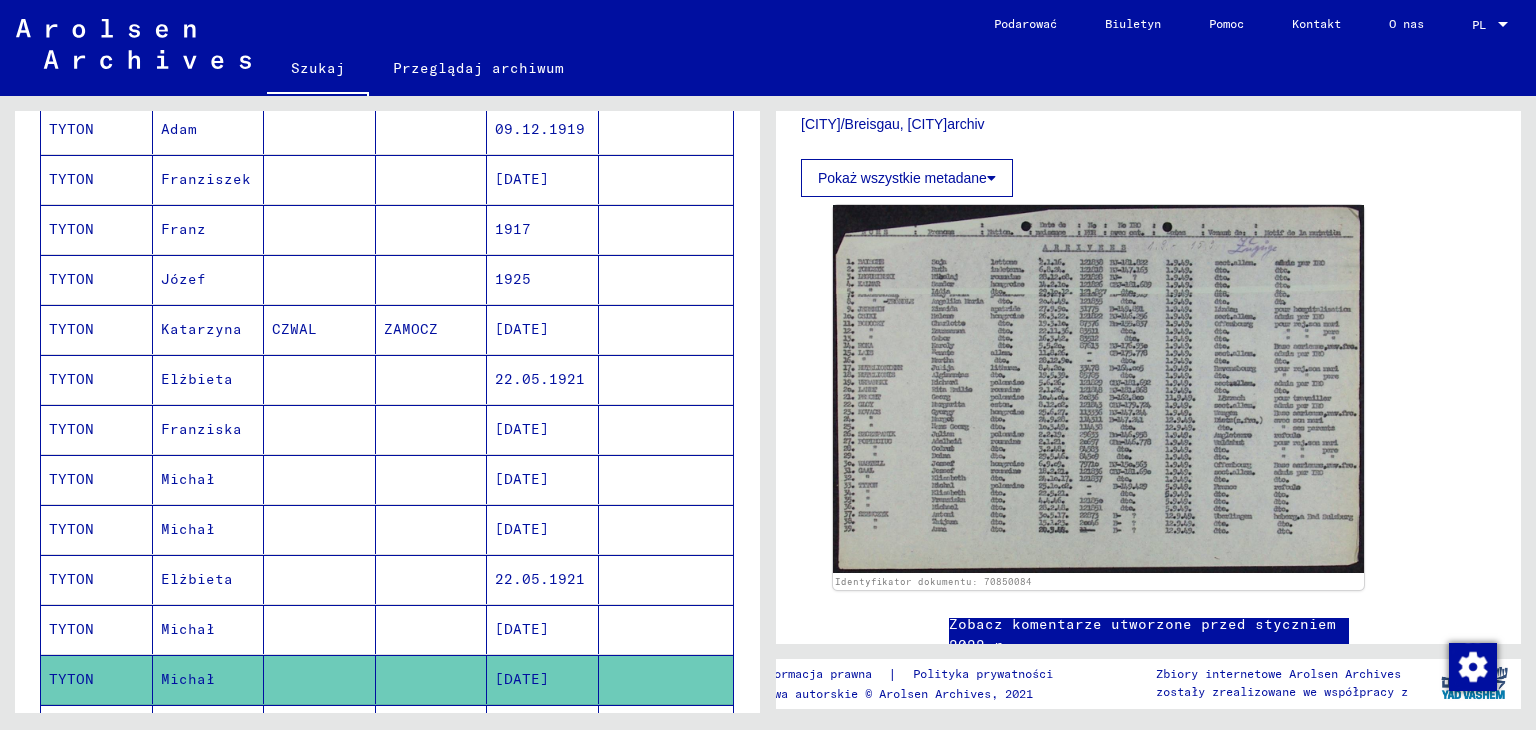 click 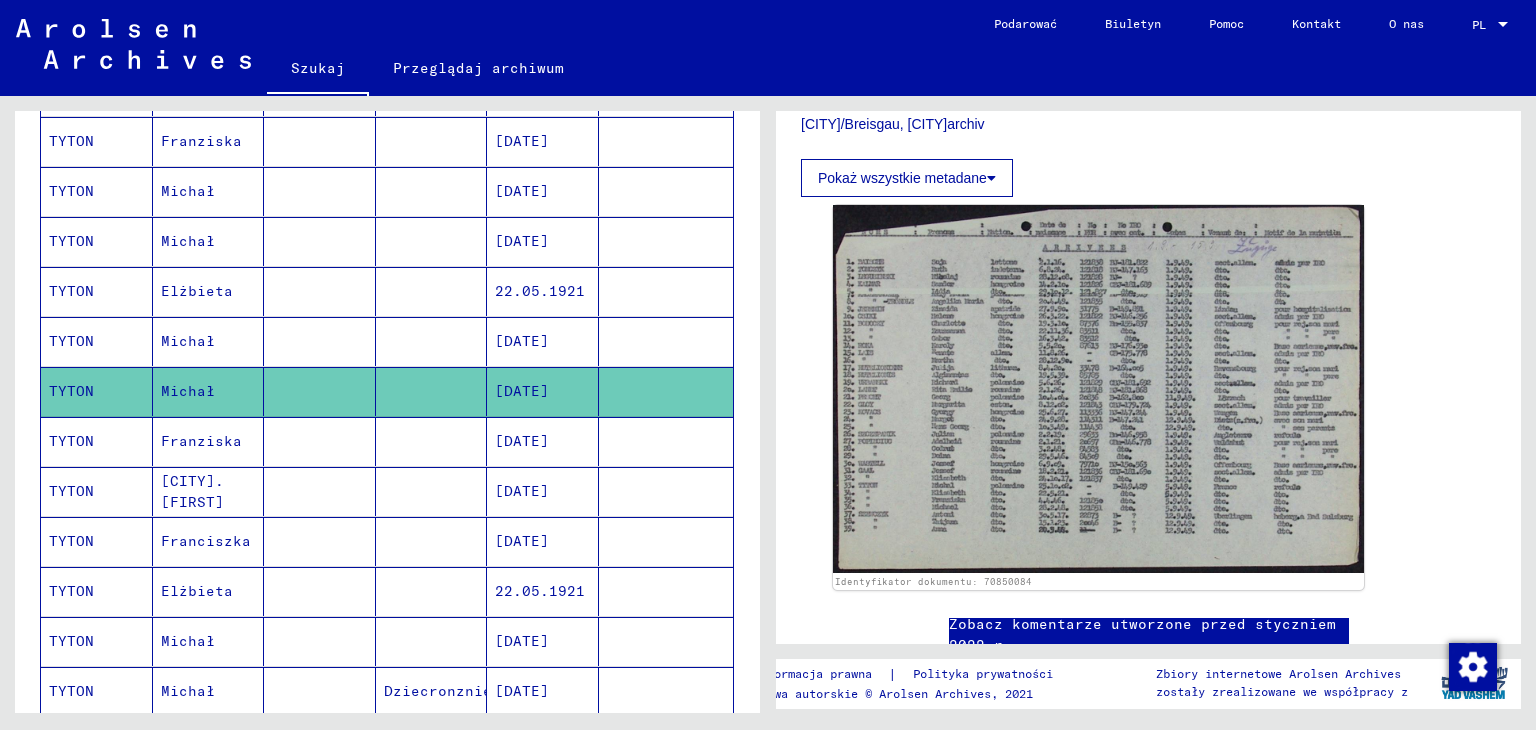 scroll, scrollTop: 900, scrollLeft: 0, axis: vertical 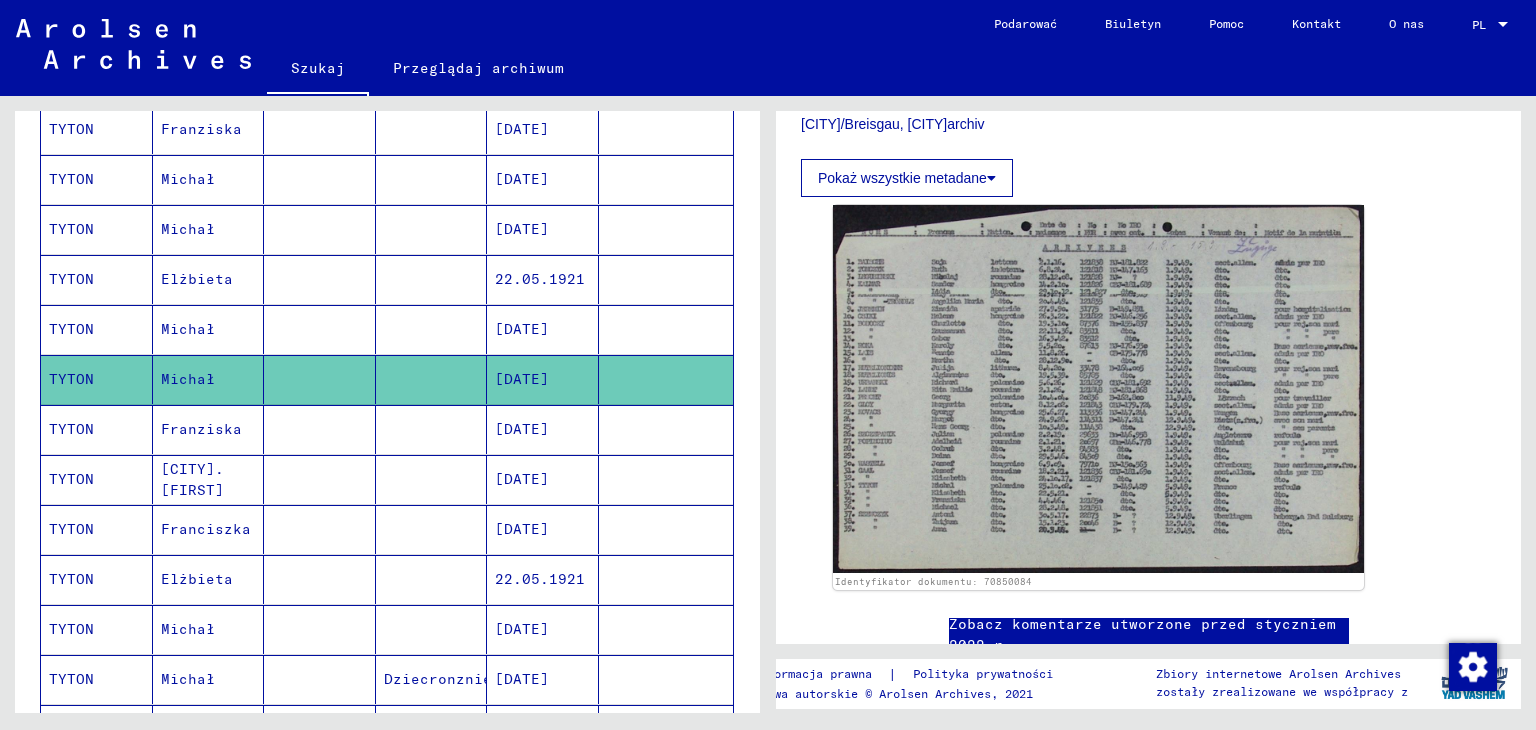 click on "Franziska" at bounding box center (192, 479) 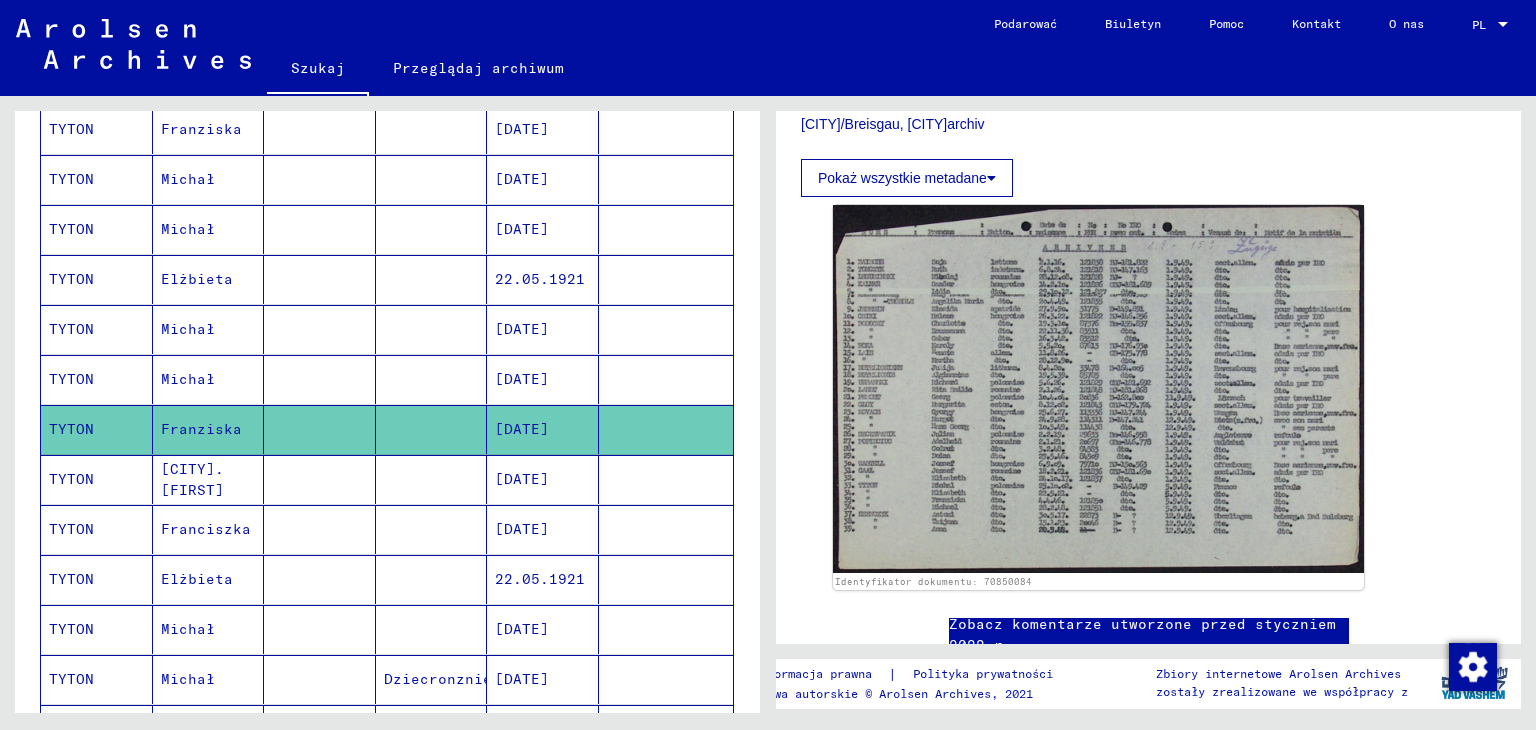 click on "[CITY]. [FIRST]" at bounding box center (206, 529) 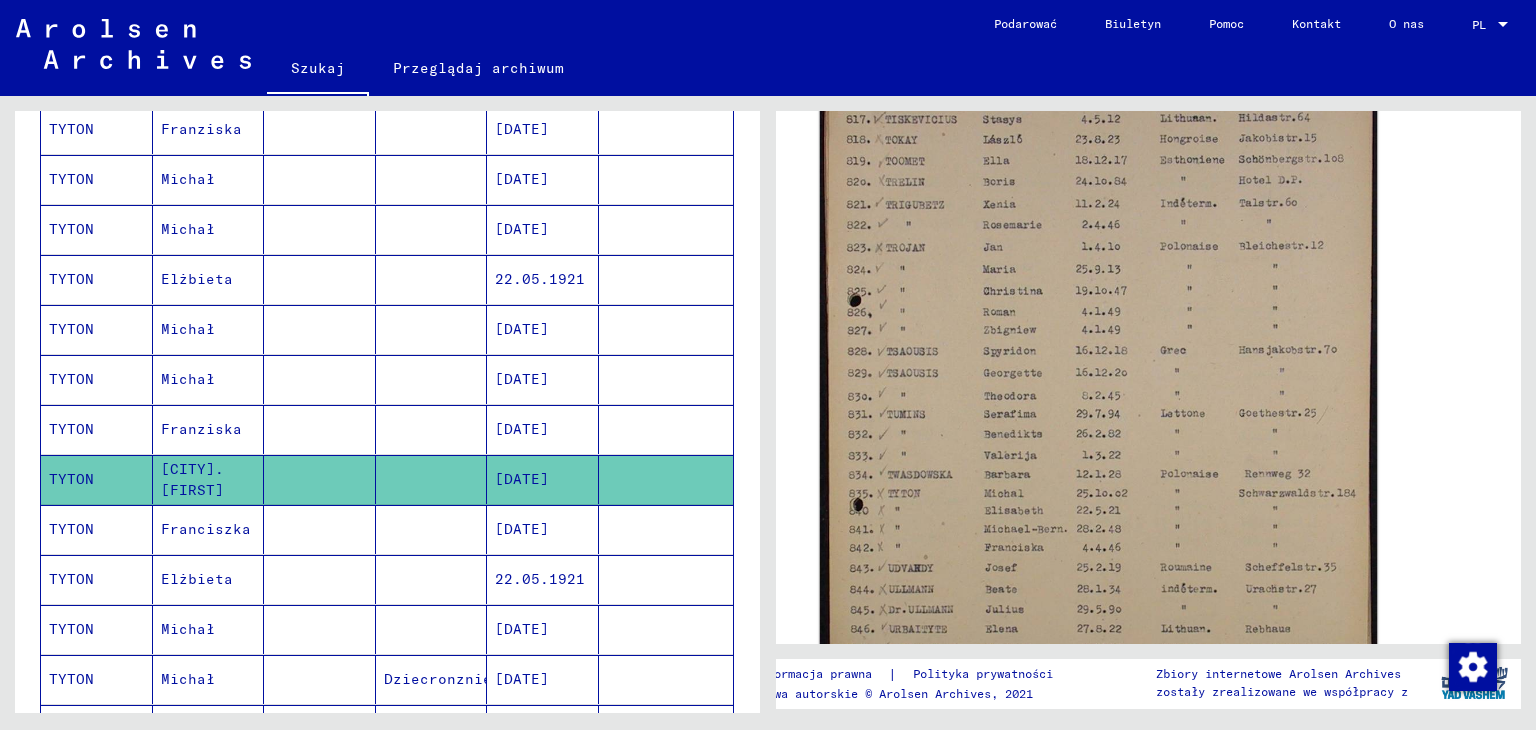 scroll, scrollTop: 700, scrollLeft: 0, axis: vertical 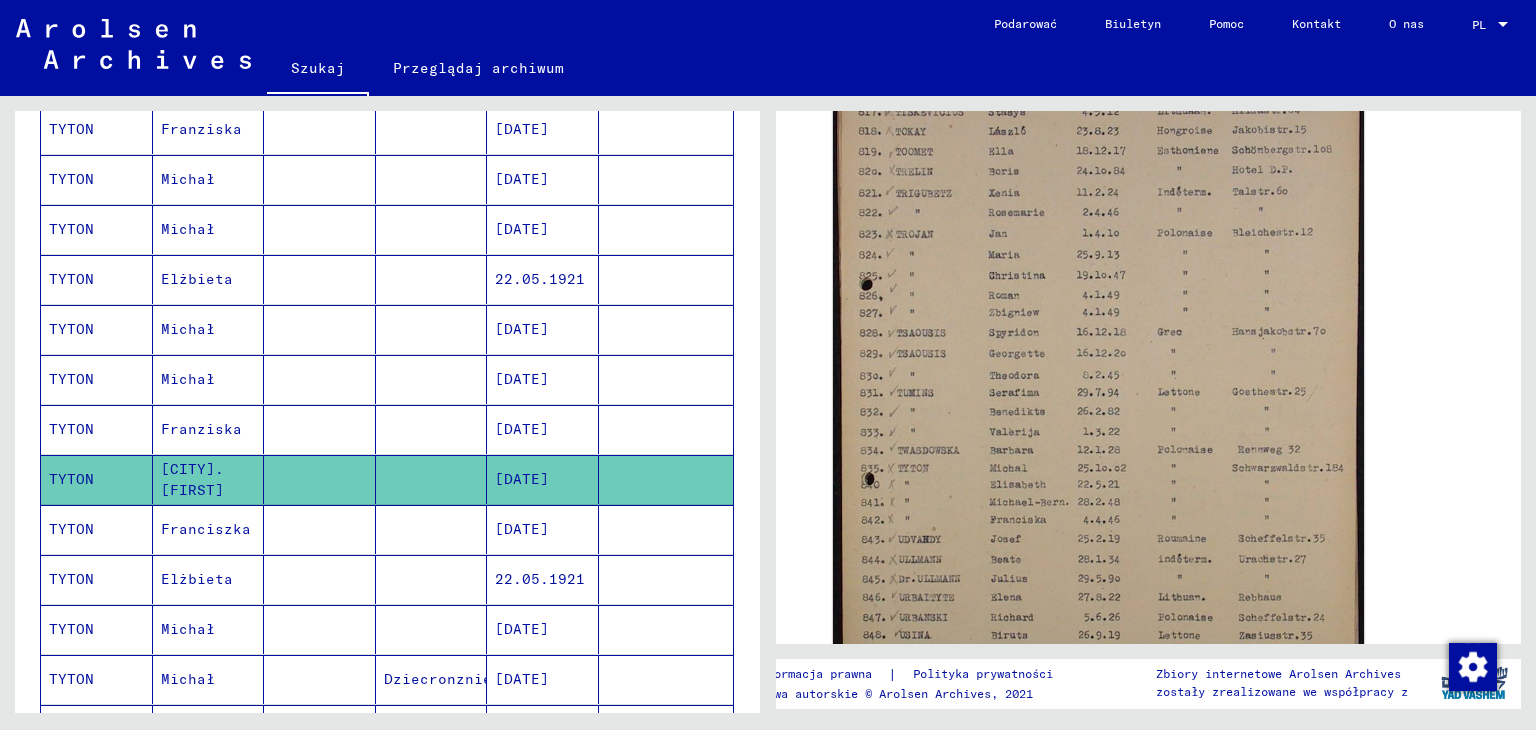 click on "Franciszka" at bounding box center [197, 579] 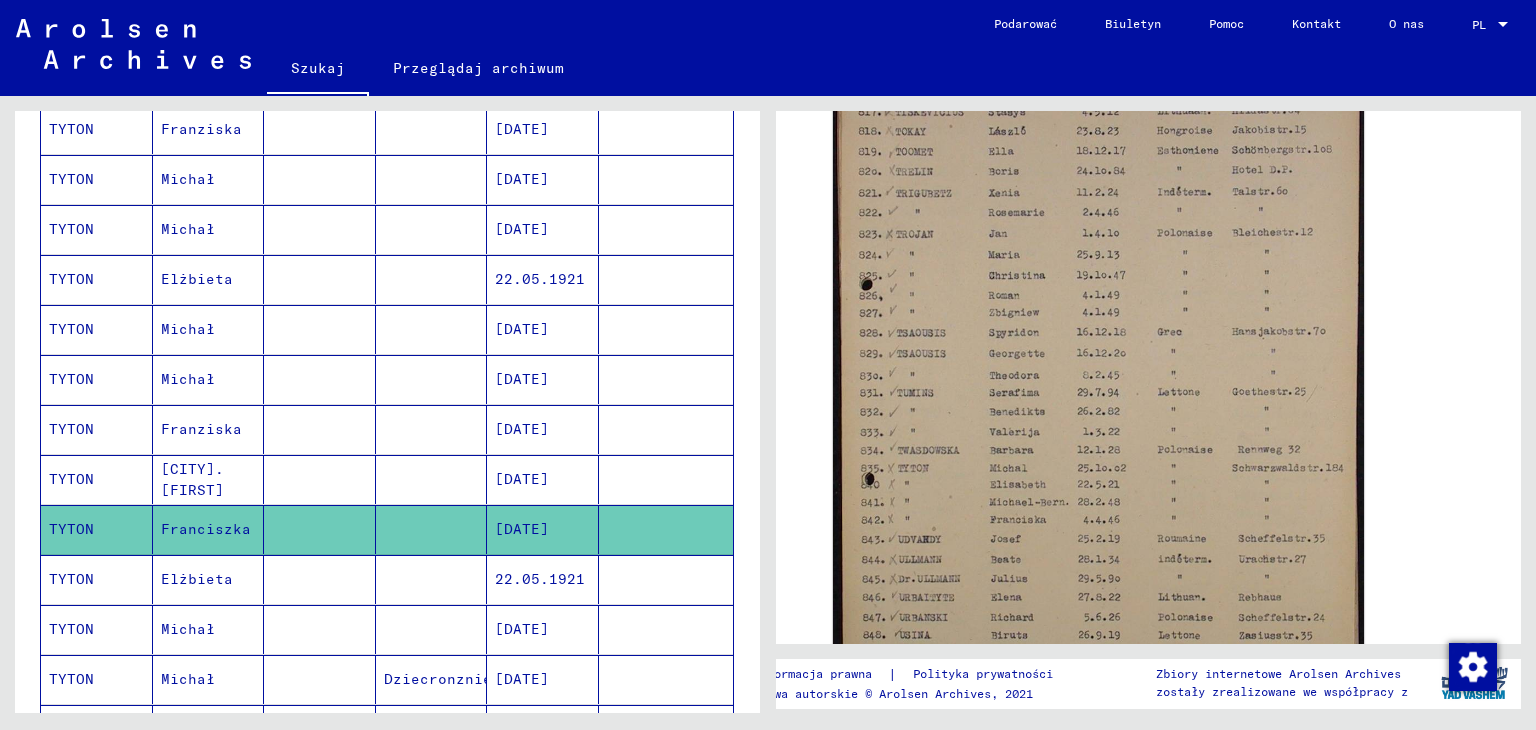 click on "Elżbieta" at bounding box center [188, 629] 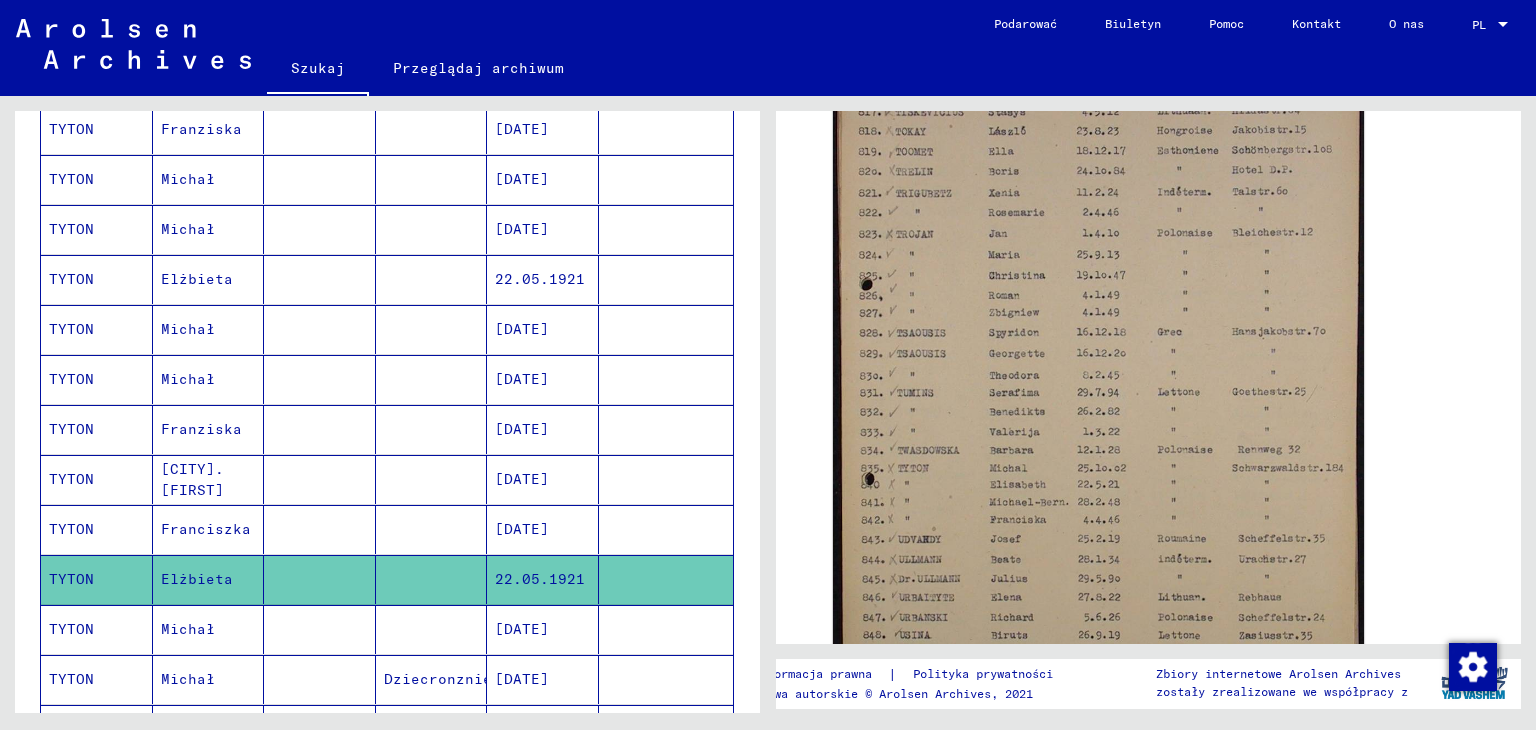 click on "Michał" at bounding box center [188, 679] 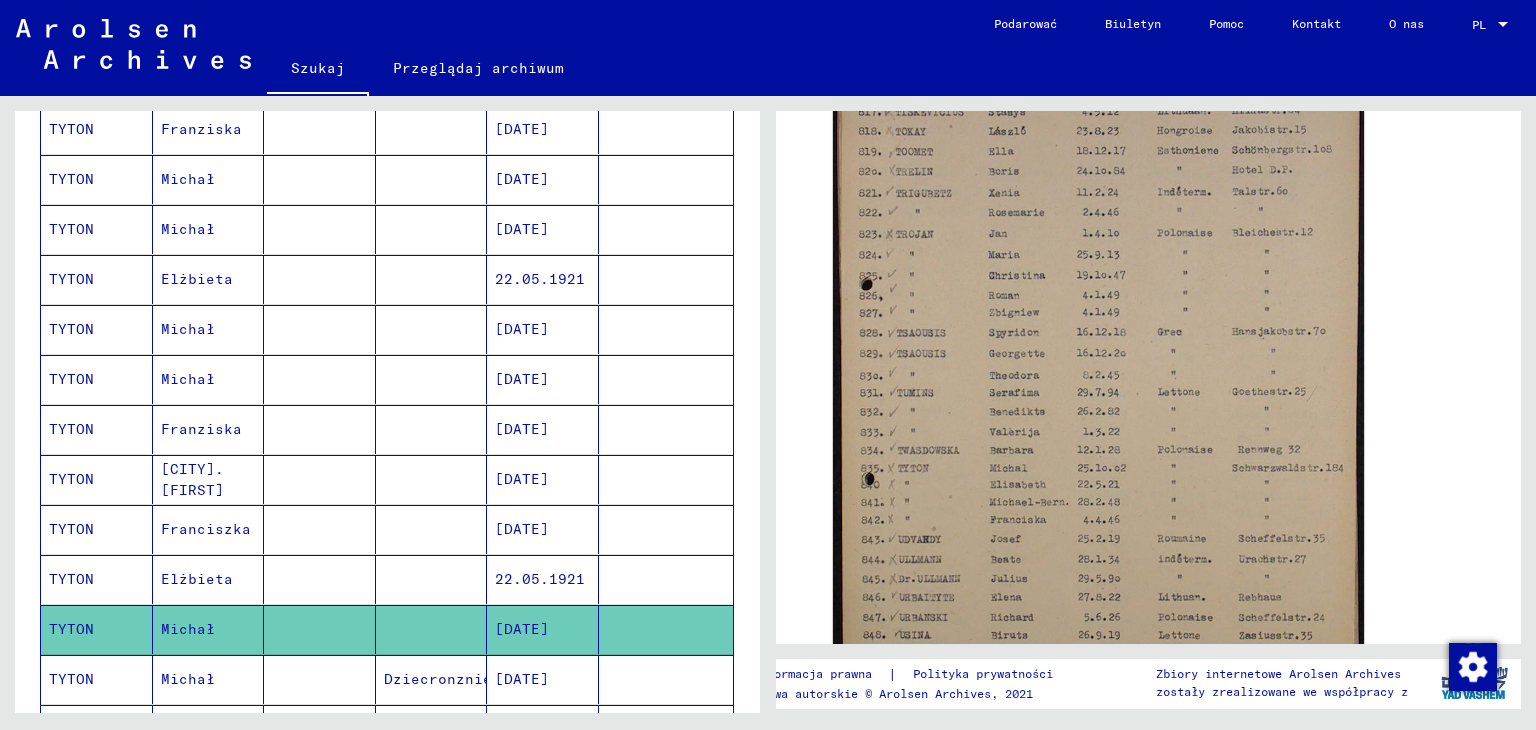 scroll, scrollTop: 1000, scrollLeft: 0, axis: vertical 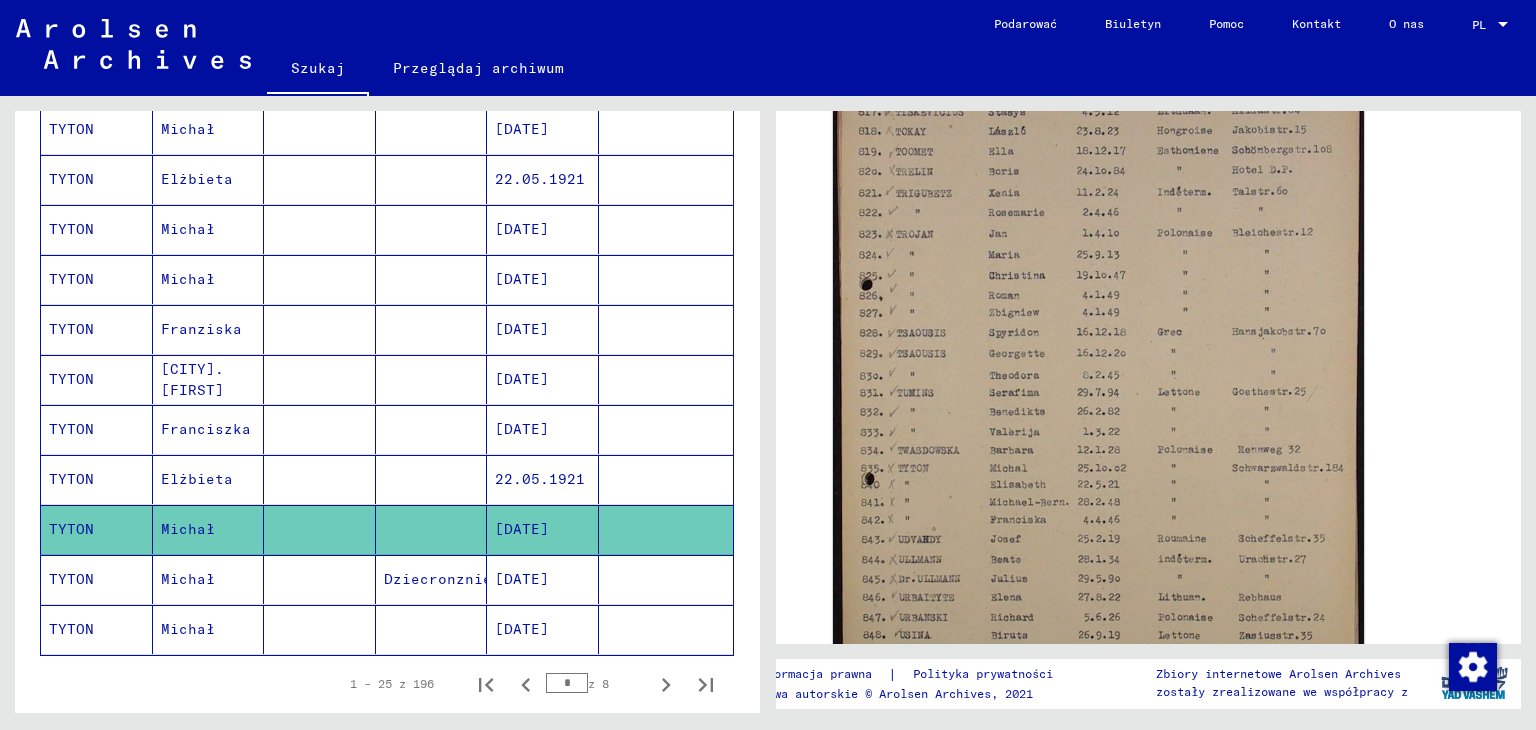 click on "Michał" at bounding box center [188, 629] 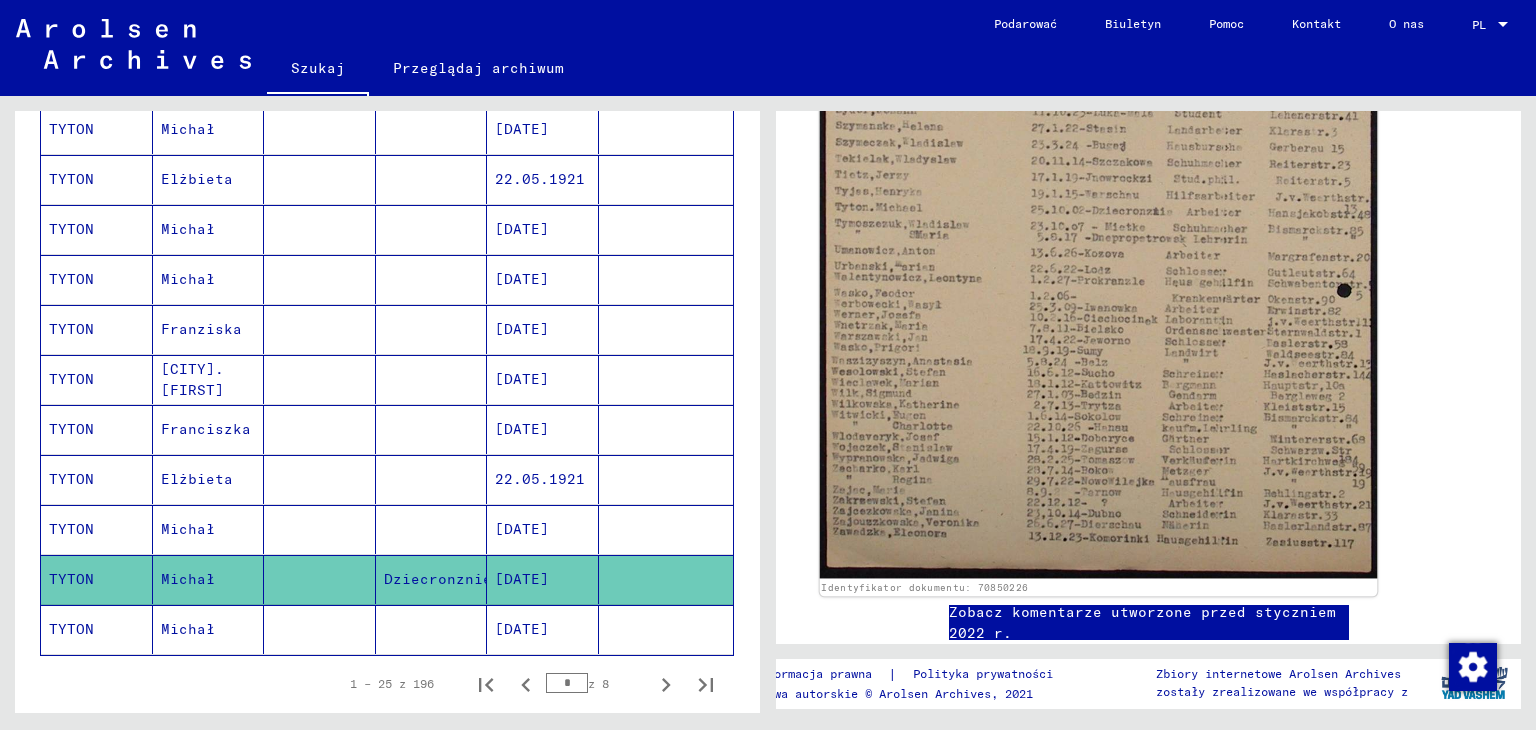 scroll, scrollTop: 800, scrollLeft: 0, axis: vertical 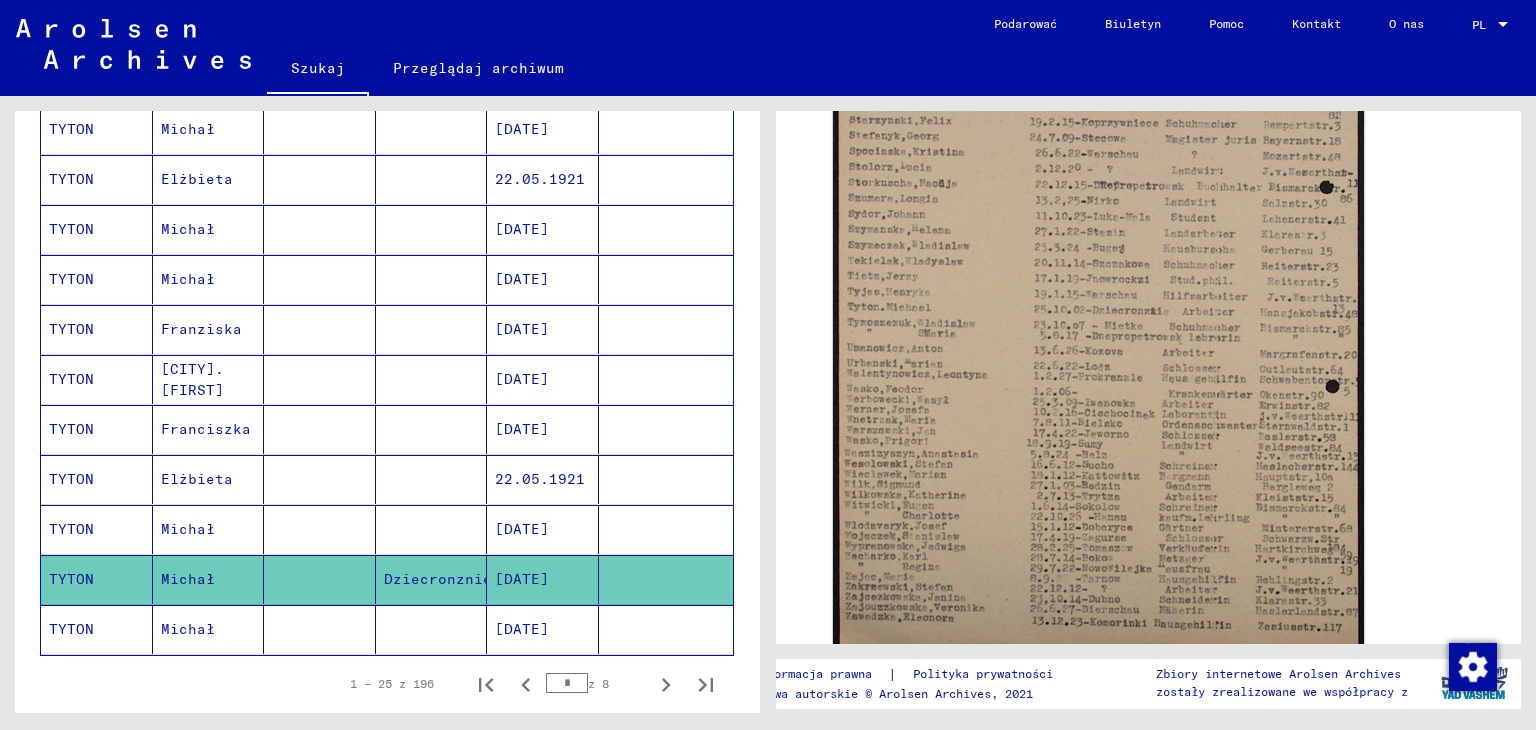 click on "Michał" 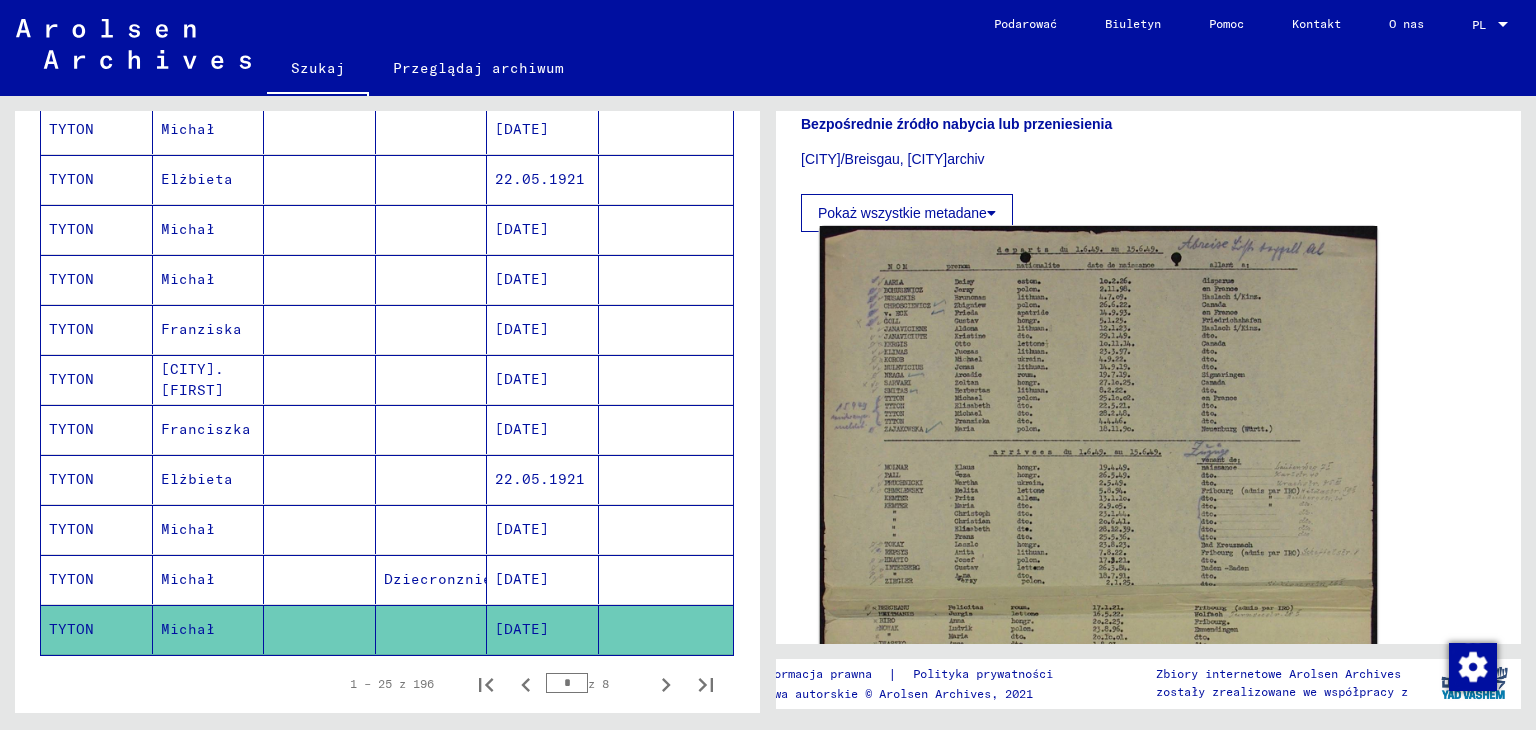 scroll, scrollTop: 600, scrollLeft: 0, axis: vertical 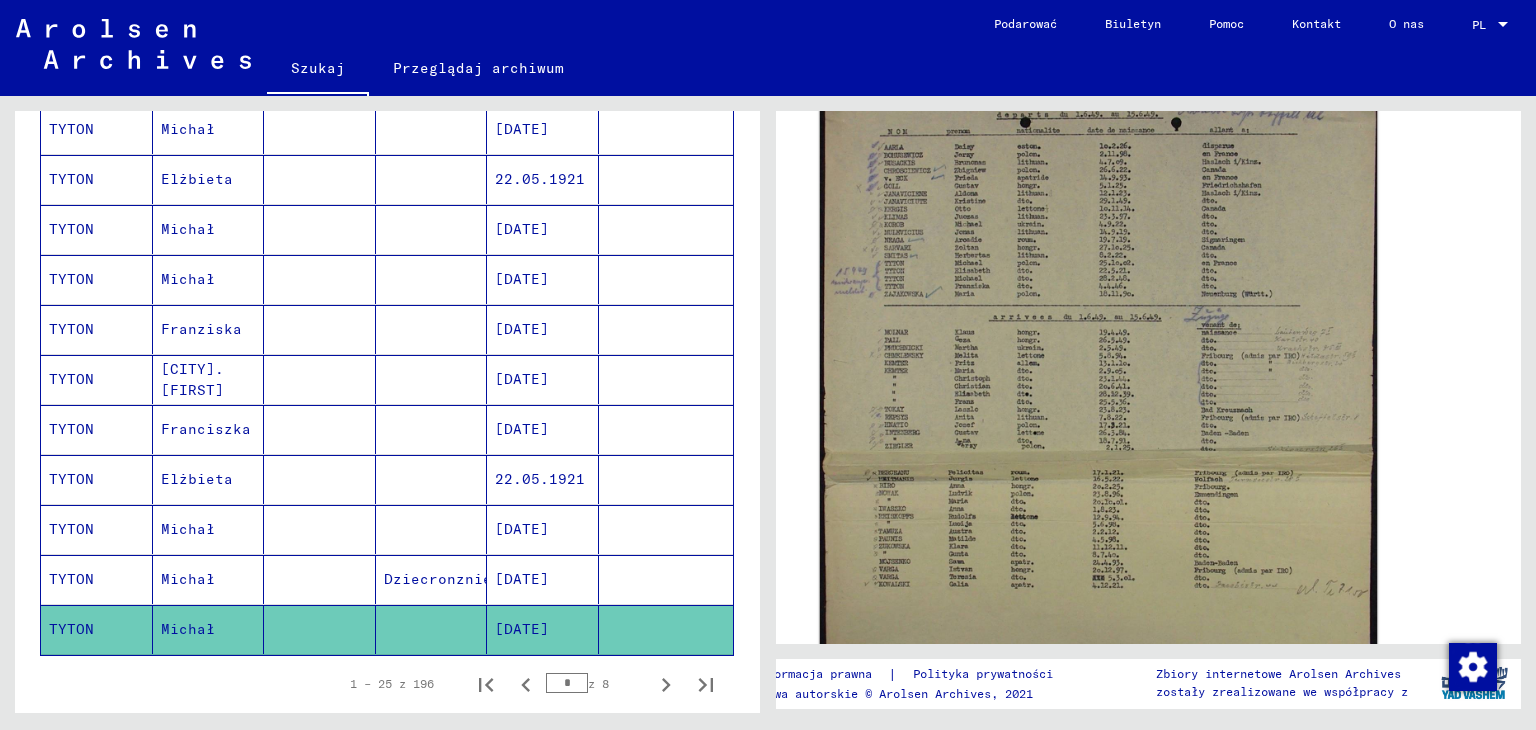 click 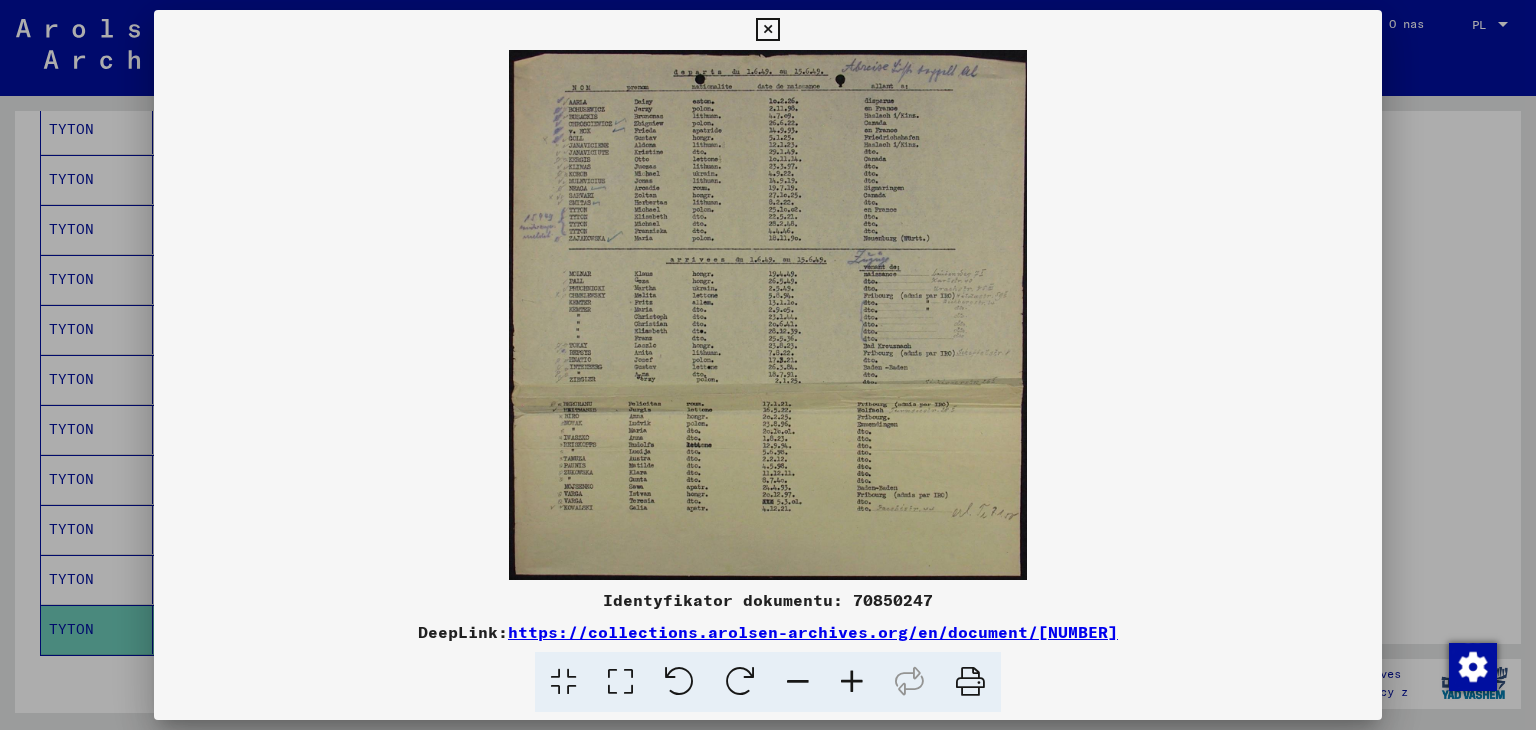 click at bounding box center (767, 30) 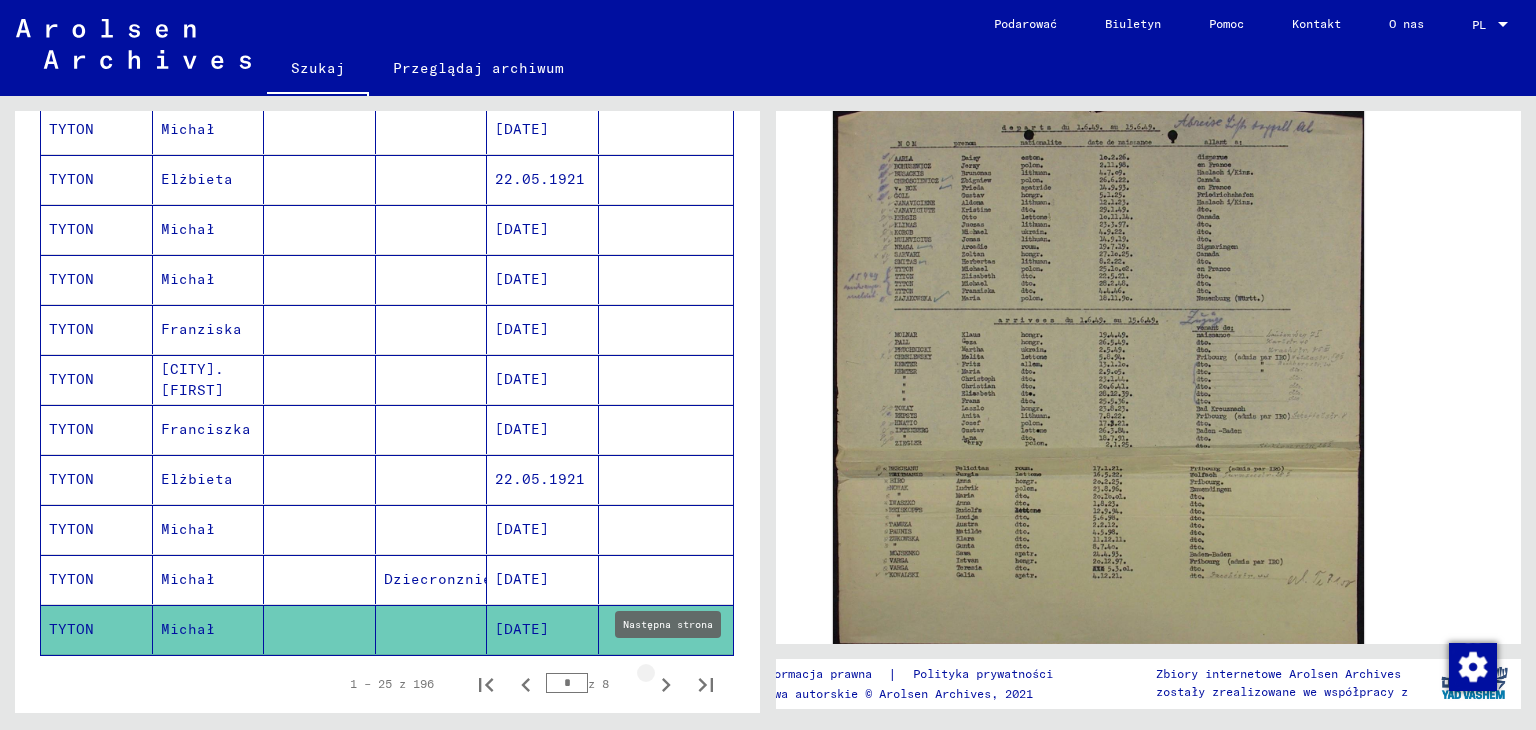 click 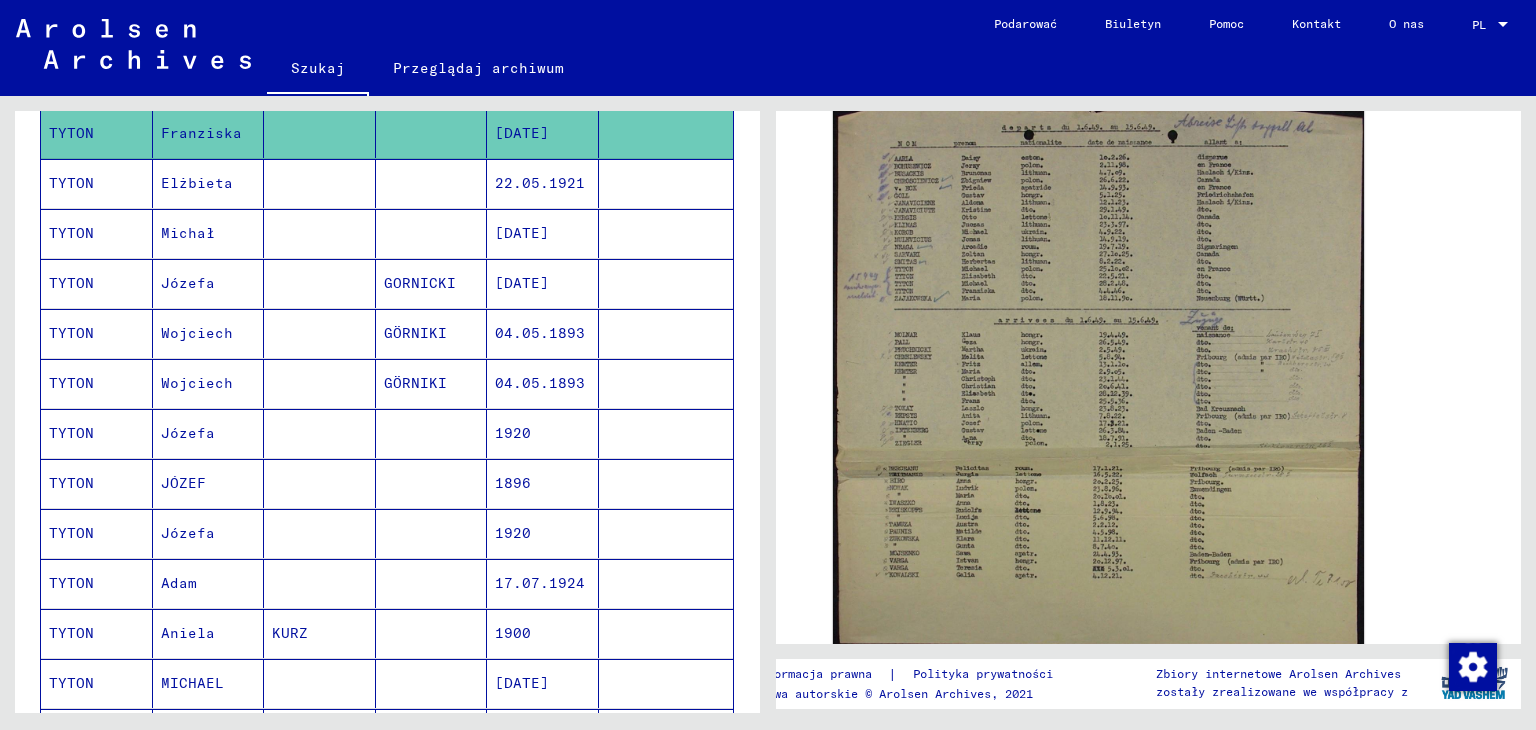 scroll, scrollTop: 100, scrollLeft: 0, axis: vertical 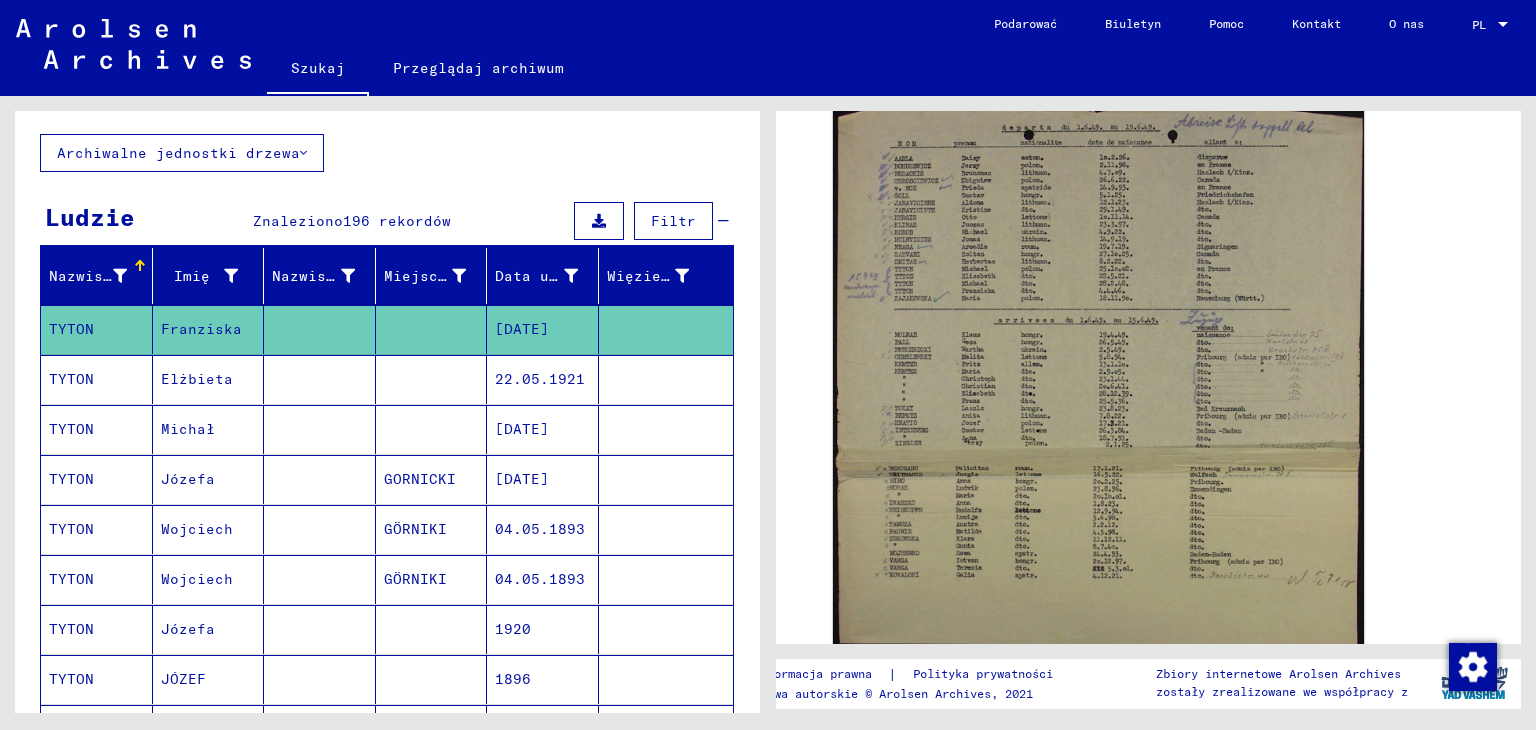 click on "Franziska" 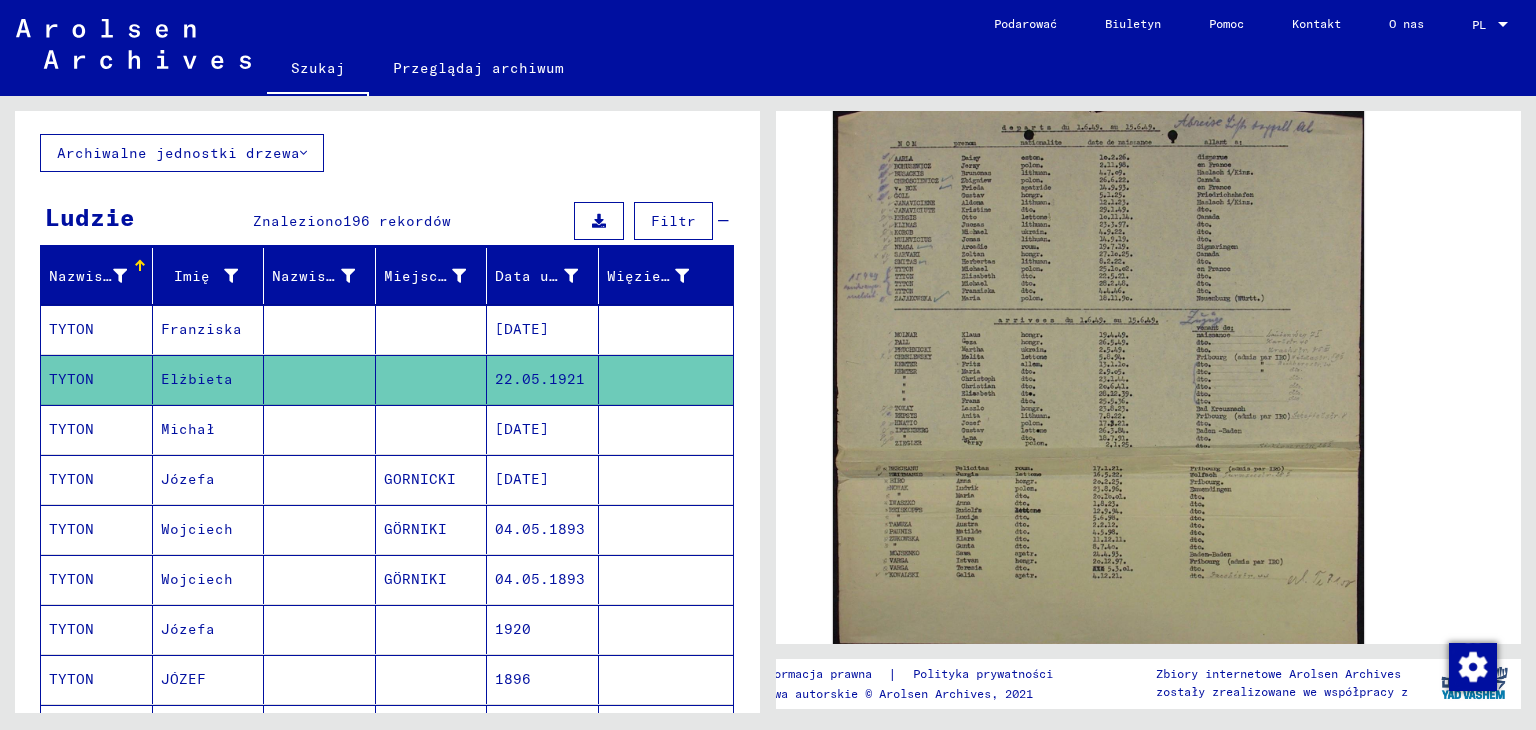 click on "Michał" at bounding box center [188, 479] 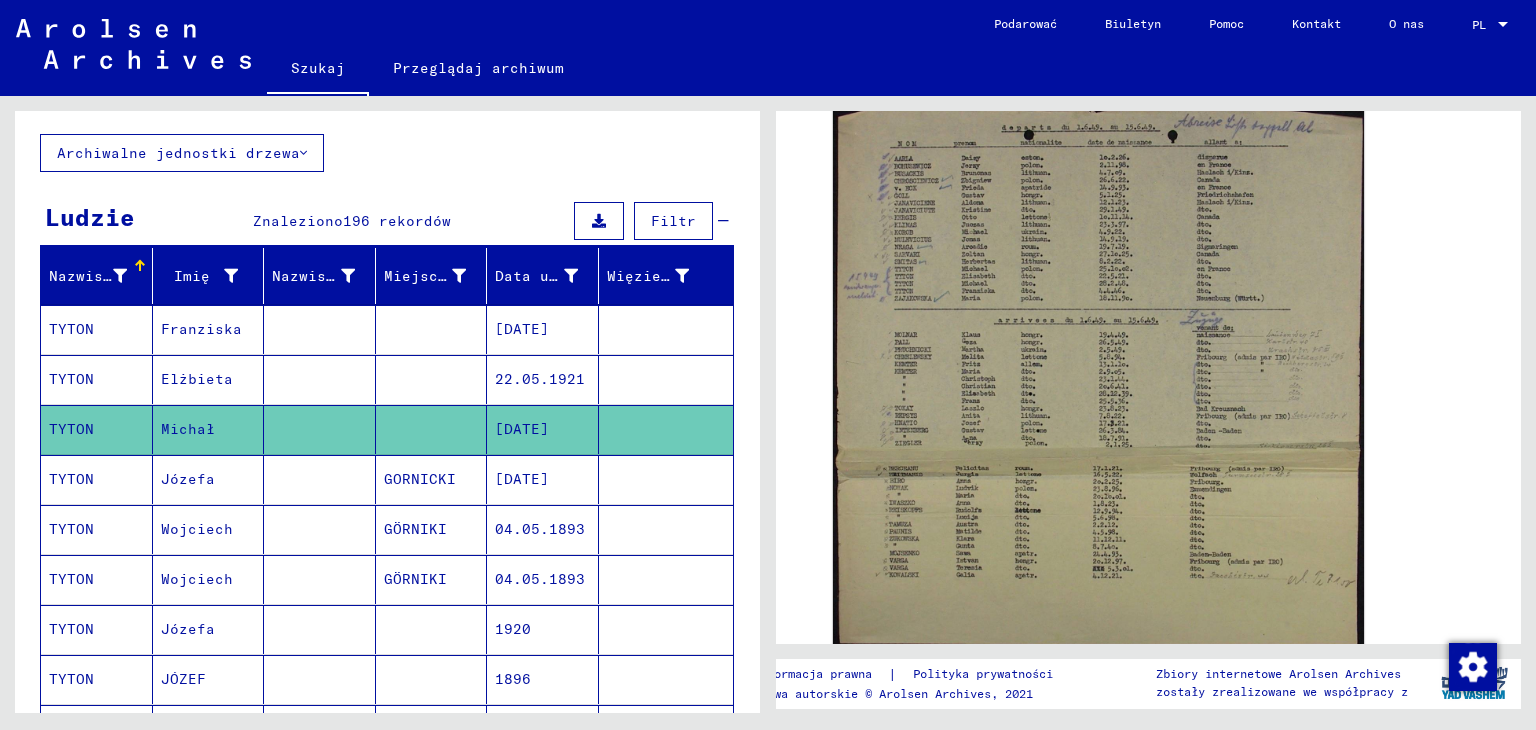 click on "Józefa" at bounding box center [197, 529] 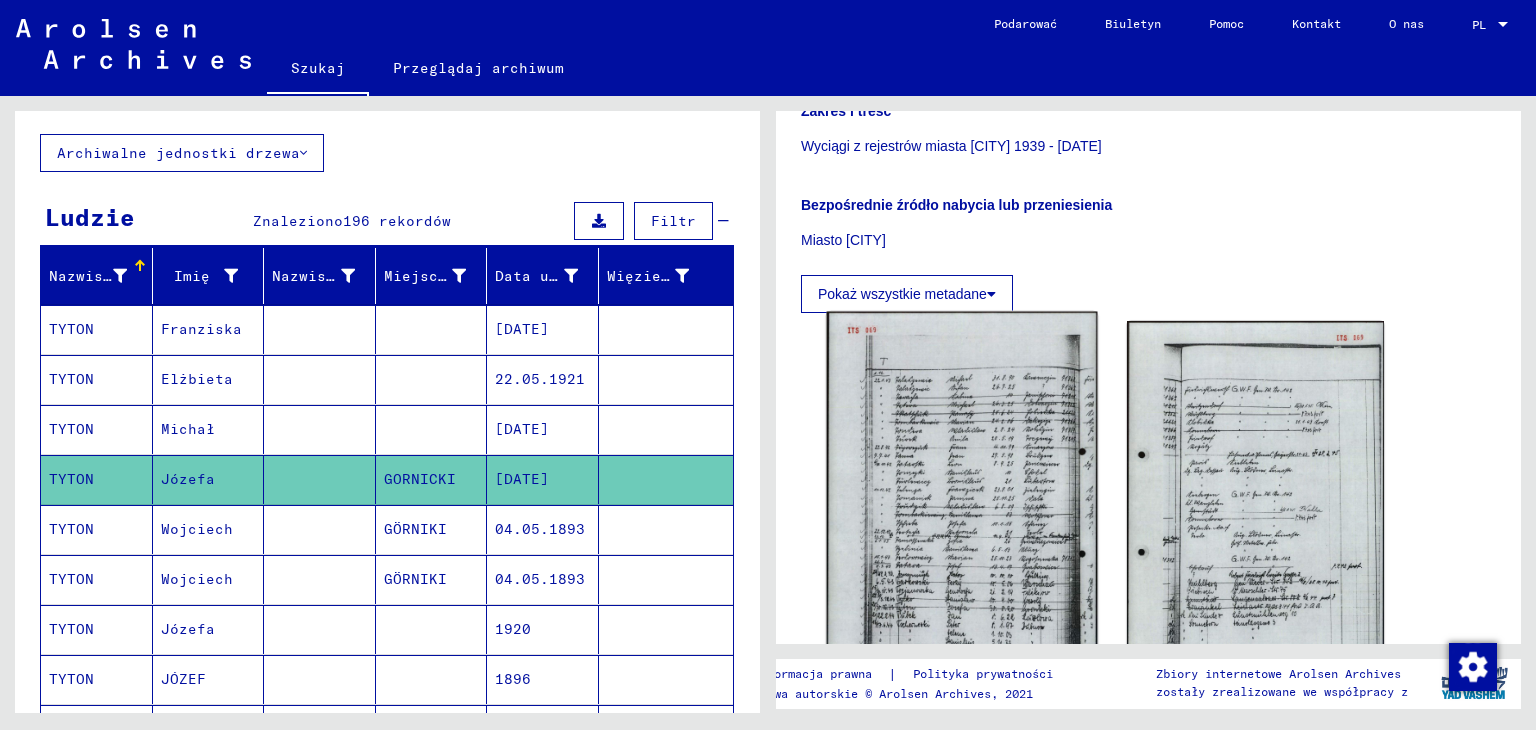 scroll, scrollTop: 500, scrollLeft: 0, axis: vertical 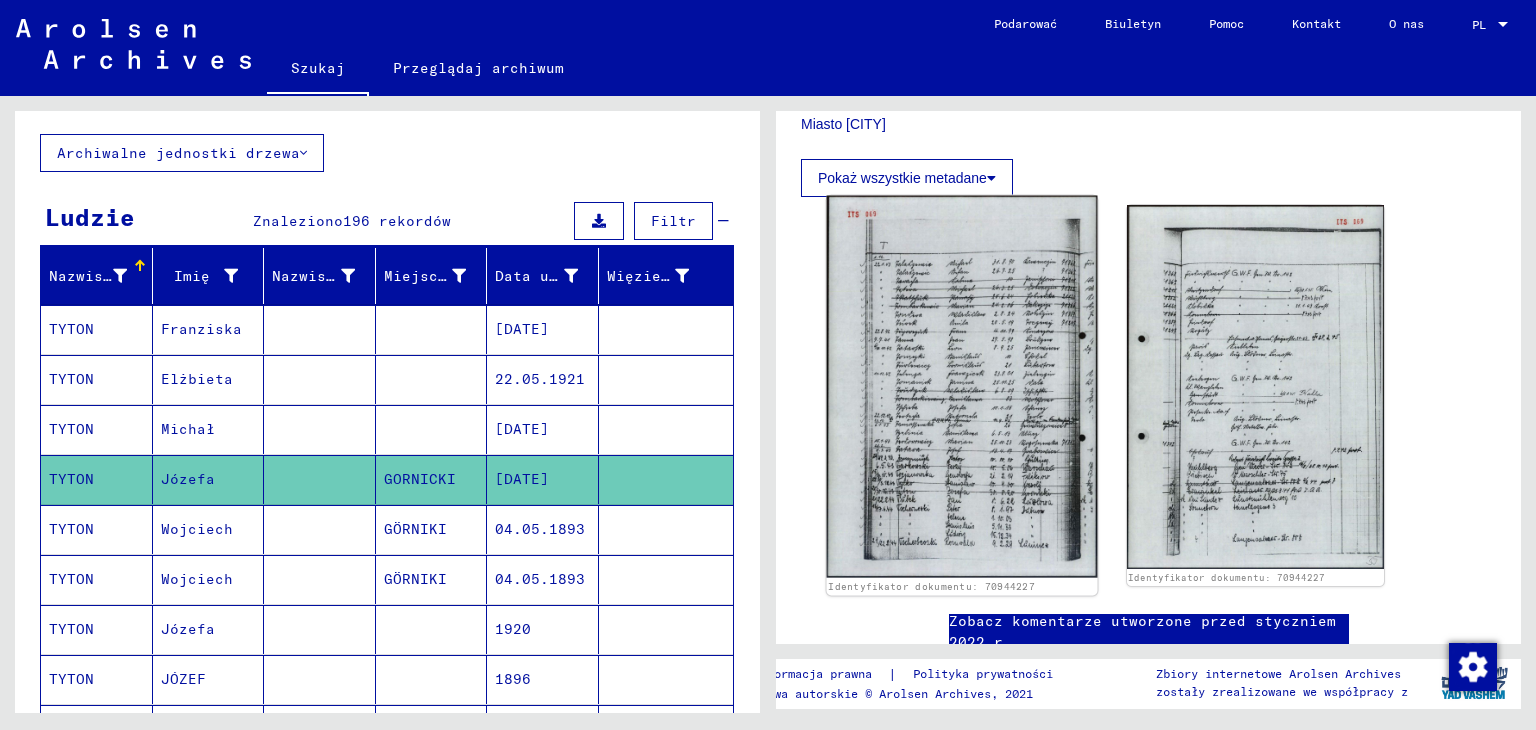 click 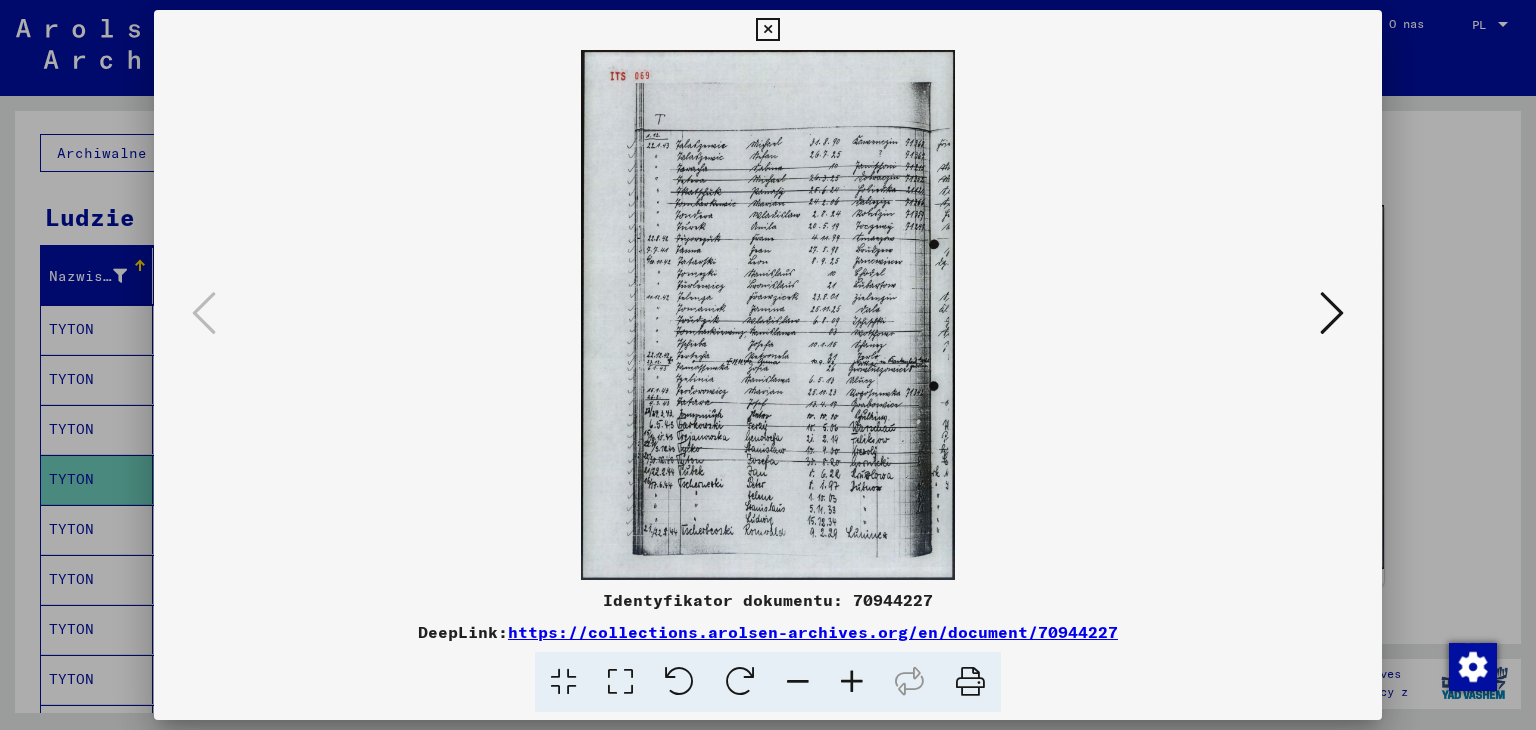 click at bounding box center (768, 315) 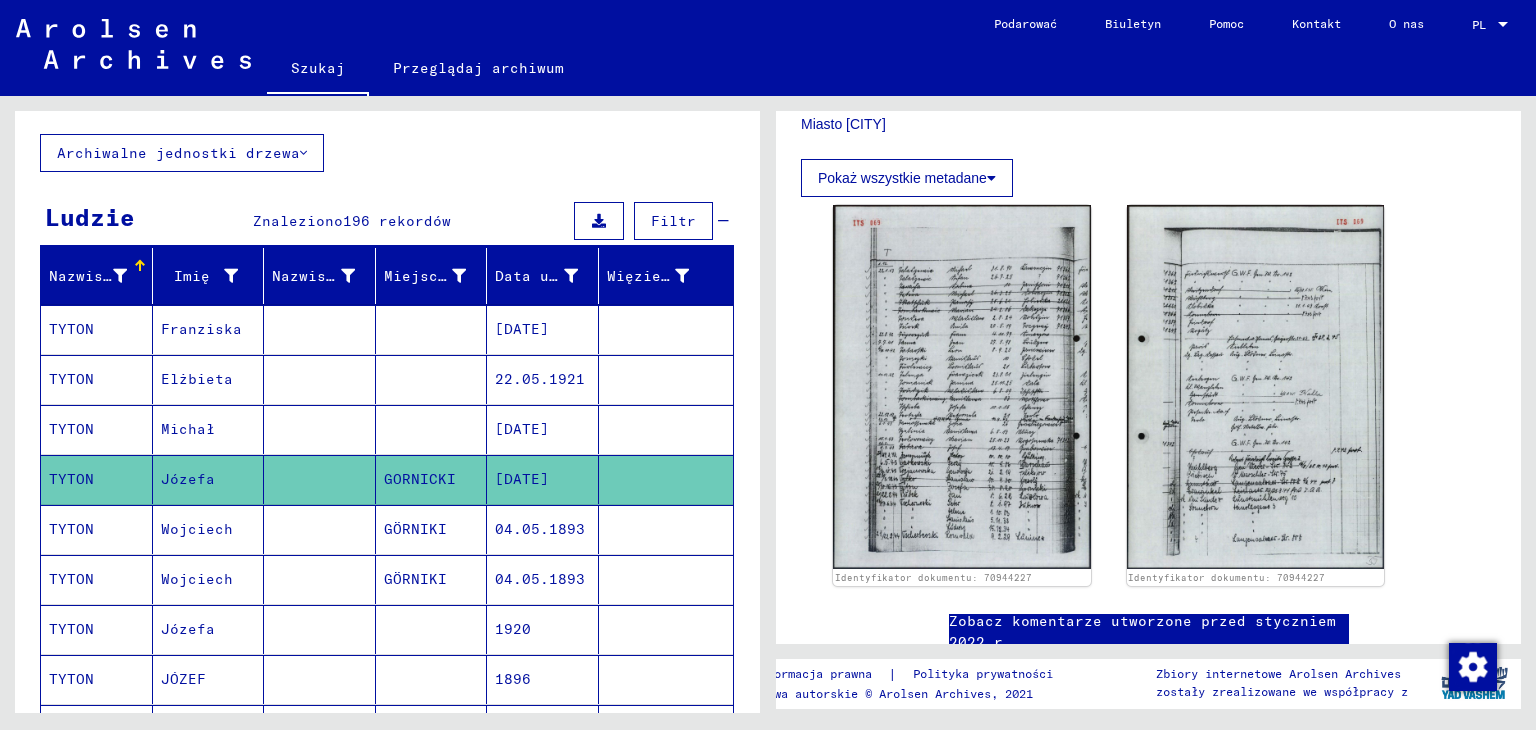 click on "Wojciech" at bounding box center [197, 579] 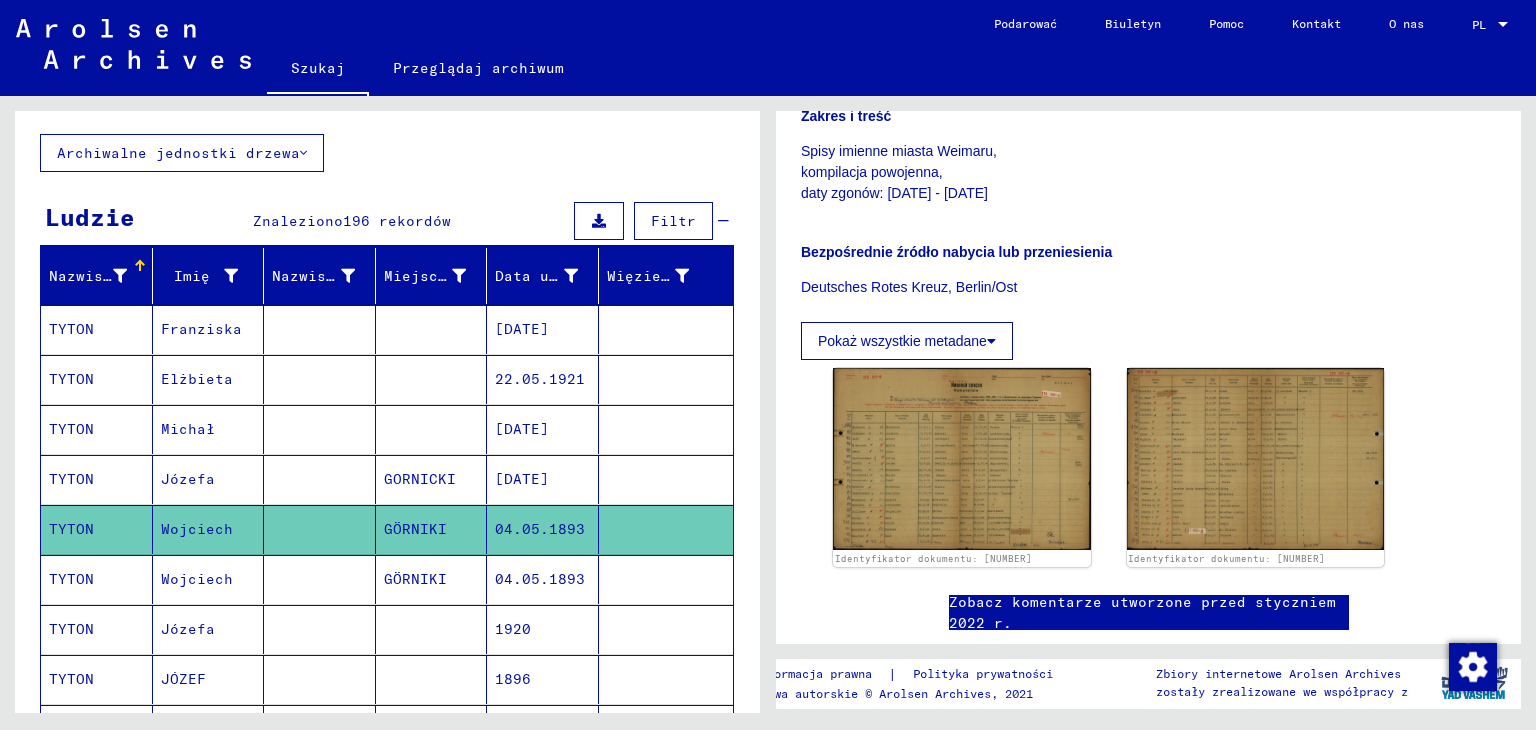 scroll, scrollTop: 512, scrollLeft: 0, axis: vertical 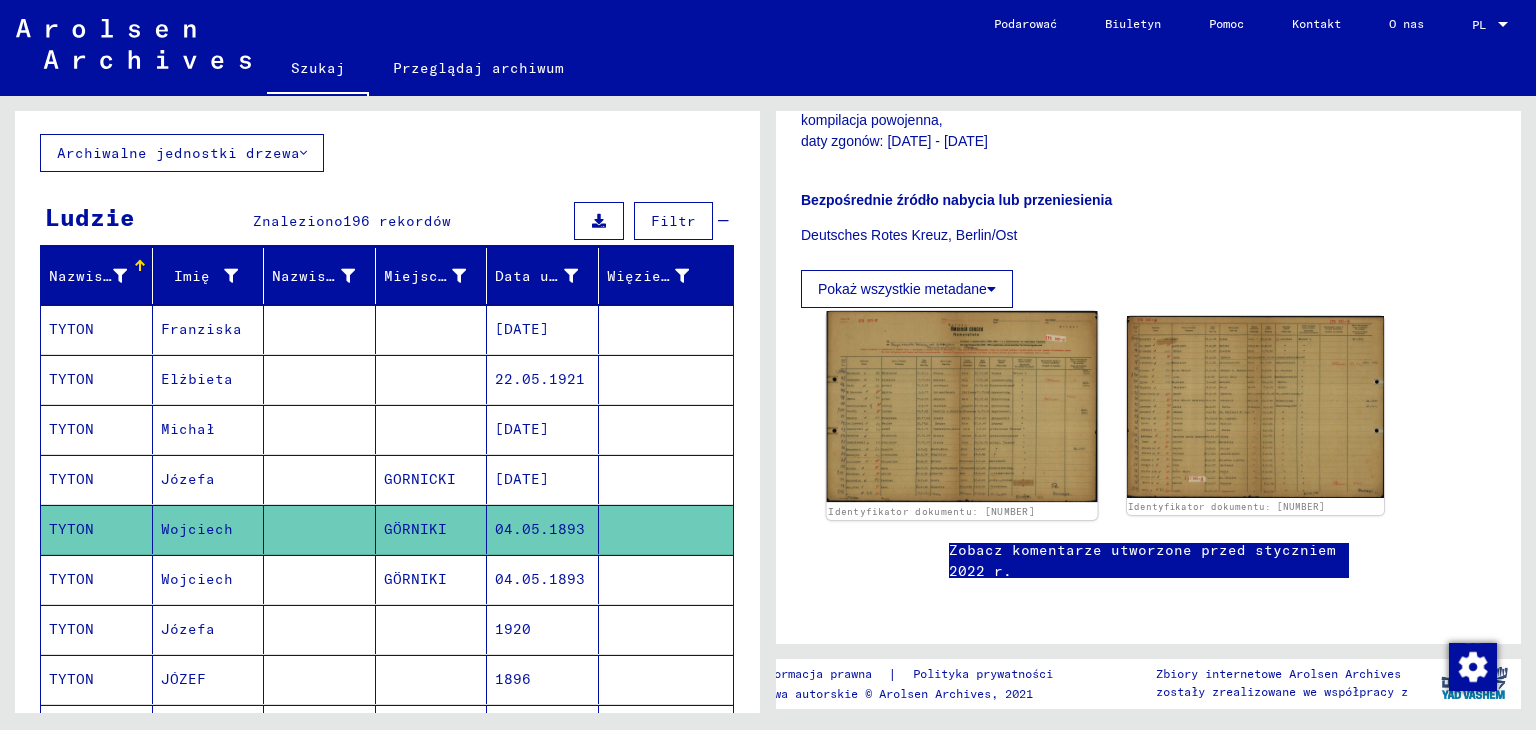 click 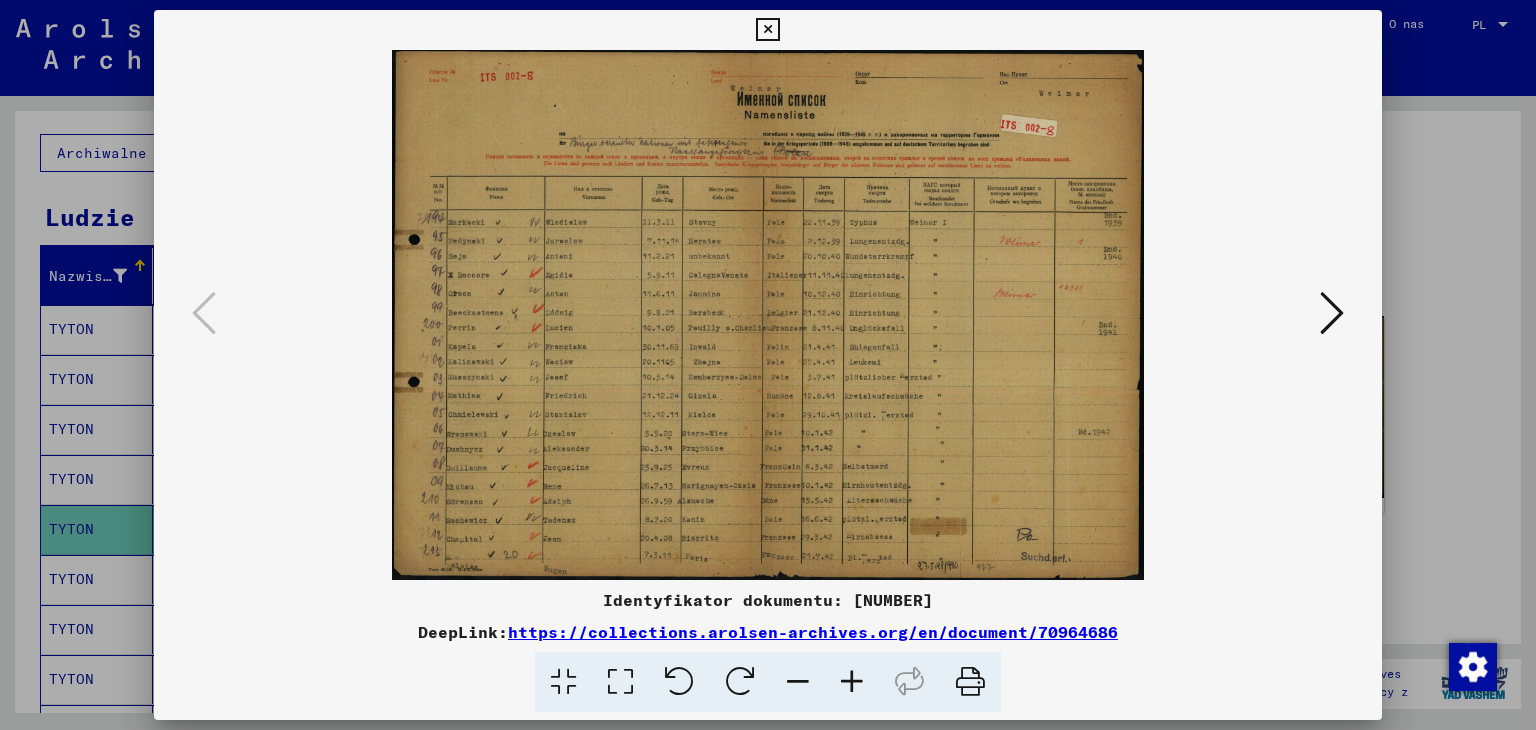 click at bounding box center [1332, 313] 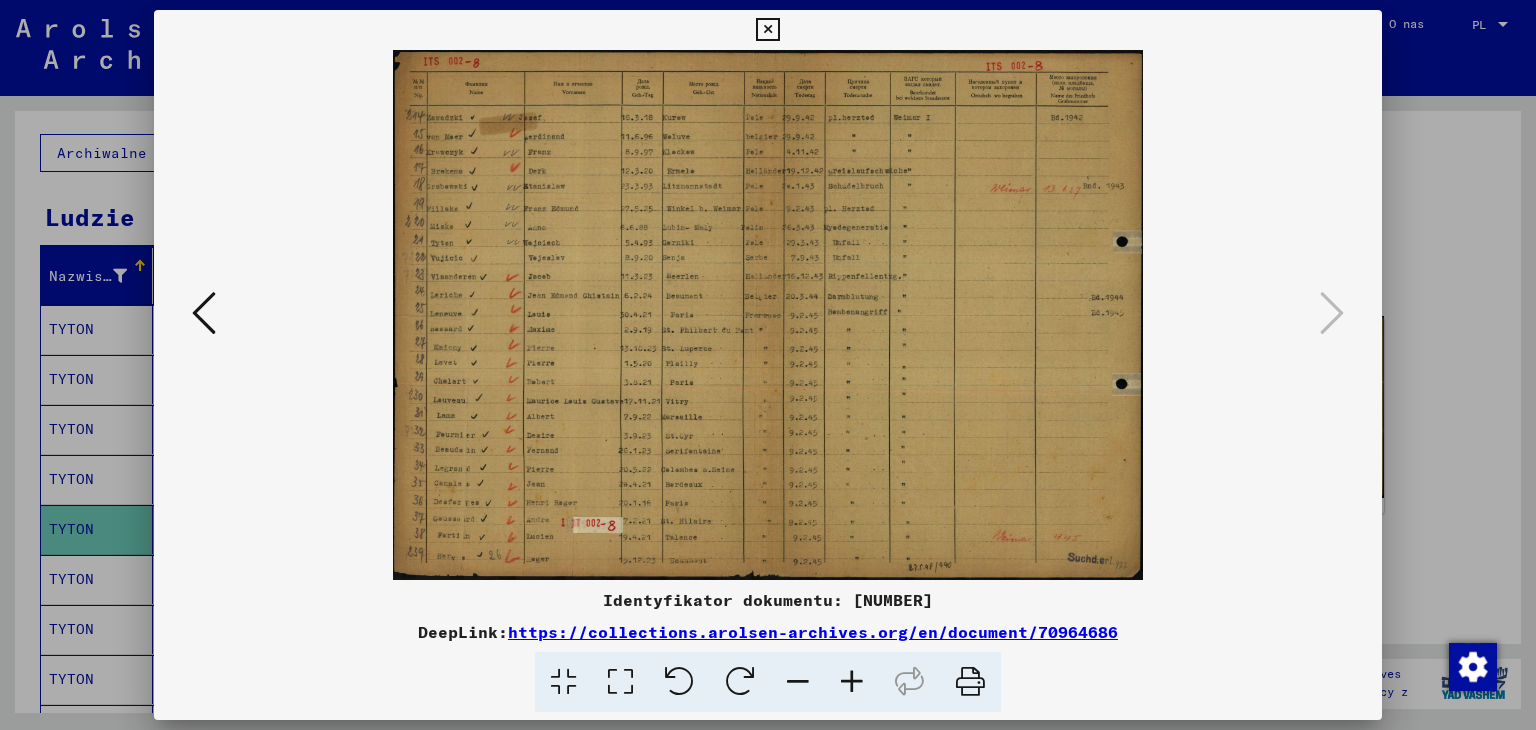 click at bounding box center [768, 315] 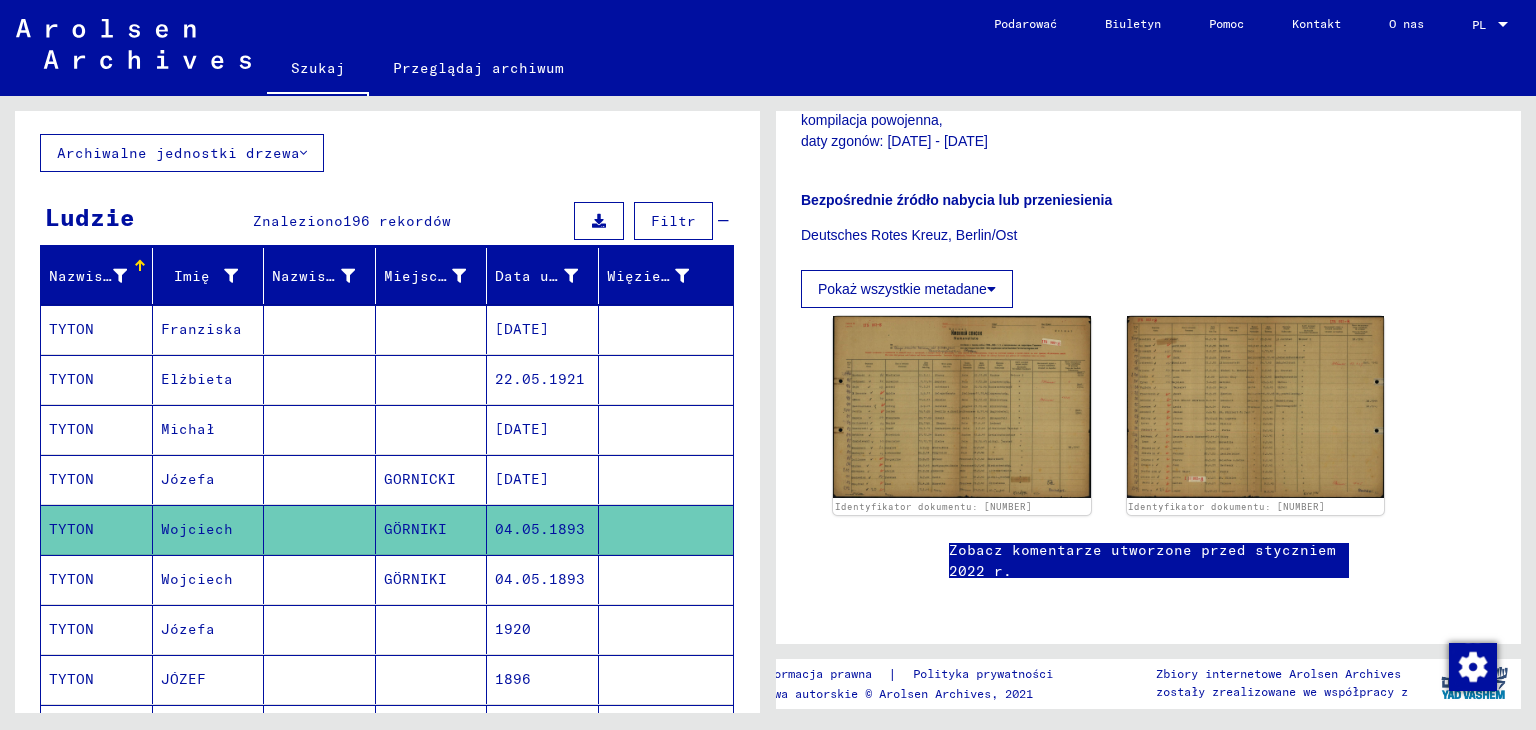 click on "Wojciech" at bounding box center (188, 629) 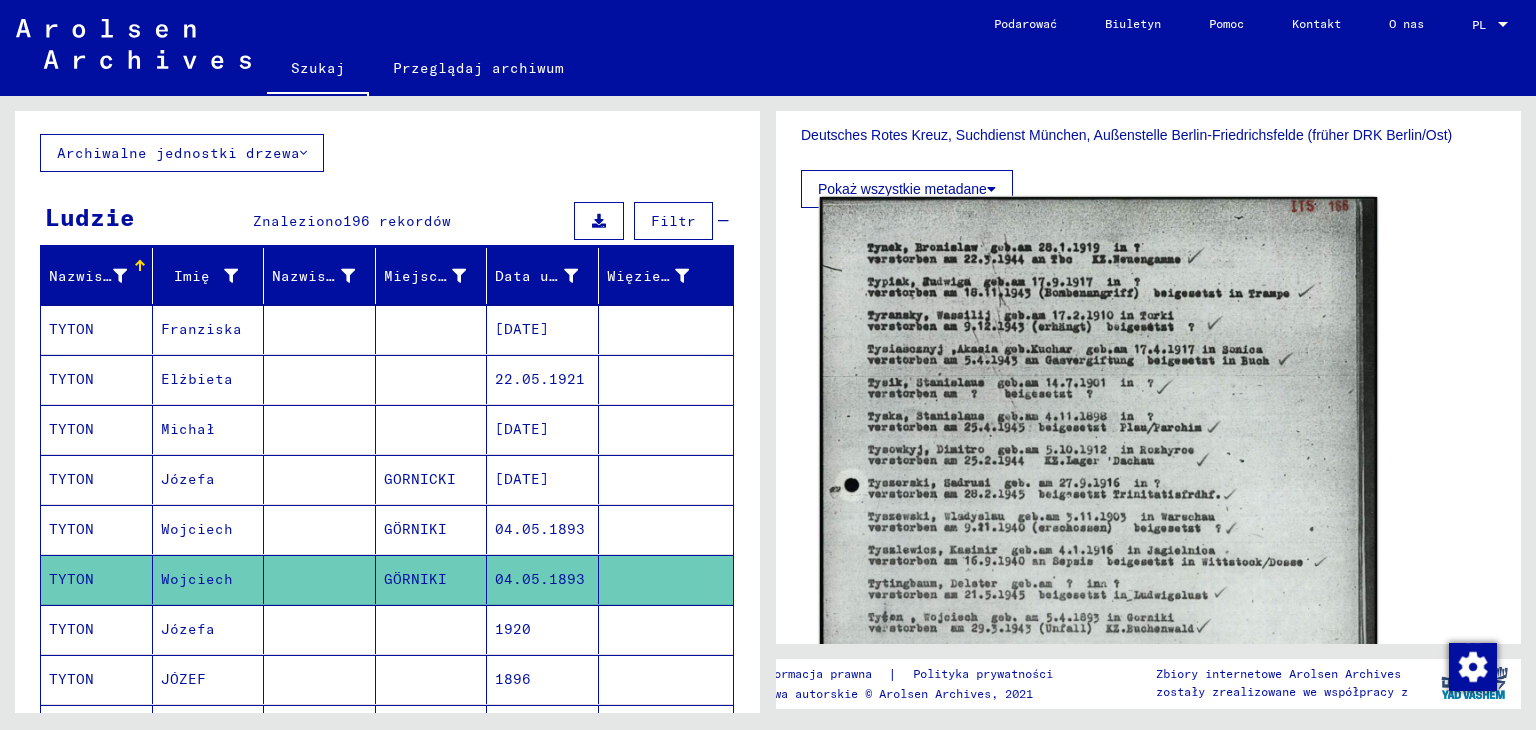 scroll, scrollTop: 800, scrollLeft: 0, axis: vertical 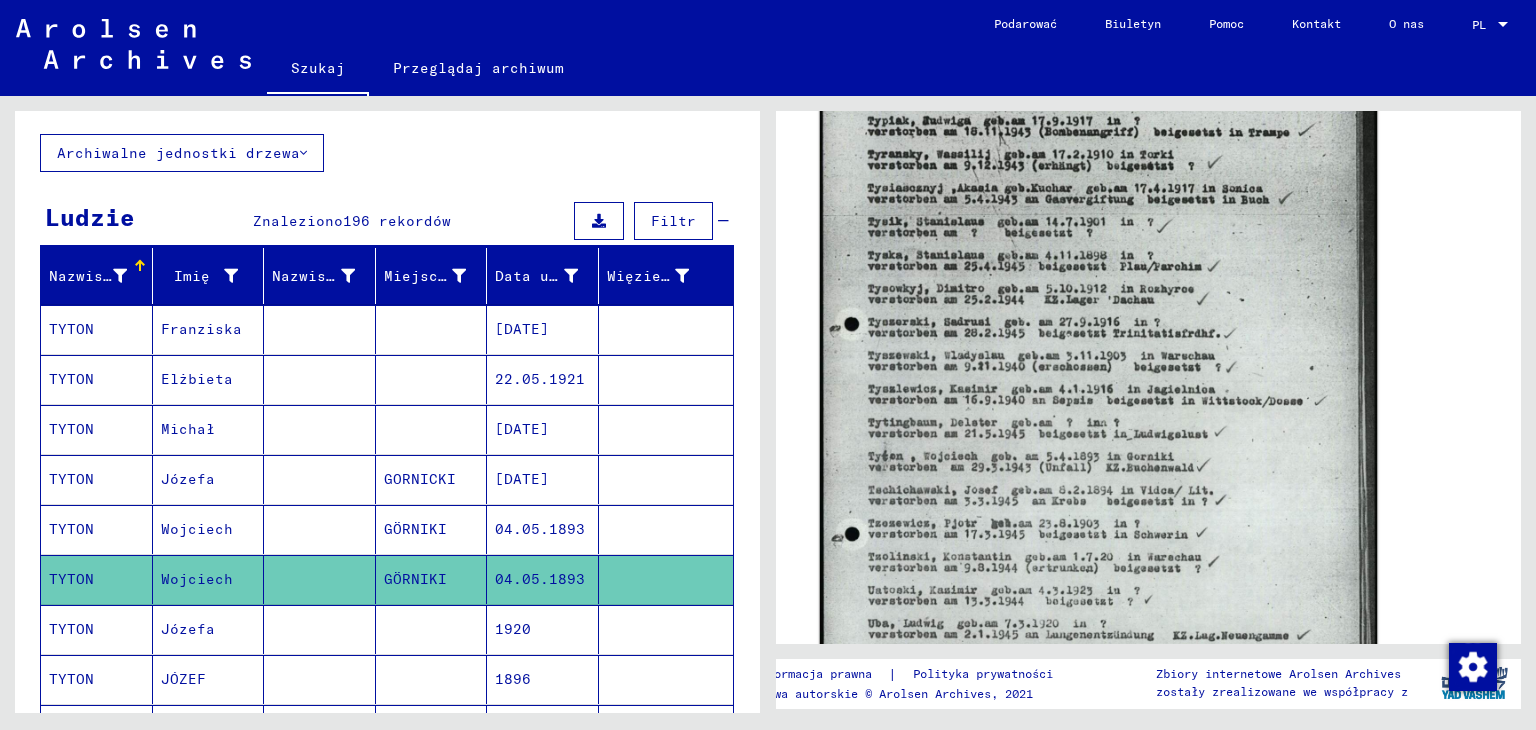 click 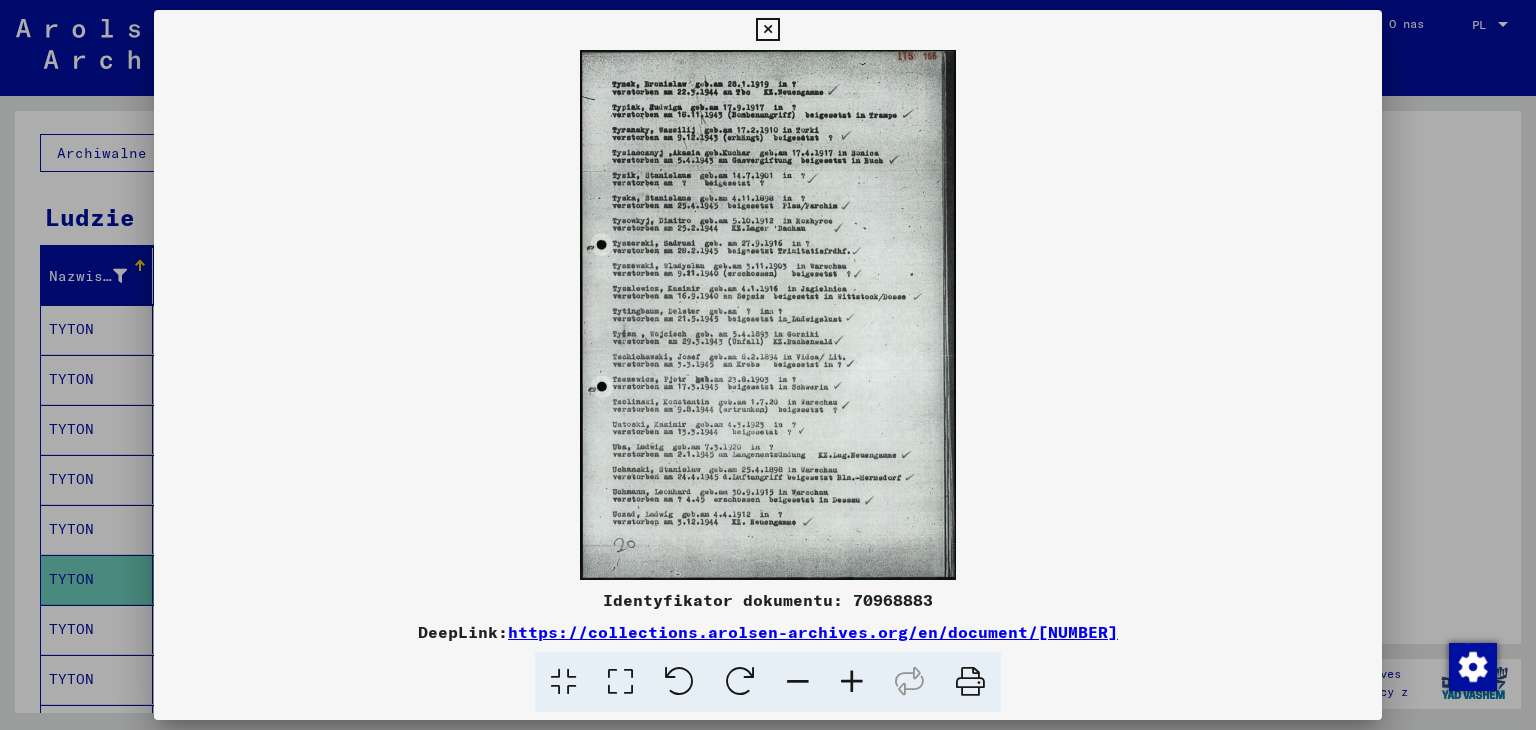 click at bounding box center [767, 30] 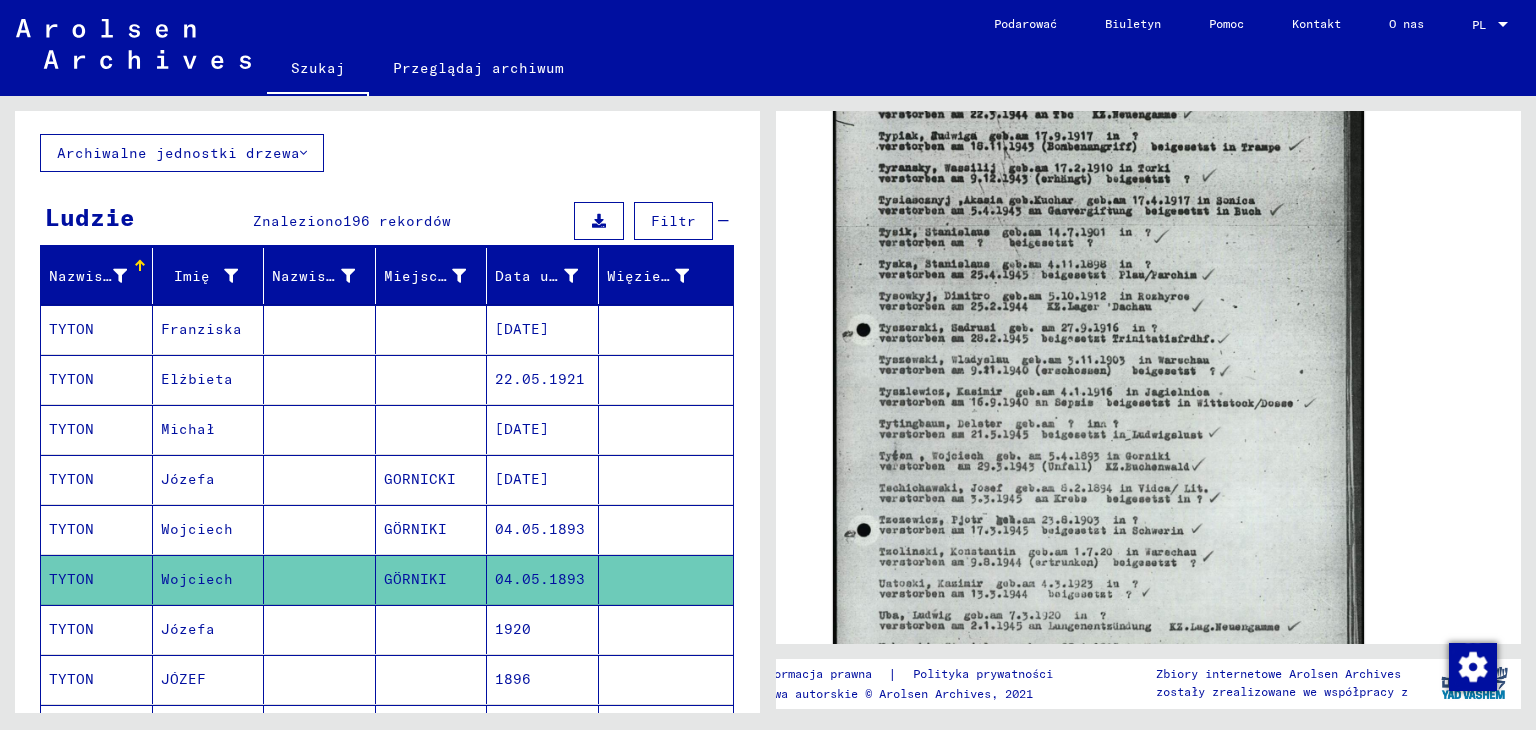 click on "Józefa" at bounding box center [183, 679] 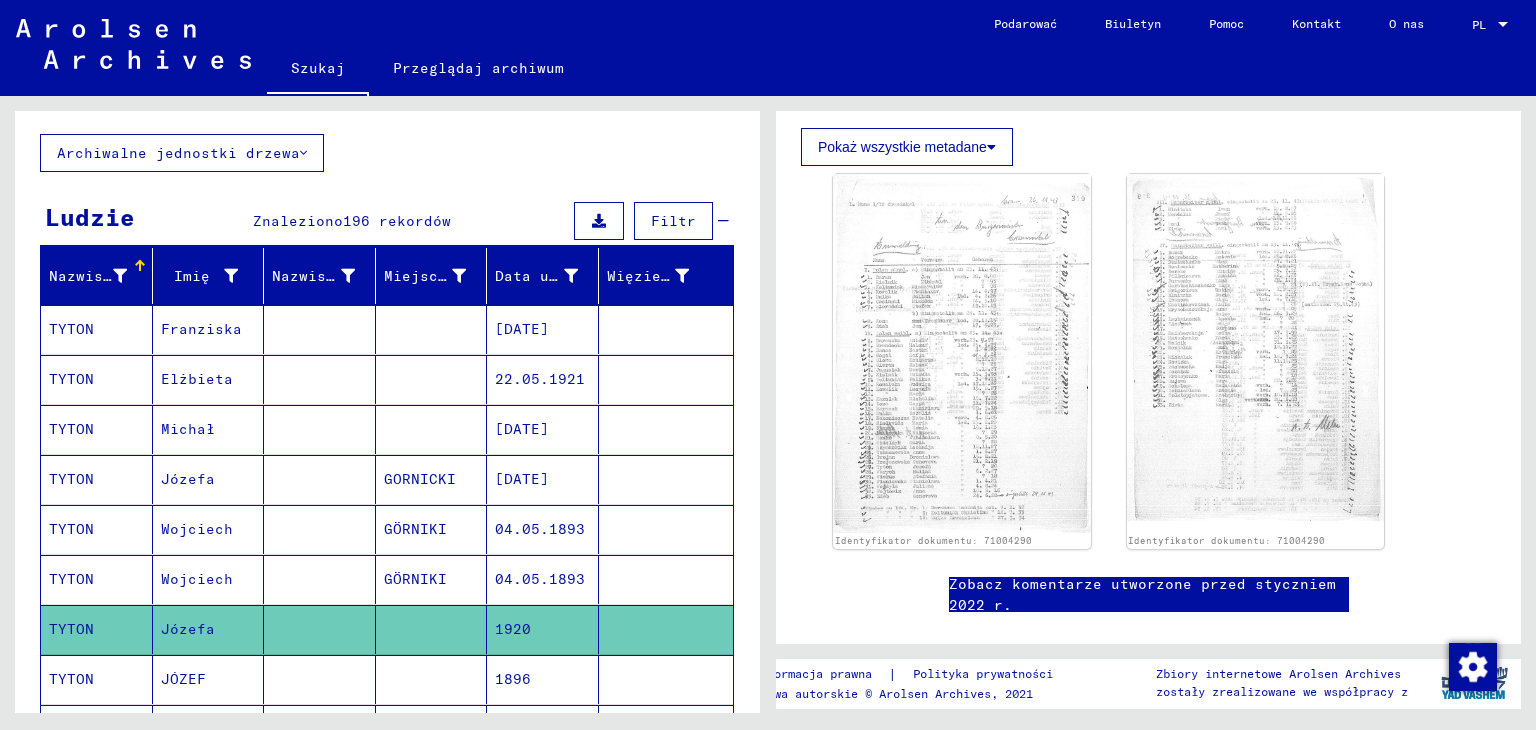 scroll, scrollTop: 600, scrollLeft: 0, axis: vertical 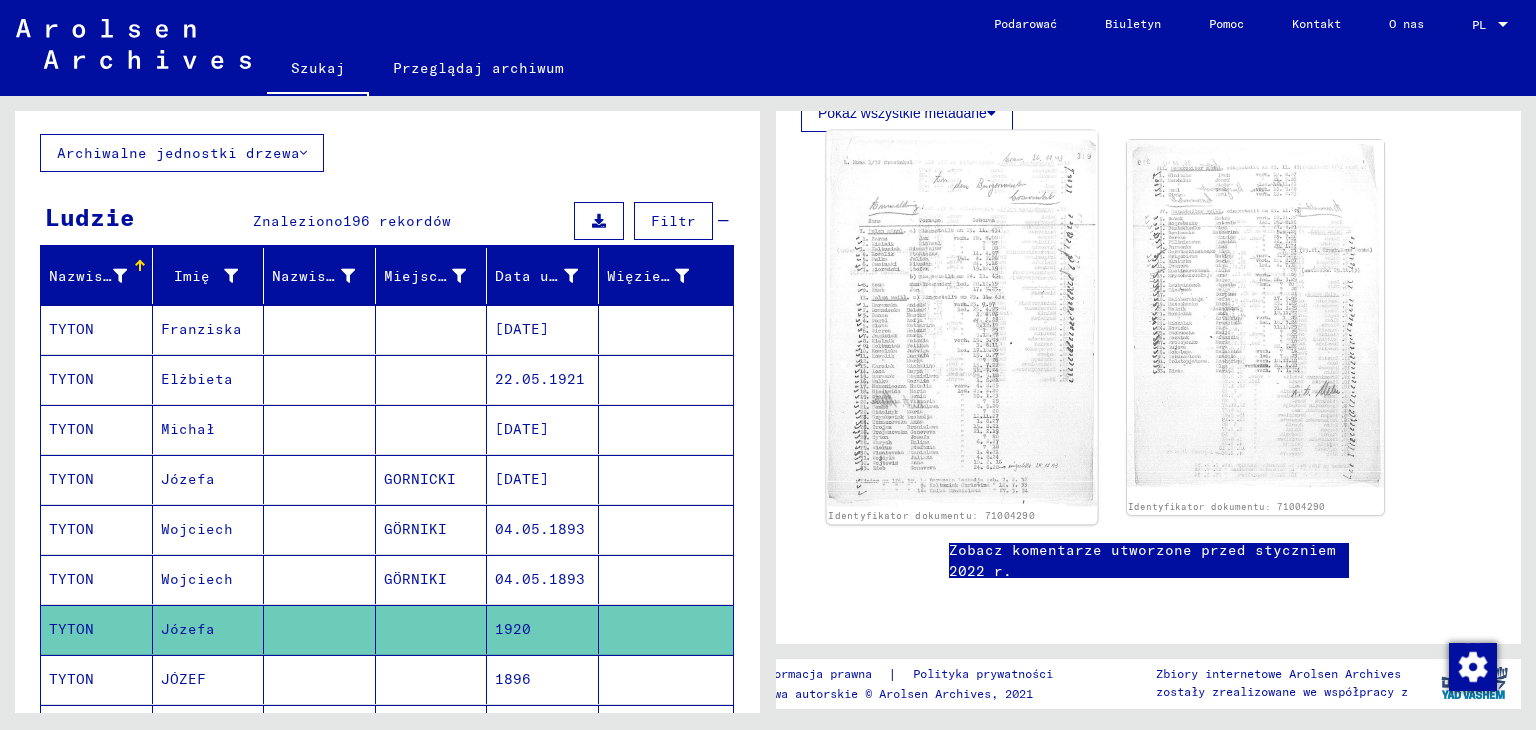 click 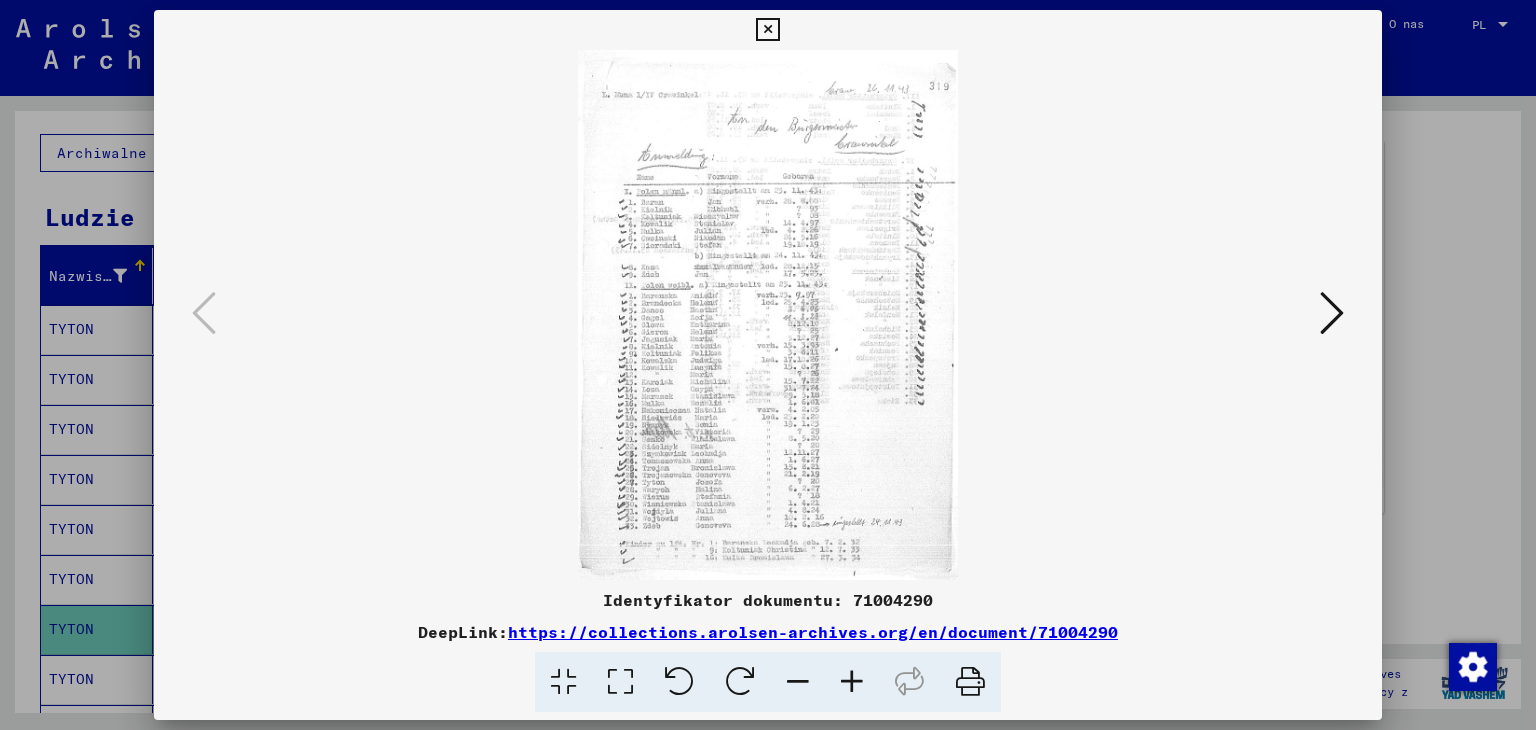 click at bounding box center (767, 30) 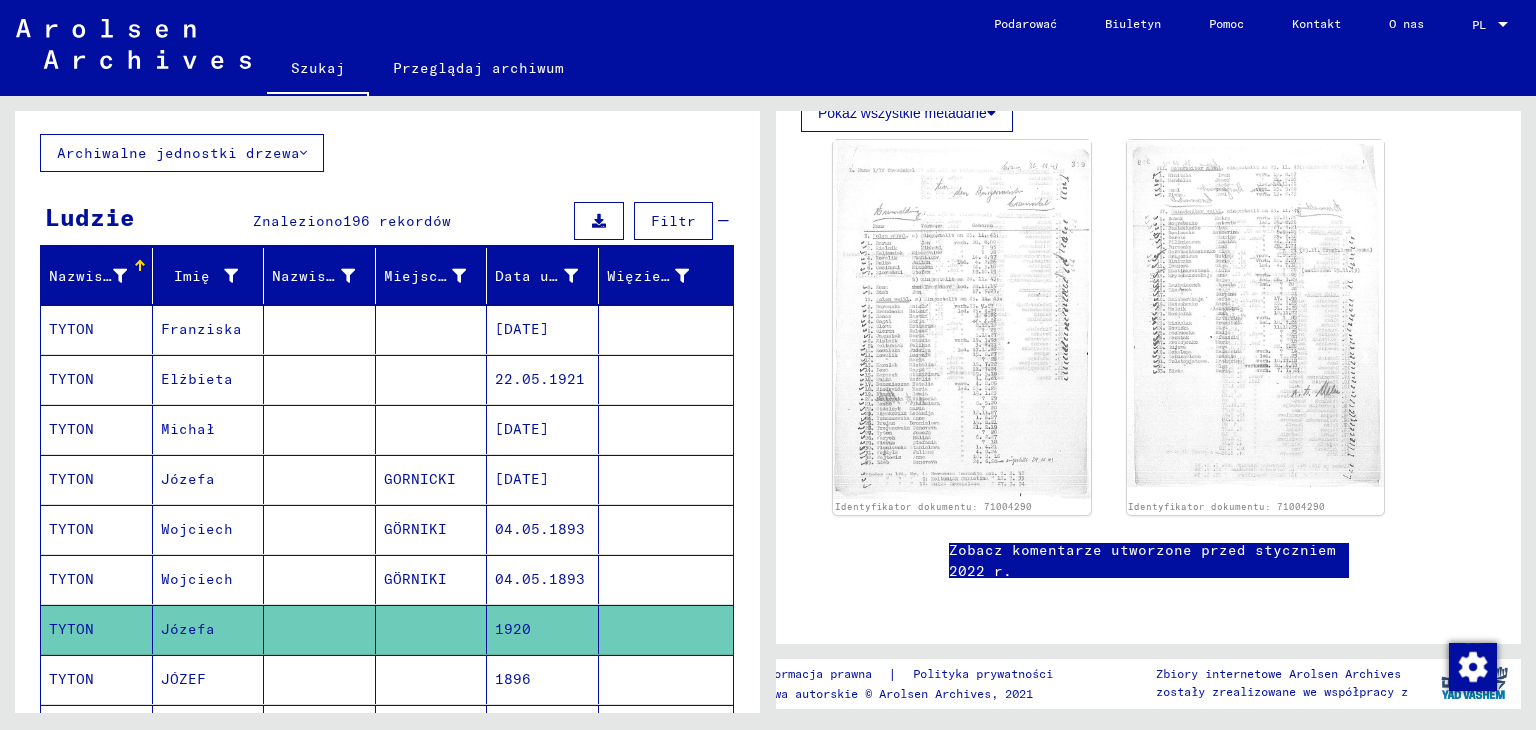 click on "JÓZEF" at bounding box center [188, 729] 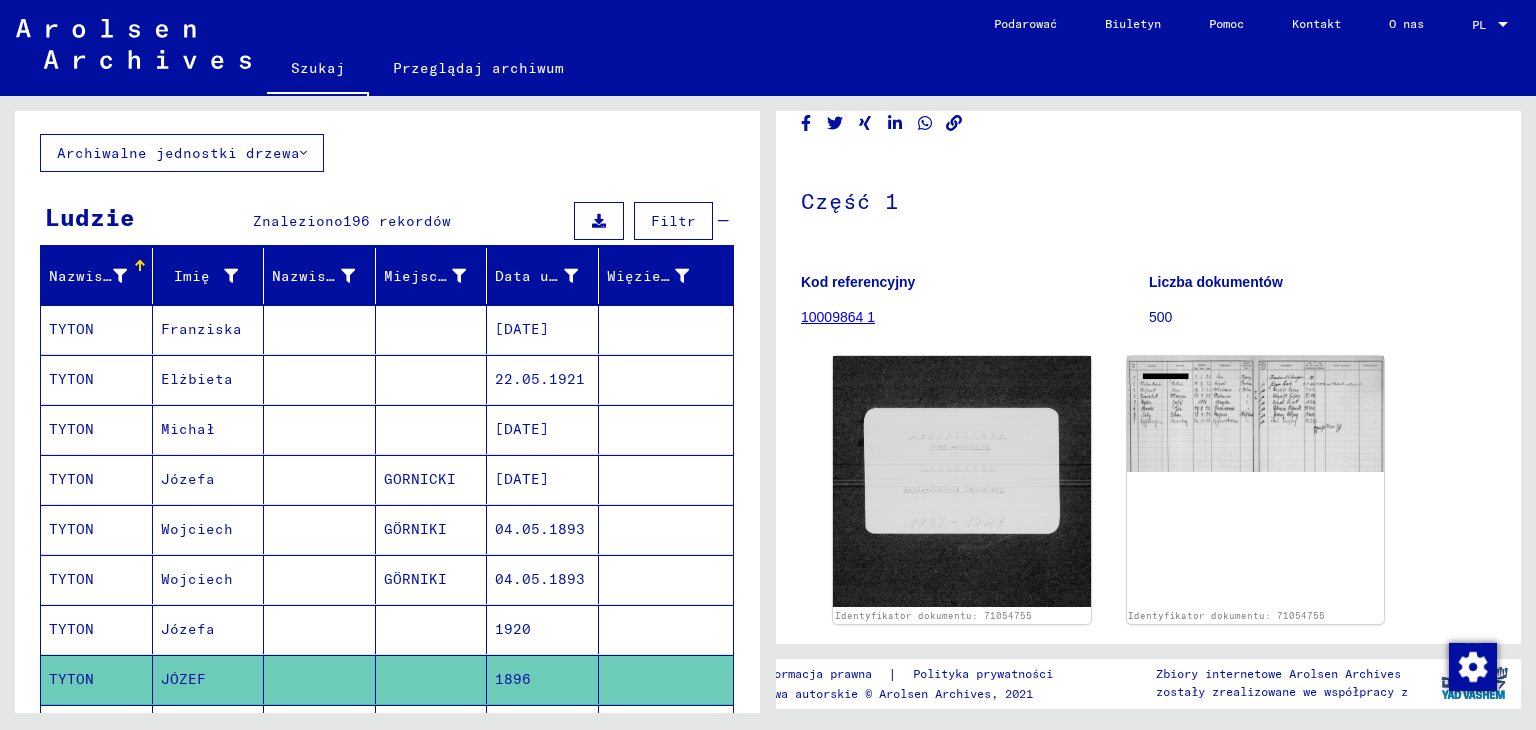 scroll, scrollTop: 200, scrollLeft: 0, axis: vertical 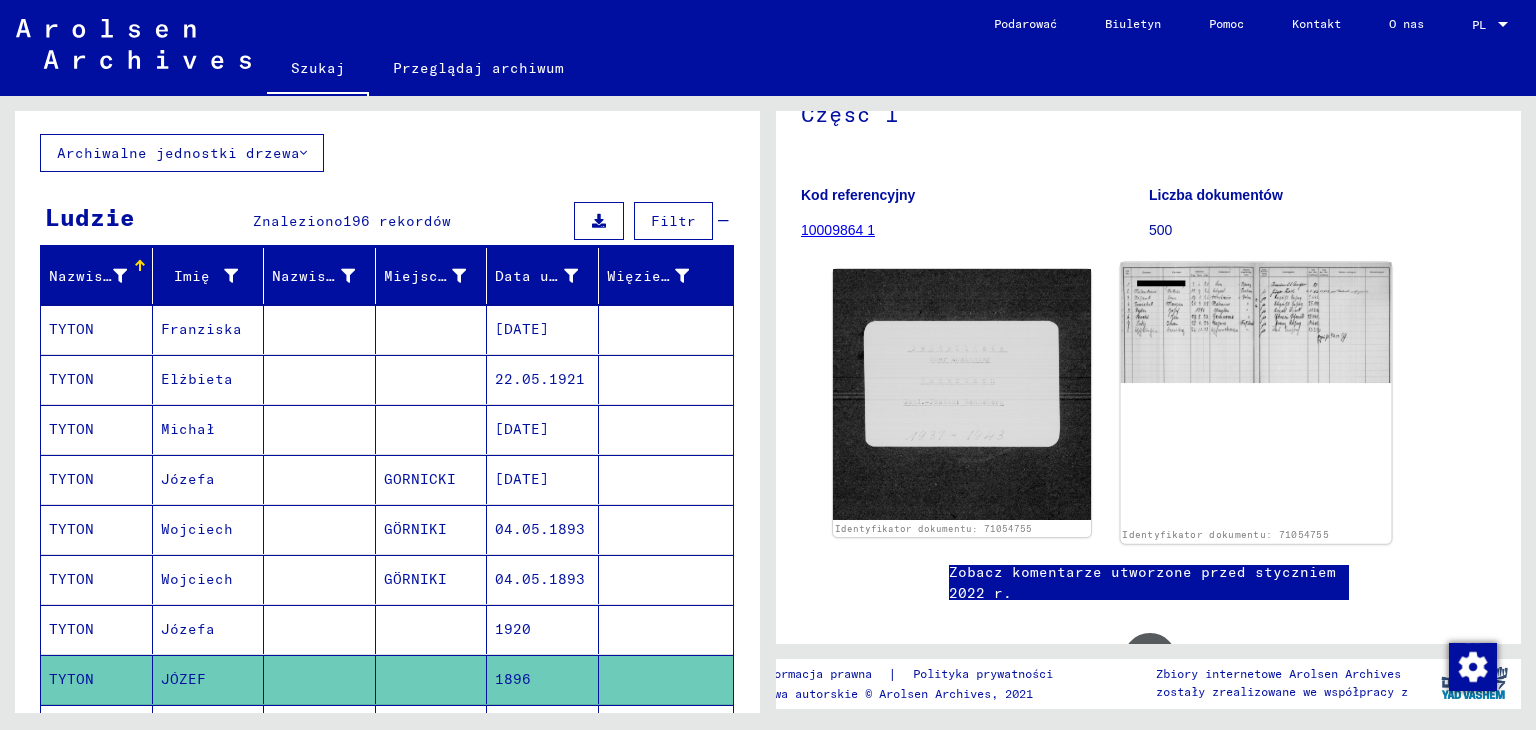 click on "Identyfikator dokumentu: 71054755" 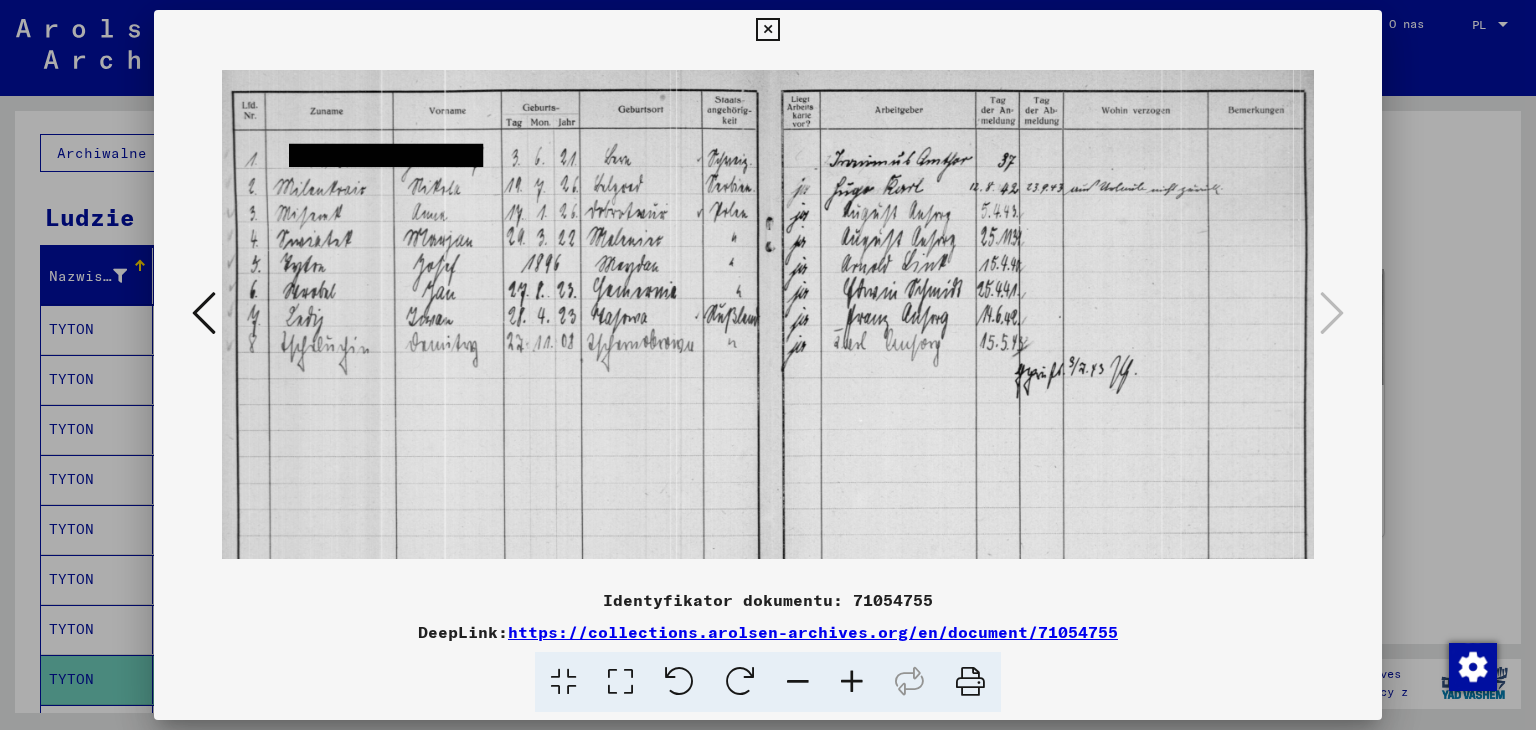 click at bounding box center (767, 30) 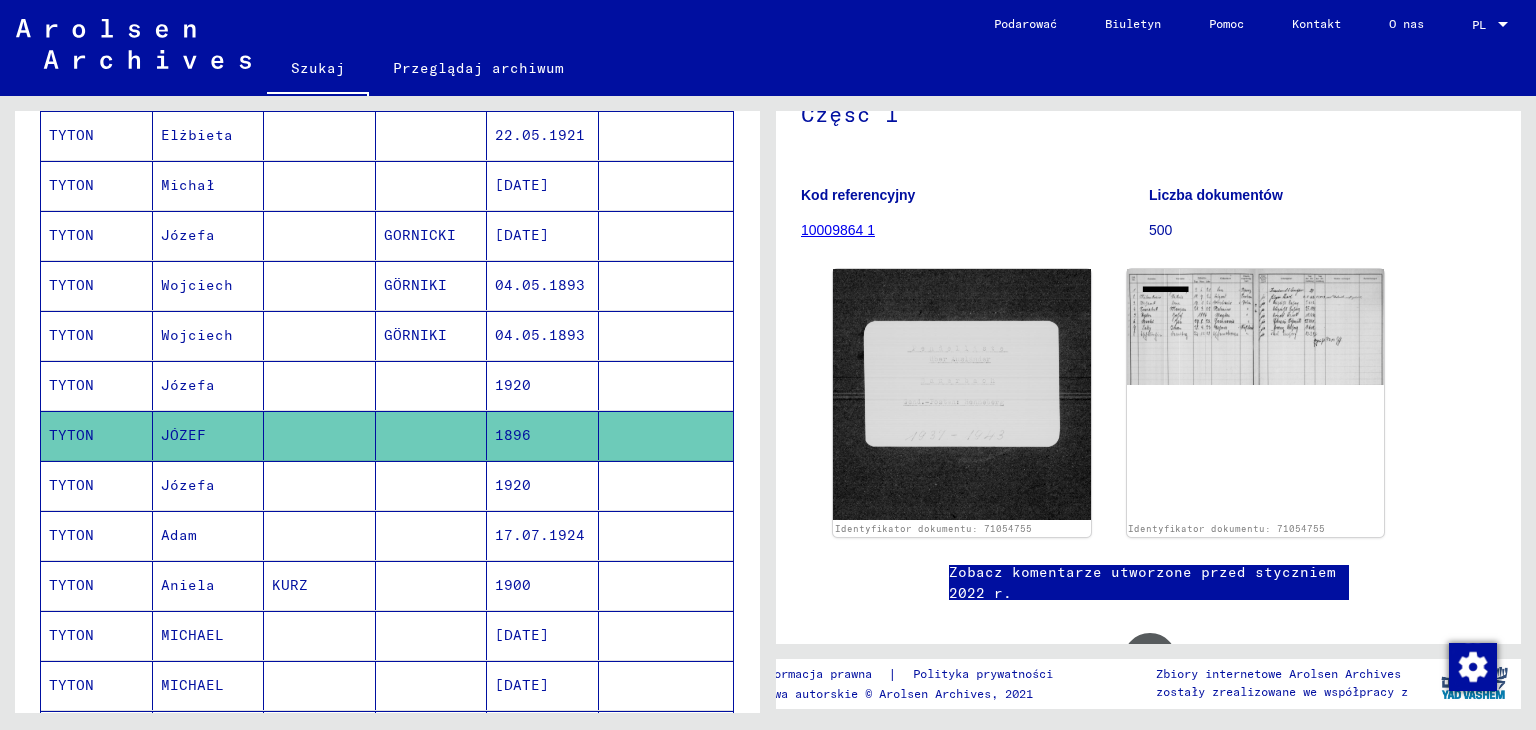 scroll, scrollTop: 400, scrollLeft: 0, axis: vertical 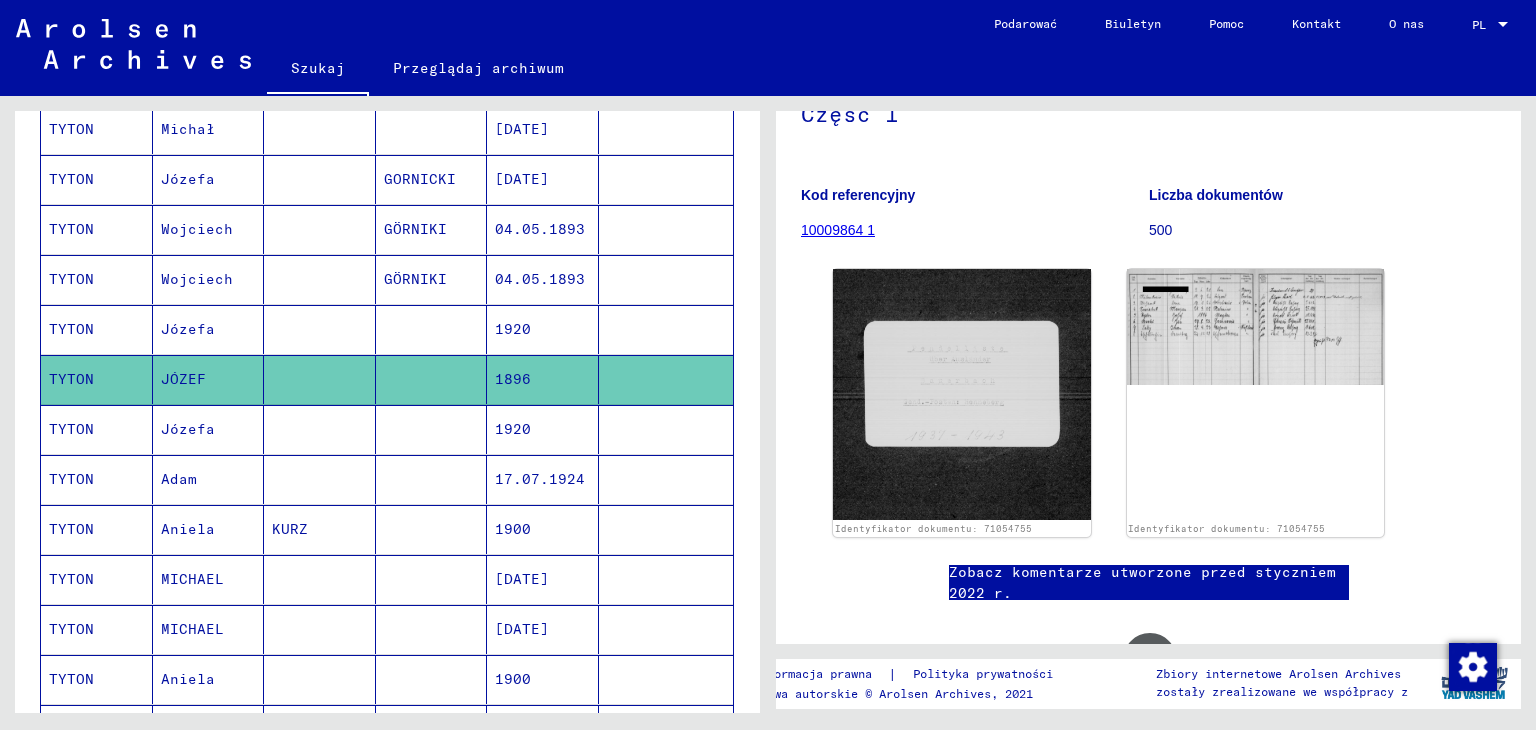 click on "Józefa" at bounding box center [179, 479] 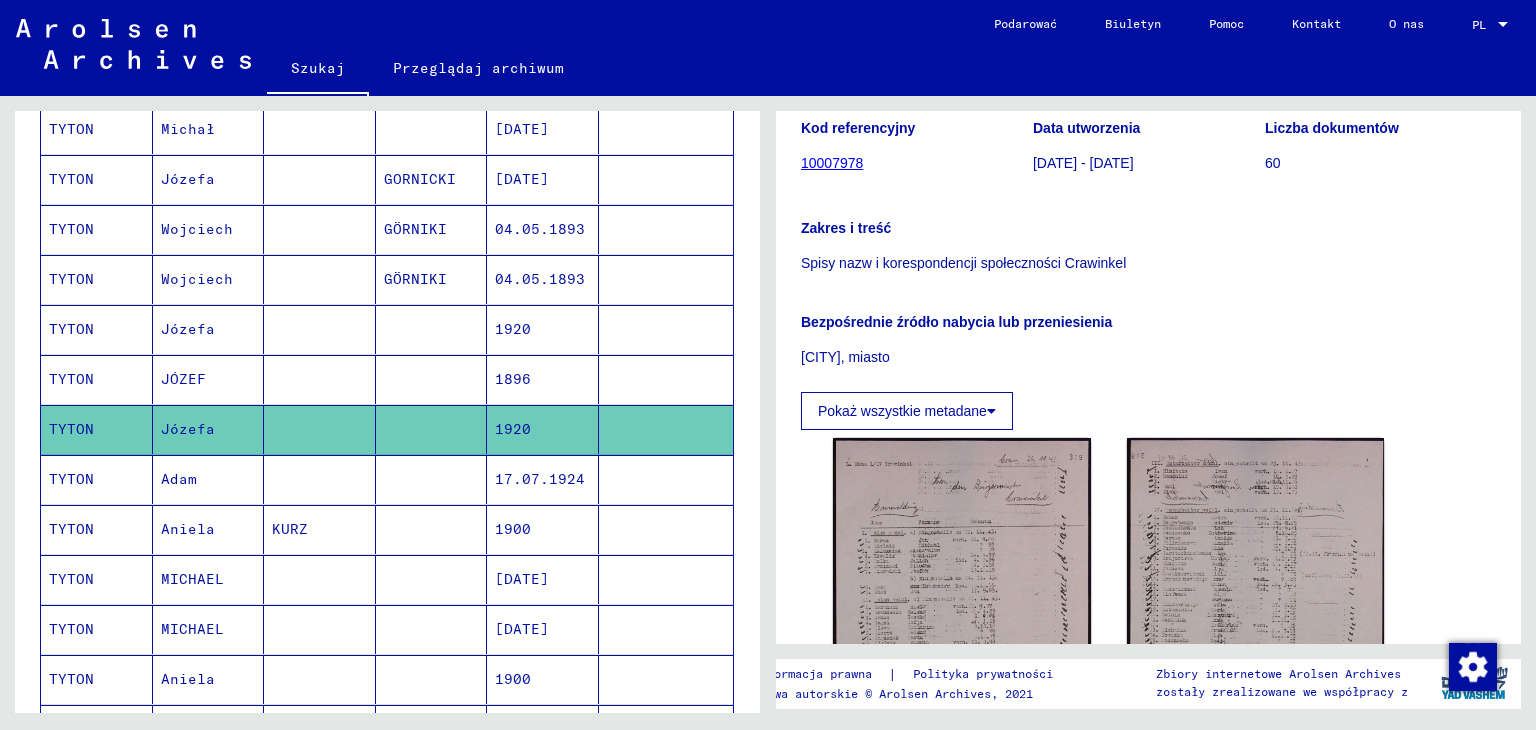 scroll, scrollTop: 600, scrollLeft: 0, axis: vertical 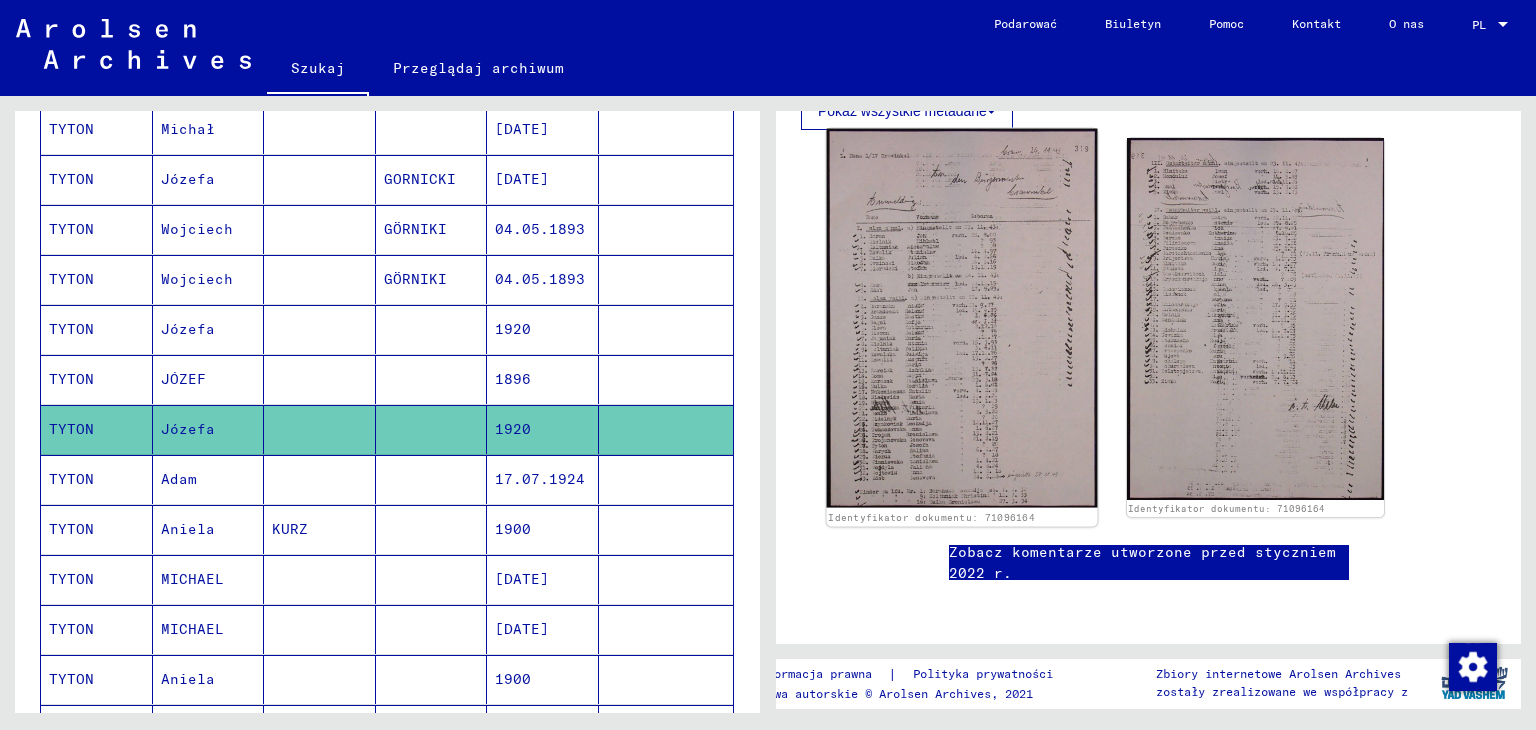 click 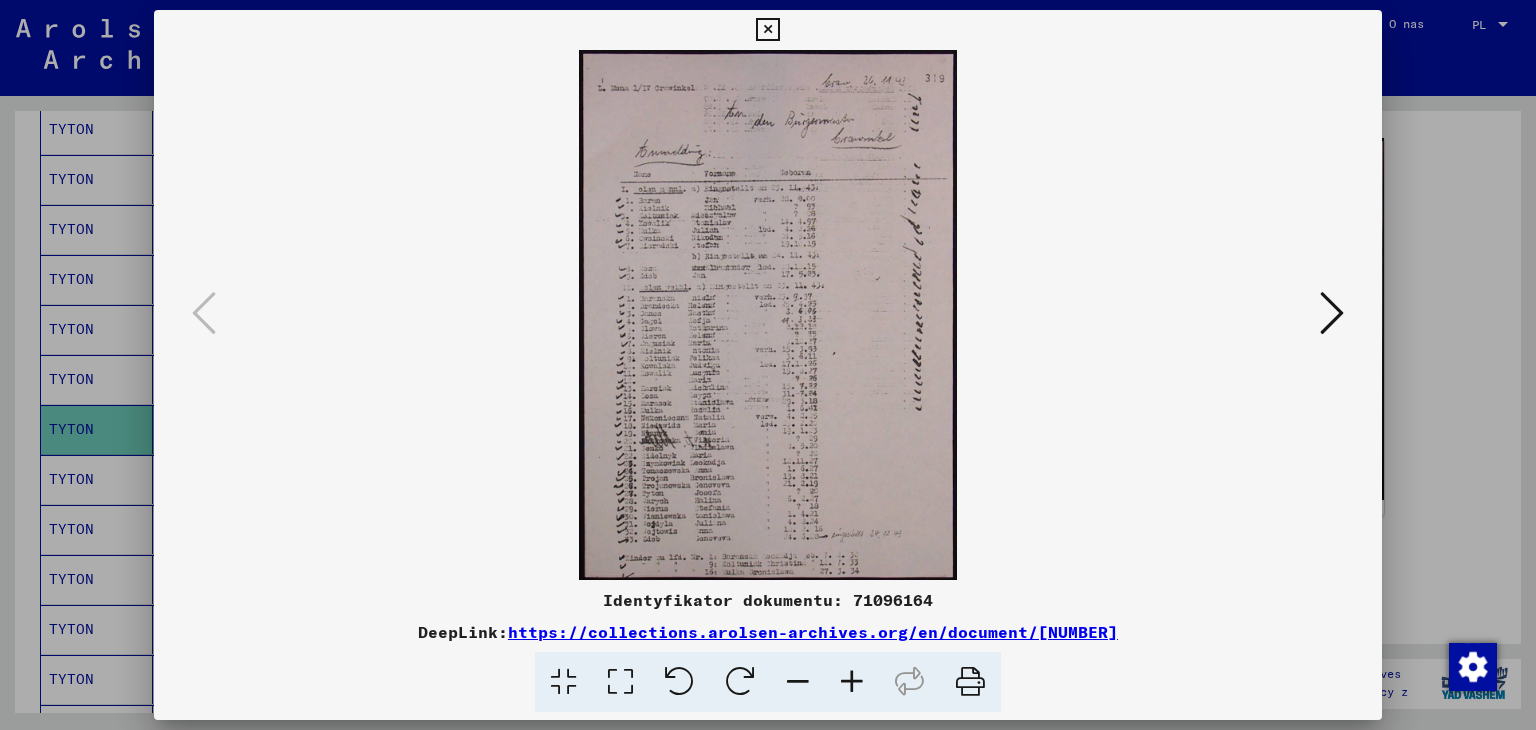 drag, startPoint x: 765, startPoint y: 25, endPoint x: 526, endPoint y: 328, distance: 385.9145 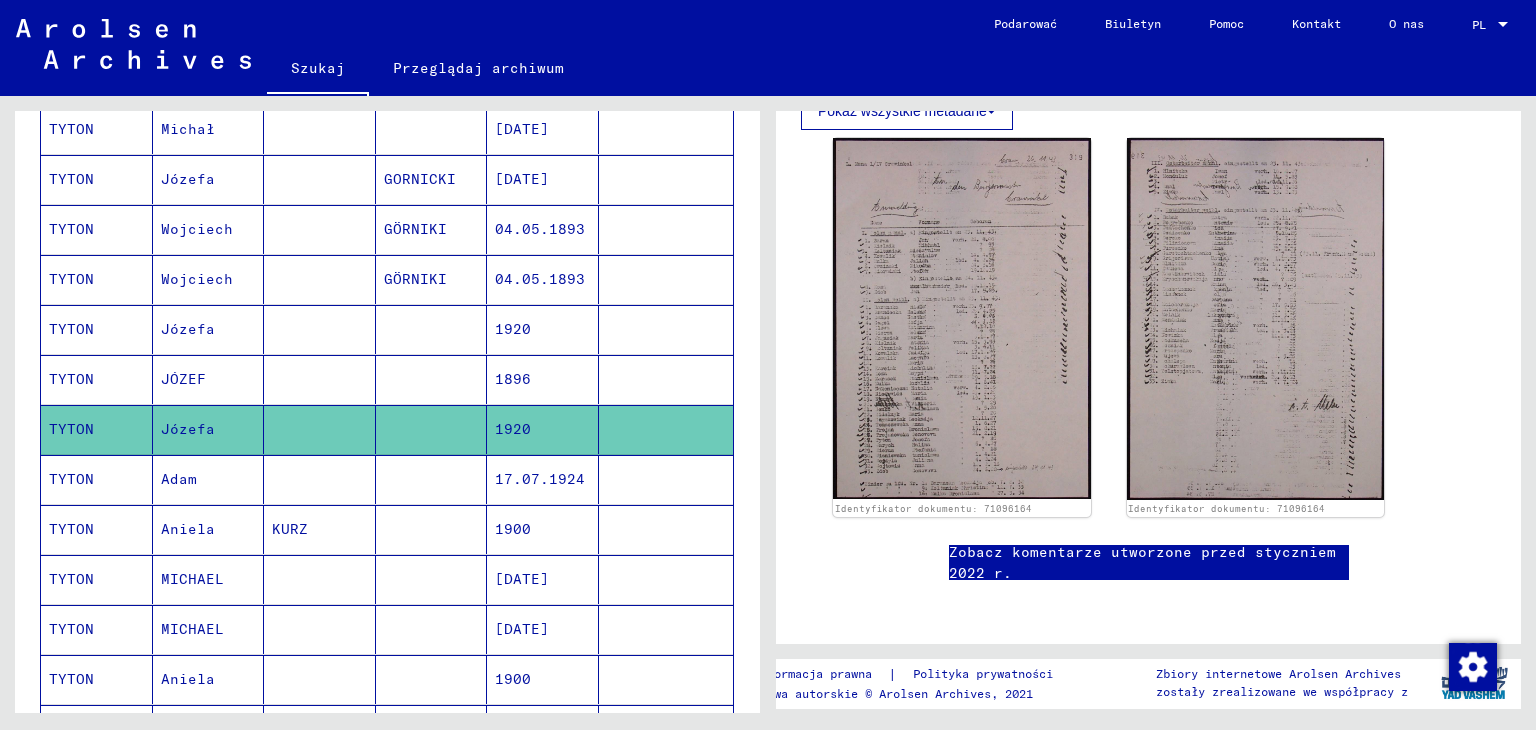 click on "Adam" at bounding box center [188, 529] 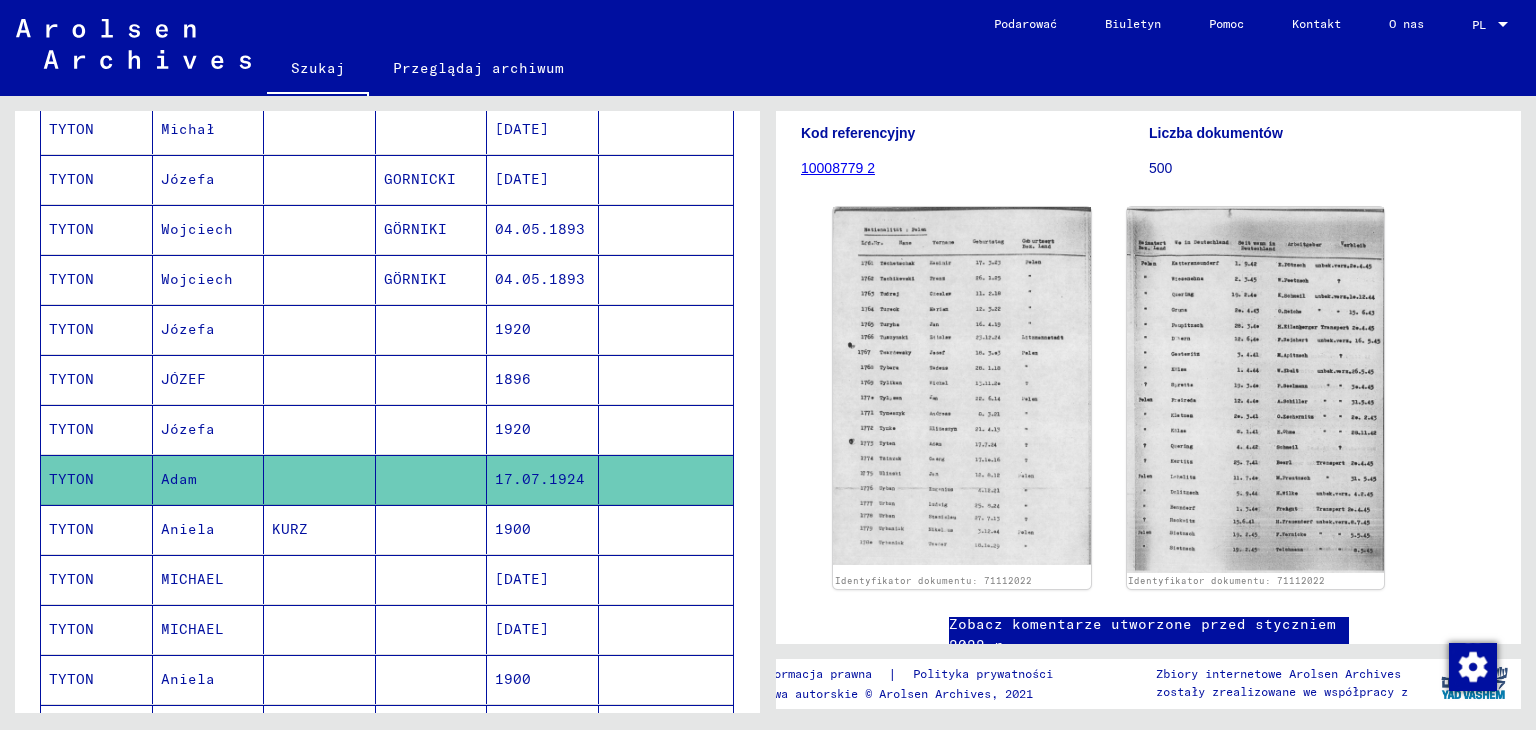 scroll, scrollTop: 300, scrollLeft: 0, axis: vertical 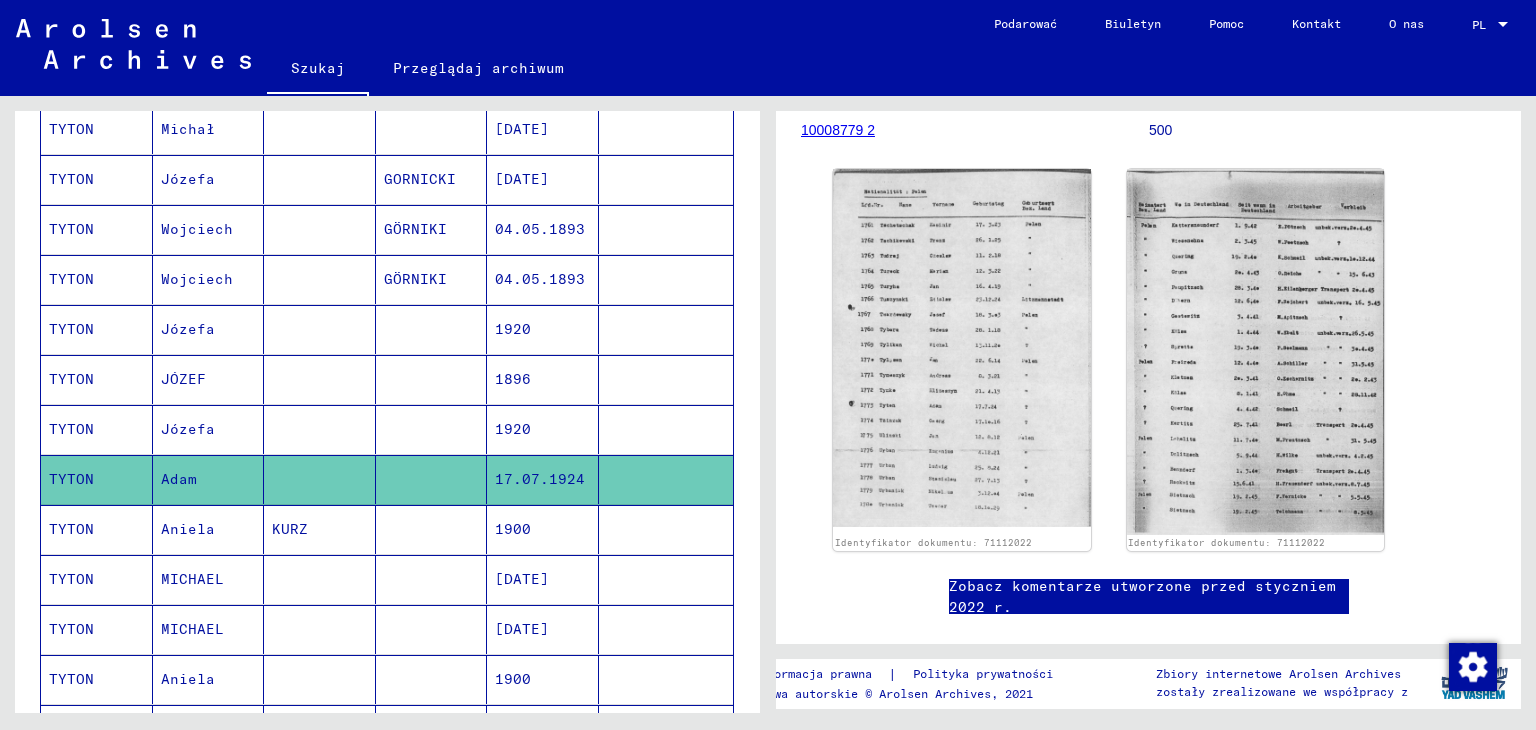 click on "Aniela" at bounding box center [192, 579] 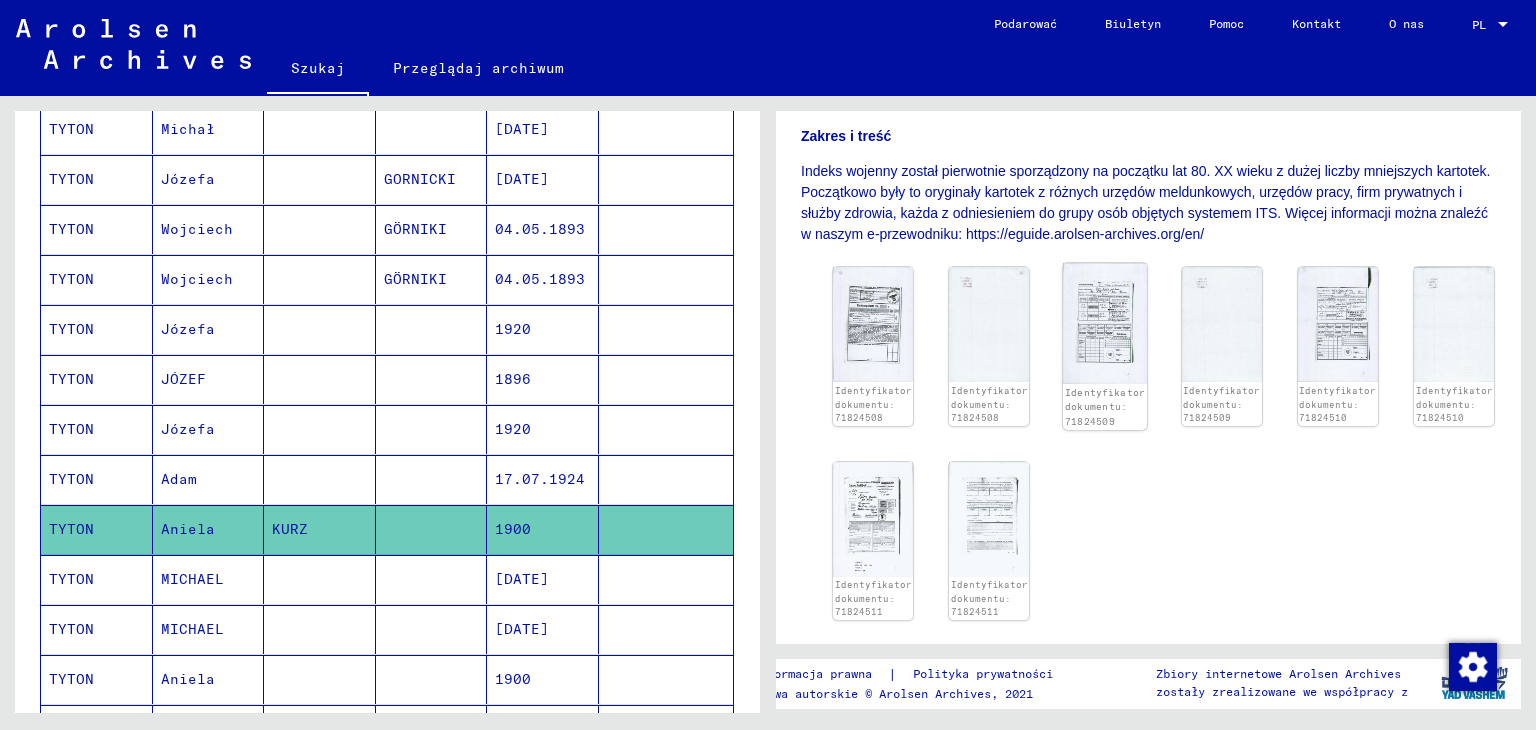 scroll, scrollTop: 463, scrollLeft: 0, axis: vertical 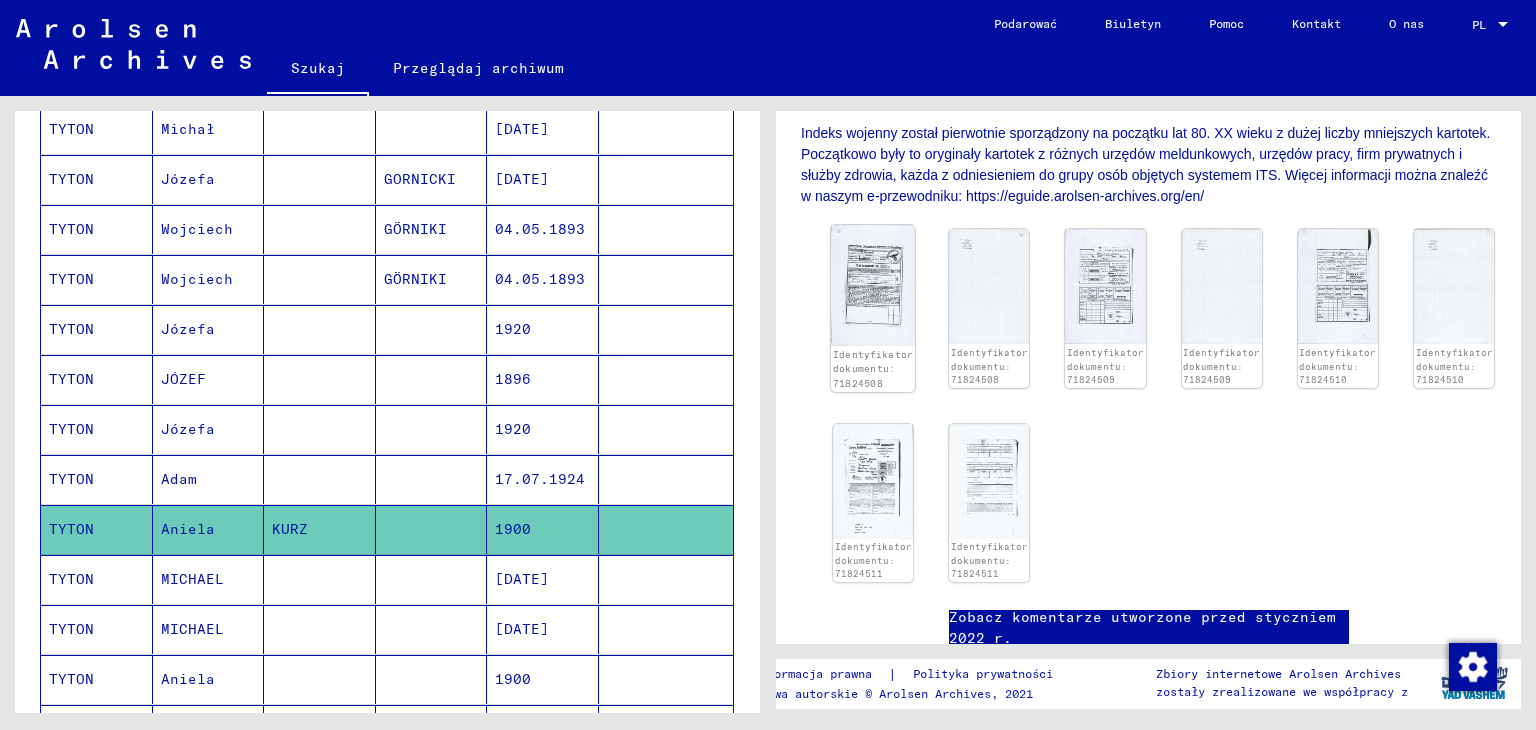 click 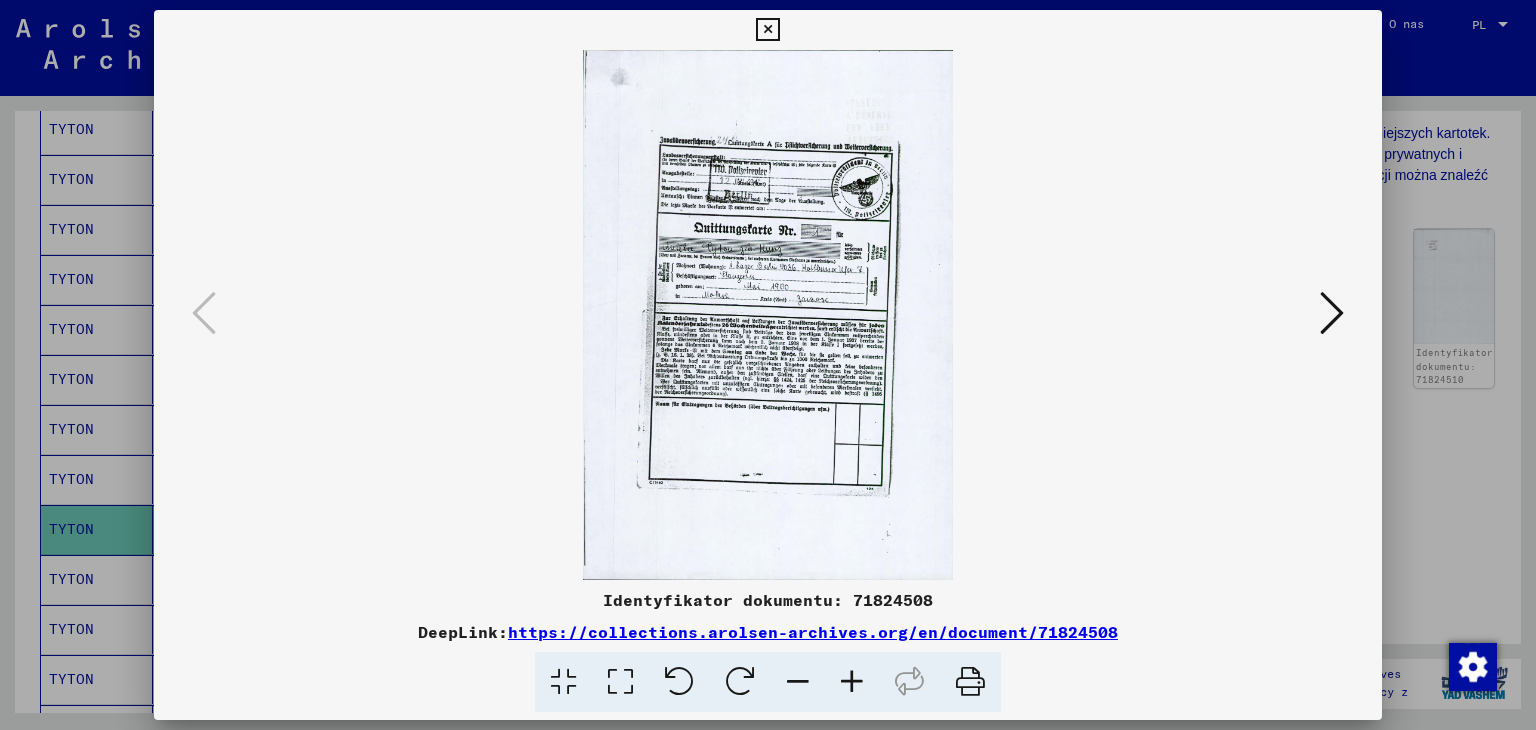 click at bounding box center [768, 315] 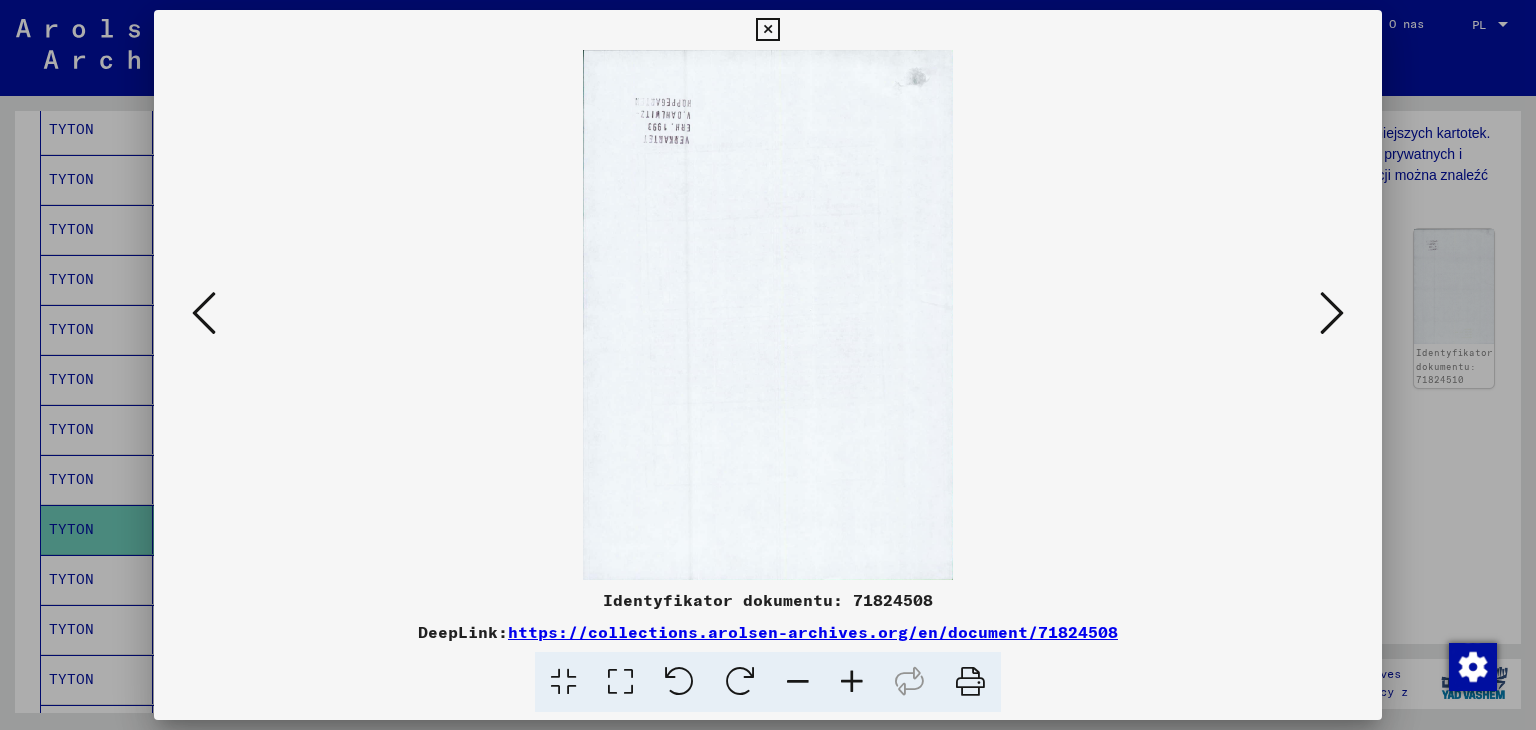 click at bounding box center (1332, 313) 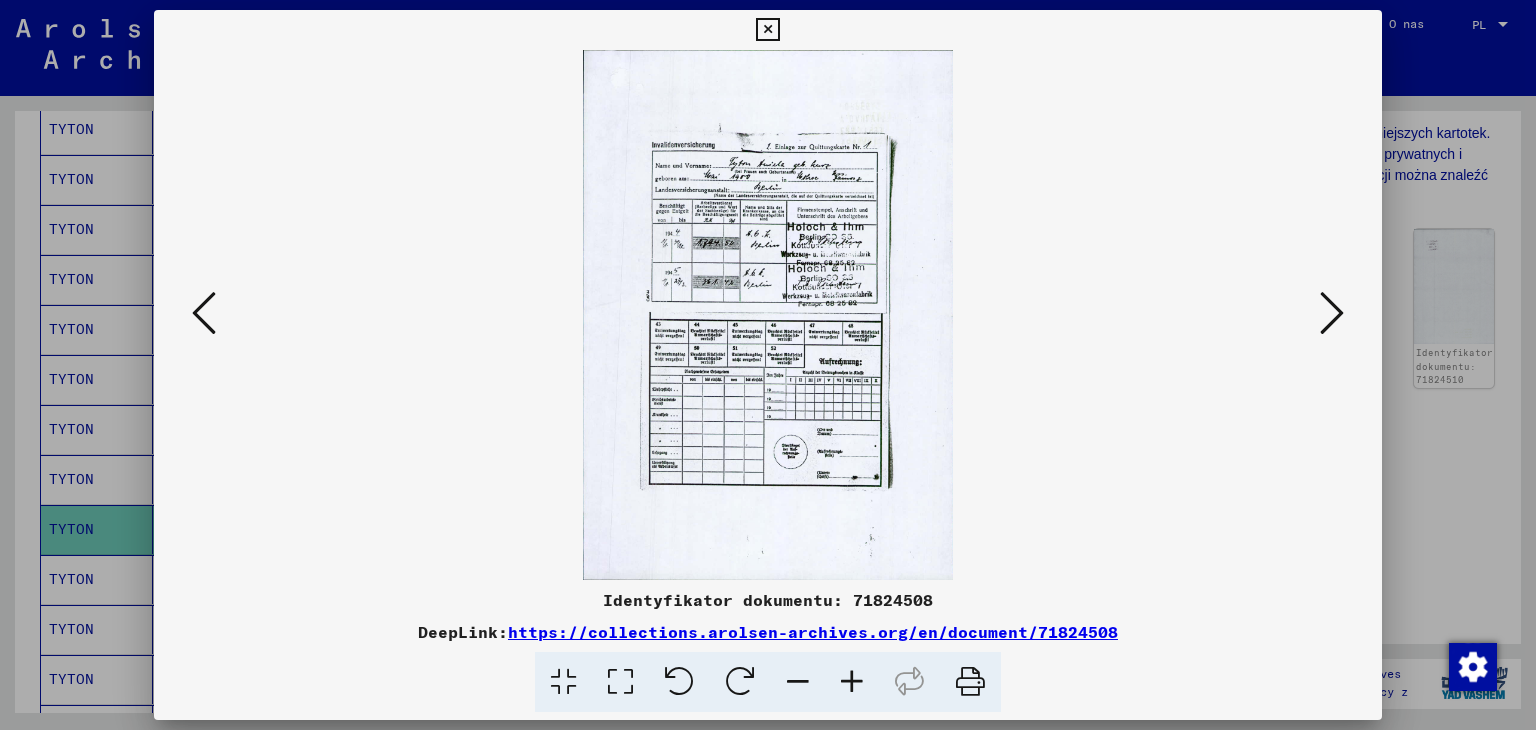 click at bounding box center (1332, 313) 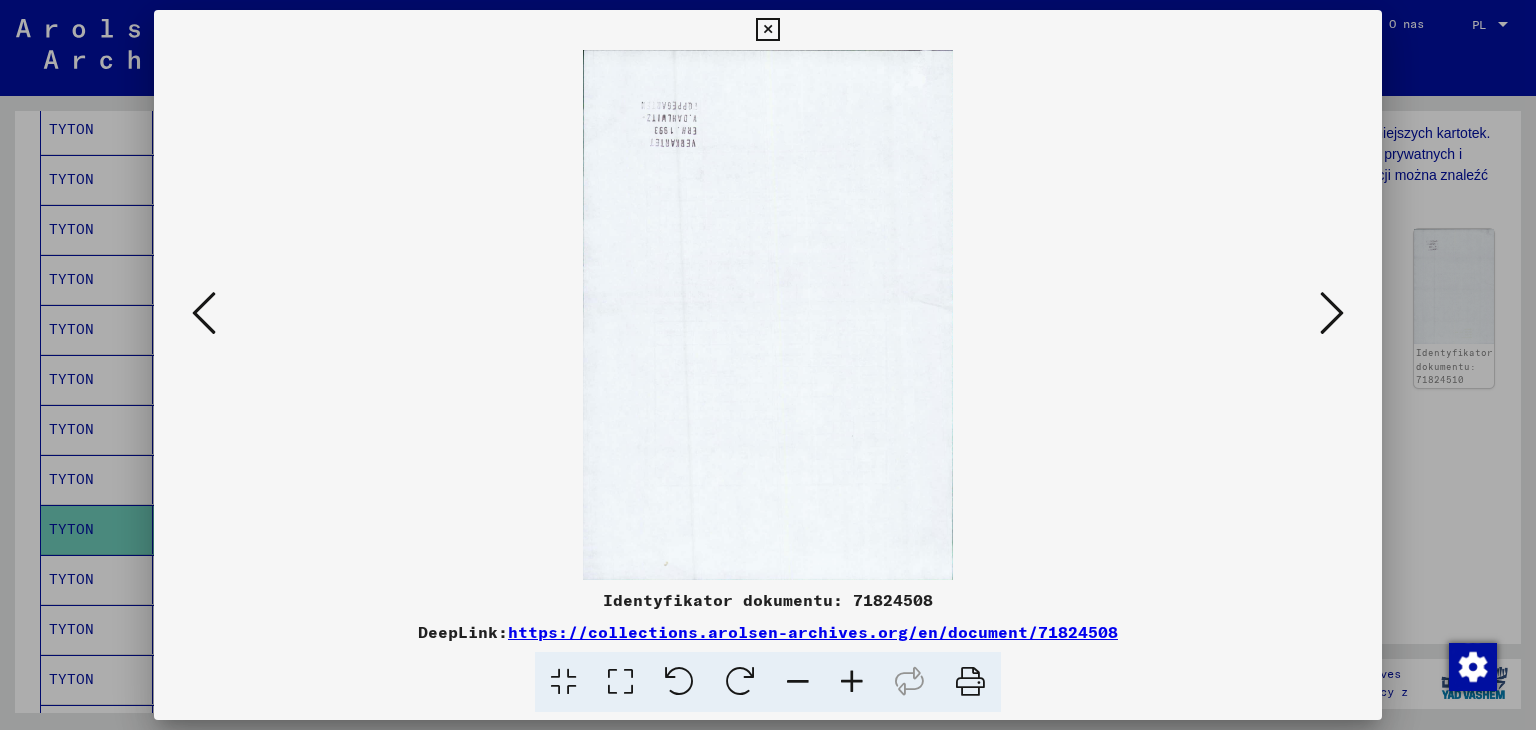 click at bounding box center [1332, 313] 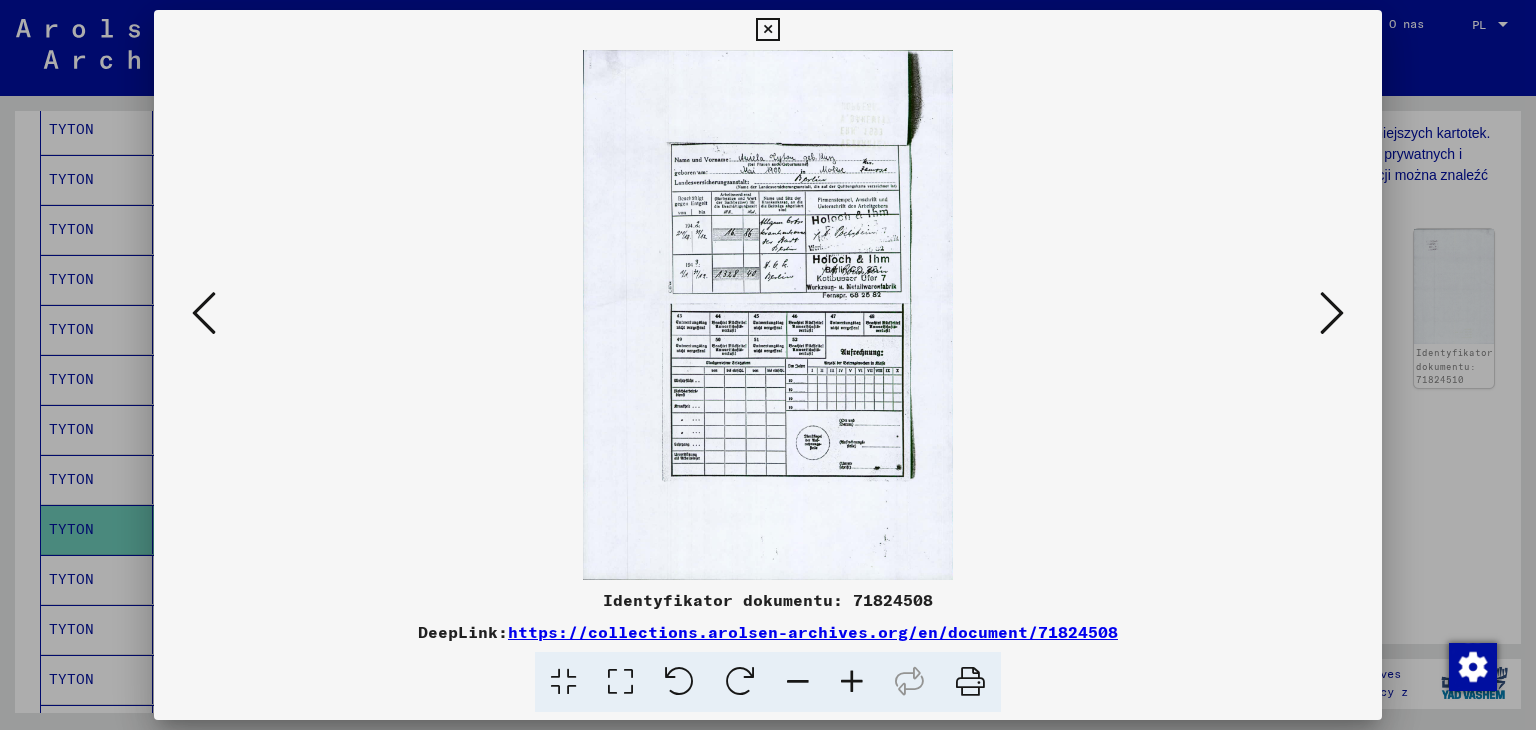 click at bounding box center (1332, 313) 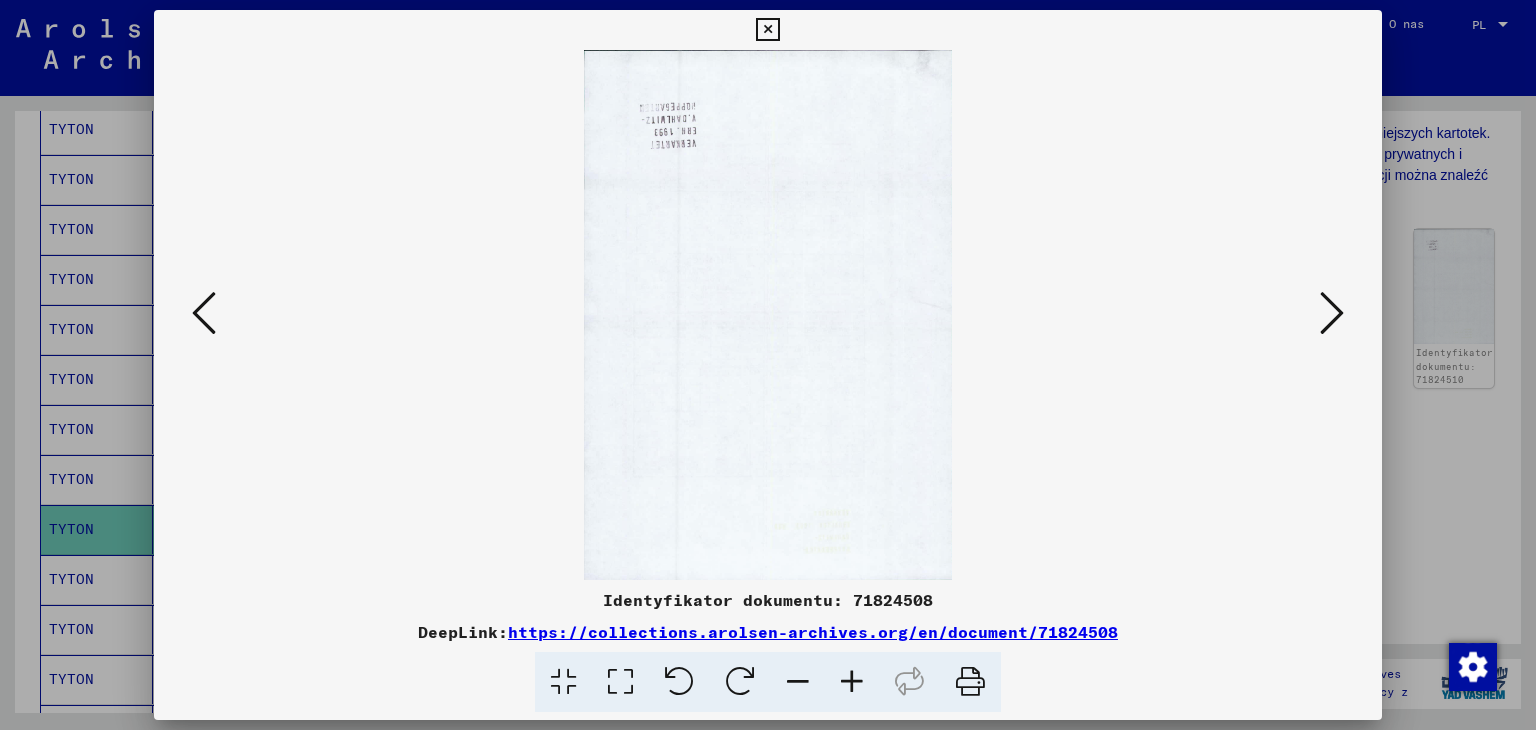 click at bounding box center [1332, 313] 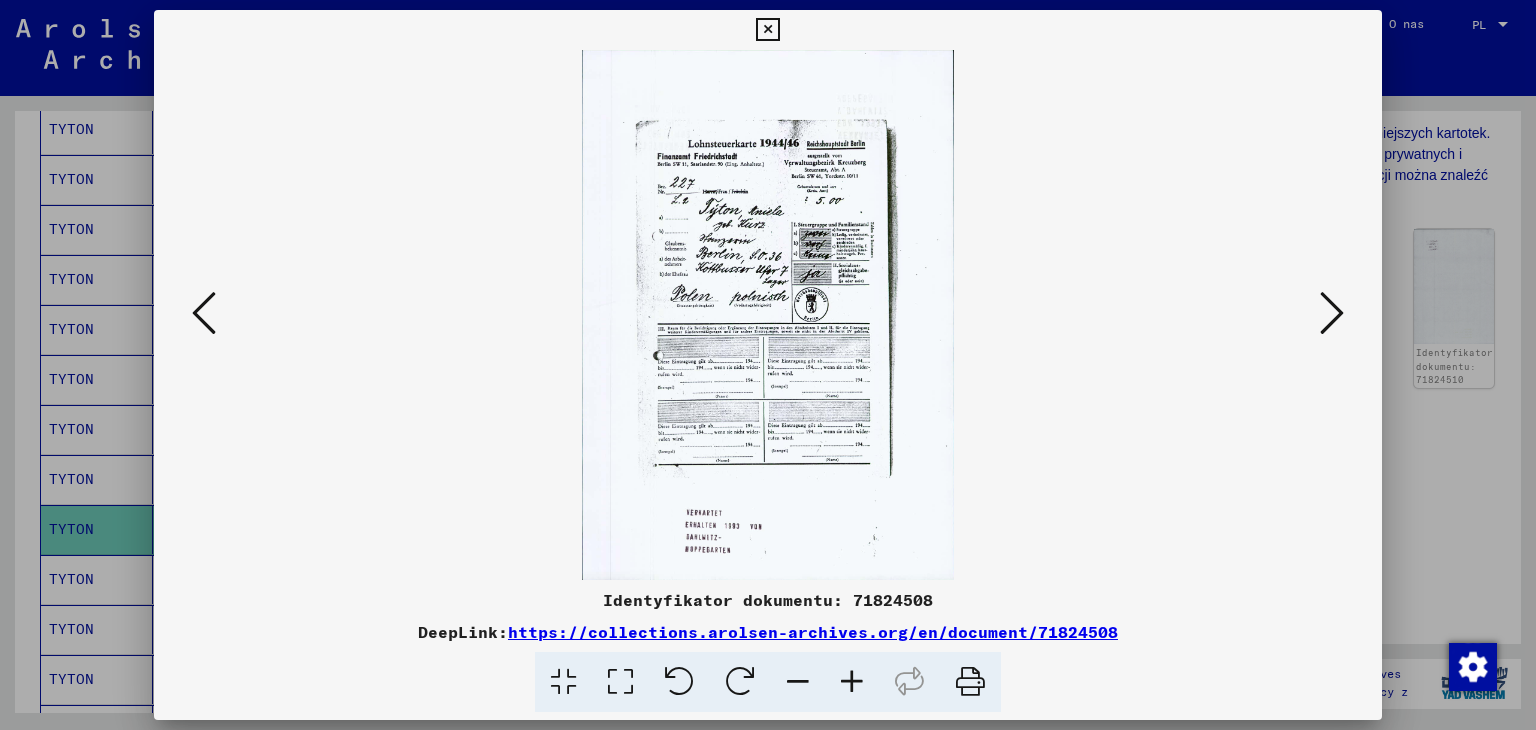 click at bounding box center [1332, 313] 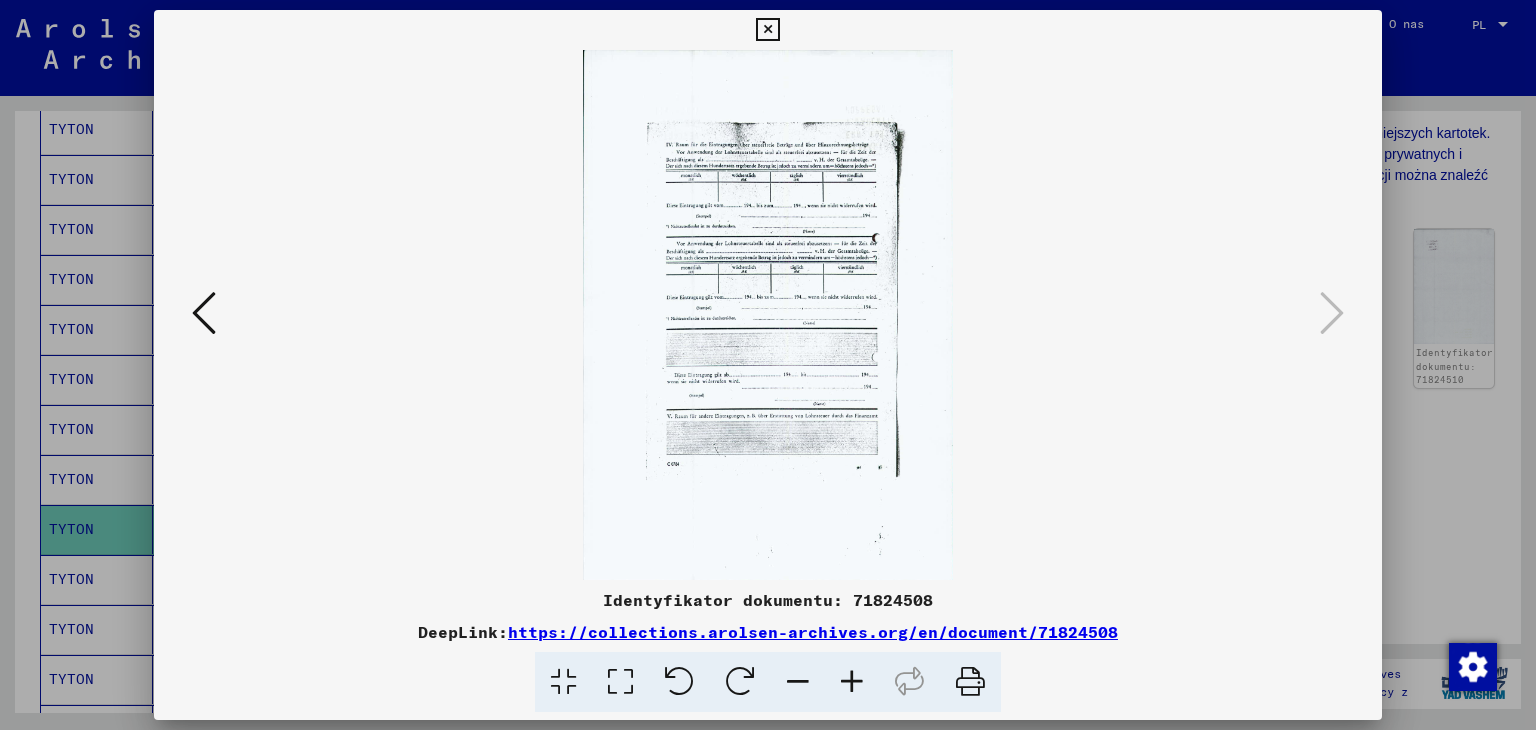drag, startPoint x: 762, startPoint y: 33, endPoint x: 735, endPoint y: 85, distance: 58.59181 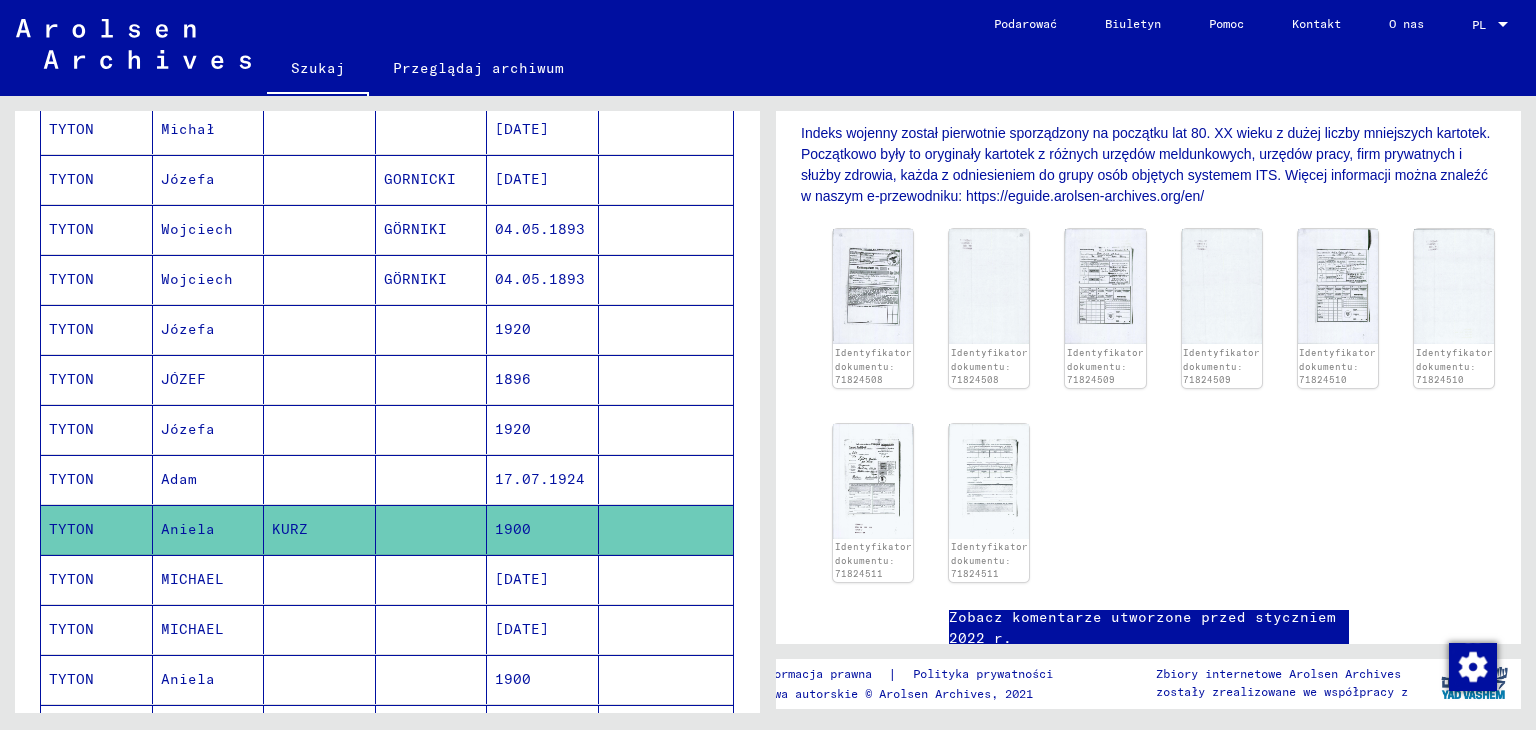 click on "MICHAEL" at bounding box center [192, 629] 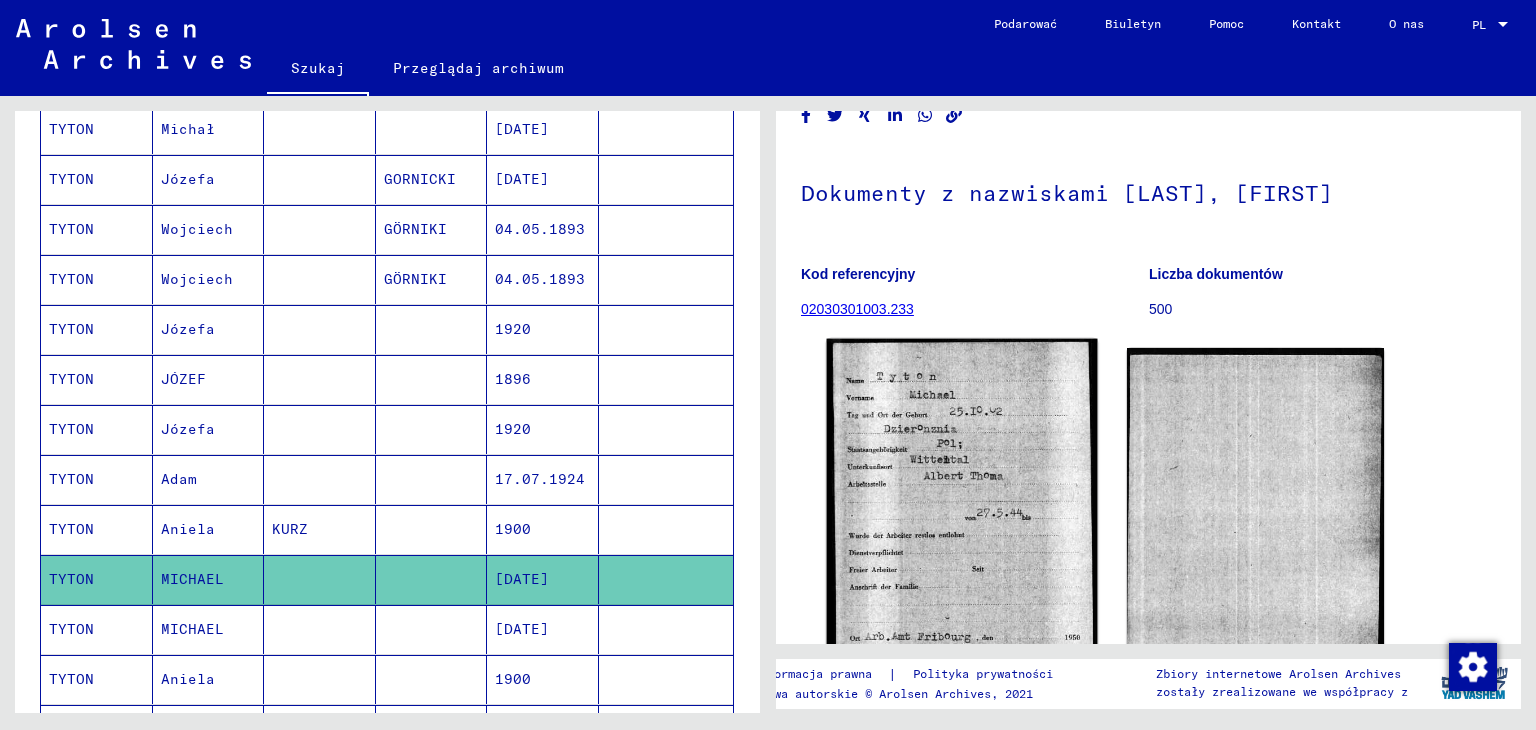 scroll, scrollTop: 200, scrollLeft: 0, axis: vertical 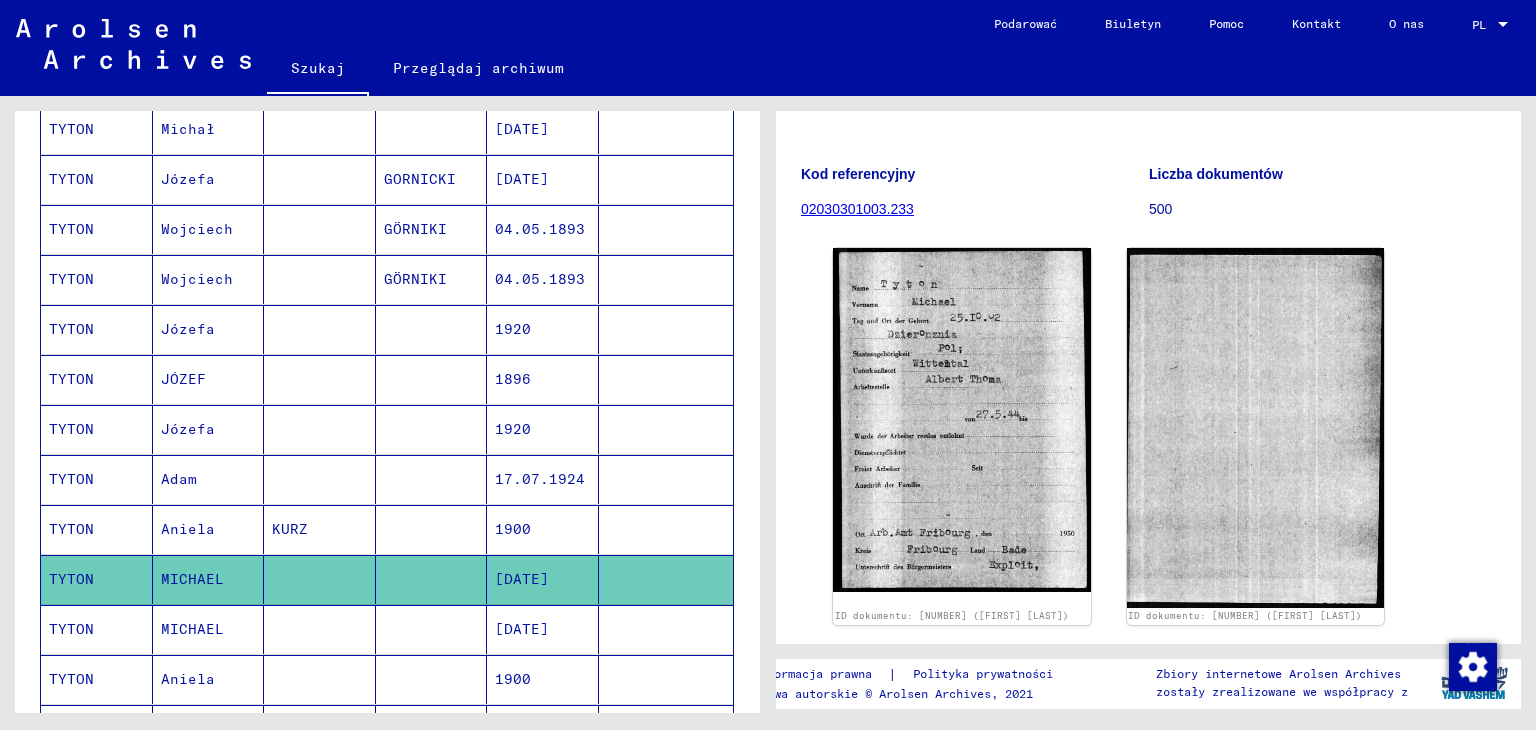 click on "MICHAEL" at bounding box center [188, 679] 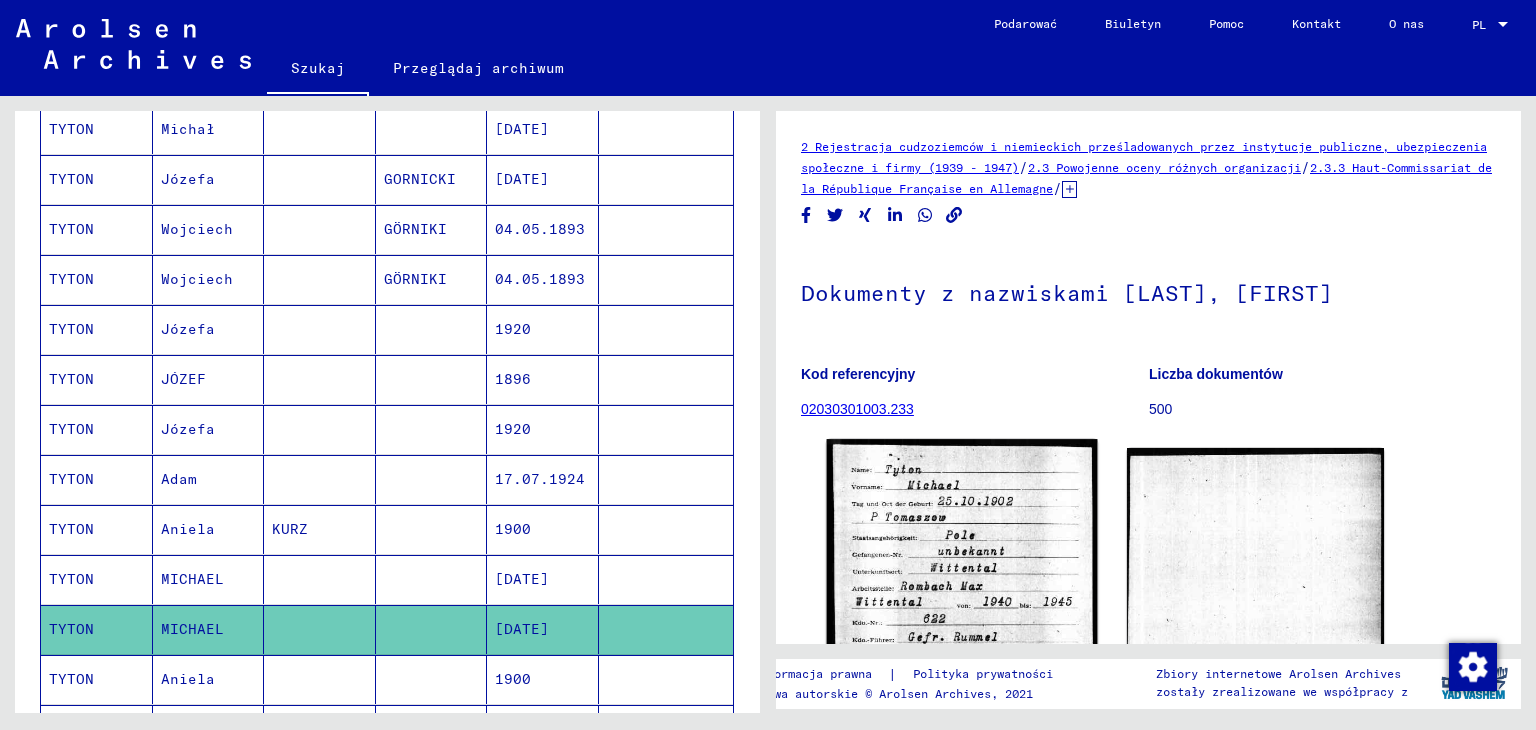 scroll, scrollTop: 300, scrollLeft: 0, axis: vertical 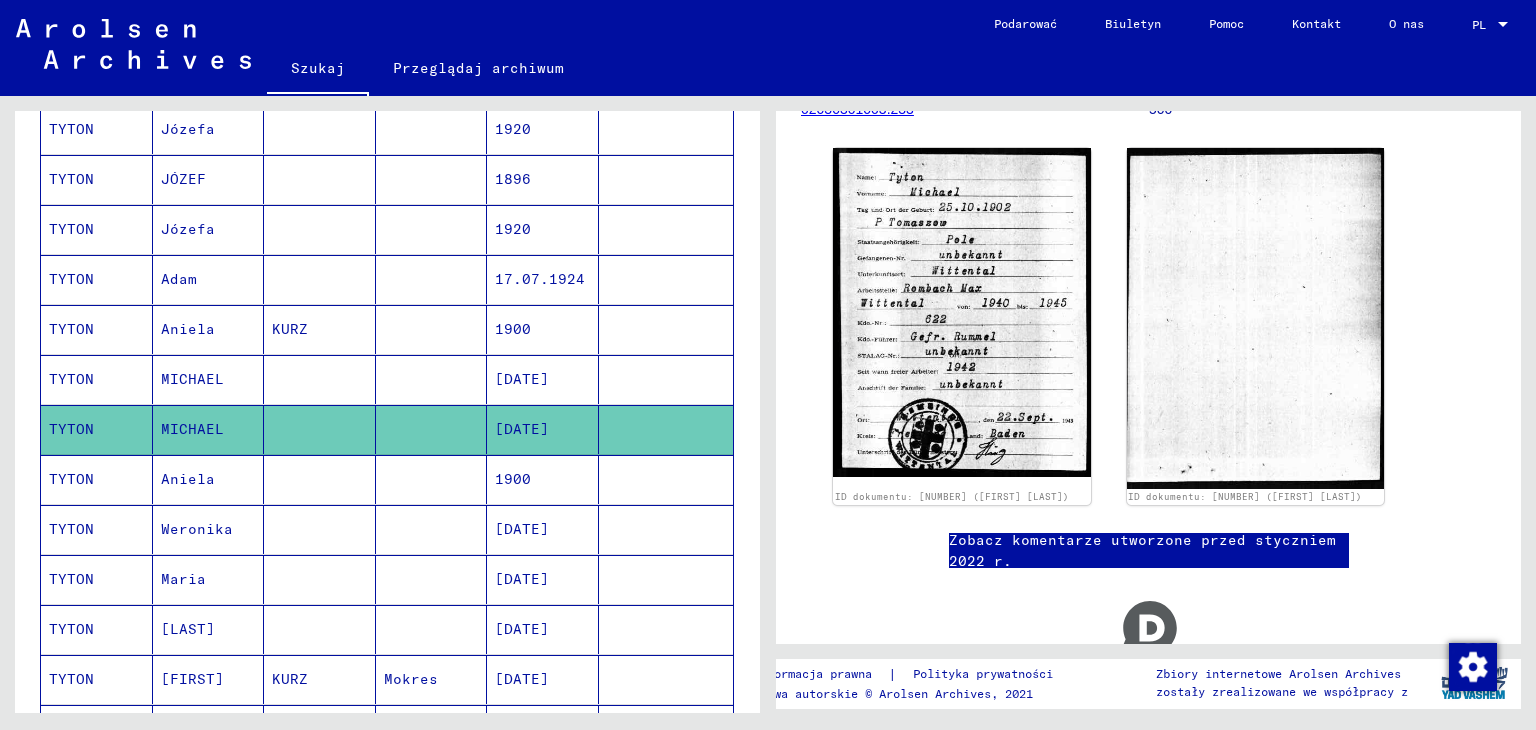 click on "Aniela" at bounding box center (197, 529) 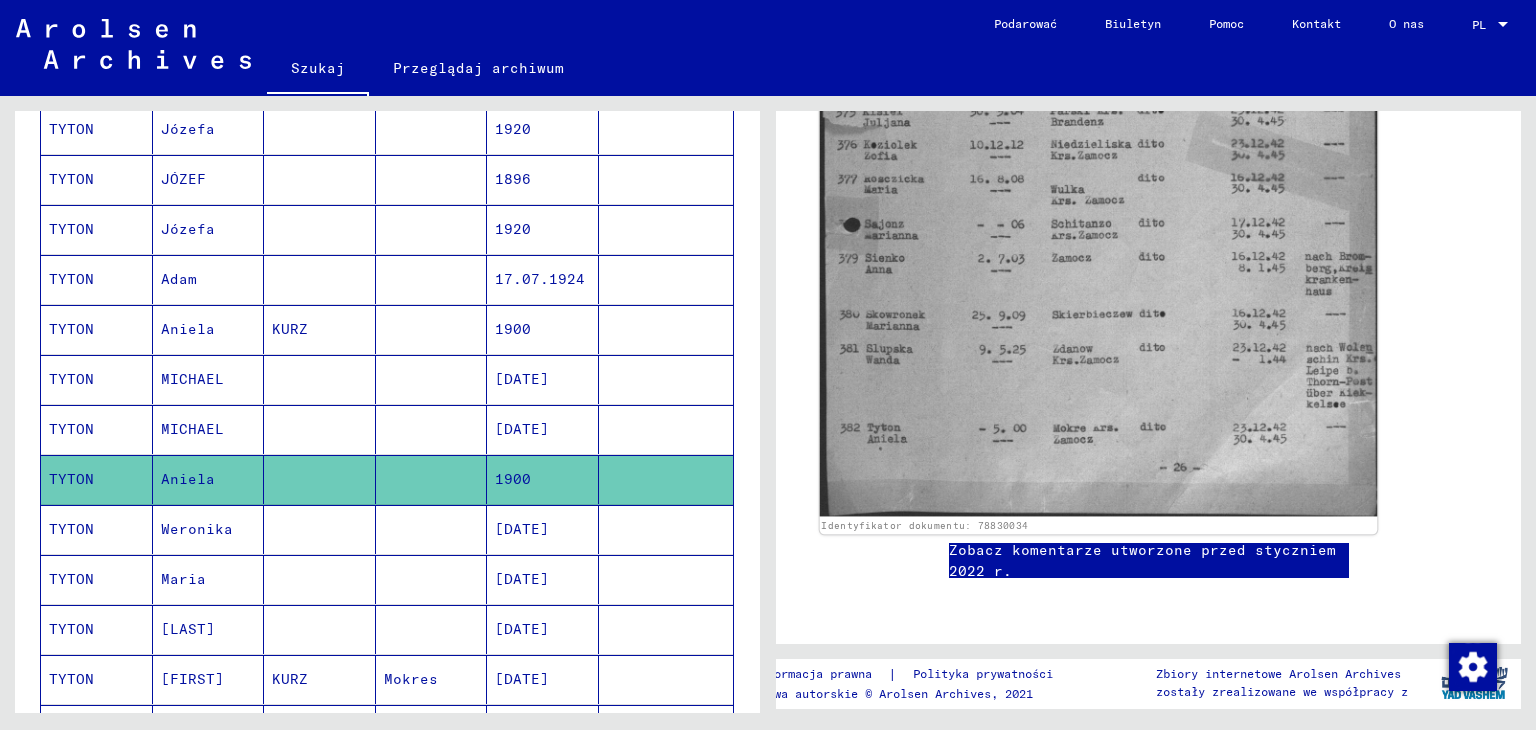 scroll, scrollTop: 900, scrollLeft: 0, axis: vertical 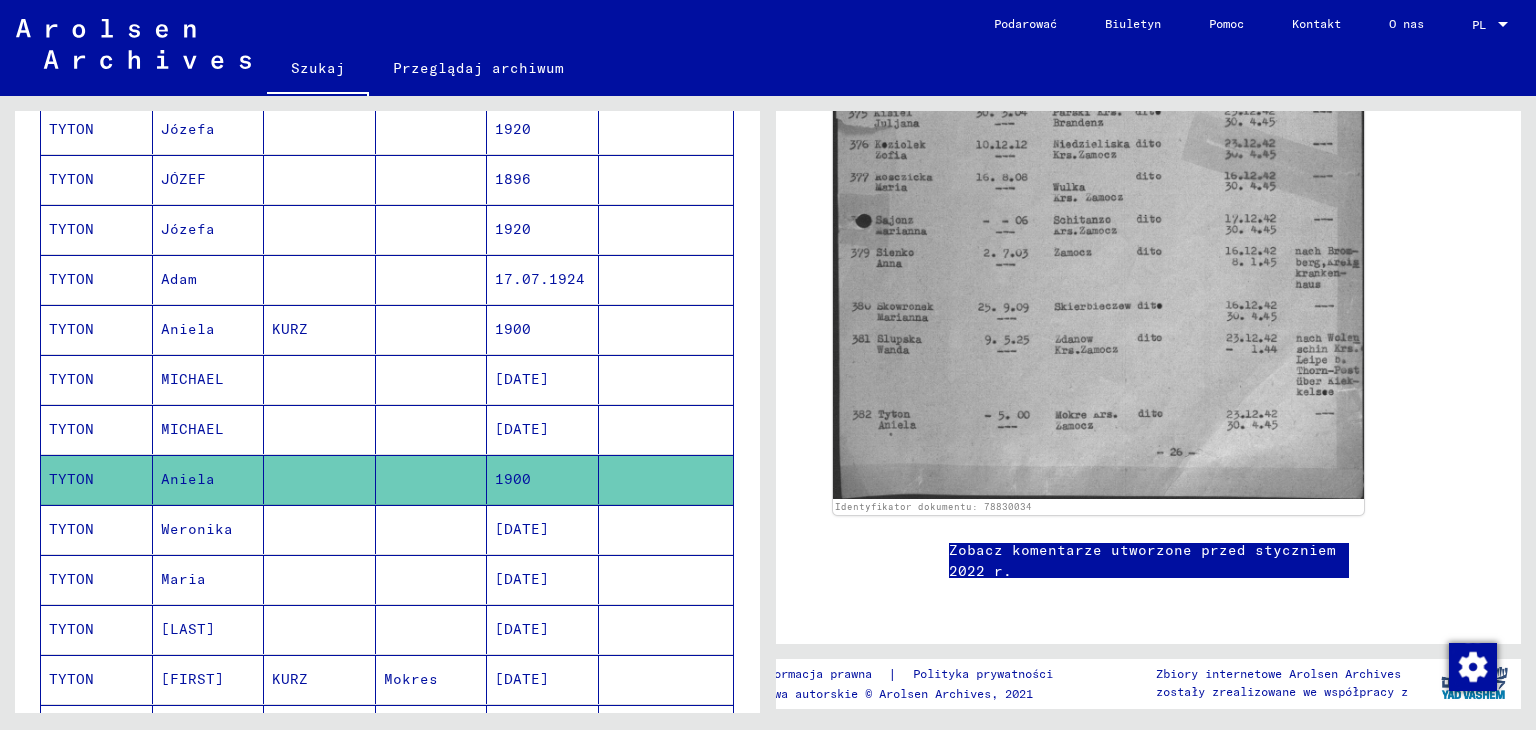click on "Weronika" at bounding box center (183, 579) 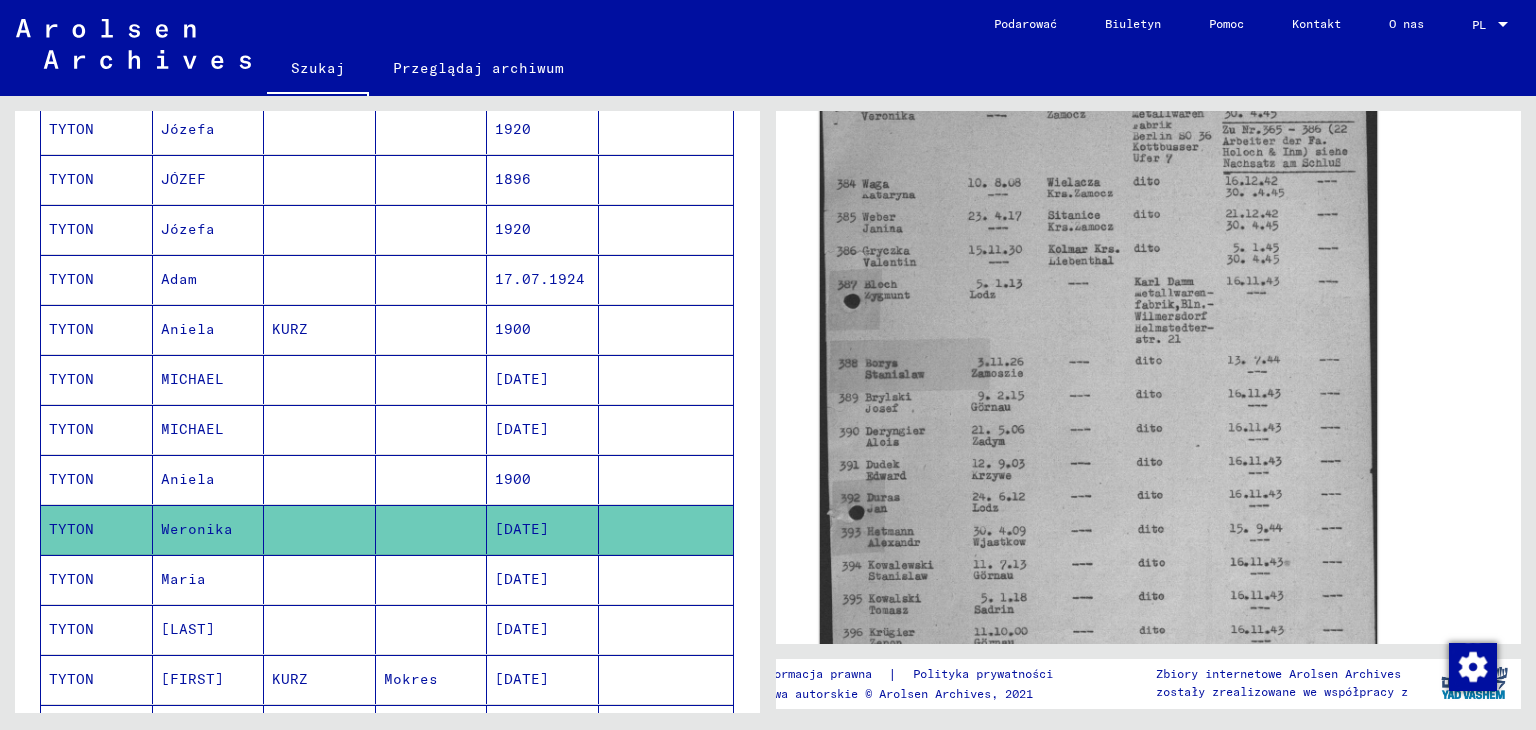 scroll, scrollTop: 500, scrollLeft: 0, axis: vertical 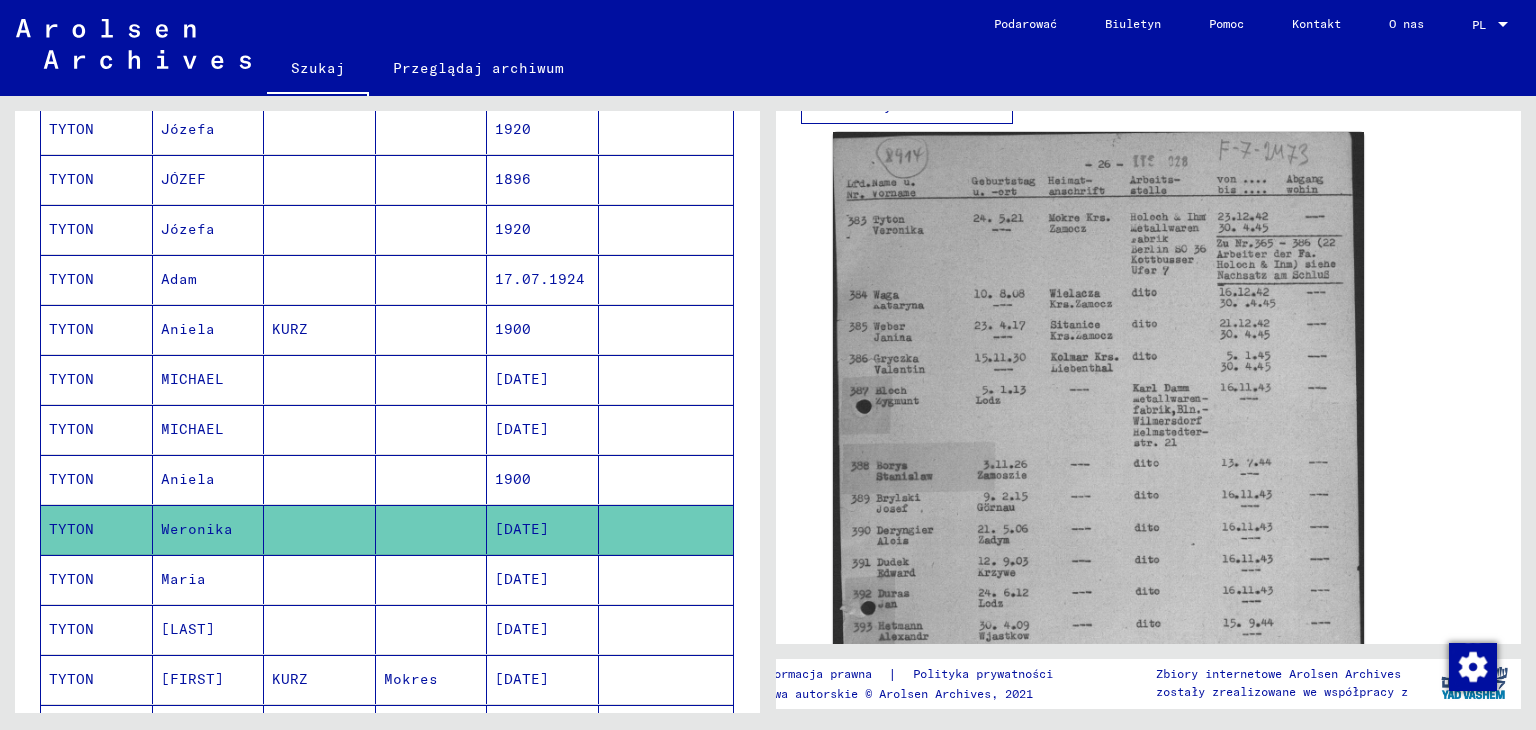 click on "Maria" at bounding box center (209, 629) 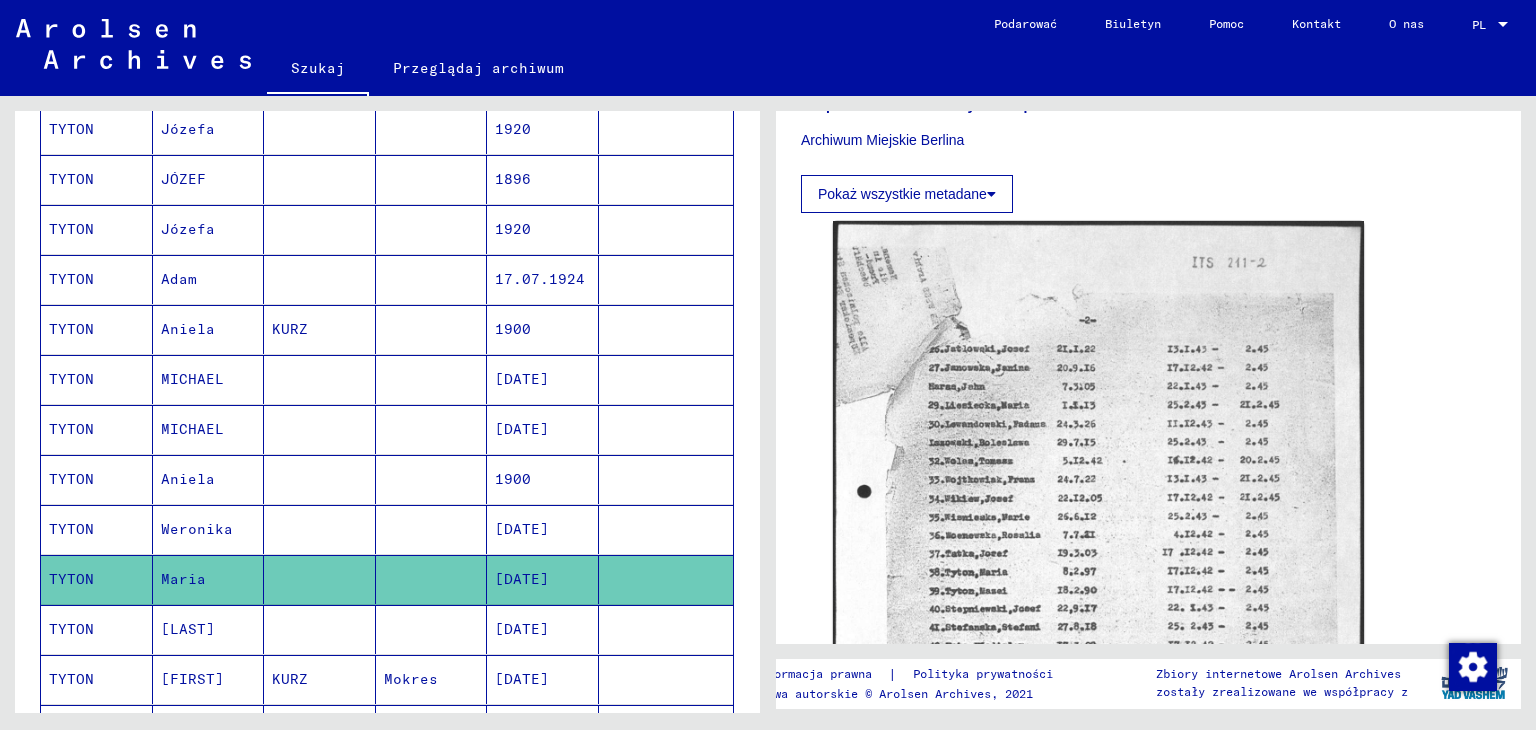 scroll, scrollTop: 700, scrollLeft: 0, axis: vertical 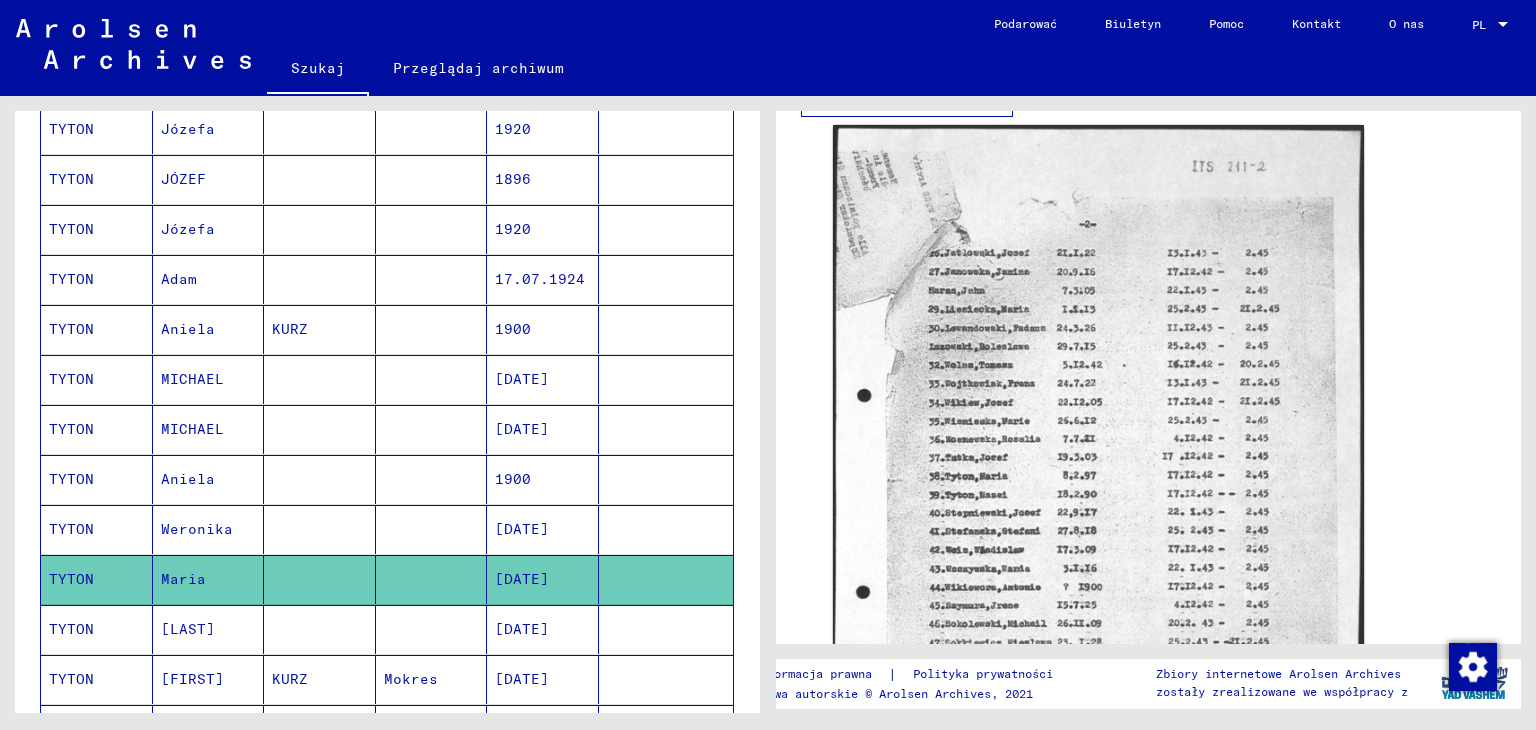 click on "[LAST]" at bounding box center (192, 679) 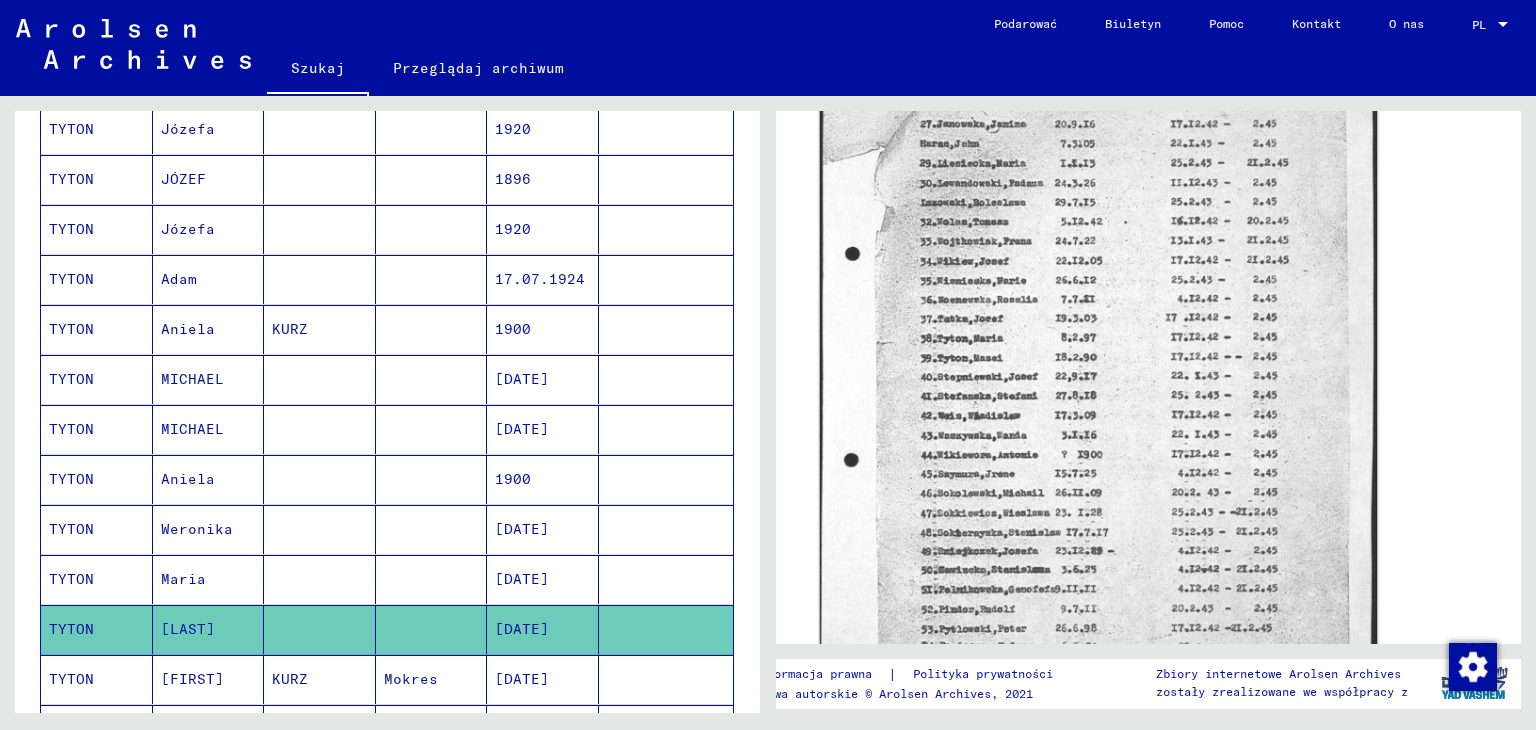 scroll, scrollTop: 1076, scrollLeft: 0, axis: vertical 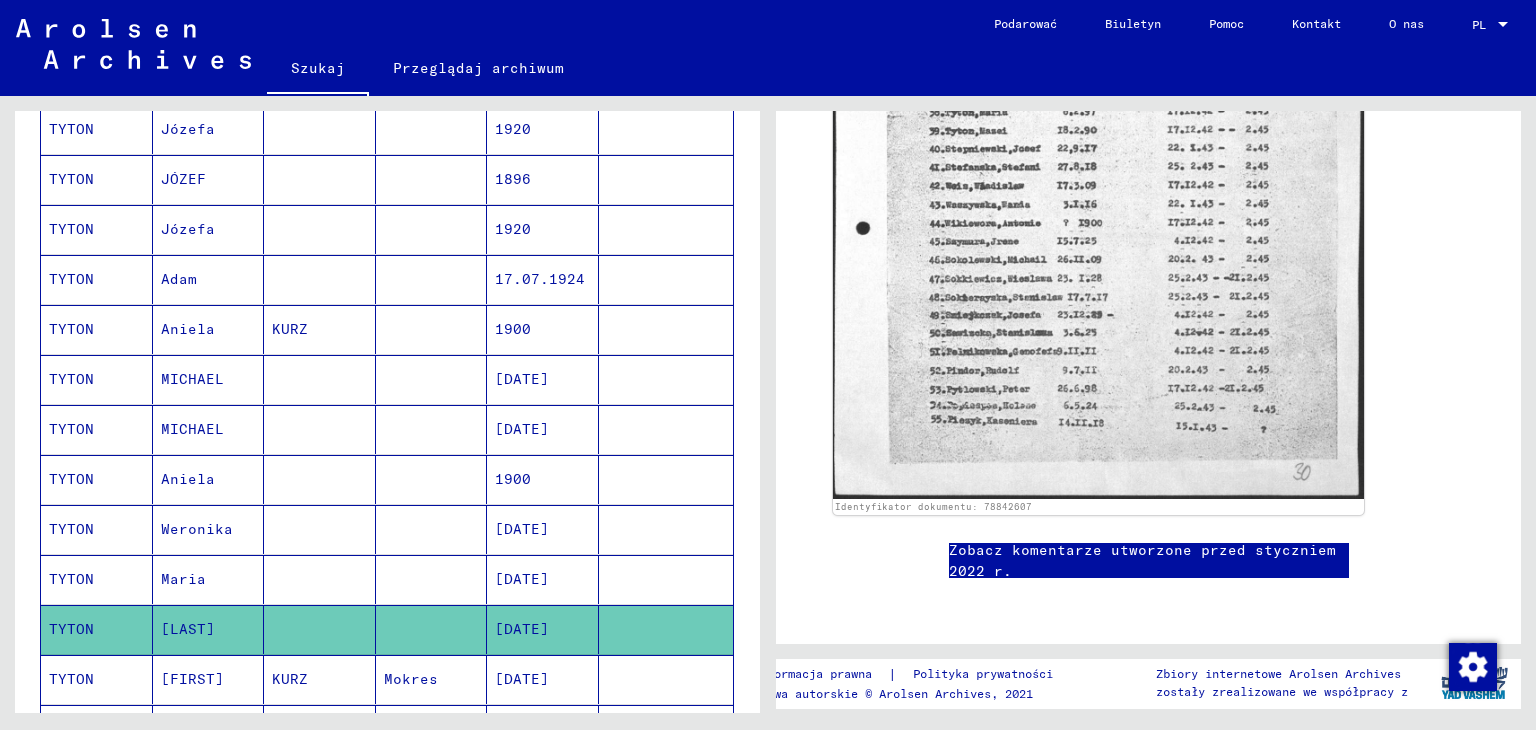 click on "[FIRST]" at bounding box center [192, 729] 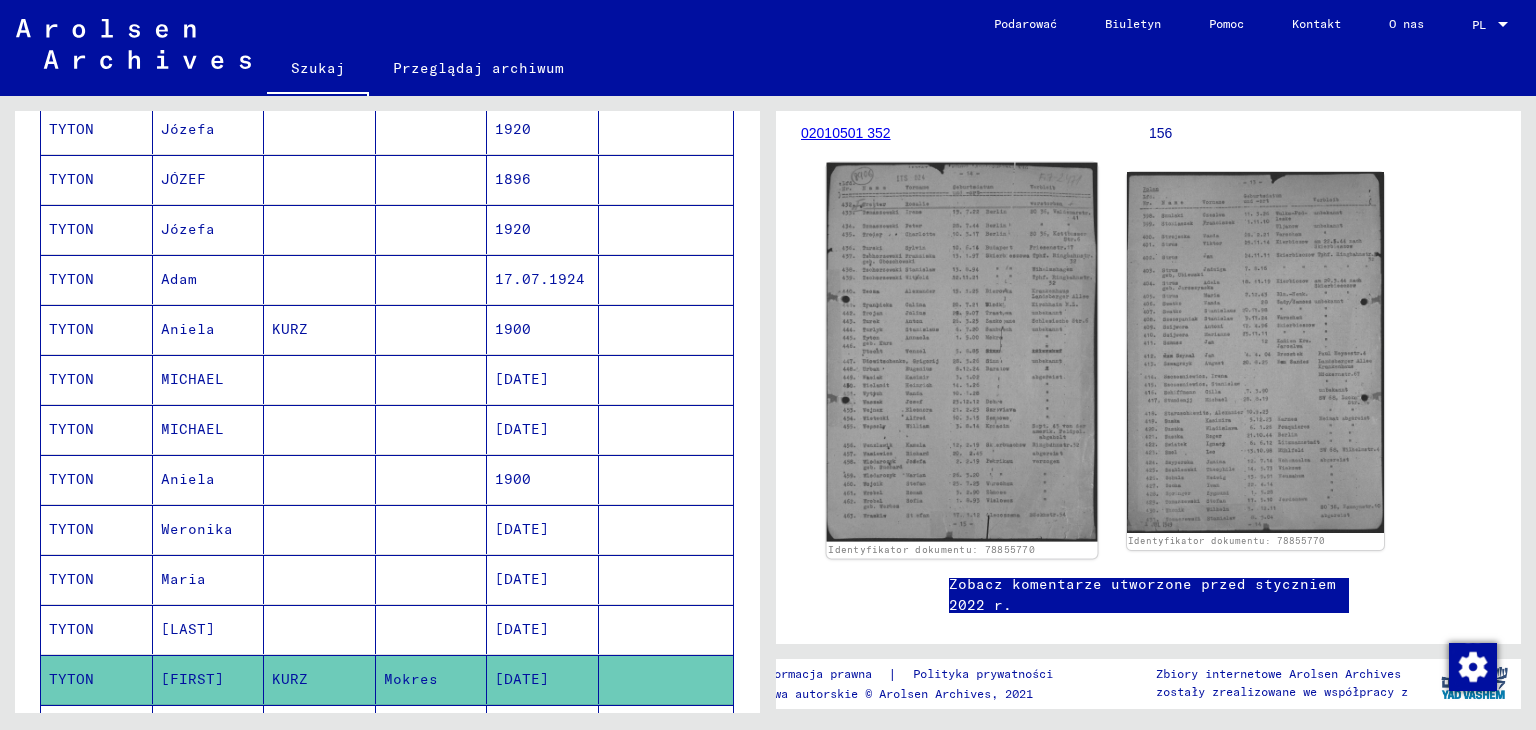 scroll, scrollTop: 300, scrollLeft: 0, axis: vertical 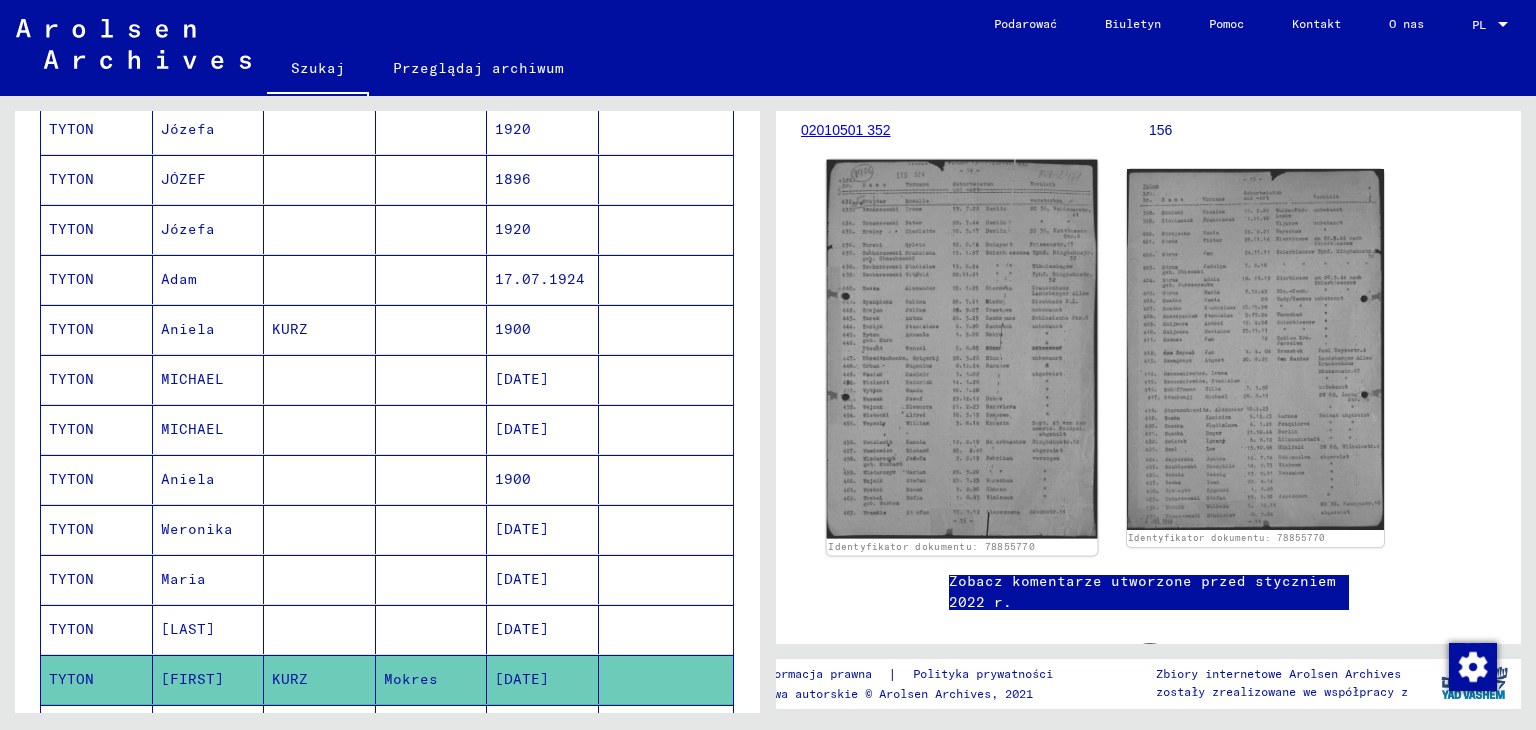 click 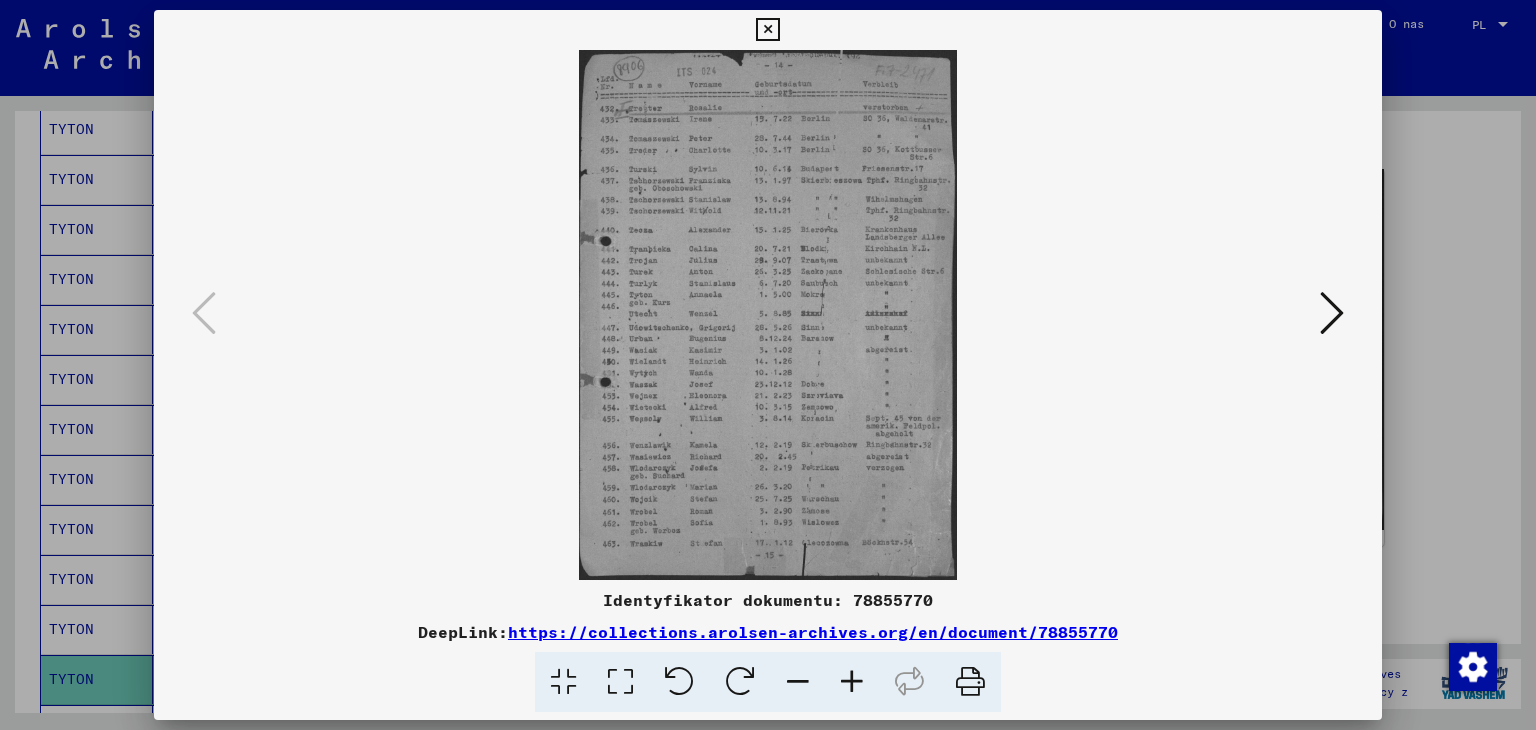 click at bounding box center (1332, 313) 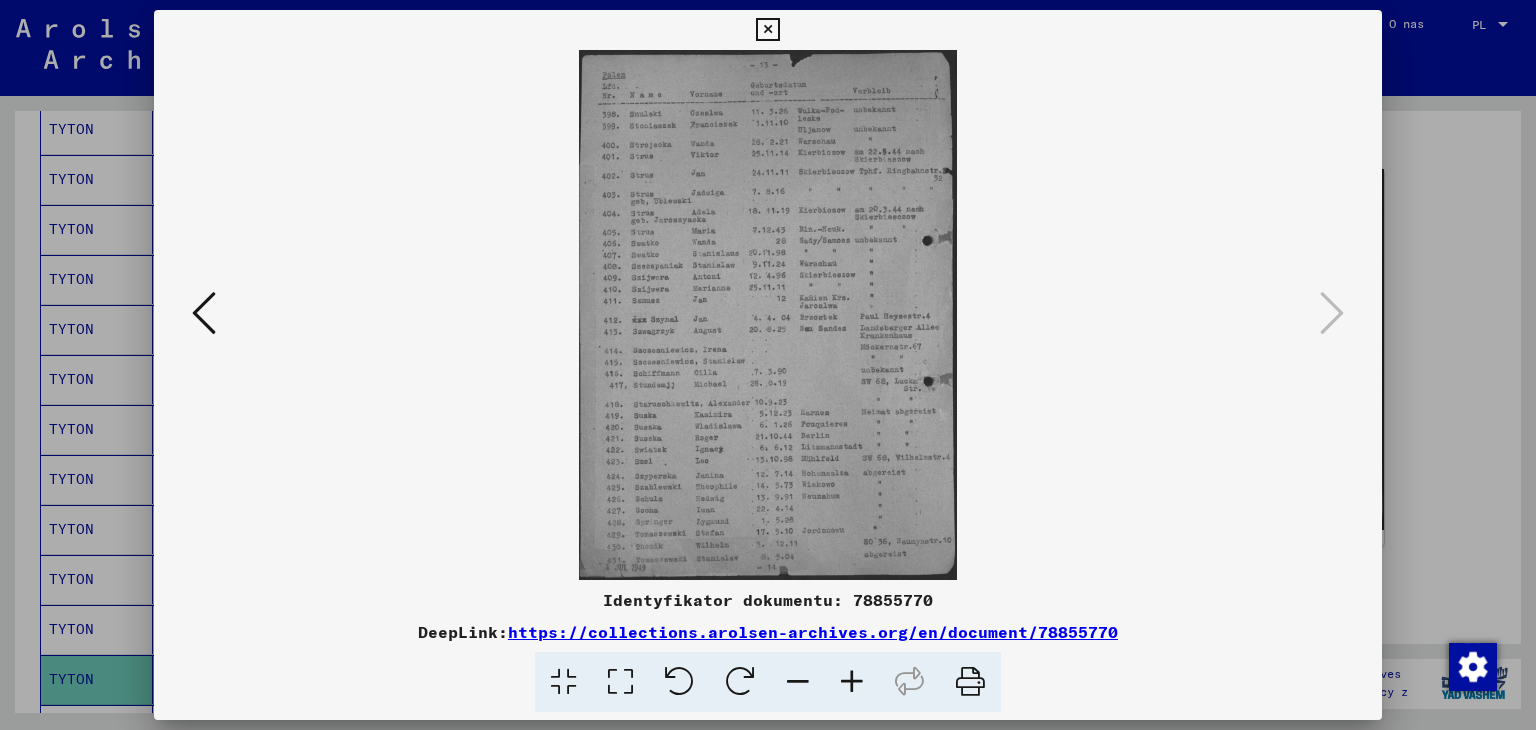 click at bounding box center (767, 30) 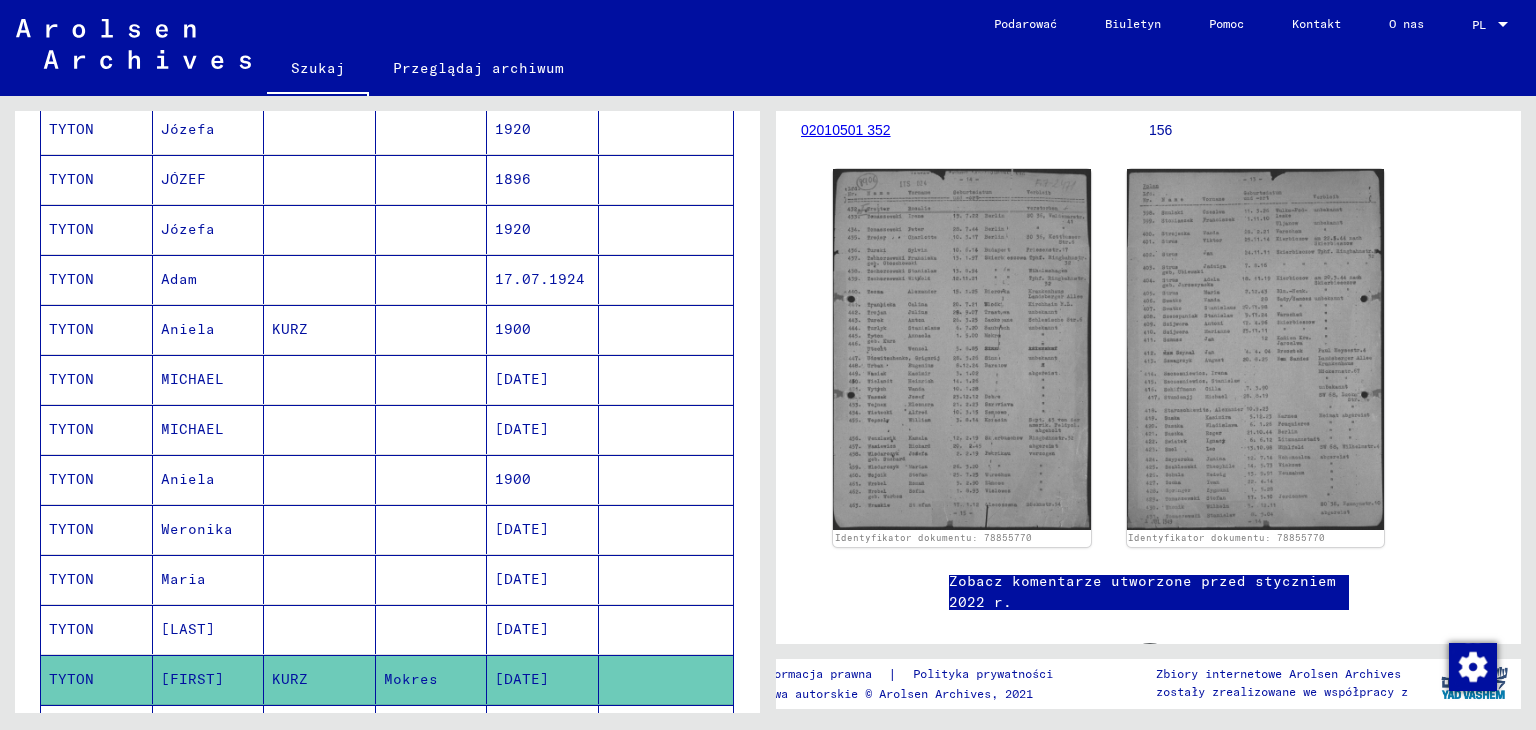 scroll, scrollTop: 900, scrollLeft: 0, axis: vertical 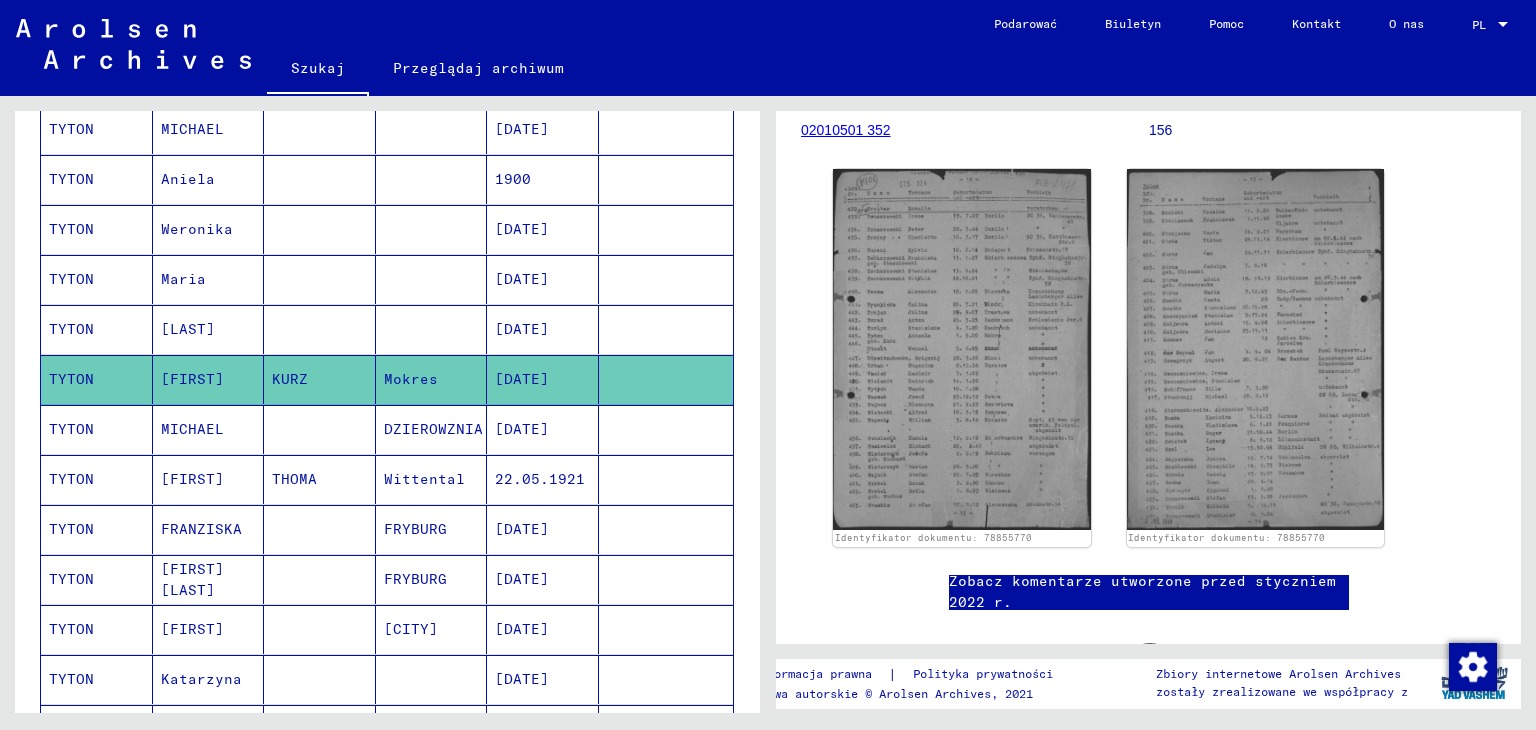 click on "MICHAEL" at bounding box center (192, 479) 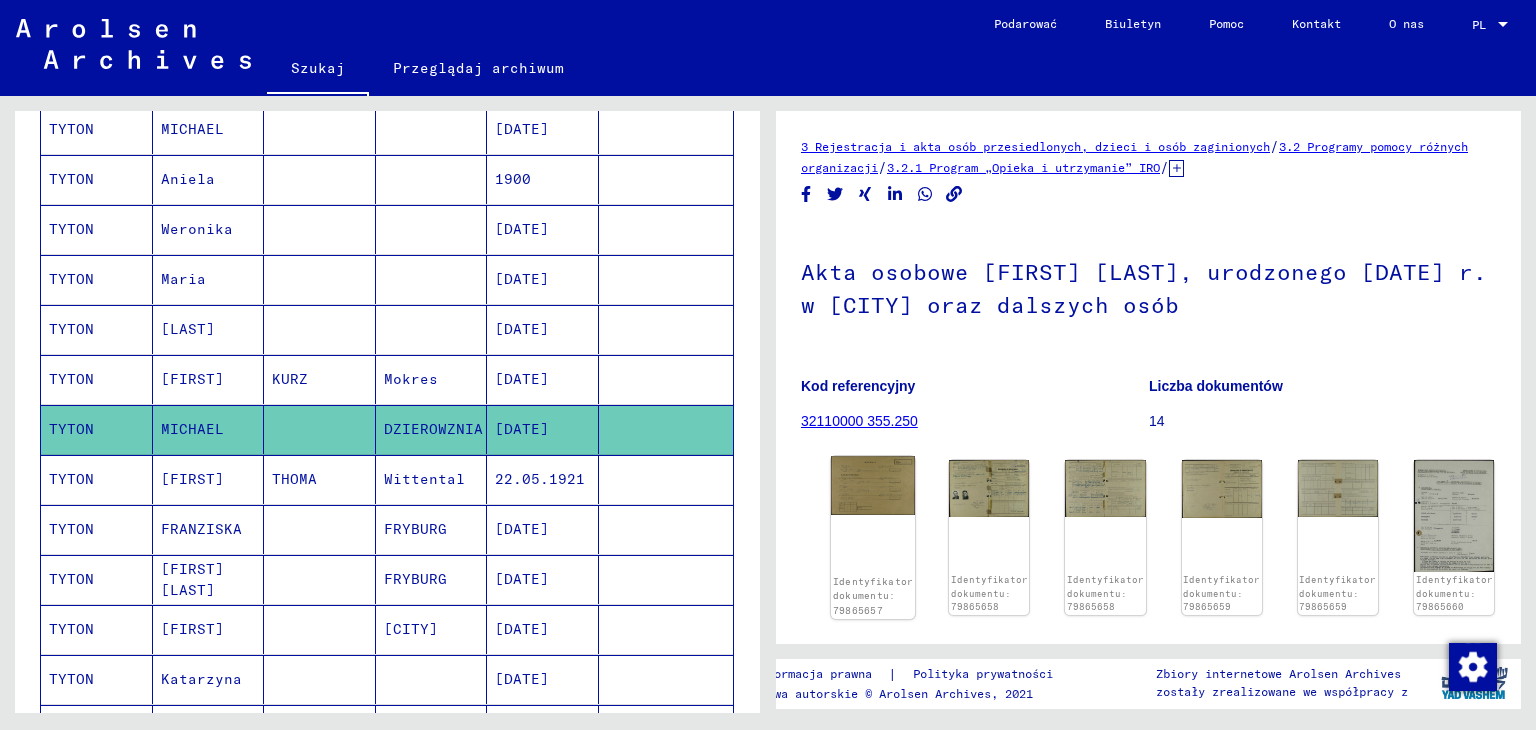 click 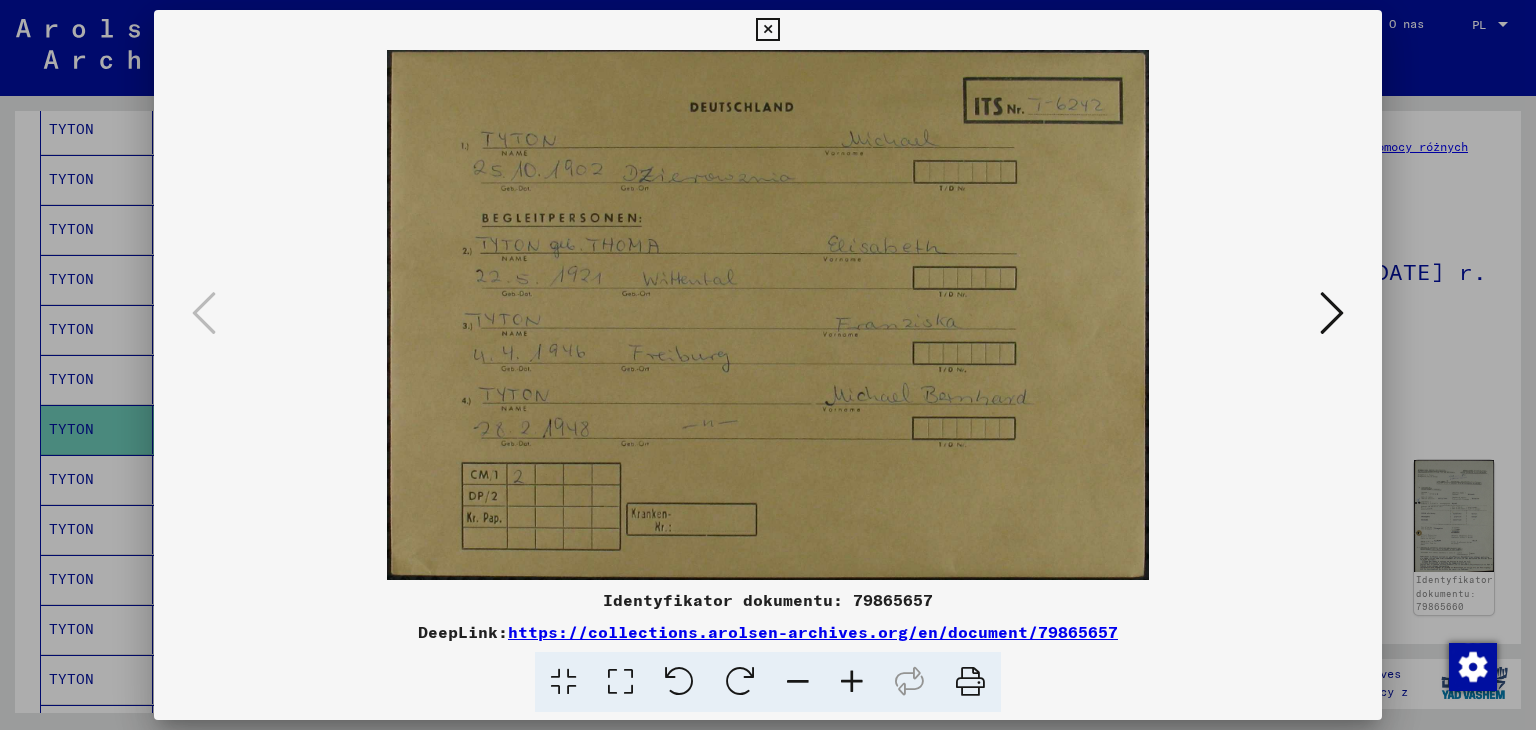 click at bounding box center [1332, 313] 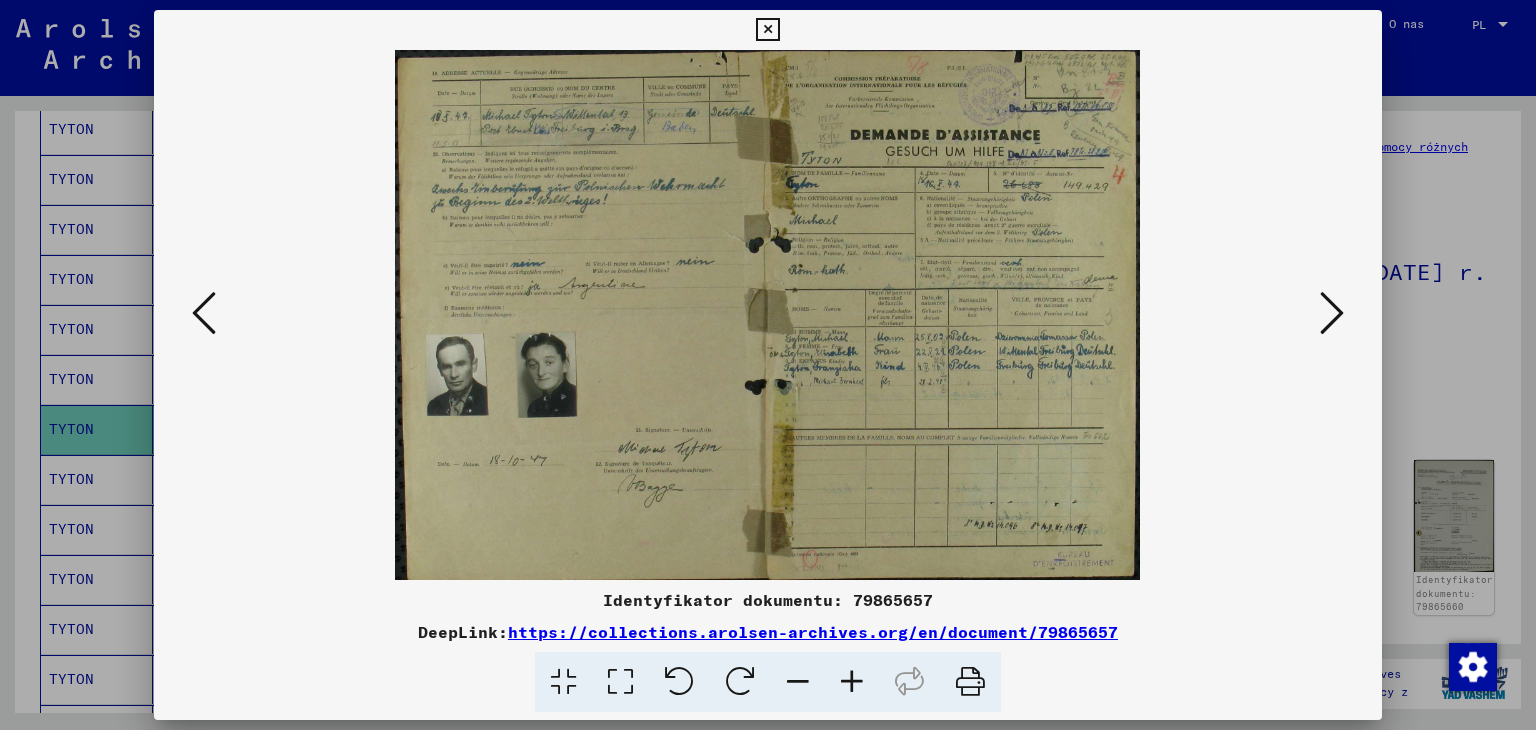 click at bounding box center [1332, 313] 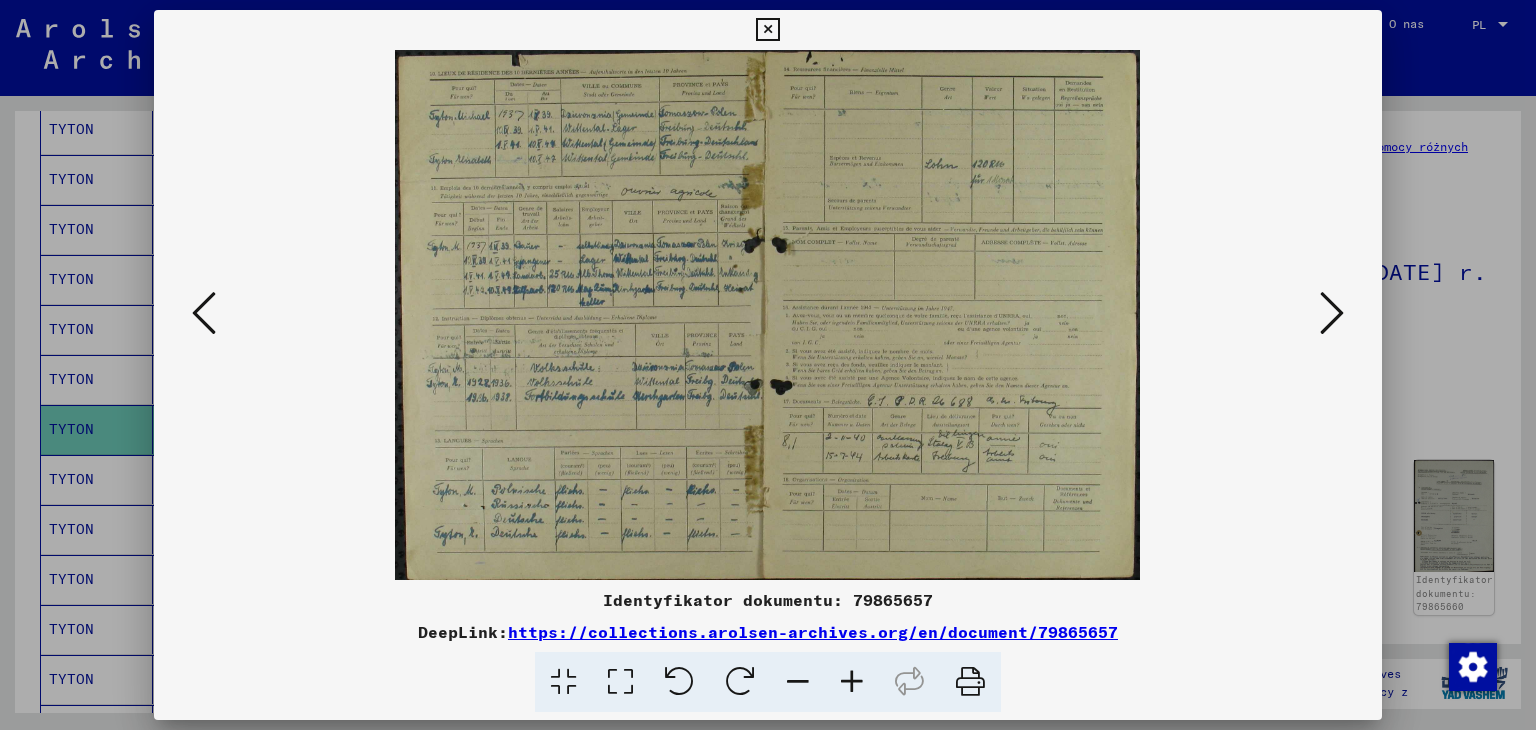 click at bounding box center (1332, 313) 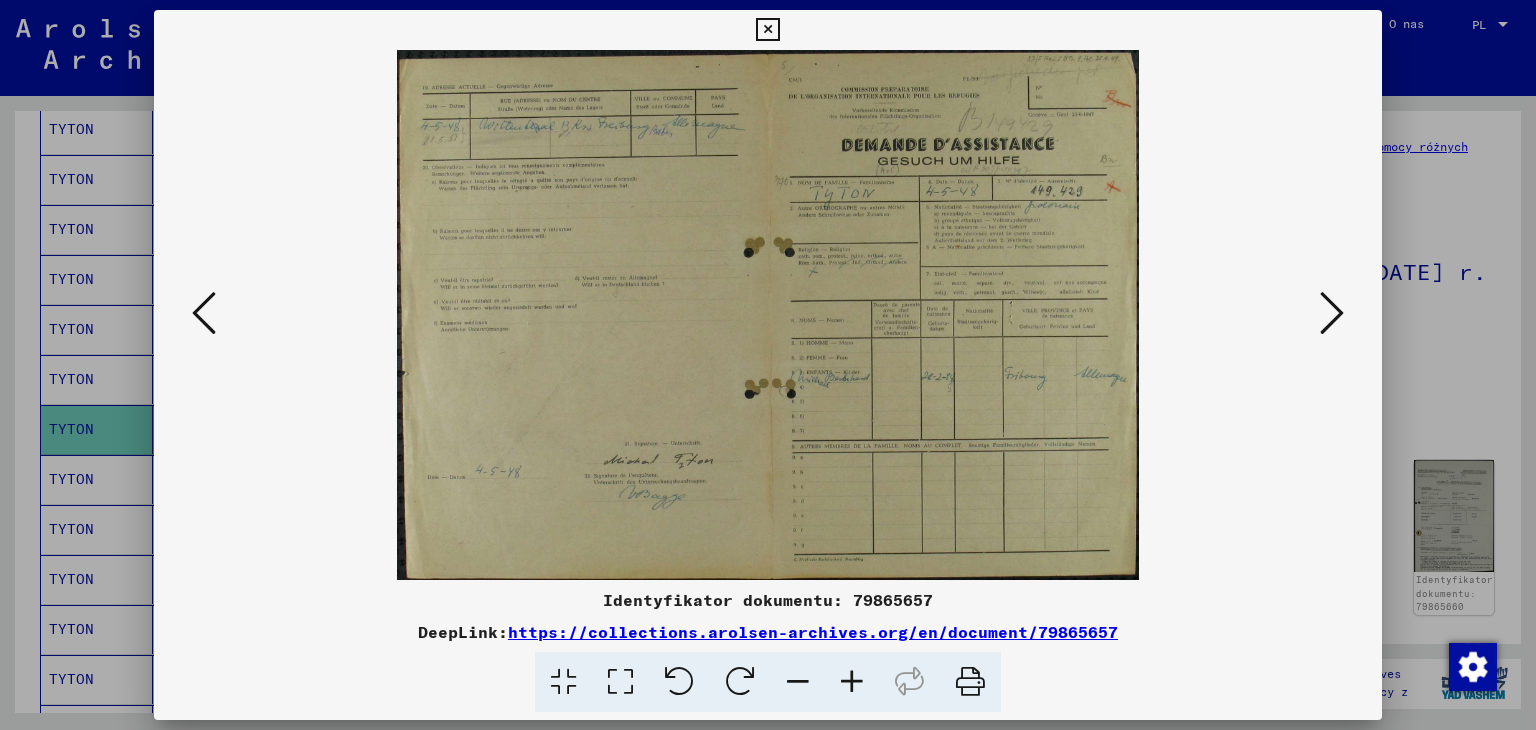 click at bounding box center [1332, 313] 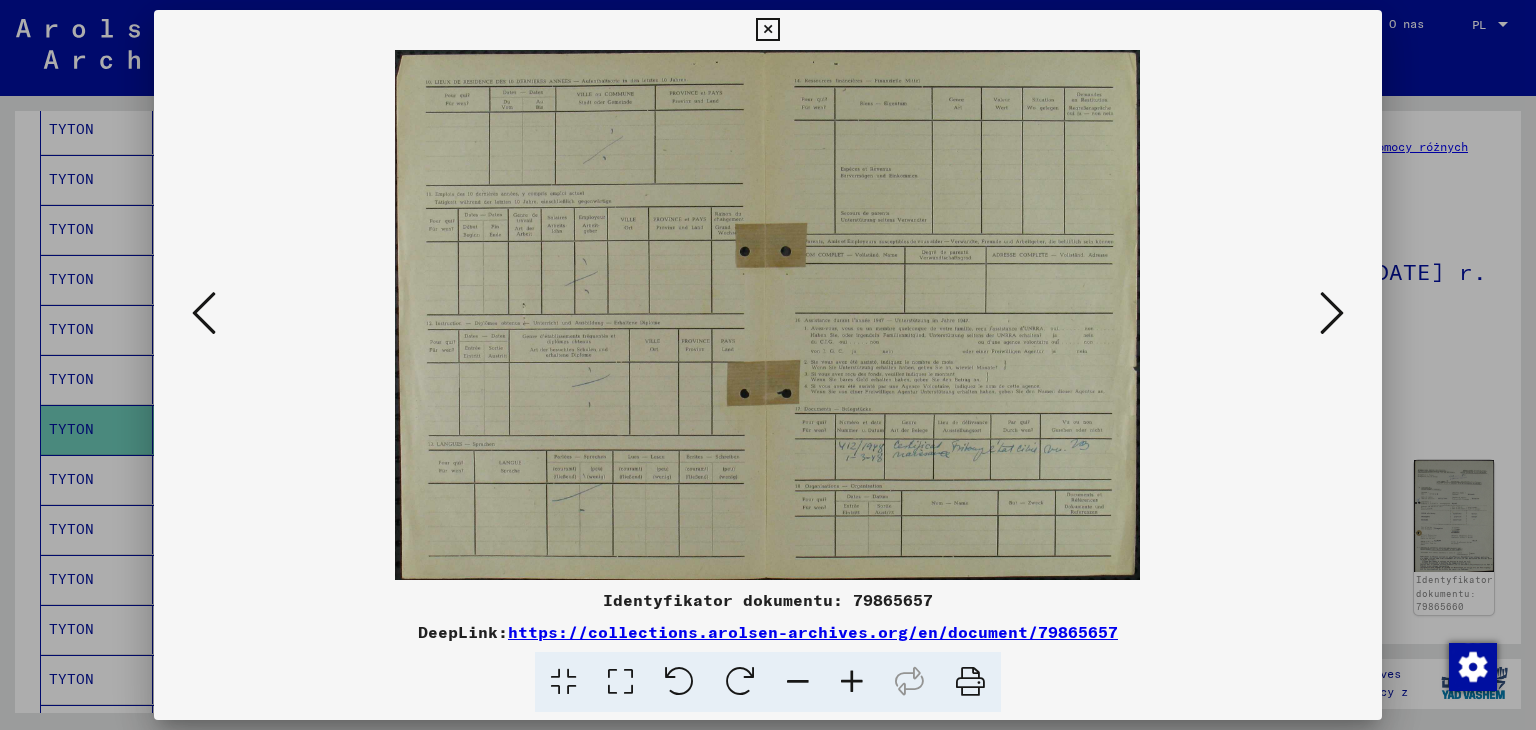 click at bounding box center (1332, 313) 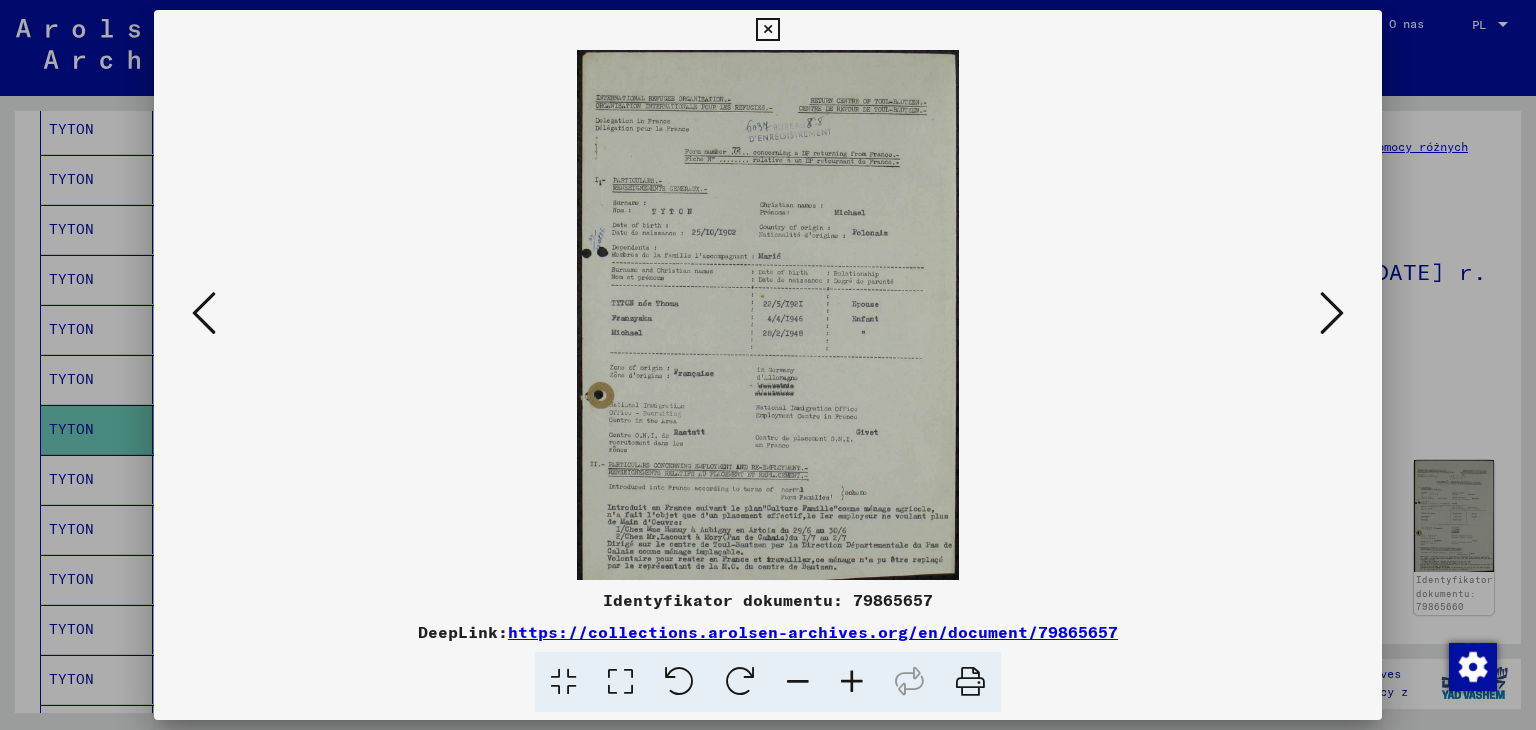 click at bounding box center [1332, 313] 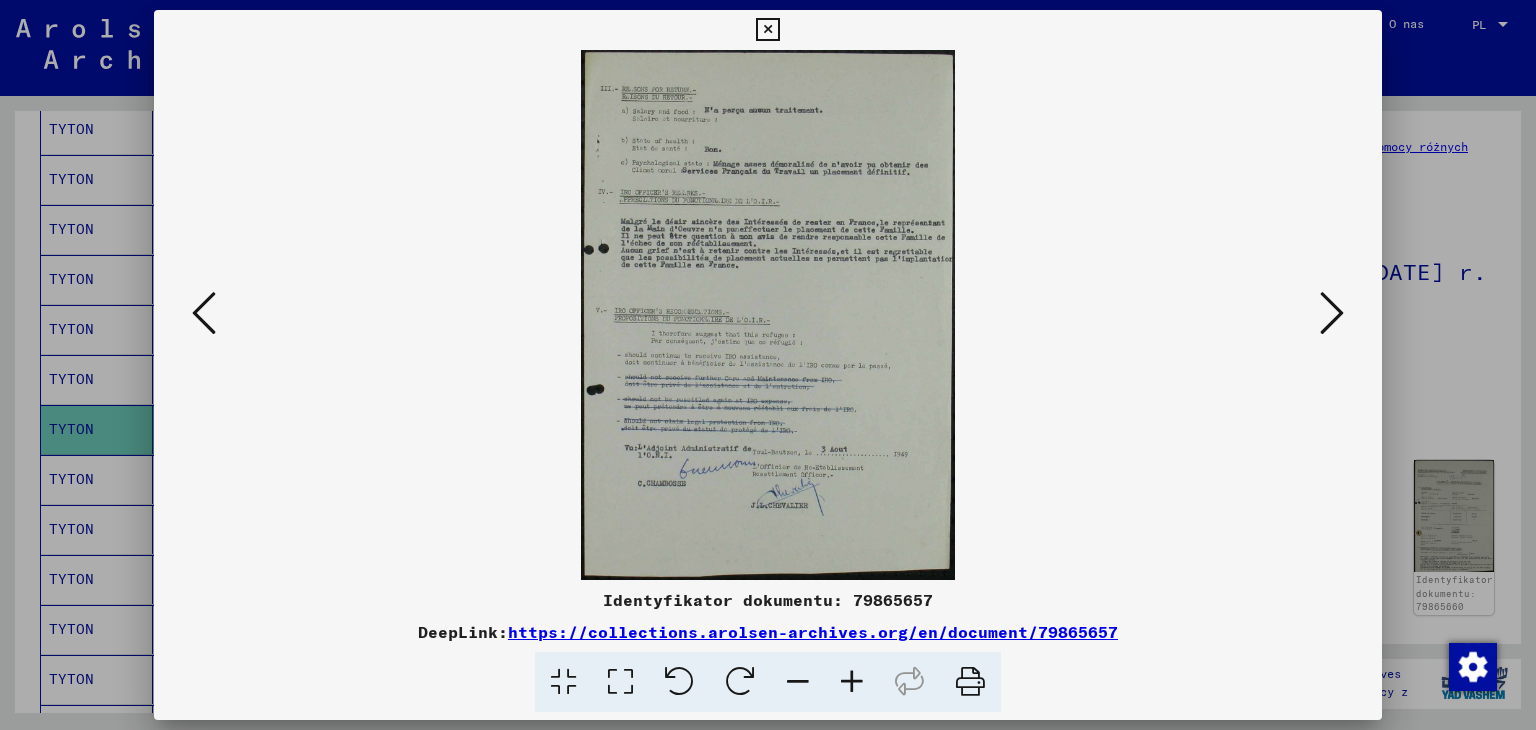 click at bounding box center [1332, 313] 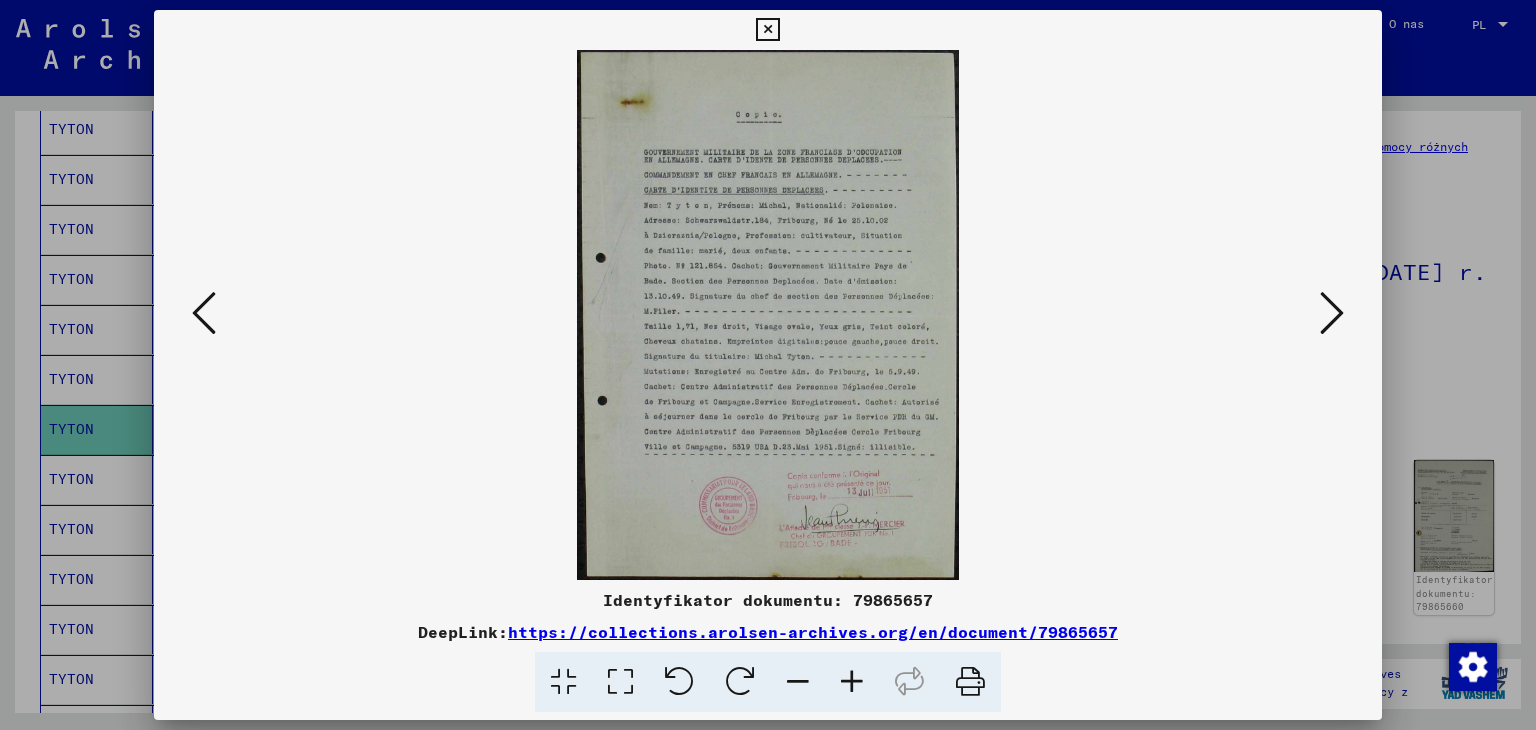 click at bounding box center [1332, 313] 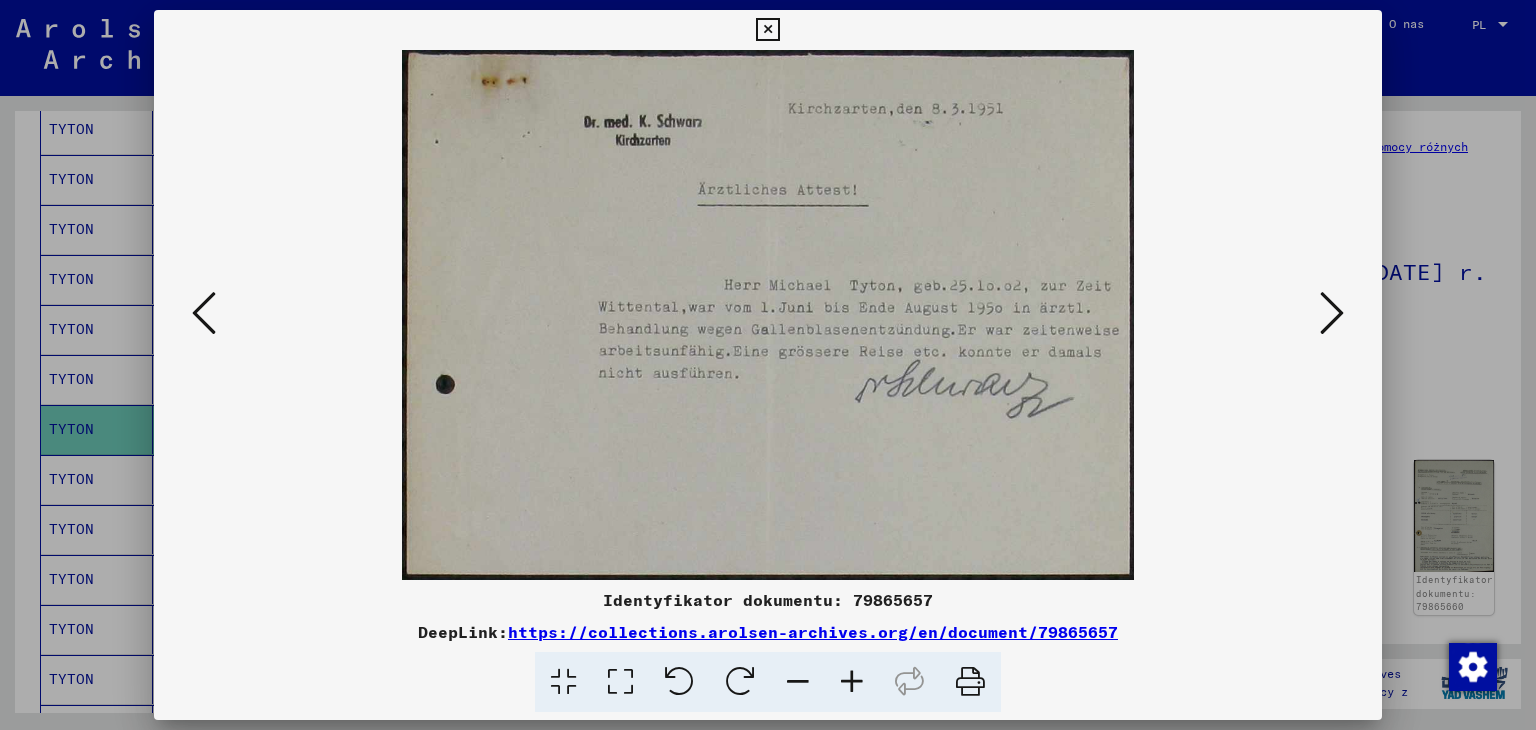 click at bounding box center [767, 30] 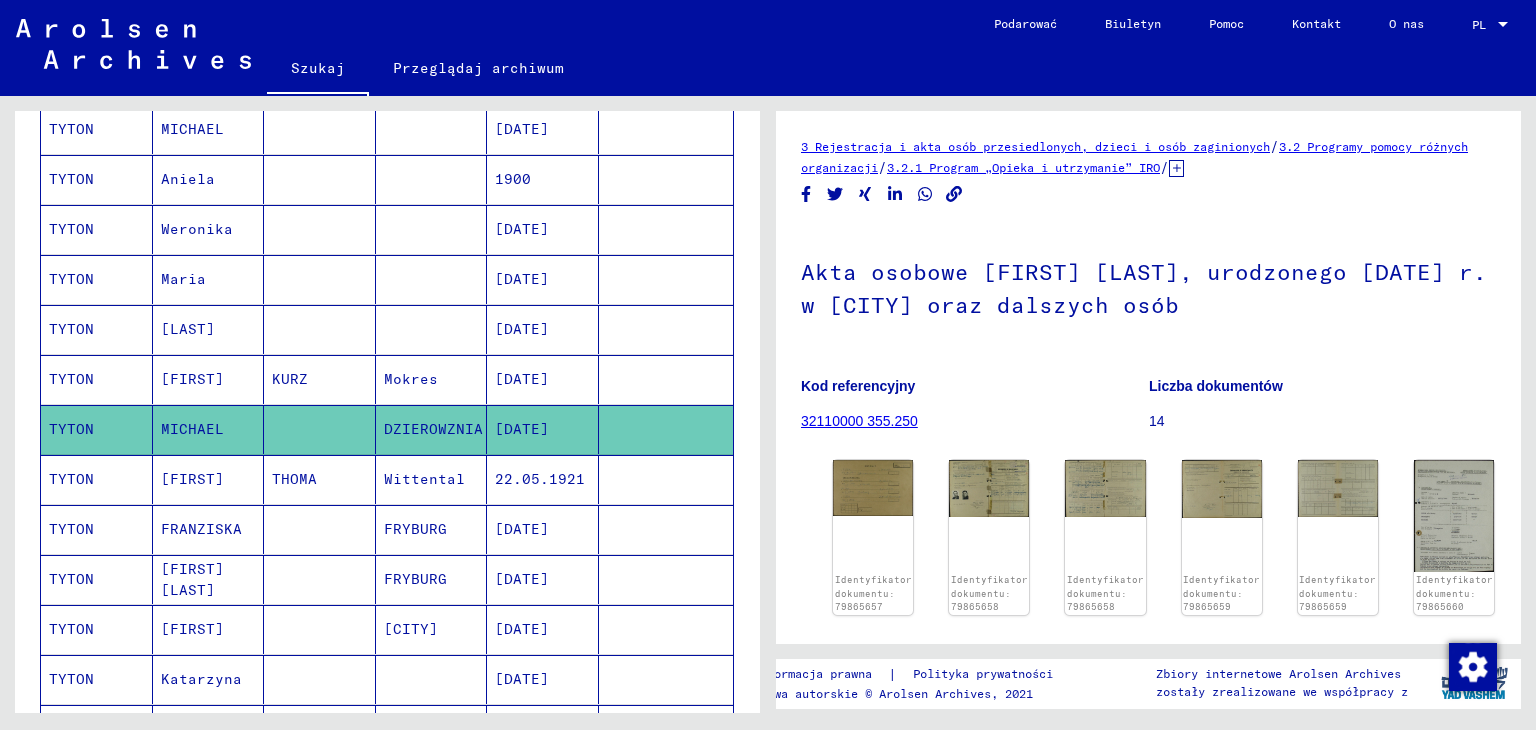 click on "[FIRST]" at bounding box center [201, 529] 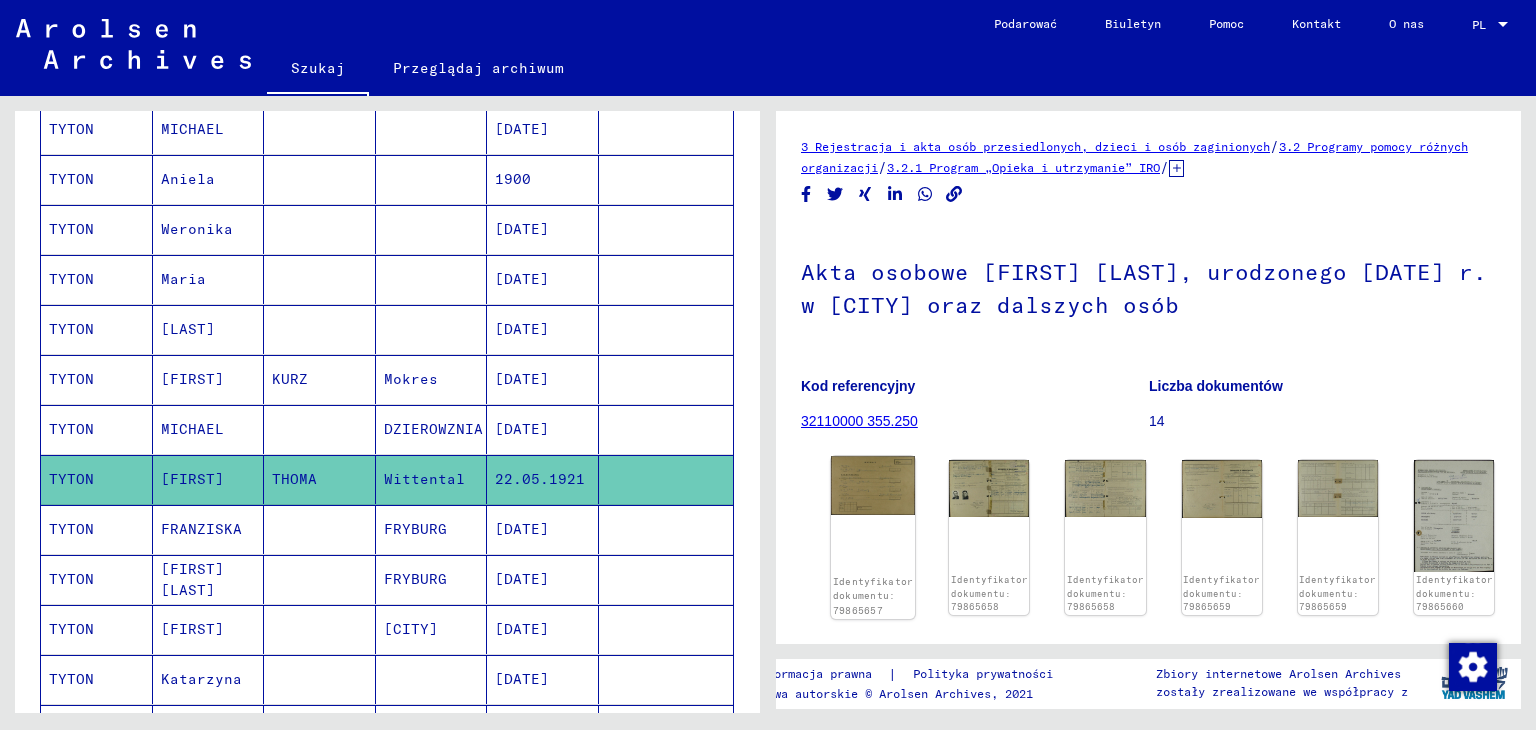 click 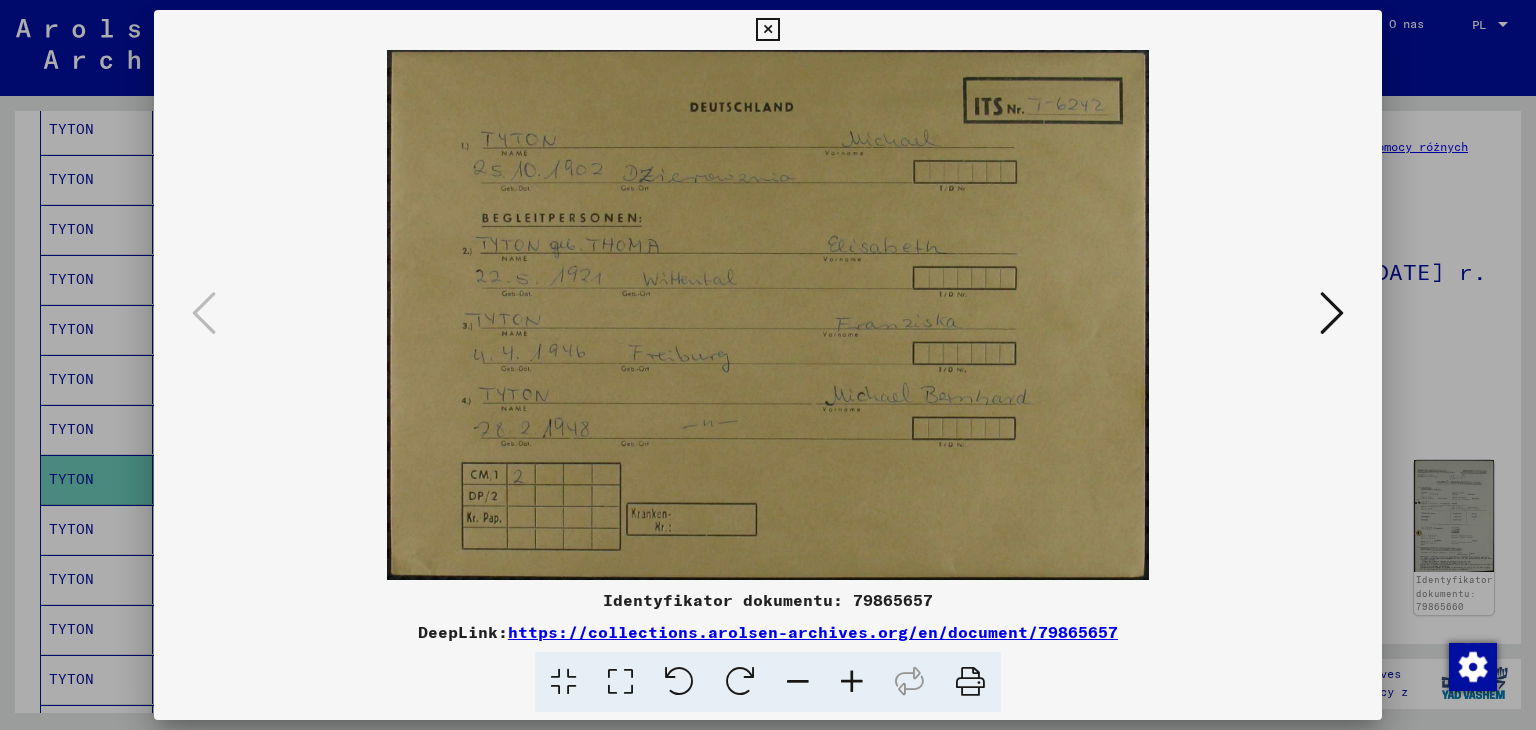 click at bounding box center [1332, 313] 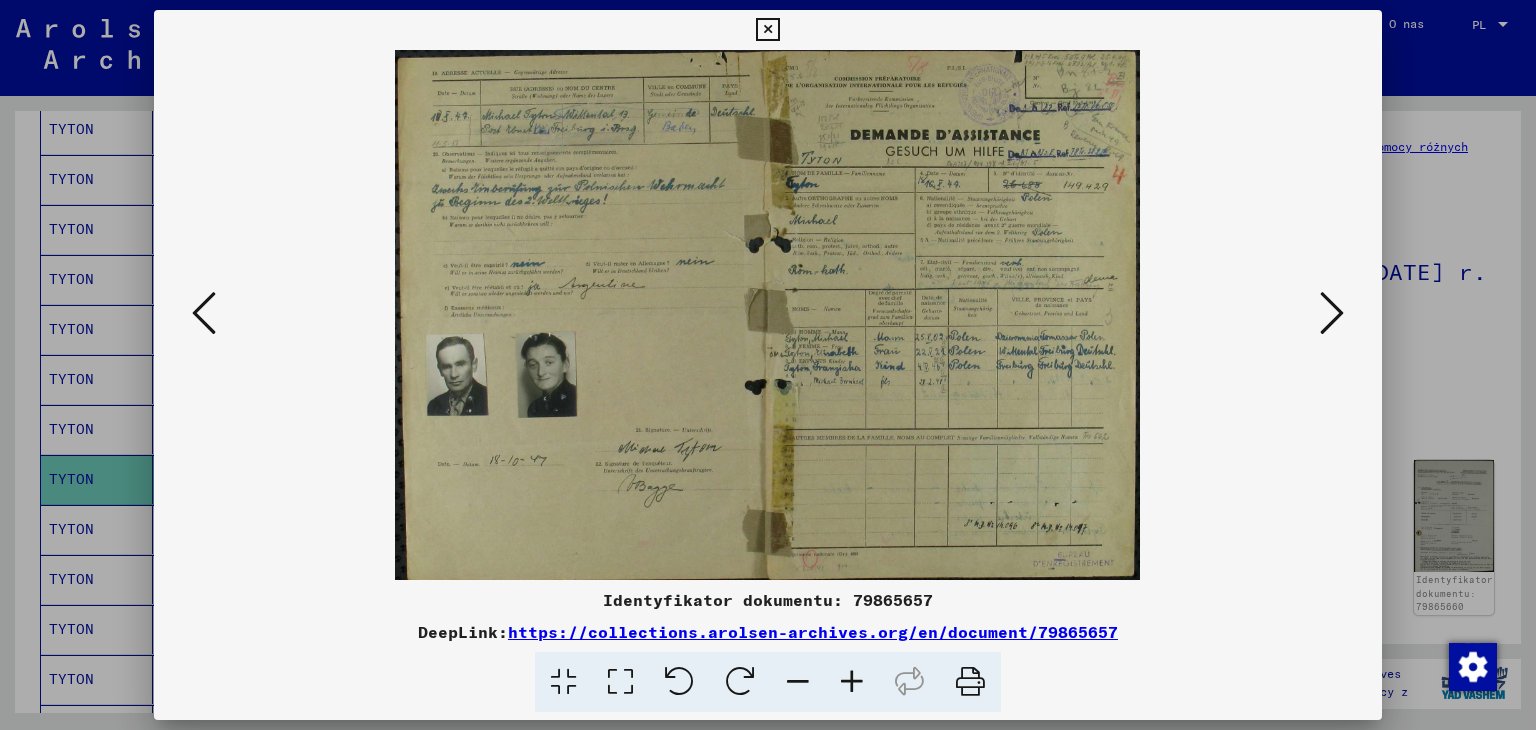 click at bounding box center [1332, 313] 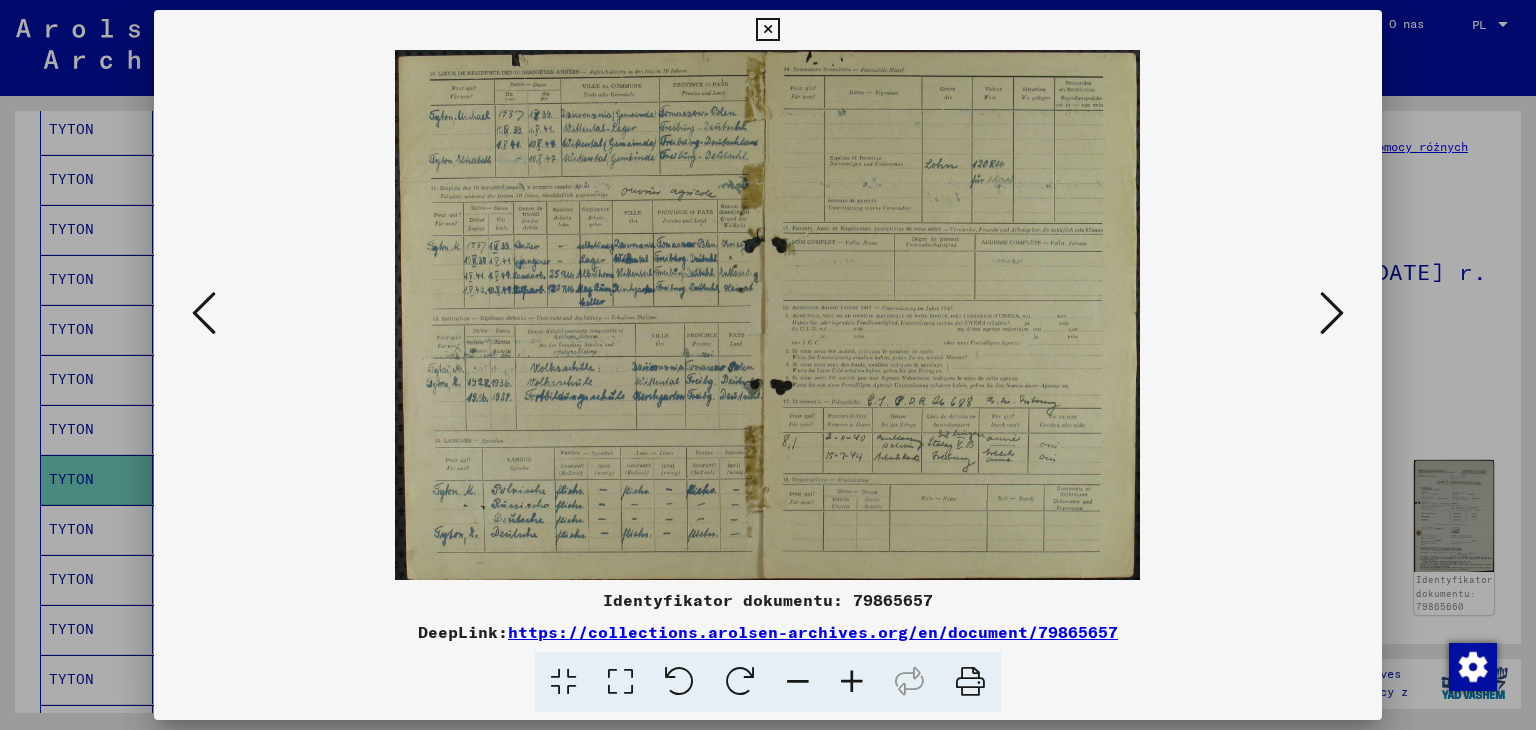 click at bounding box center (1332, 313) 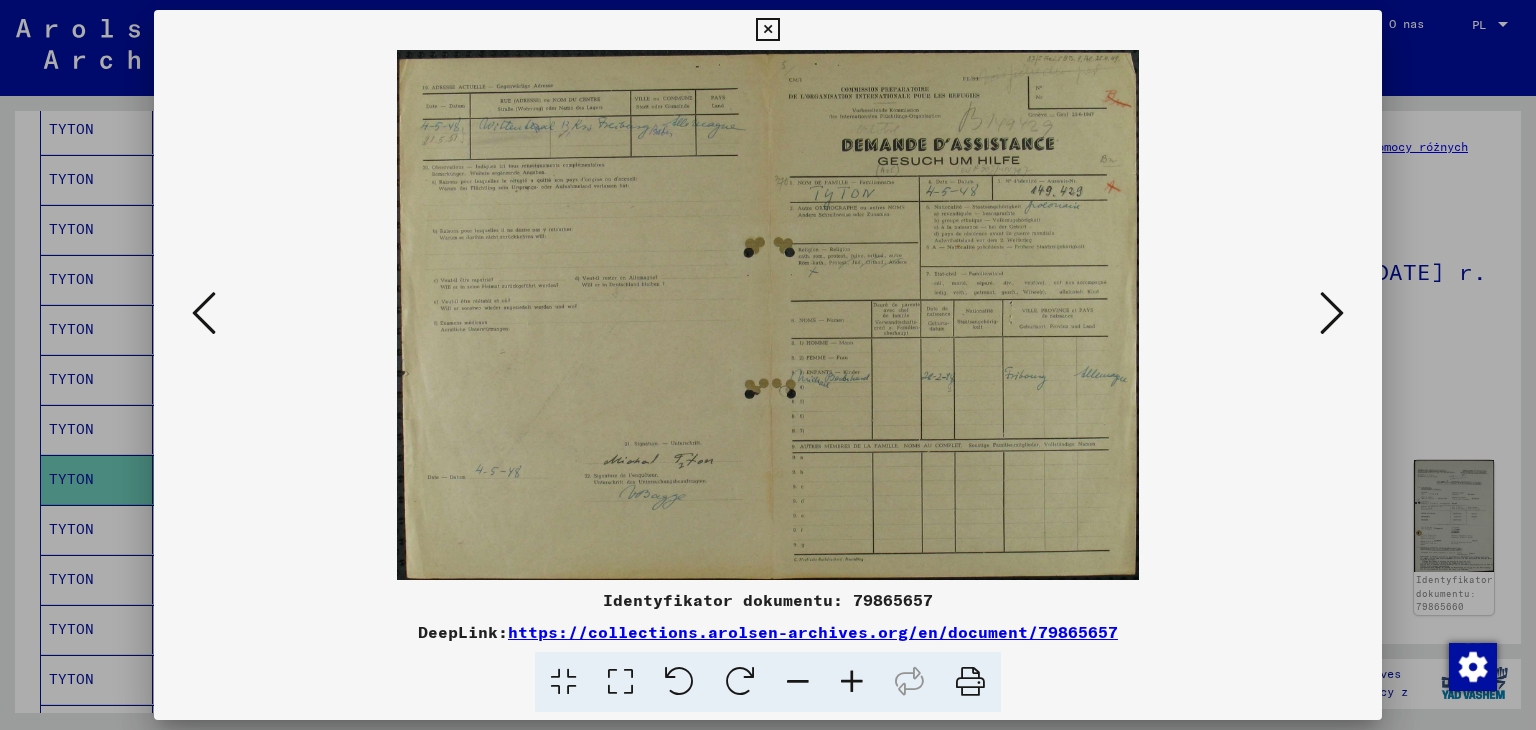 click at bounding box center [1332, 313] 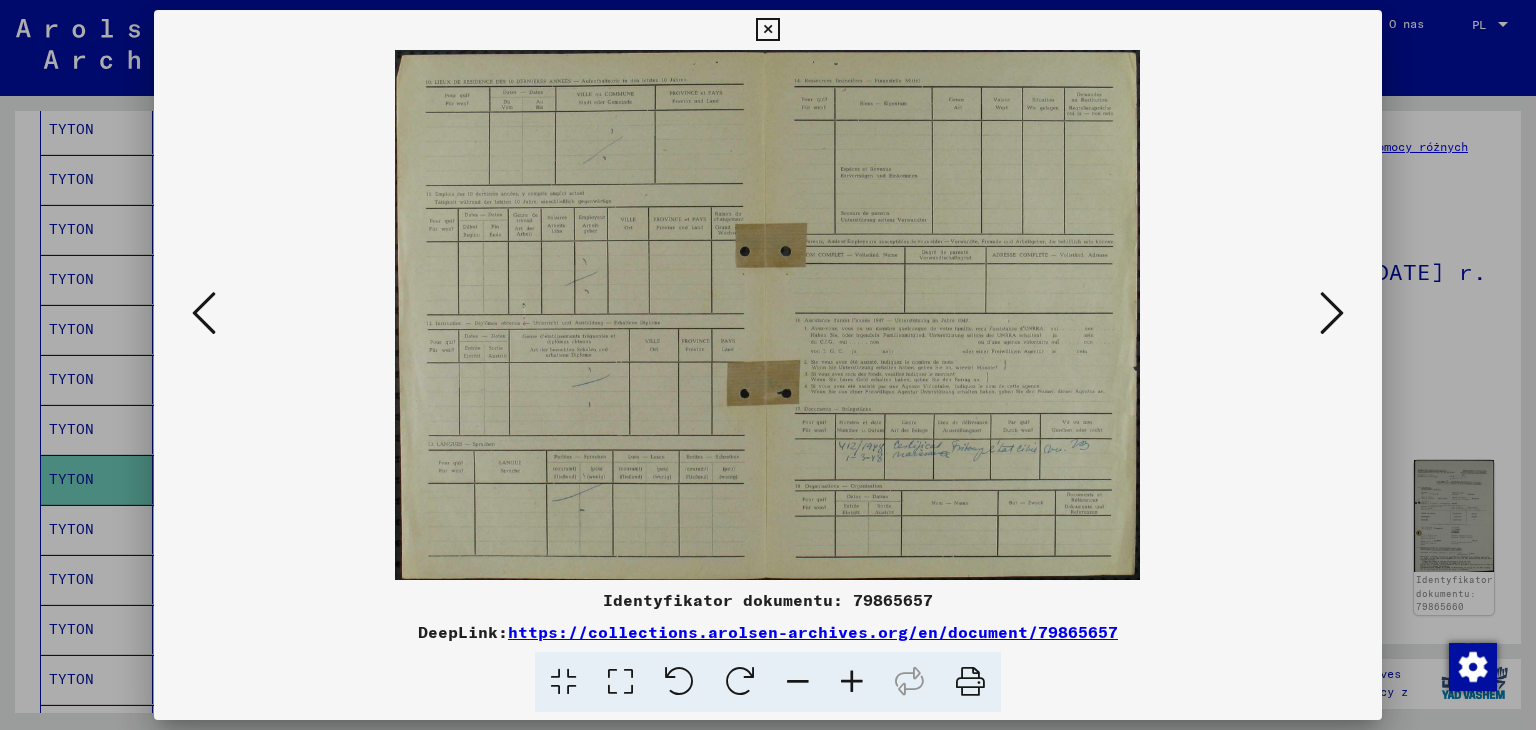 click at bounding box center (1332, 313) 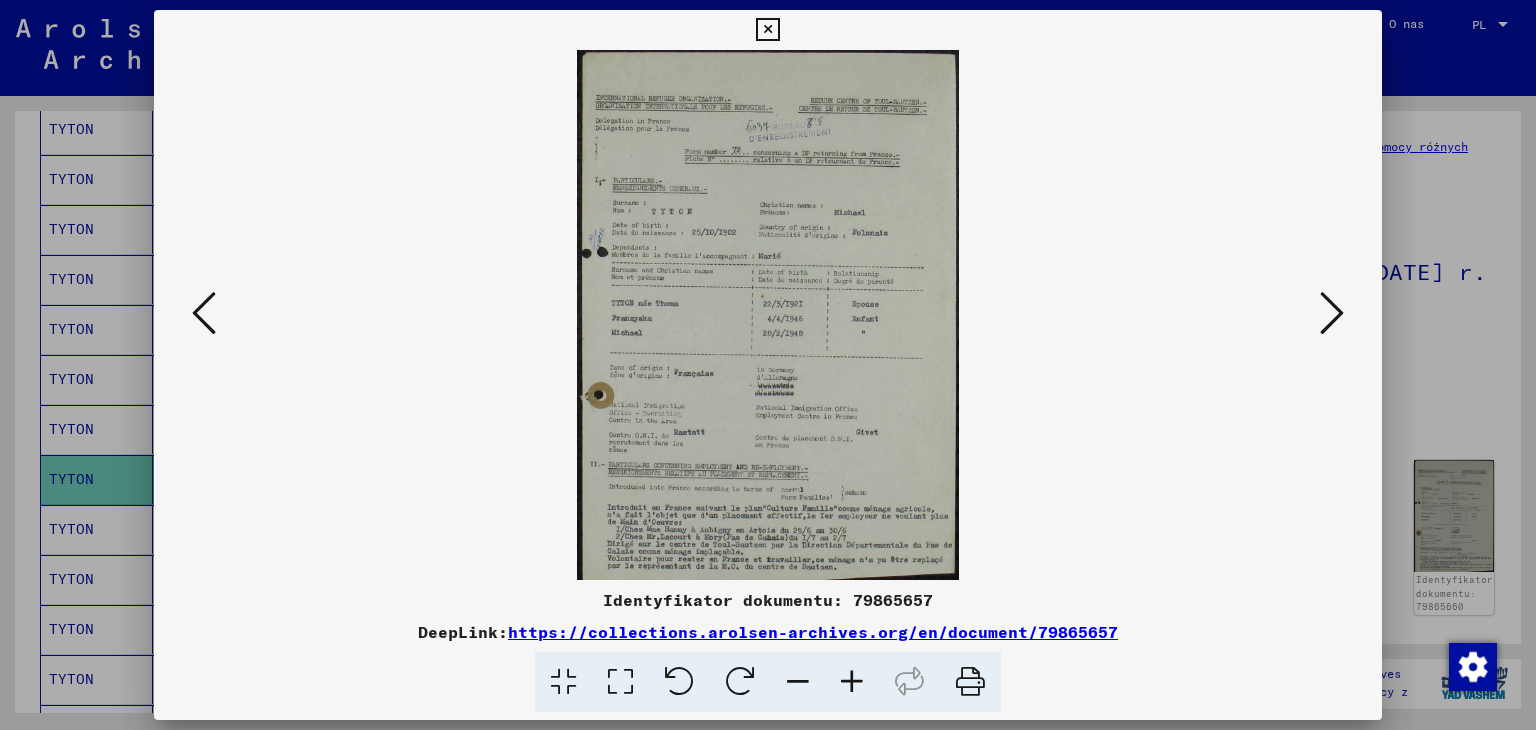 click at bounding box center (1332, 313) 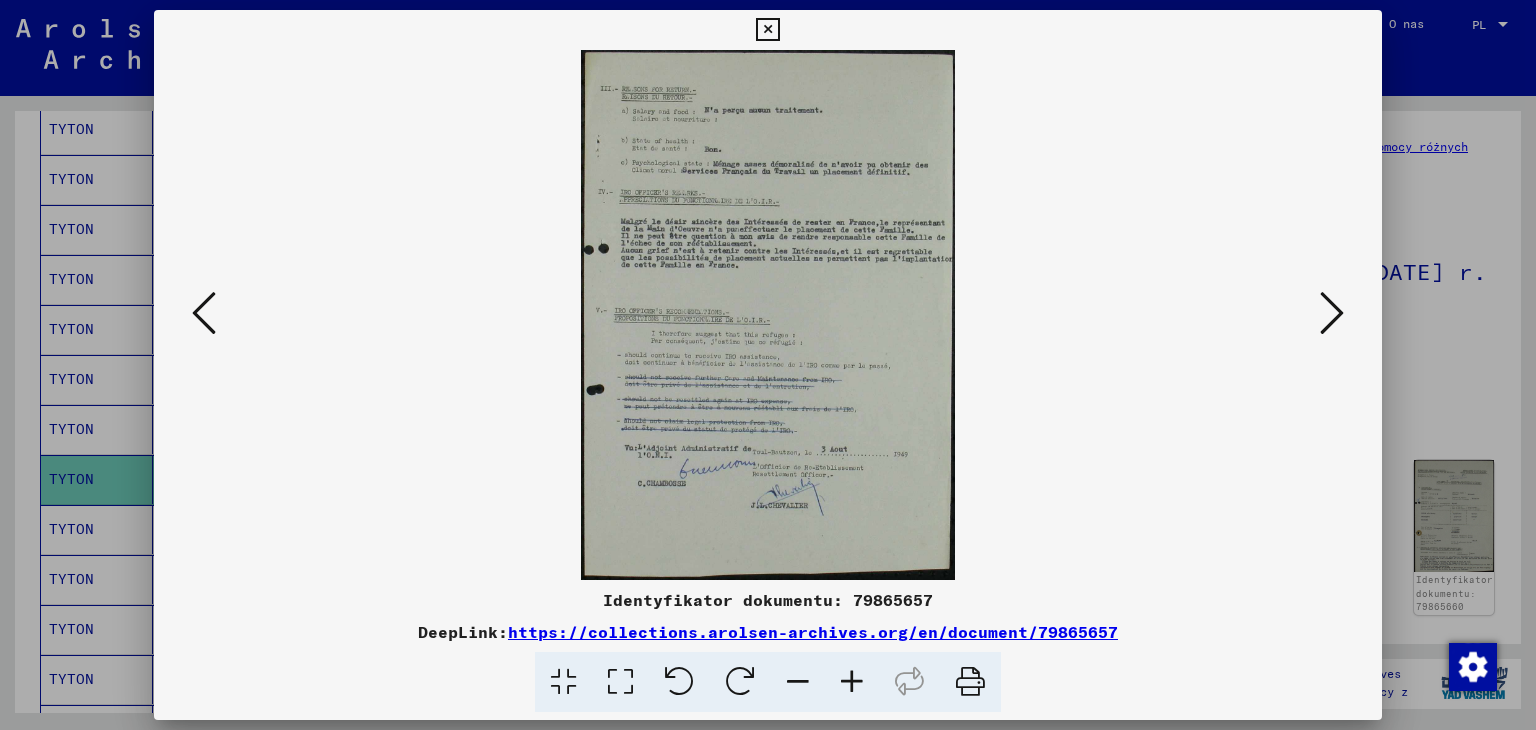click at bounding box center [768, 315] 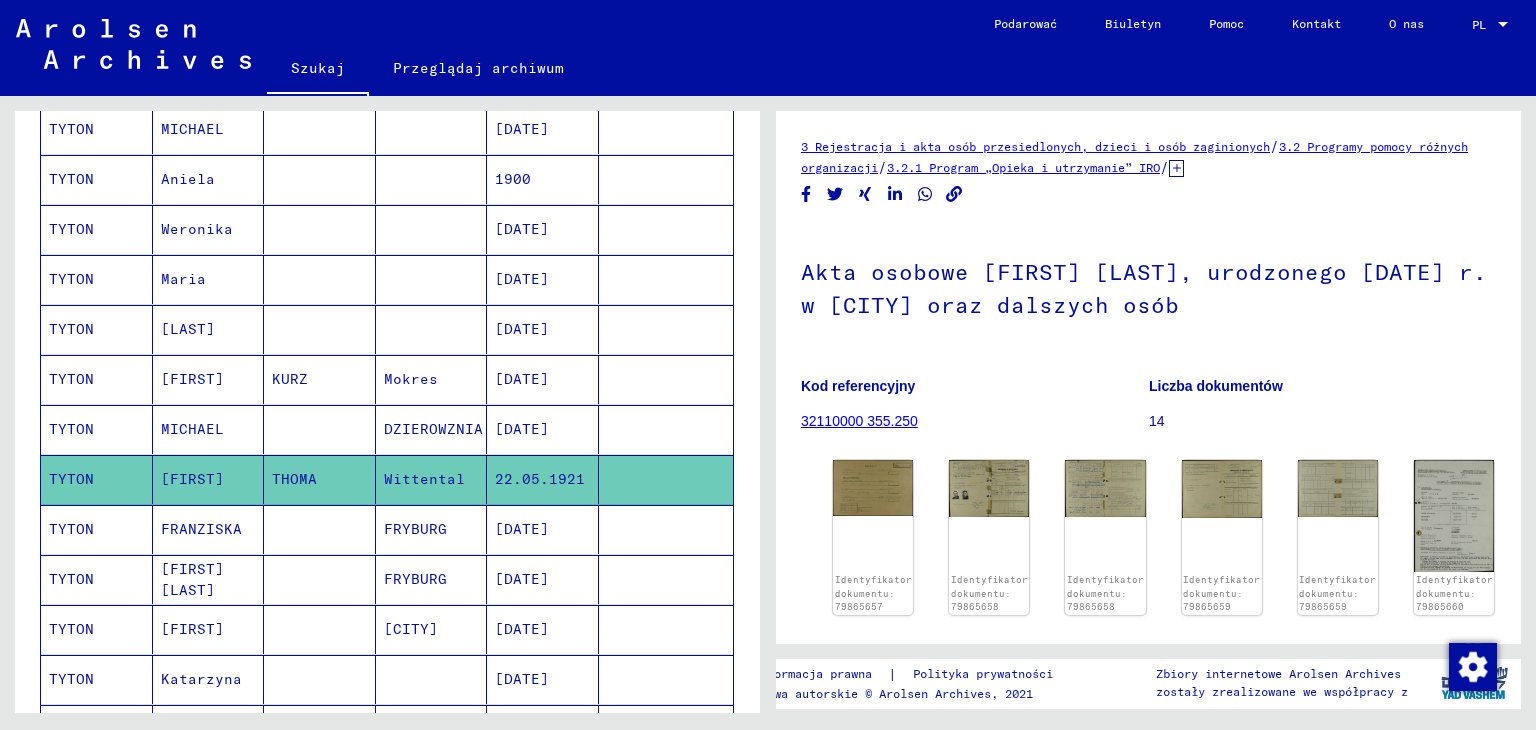 click on "FRANZISKA" at bounding box center (192, 579) 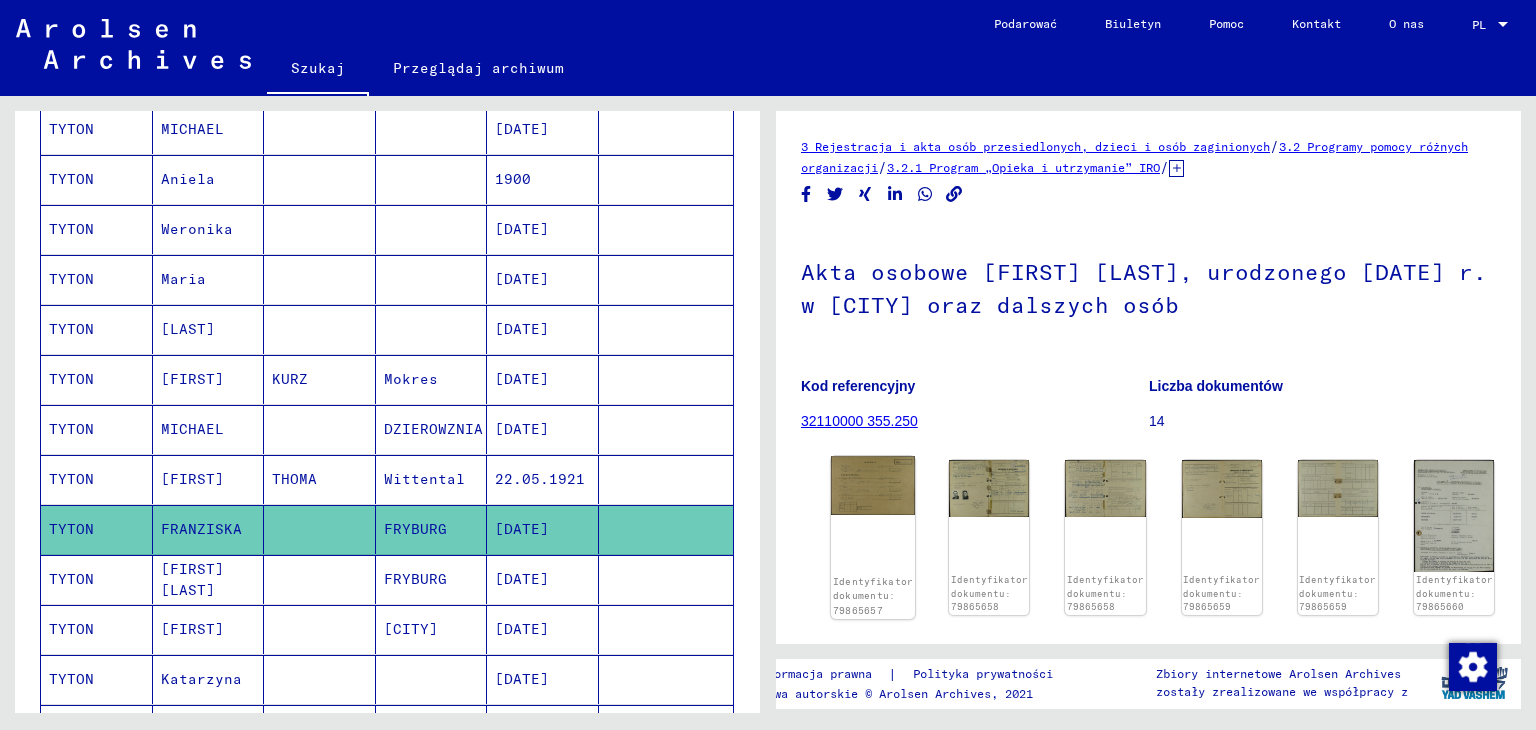 click 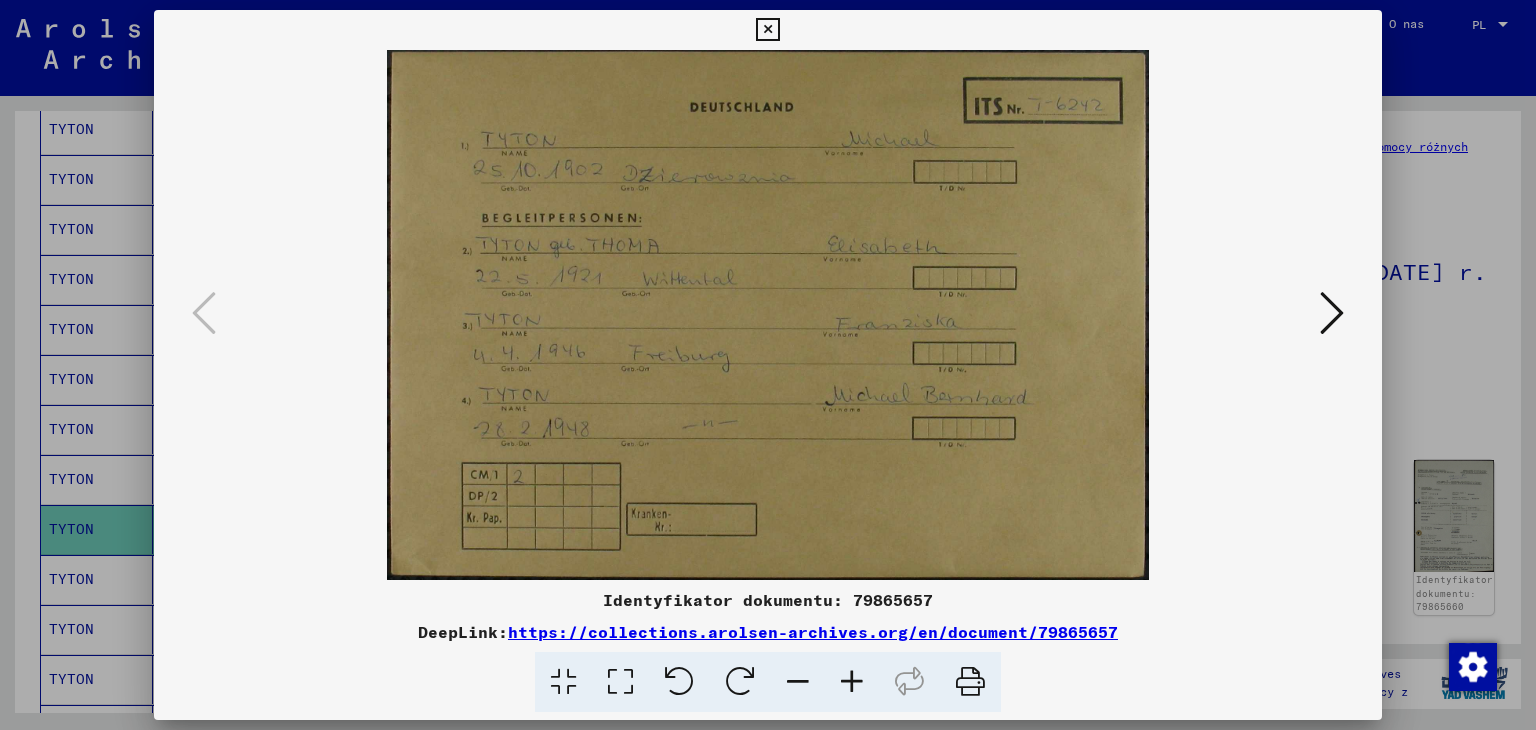 click at bounding box center (1332, 314) 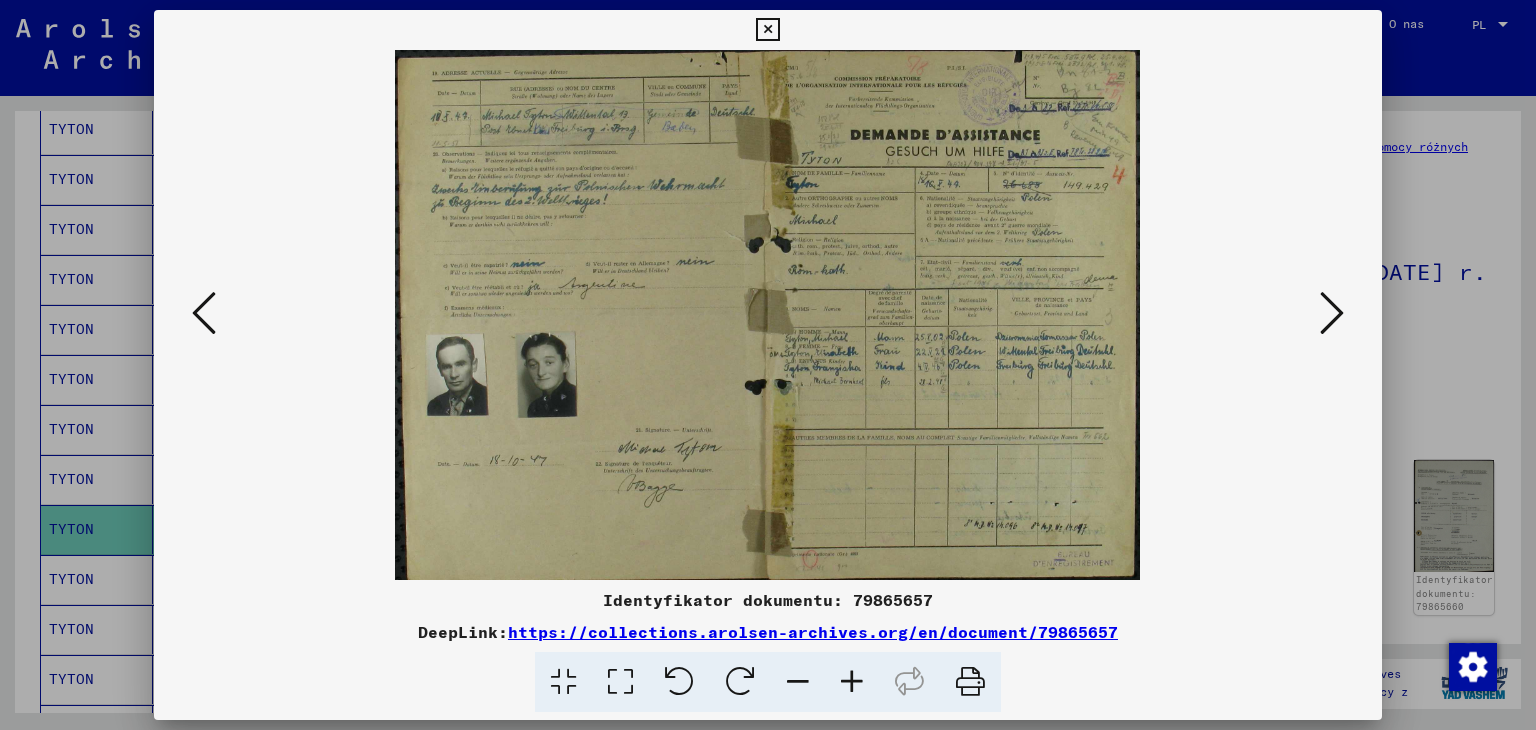 click at bounding box center [1332, 314] 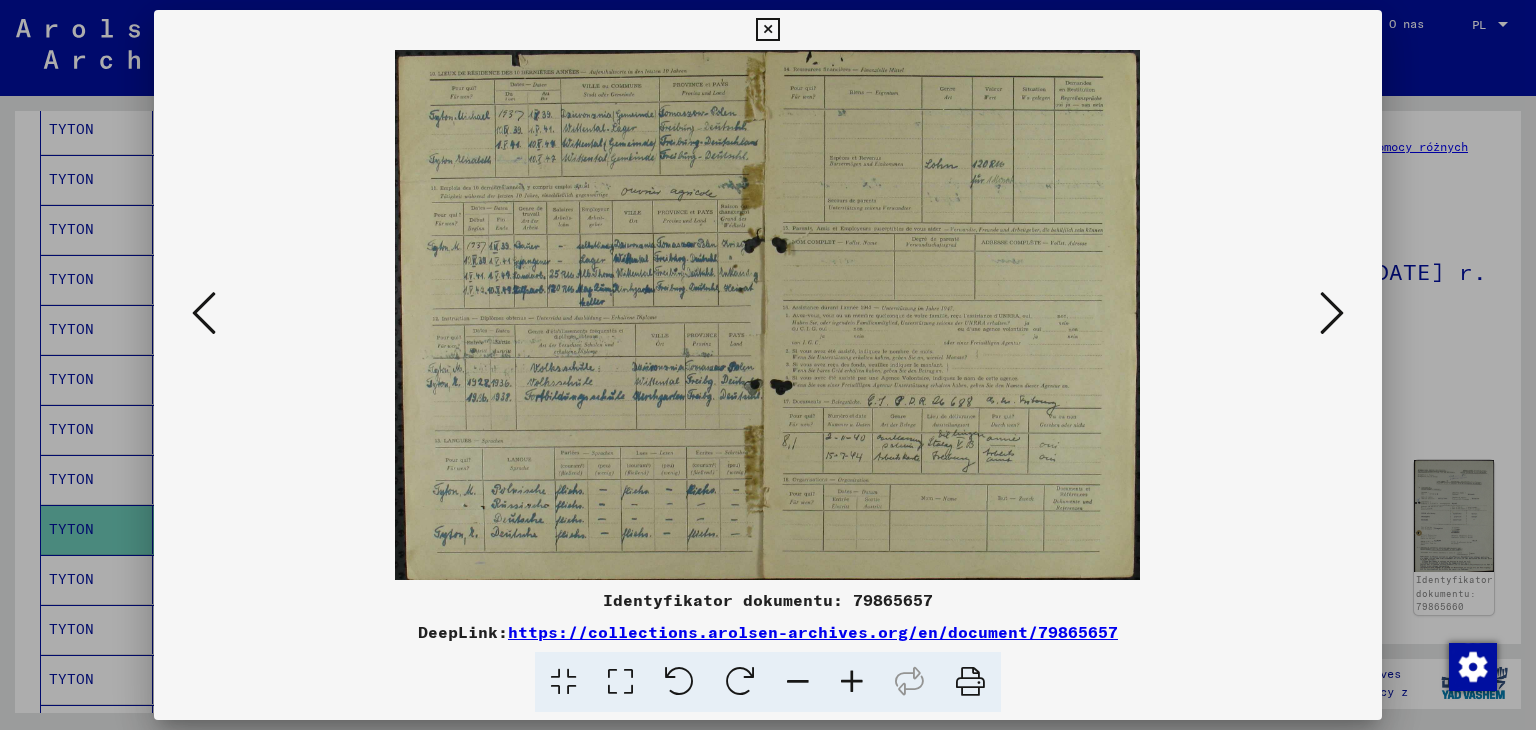 click at bounding box center [1332, 314] 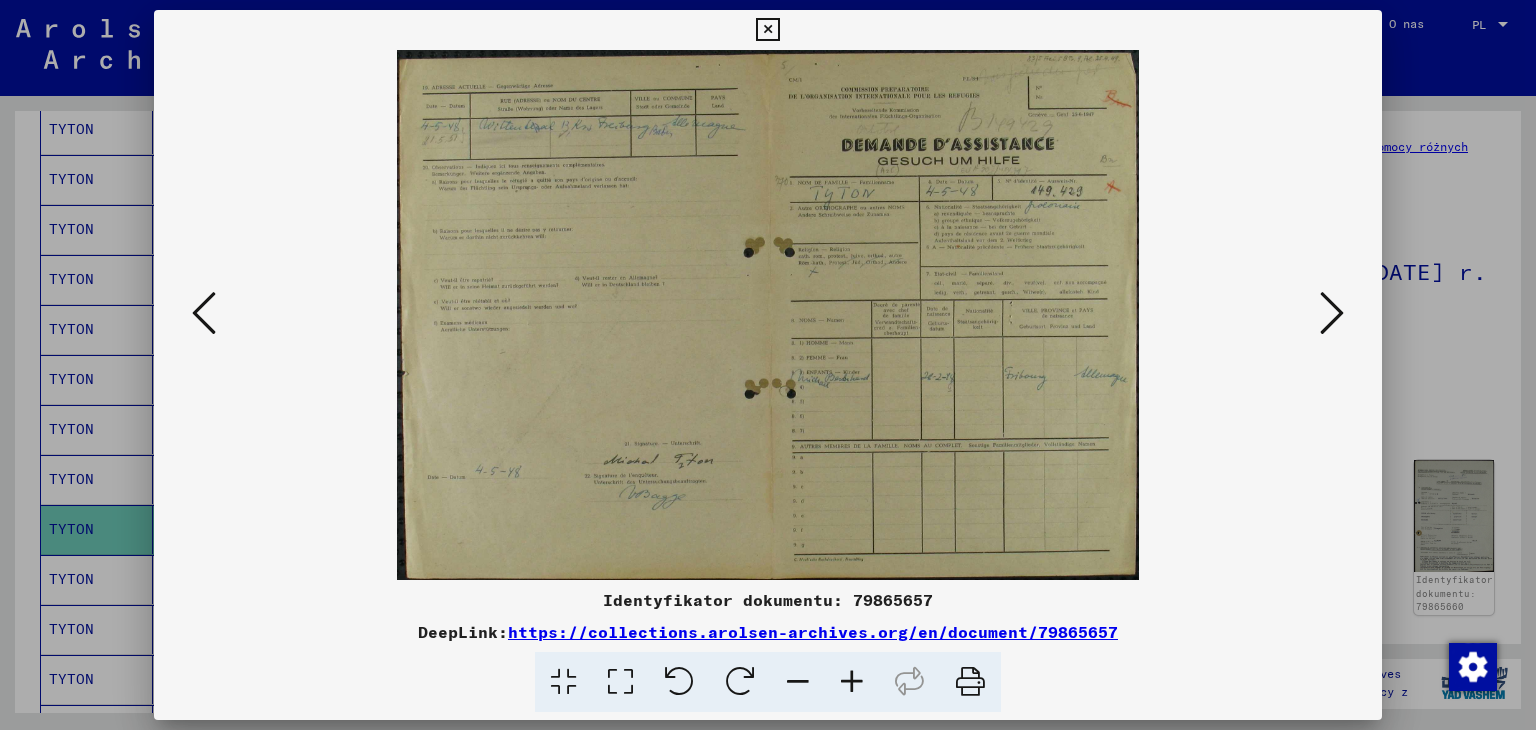 click at bounding box center (1332, 314) 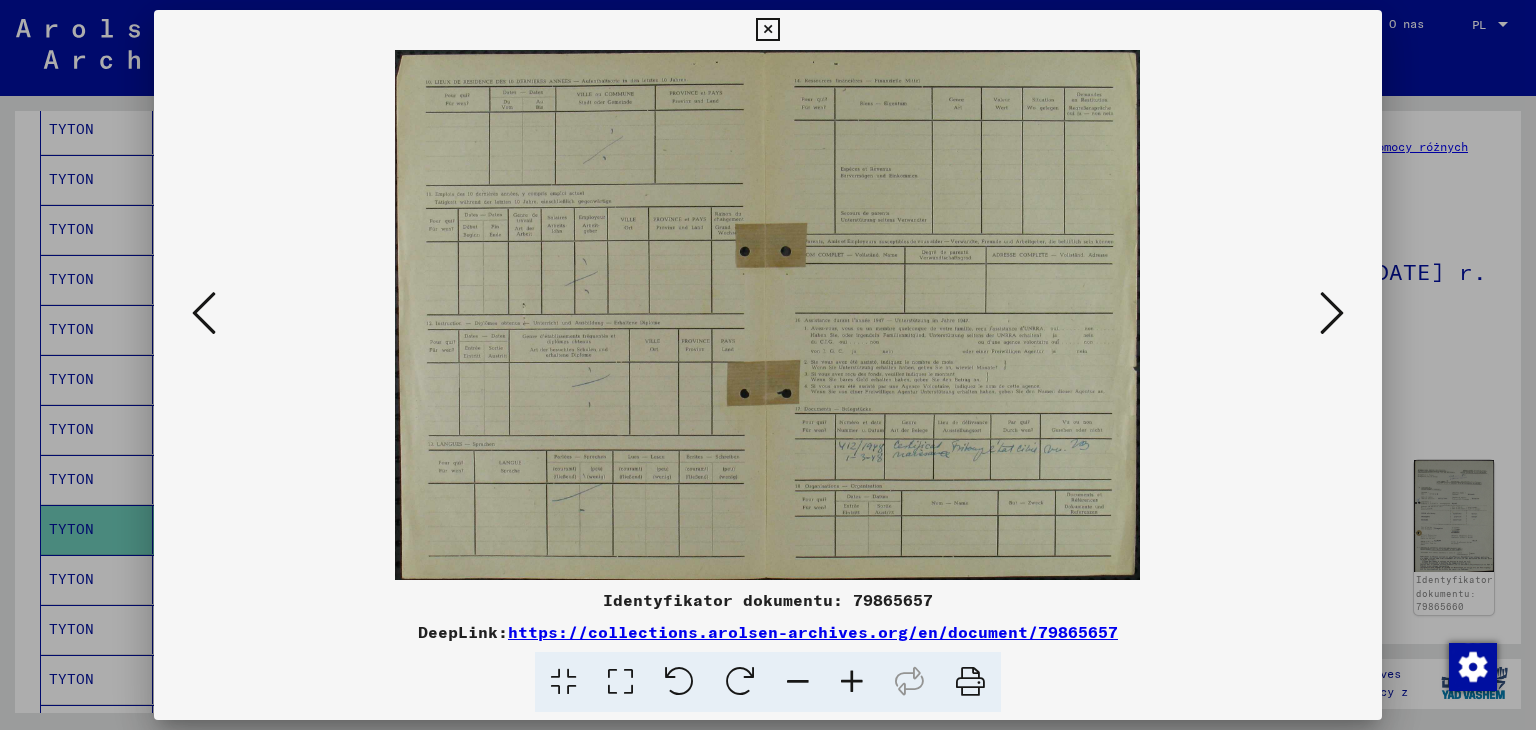 click at bounding box center (1332, 314) 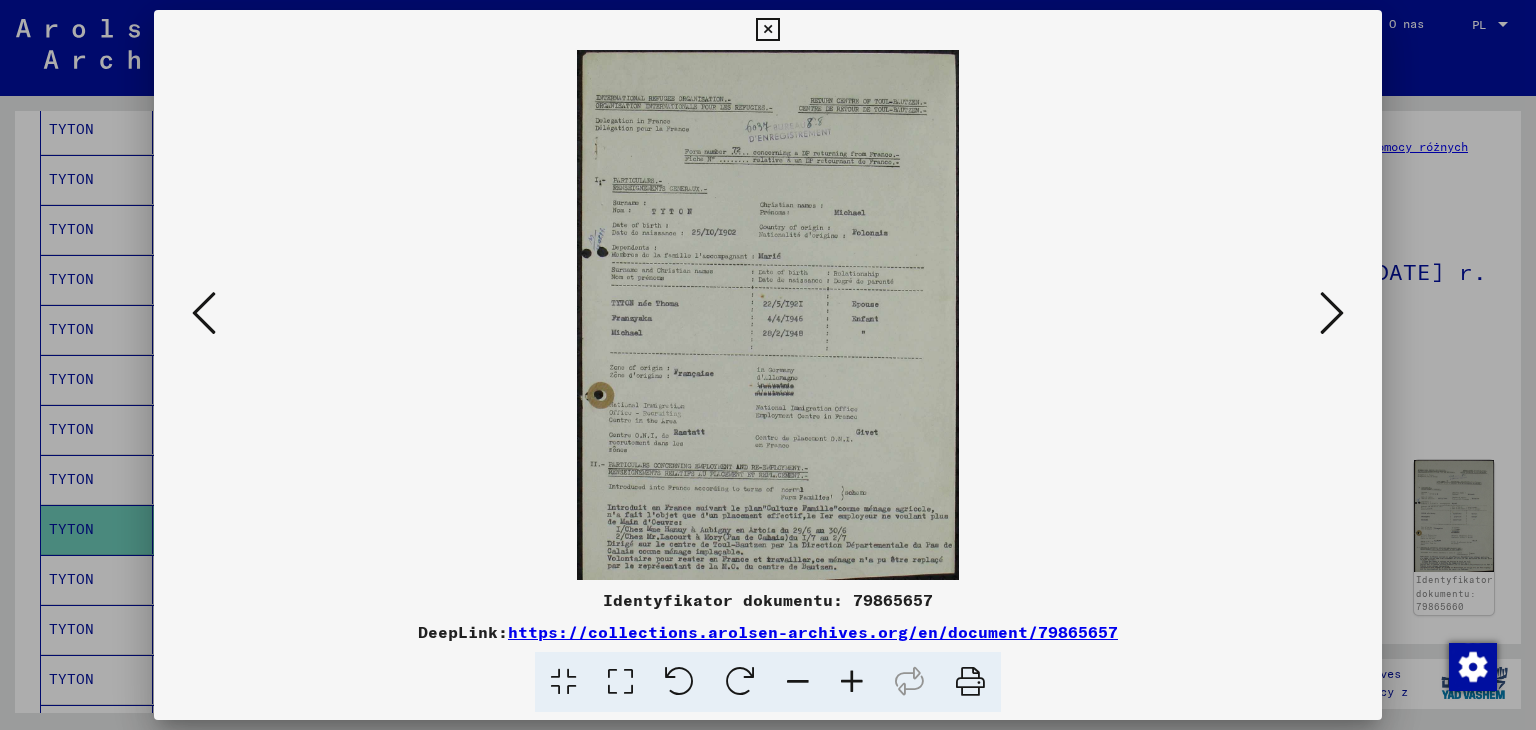 click at bounding box center [767, 30] 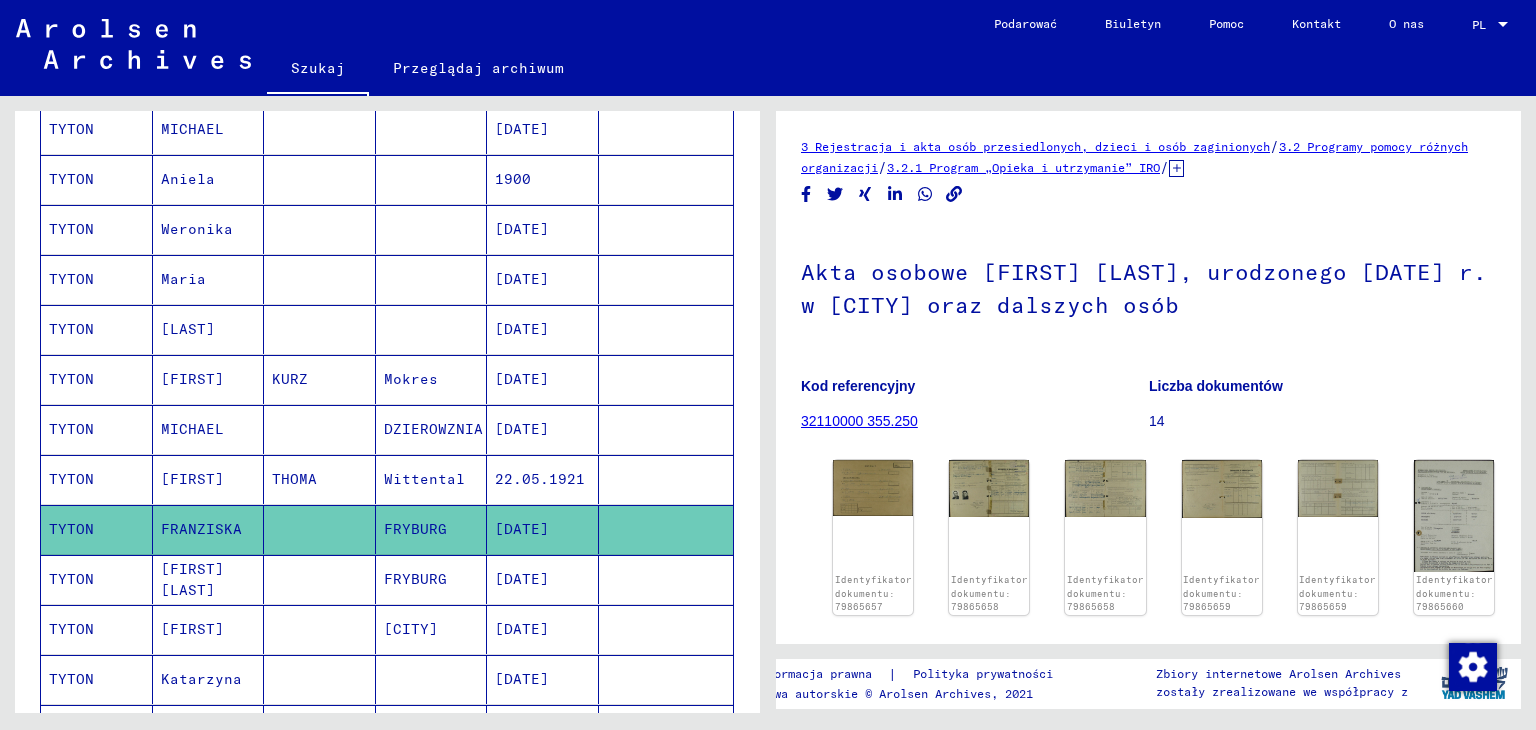 click on "[FIRST] [LAST]" at bounding box center (192, 629) 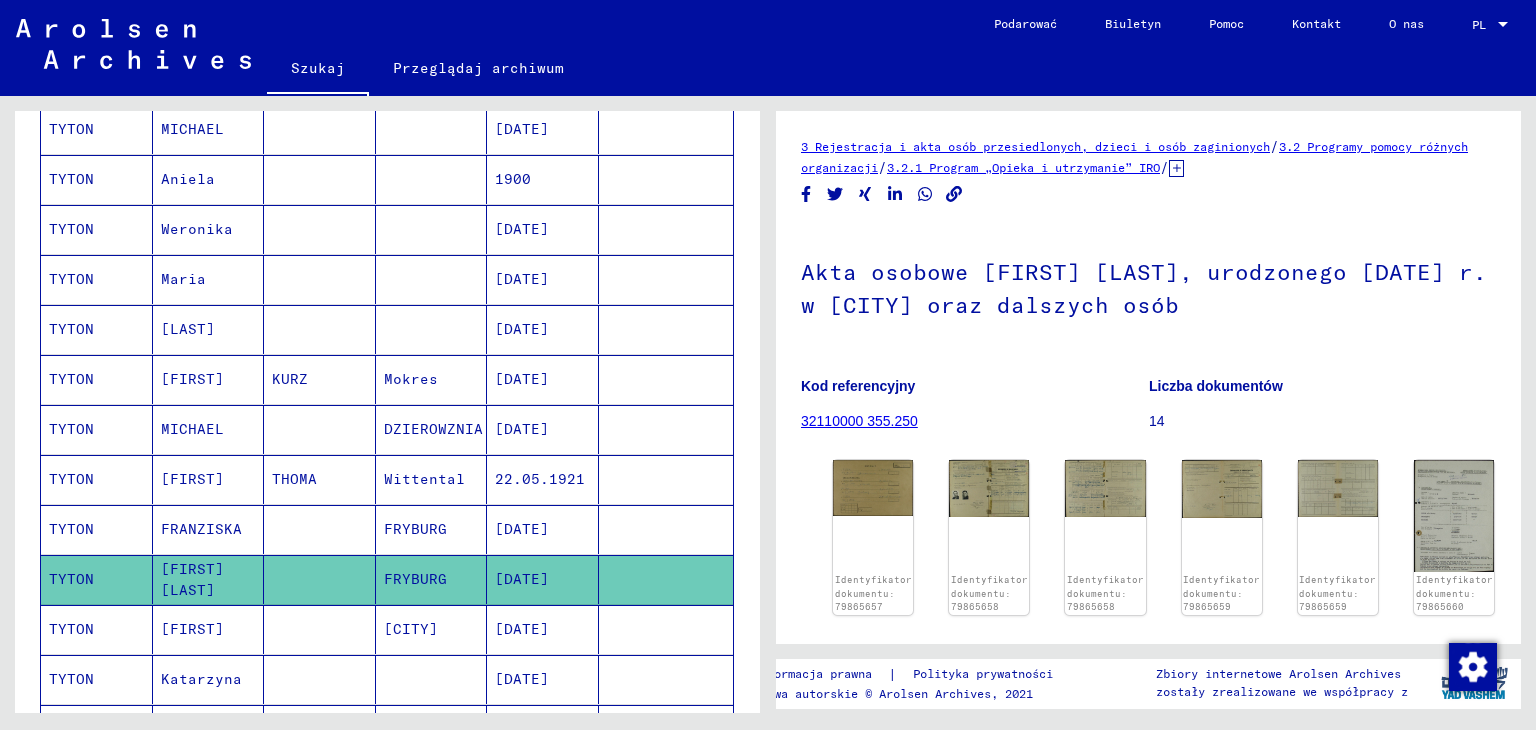 click on "[FIRST]" at bounding box center (201, 679) 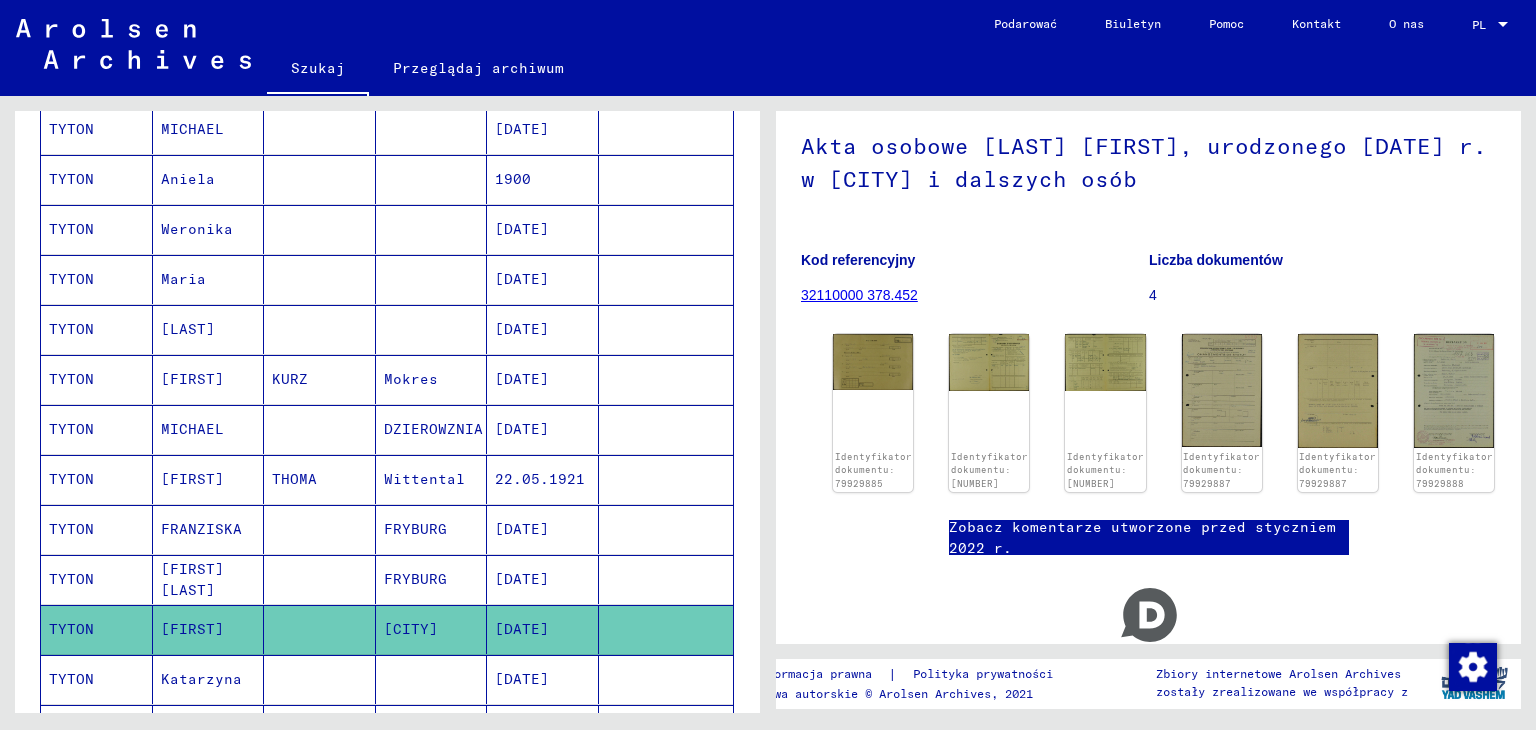 scroll, scrollTop: 156, scrollLeft: 0, axis: vertical 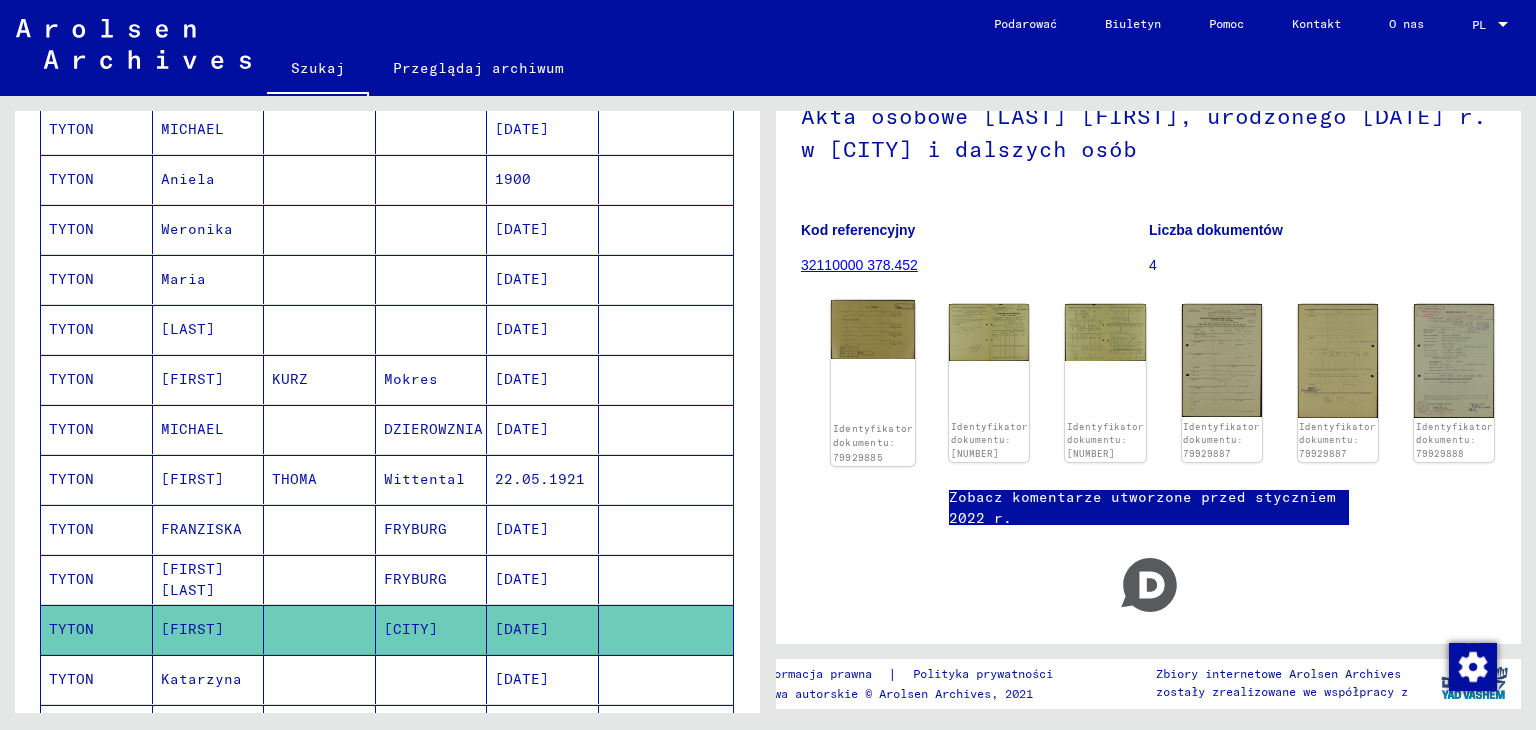 click on "Identyfikator dokumentu: 79929885" 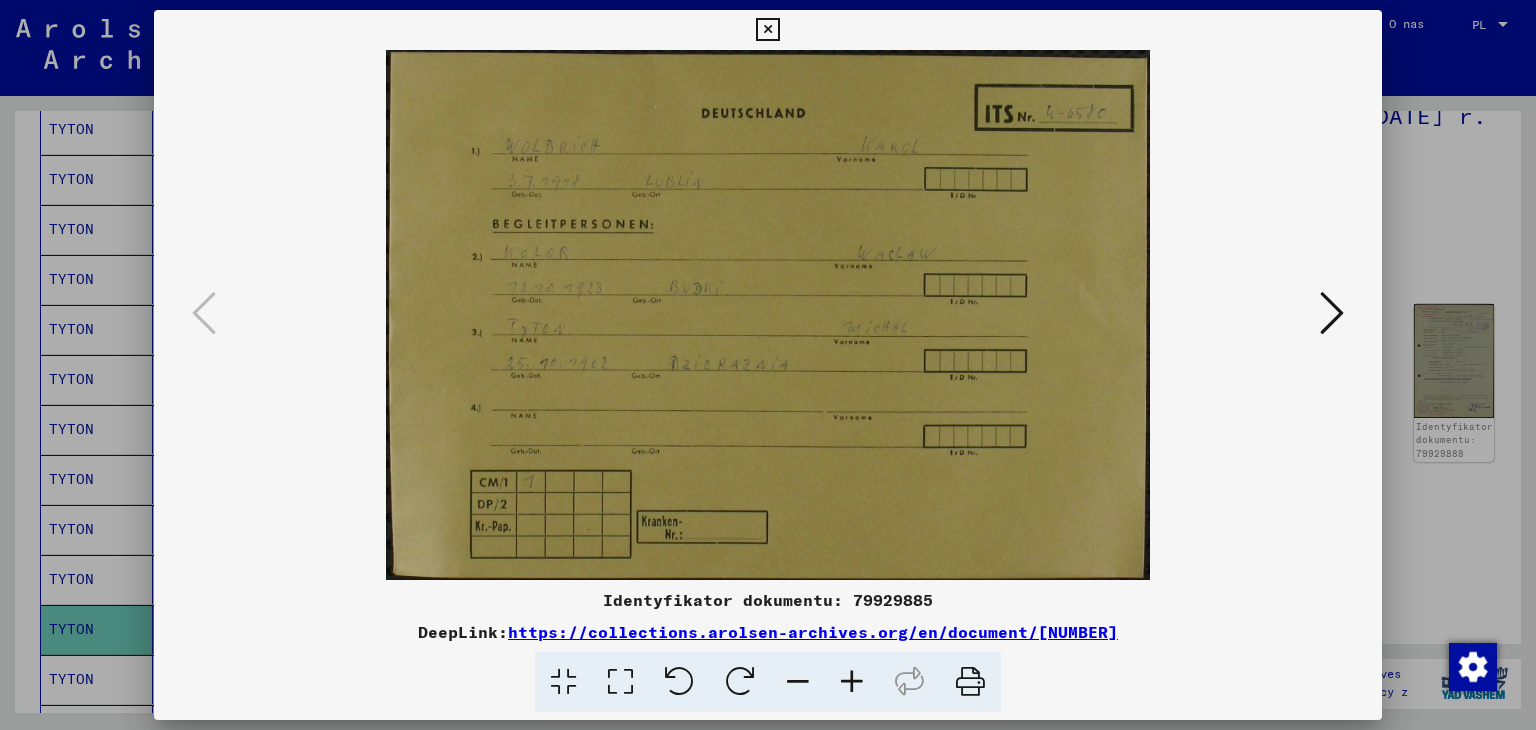 click at bounding box center (1332, 313) 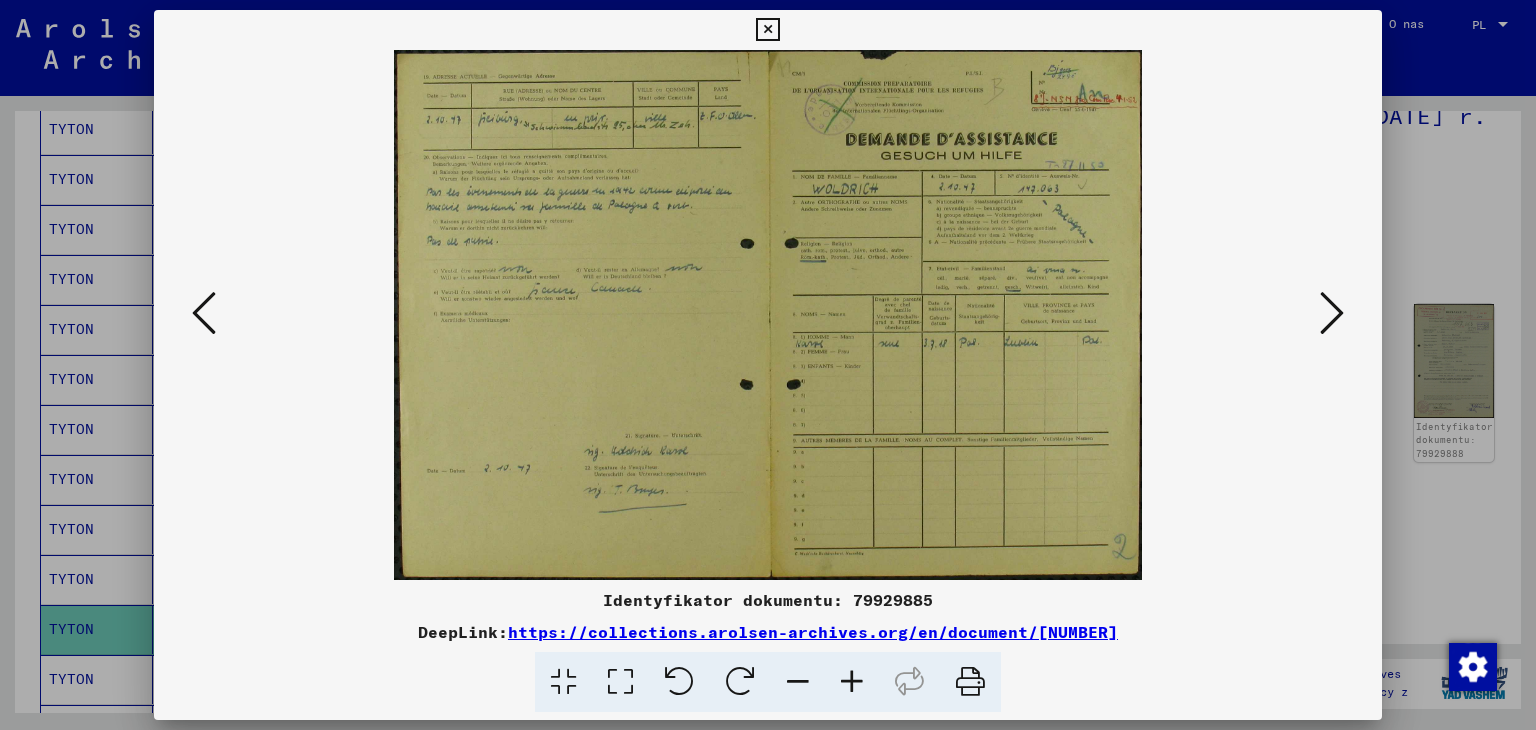click at bounding box center (1332, 313) 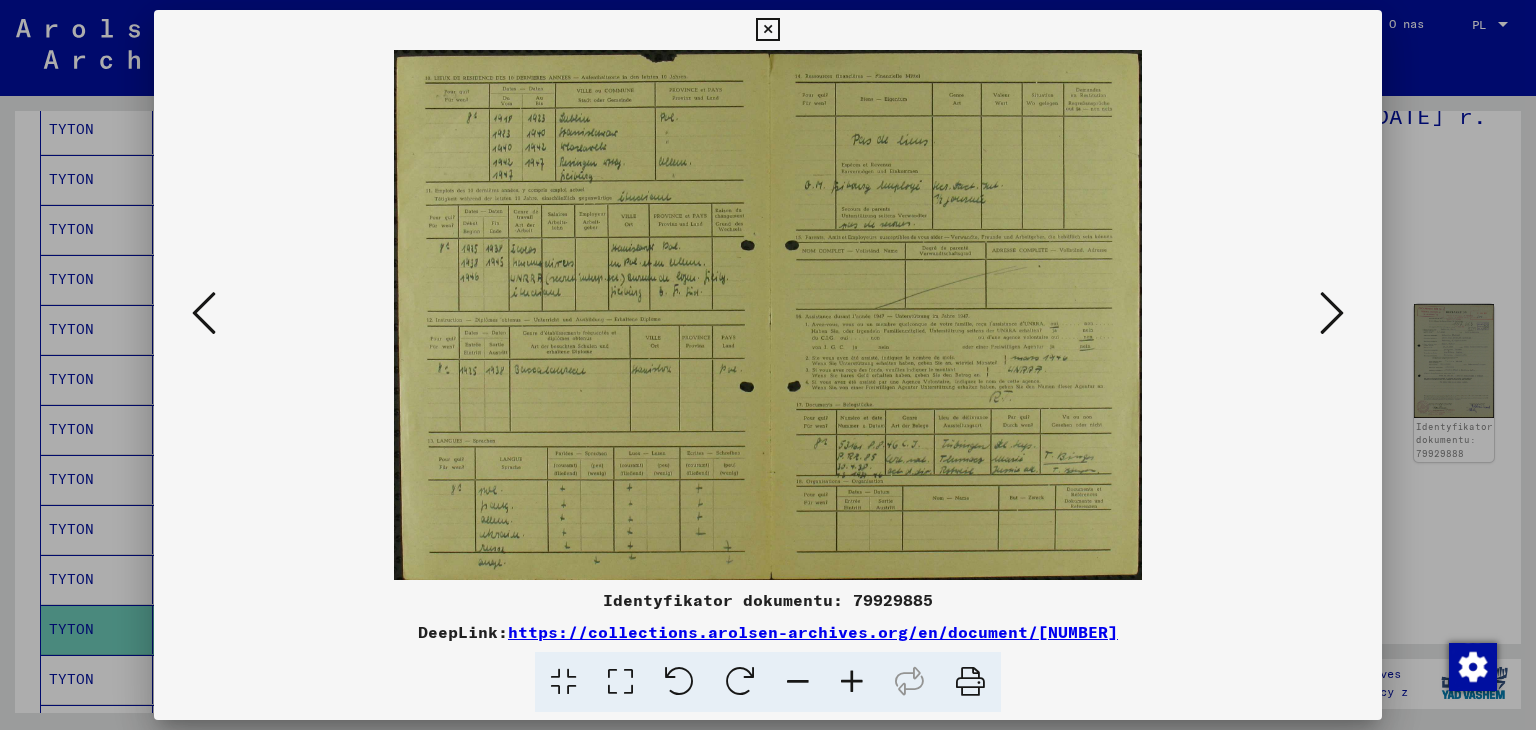 click at bounding box center (1332, 313) 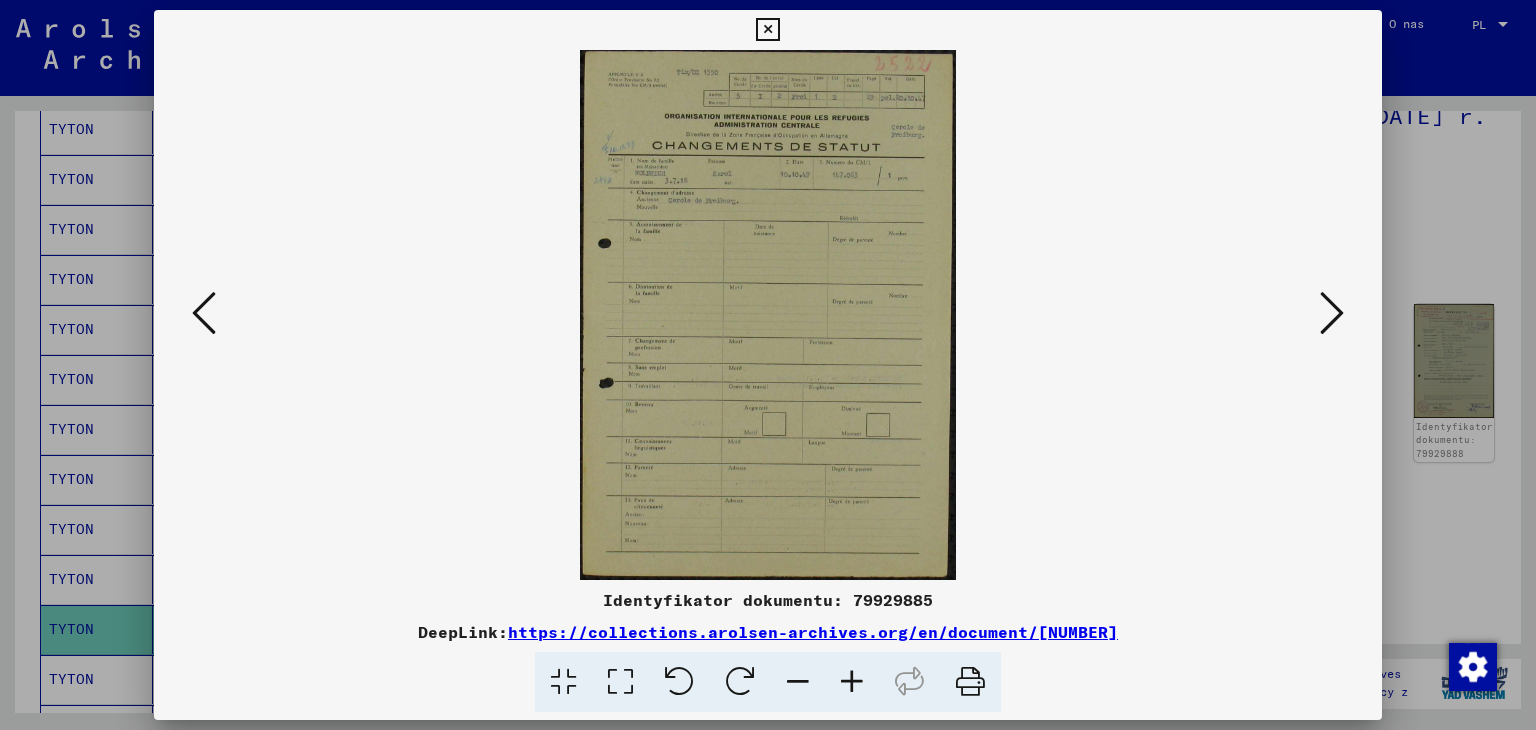 click at bounding box center (1332, 313) 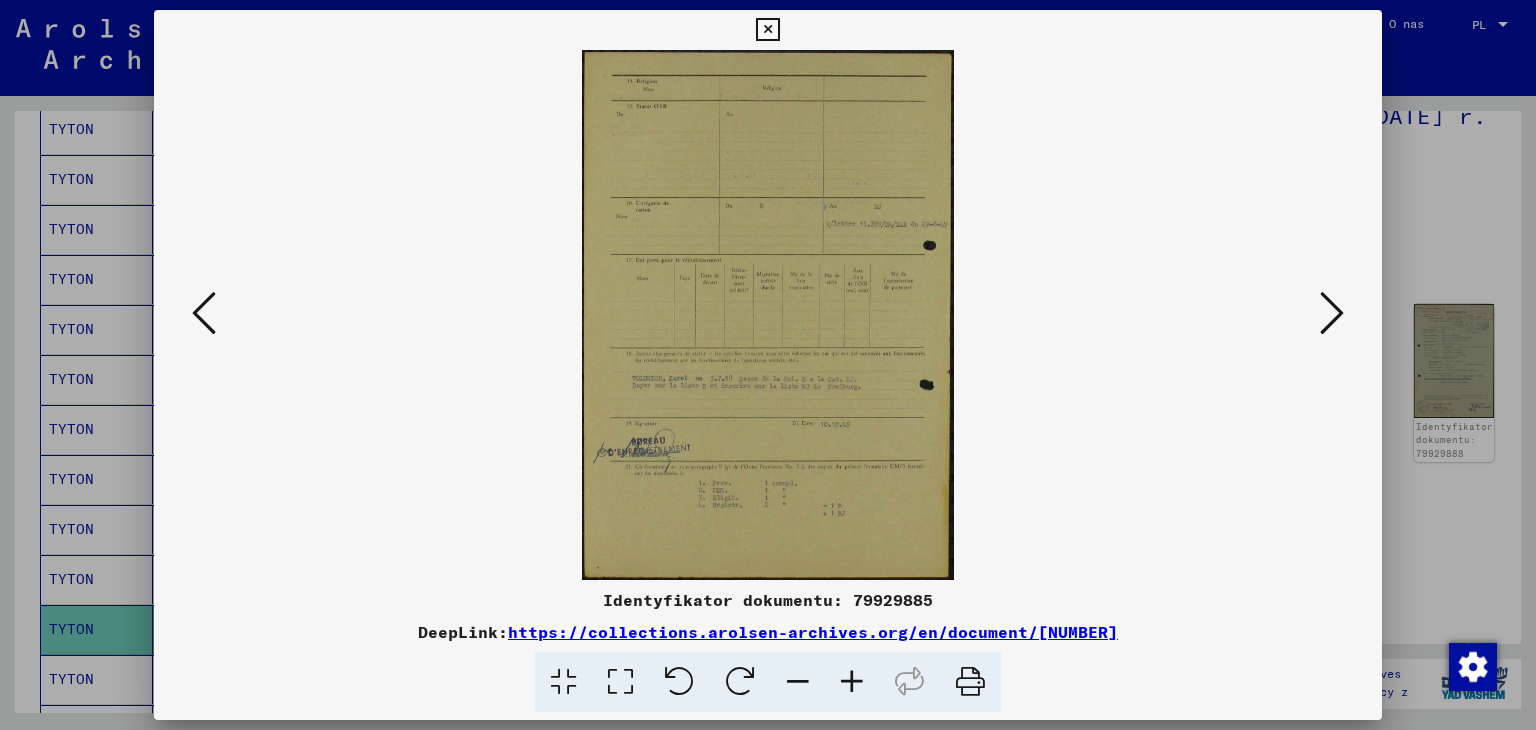 click at bounding box center [1332, 313] 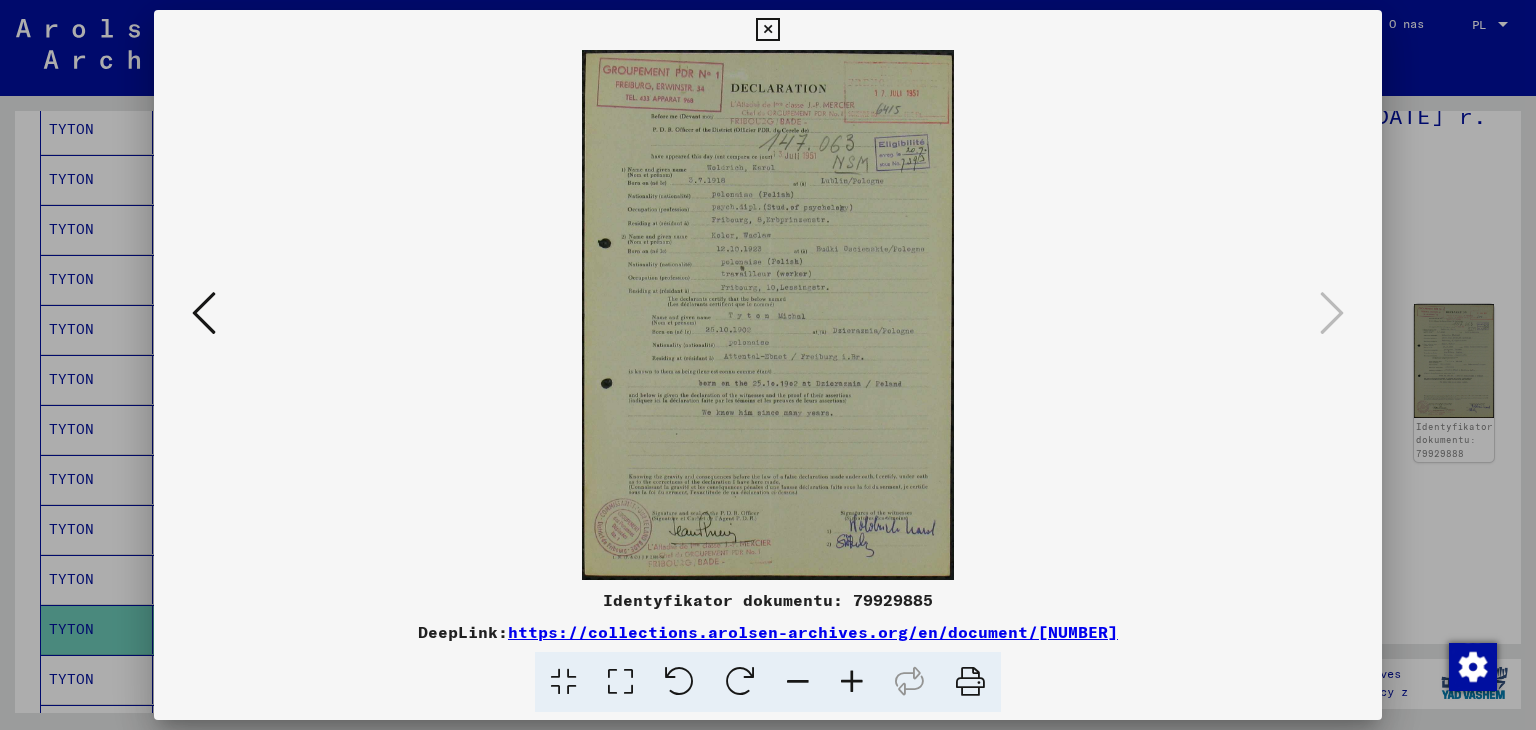 click at bounding box center [767, 30] 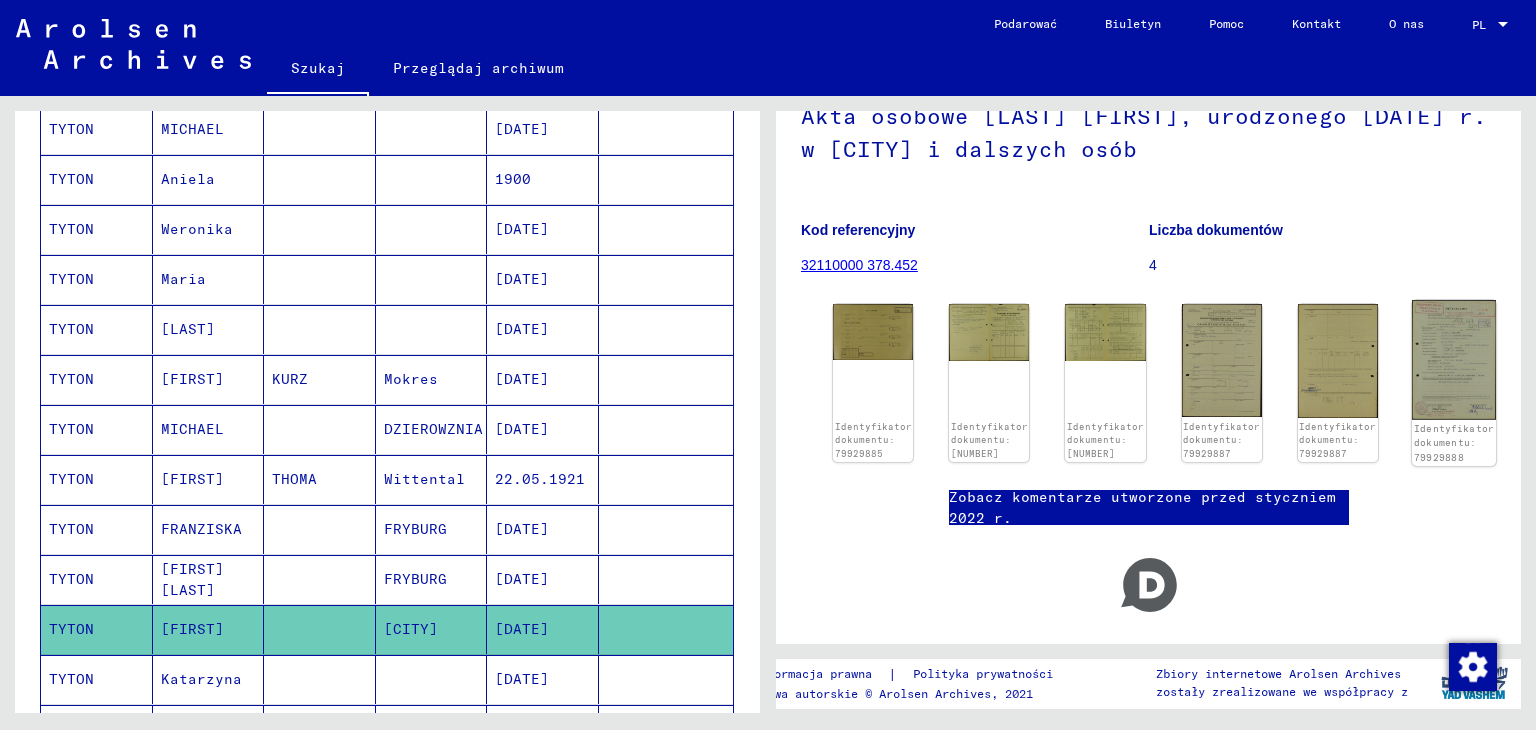 click 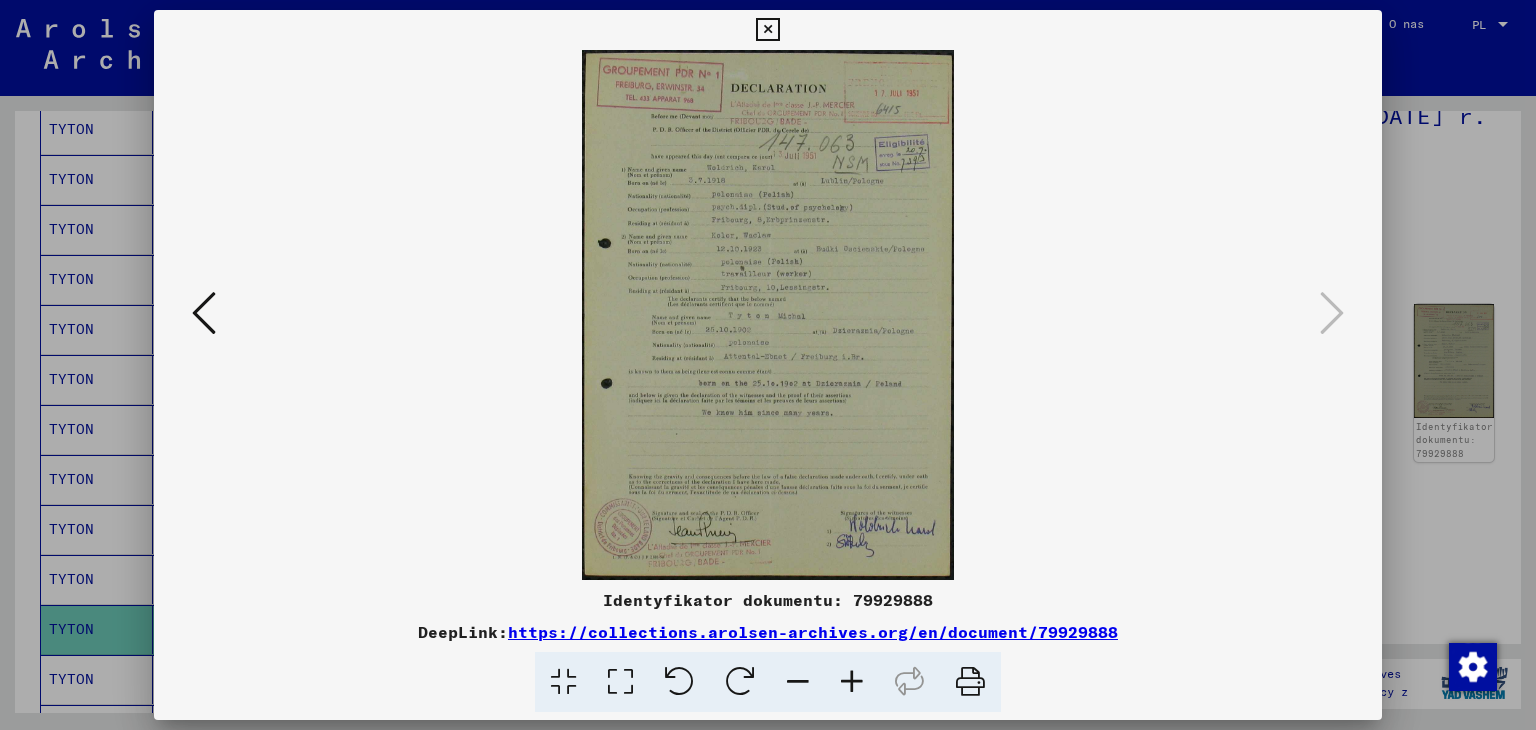 click at bounding box center [767, 30] 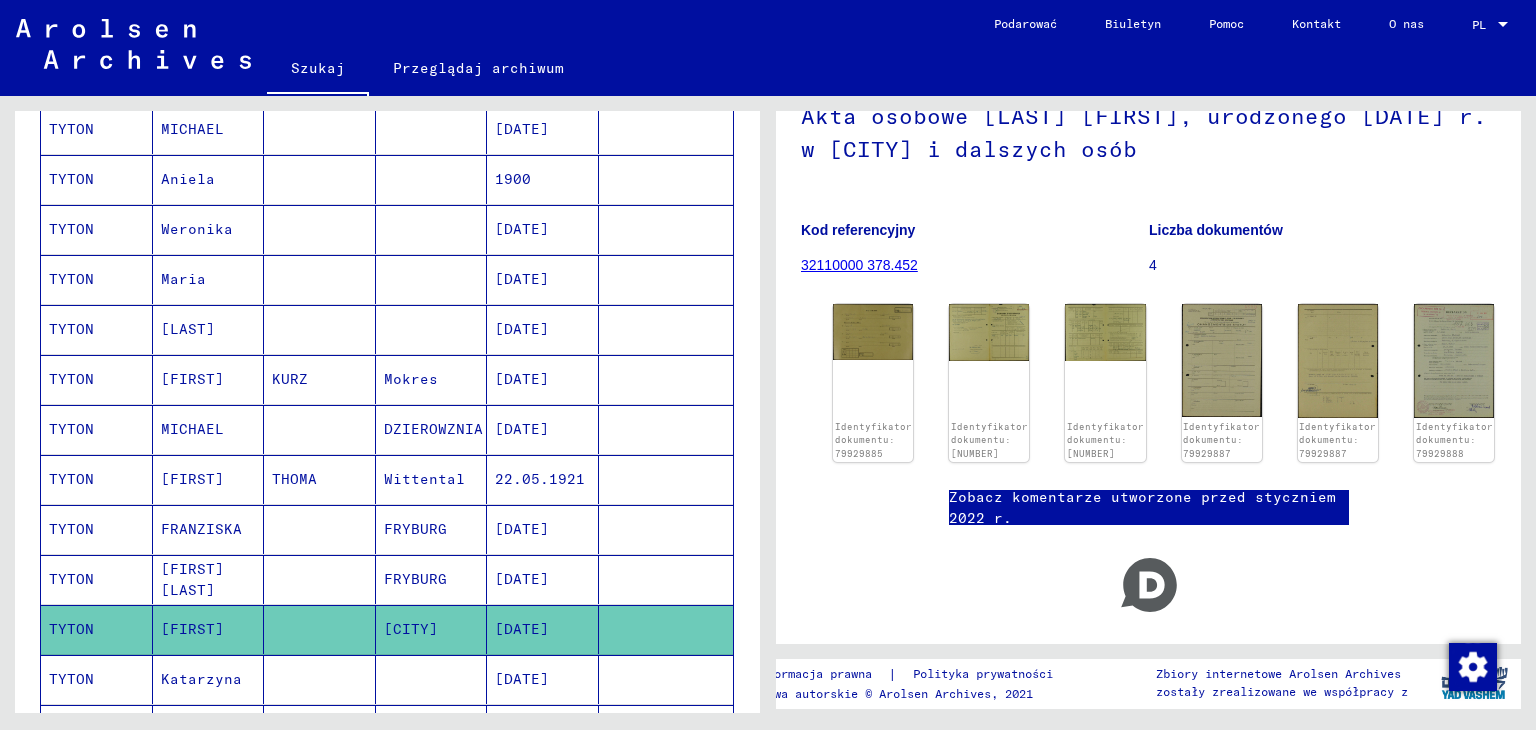 click on "Katarzyna" at bounding box center (188, 729) 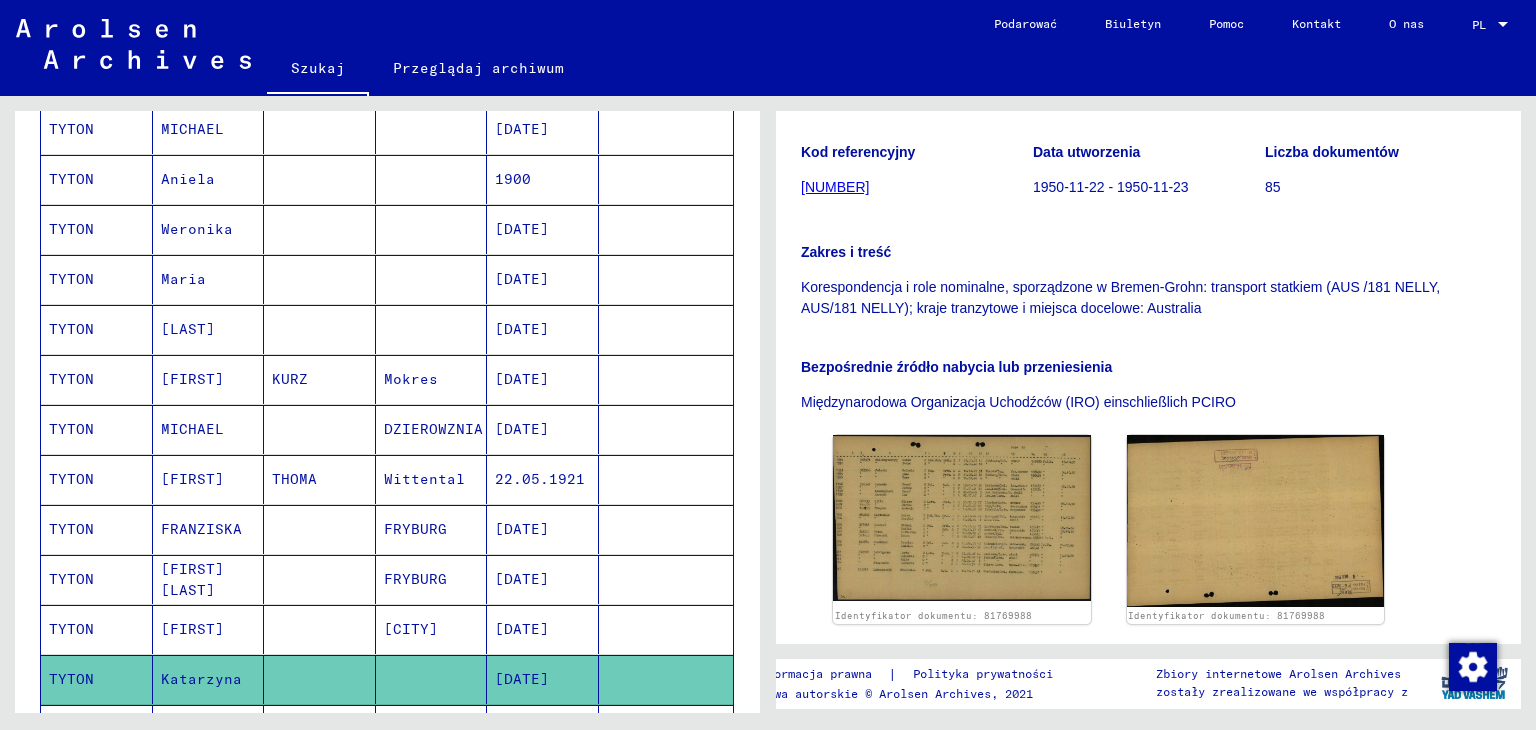 scroll, scrollTop: 436, scrollLeft: 0, axis: vertical 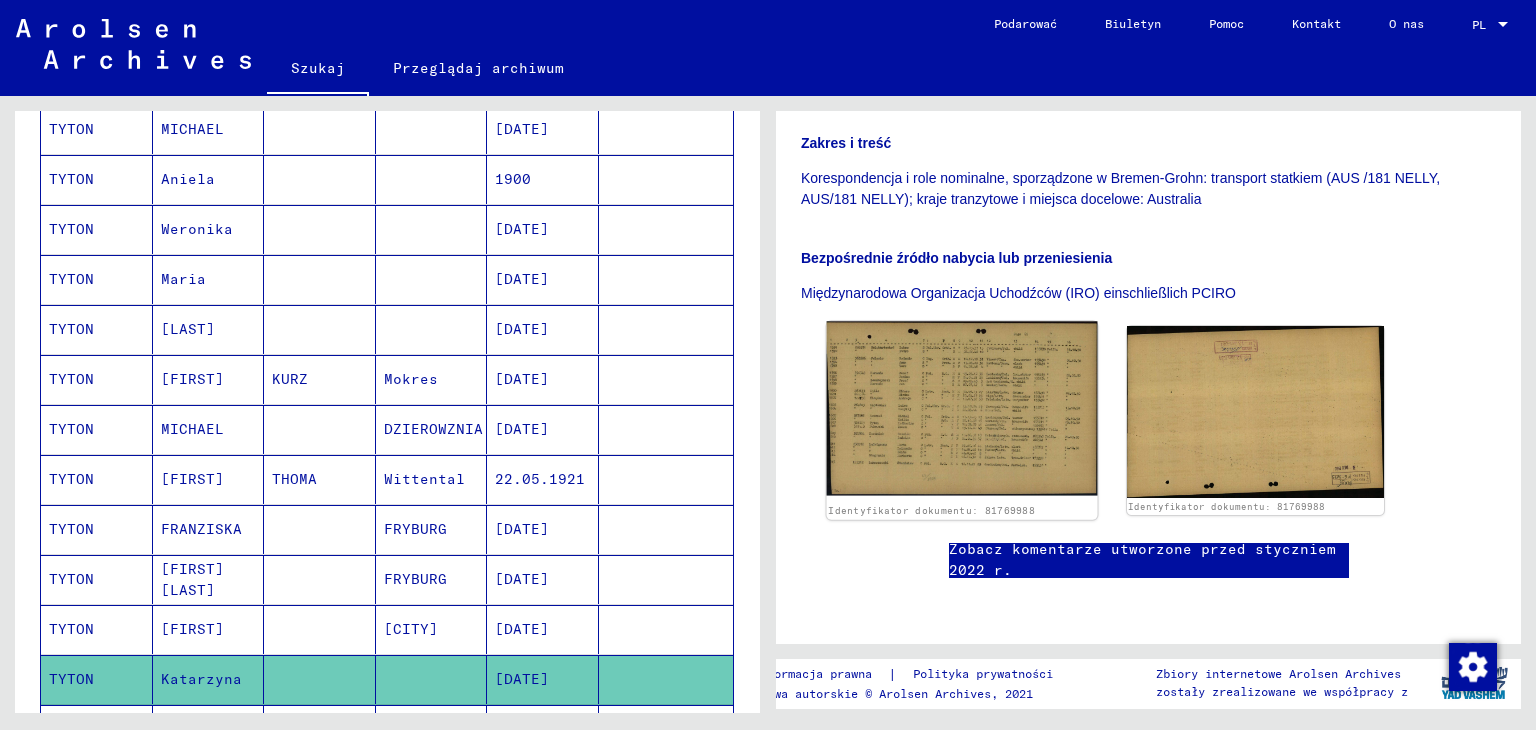 click 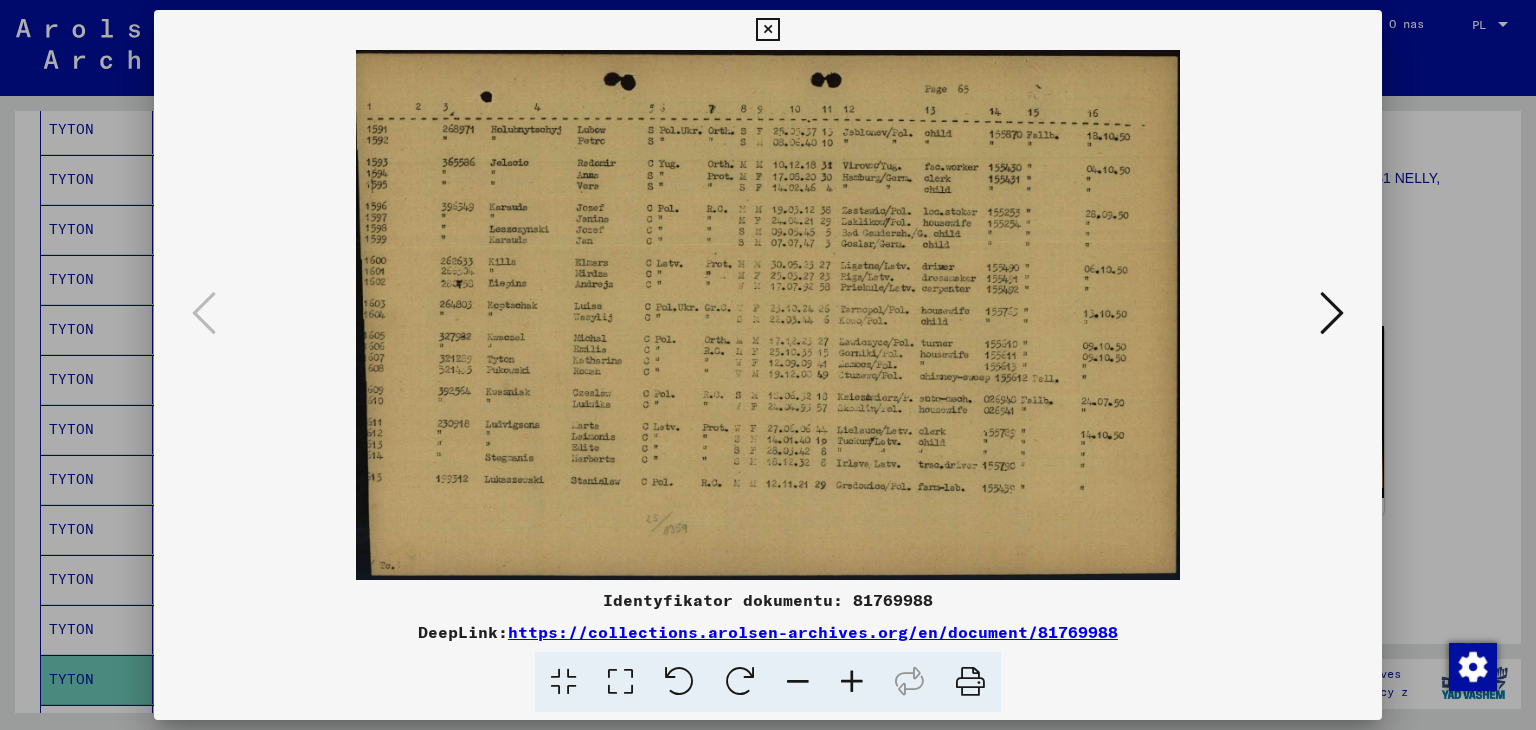 click at bounding box center [767, 30] 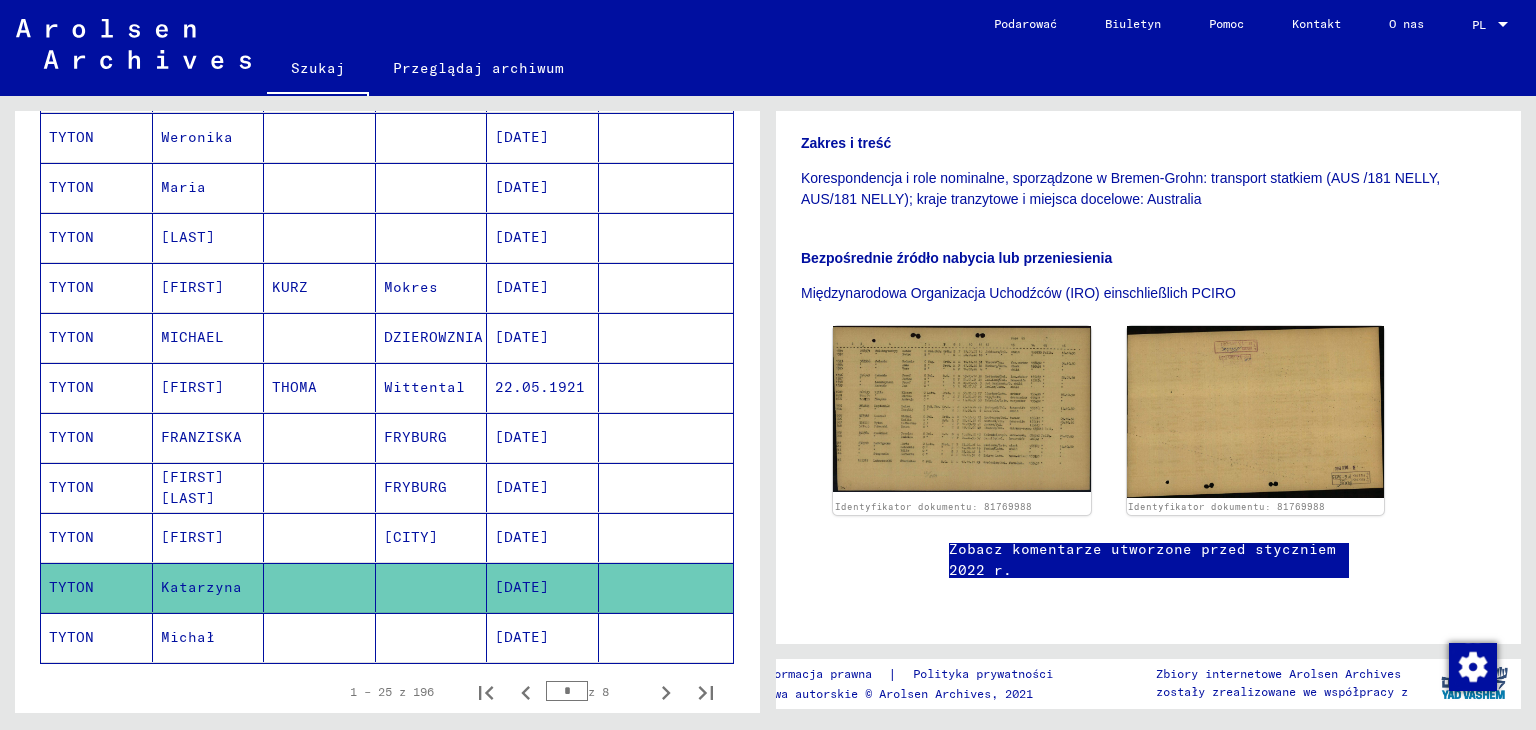 scroll, scrollTop: 1100, scrollLeft: 0, axis: vertical 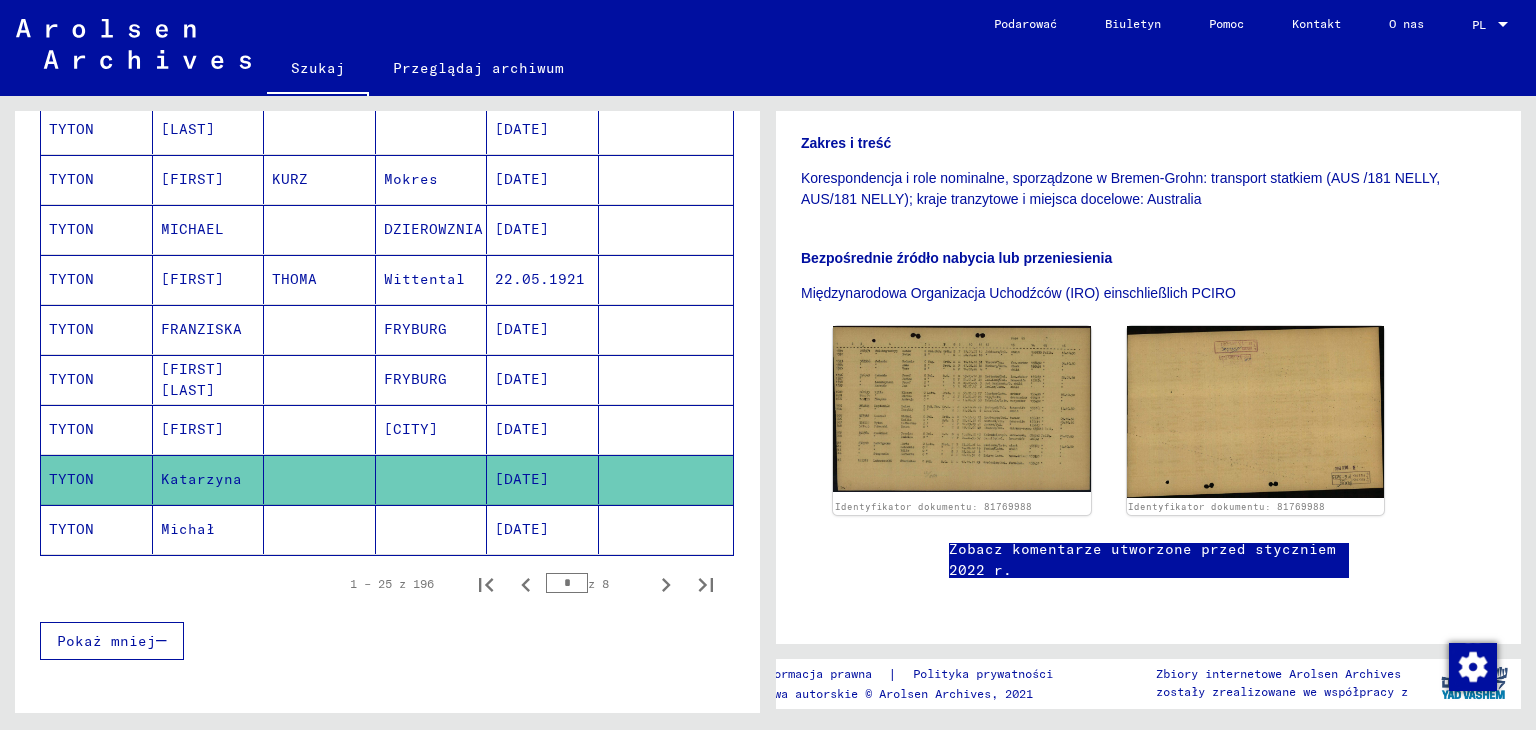 click on "Michał" 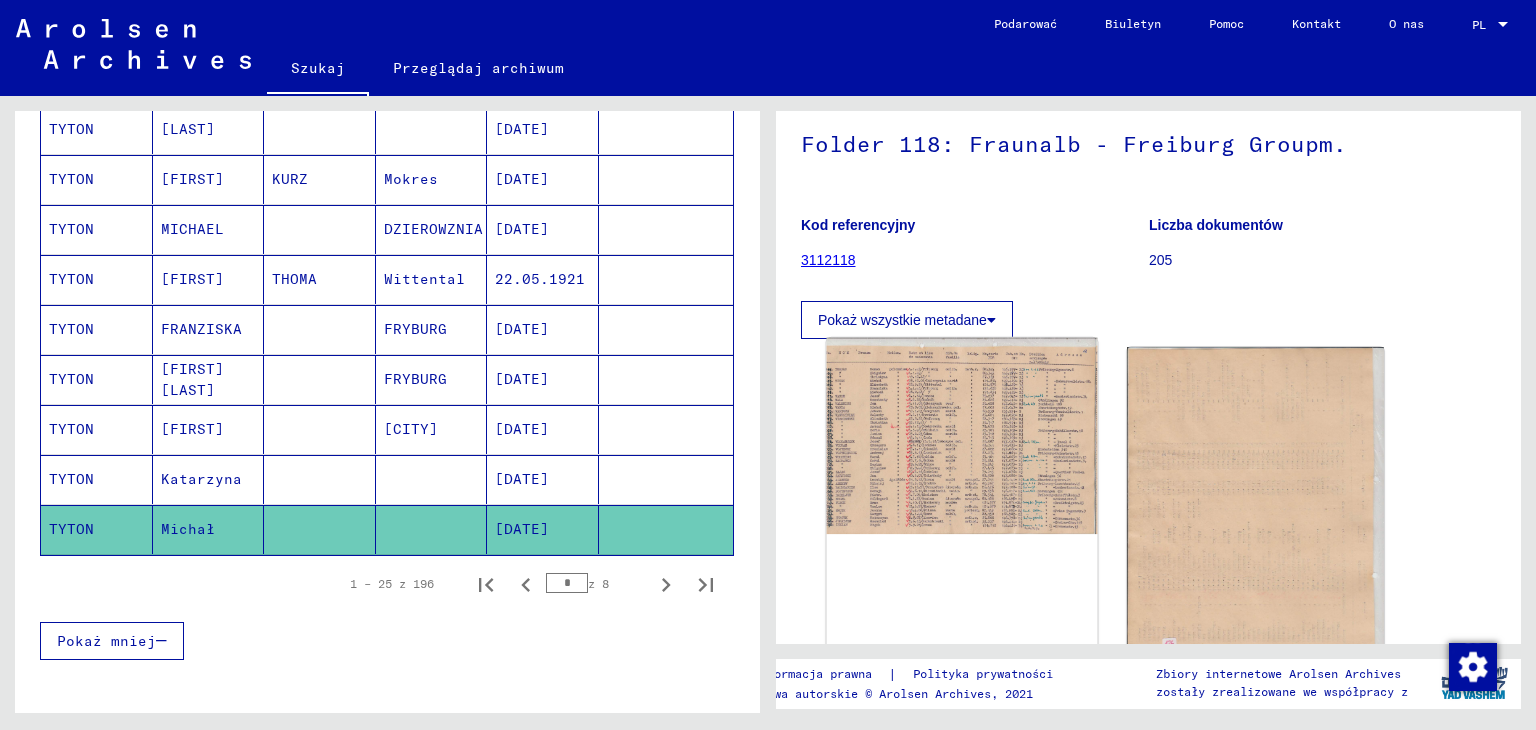 scroll, scrollTop: 300, scrollLeft: 0, axis: vertical 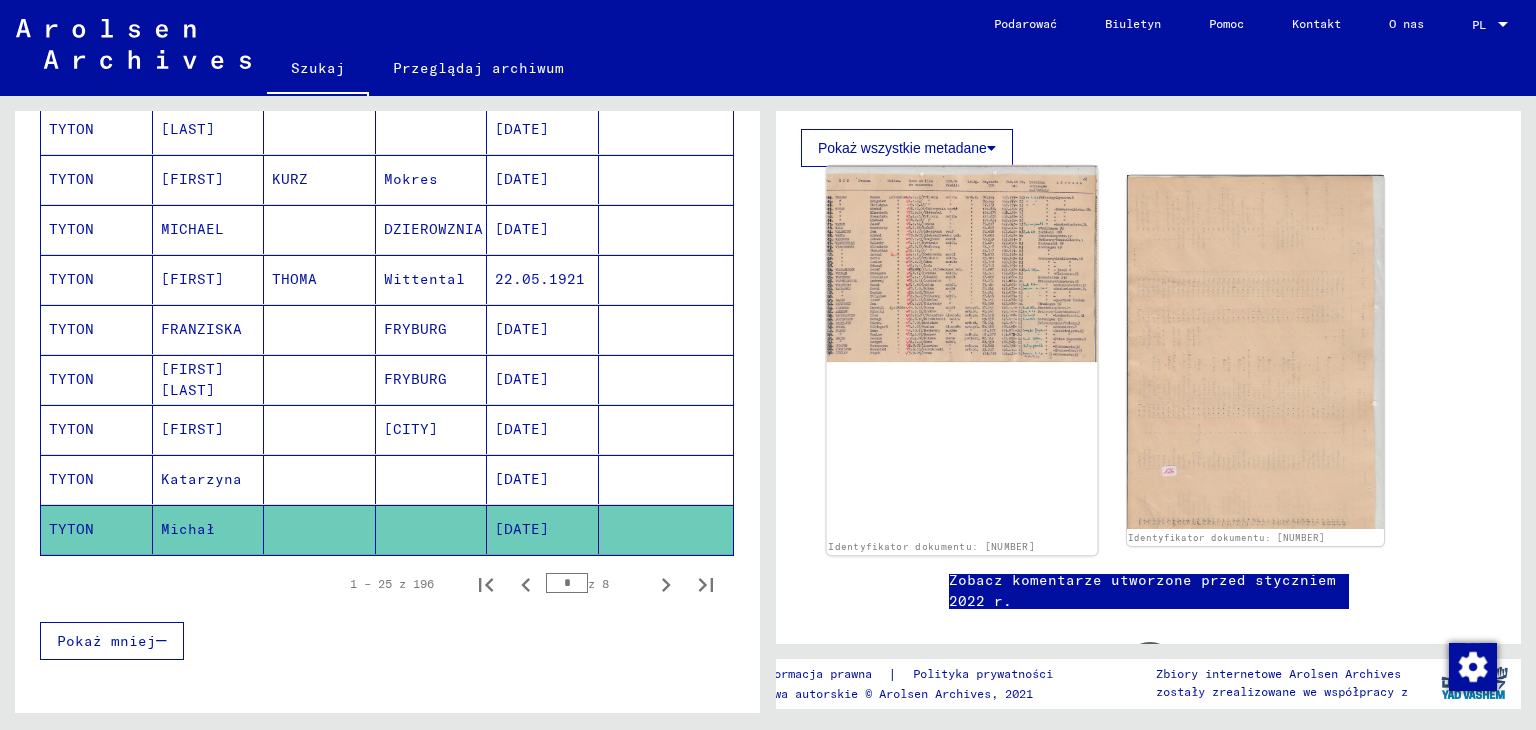 click 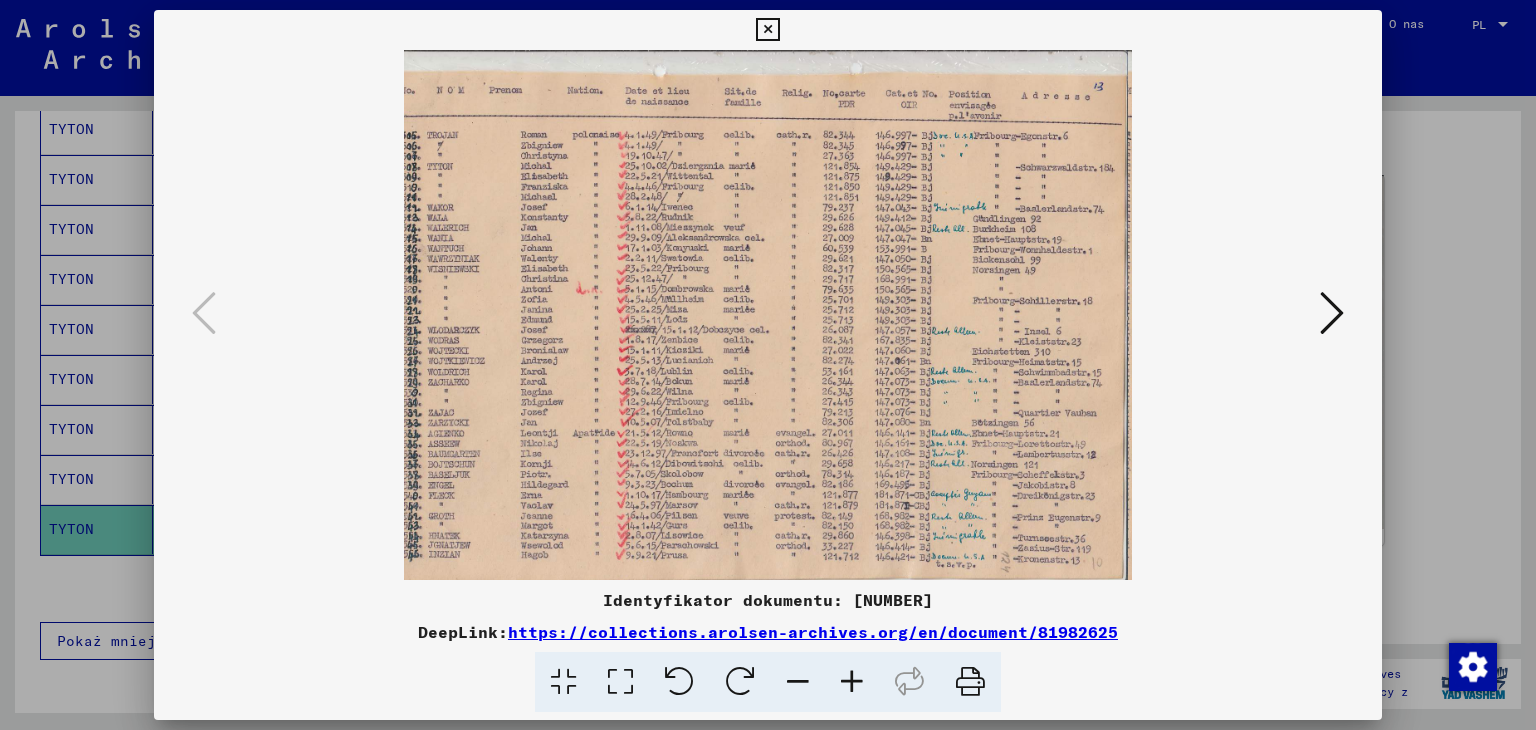 click at bounding box center [767, 30] 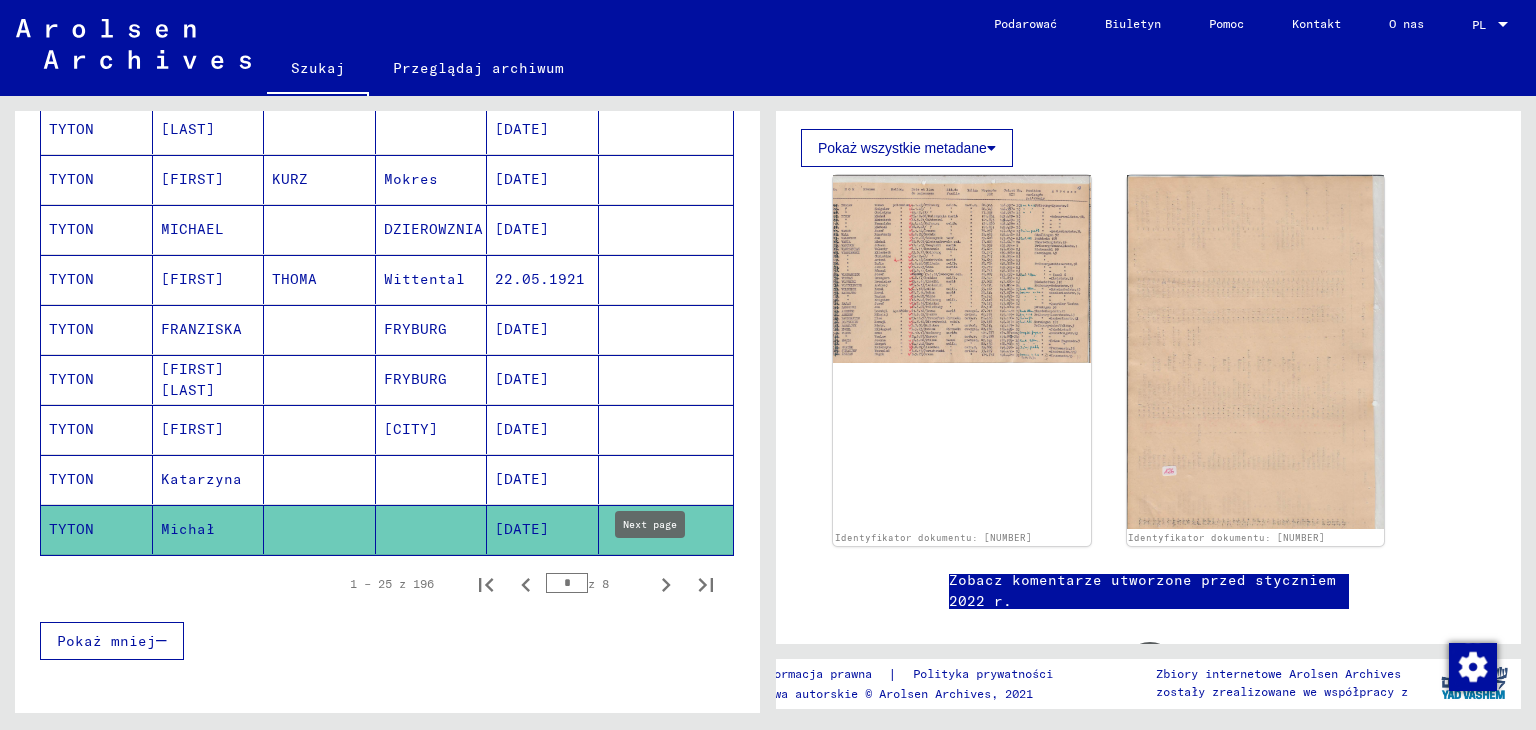 click 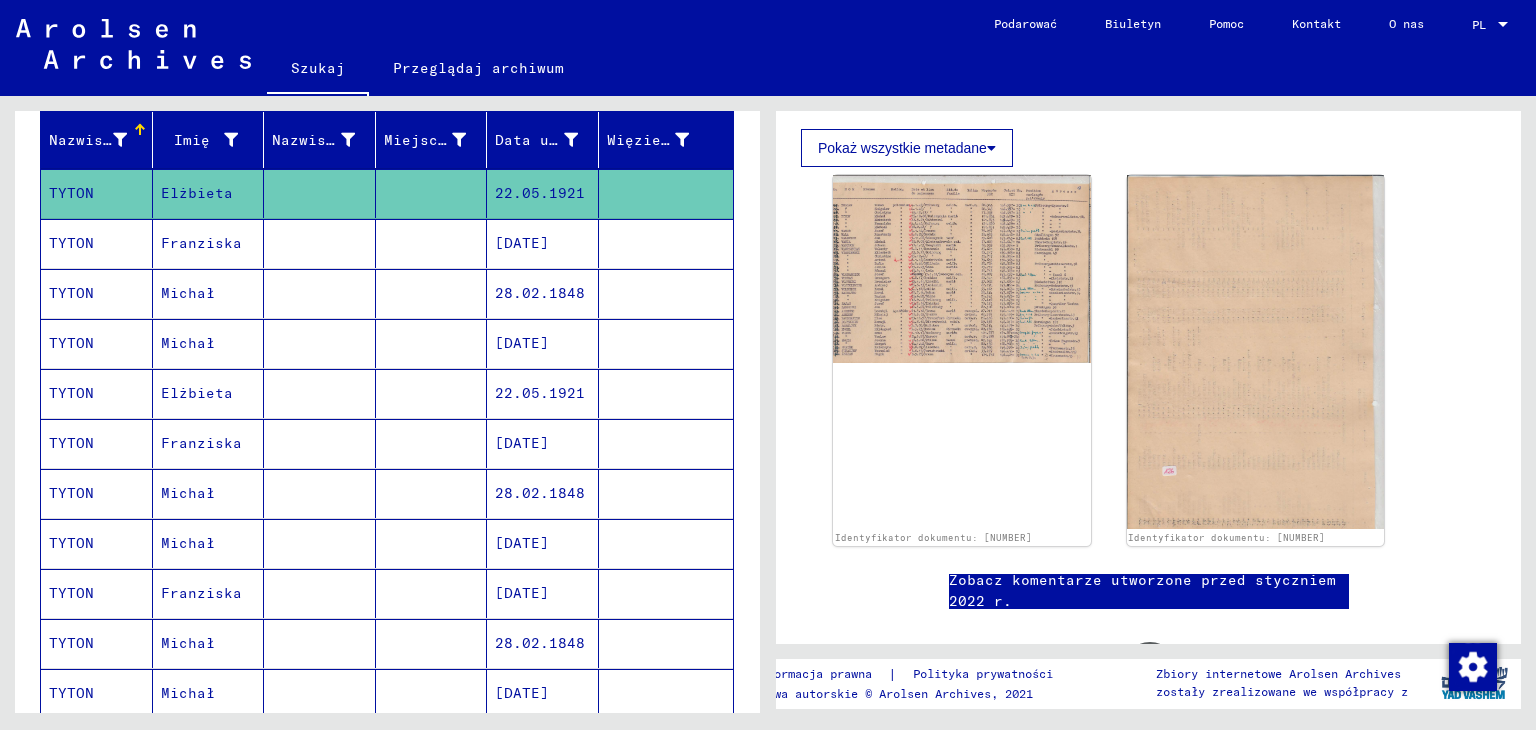 scroll, scrollTop: 200, scrollLeft: 0, axis: vertical 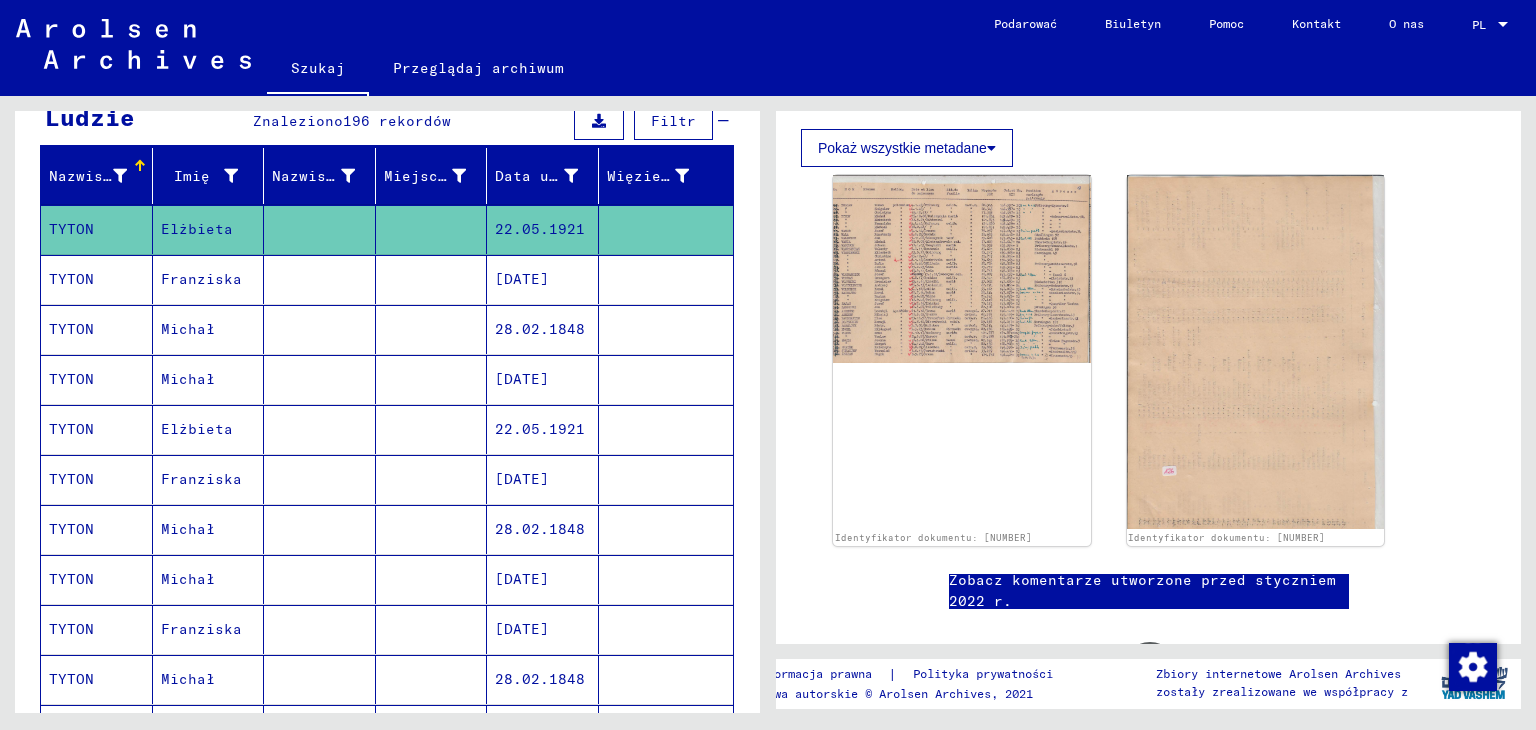click on "Elżbieta" 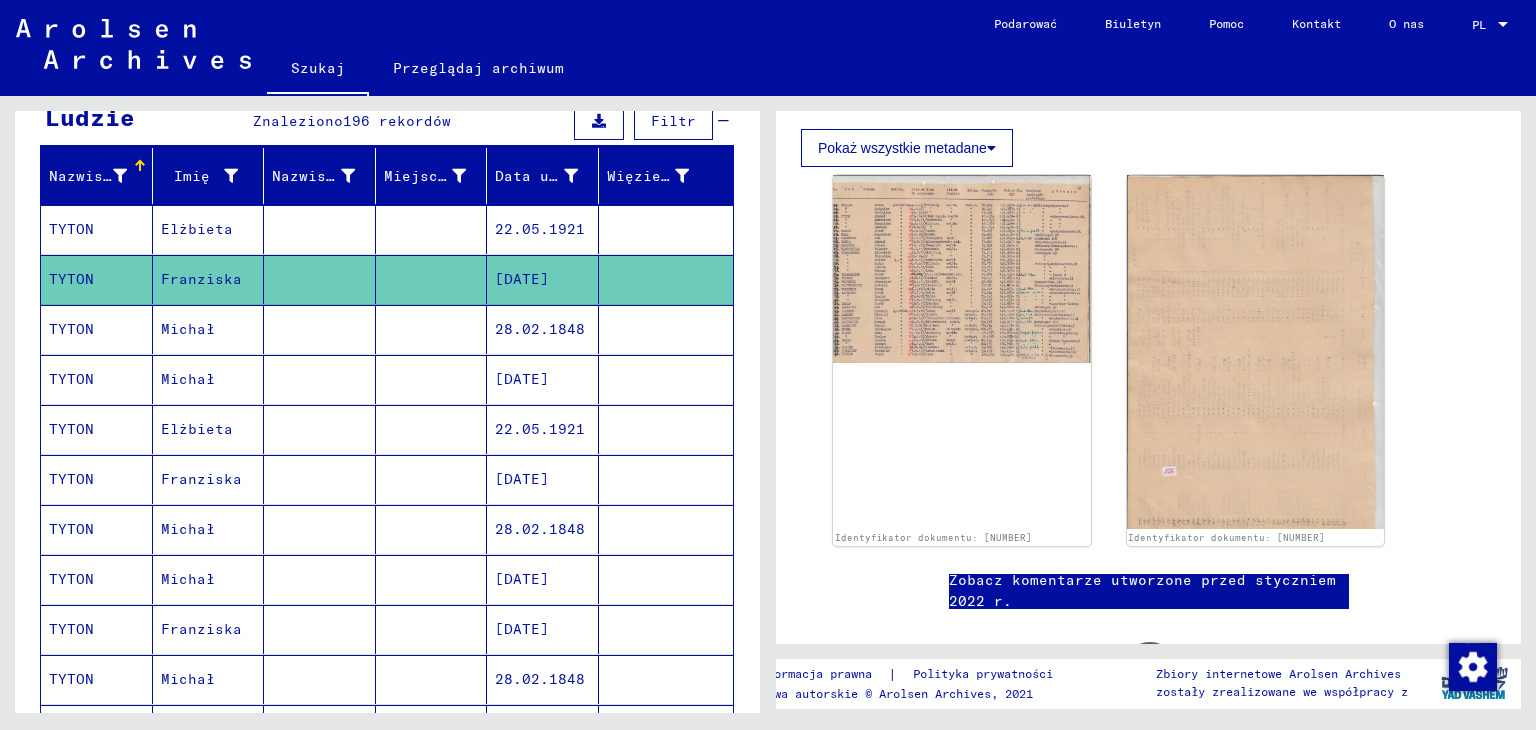 click on "Michał" at bounding box center [209, 379] 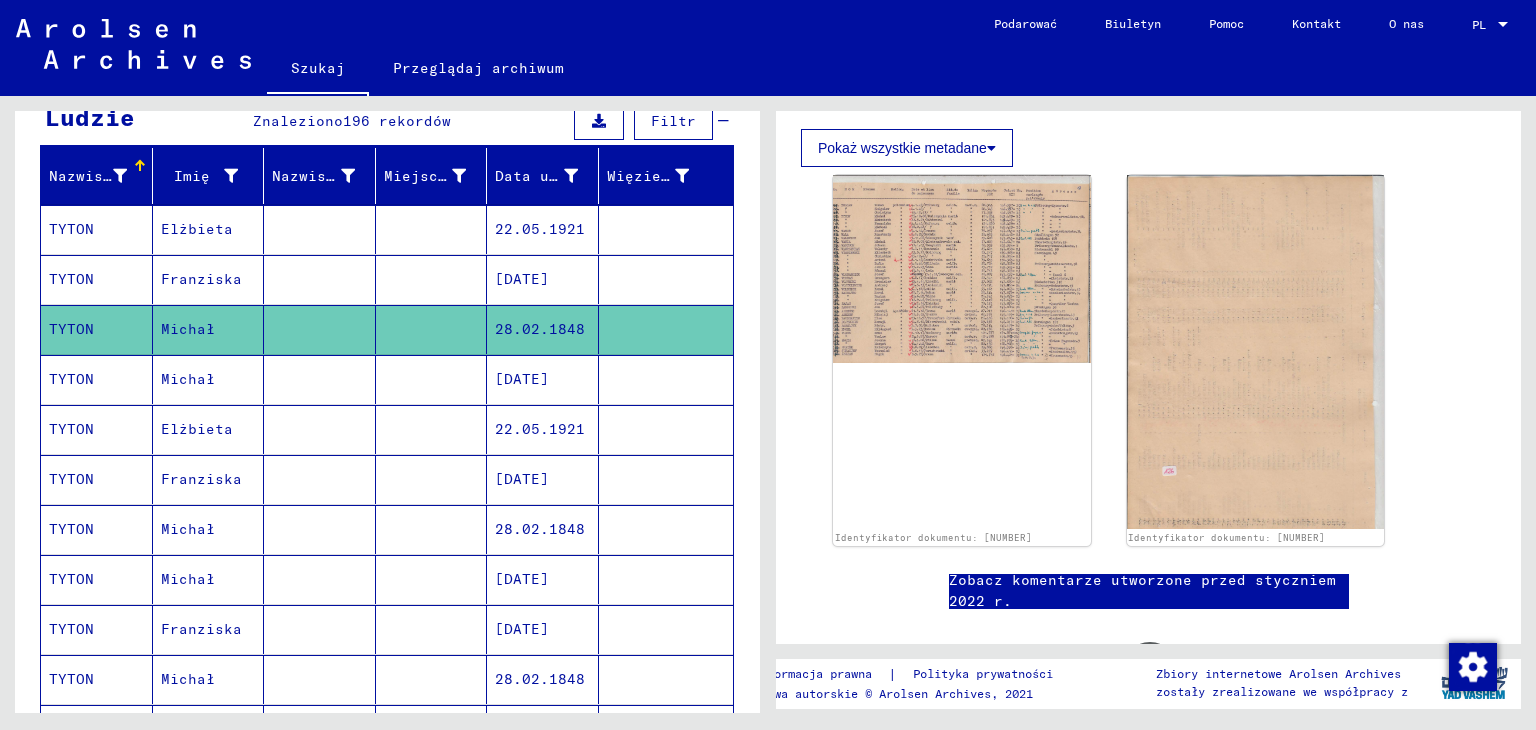 click on "Michał" at bounding box center (197, 429) 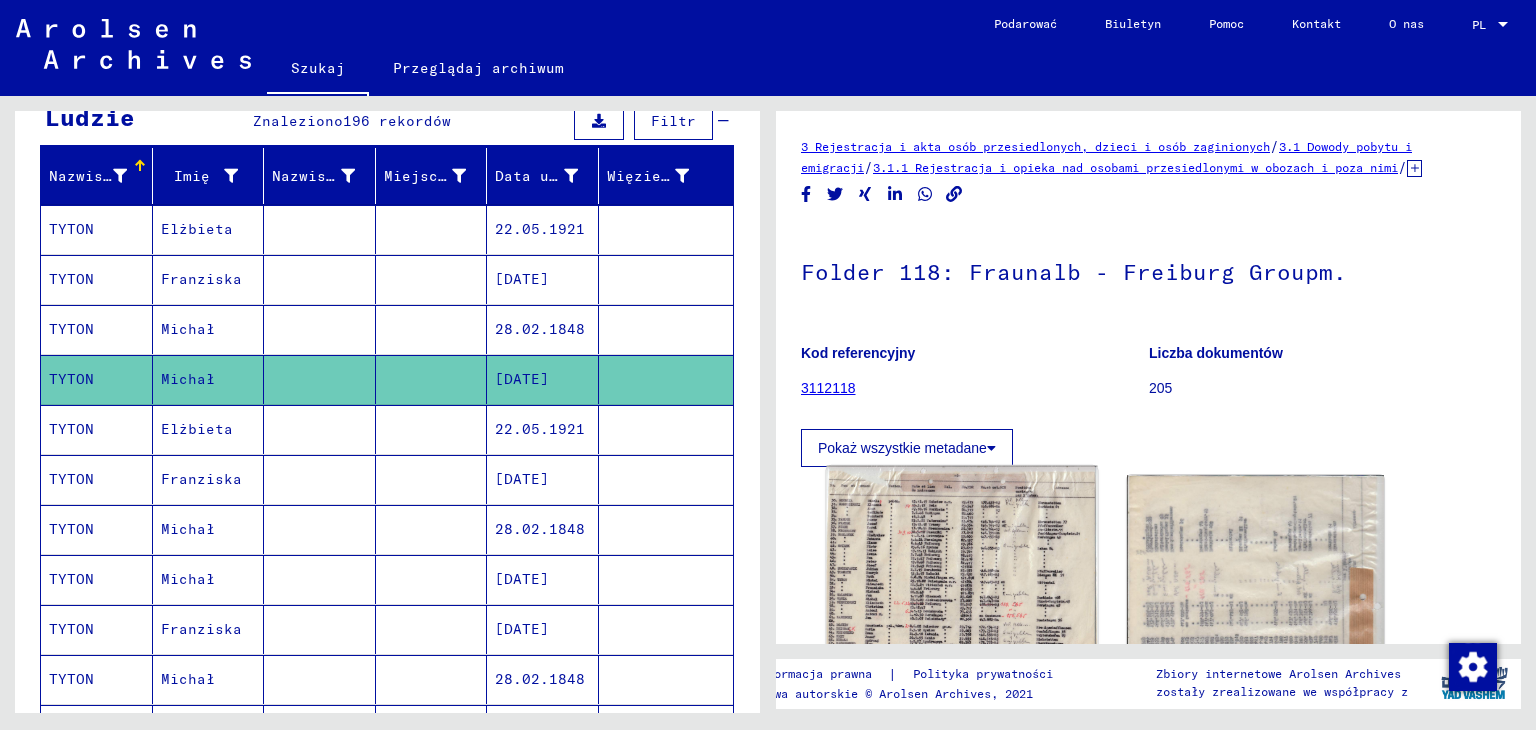 scroll, scrollTop: 200, scrollLeft: 0, axis: vertical 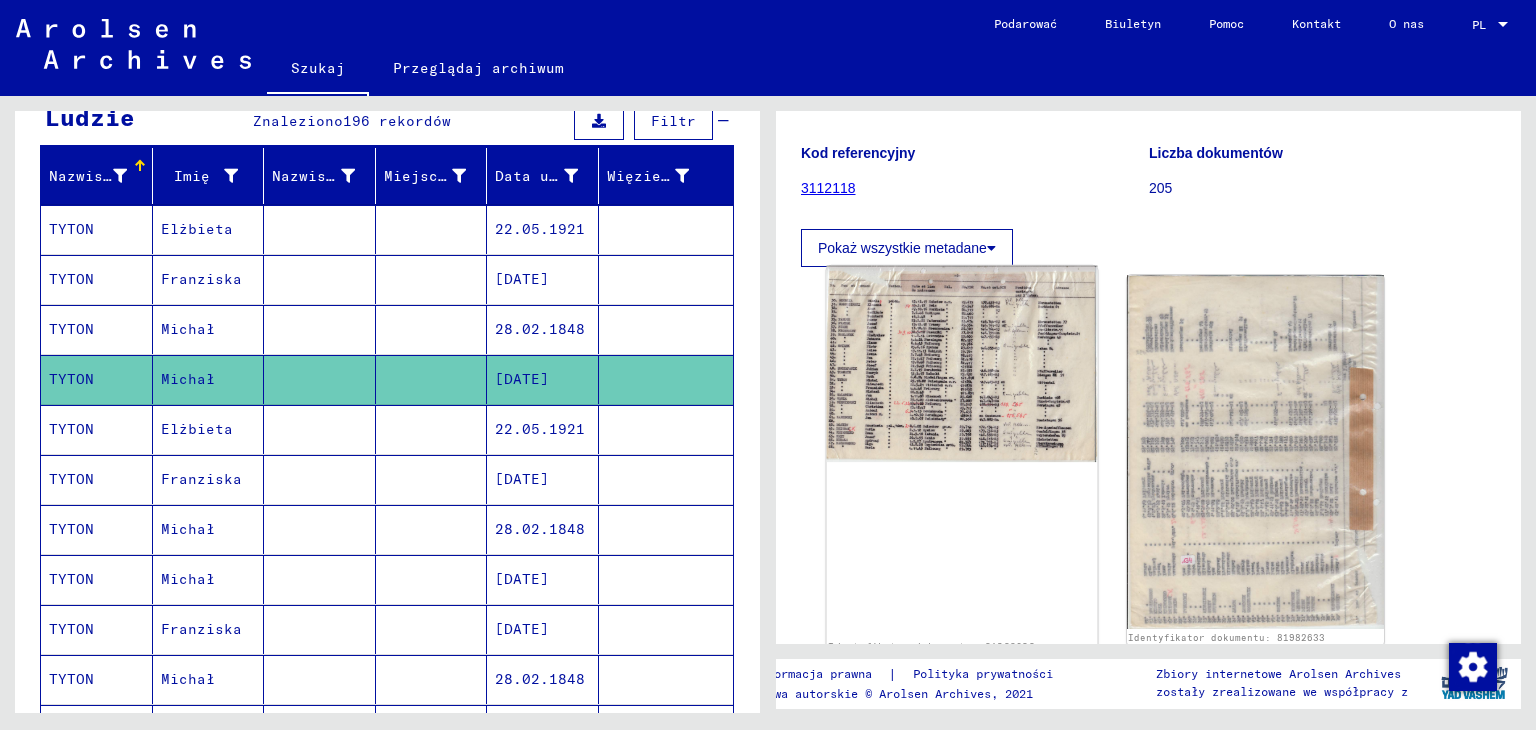 click 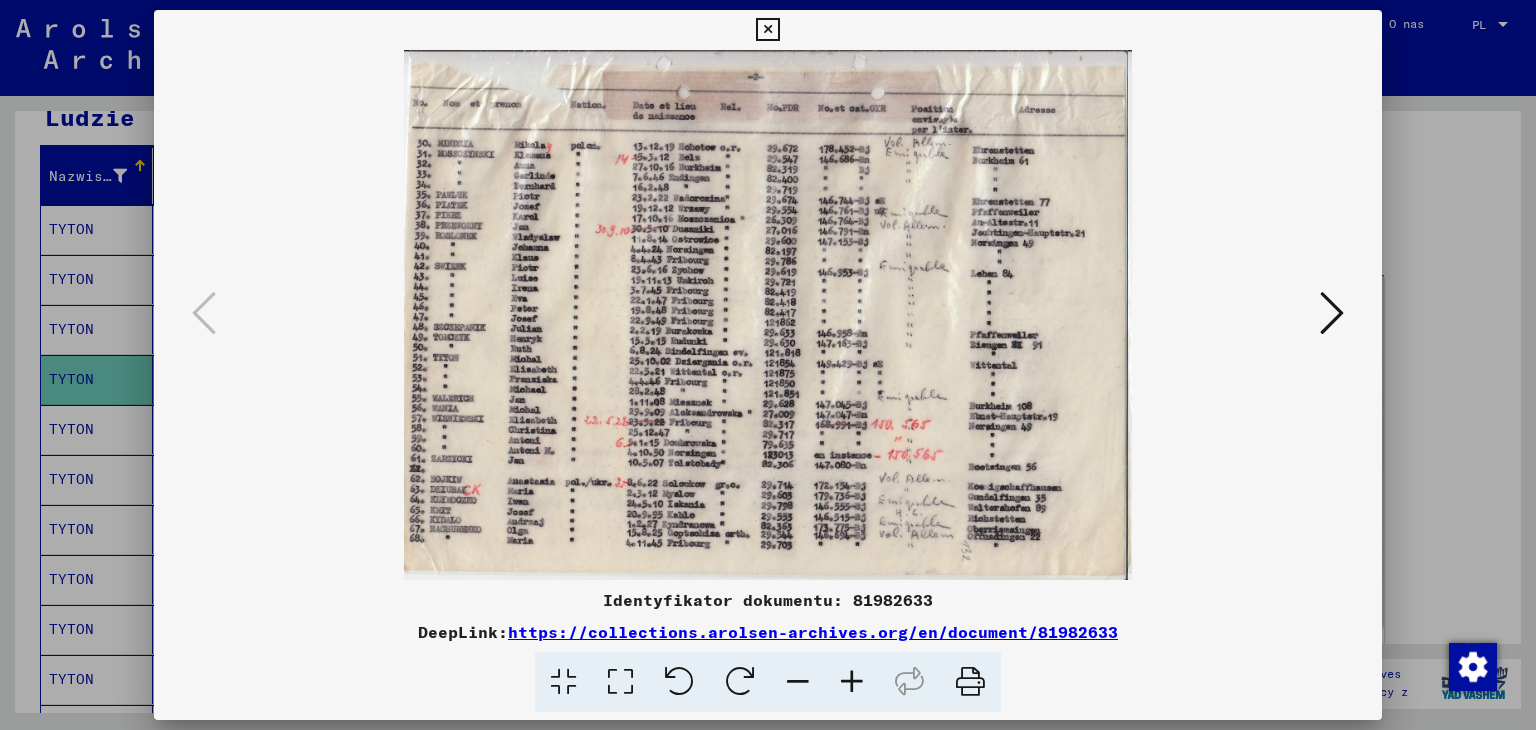 click at bounding box center (767, 30) 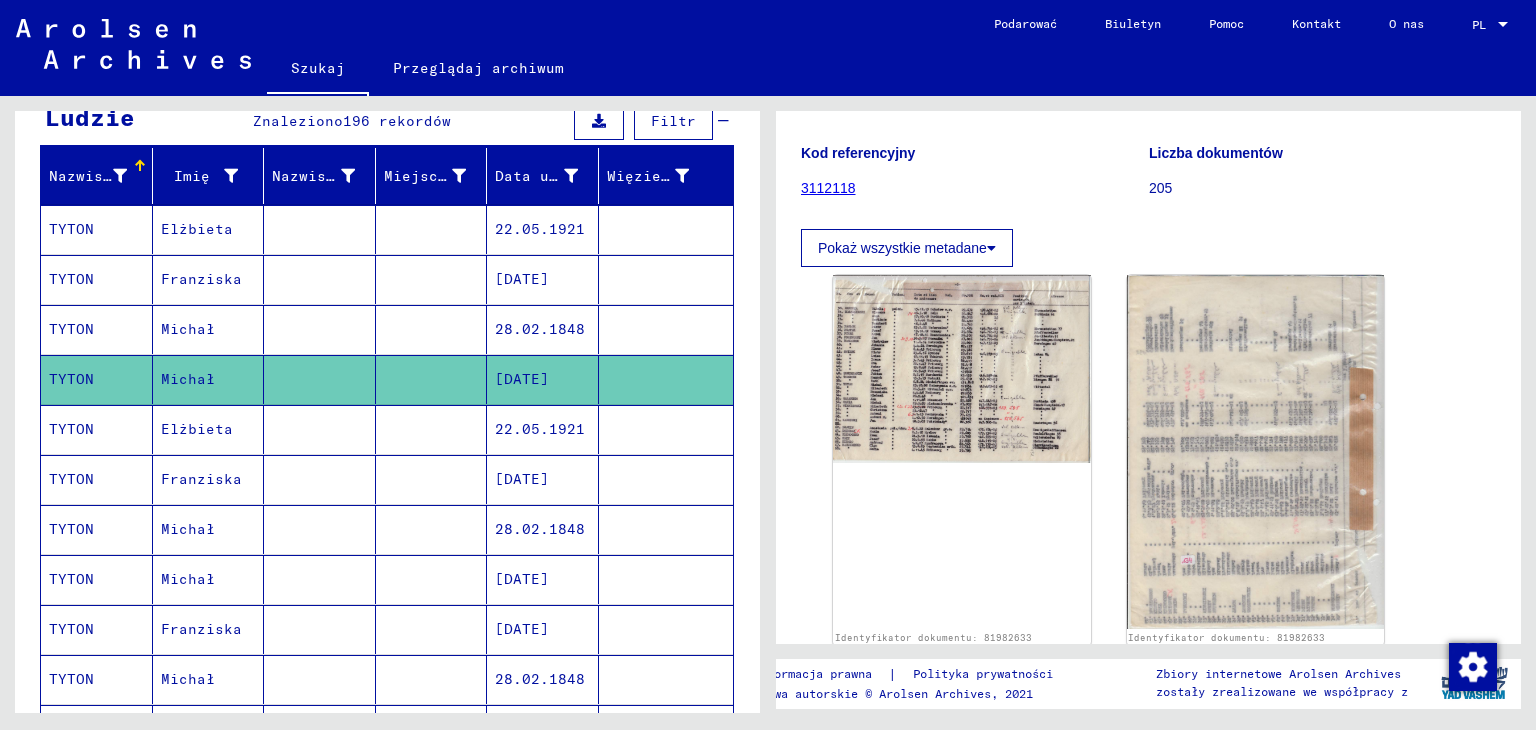 click on "TYTON" at bounding box center [71, 479] 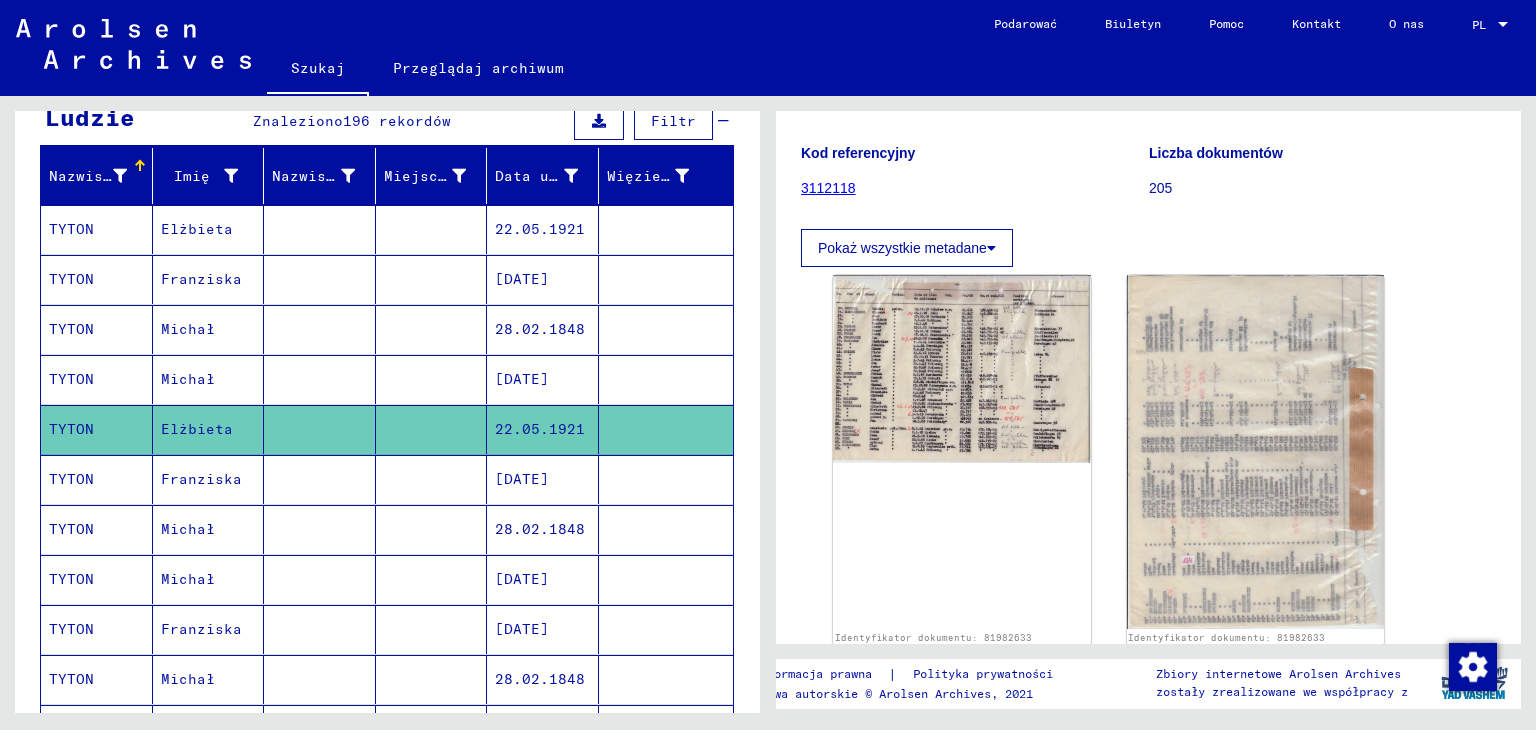 click on "TYTON" at bounding box center [71, 529] 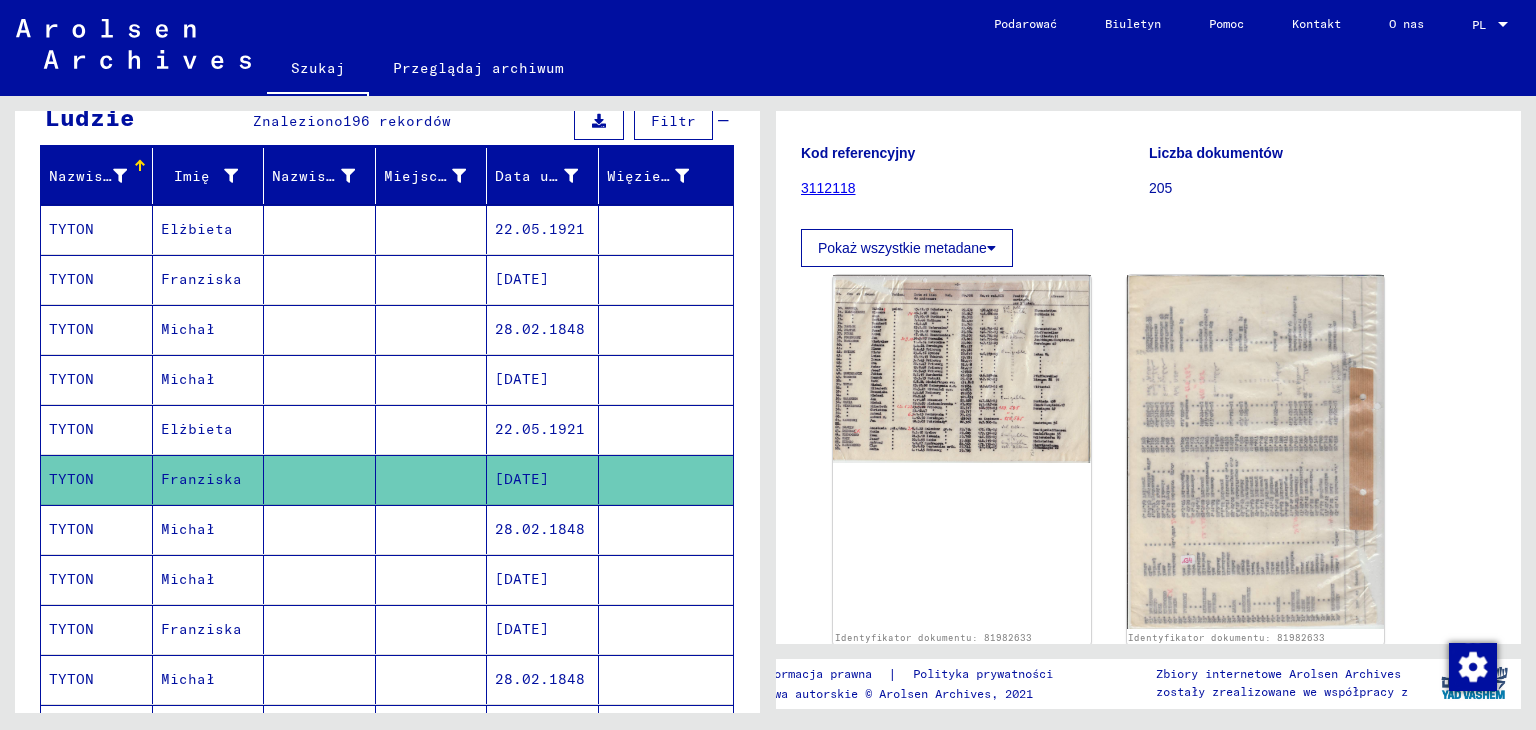 click on "TYTON" at bounding box center (97, 579) 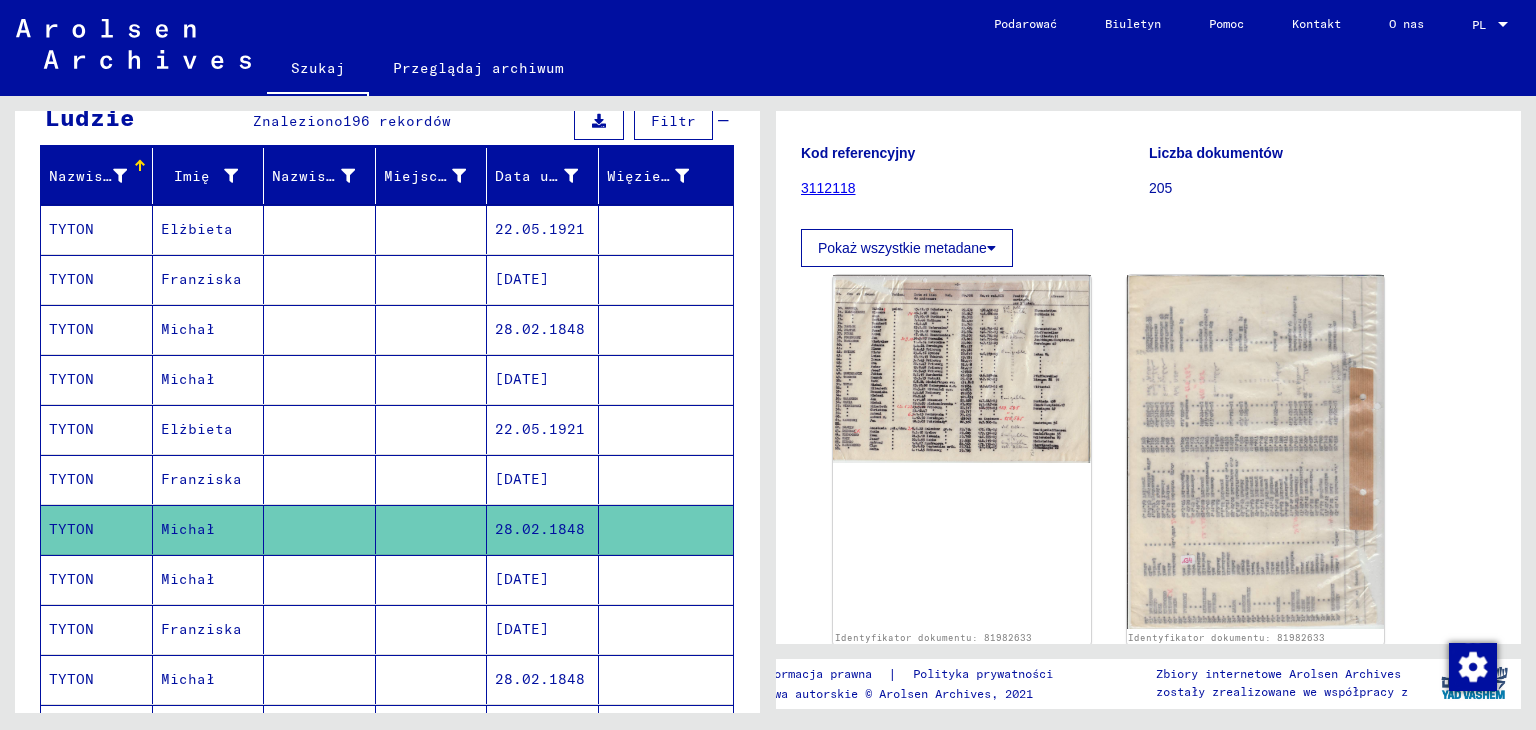 click on "TYTON" at bounding box center (97, 629) 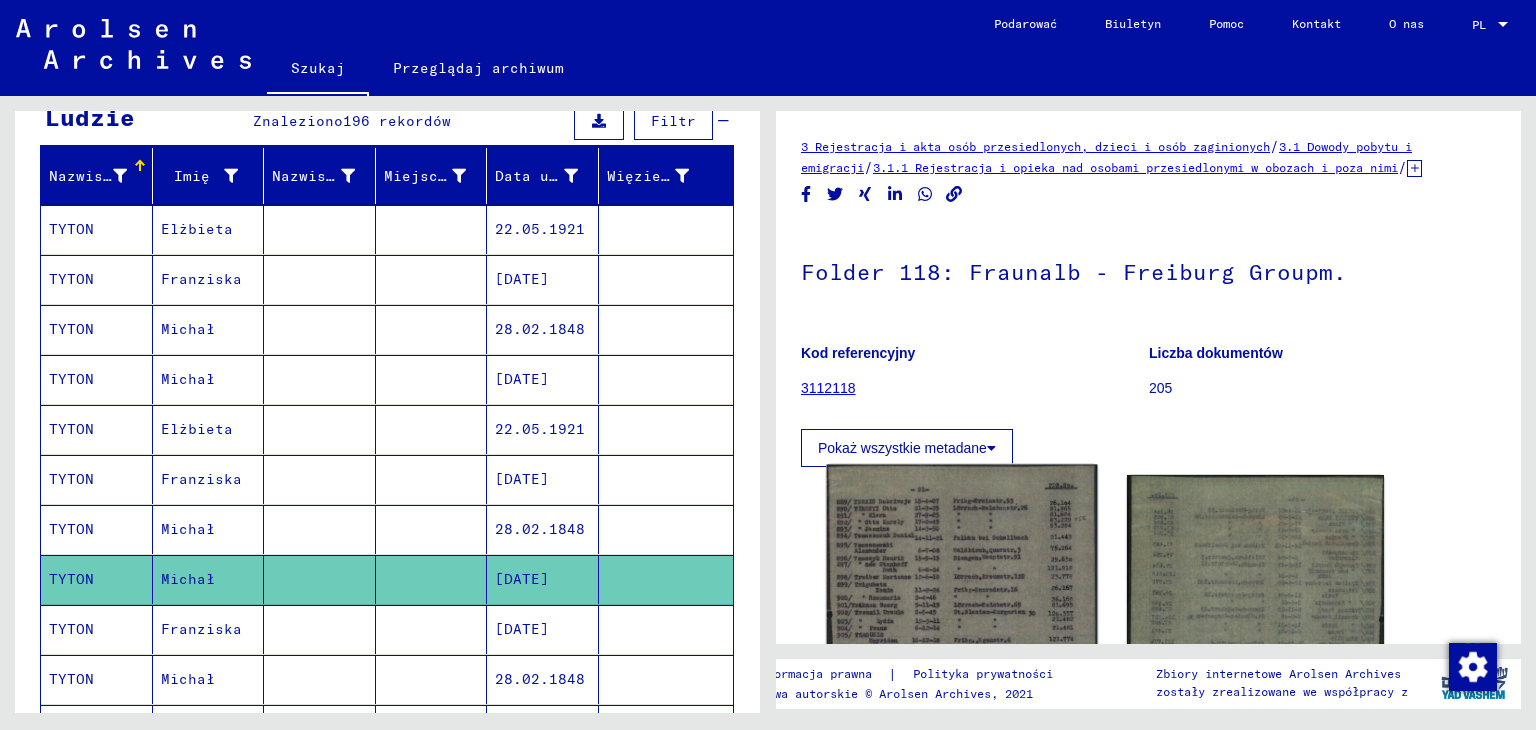 scroll, scrollTop: 200, scrollLeft: 0, axis: vertical 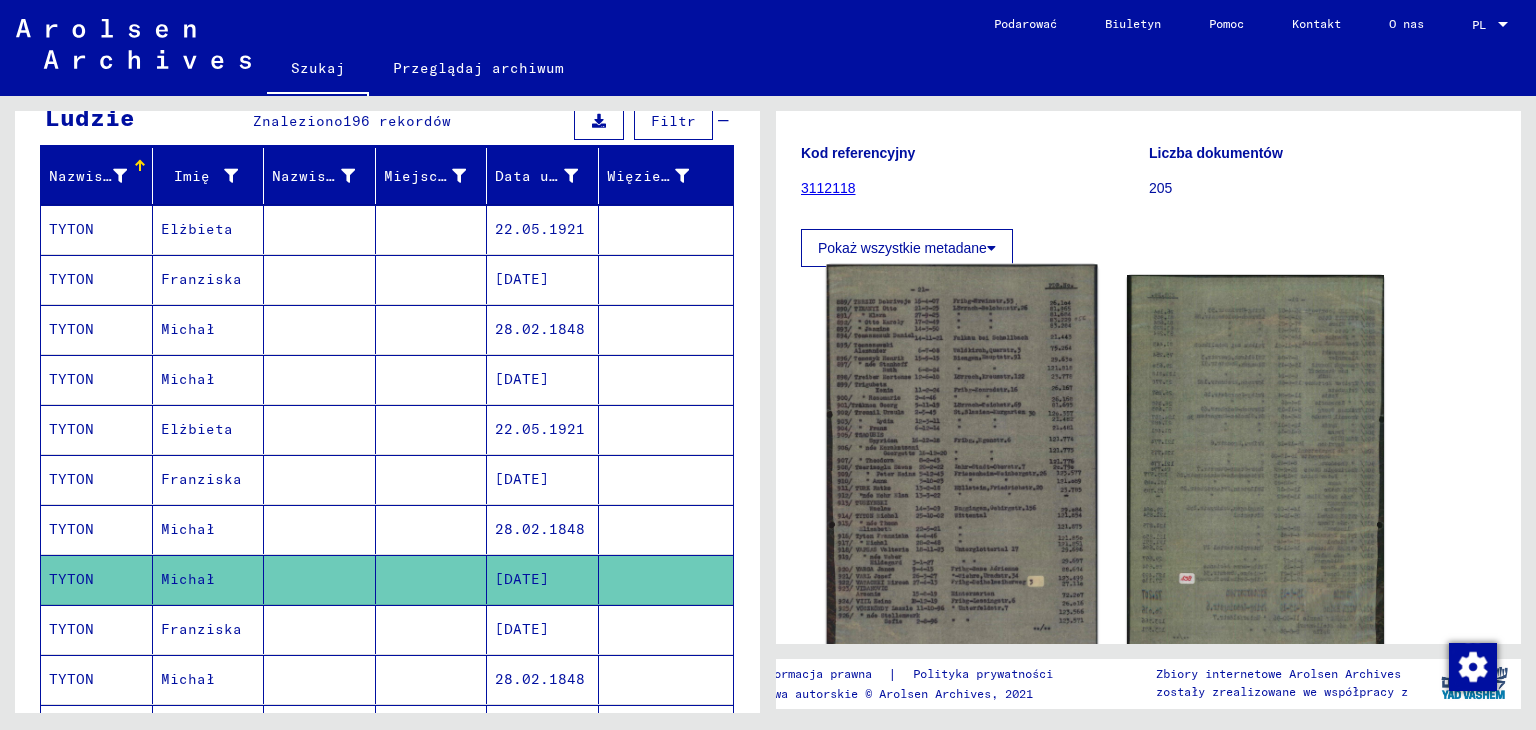 click 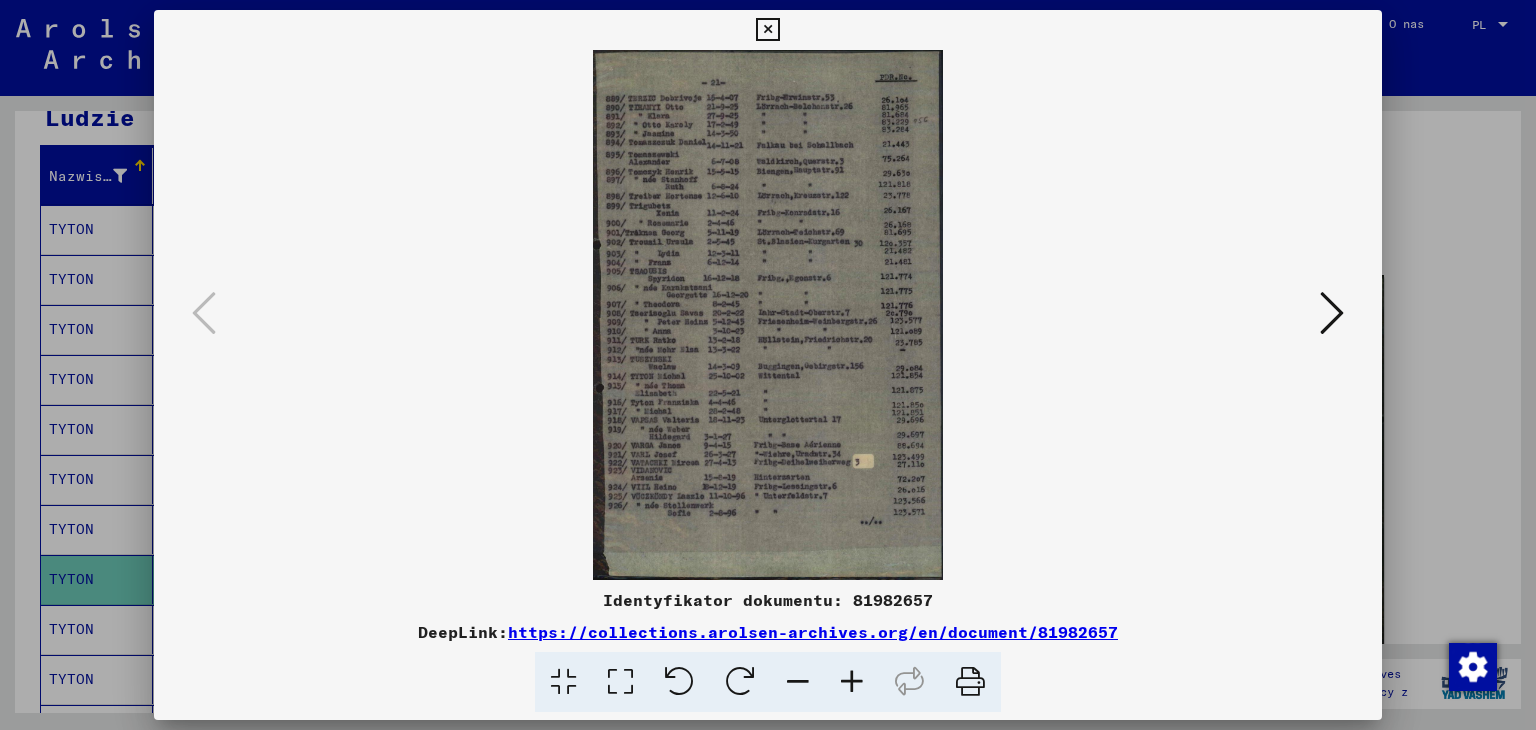 drag, startPoint x: 764, startPoint y: 25, endPoint x: 400, endPoint y: 435, distance: 548.26636 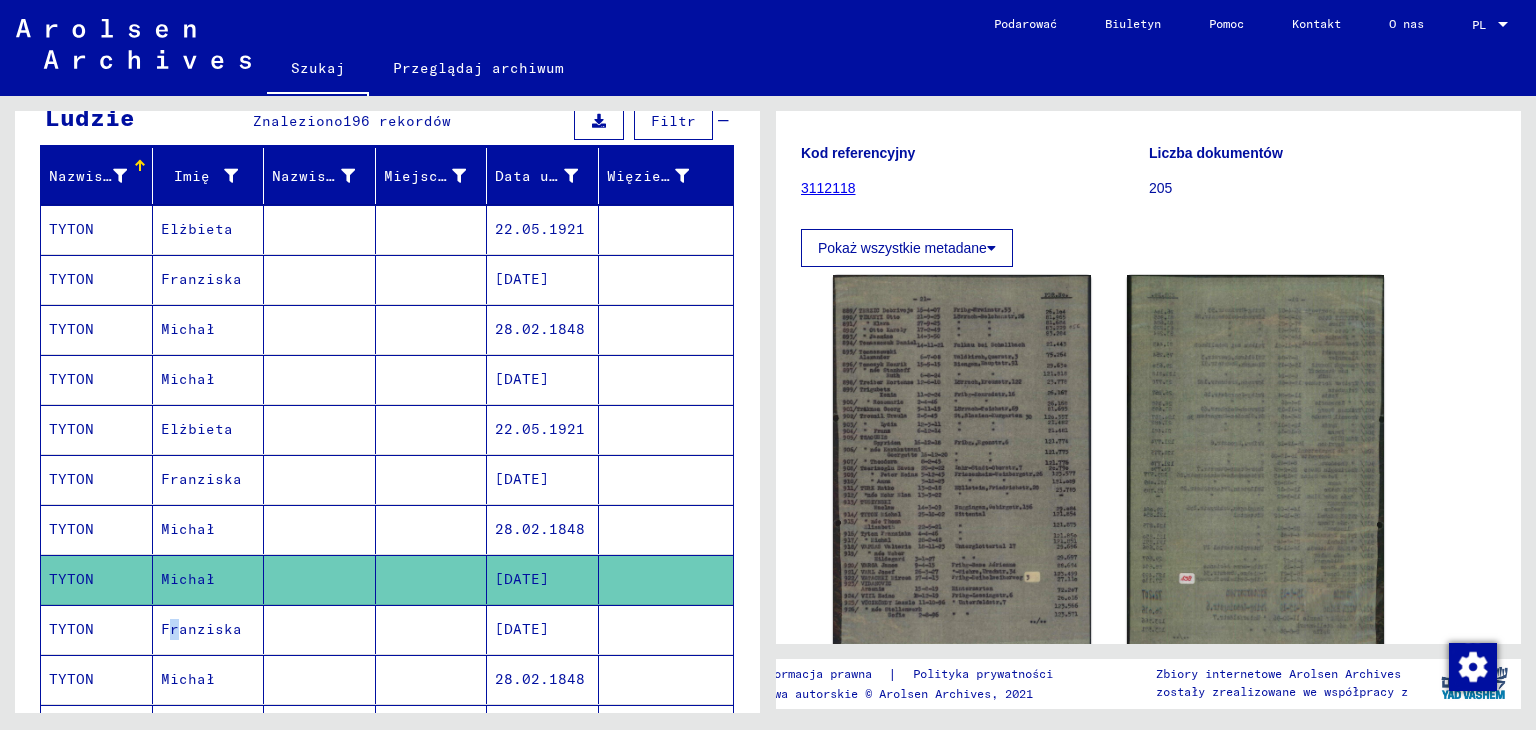 click on "Franziska" at bounding box center [188, 679] 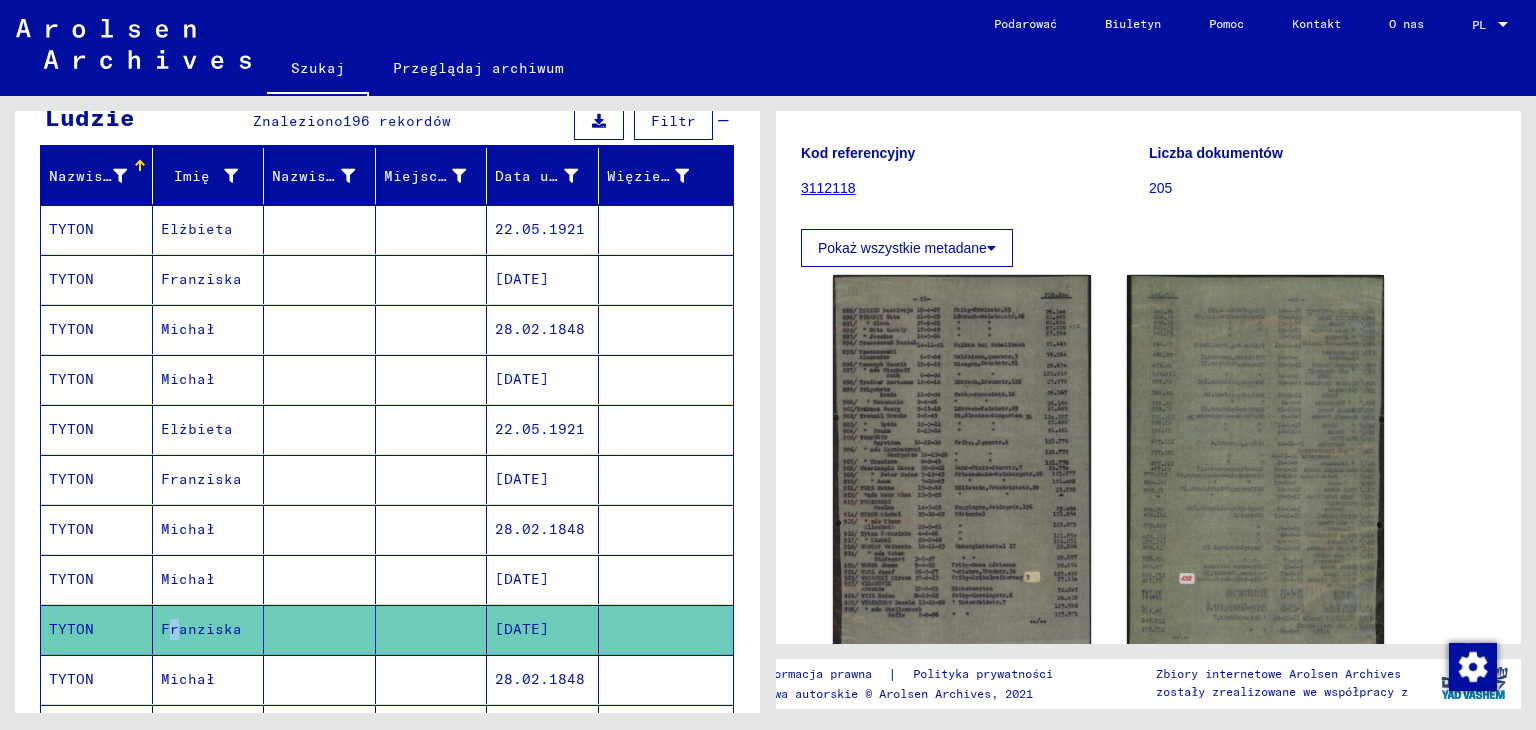 click 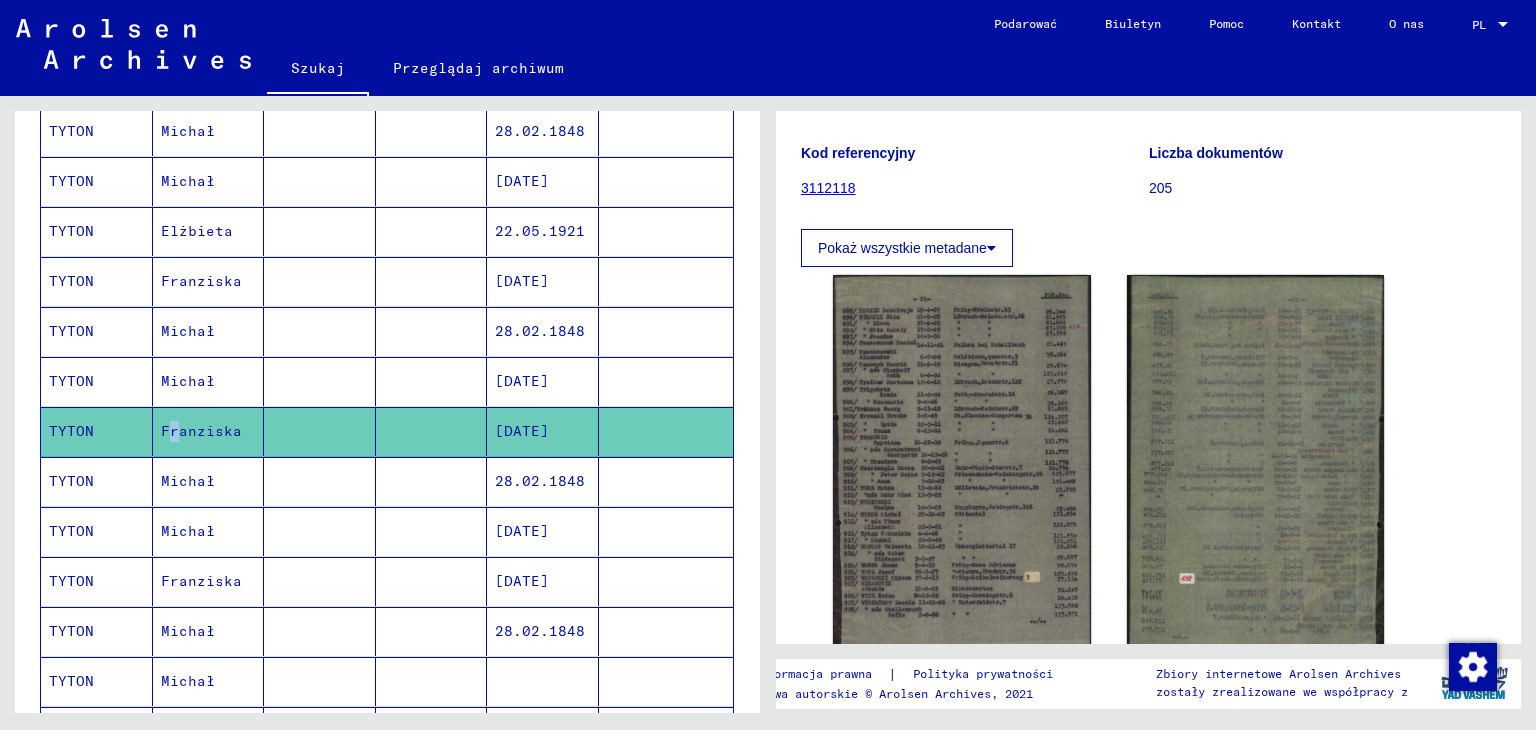 scroll, scrollTop: 400, scrollLeft: 0, axis: vertical 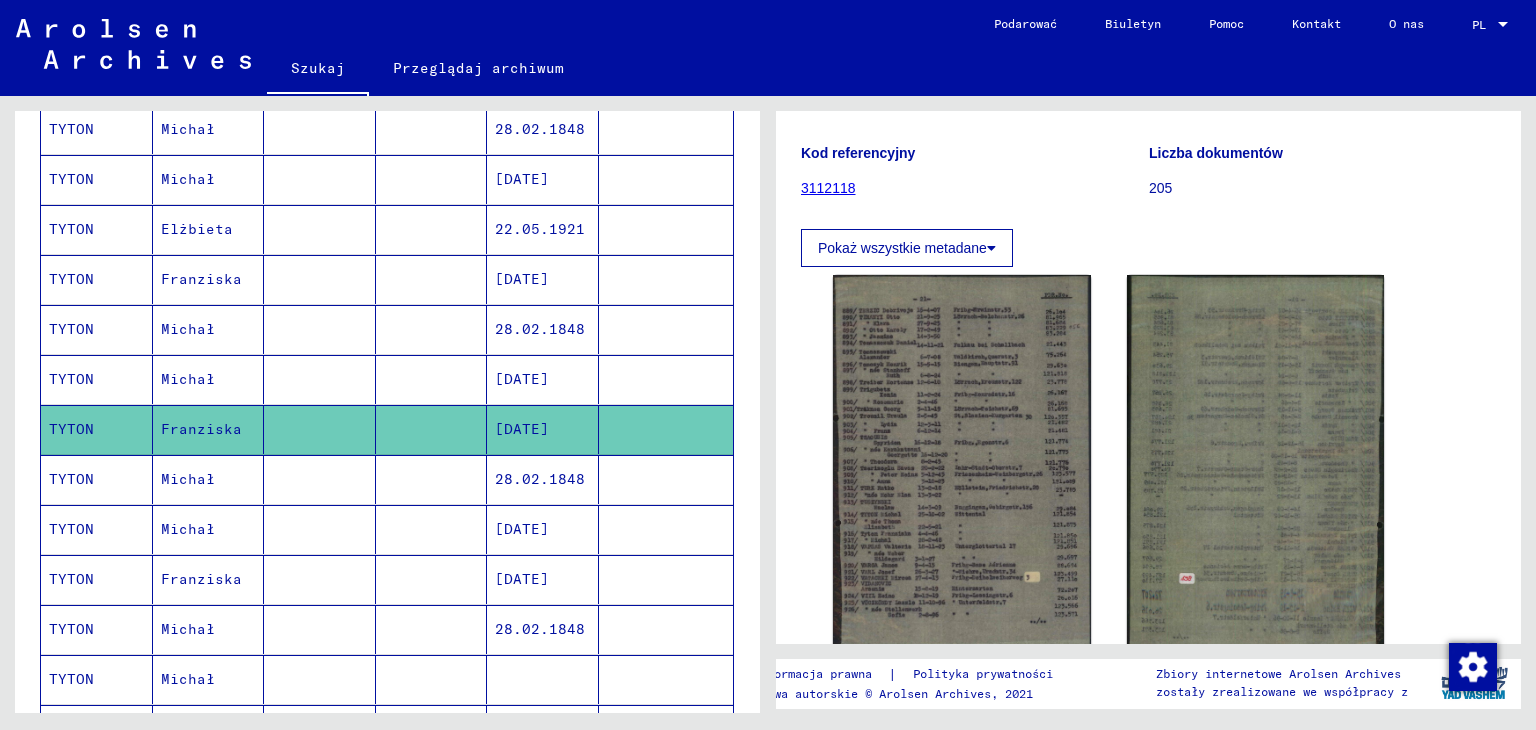 click on "Michał" at bounding box center [188, 529] 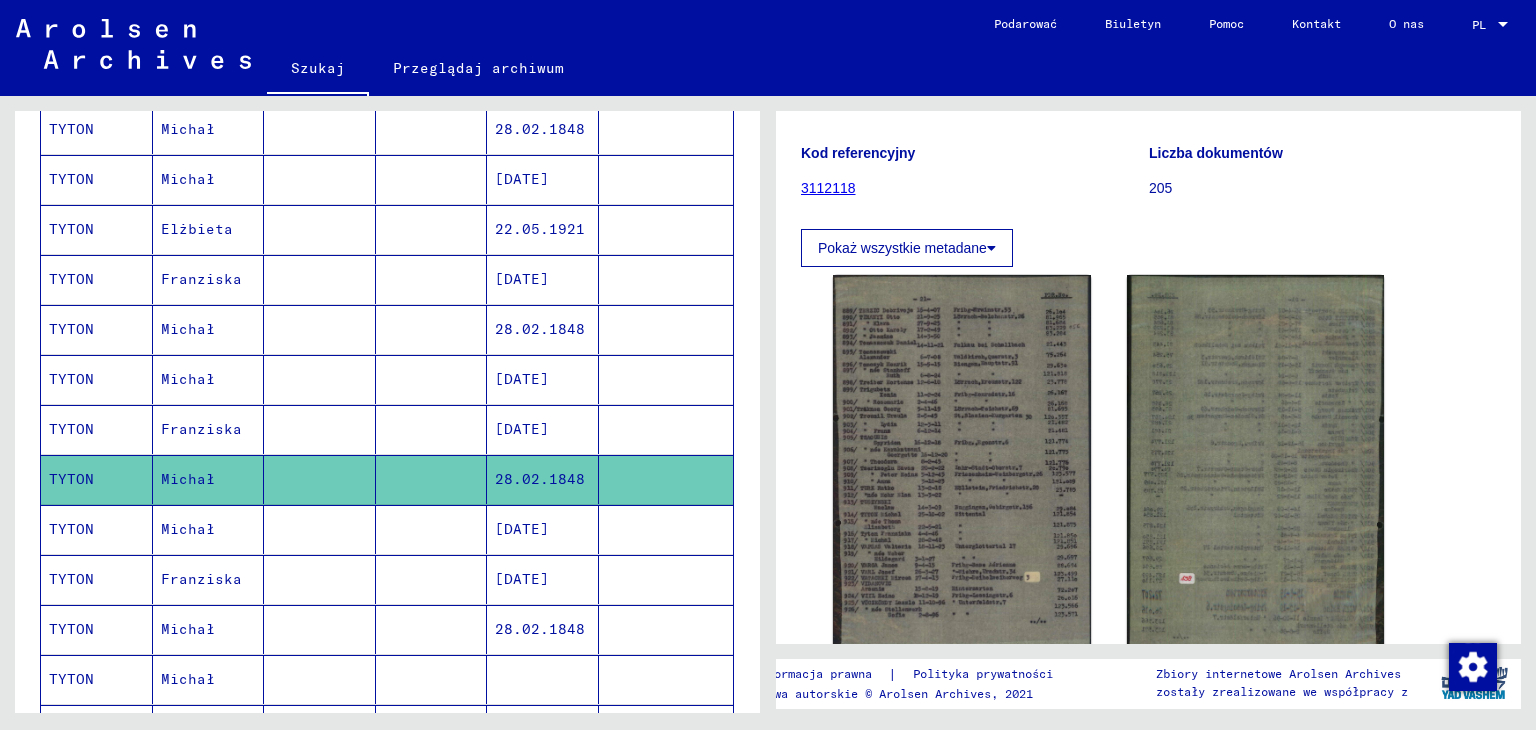 click on "Michał" at bounding box center [201, 579] 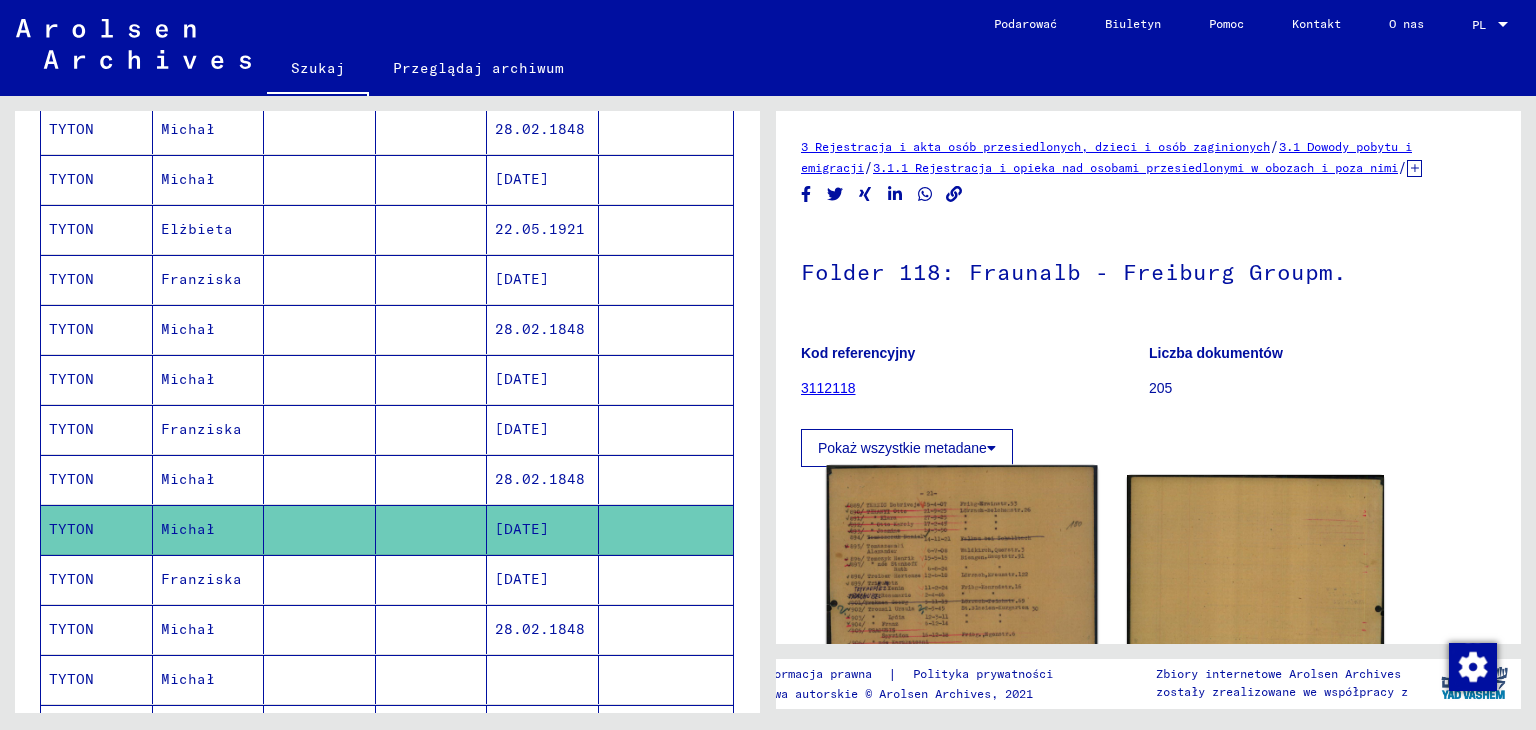 scroll, scrollTop: 300, scrollLeft: 0, axis: vertical 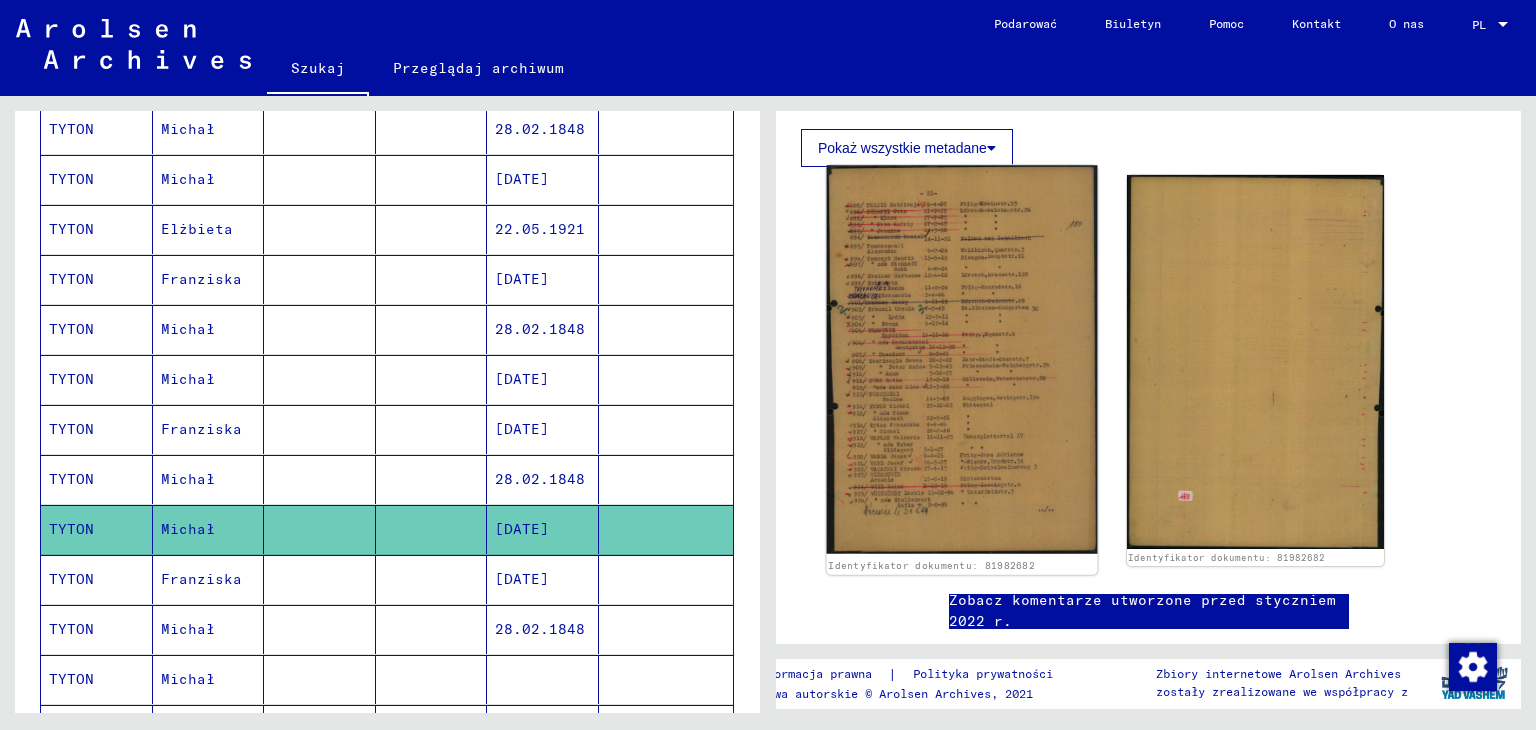 click 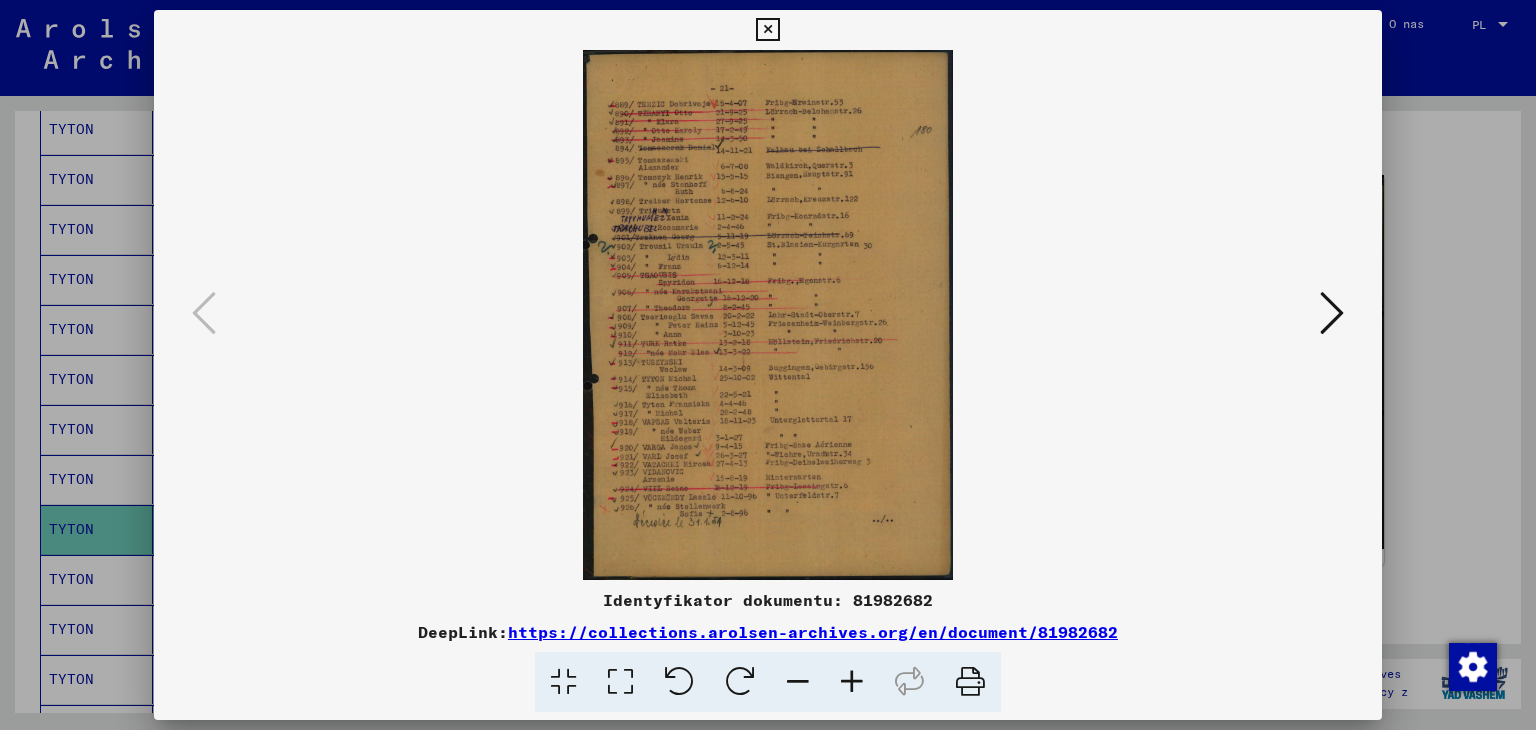 click at bounding box center [767, 30] 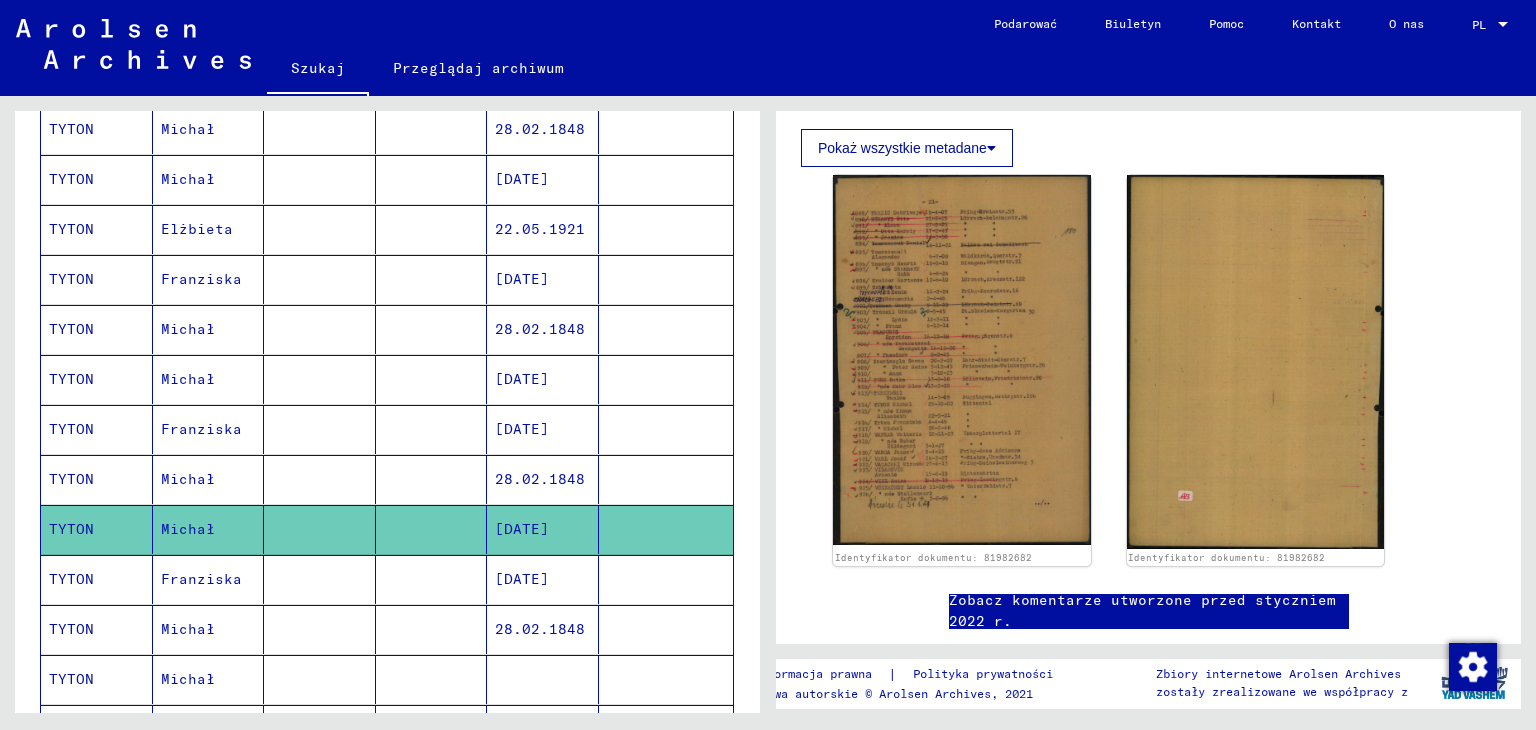 click on "Franziska" at bounding box center [188, 629] 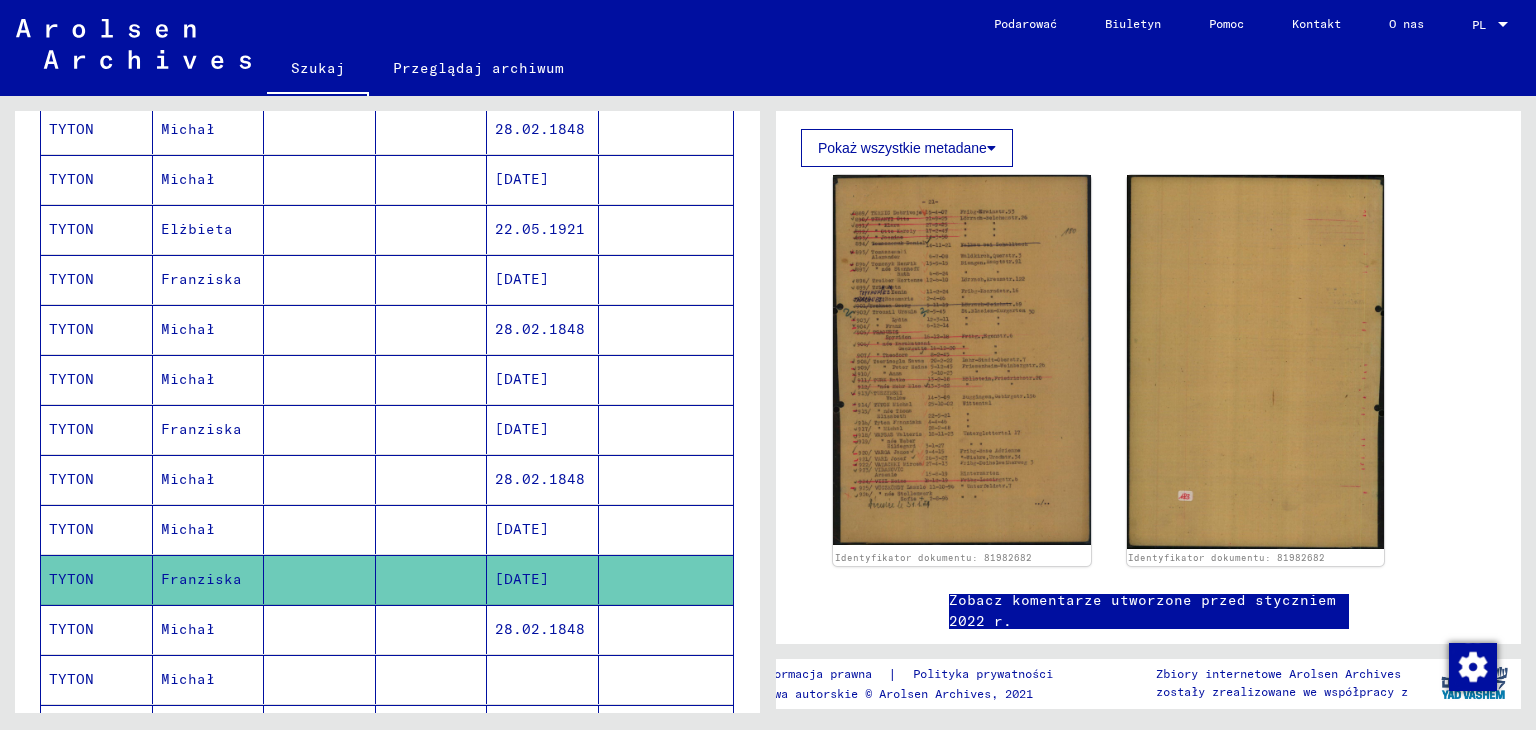 click on "Michał" at bounding box center [188, 679] 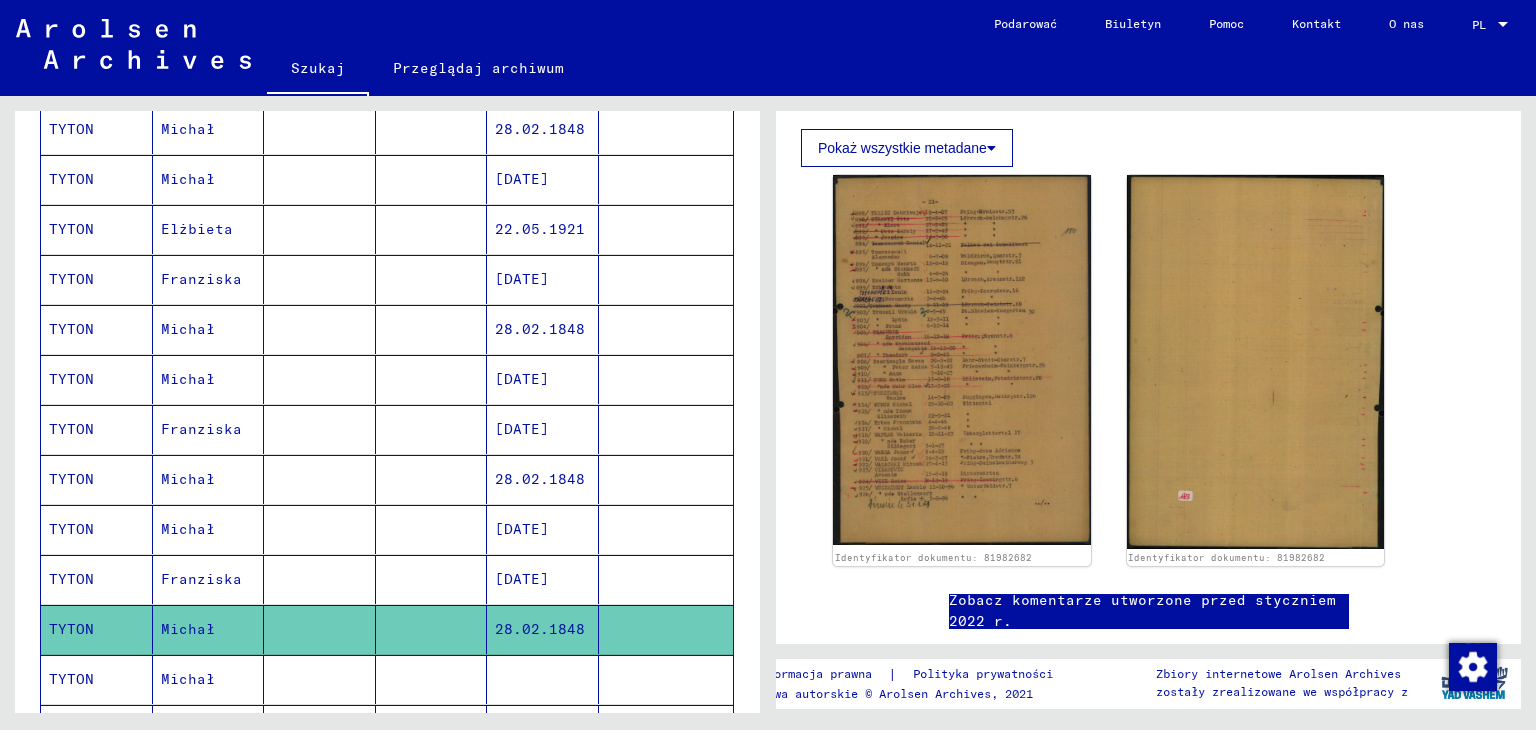 click on "Michał" at bounding box center (197, 729) 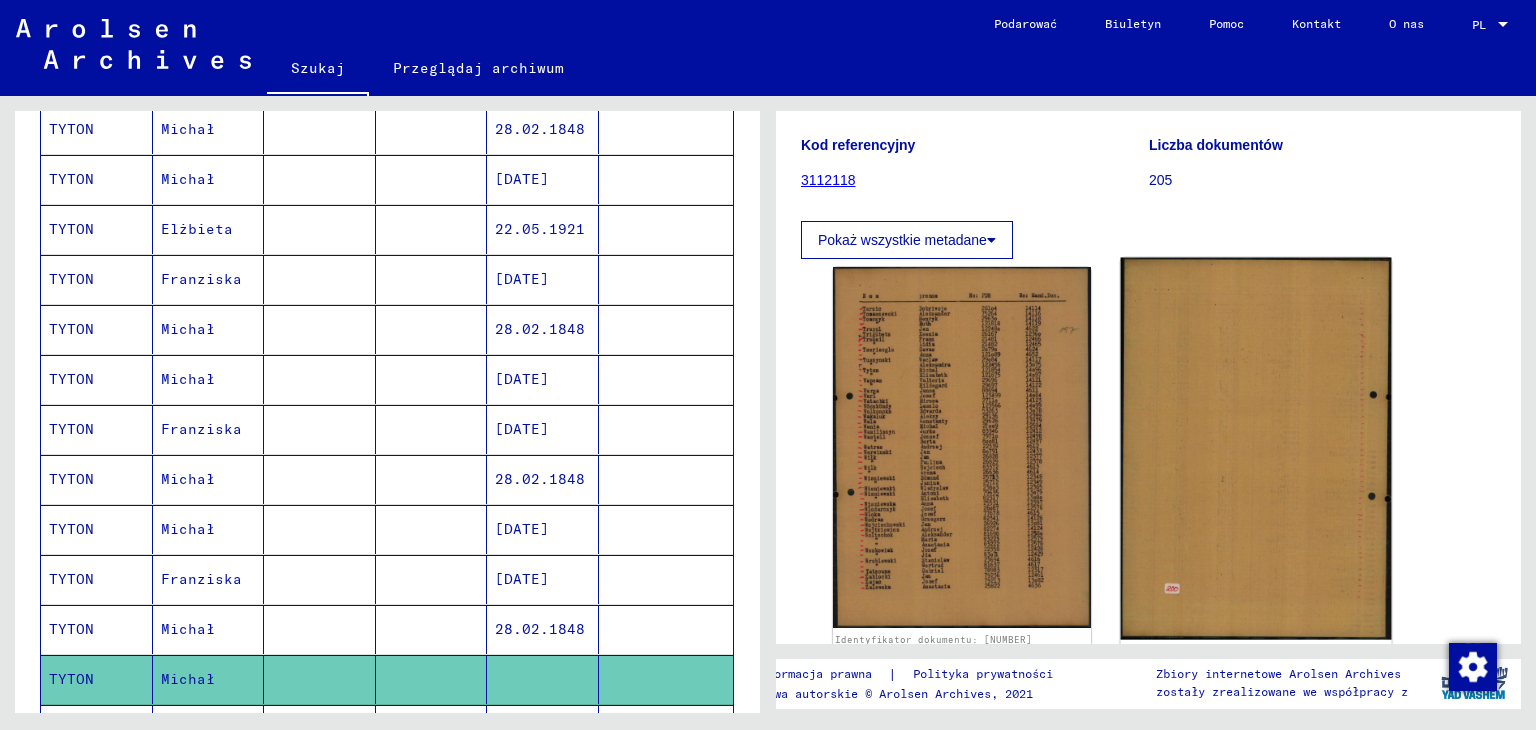 scroll, scrollTop: 300, scrollLeft: 0, axis: vertical 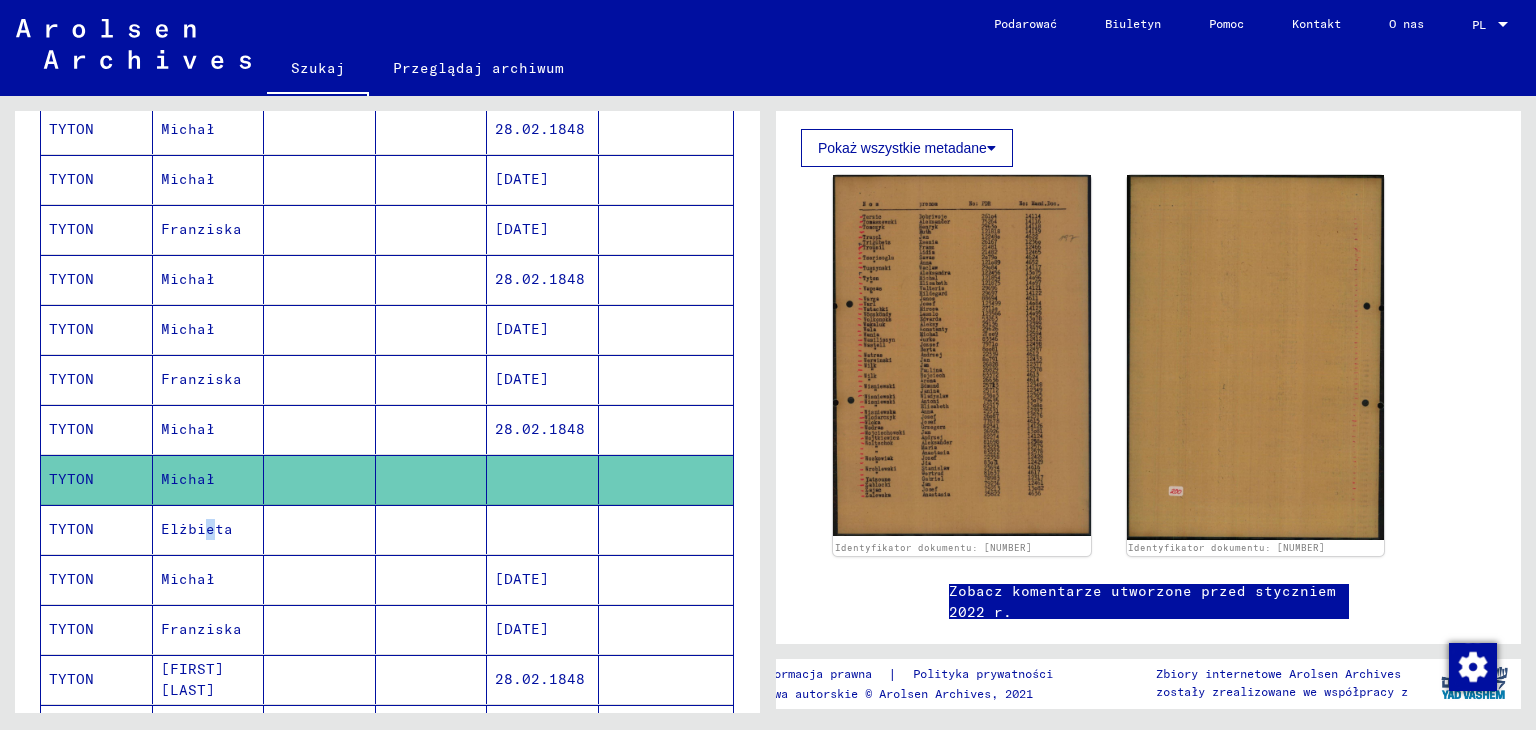 click on "Elżbieta" at bounding box center [188, 579] 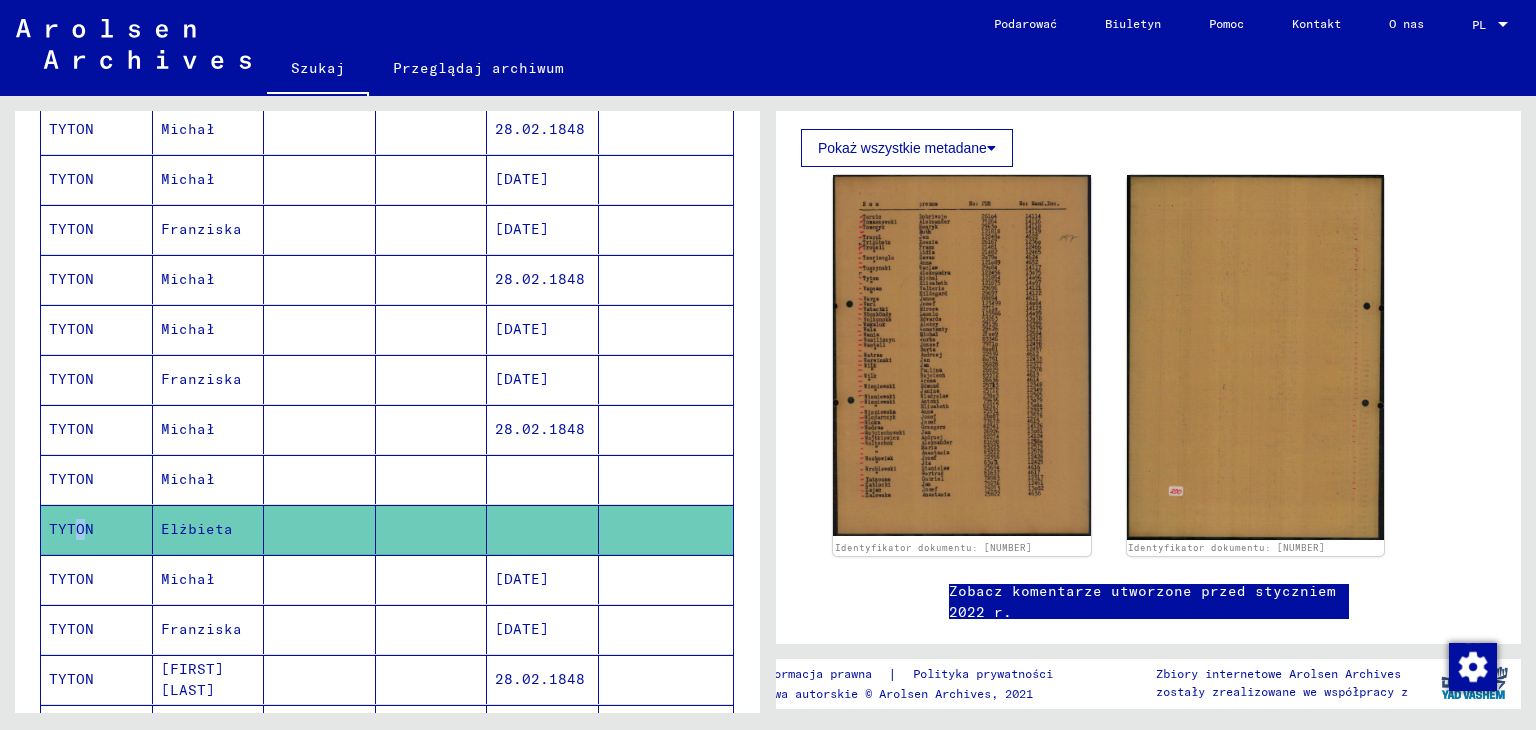 click on "TYTON" 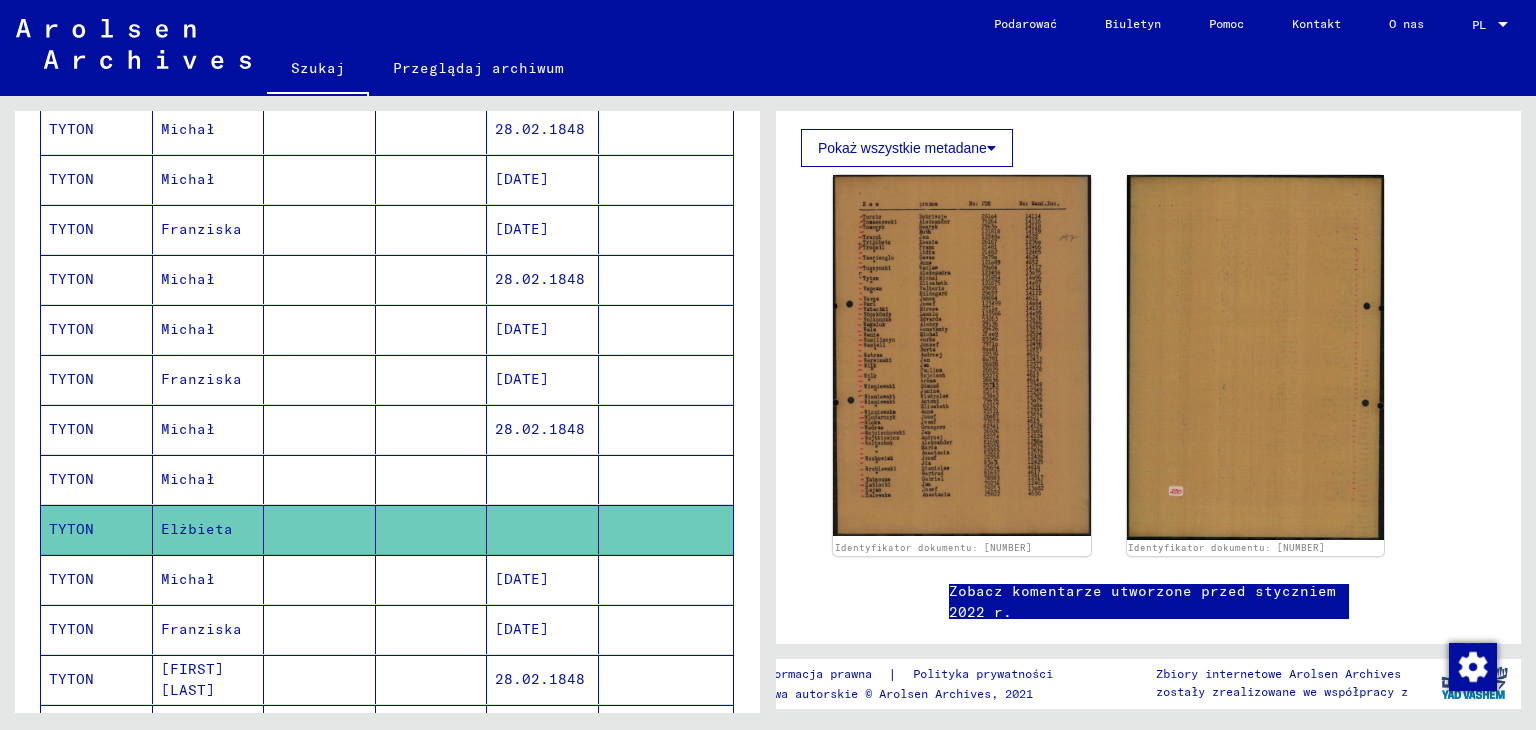 click on "Michał" at bounding box center (201, 629) 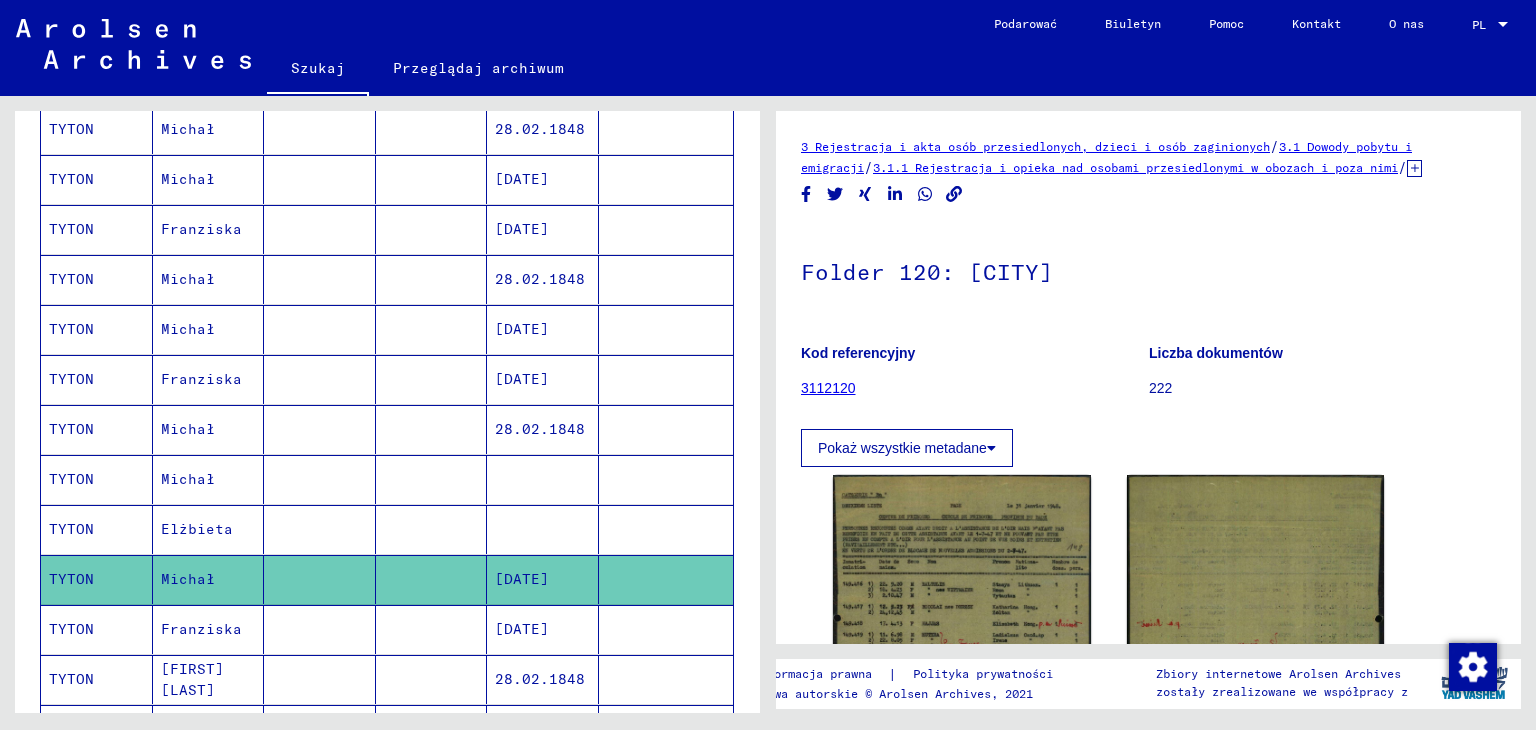 click on "Franziska" at bounding box center (192, 679) 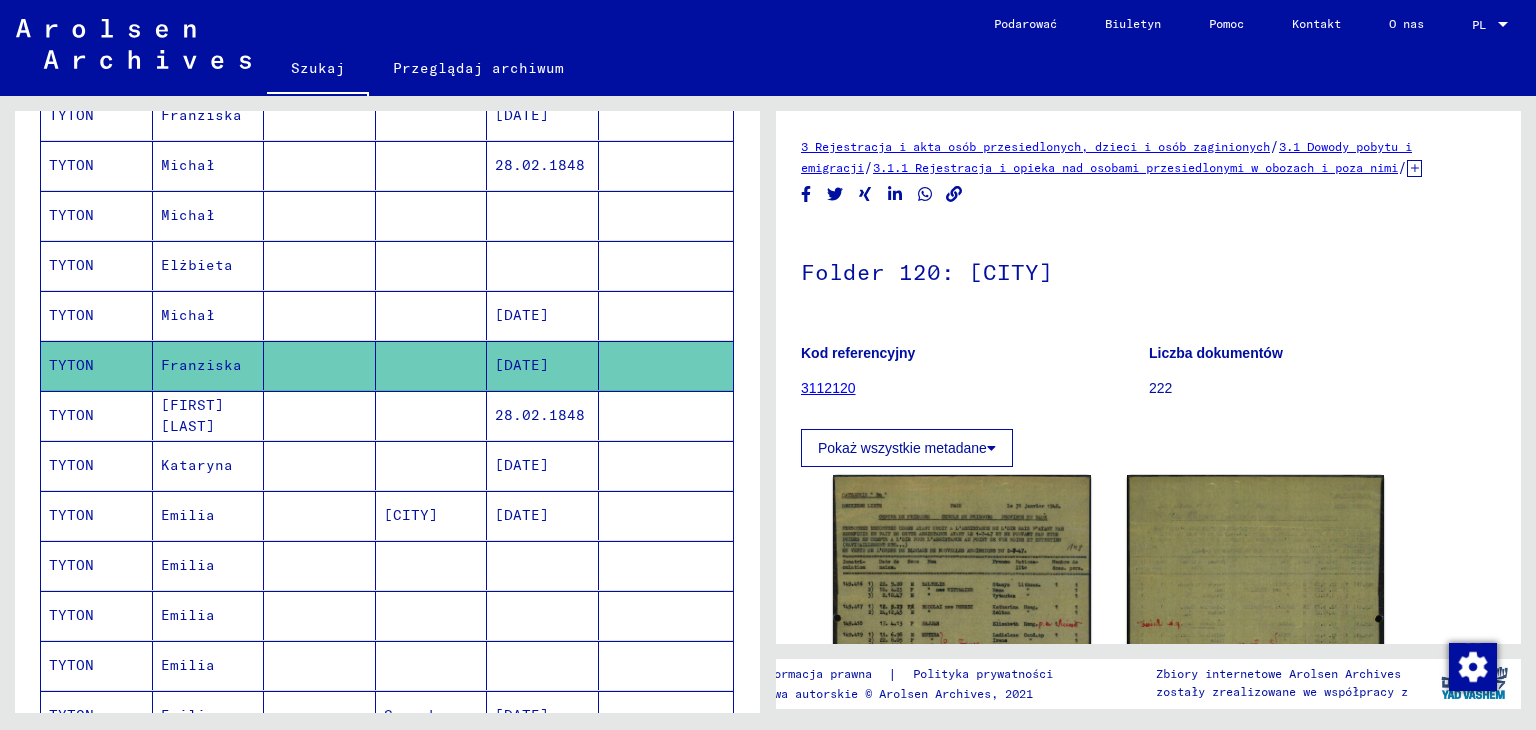 scroll, scrollTop: 900, scrollLeft: 0, axis: vertical 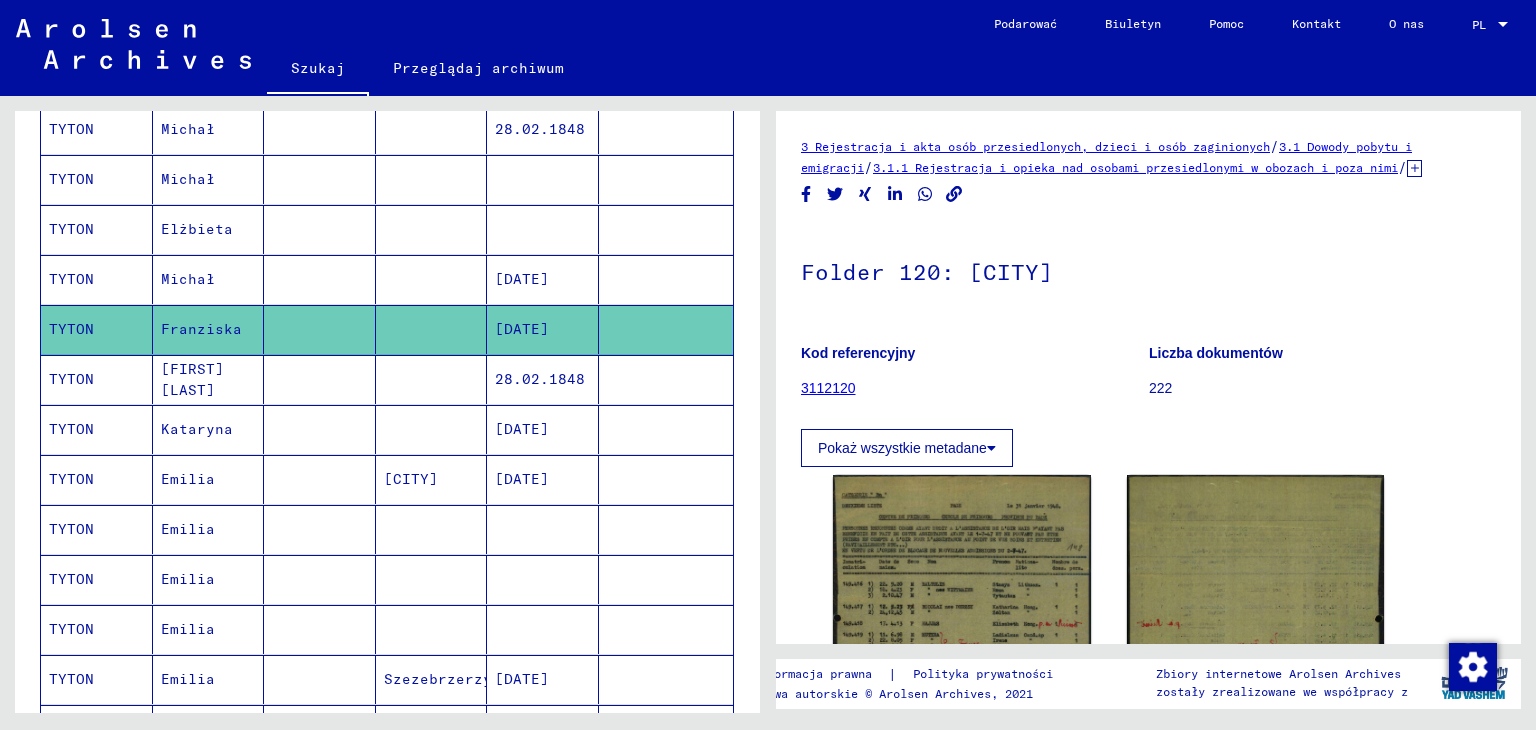 click on "[FIRST] [LAST]" at bounding box center [197, 429] 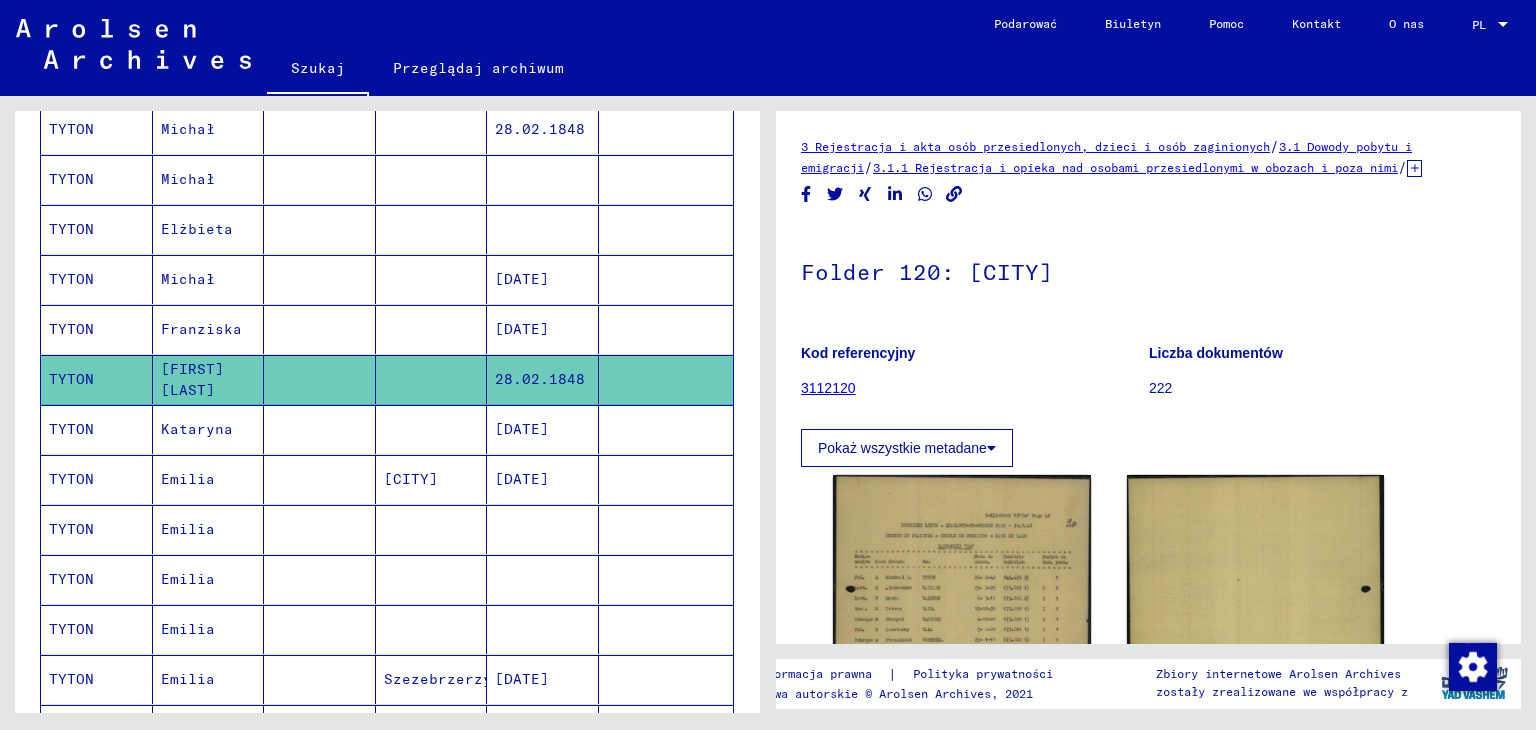 click on "Kataryna" at bounding box center [188, 479] 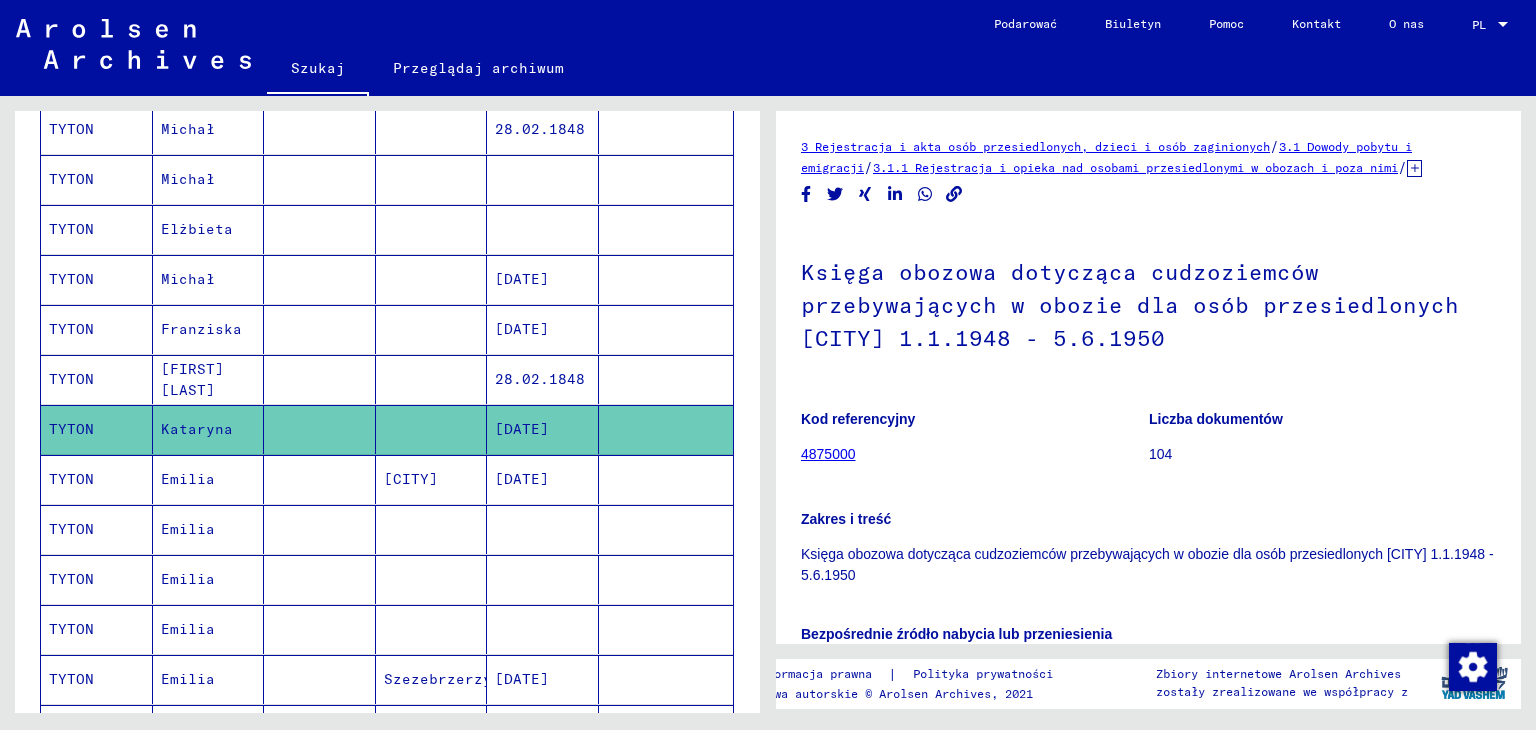click on "Emilia" at bounding box center (209, 529) 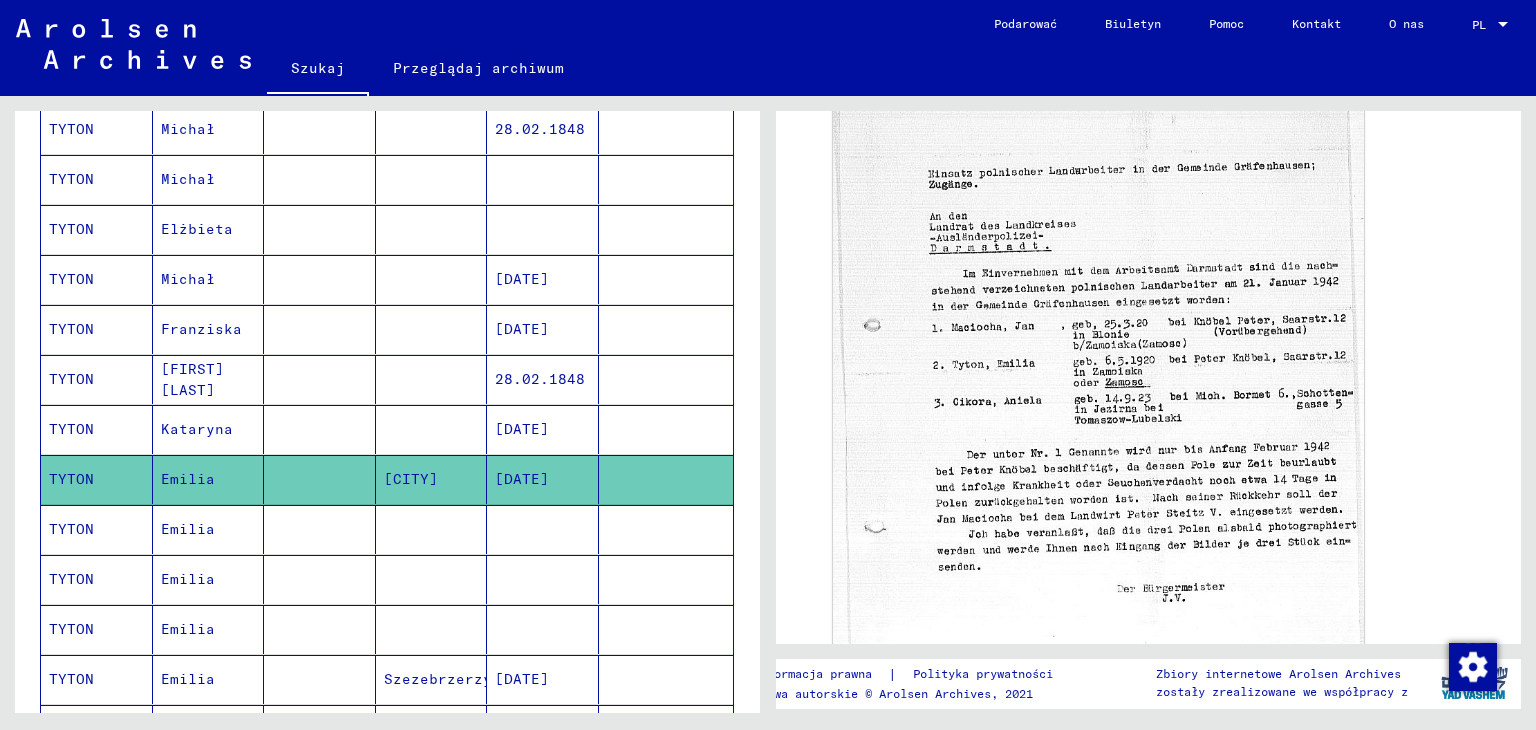 scroll, scrollTop: 700, scrollLeft: 0, axis: vertical 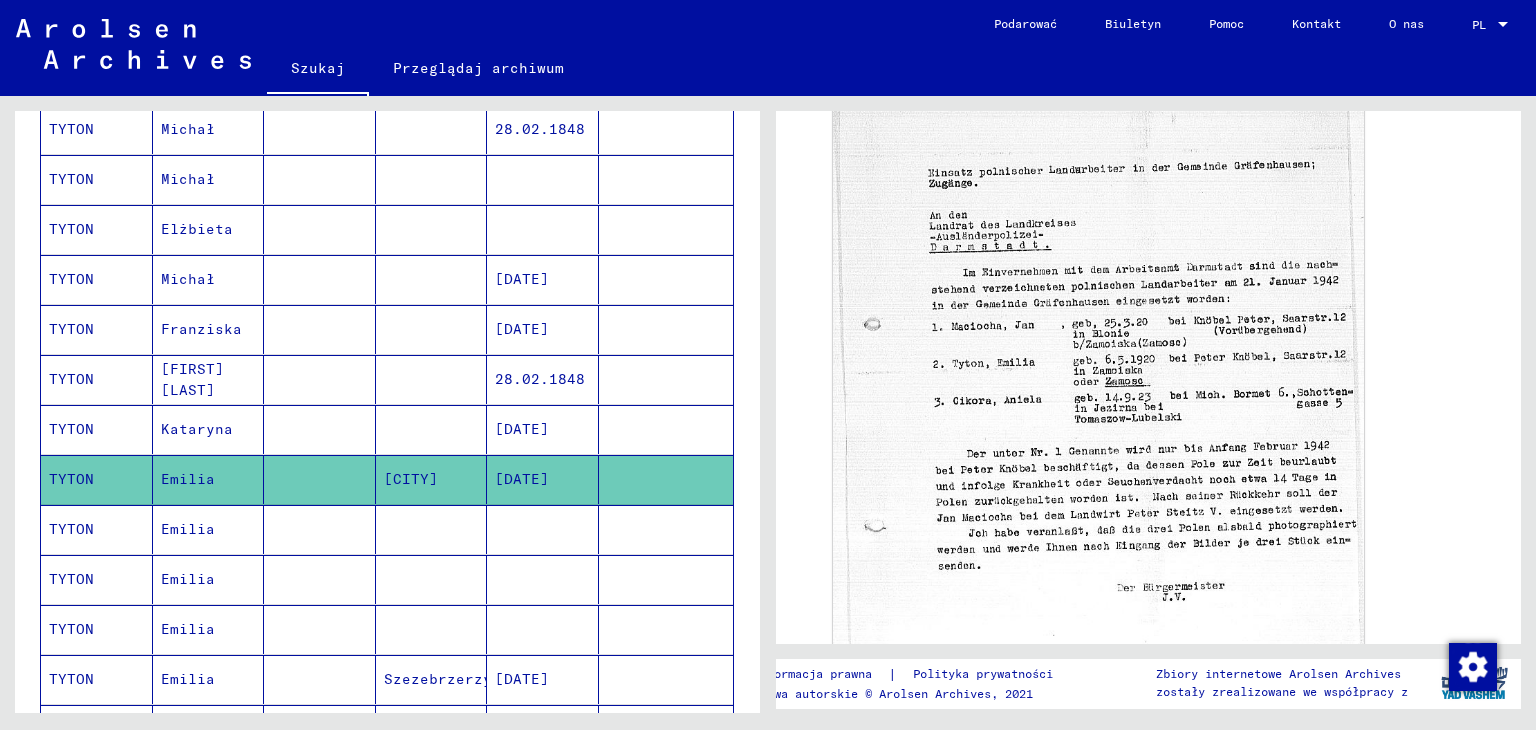 click on "Emilia" at bounding box center [188, 579] 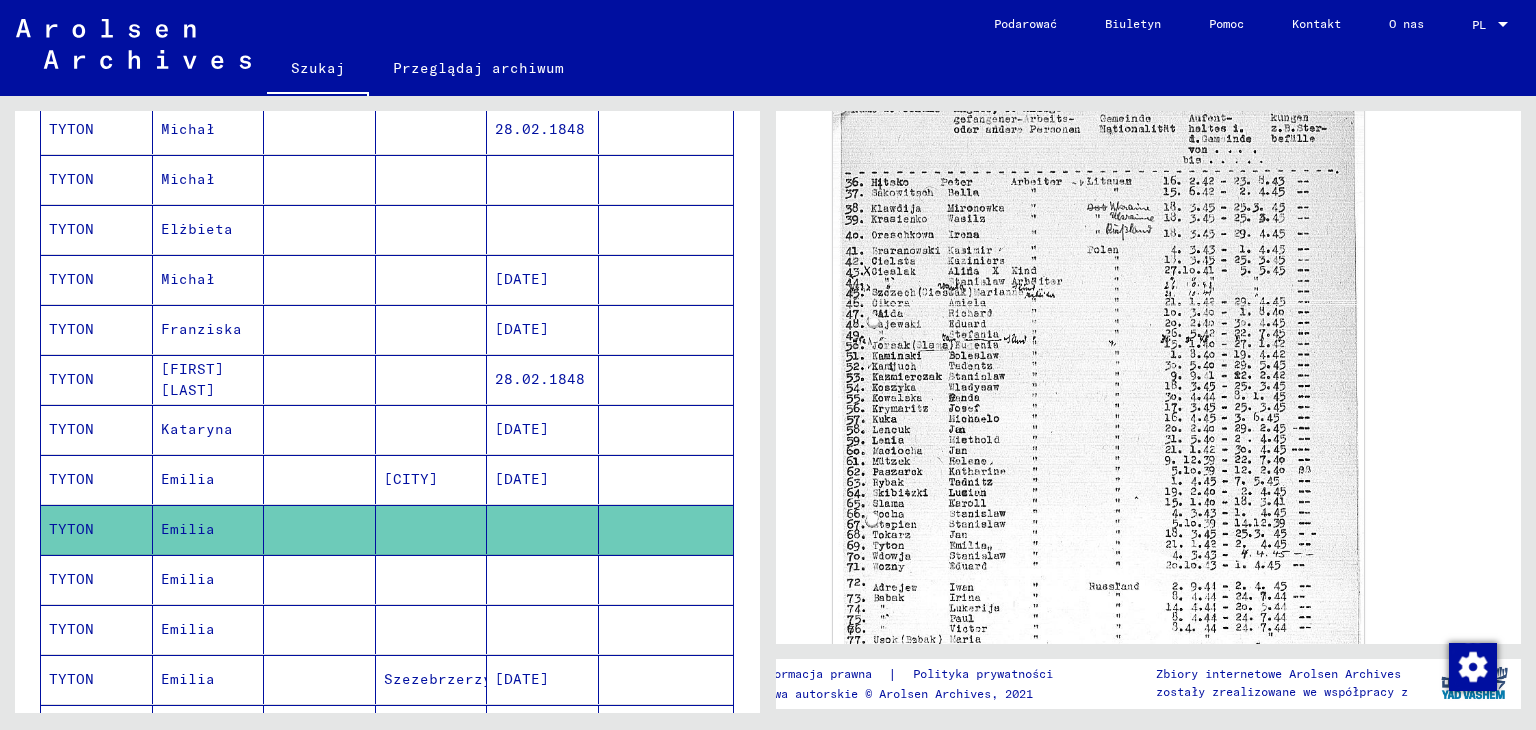 scroll, scrollTop: 900, scrollLeft: 0, axis: vertical 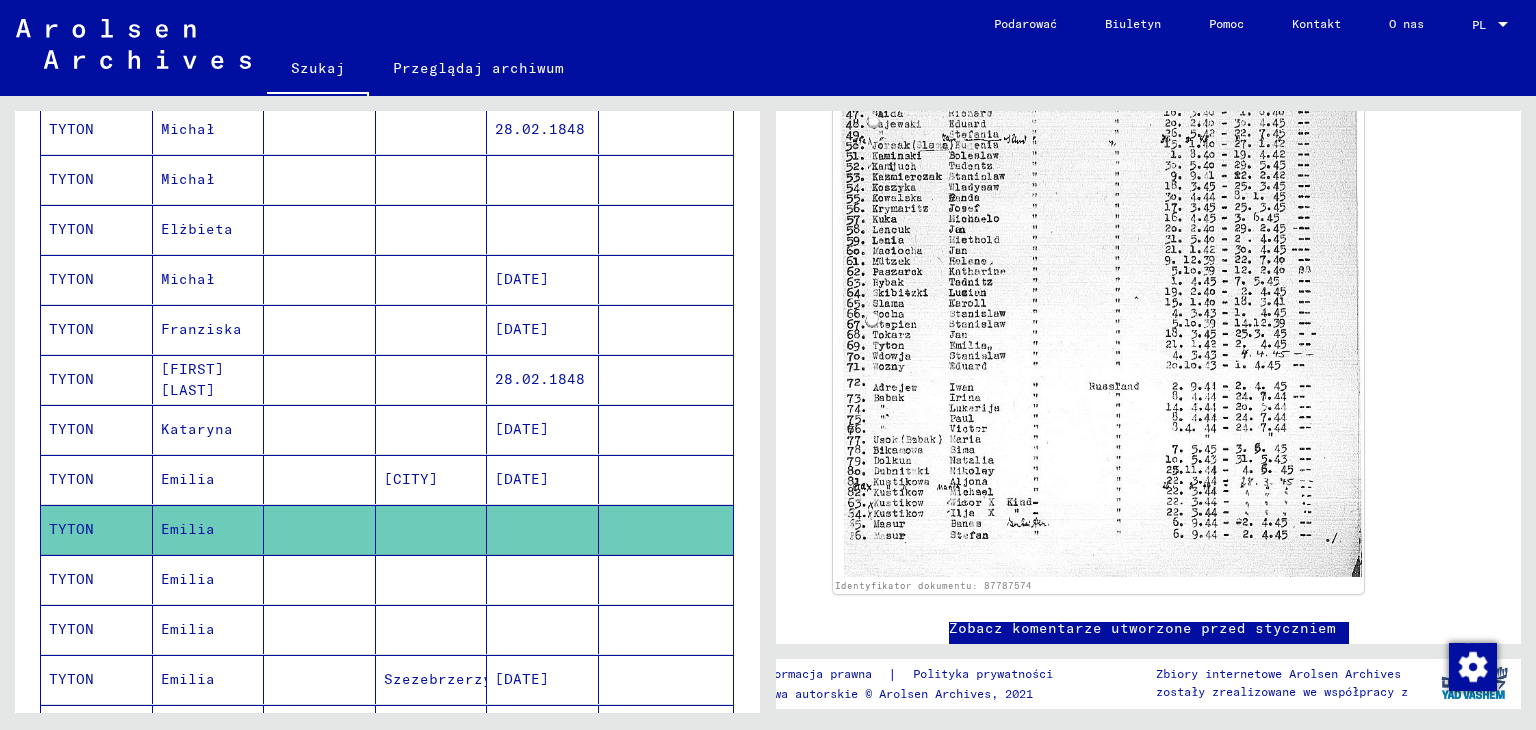 click on "Emilia" at bounding box center (188, 629) 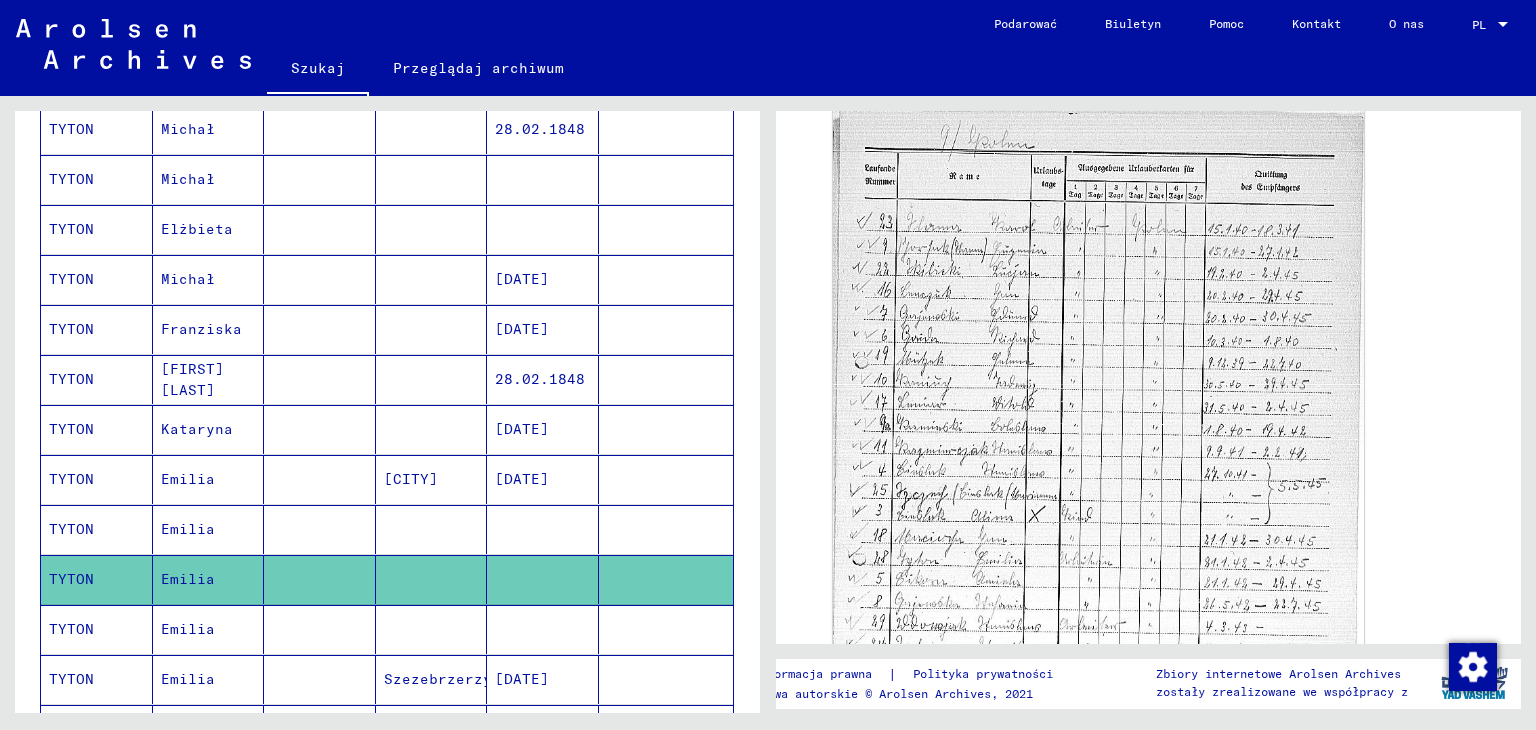 scroll, scrollTop: 600, scrollLeft: 0, axis: vertical 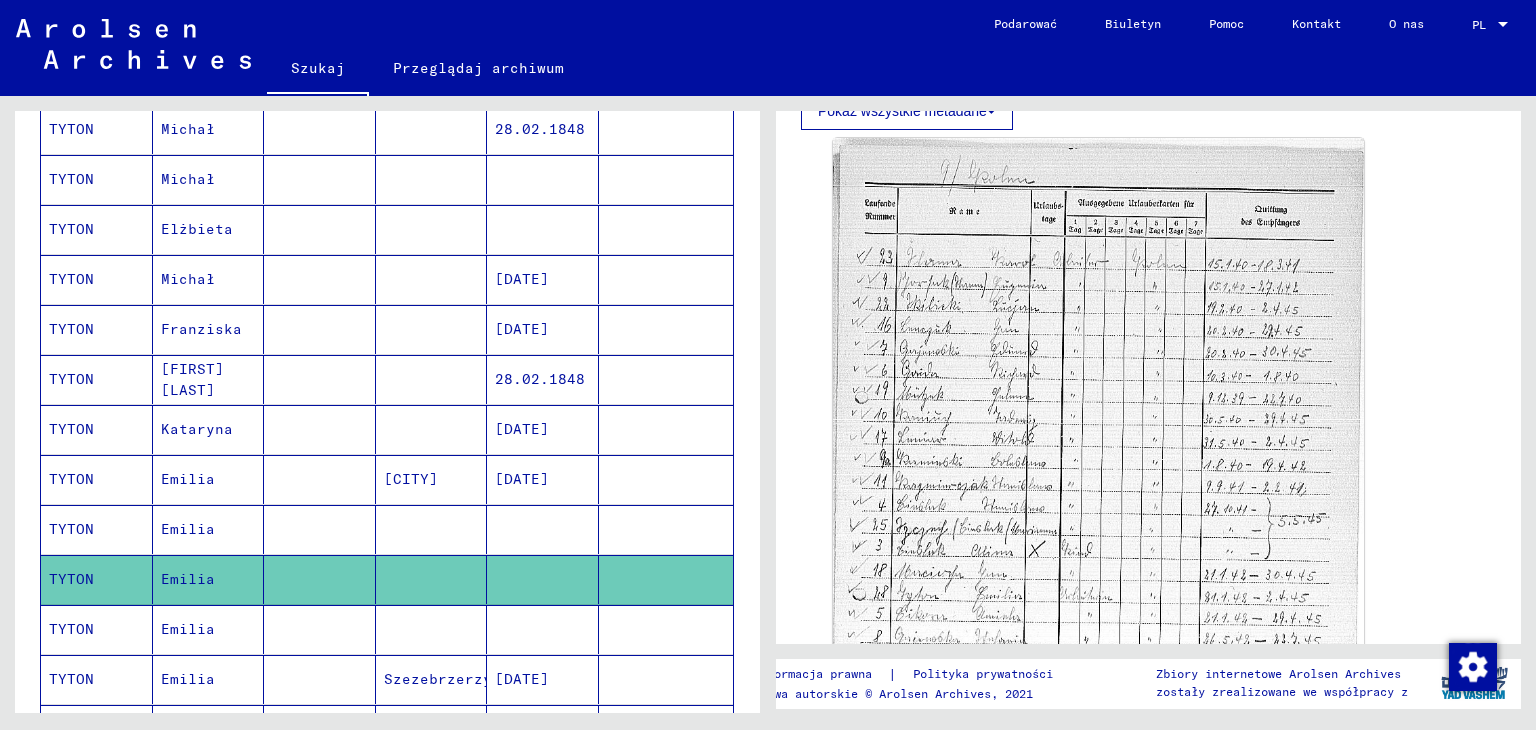 click on "Emilia" at bounding box center (188, 679) 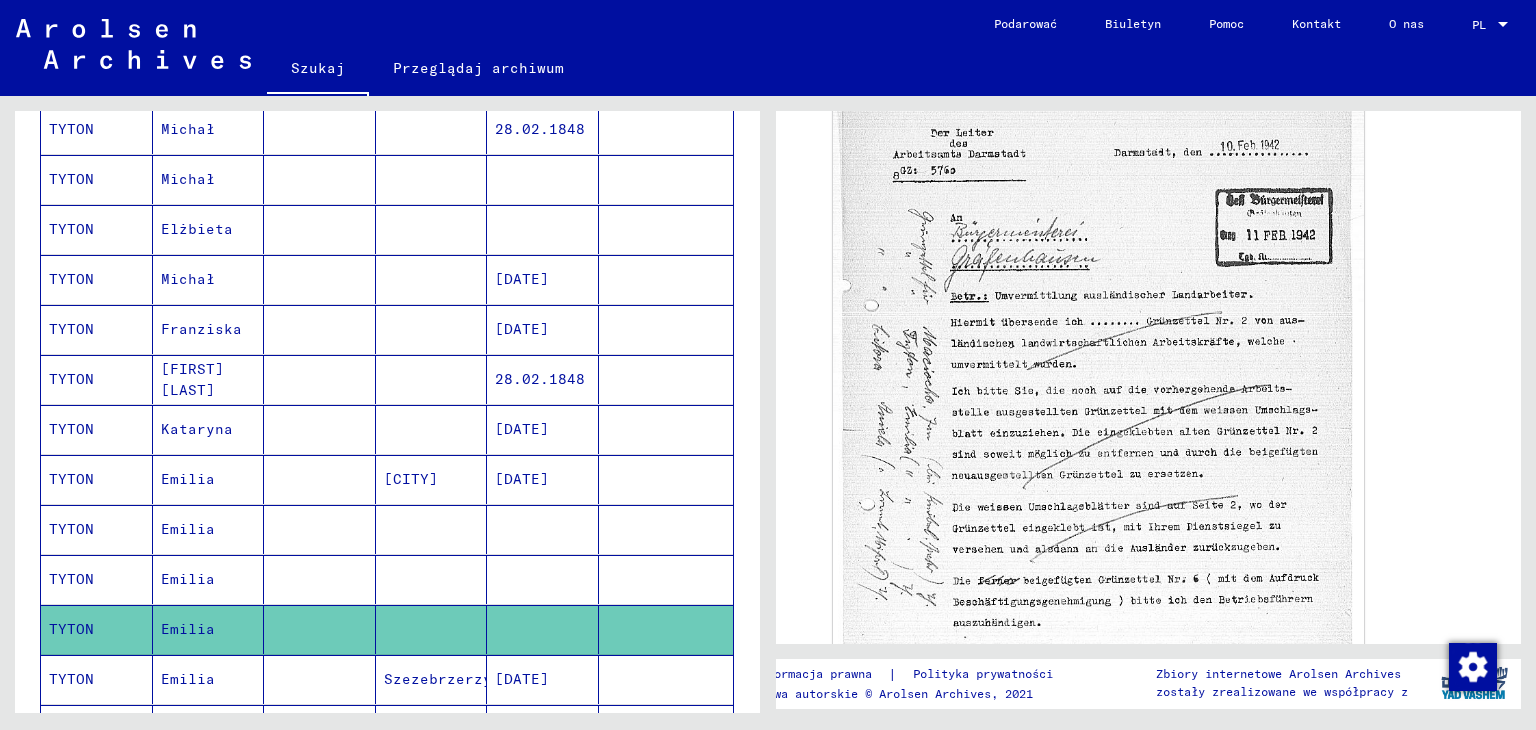 scroll, scrollTop: 800, scrollLeft: 0, axis: vertical 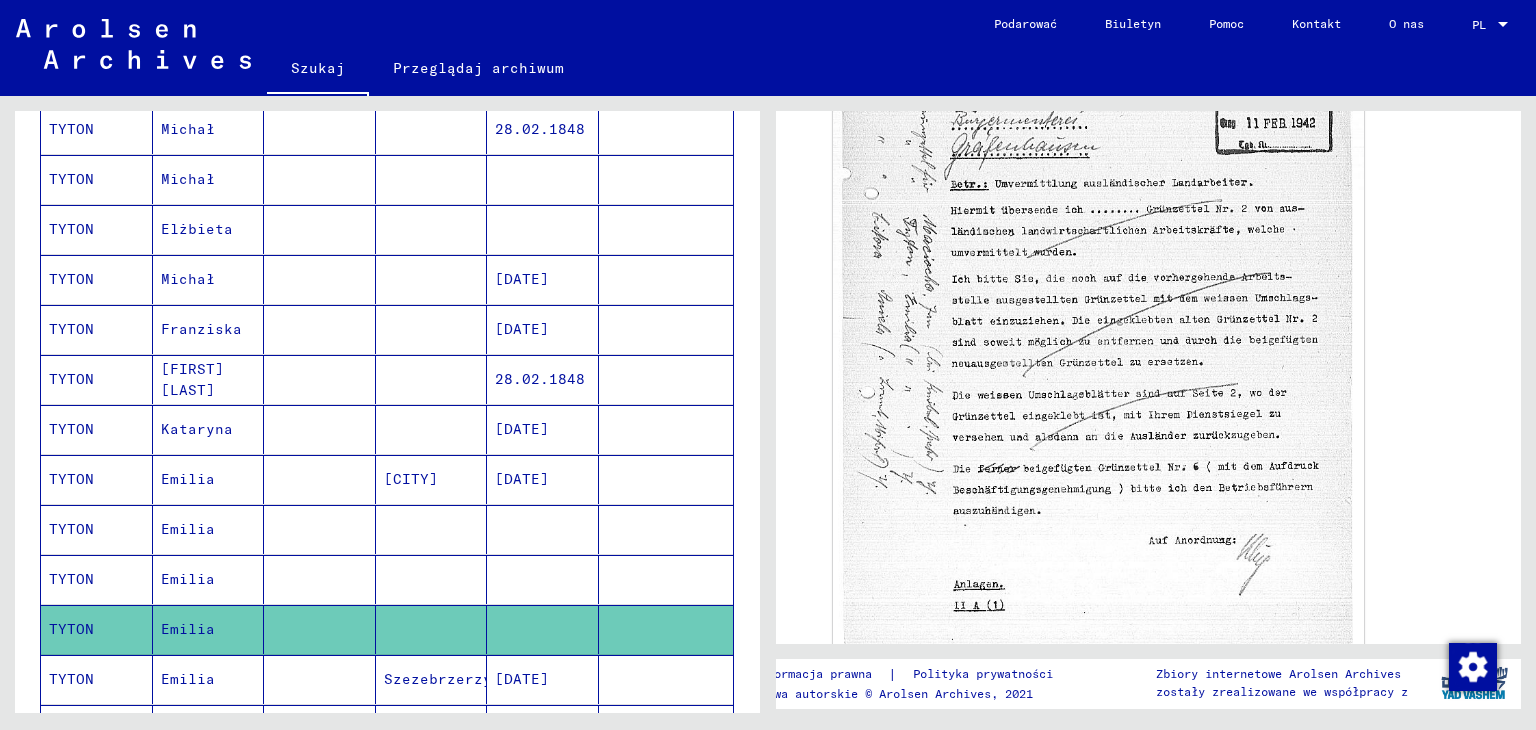 click on "Emilia" at bounding box center (209, 729) 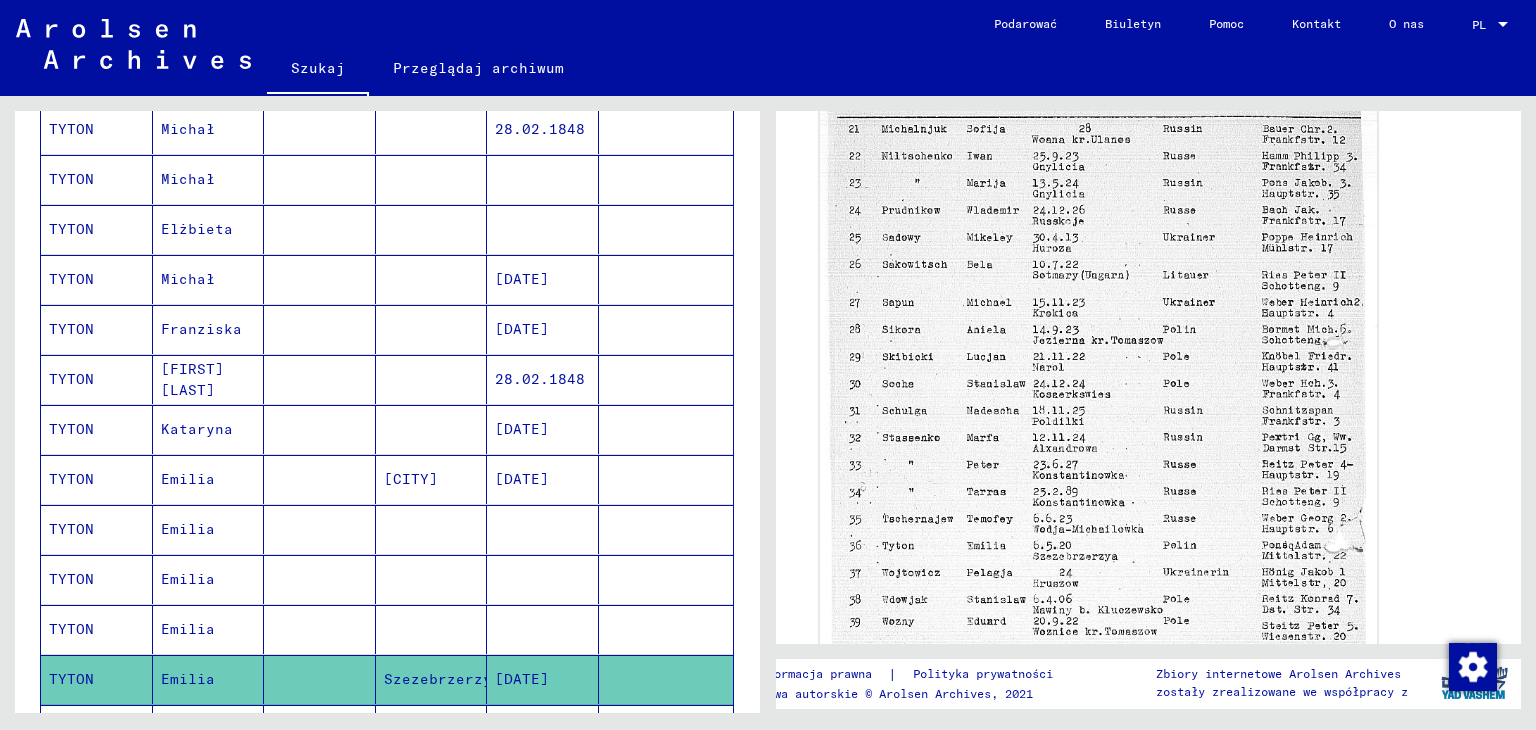 scroll, scrollTop: 700, scrollLeft: 0, axis: vertical 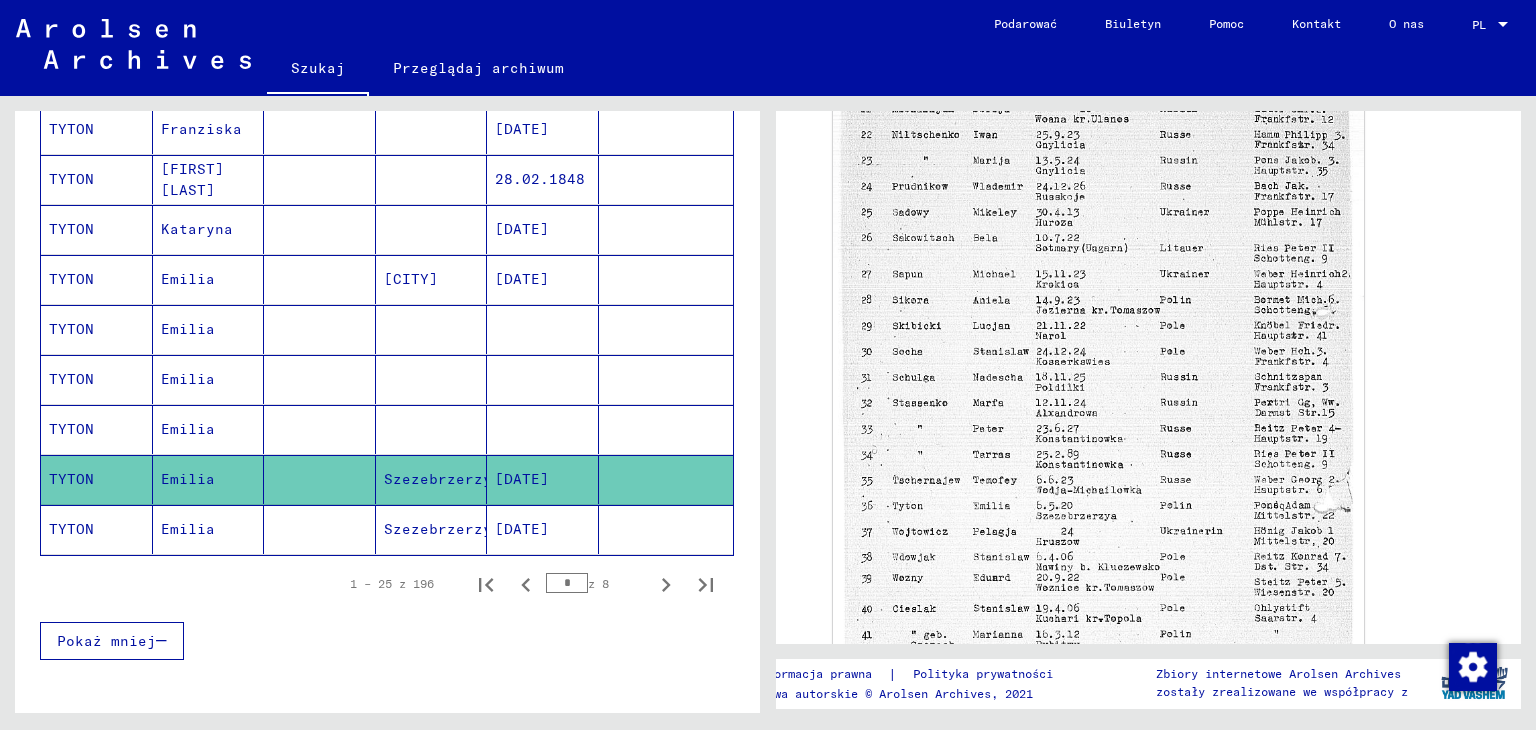 click on "Emilia" 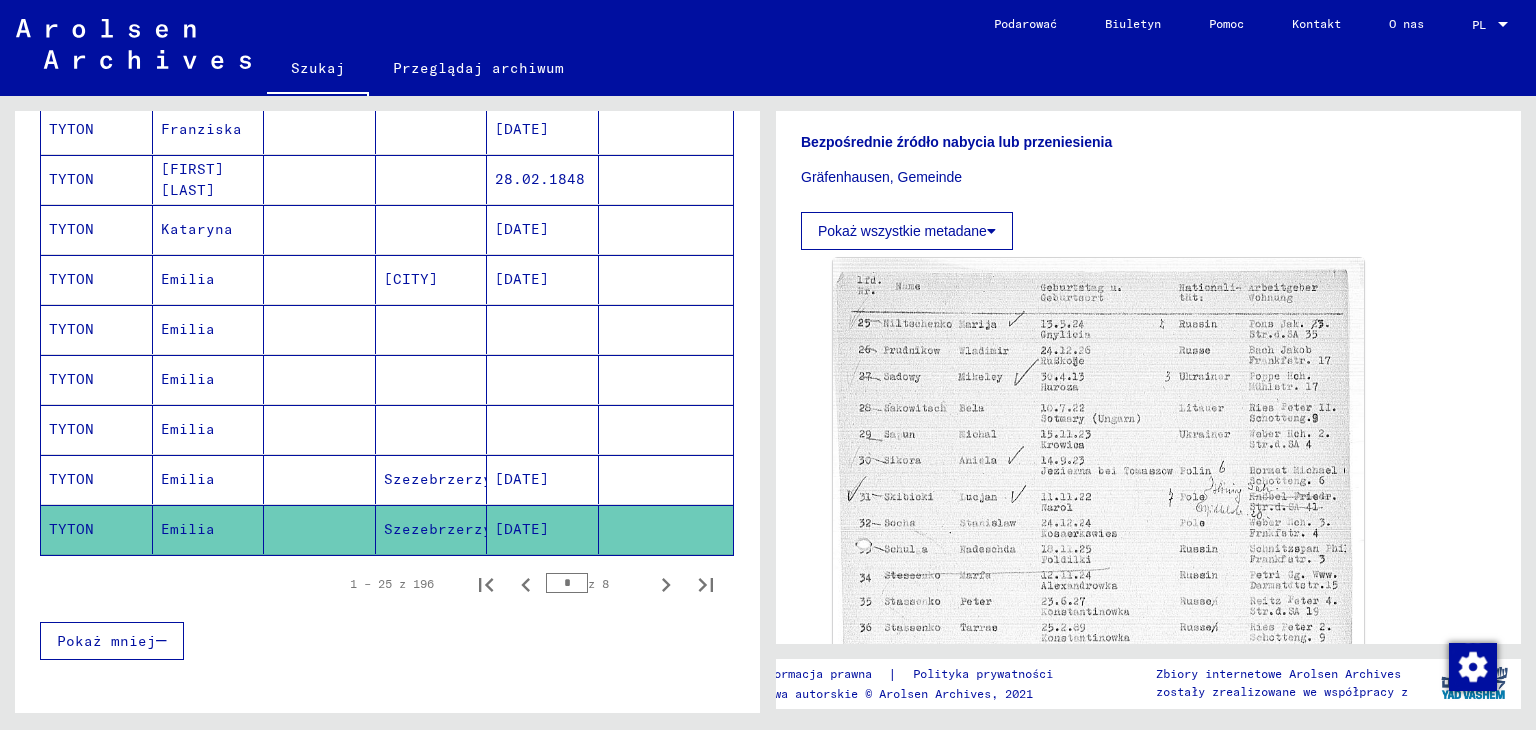 scroll, scrollTop: 500, scrollLeft: 0, axis: vertical 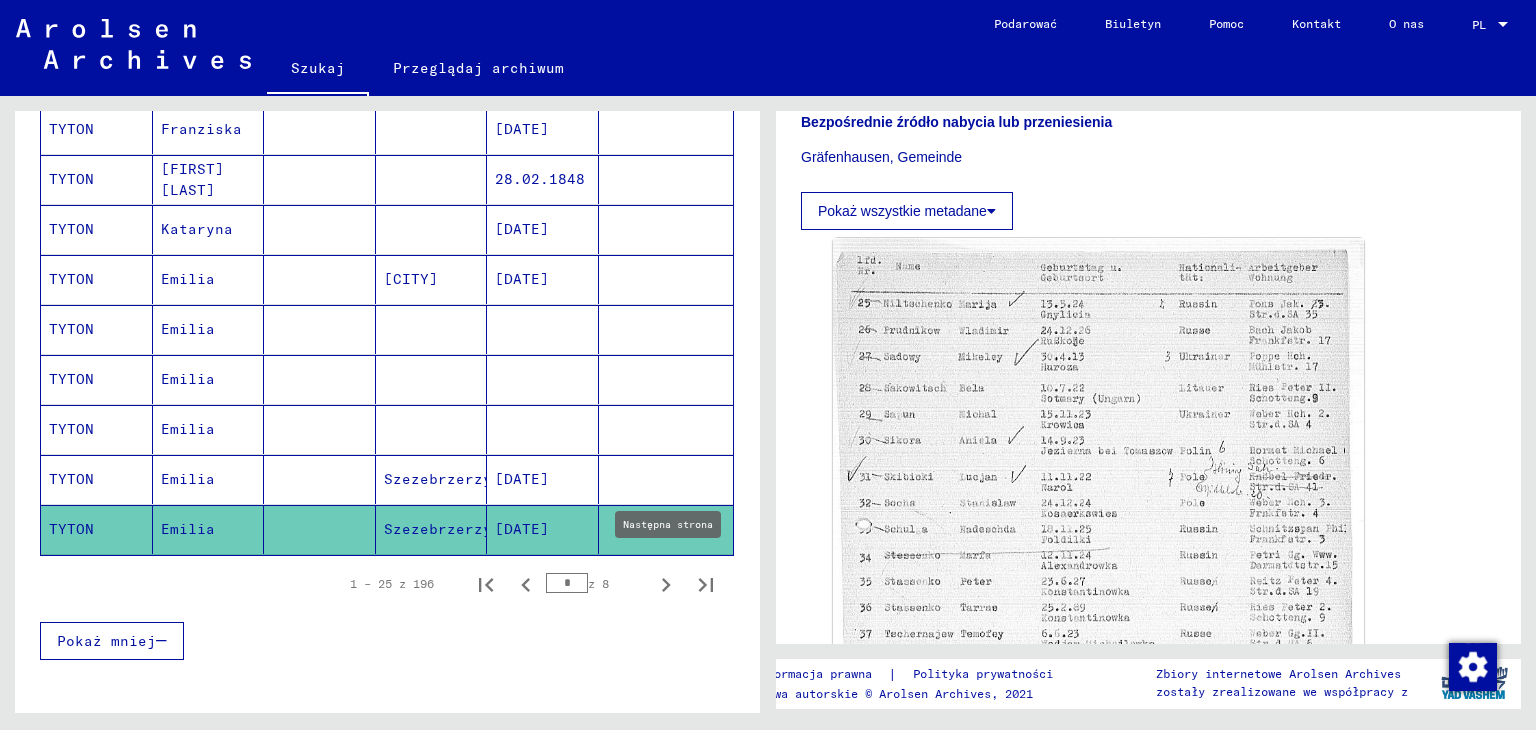 click 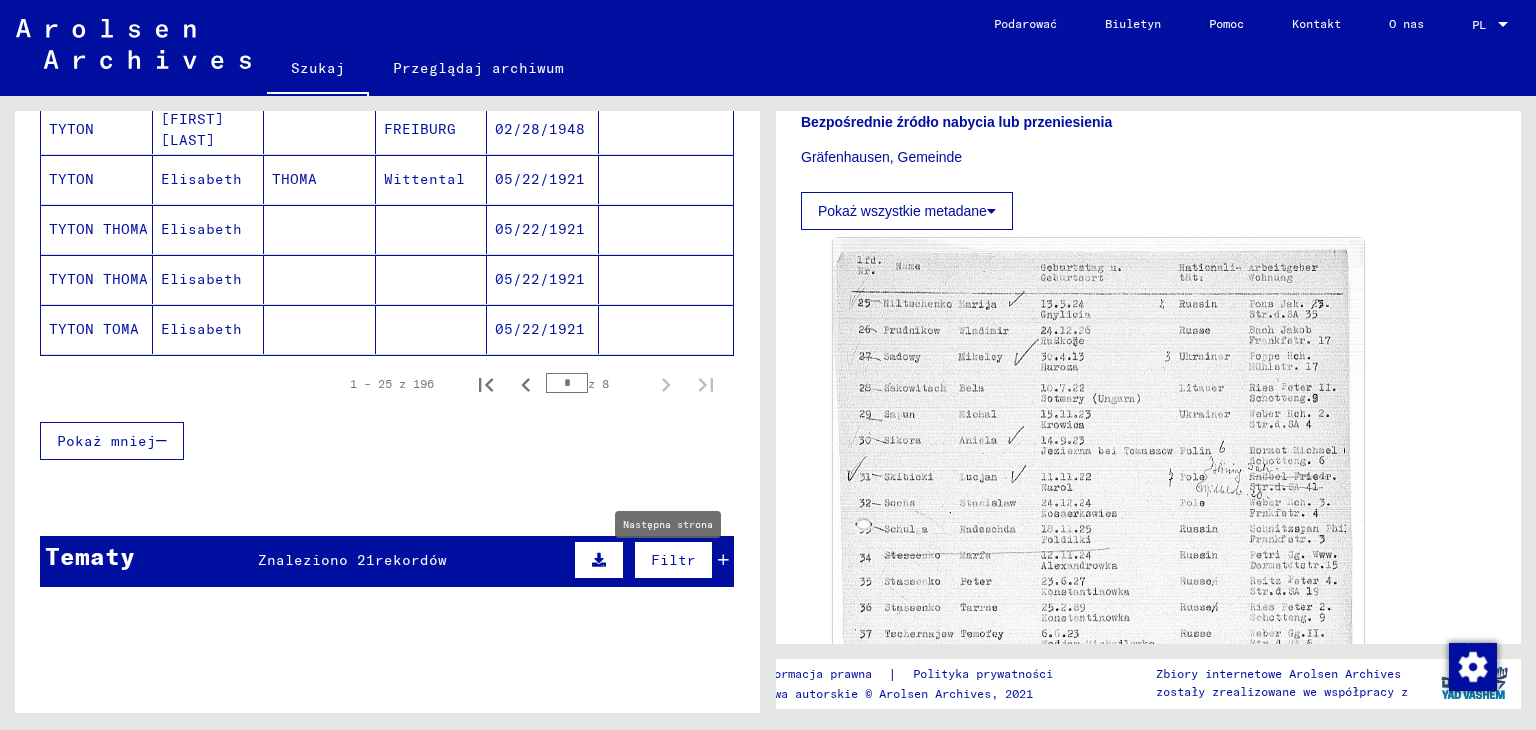 type on "*" 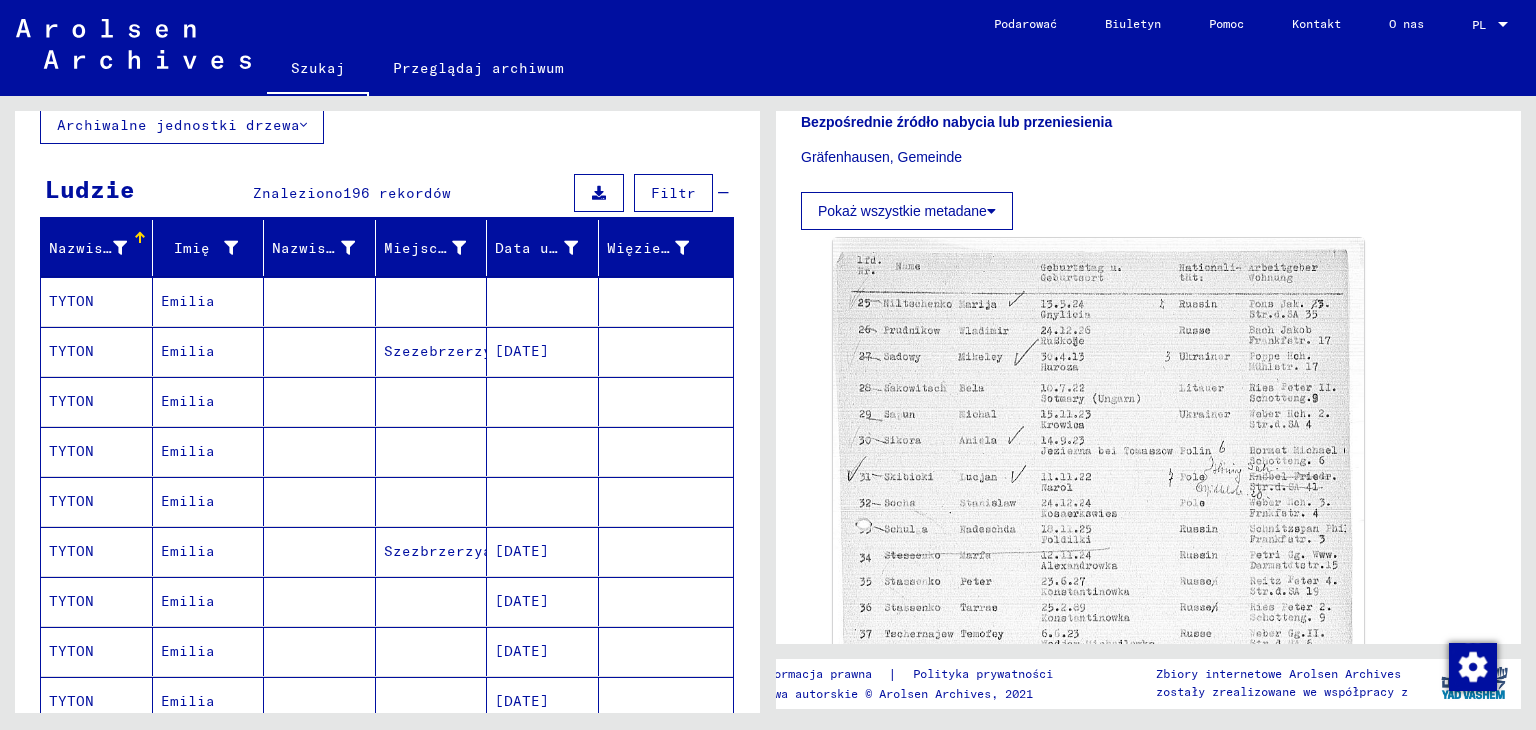 scroll, scrollTop: 100, scrollLeft: 0, axis: vertical 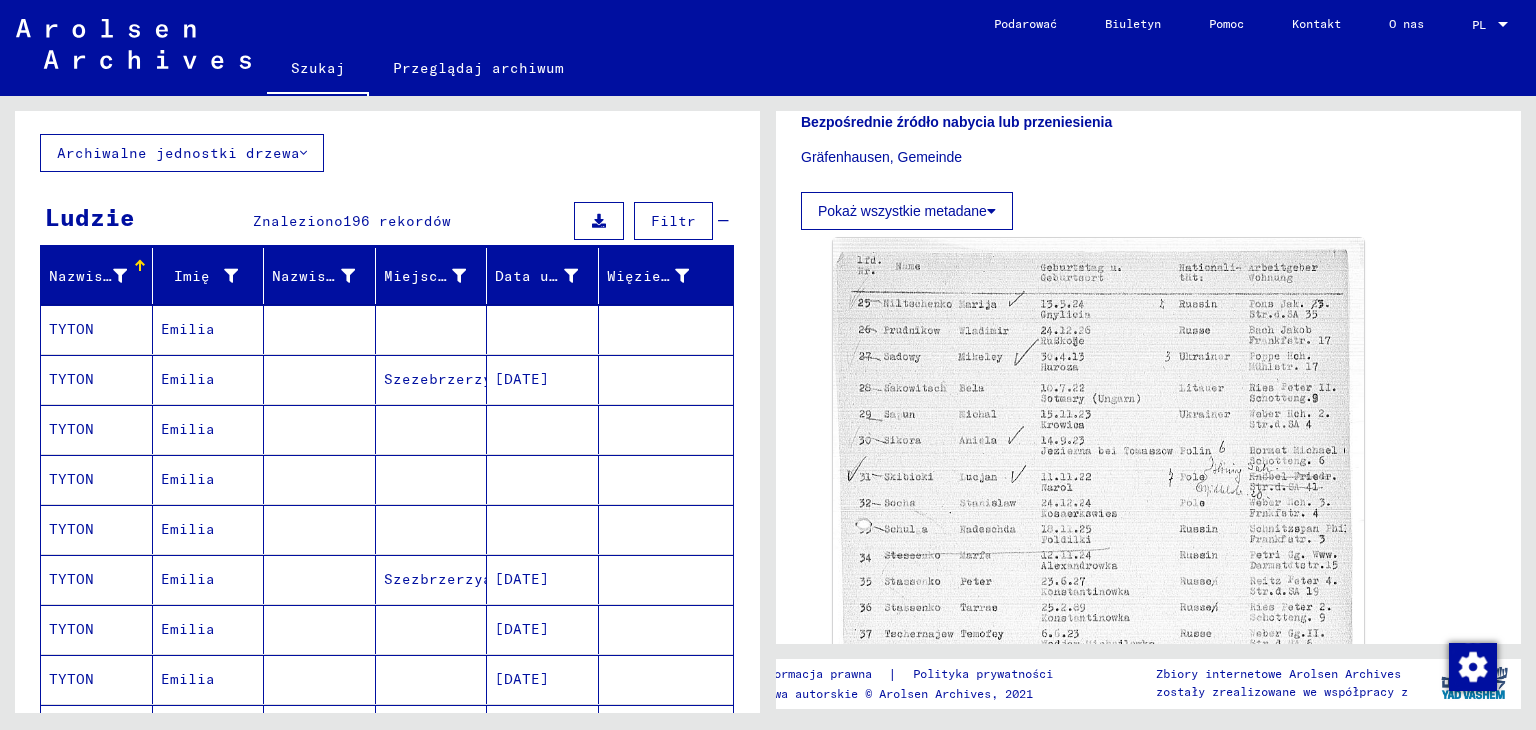 click on "Emilia" at bounding box center (188, 379) 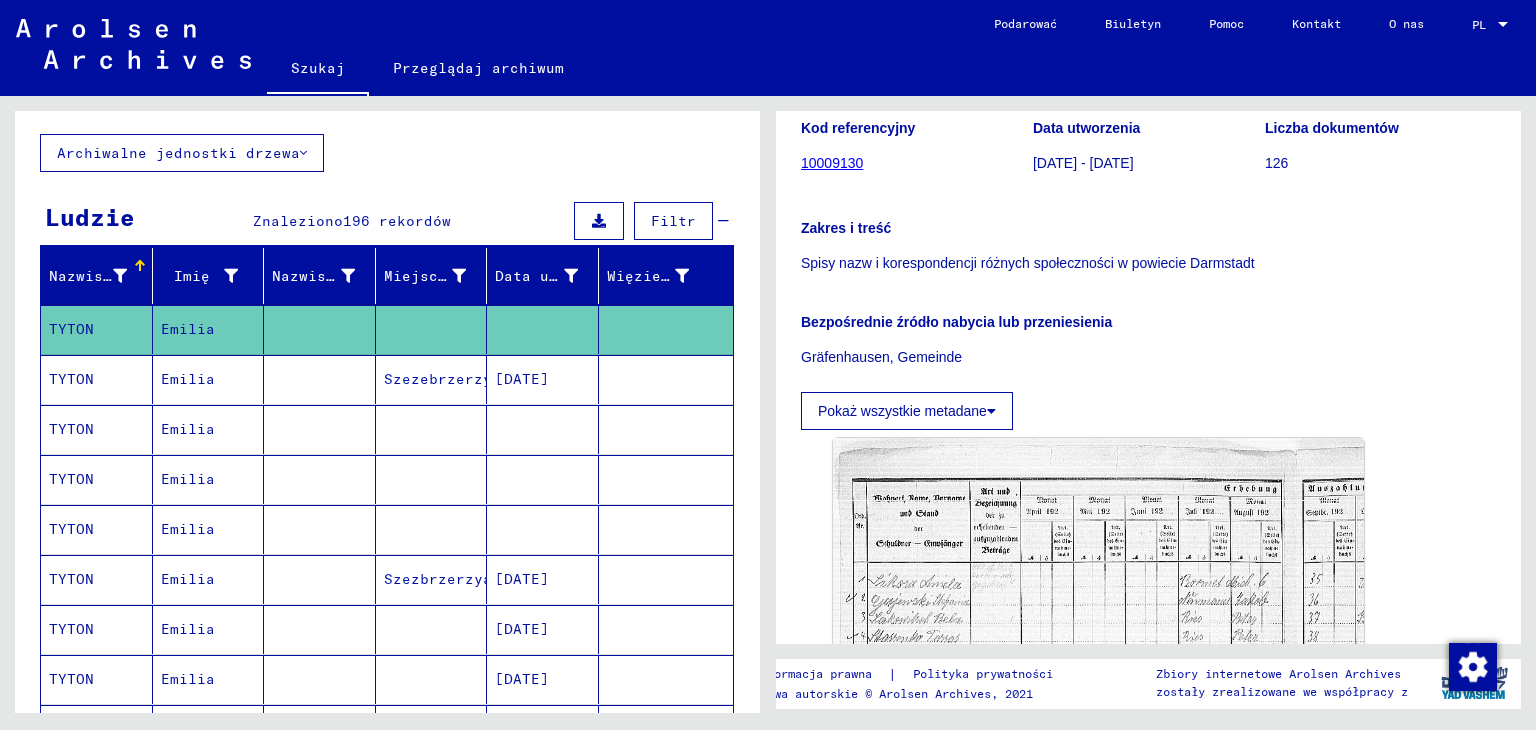 scroll, scrollTop: 600, scrollLeft: 0, axis: vertical 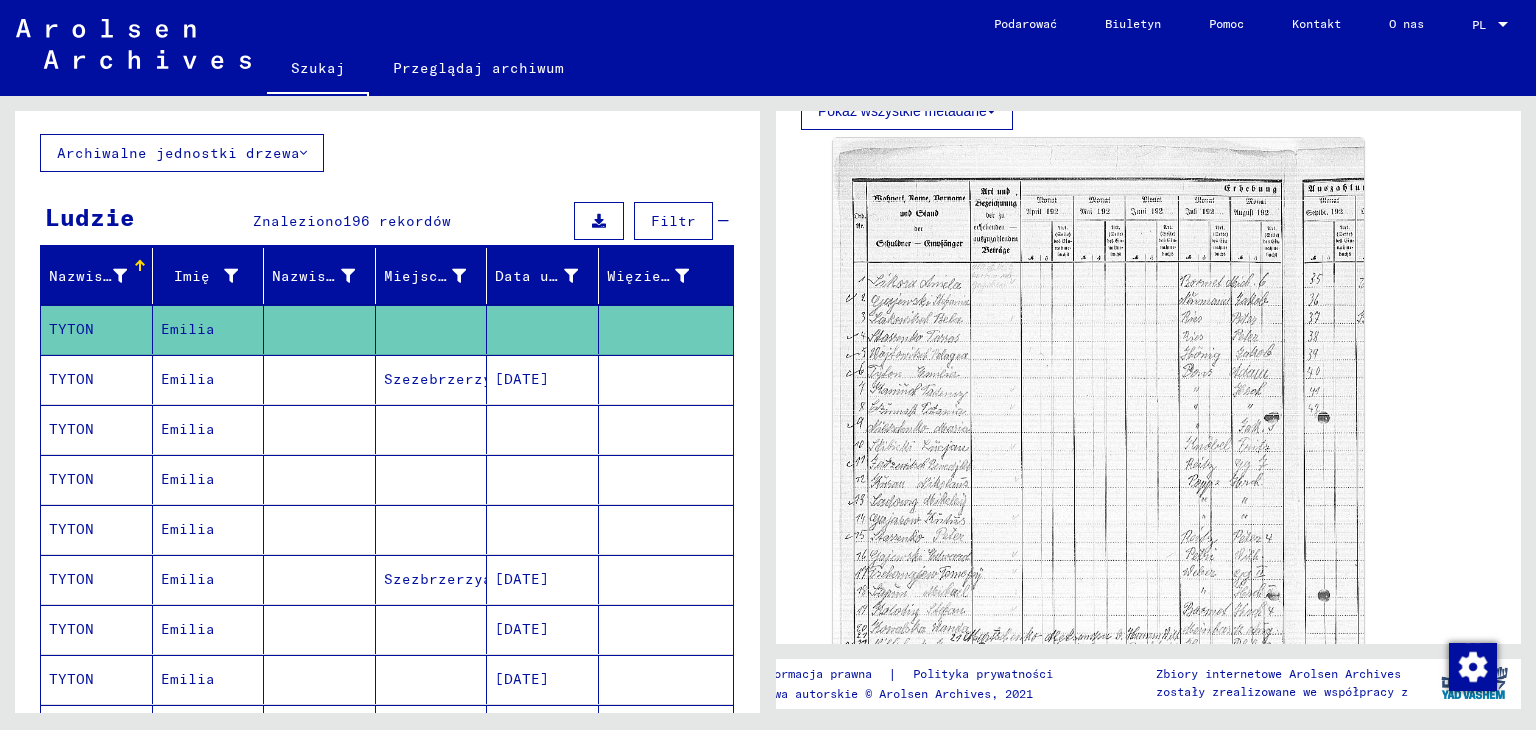 click on "Emilia" at bounding box center [209, 429] 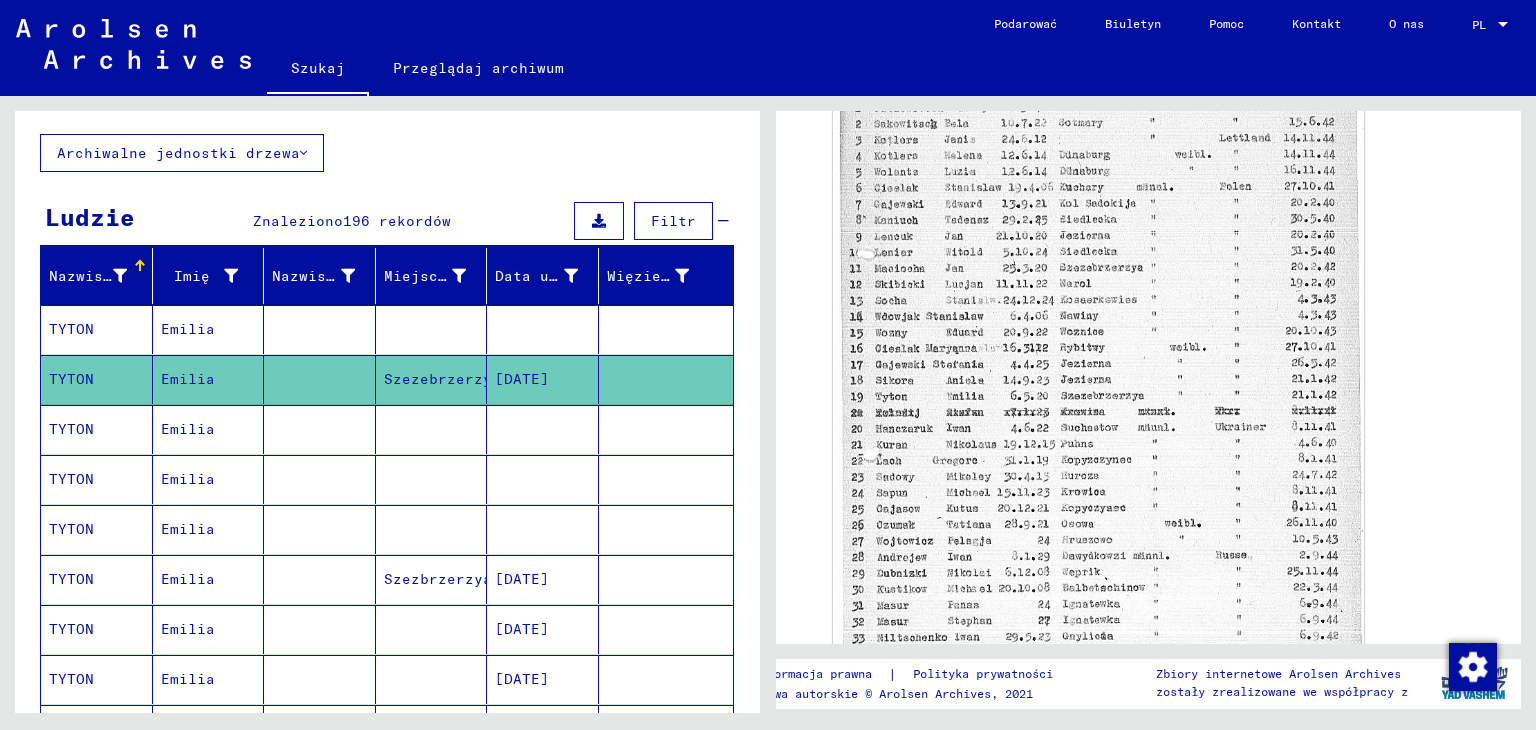 scroll, scrollTop: 1000, scrollLeft: 0, axis: vertical 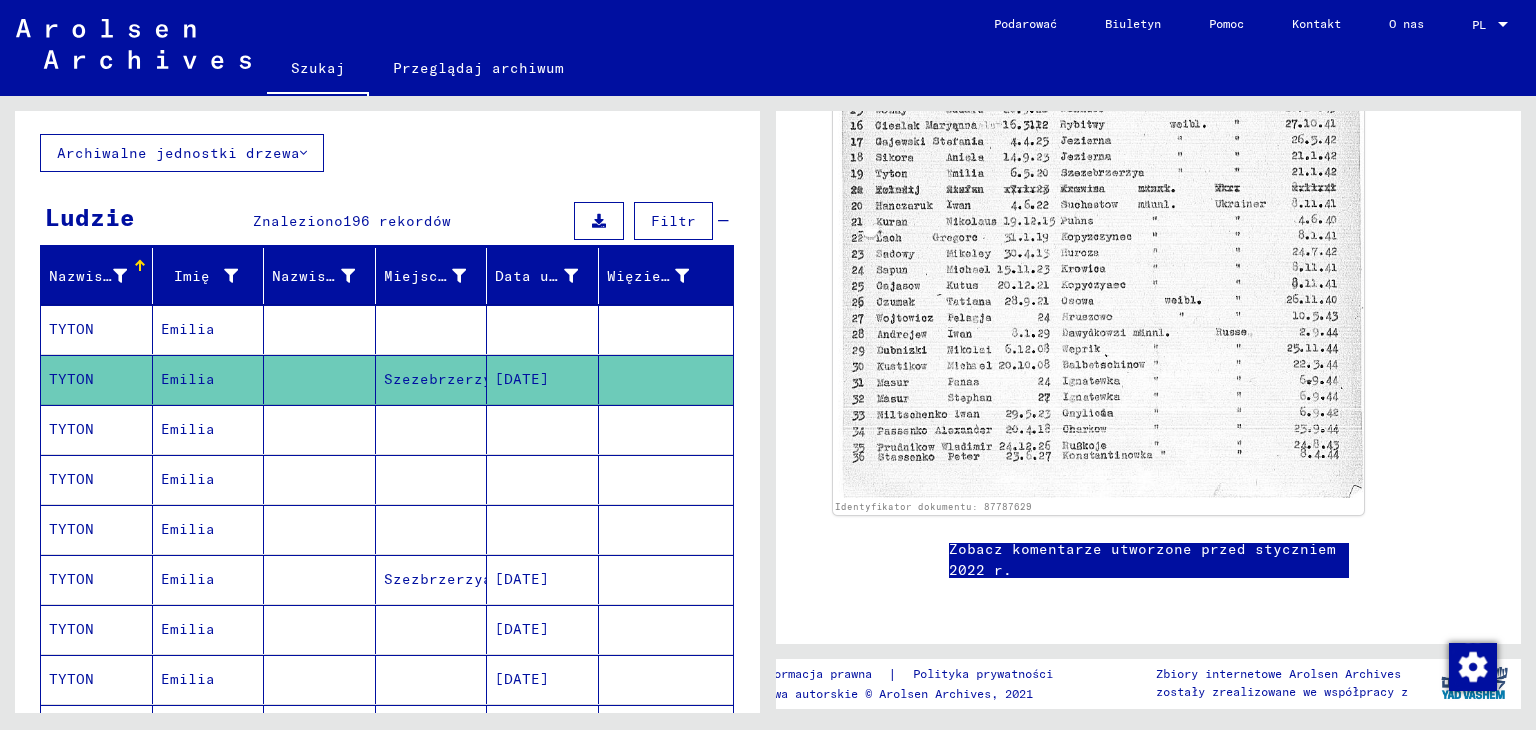 click on "Emilia" at bounding box center (209, 479) 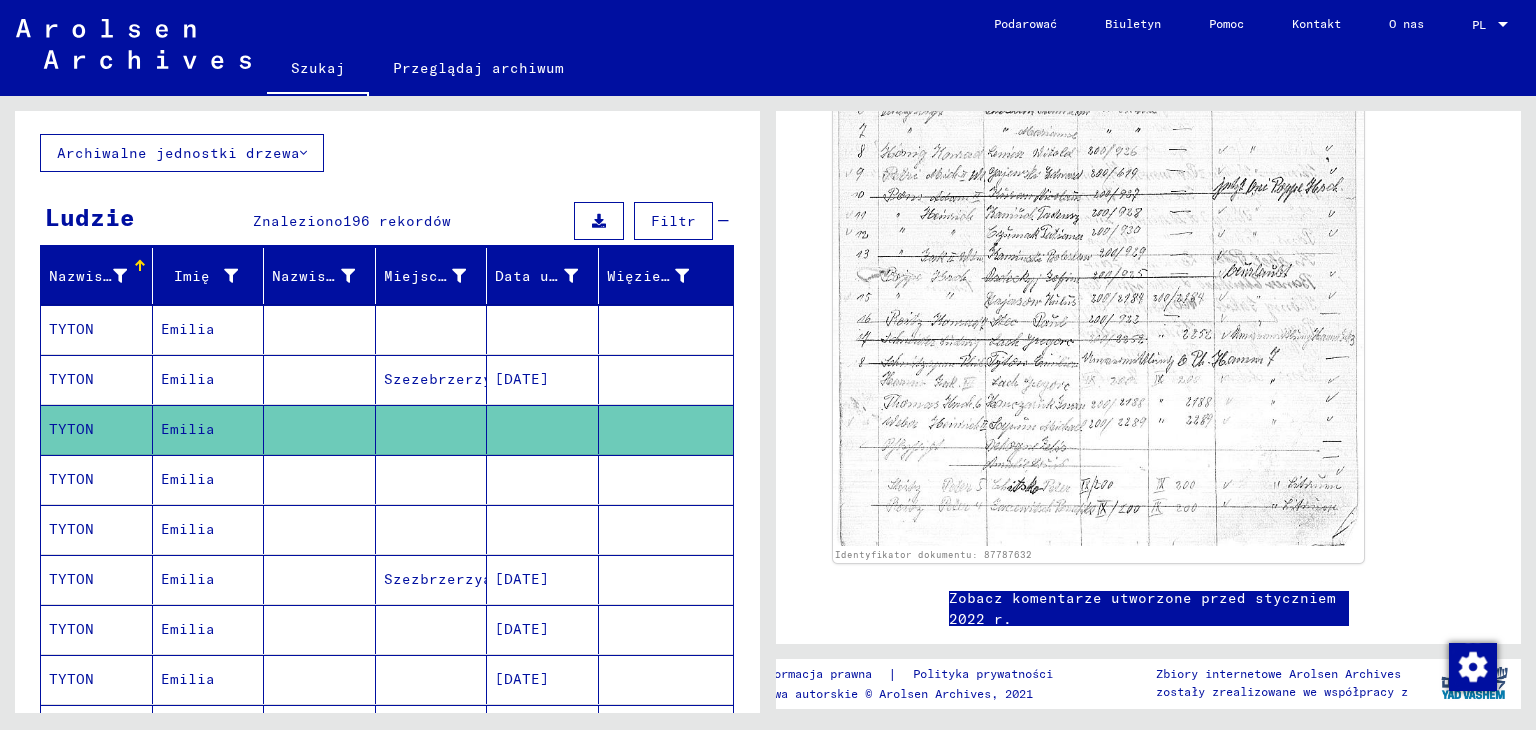 scroll, scrollTop: 1000, scrollLeft: 0, axis: vertical 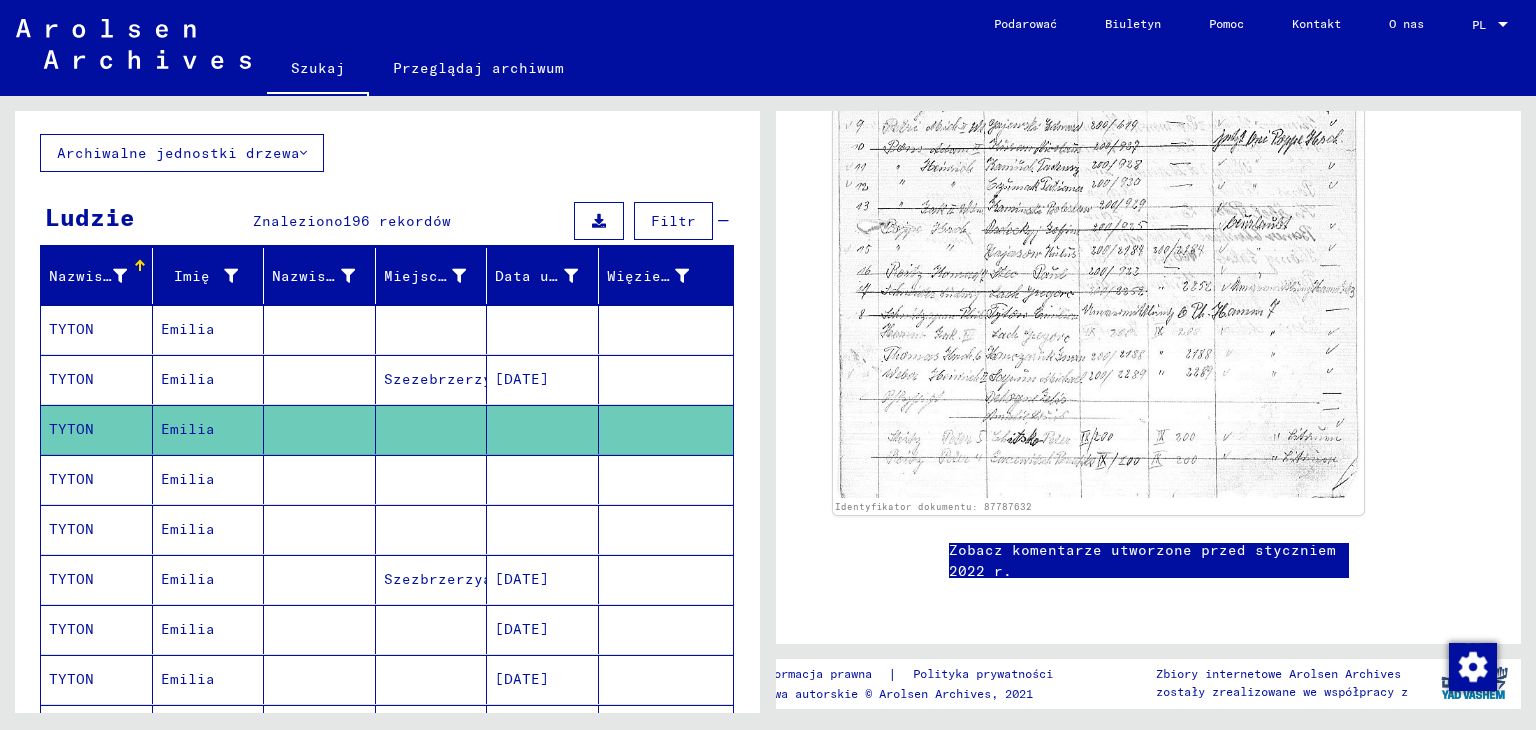 click on "Emilia" at bounding box center (188, 529) 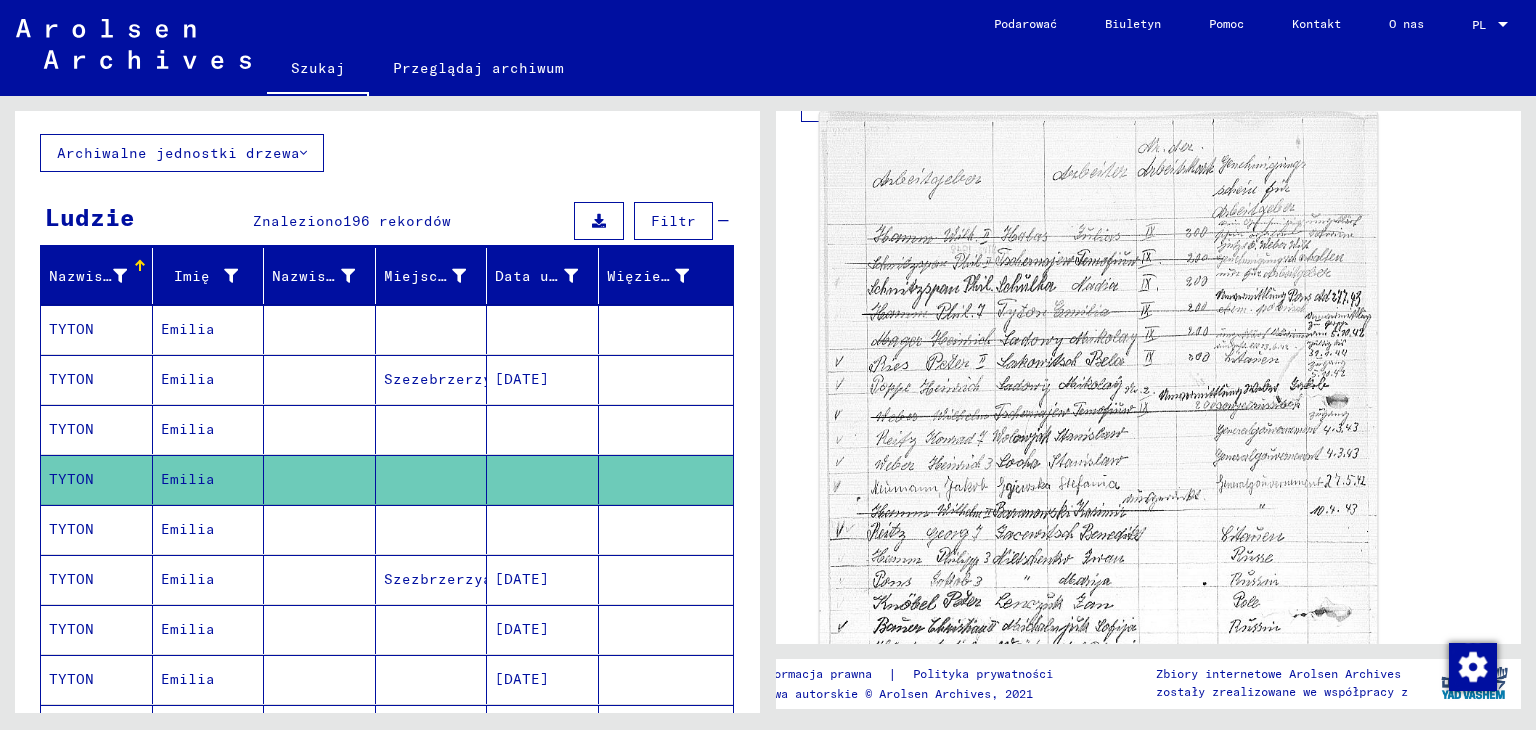 scroll, scrollTop: 500, scrollLeft: 0, axis: vertical 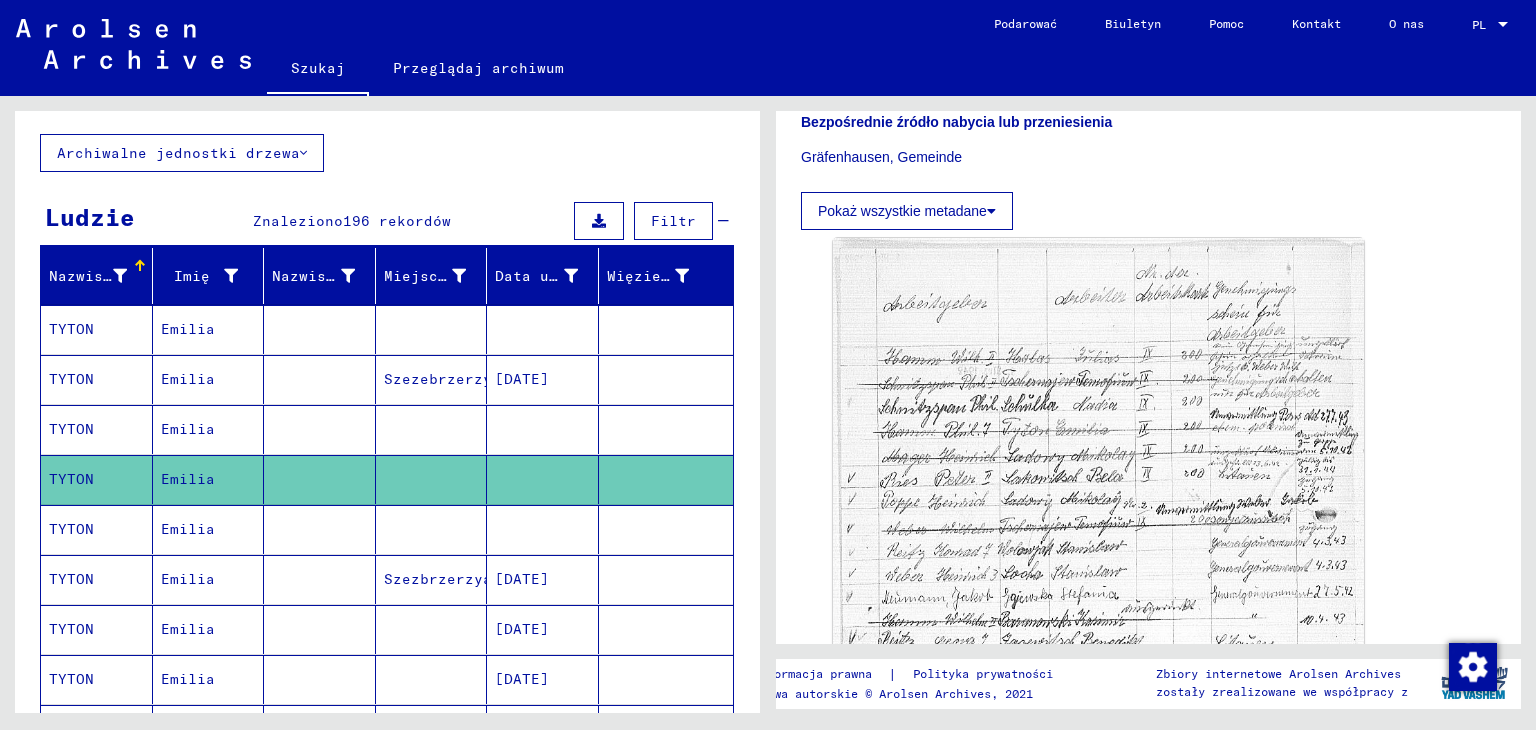 click on "Emilia" at bounding box center (188, 579) 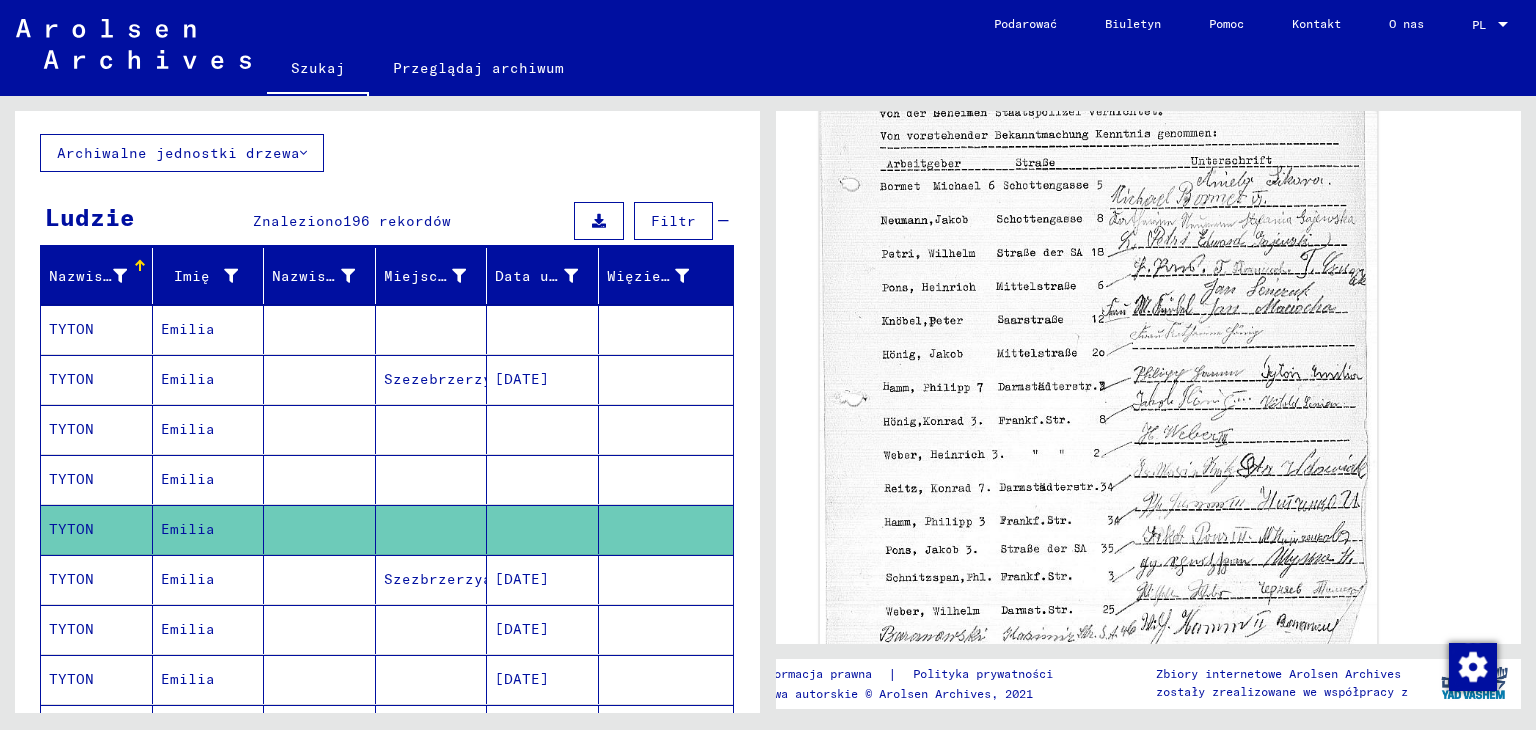 scroll, scrollTop: 900, scrollLeft: 0, axis: vertical 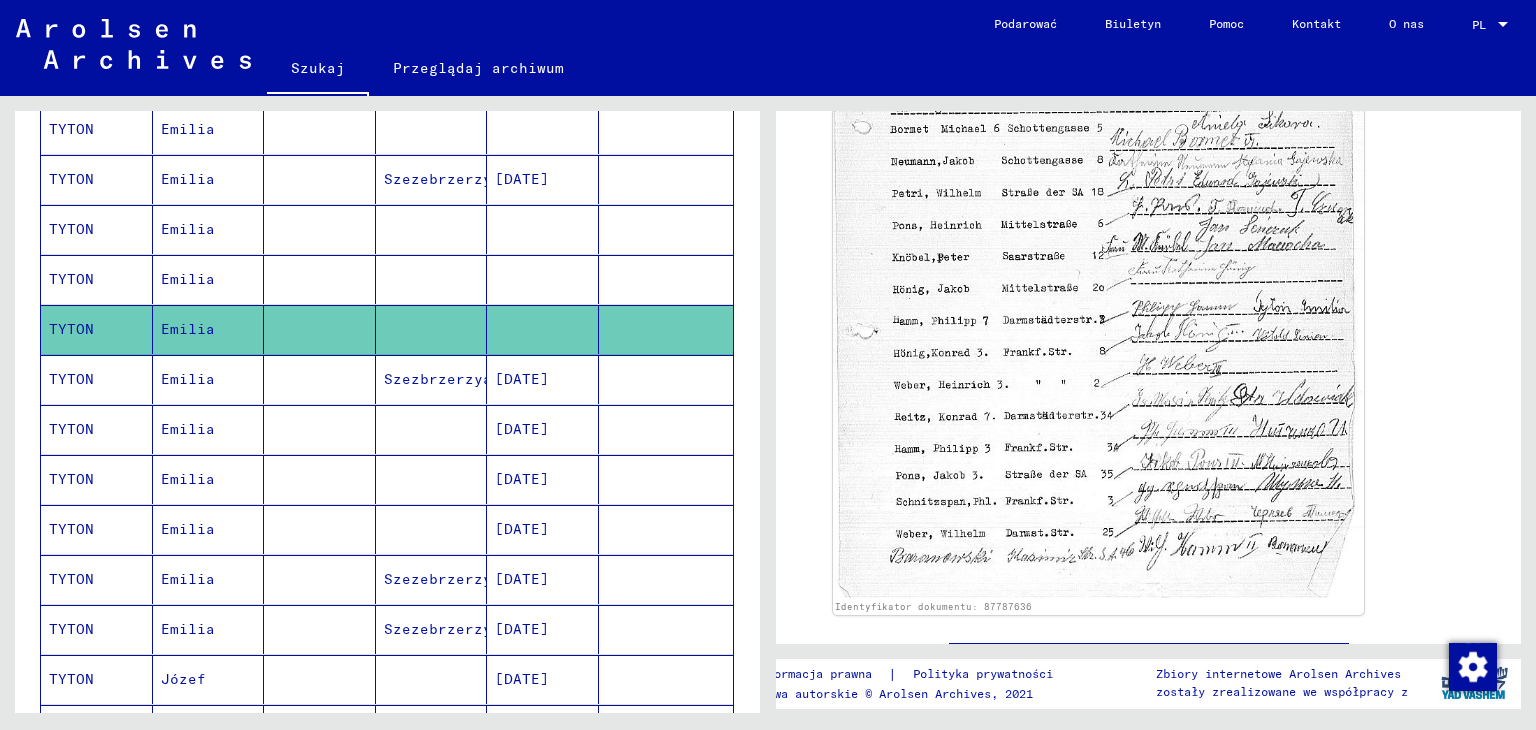 click on "Emilia" at bounding box center (188, 429) 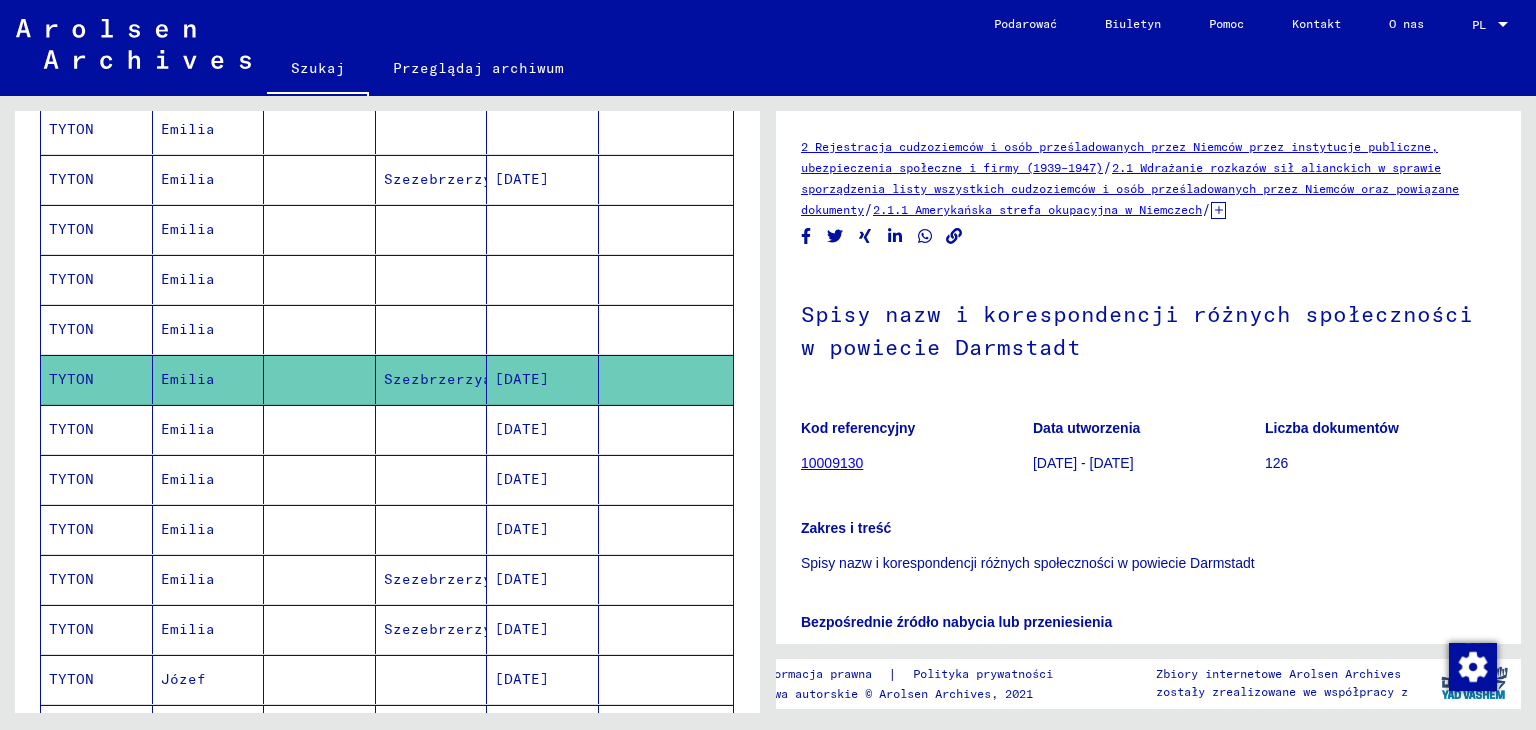 scroll, scrollTop: 400, scrollLeft: 0, axis: vertical 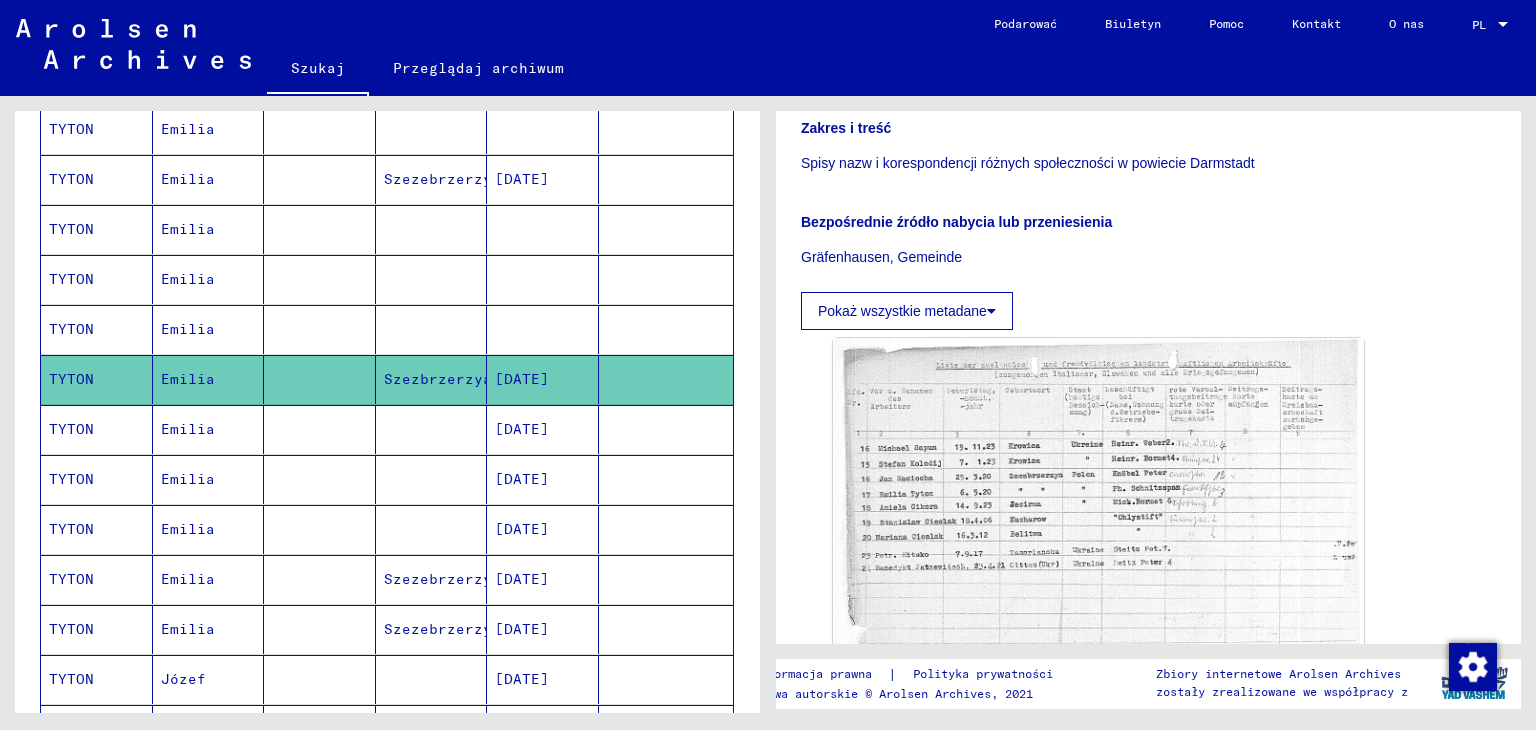 click on "Emilia" at bounding box center [188, 479] 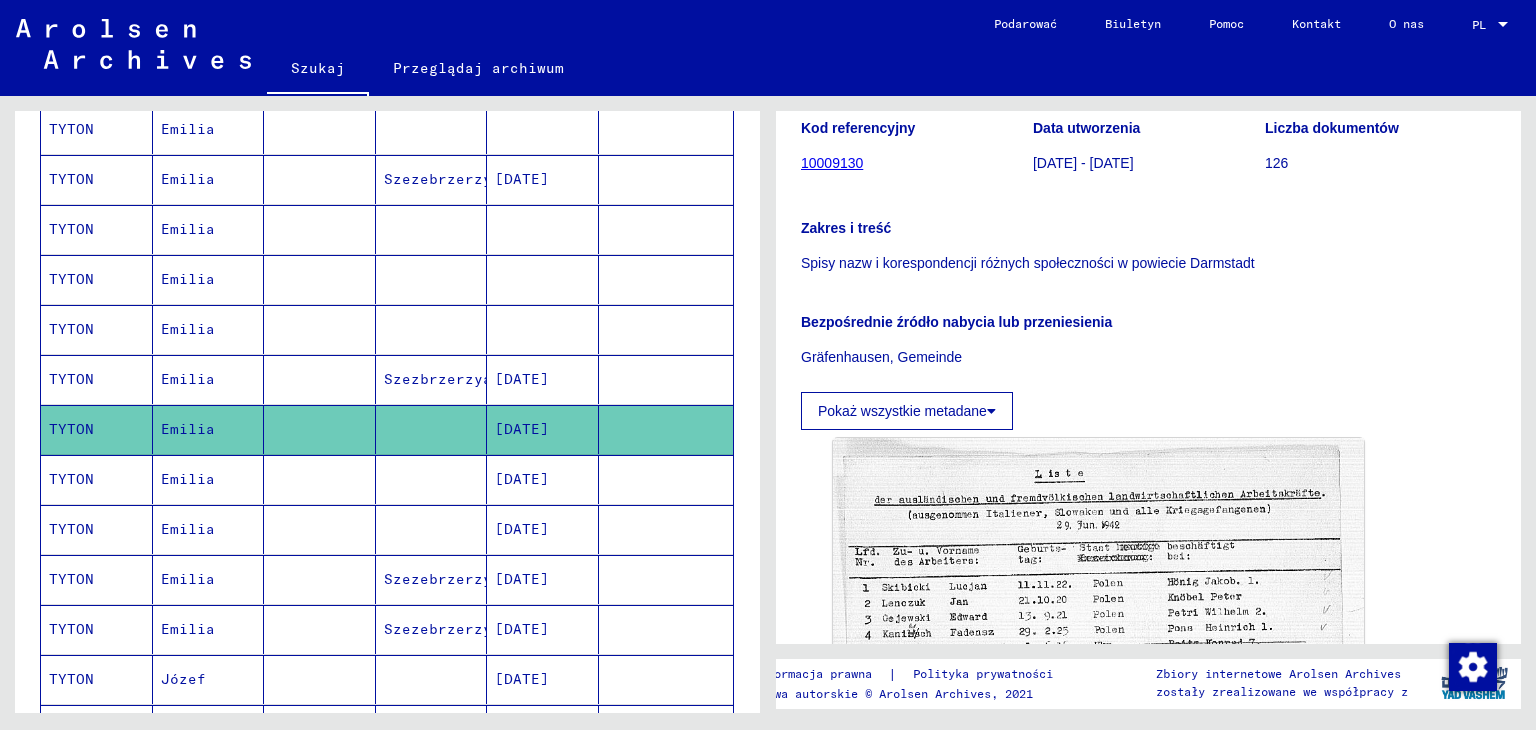 scroll, scrollTop: 600, scrollLeft: 0, axis: vertical 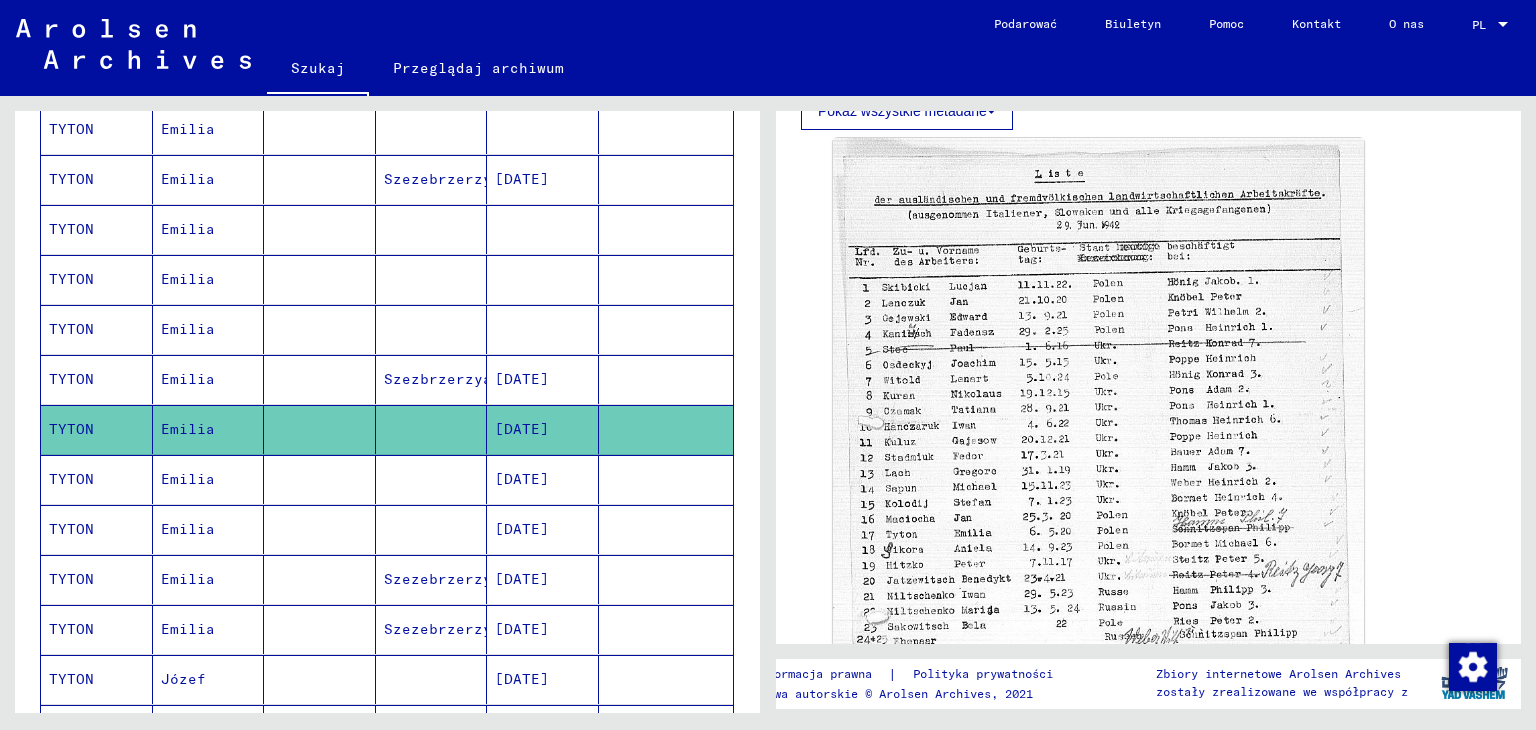 click on "Emilia" at bounding box center (188, 529) 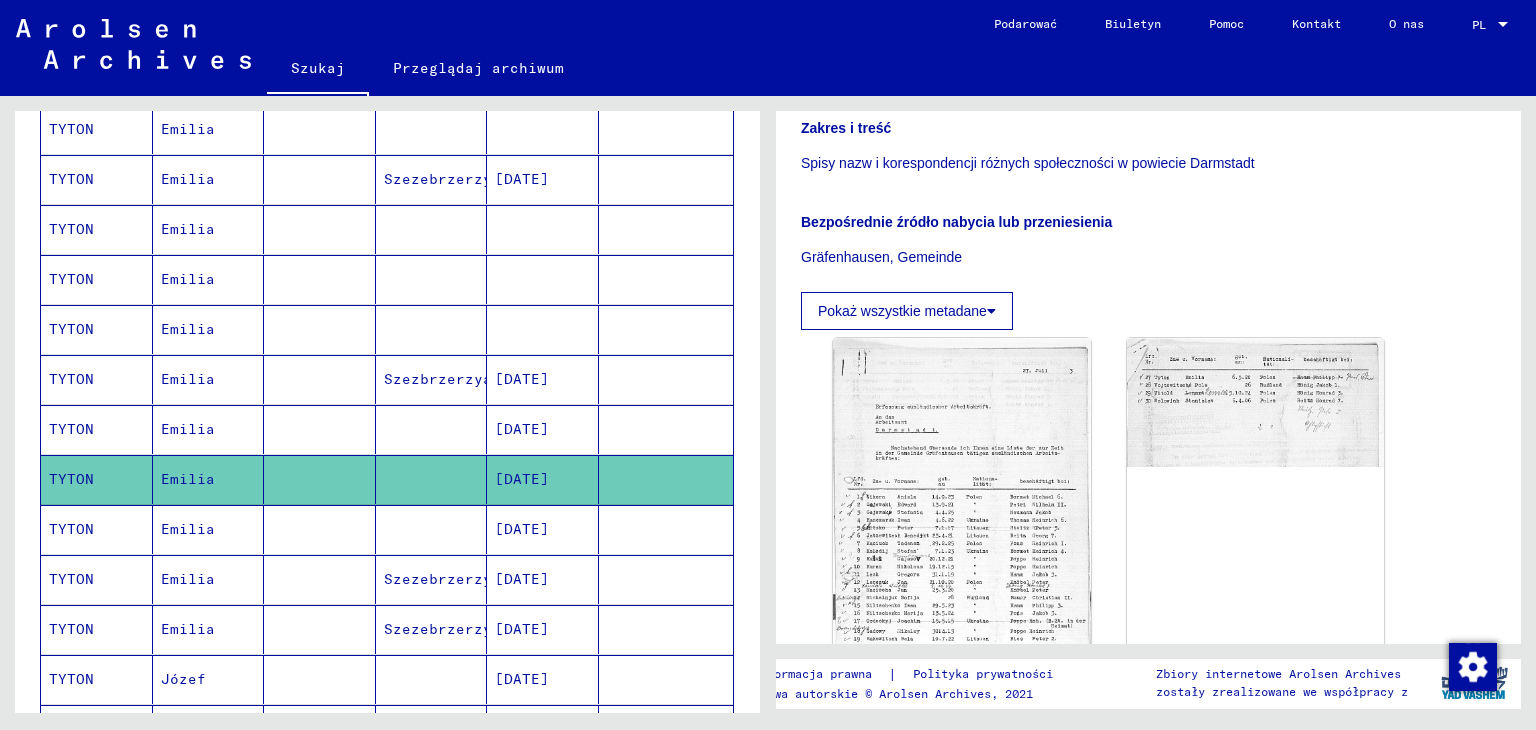 scroll, scrollTop: 628, scrollLeft: 0, axis: vertical 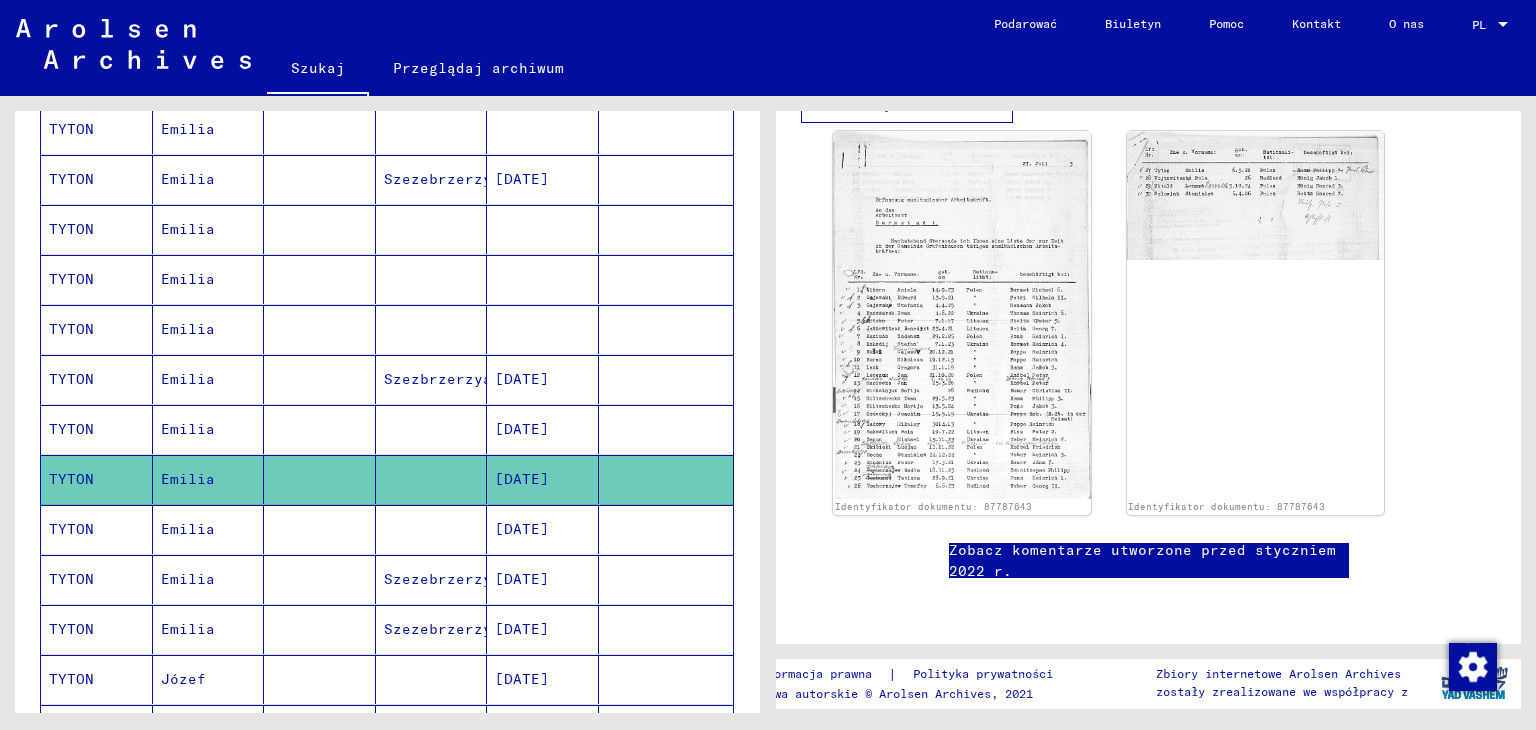 click on "Emilia" at bounding box center (209, 579) 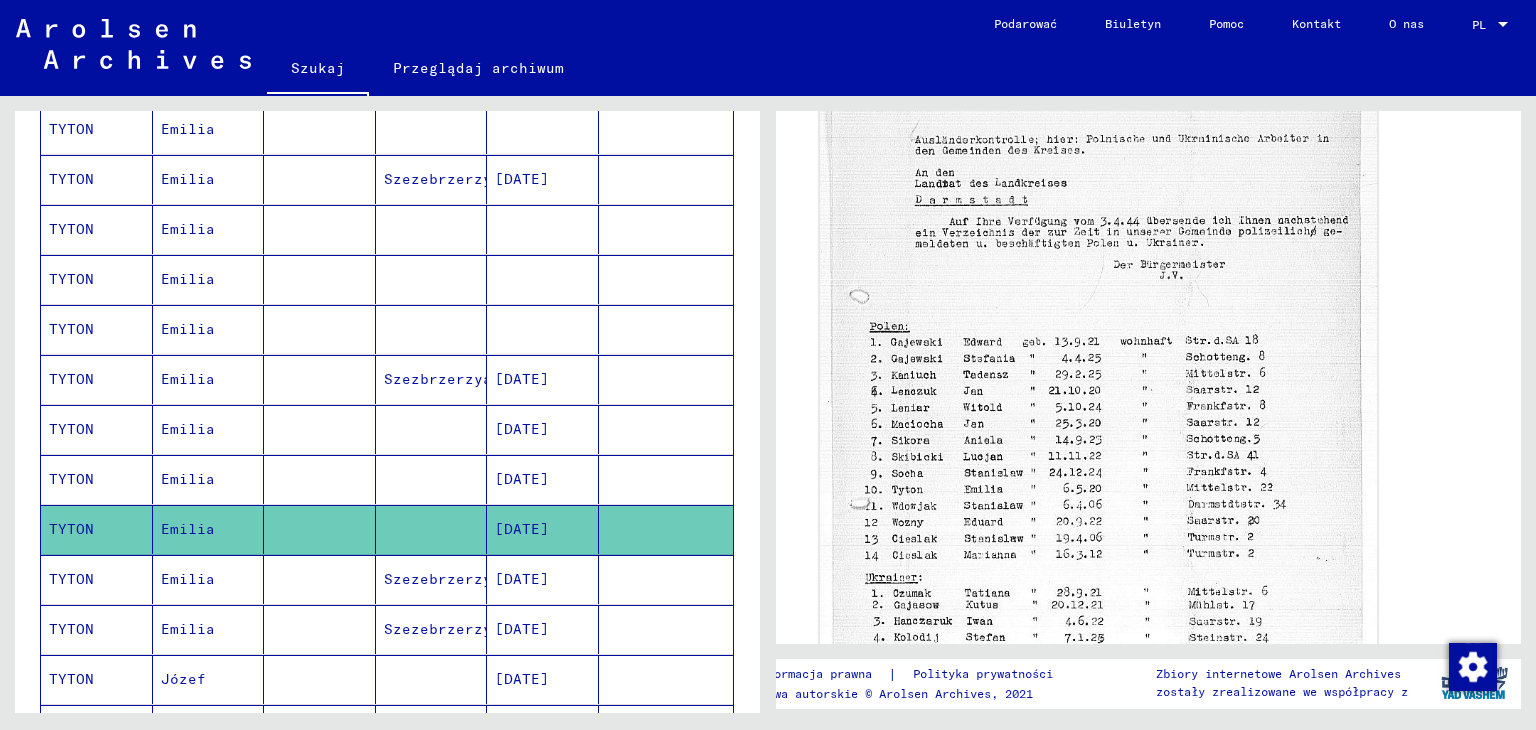 scroll, scrollTop: 800, scrollLeft: 0, axis: vertical 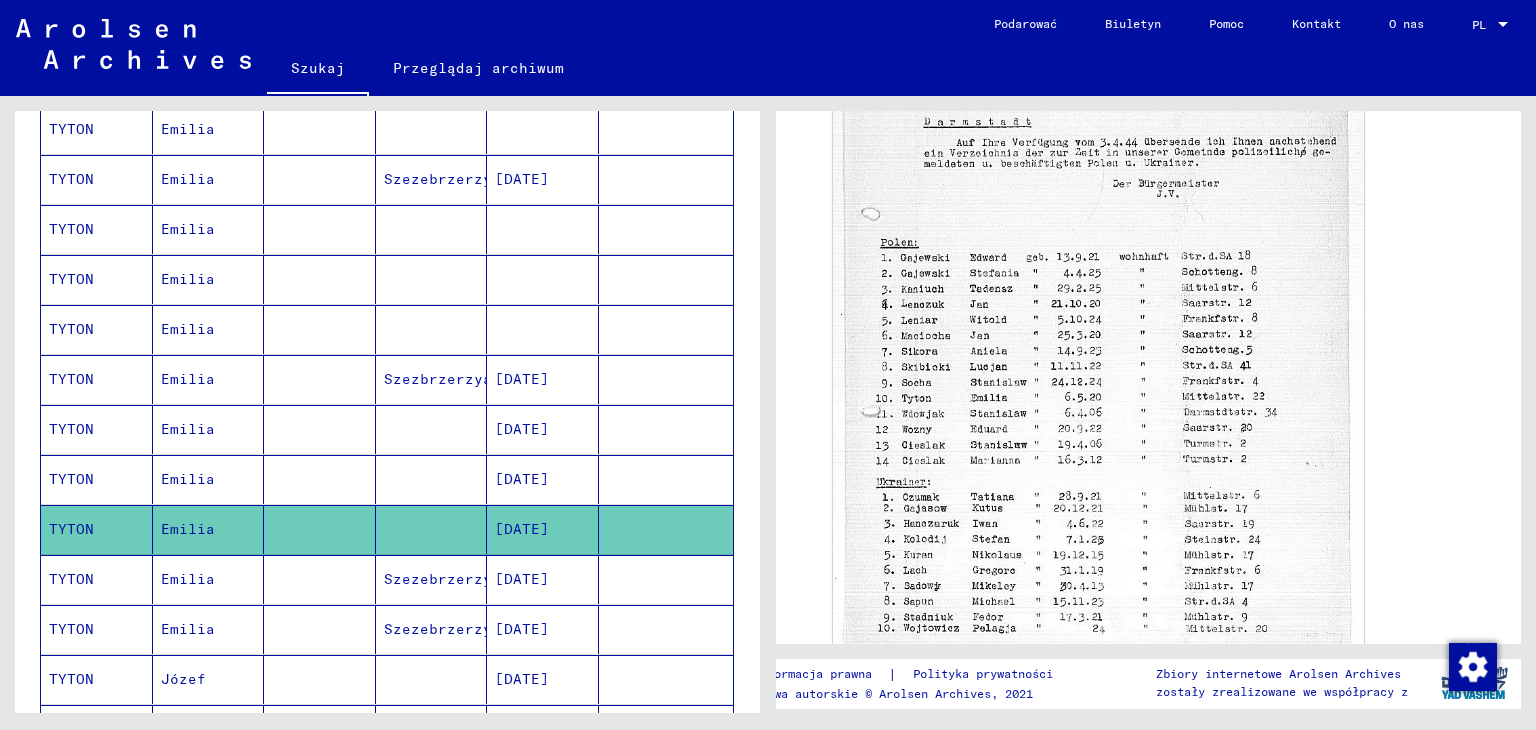 click on "Emilia" at bounding box center [188, 629] 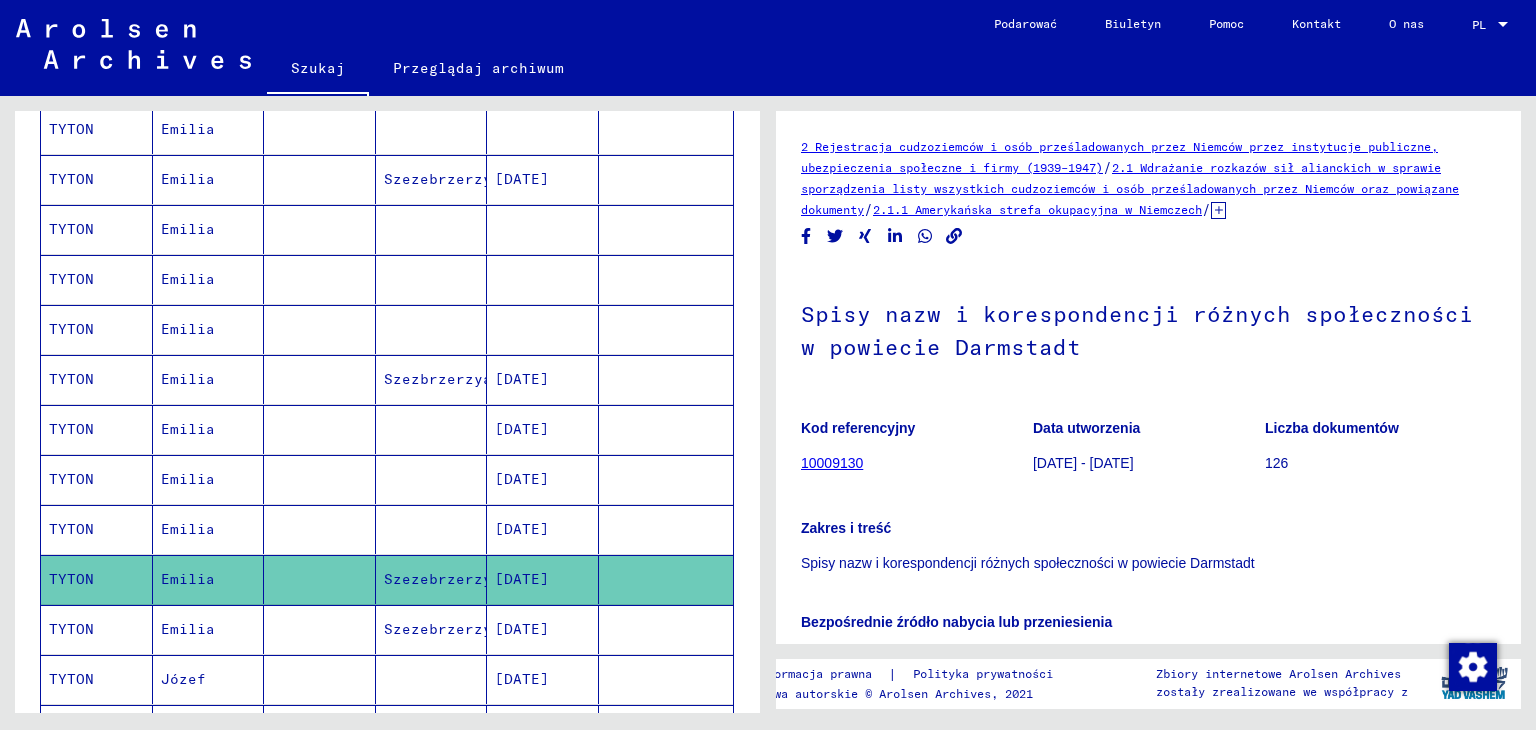 scroll, scrollTop: 400, scrollLeft: 0, axis: vertical 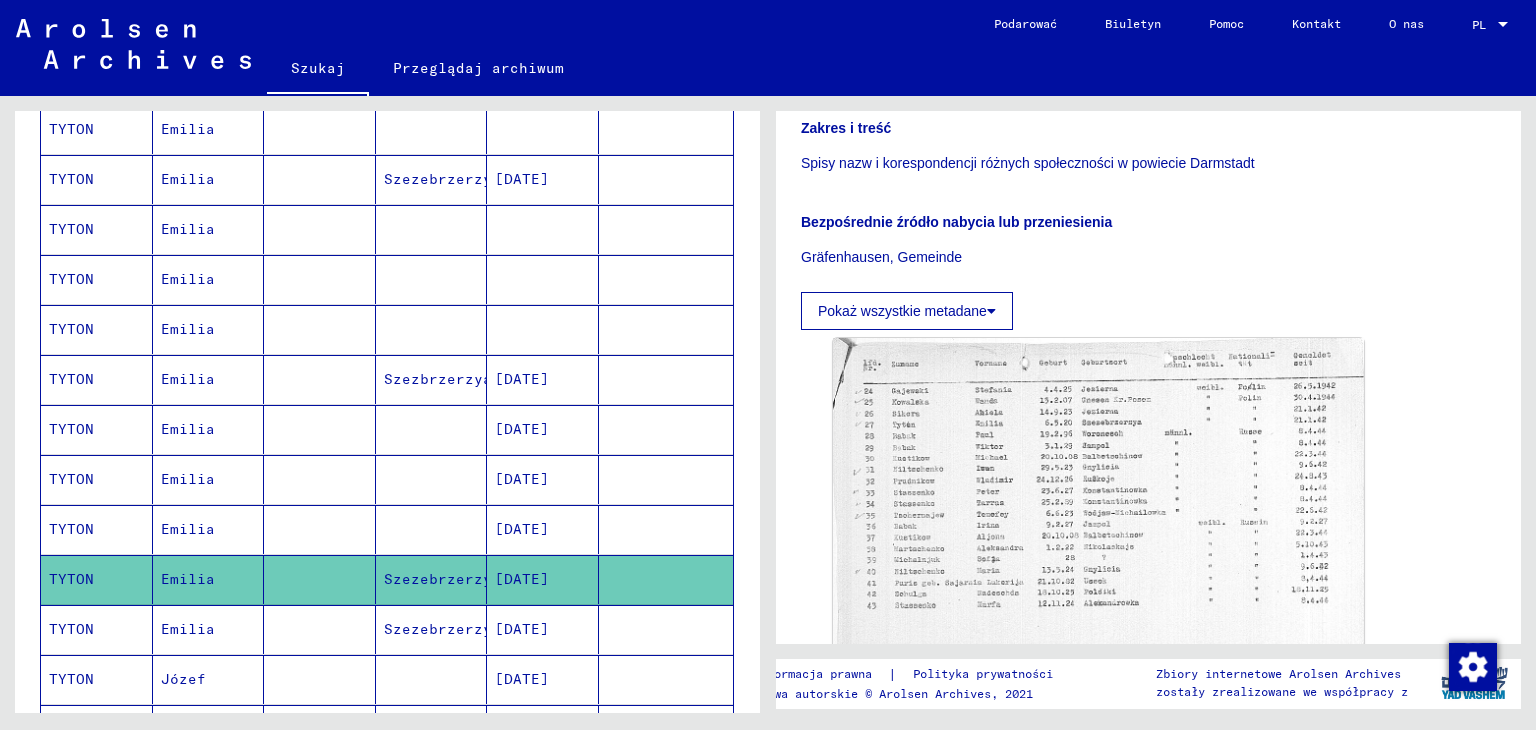 click on "Emilia" at bounding box center [183, 679] 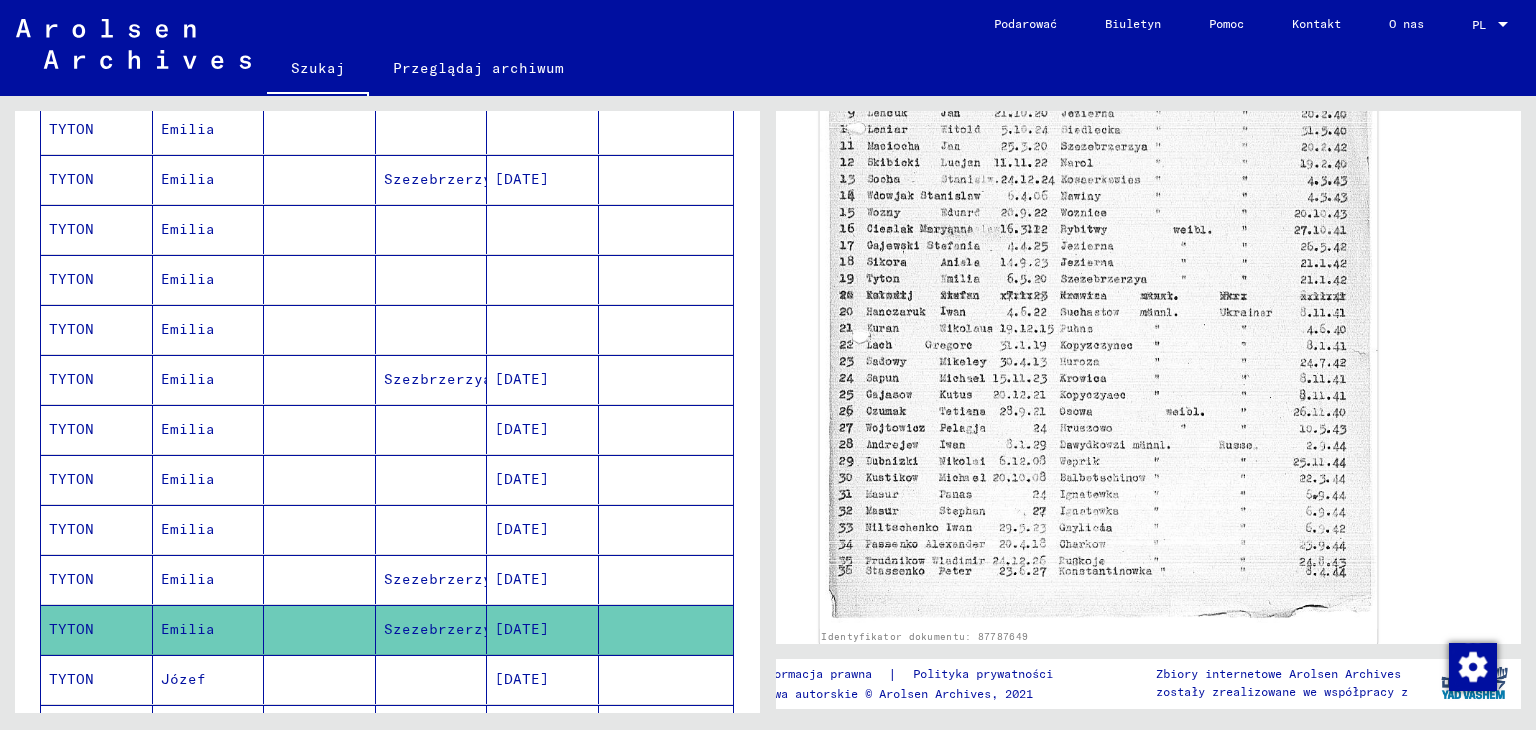 scroll, scrollTop: 700, scrollLeft: 0, axis: vertical 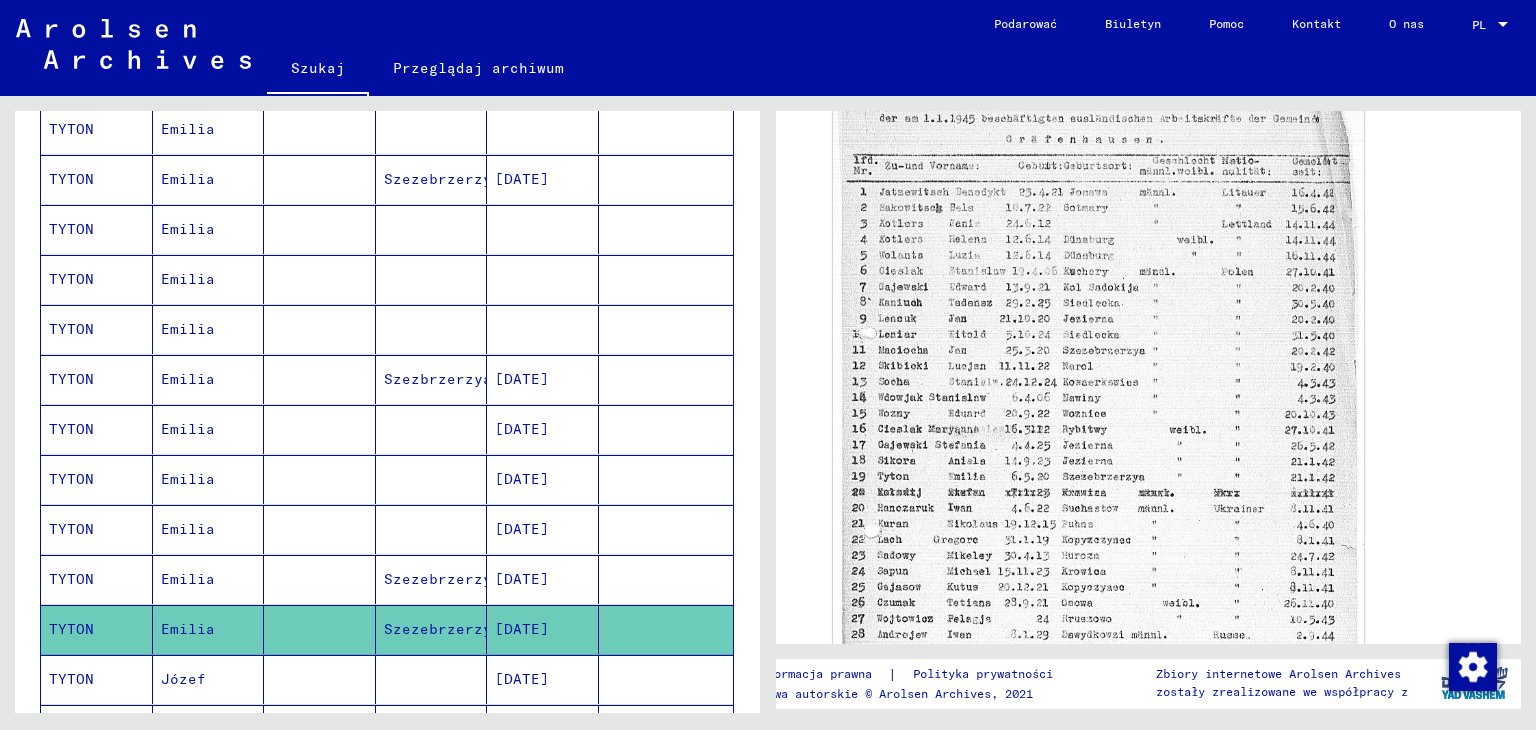 click on "Józef" at bounding box center (183, 729) 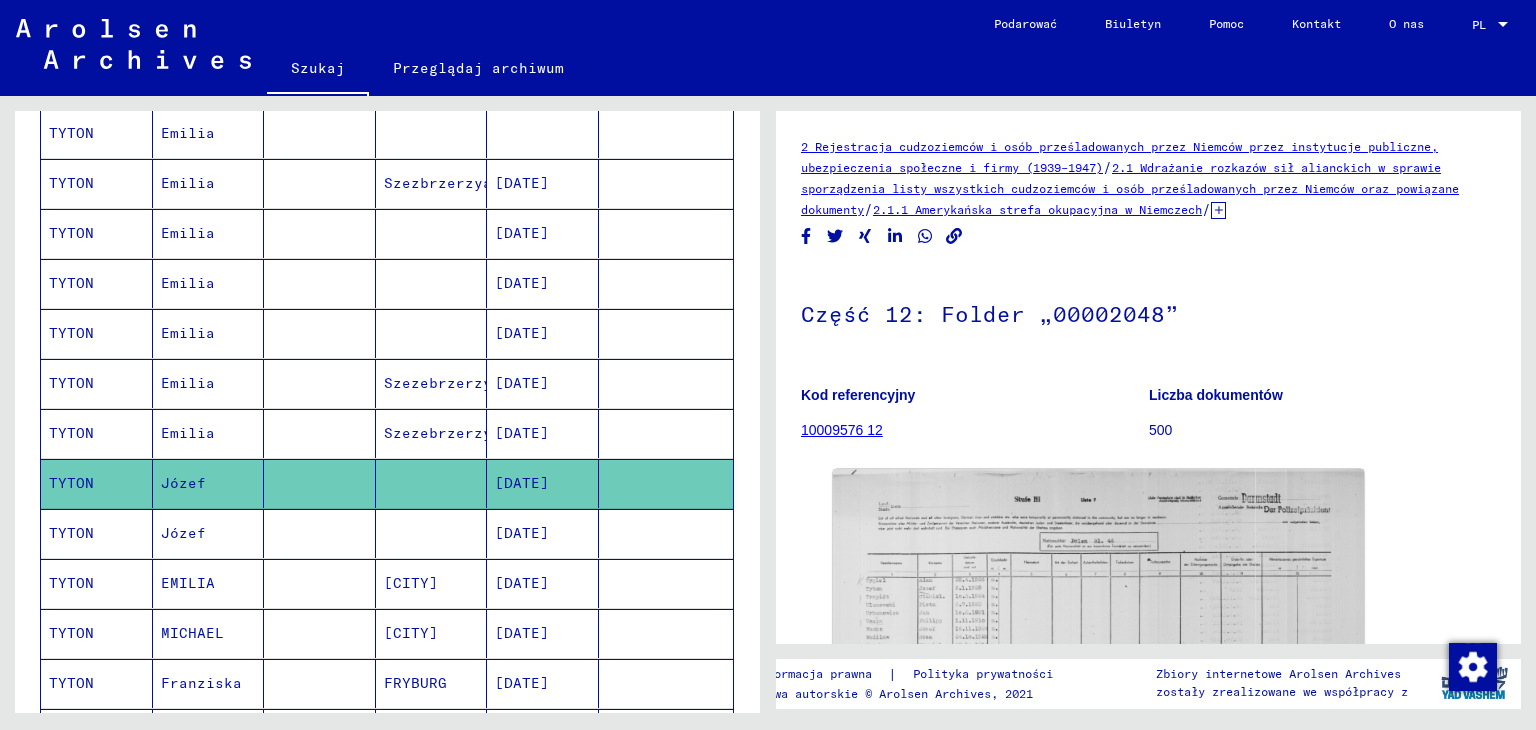 scroll, scrollTop: 500, scrollLeft: 0, axis: vertical 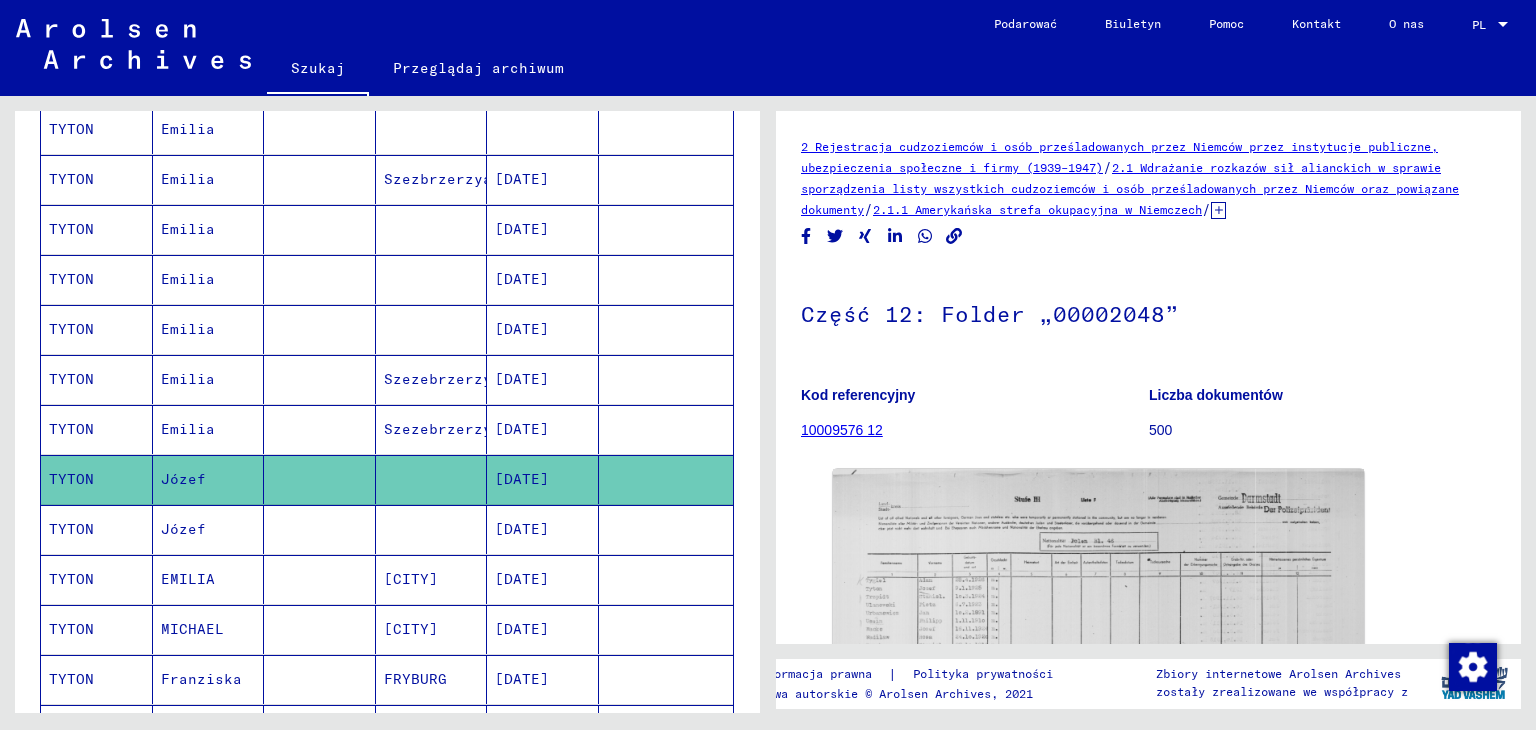 click on "Józef" at bounding box center [188, 579] 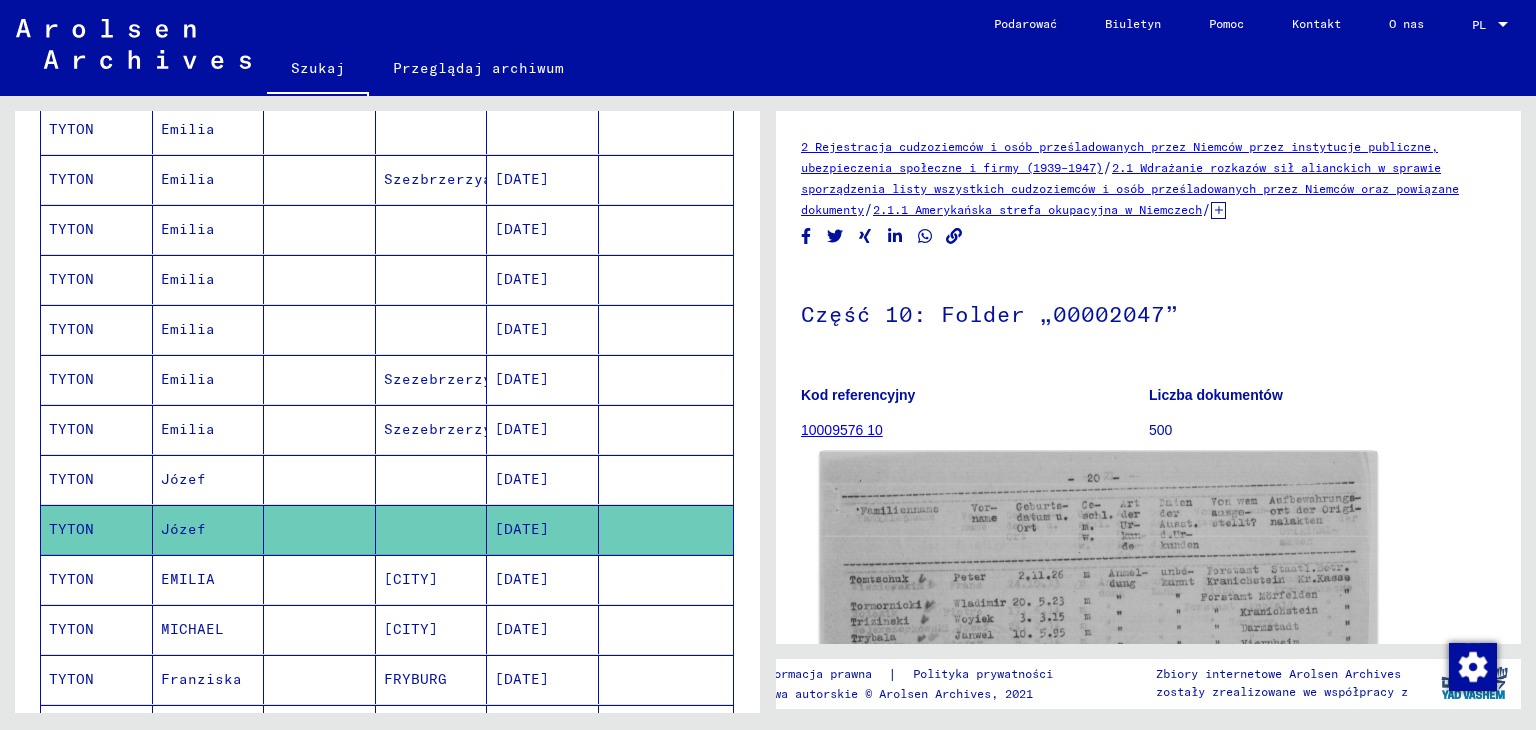 scroll, scrollTop: 400, scrollLeft: 0, axis: vertical 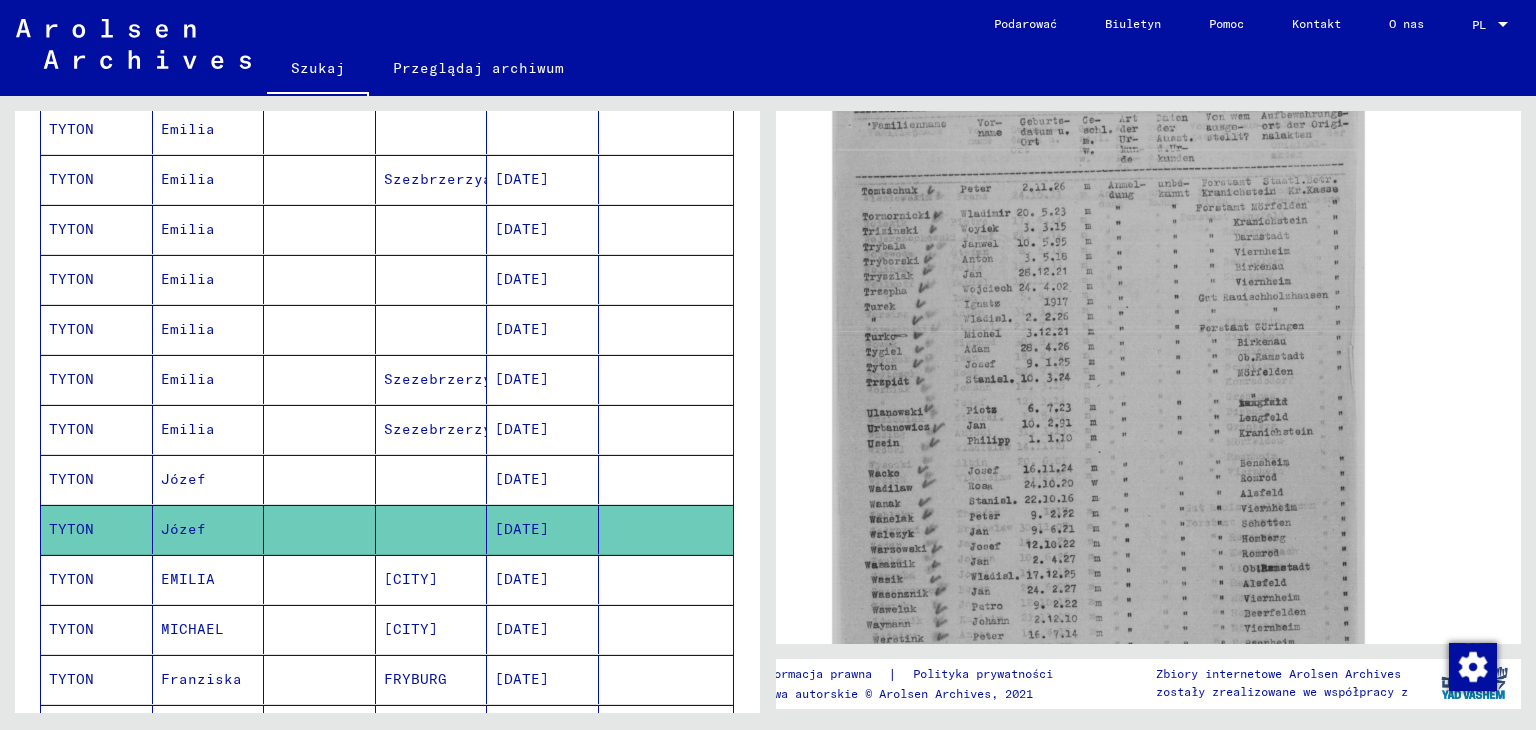 click on "EMILIA" at bounding box center [192, 629] 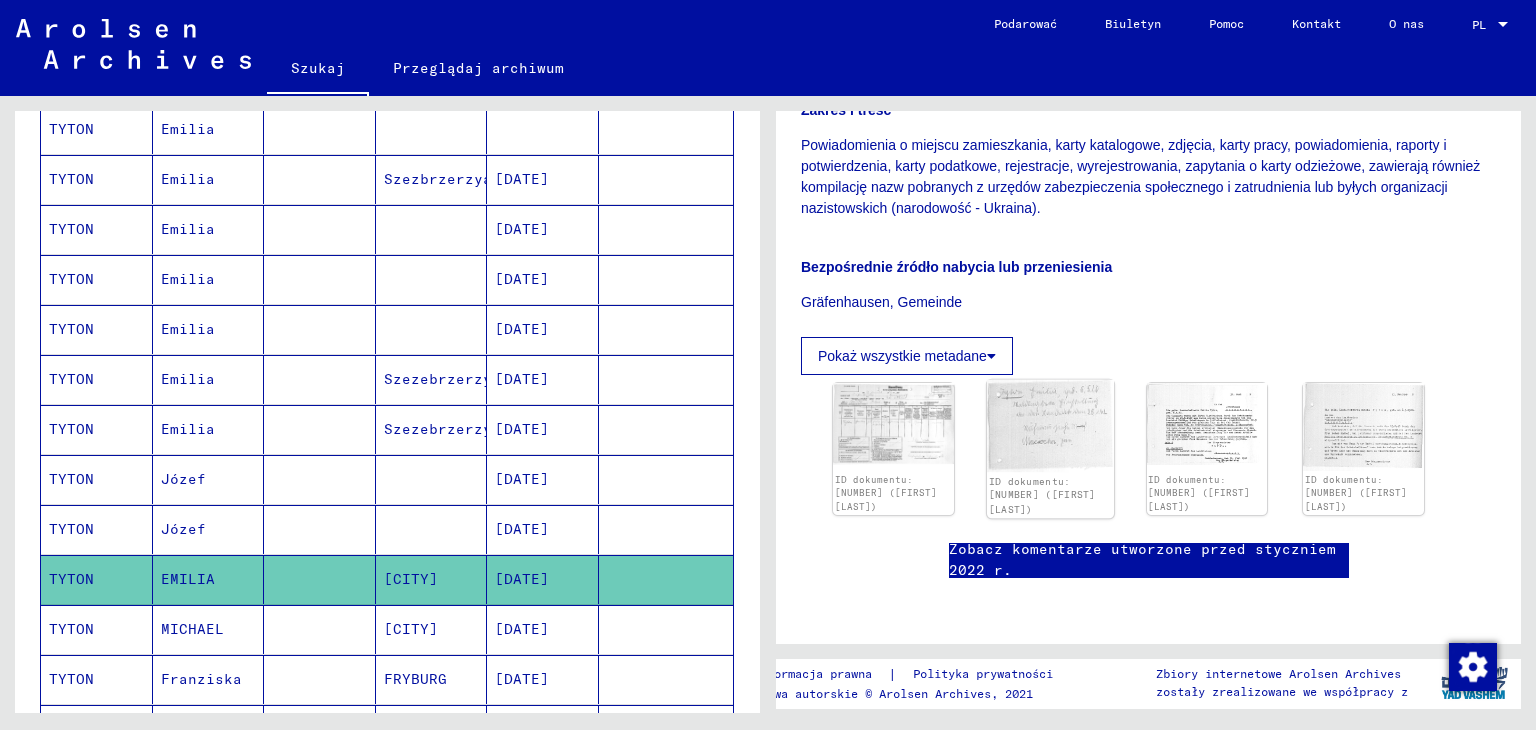 scroll, scrollTop: 400, scrollLeft: 0, axis: vertical 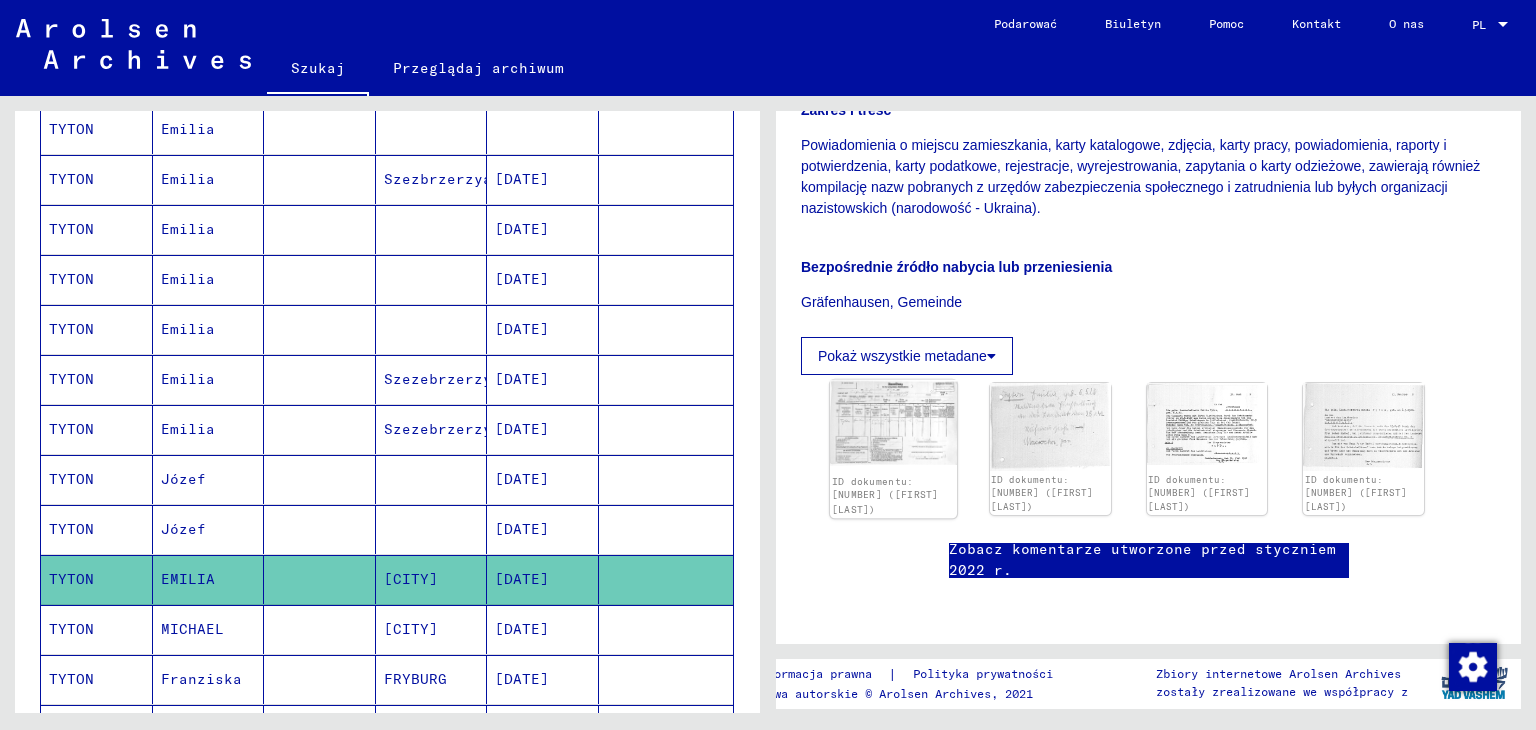click 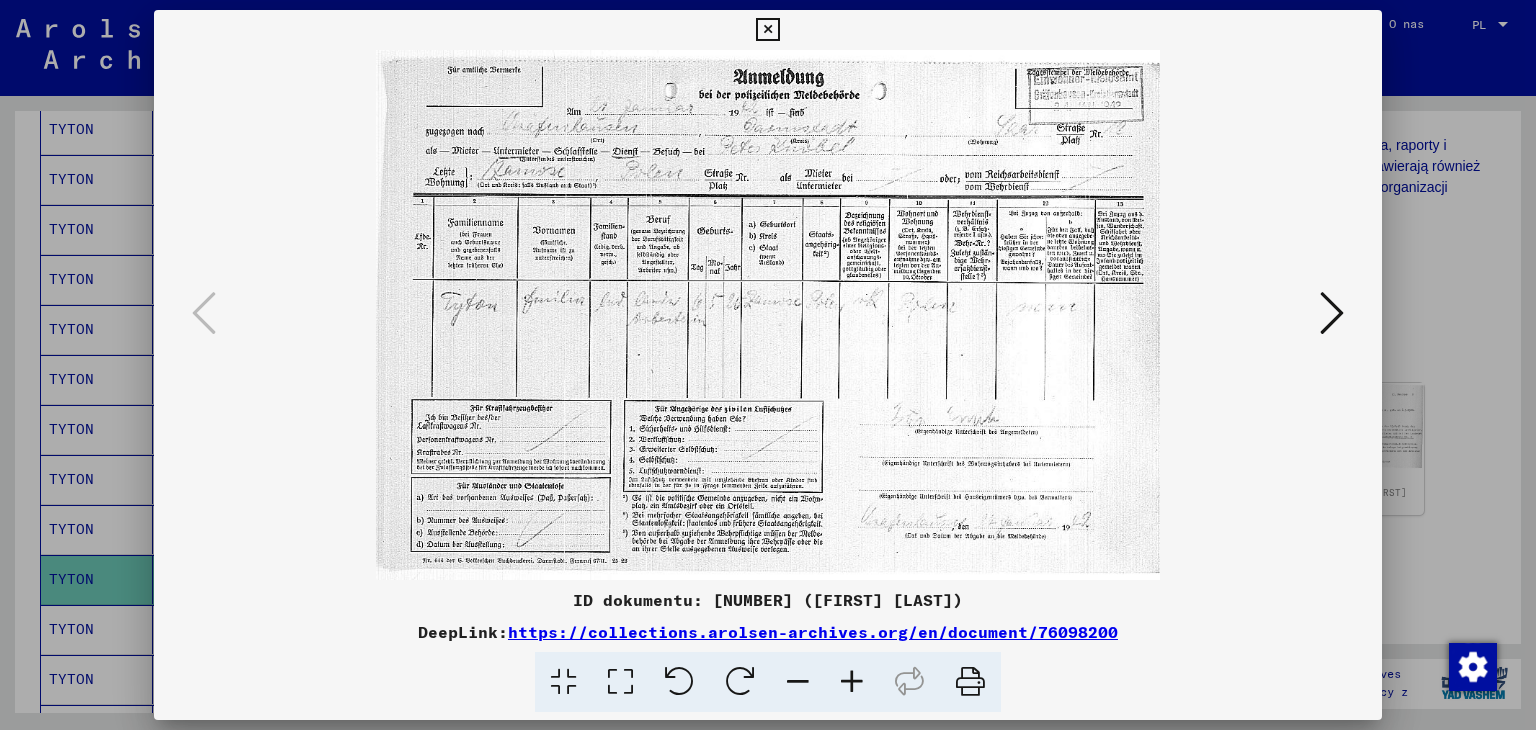 click at bounding box center [1332, 313] 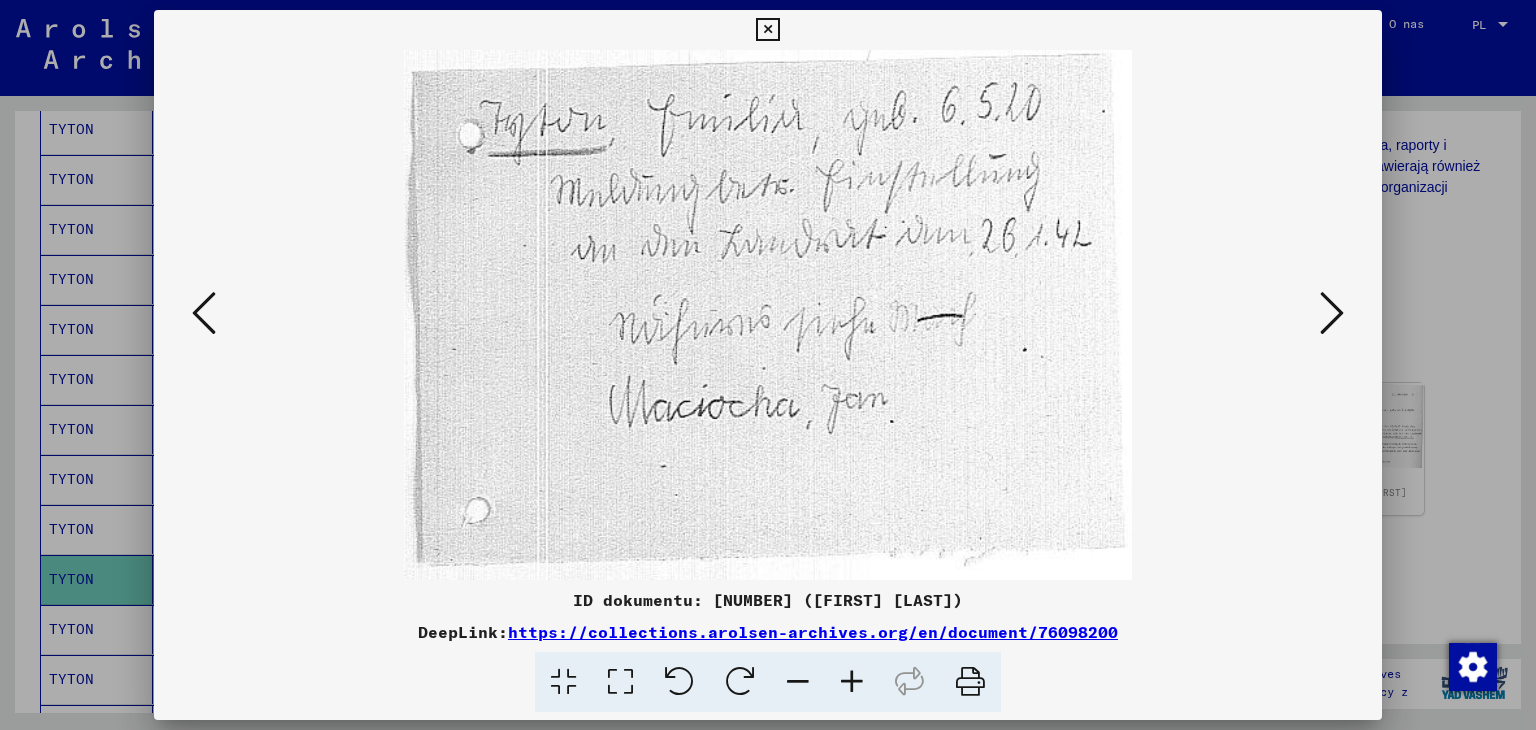 click at bounding box center [1332, 313] 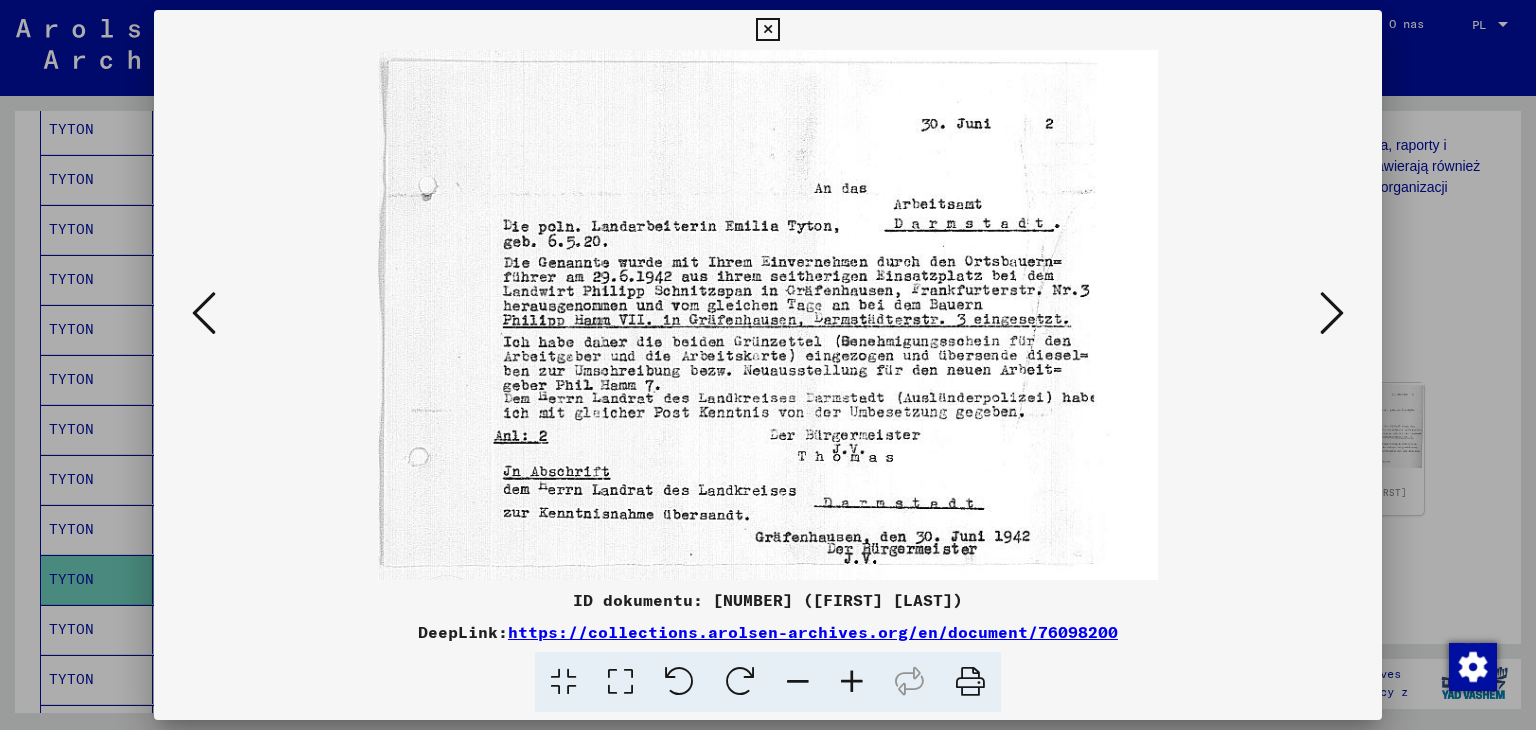 click at bounding box center (1332, 313) 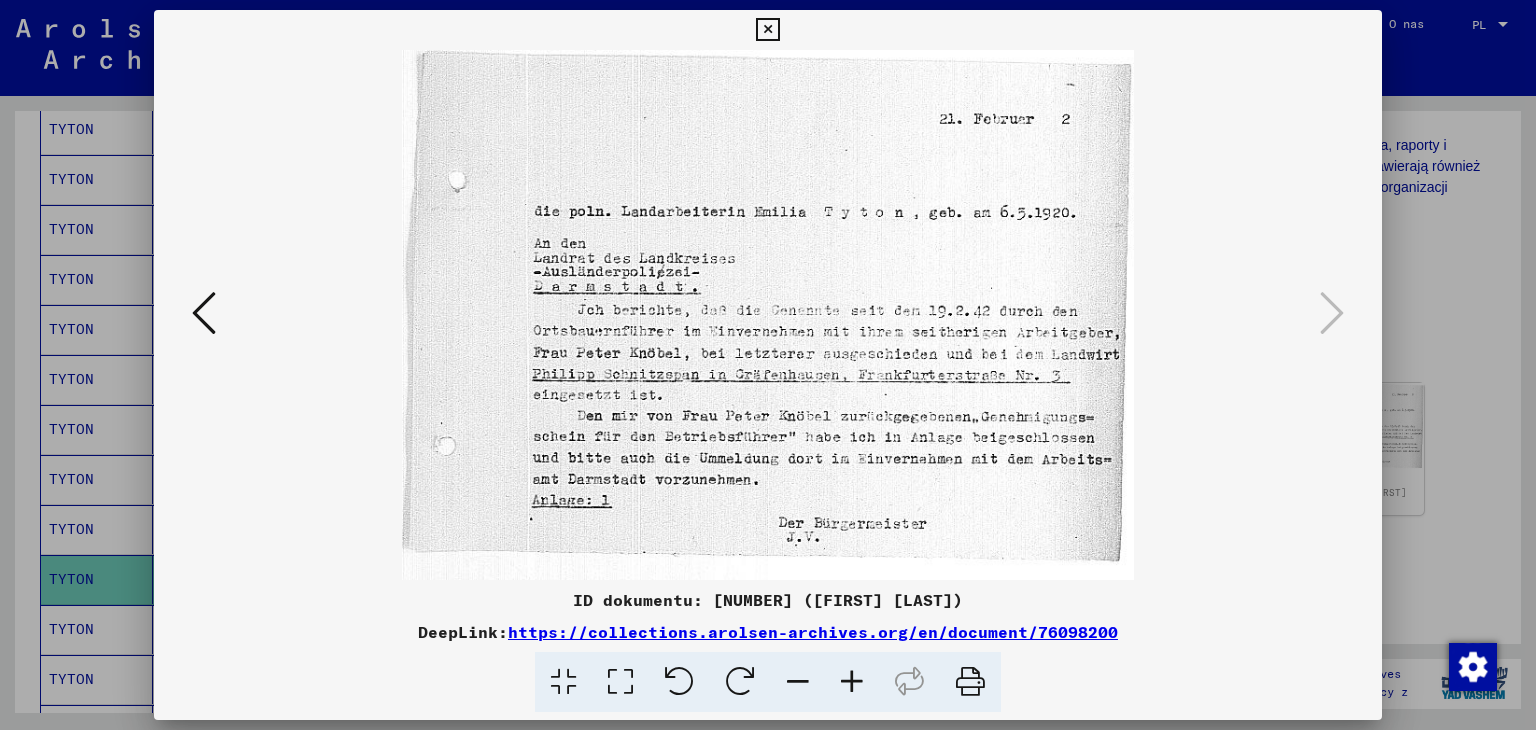 click at bounding box center (767, 30) 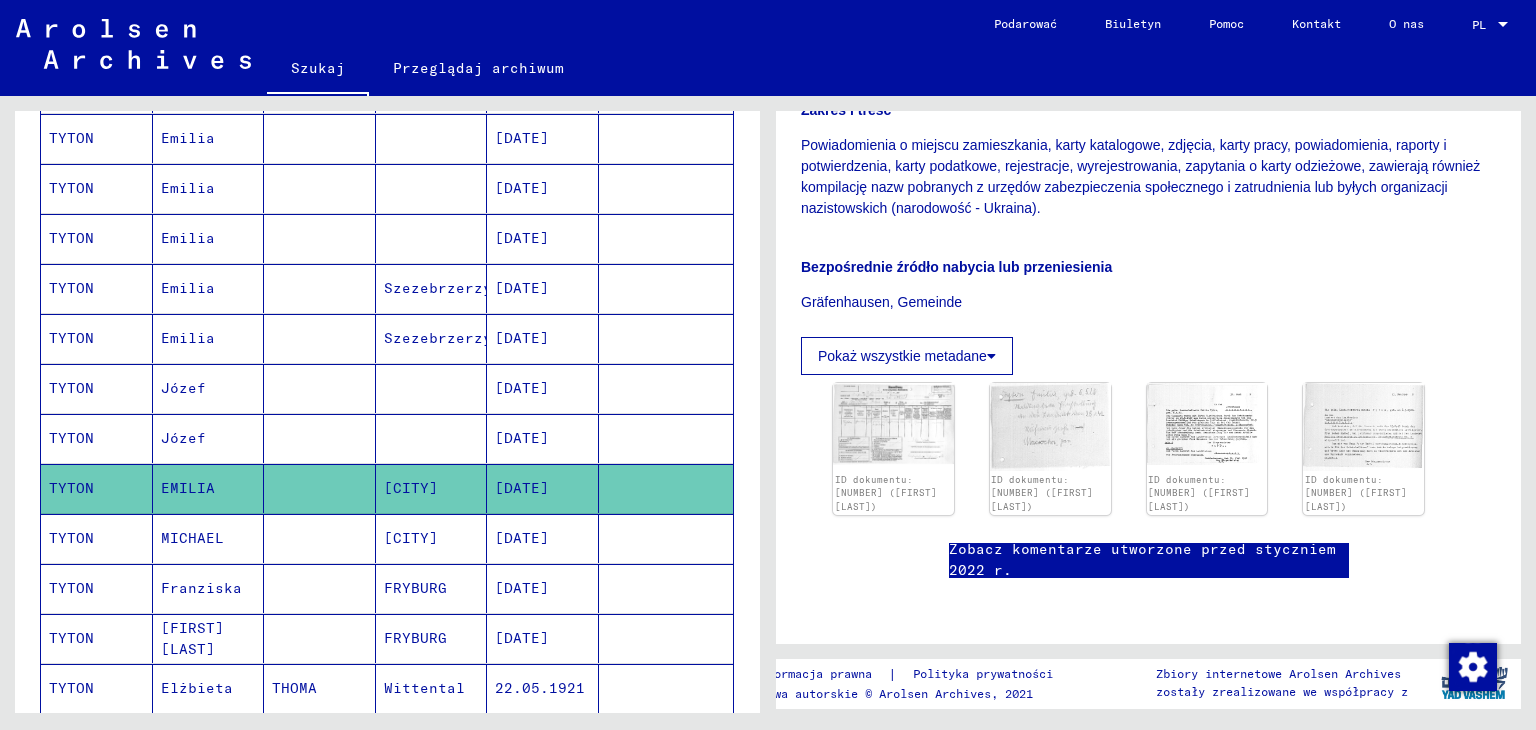 scroll, scrollTop: 700, scrollLeft: 0, axis: vertical 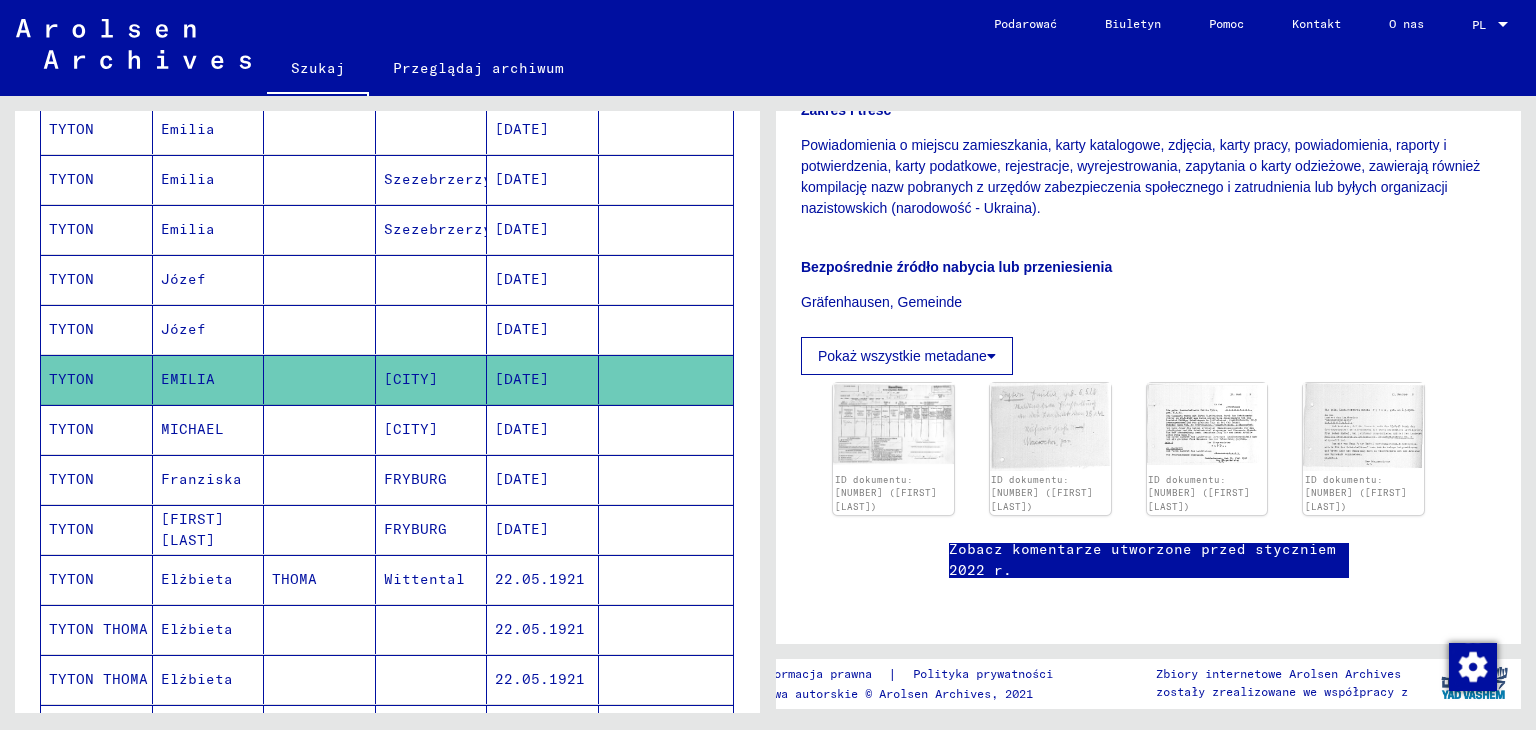 click on "MICHAEL" at bounding box center (201, 479) 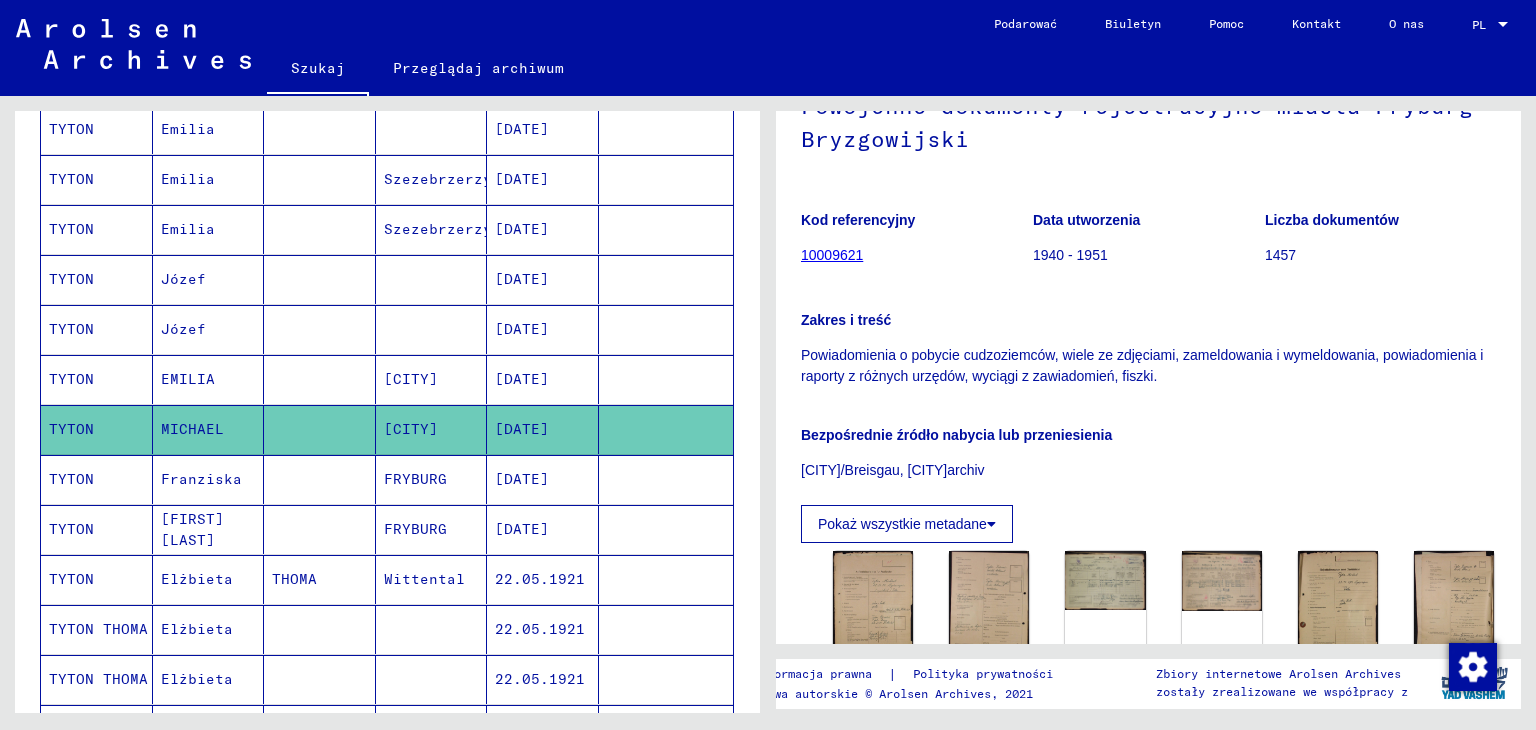 scroll, scrollTop: 300, scrollLeft: 0, axis: vertical 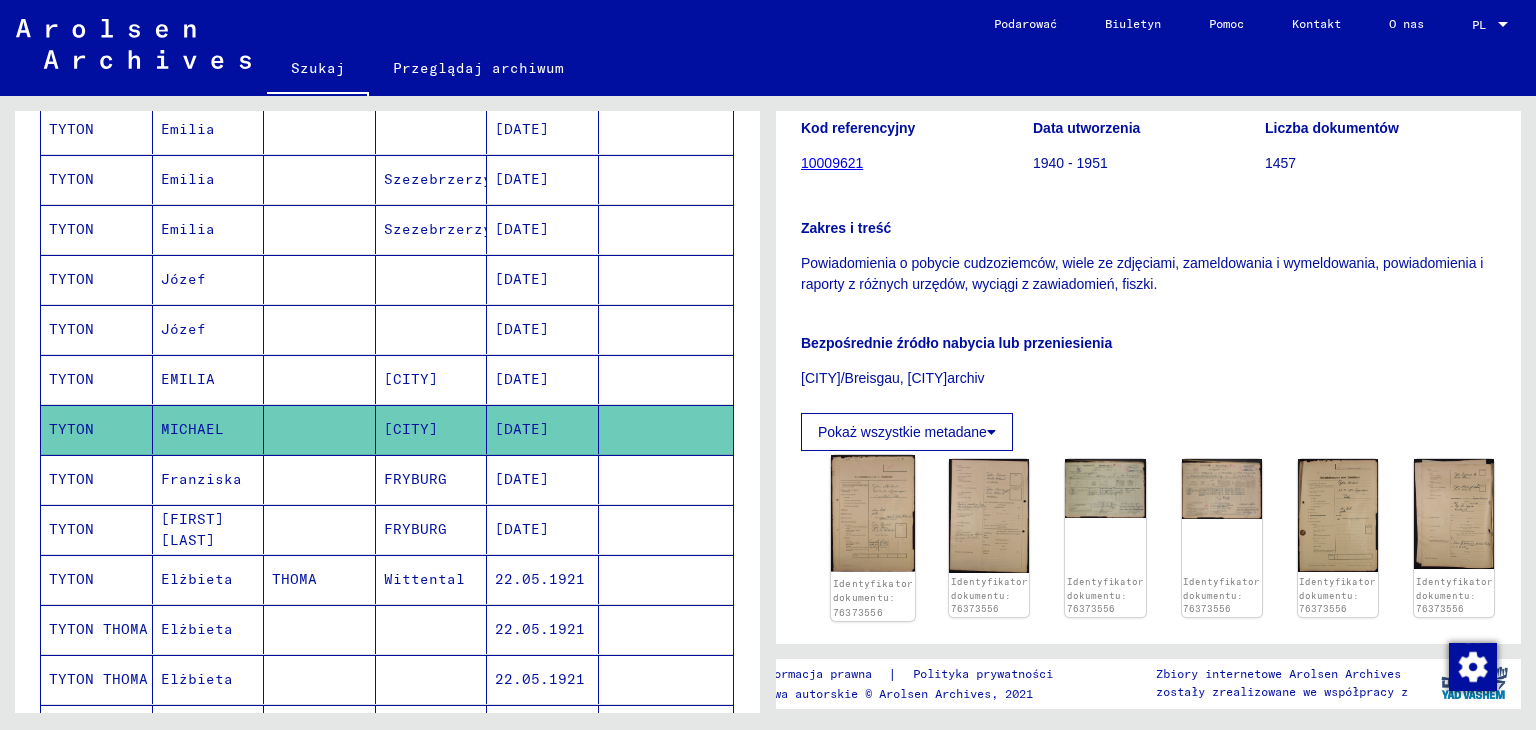 click 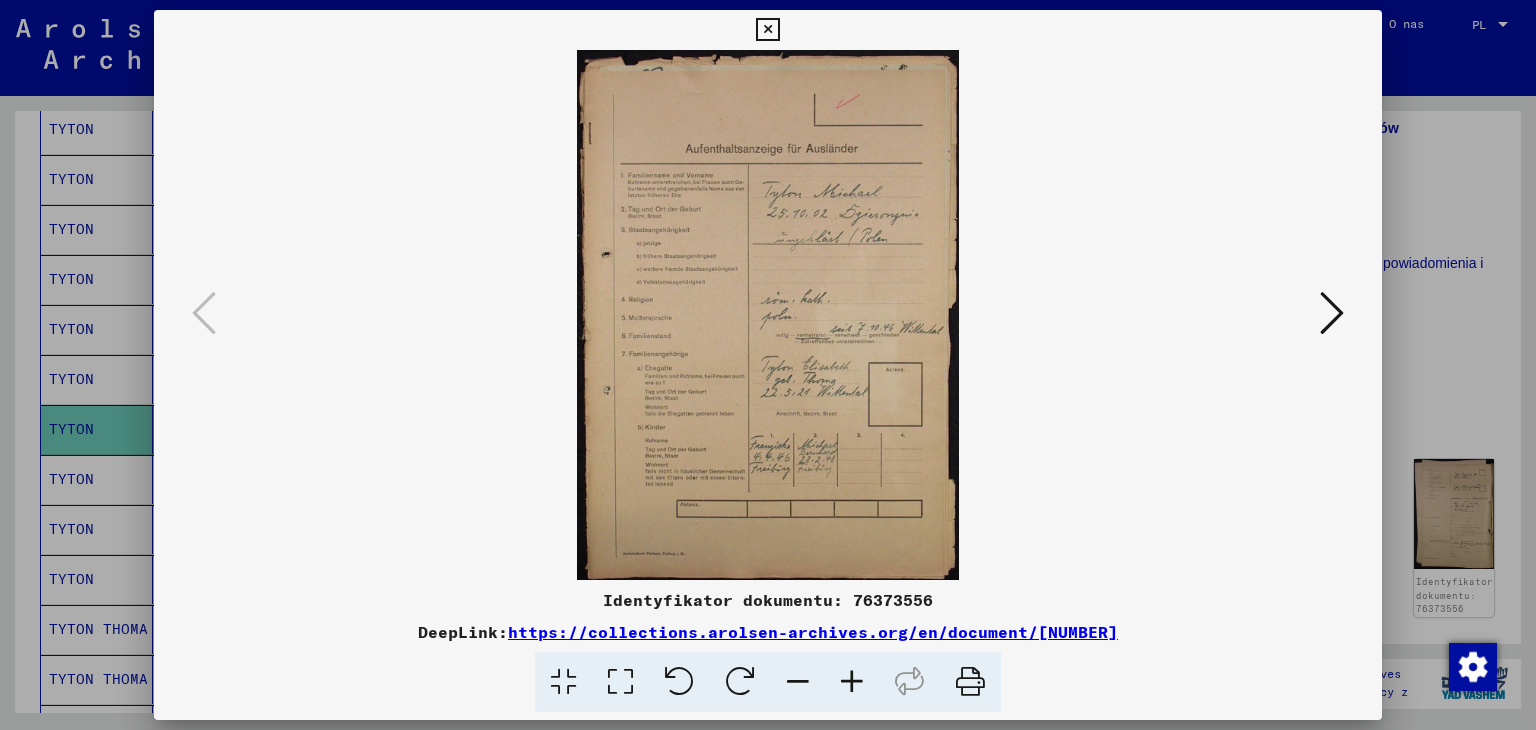 click at bounding box center (1332, 313) 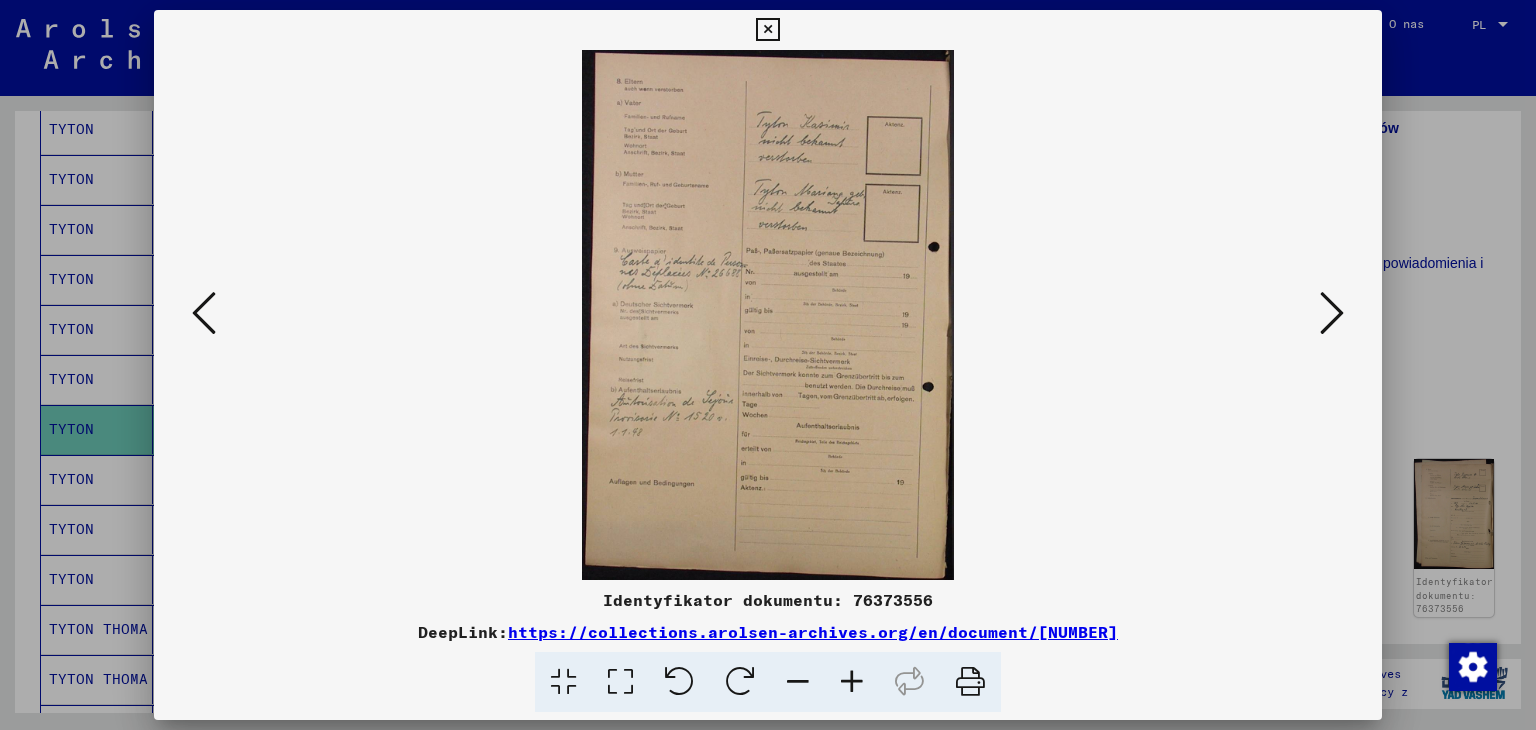 click at bounding box center [1332, 313] 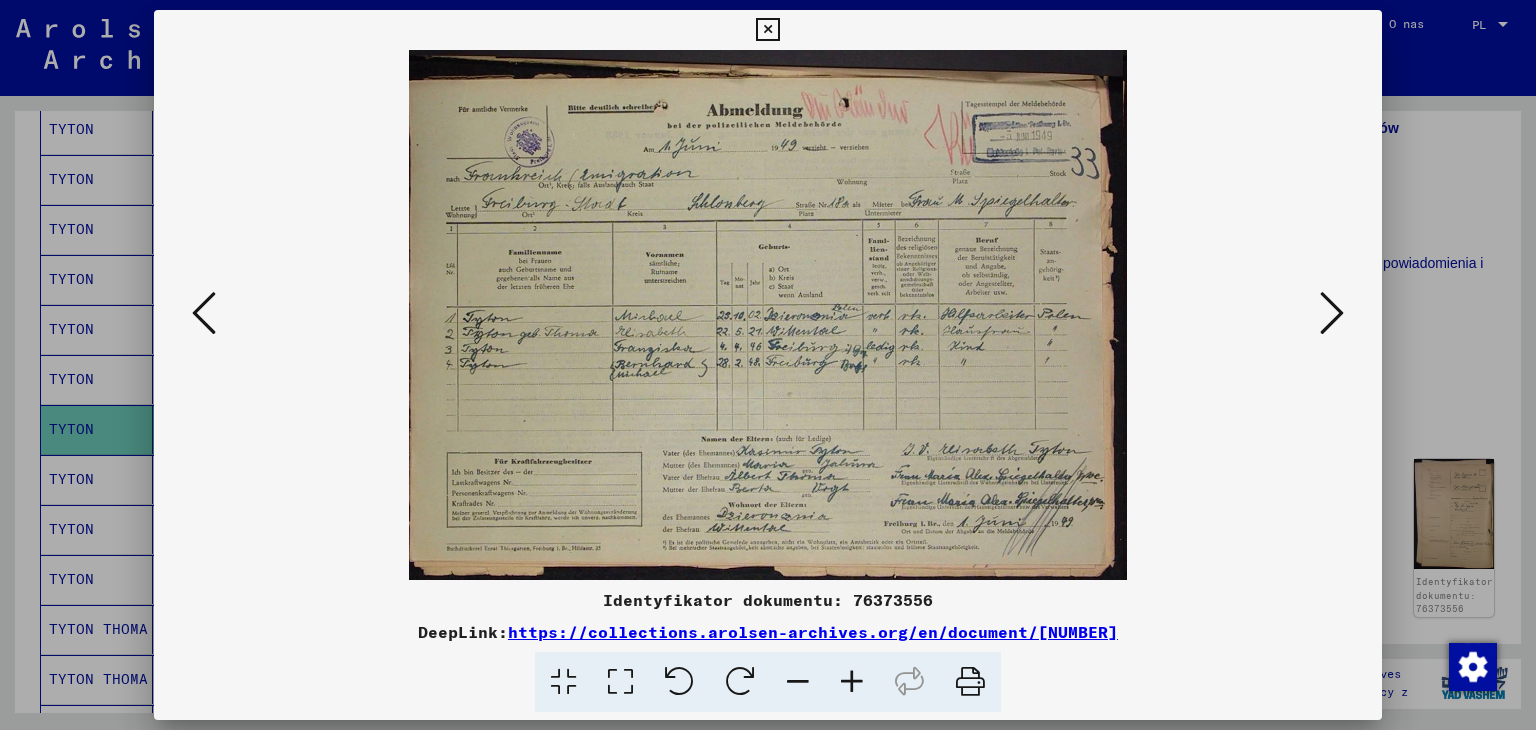 click at bounding box center (1332, 313) 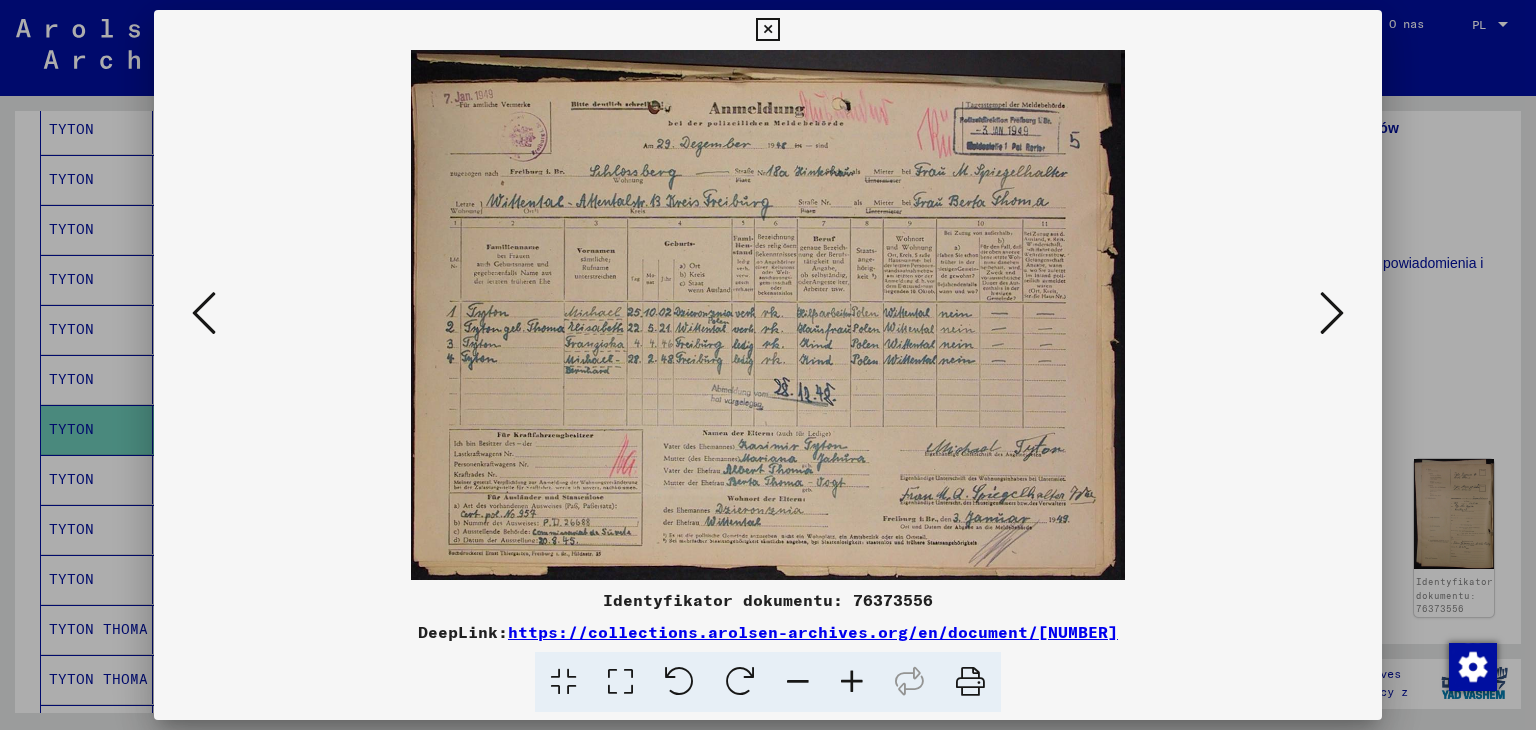 click at bounding box center (1332, 313) 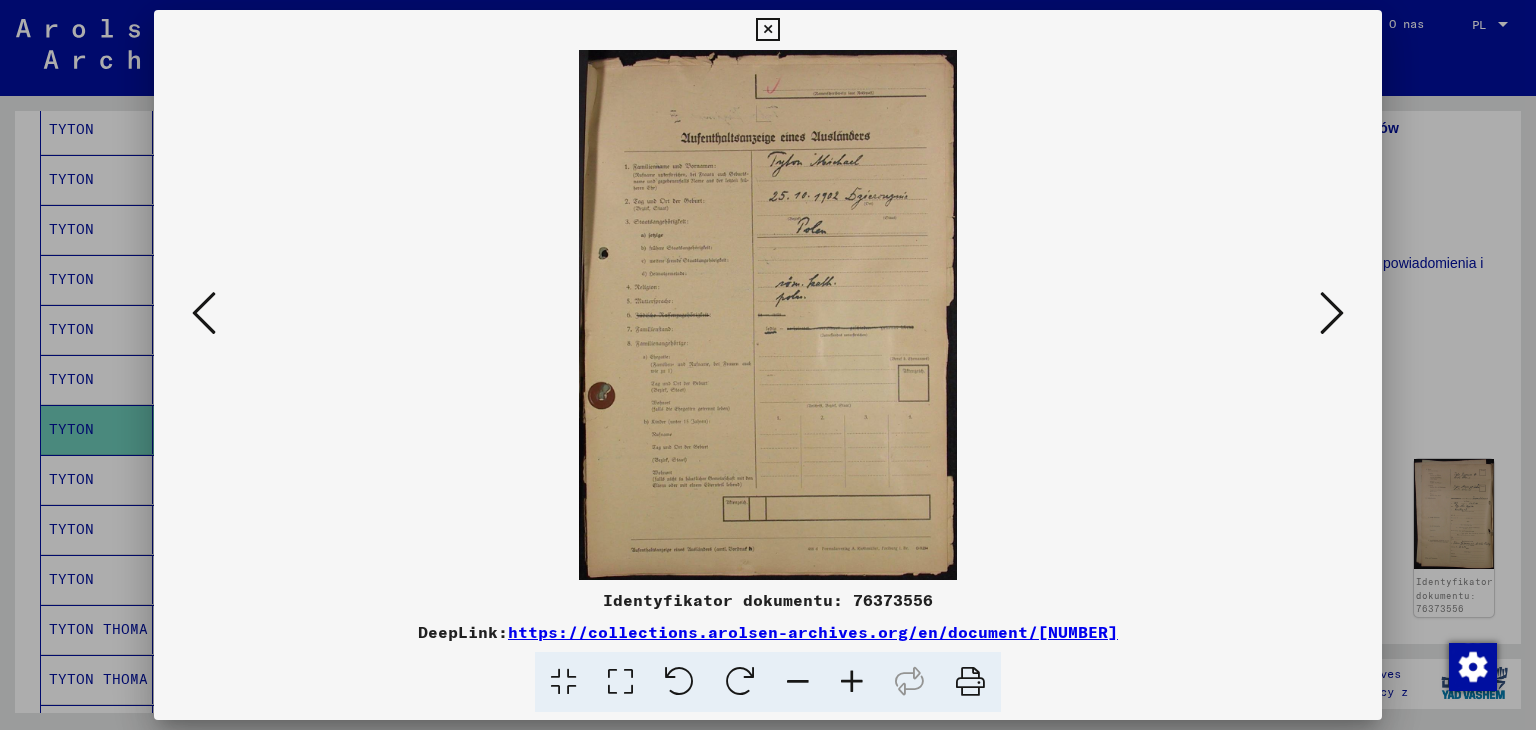 click at bounding box center (1332, 313) 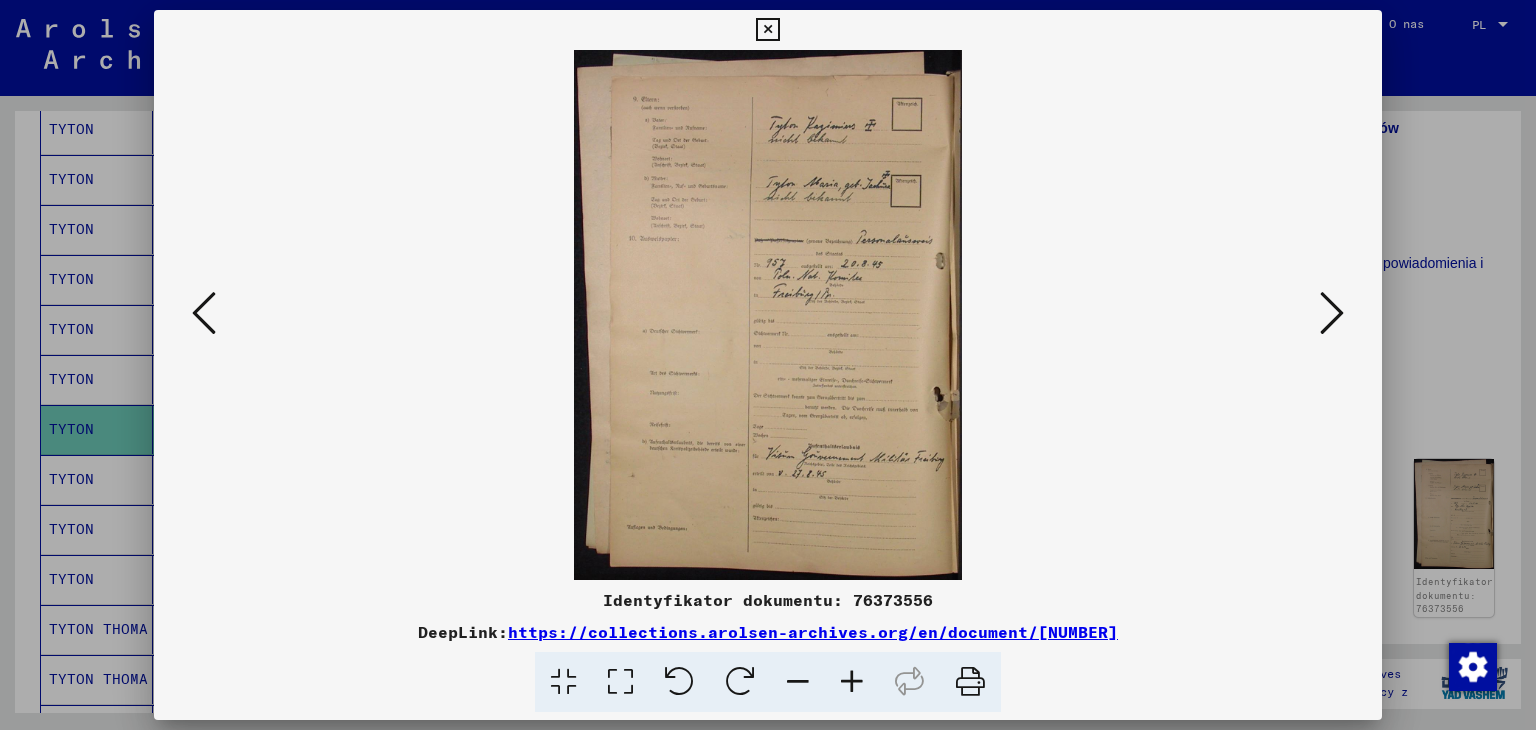 click at bounding box center (1332, 313) 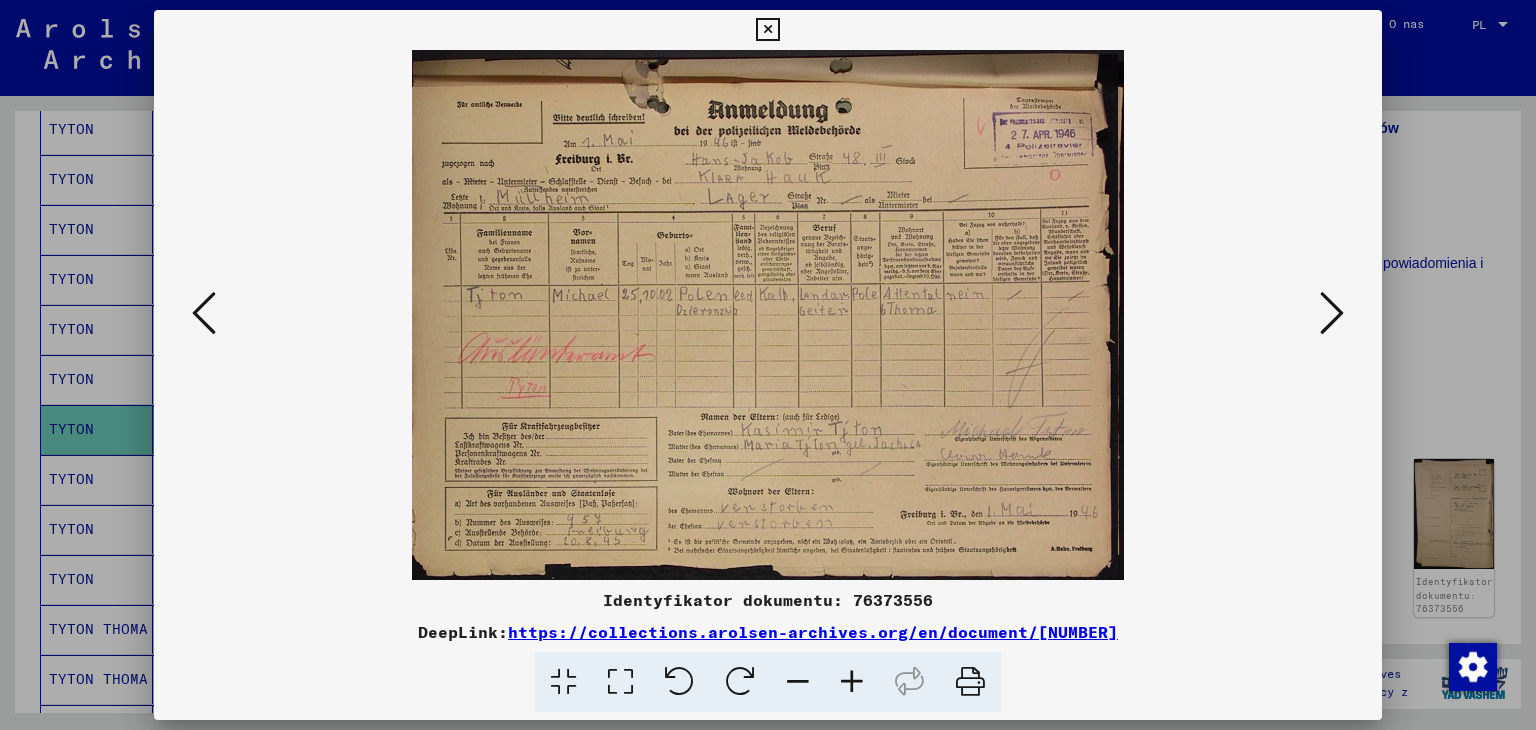 click at bounding box center (1332, 313) 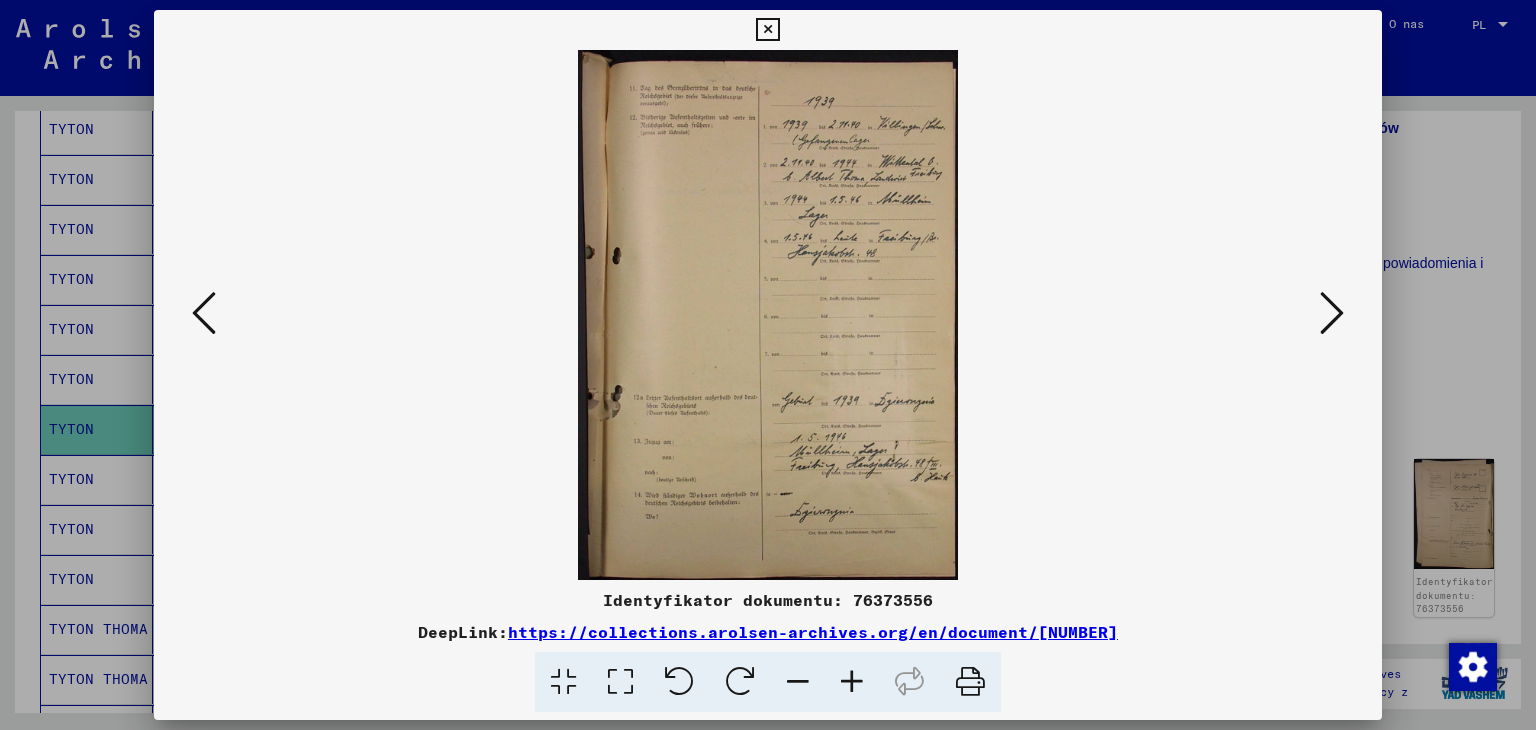 click at bounding box center (1332, 313) 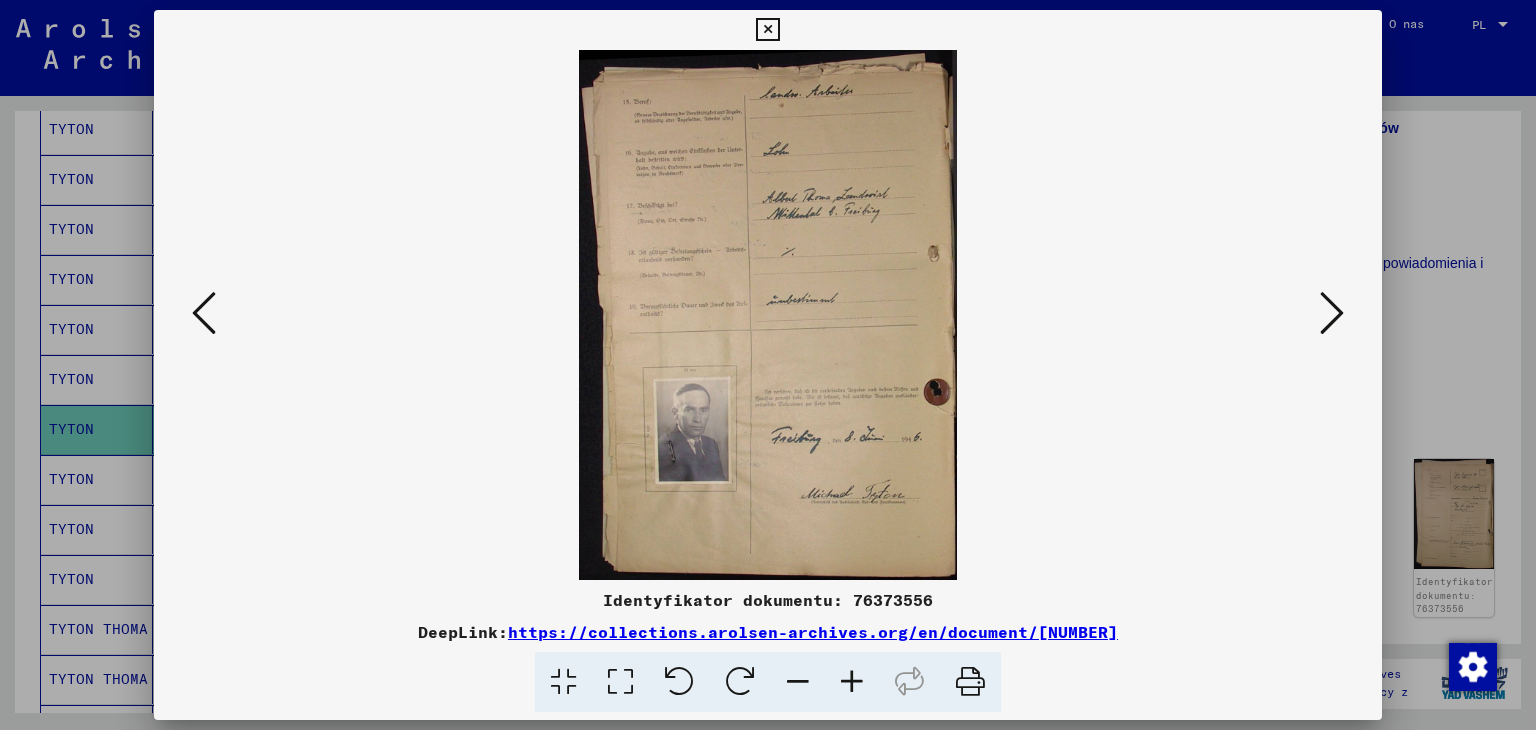 click at bounding box center (1332, 313) 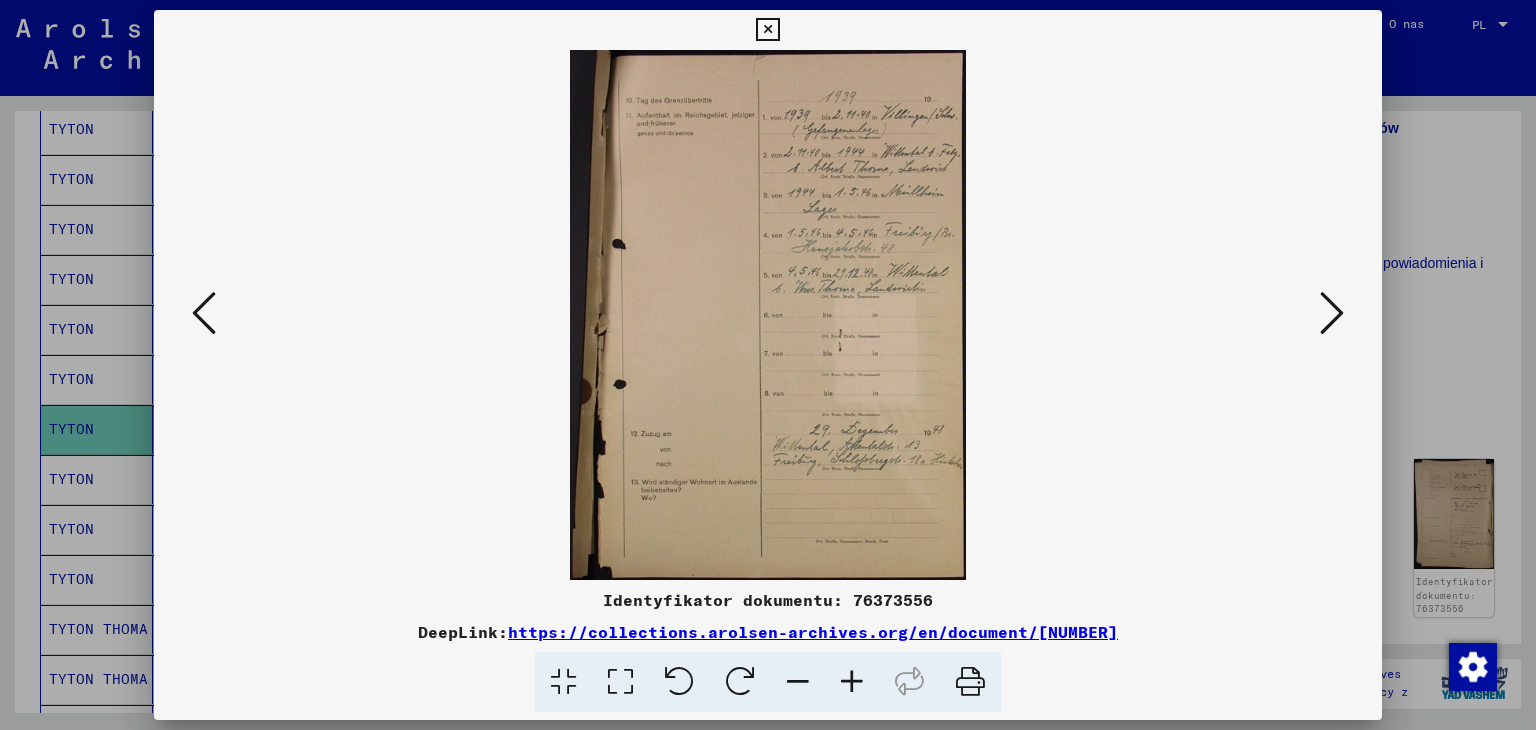 click at bounding box center (1332, 313) 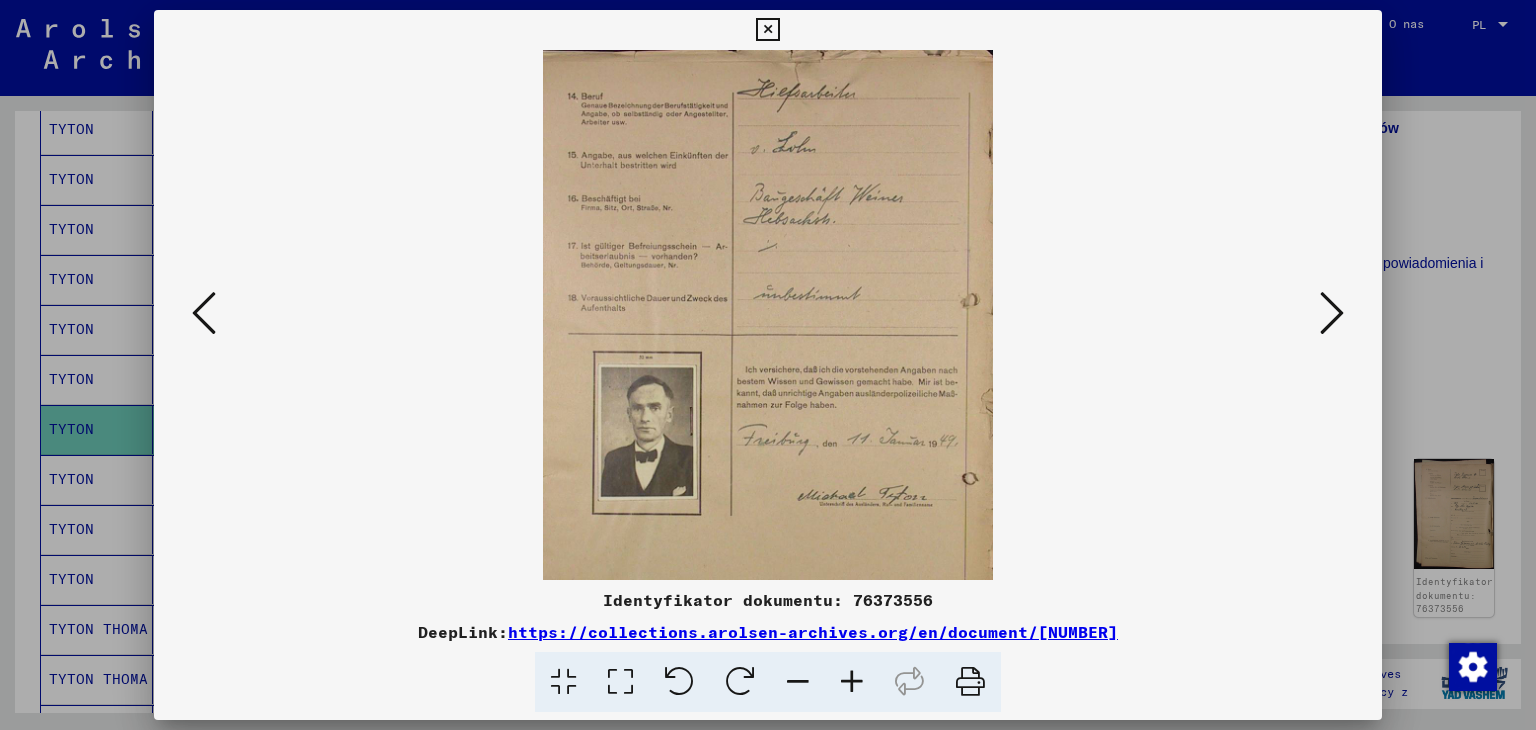 click at bounding box center [1332, 313] 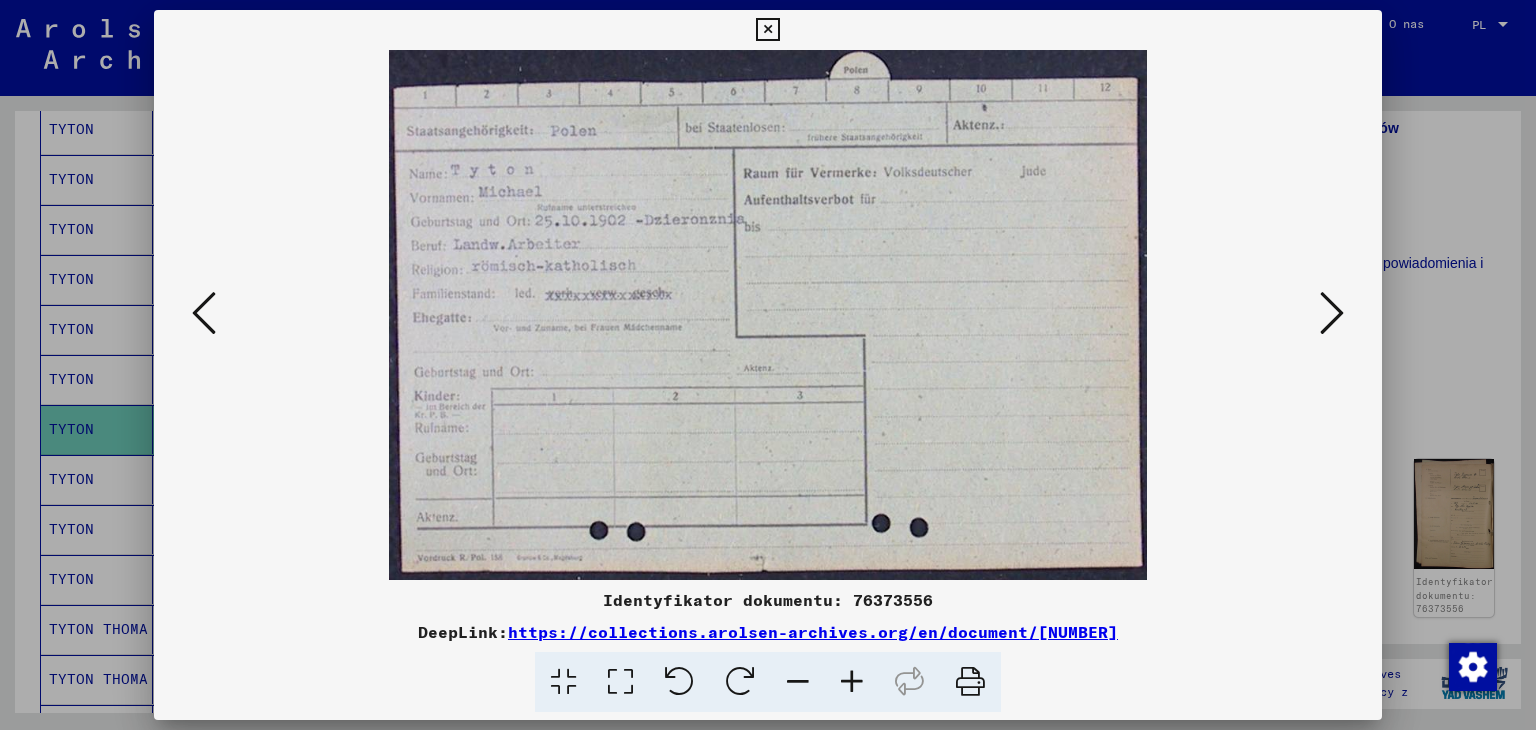 click at bounding box center [1332, 313] 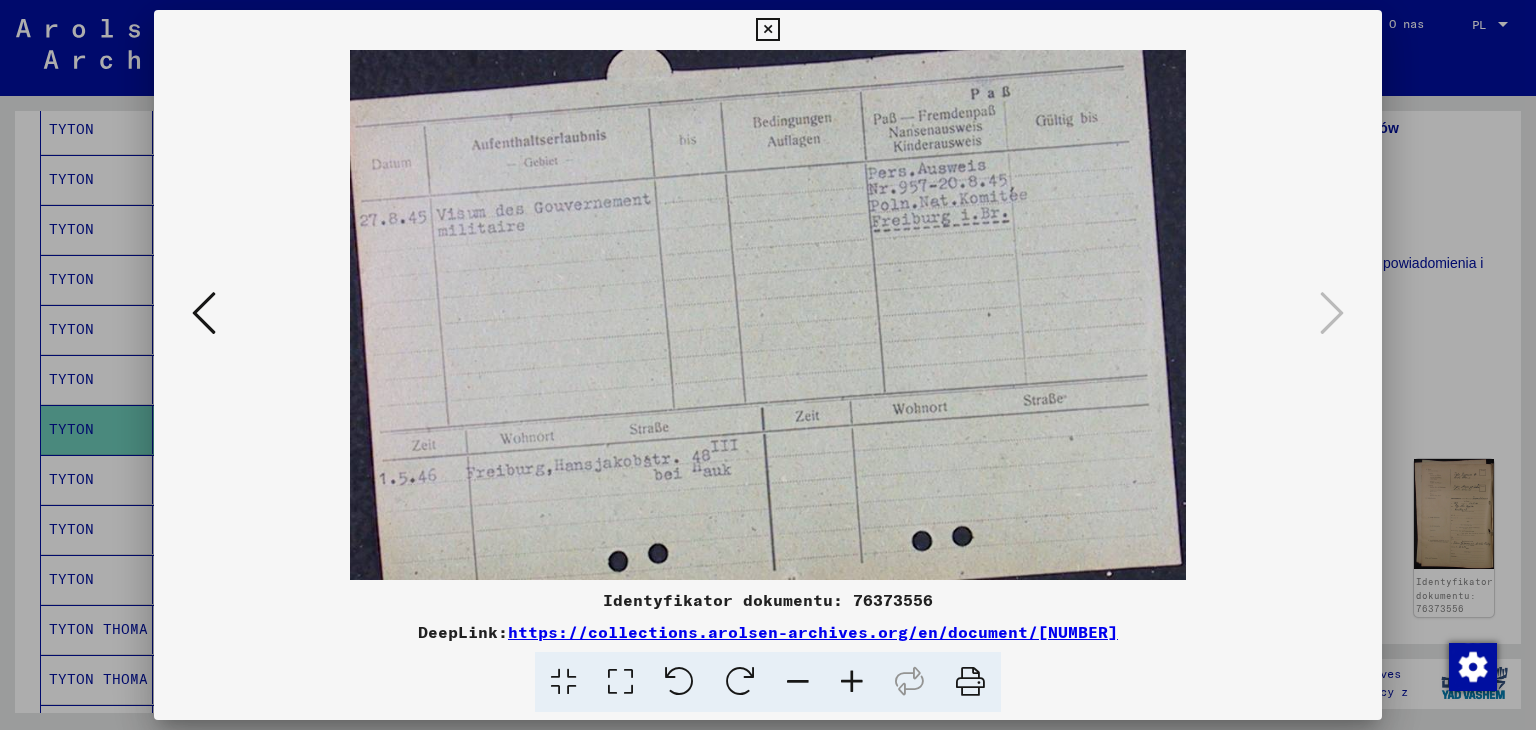 click at bounding box center [767, 30] 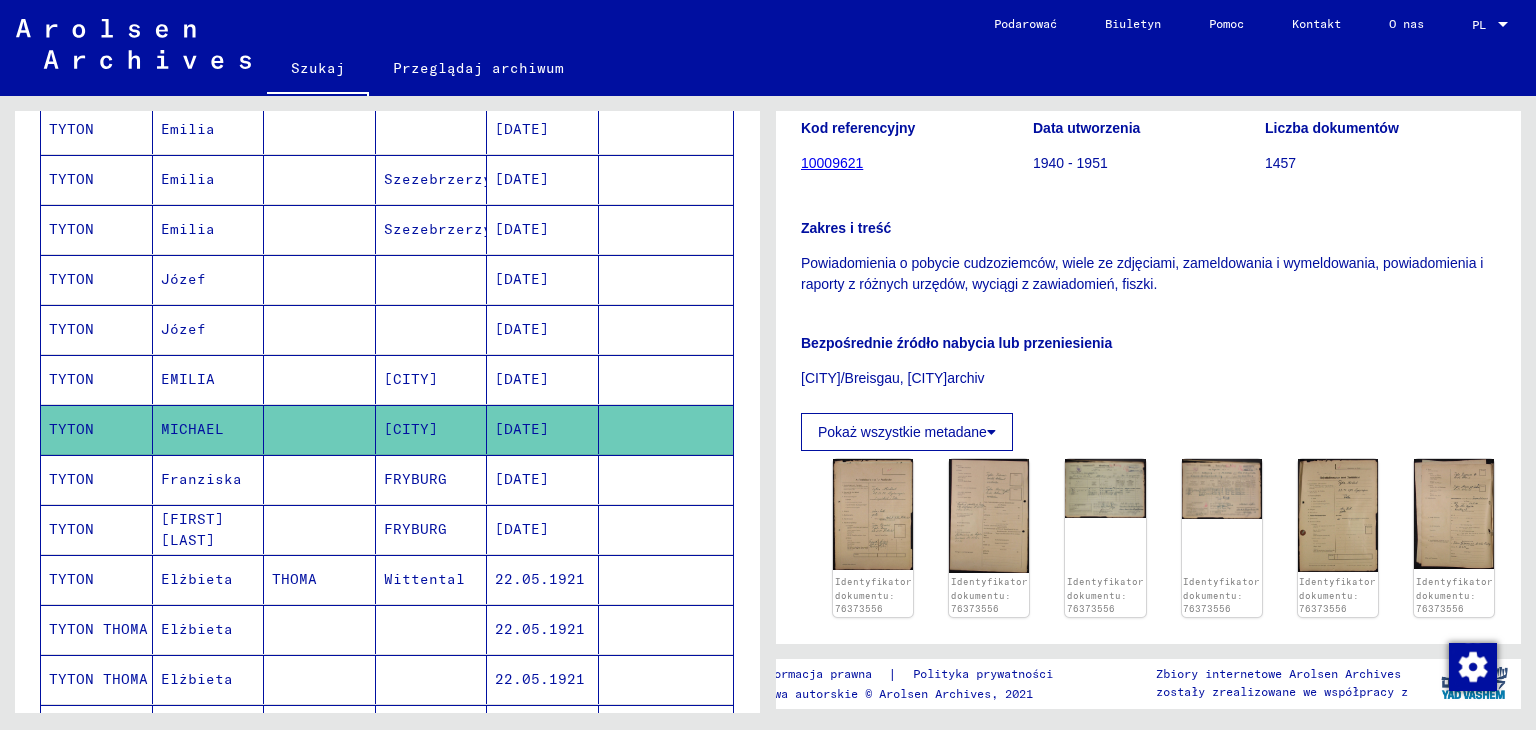 click on "TYTON" at bounding box center (97, 529) 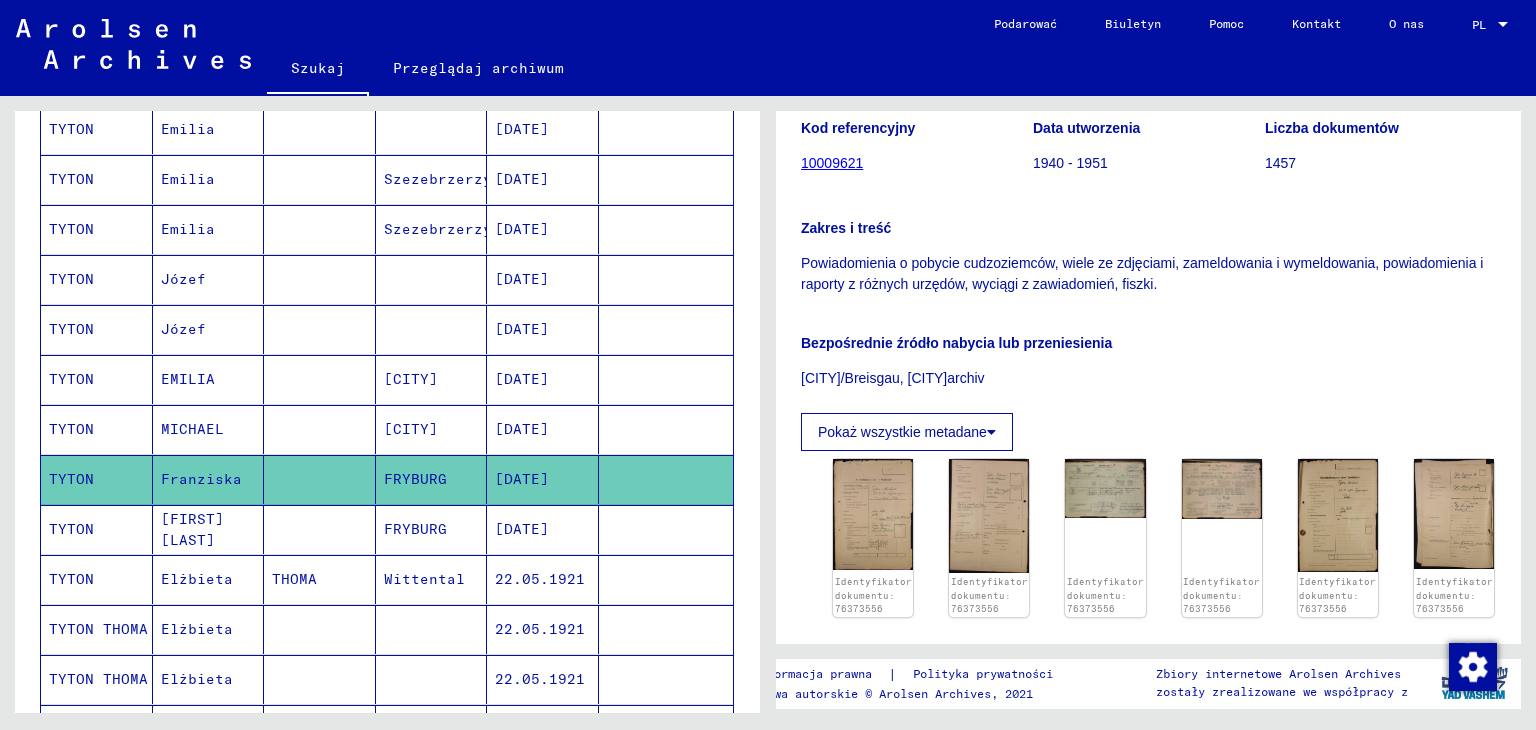 click on "[FIRST] [LAST]" at bounding box center [197, 579] 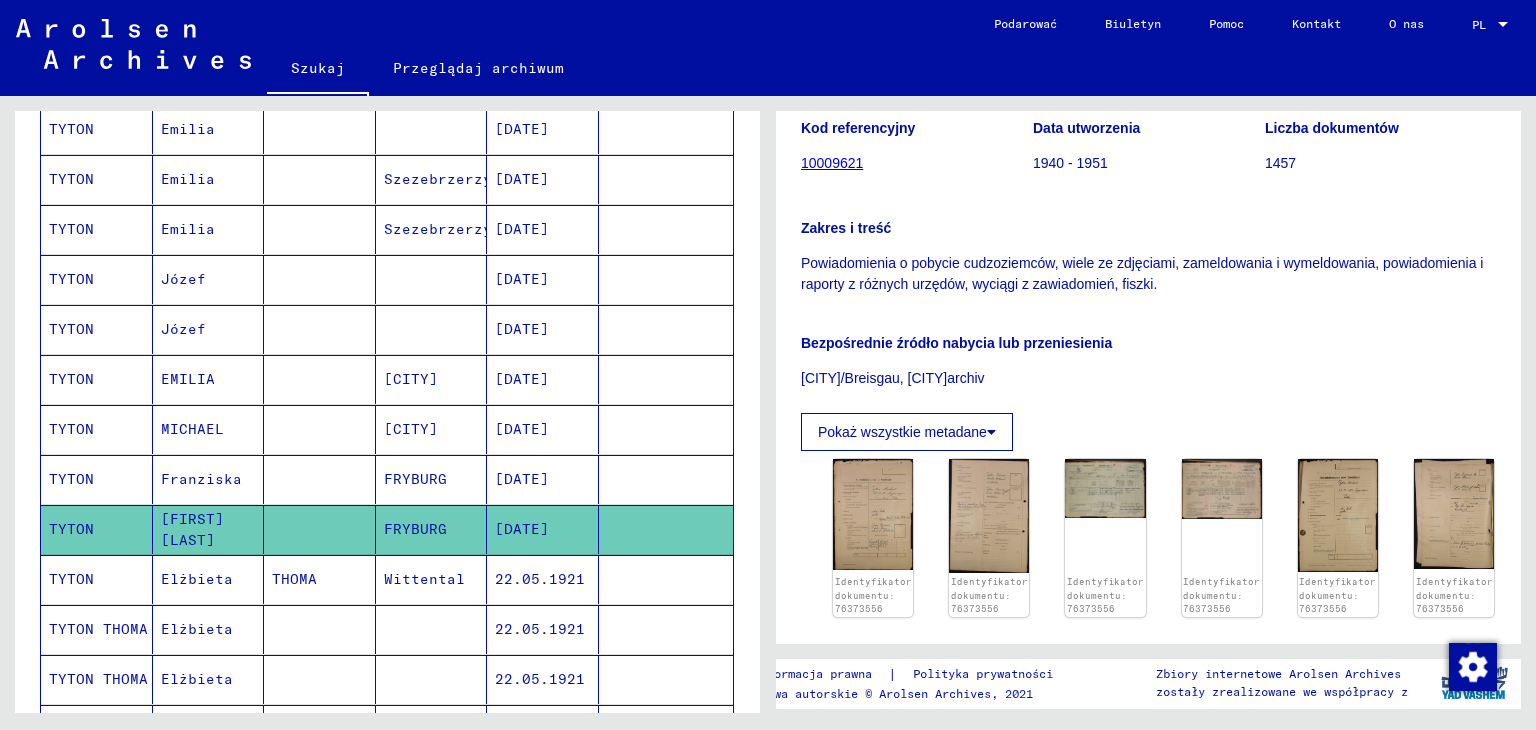 click on "Elżbieta" at bounding box center (197, 629) 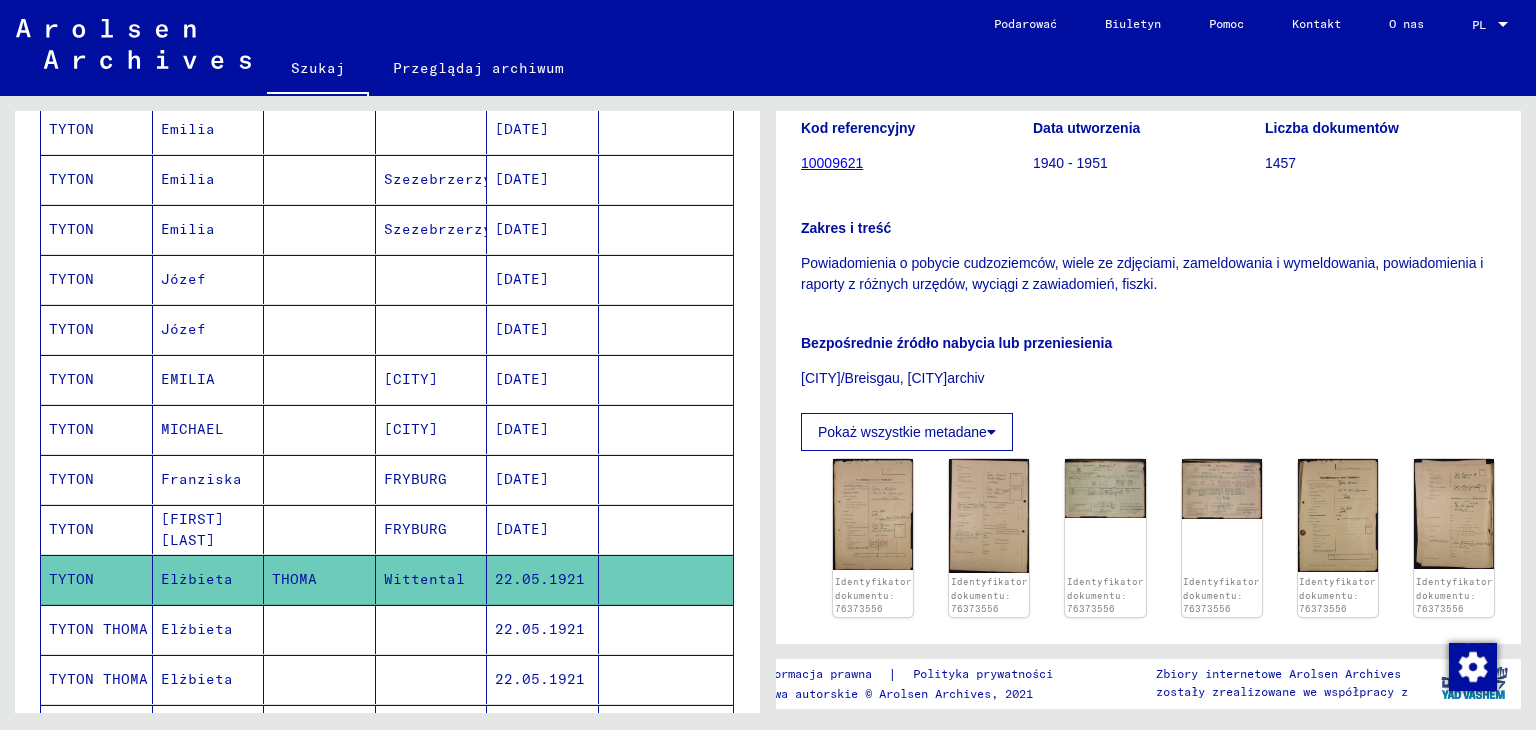 click on "Elżbieta" at bounding box center (197, 679) 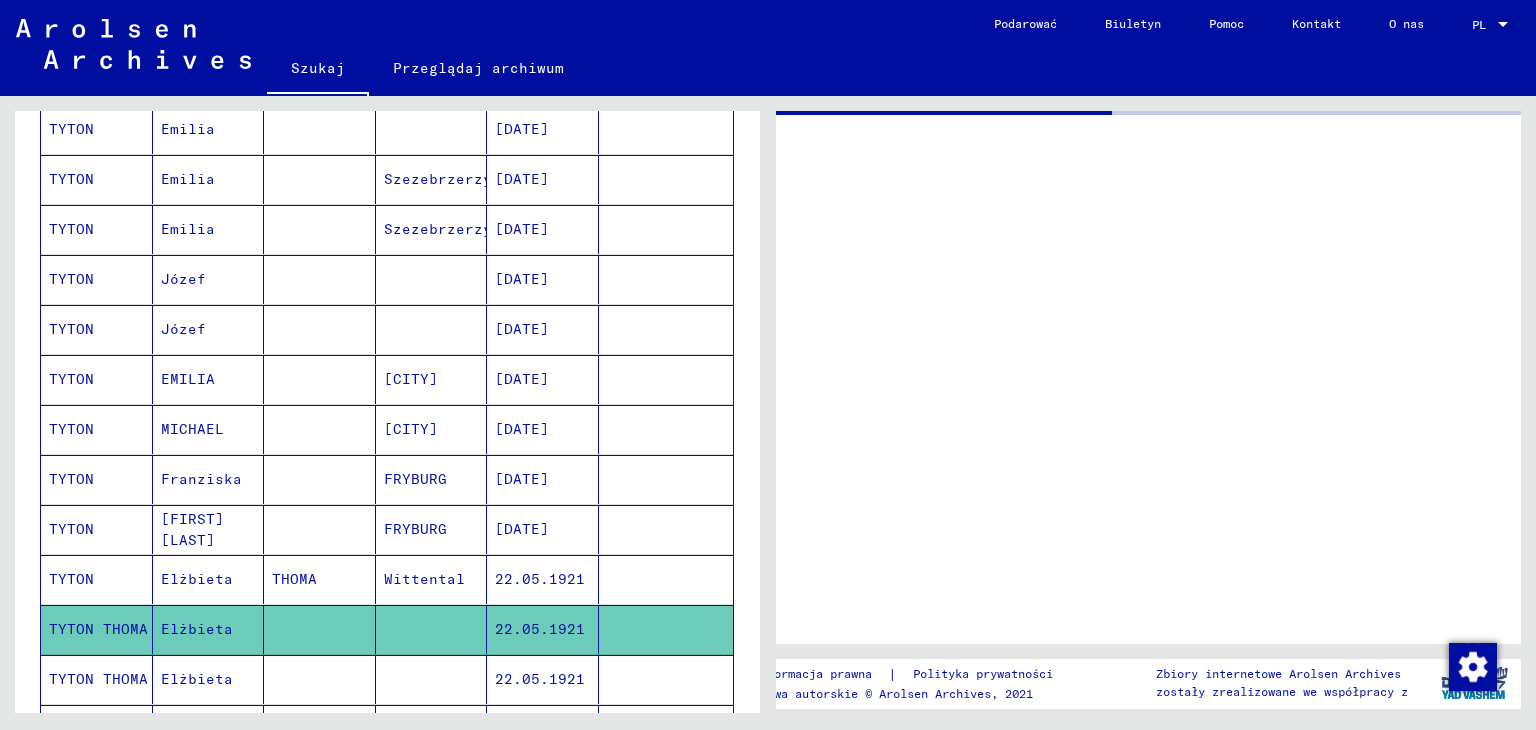 scroll, scrollTop: 0, scrollLeft: 0, axis: both 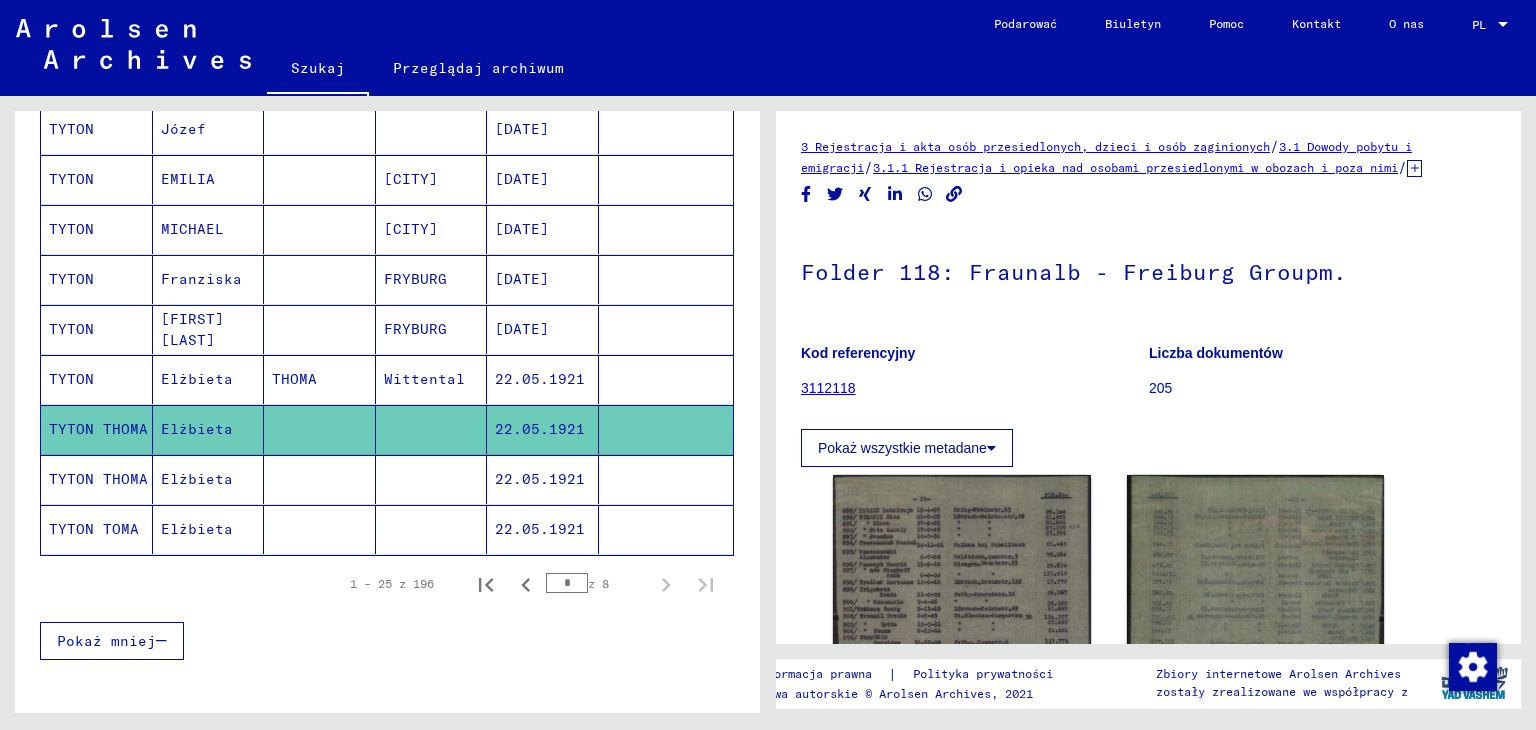 click on "Elżbieta" at bounding box center (197, 529) 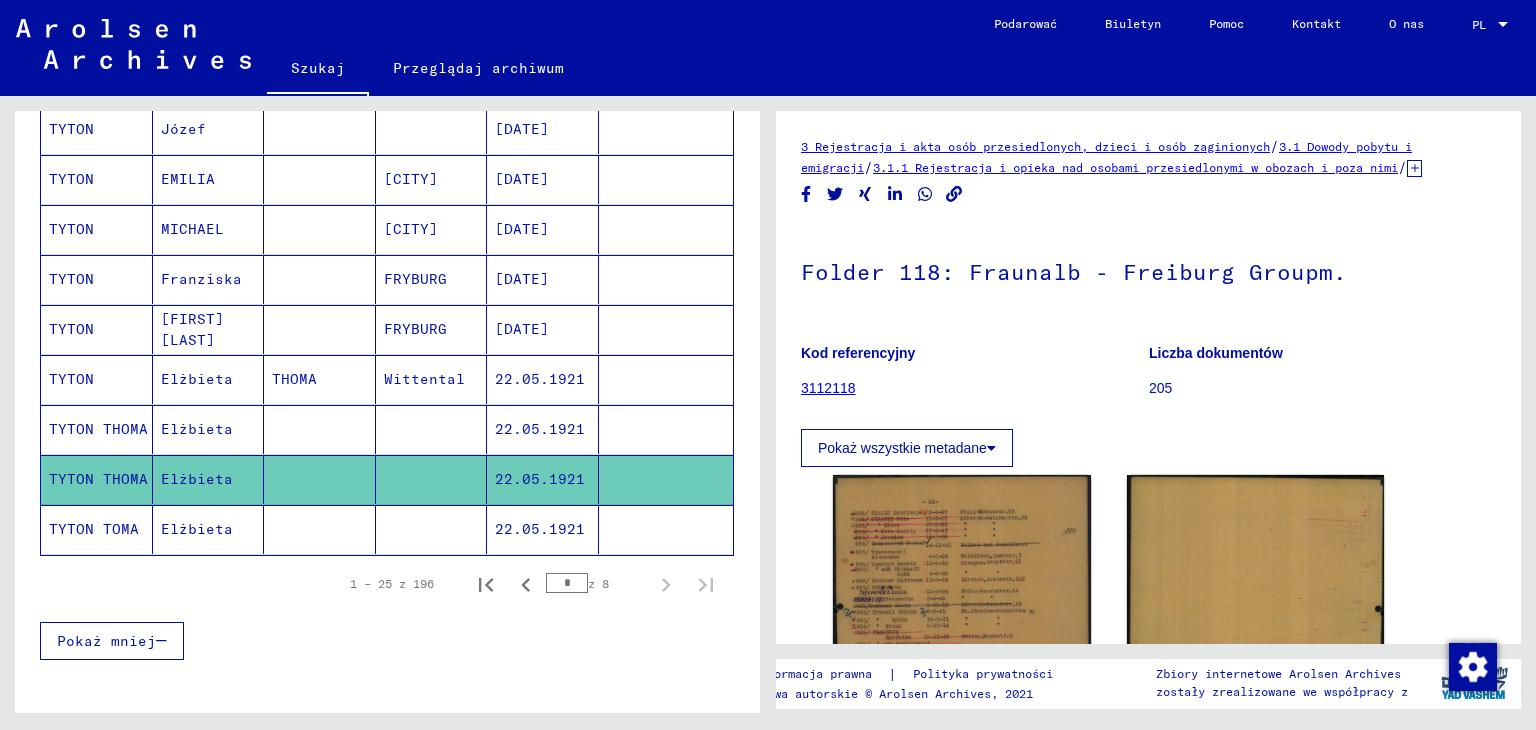 click on "Elżbieta" 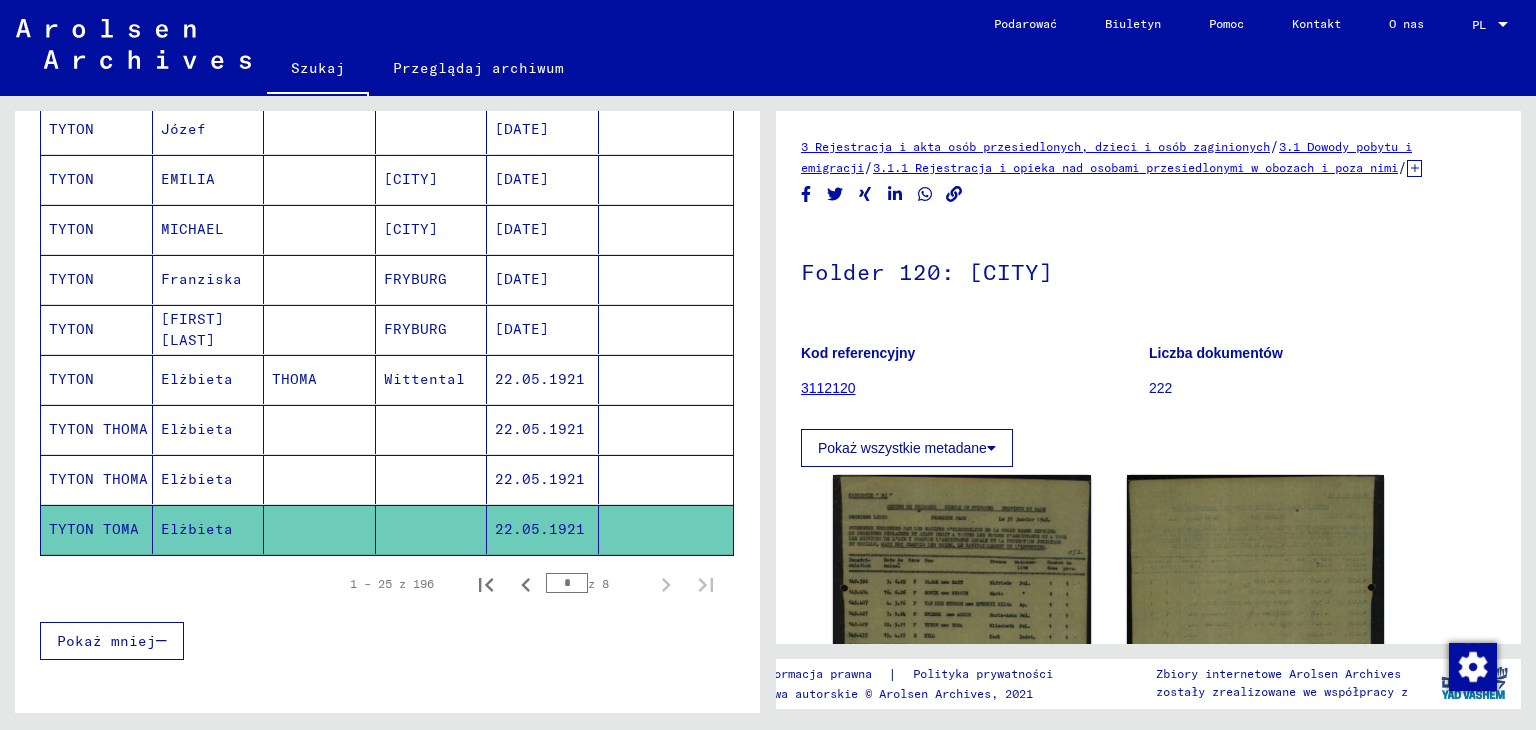 click on "EMILIA" at bounding box center [192, 229] 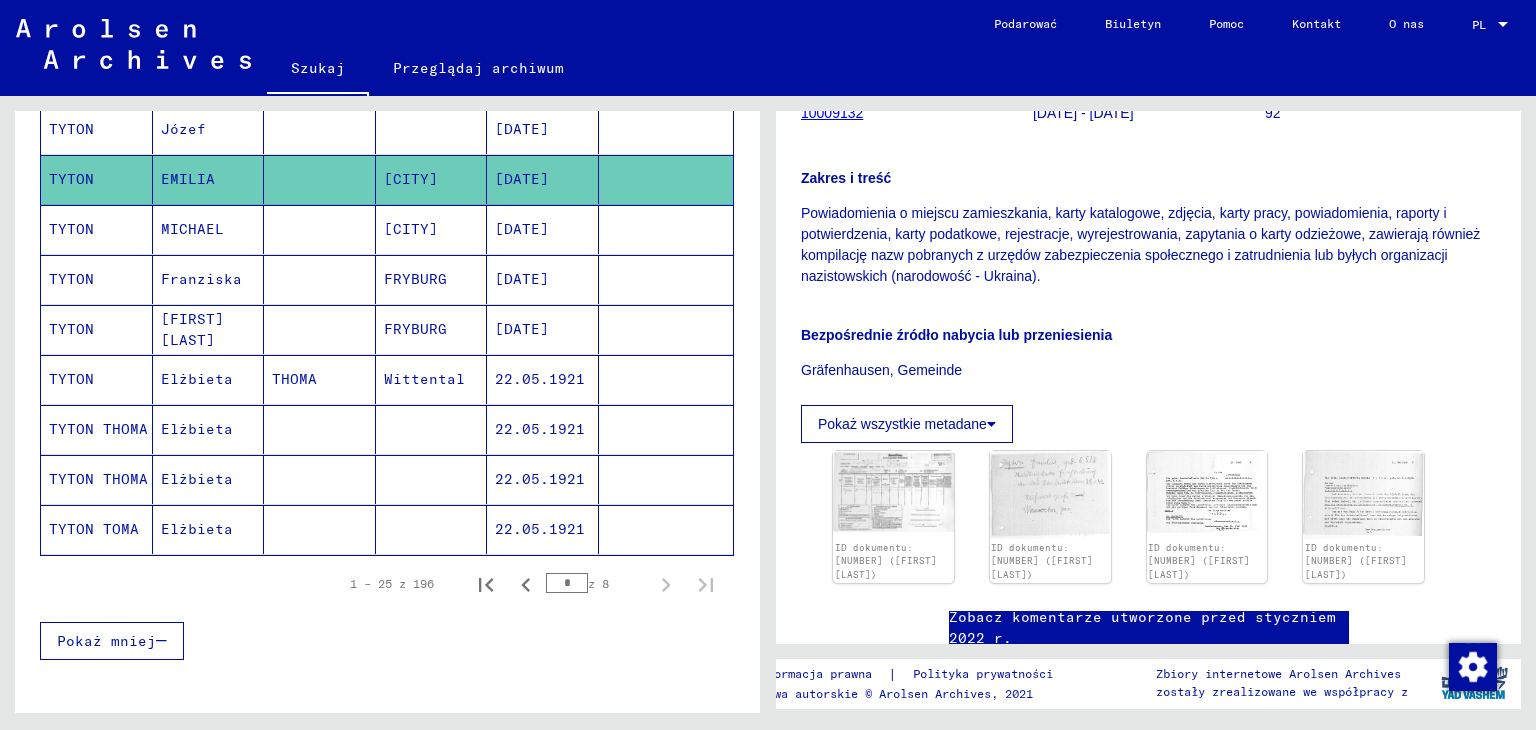 scroll, scrollTop: 436, scrollLeft: 0, axis: vertical 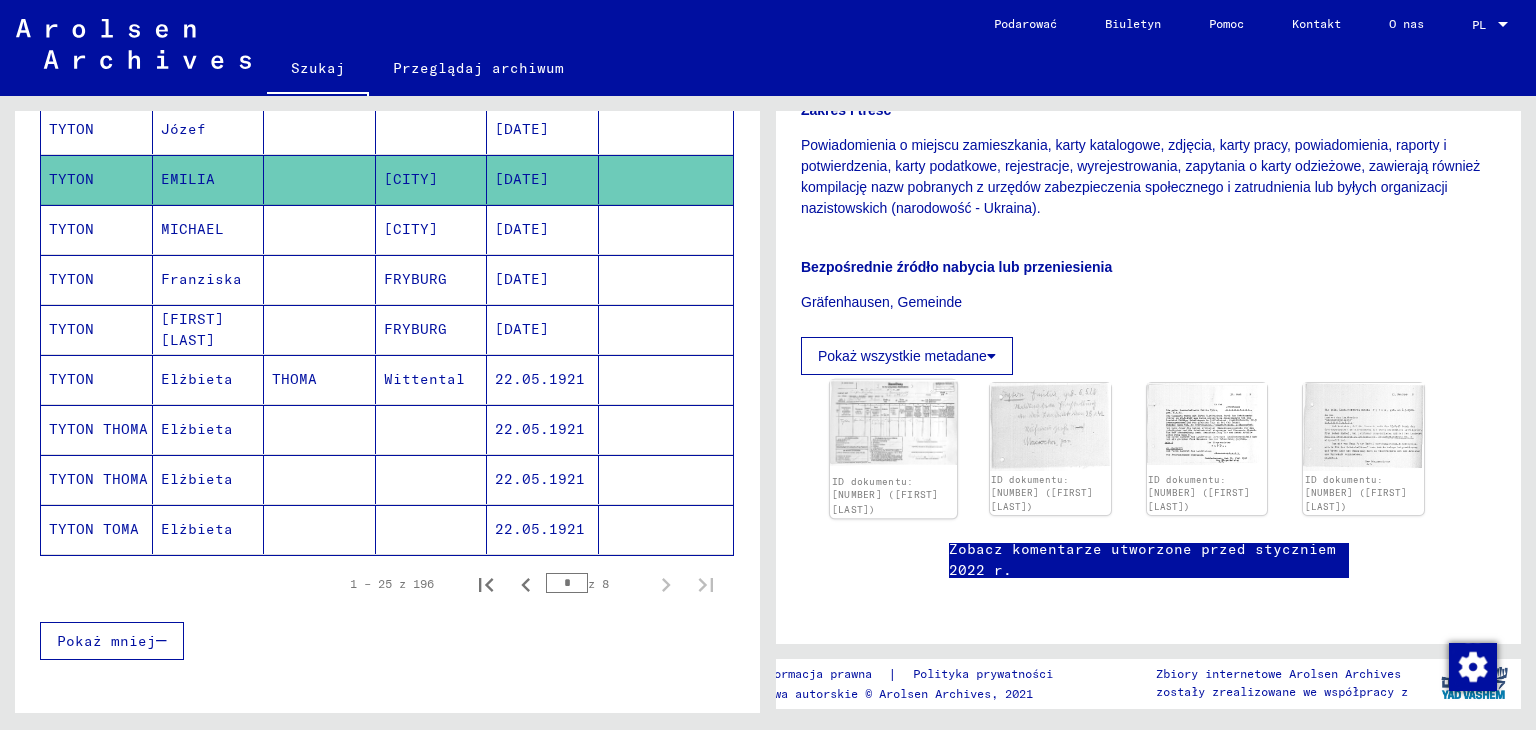 click 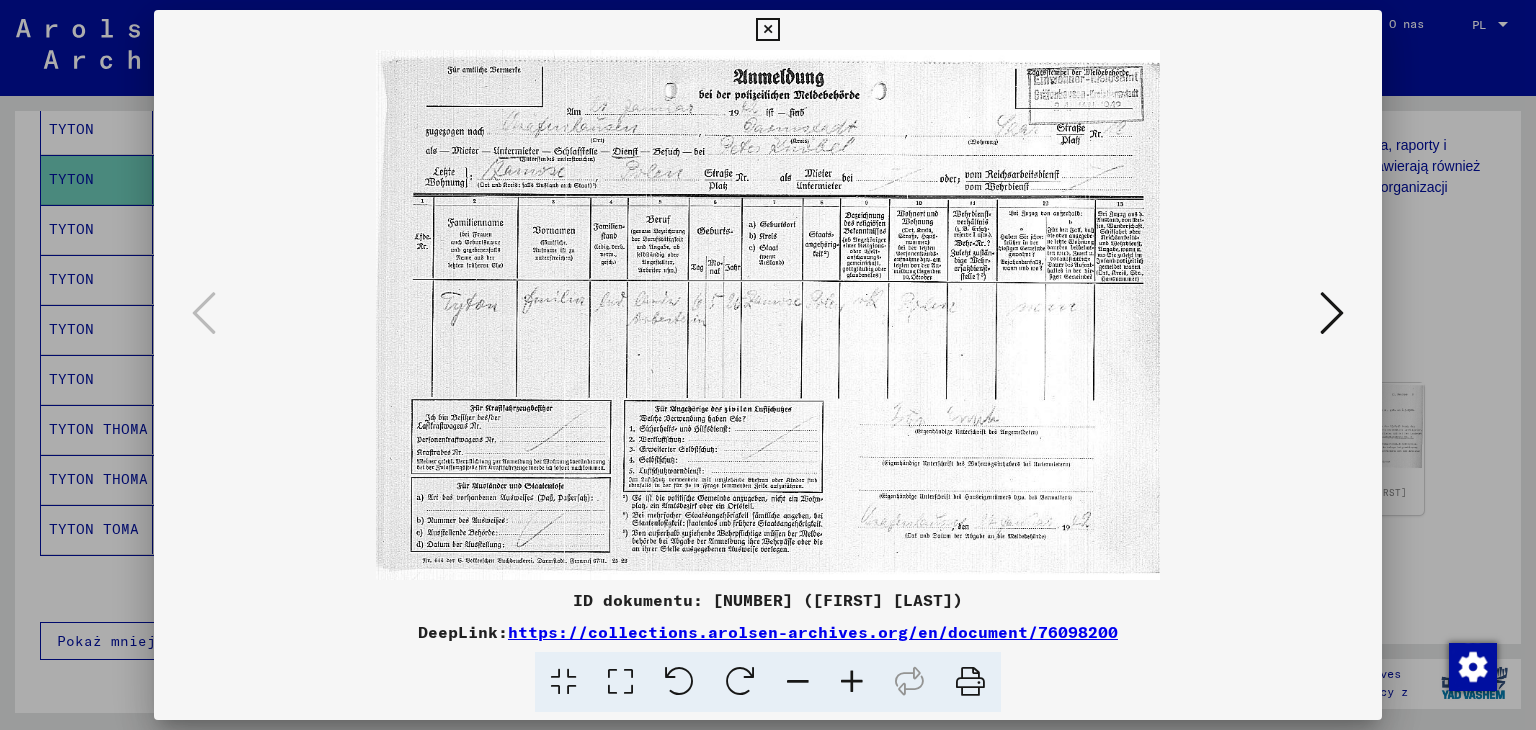 click at bounding box center (1332, 314) 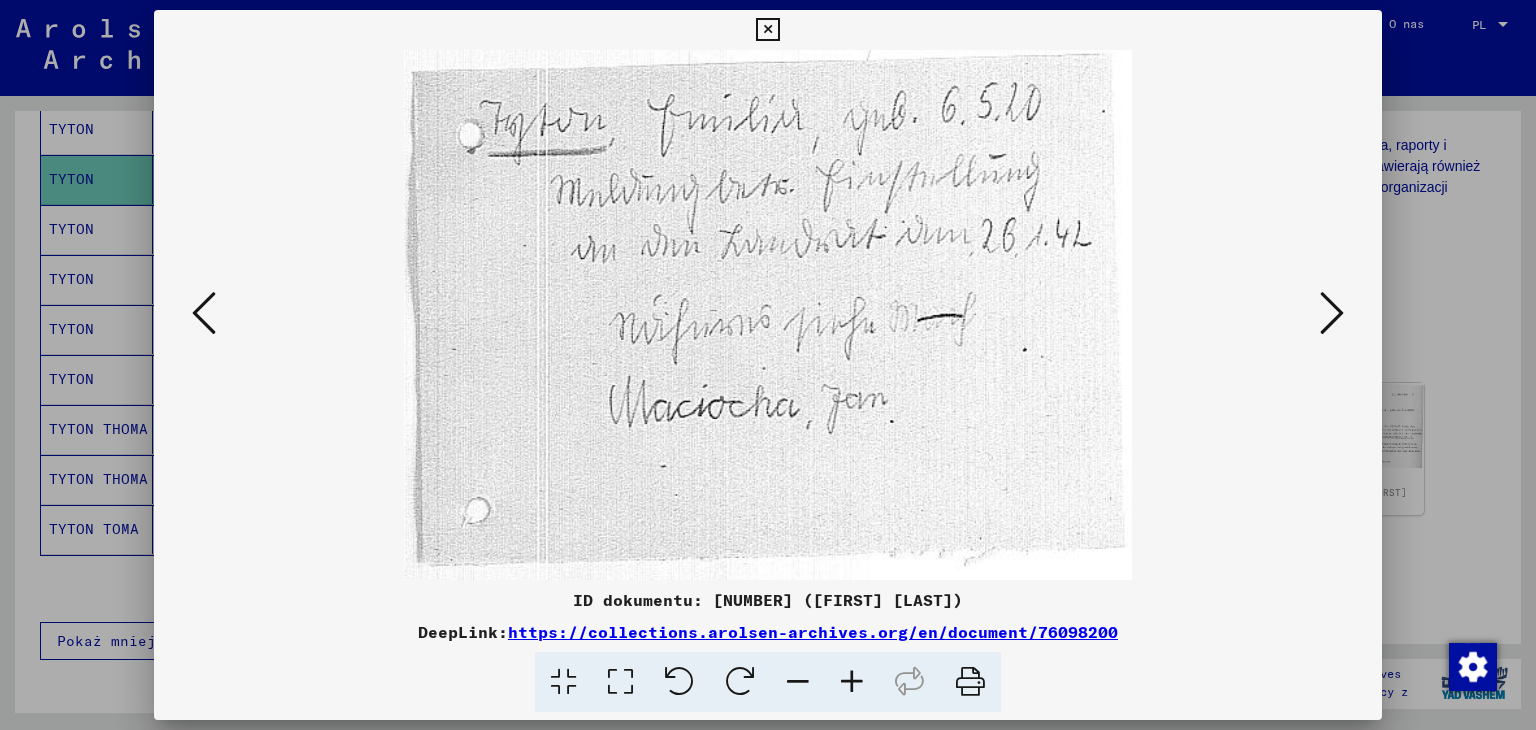 click at bounding box center [1332, 314] 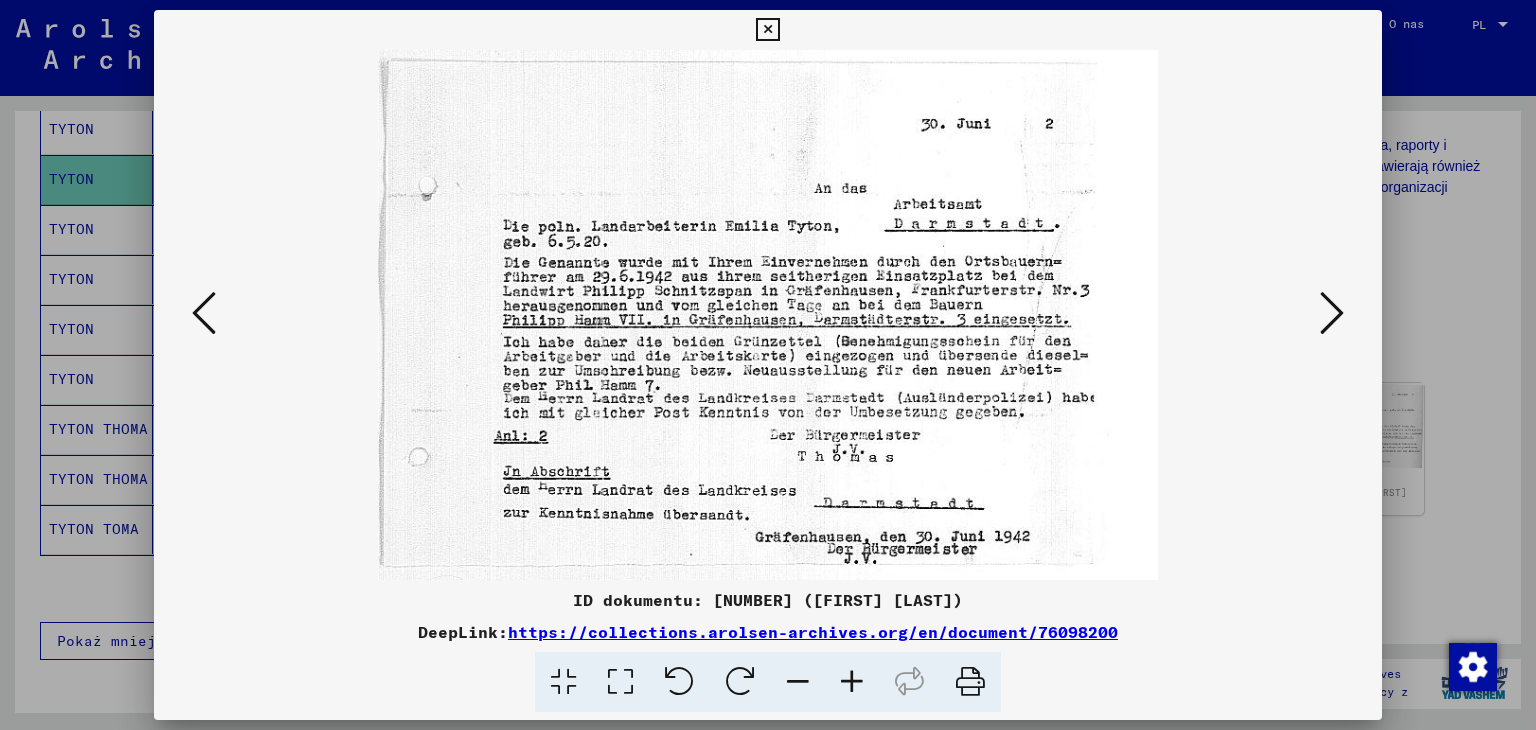 click at bounding box center [1332, 314] 